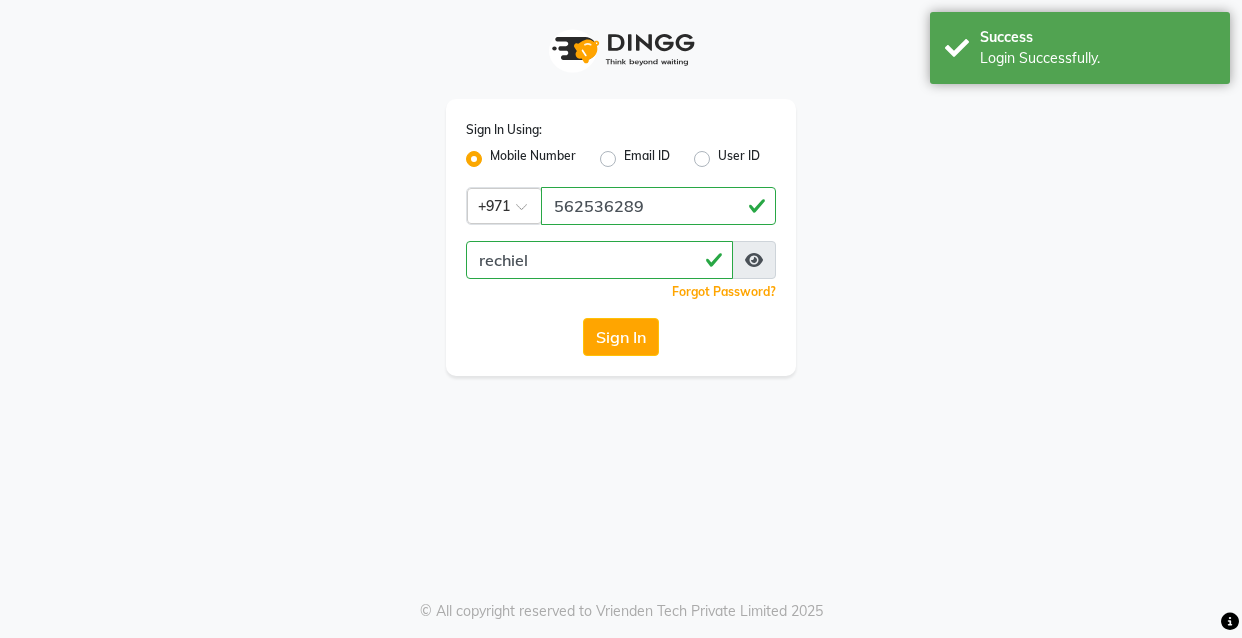 scroll, scrollTop: 0, scrollLeft: 0, axis: both 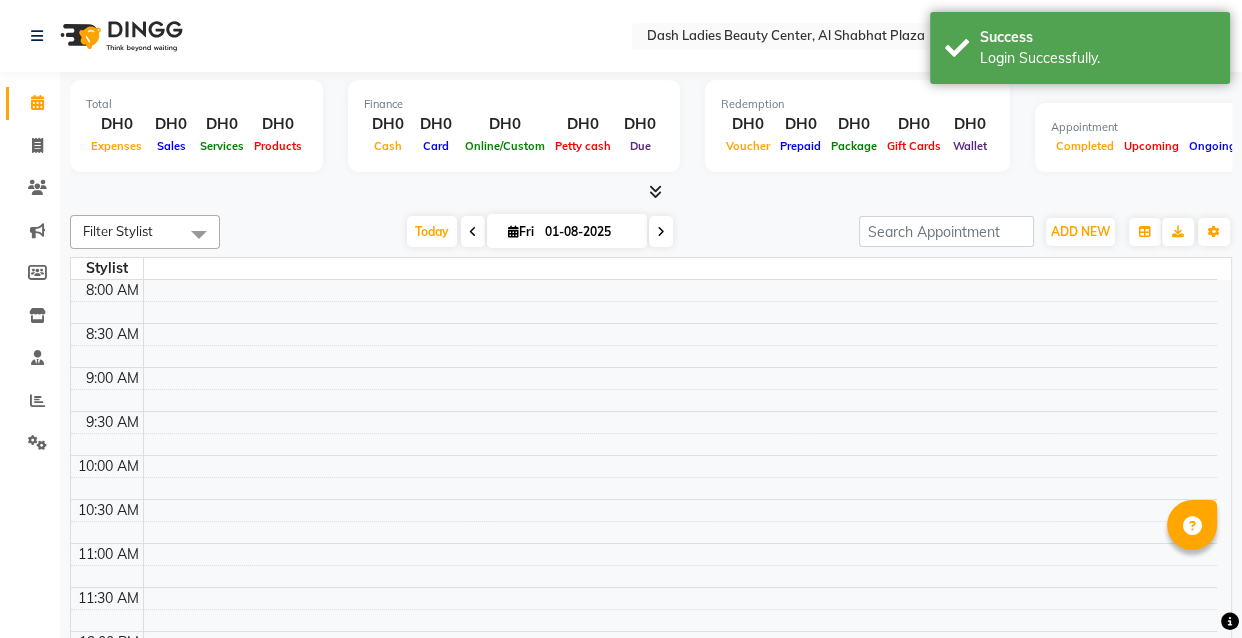 select on "en" 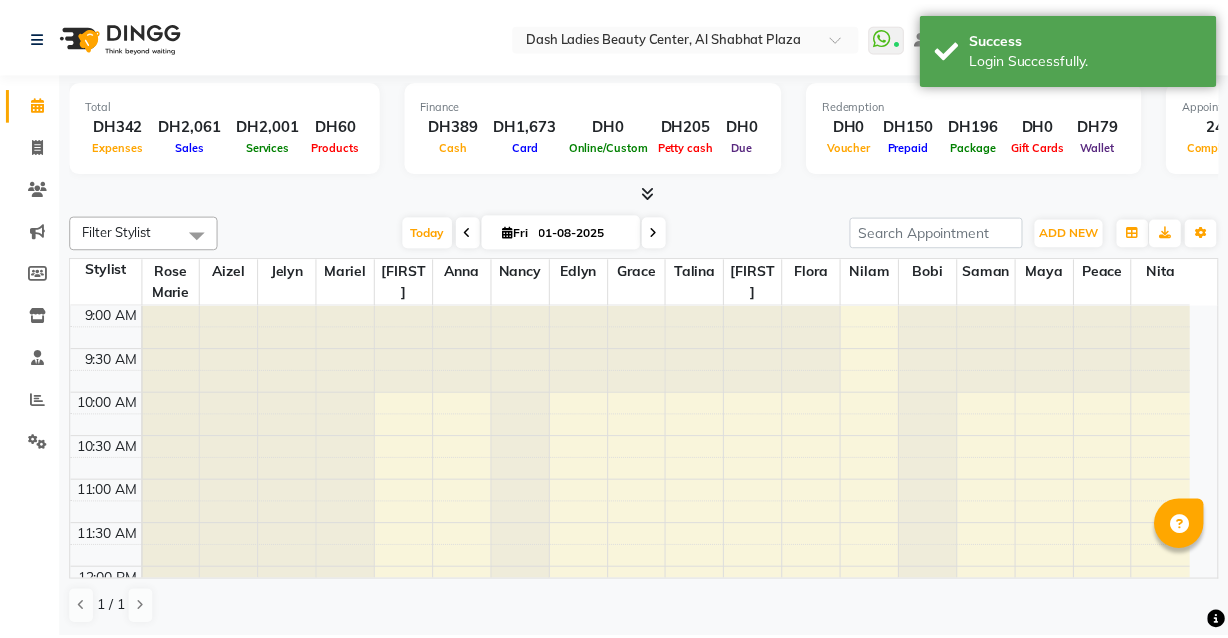 scroll, scrollTop: 0, scrollLeft: 0, axis: both 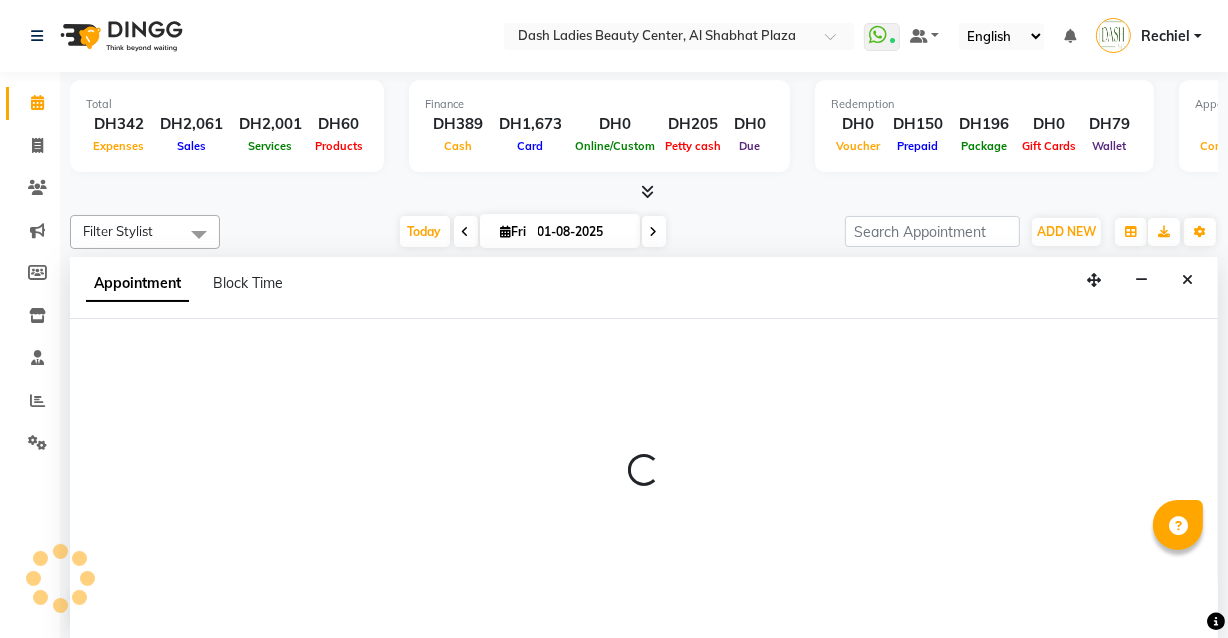 select on "81114" 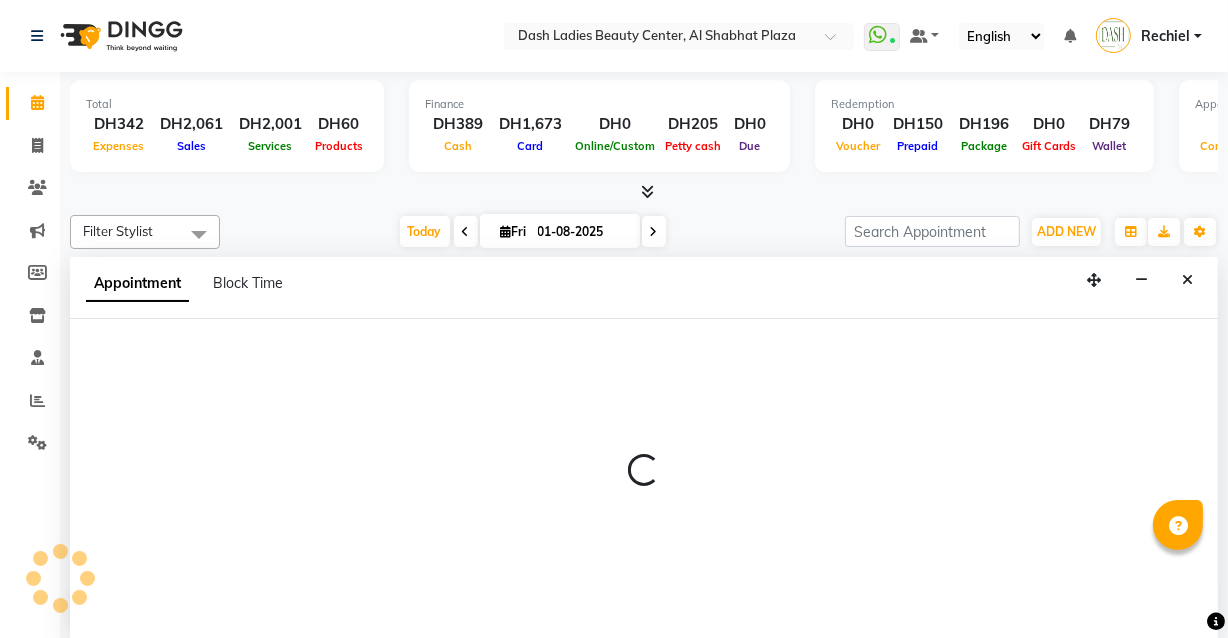 select on "tentative" 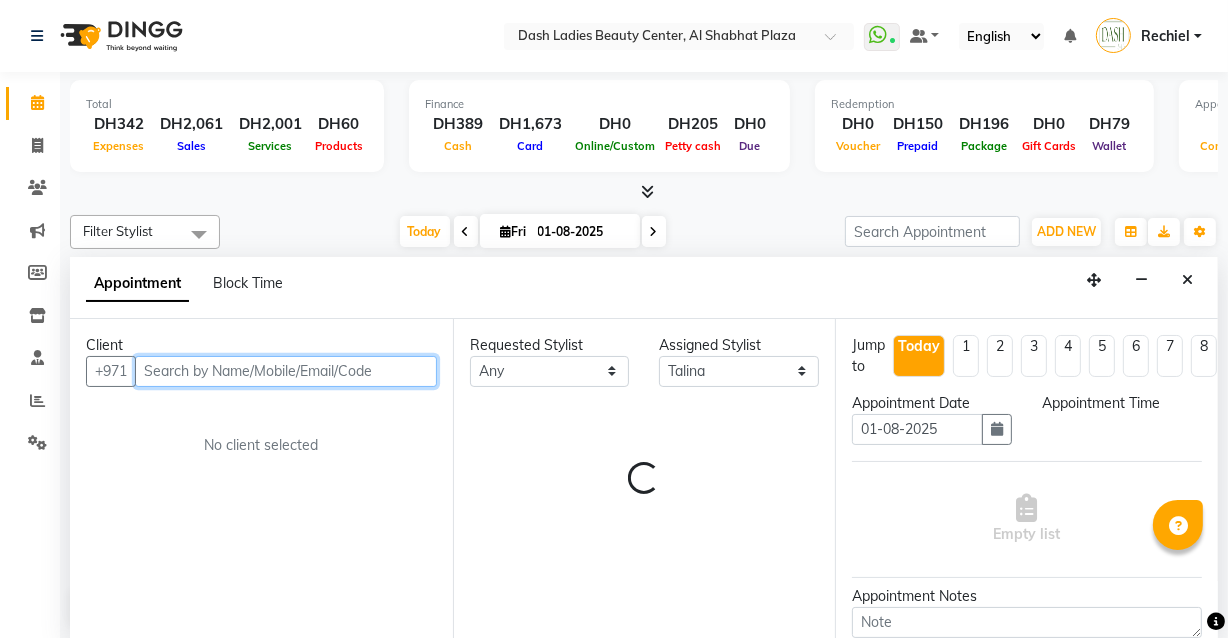 select on "1080" 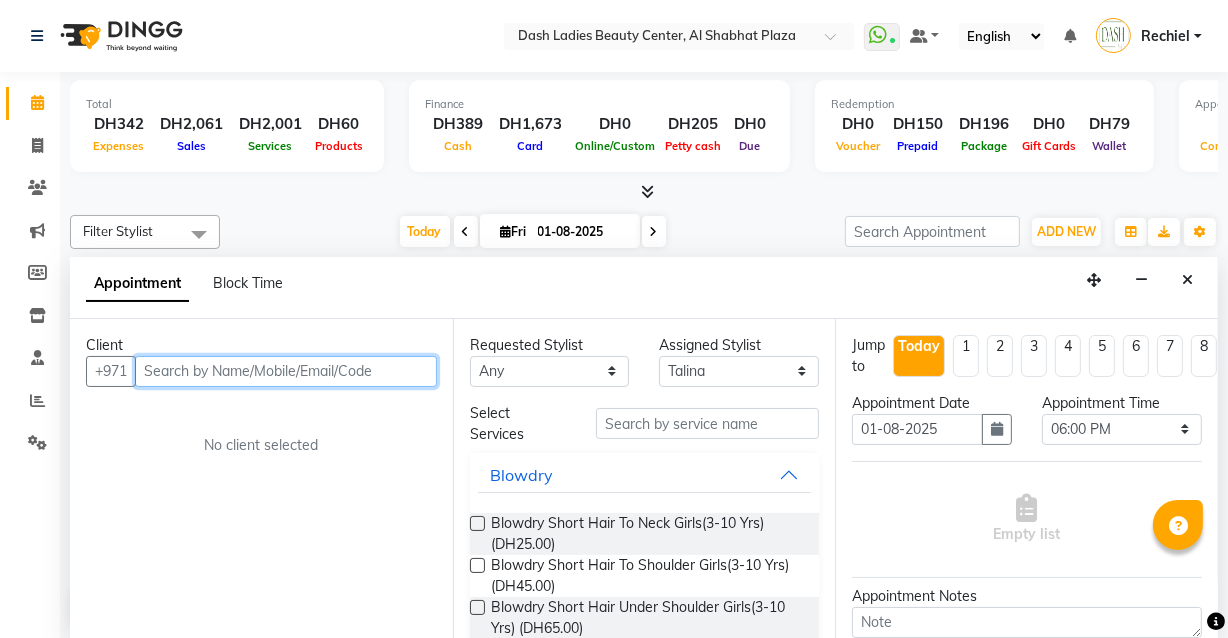 click at bounding box center [286, 371] 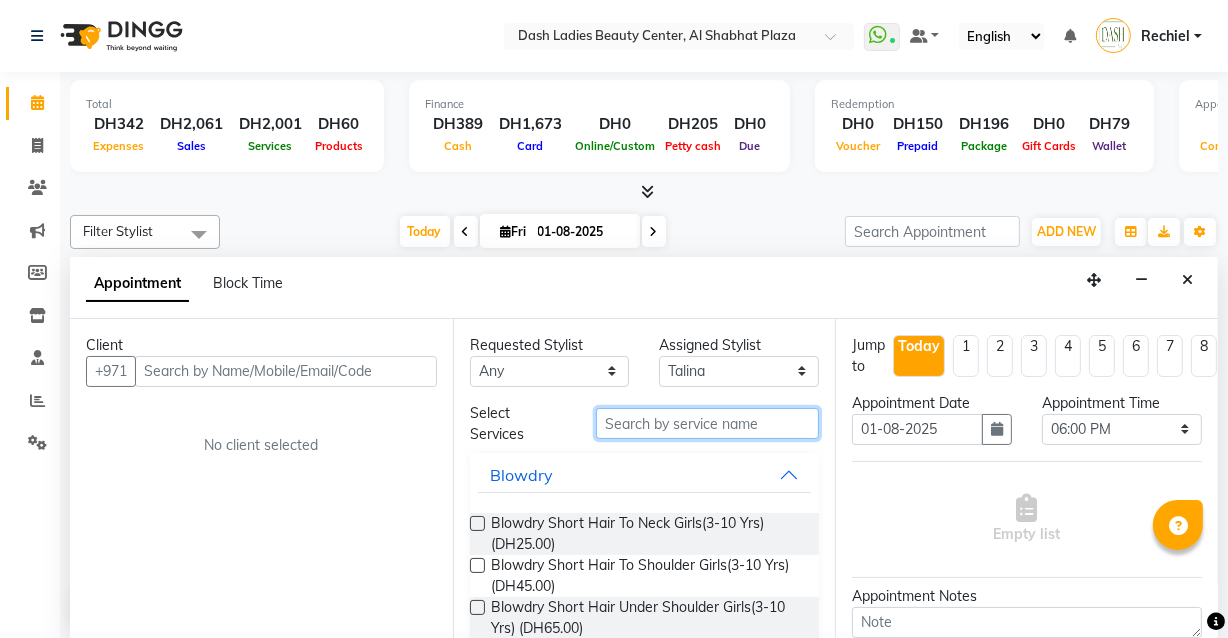 click at bounding box center [707, 423] 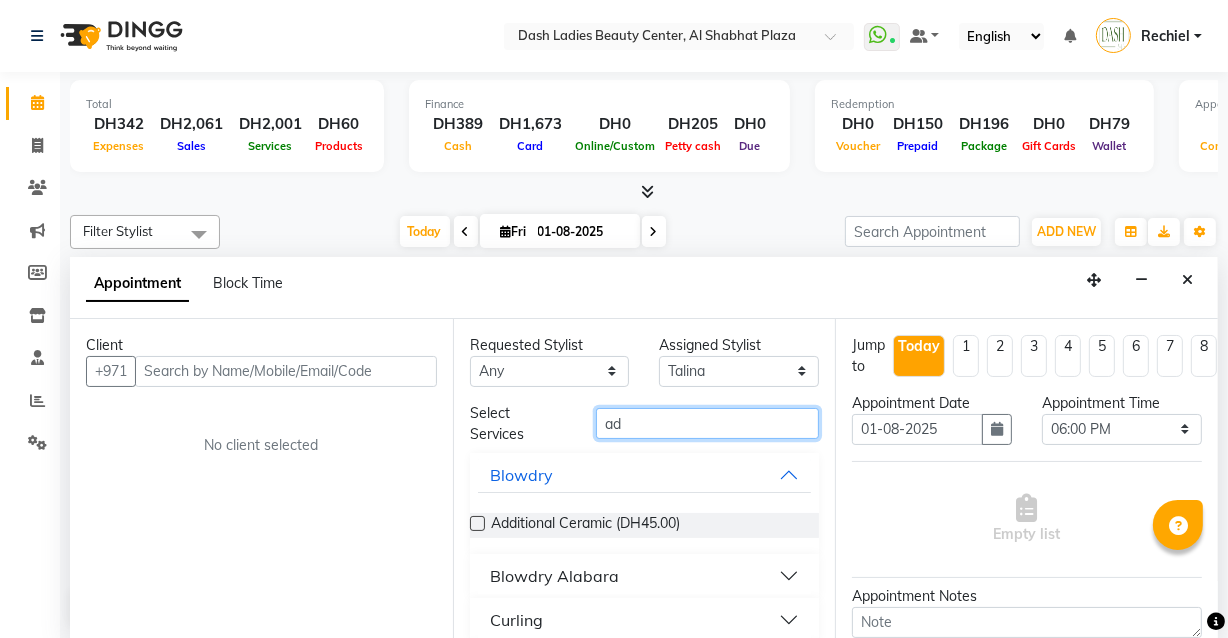 type on "a" 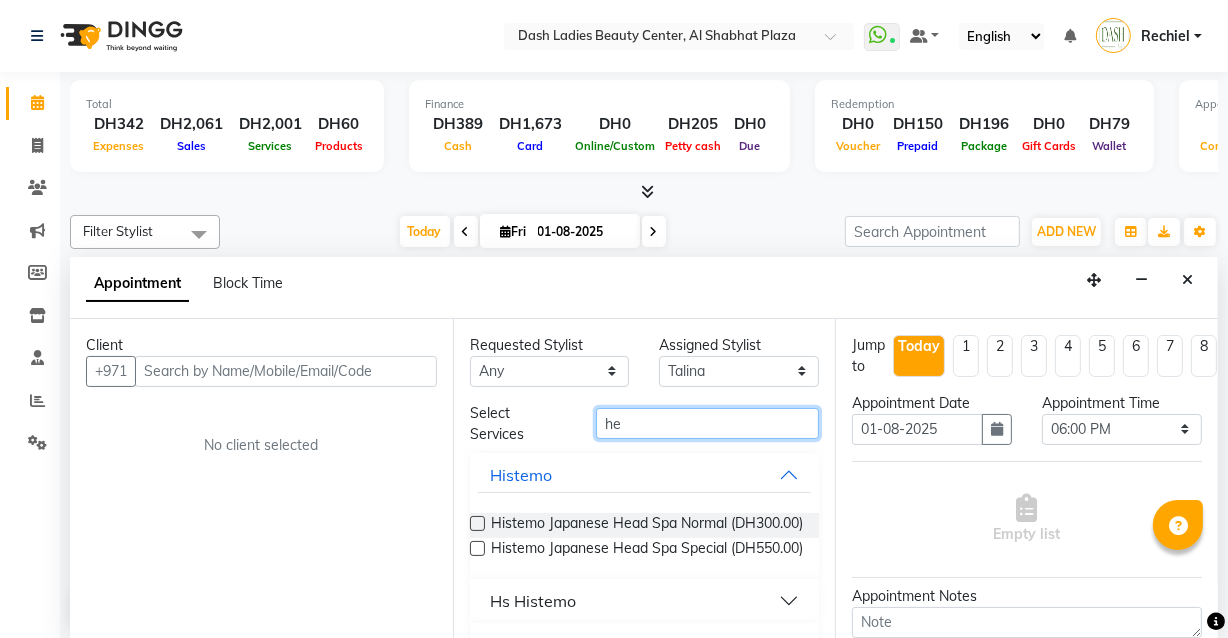 type on "h" 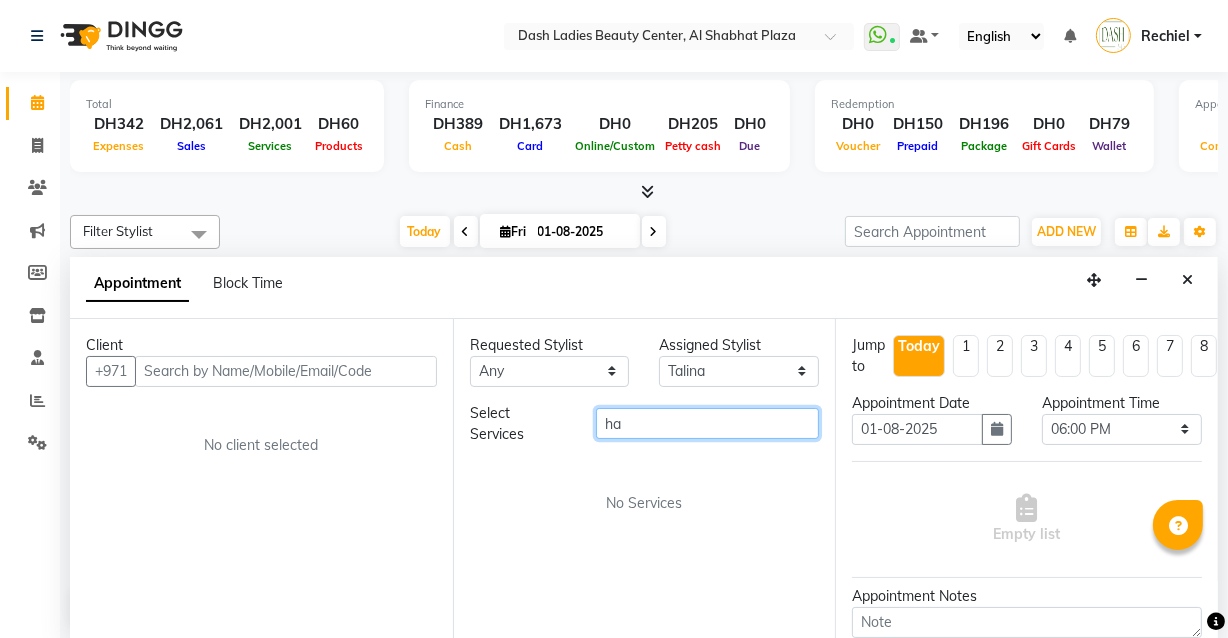 type on "h" 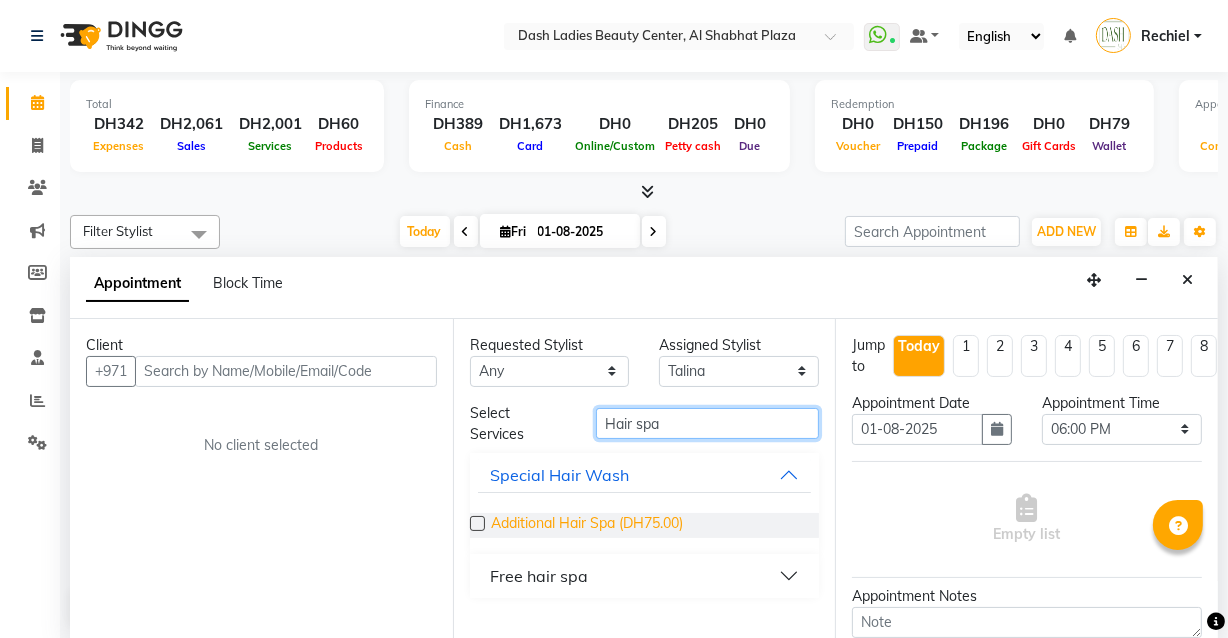 type on "Hair spa" 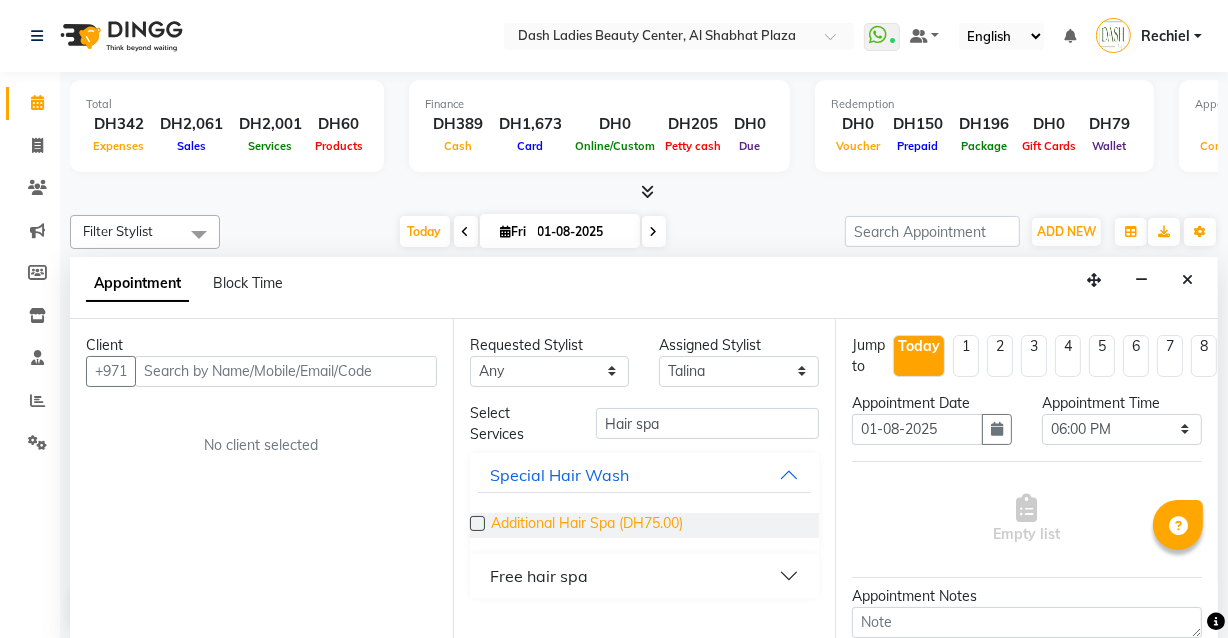 click on "Additional Hair Spa (DH75.00)" at bounding box center [587, 525] 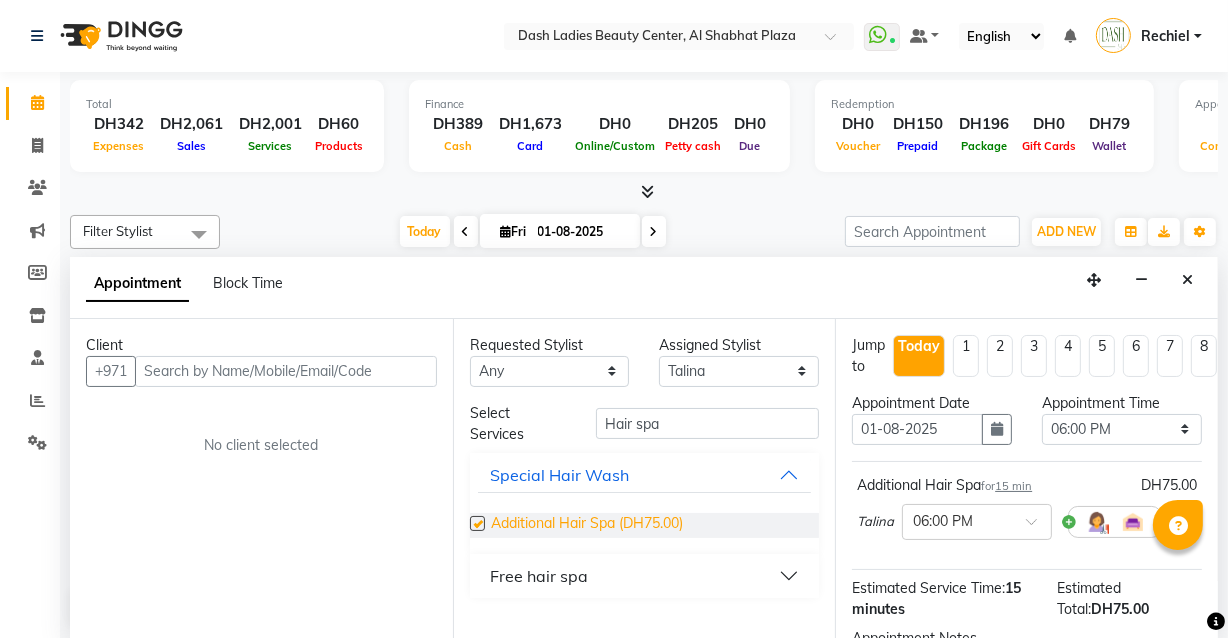 checkbox on "false" 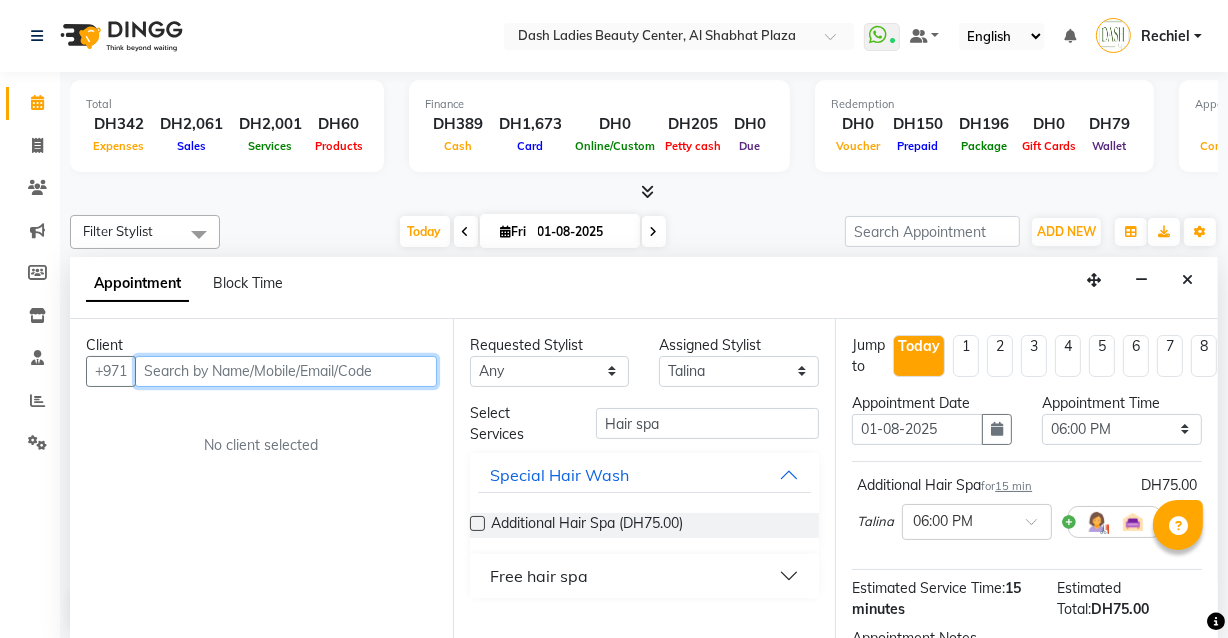 click at bounding box center [286, 371] 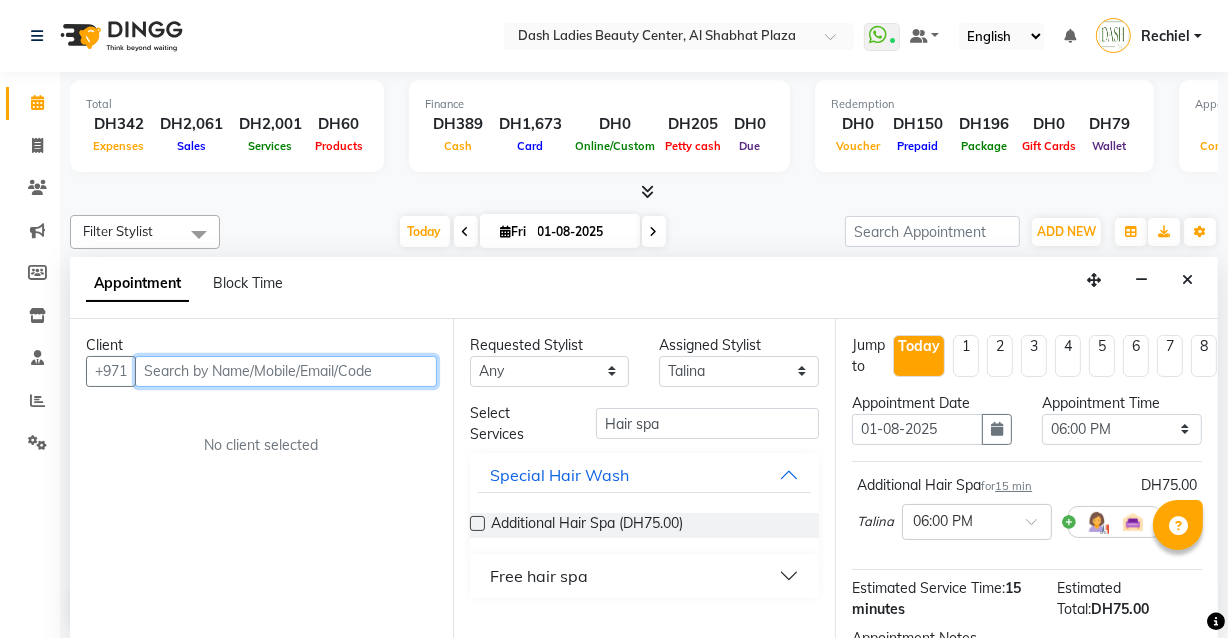 click at bounding box center [286, 371] 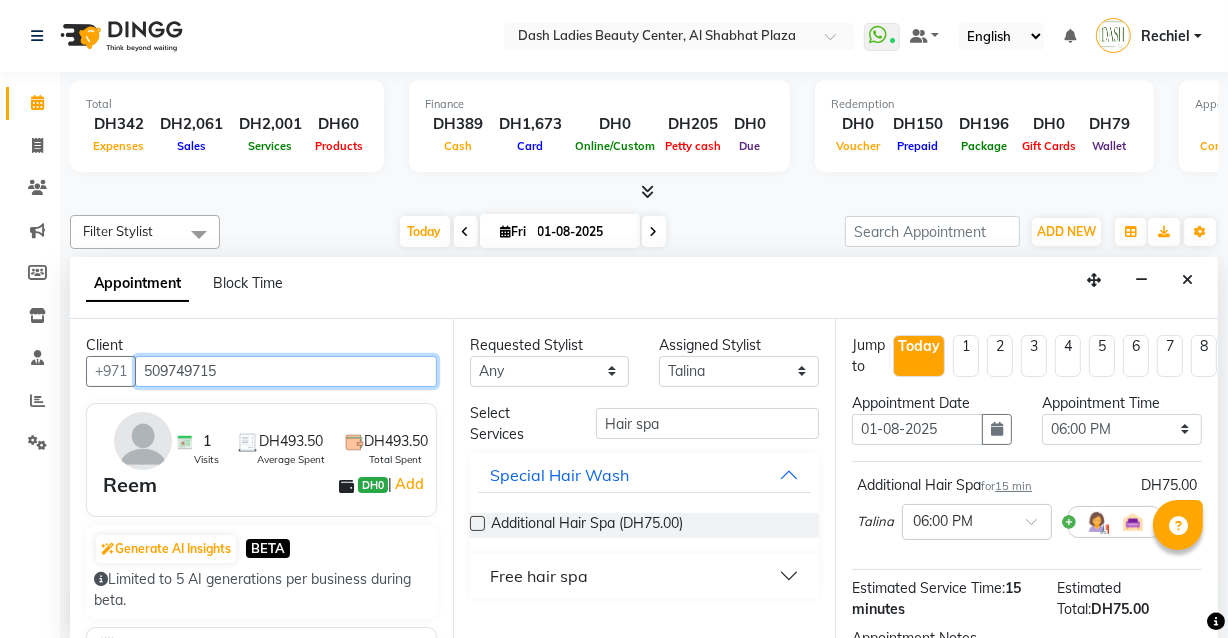 type on "509749715" 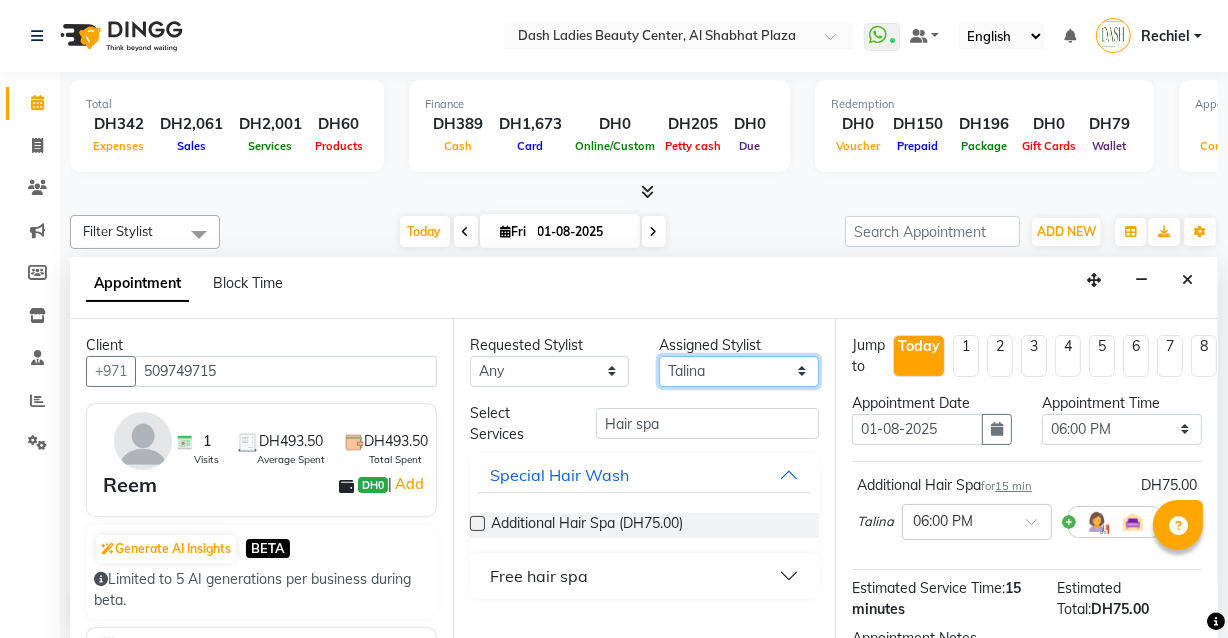 click on "Select Aizel Angelina Anna Bobi Edlyn Flora Grace Janine Jelyn Mariel Maya Nancy Nilam Nita Peace Rose Marie Saman Talina" at bounding box center (739, 371) 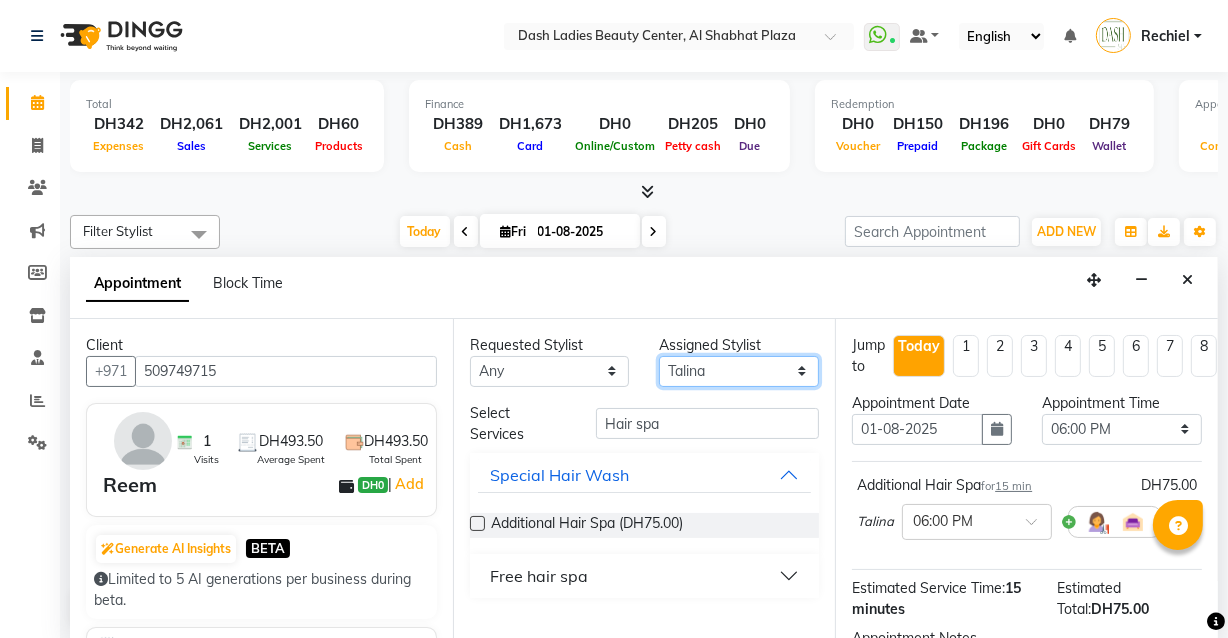 select on "82379" 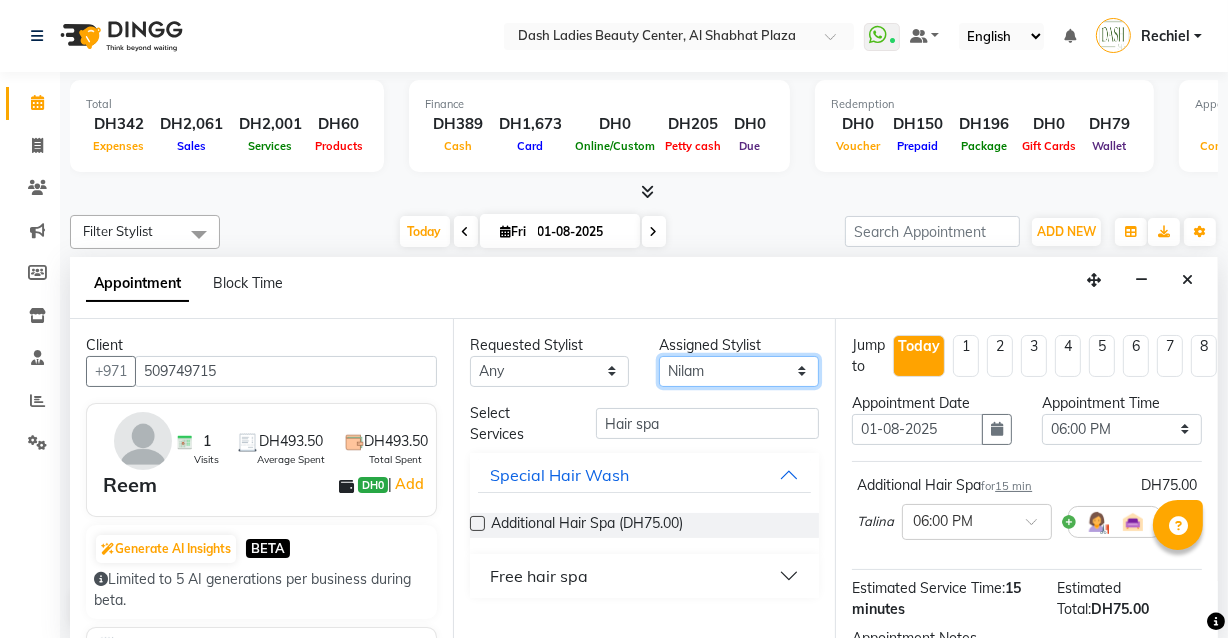 click on "Select Aizel Angelina Anna Bobi Edlyn Flora Grace Janine Jelyn Mariel Maya Nancy Nilam Nita Peace Rose Marie Saman Talina" at bounding box center (739, 371) 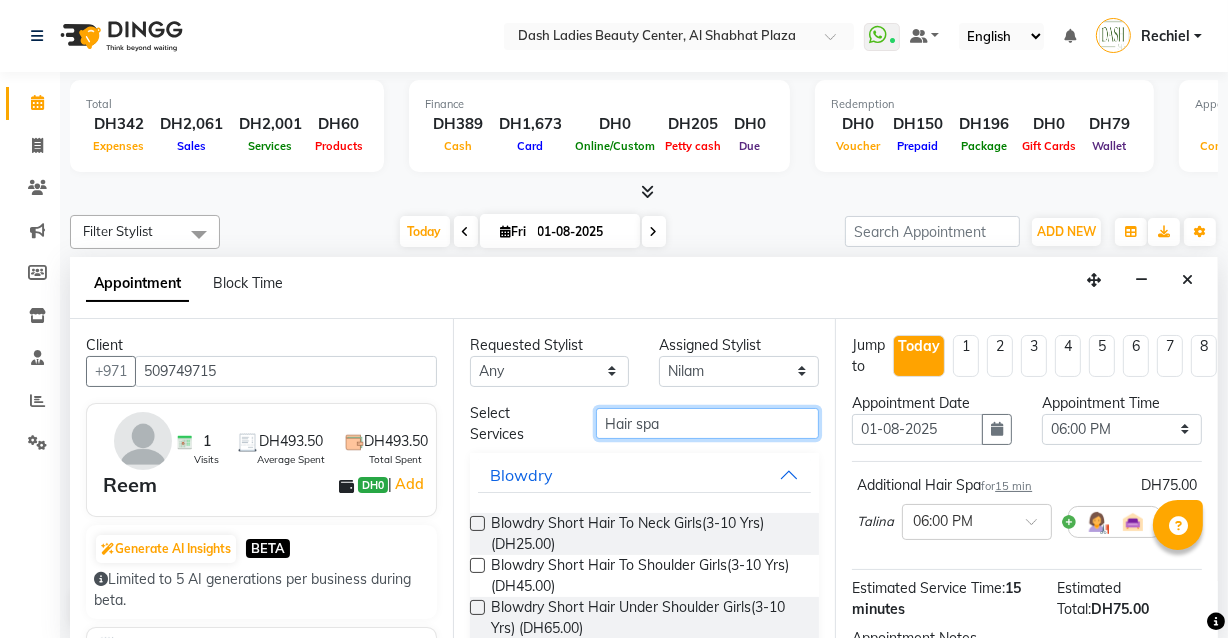 click on "Hair spa" at bounding box center (707, 423) 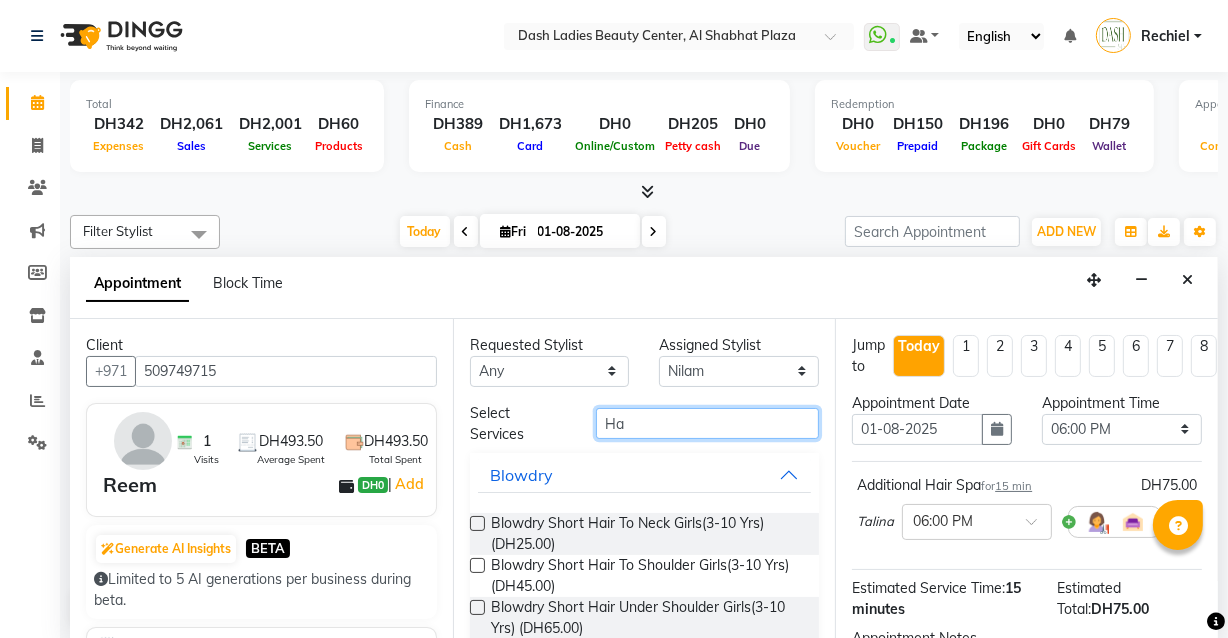 type on "H" 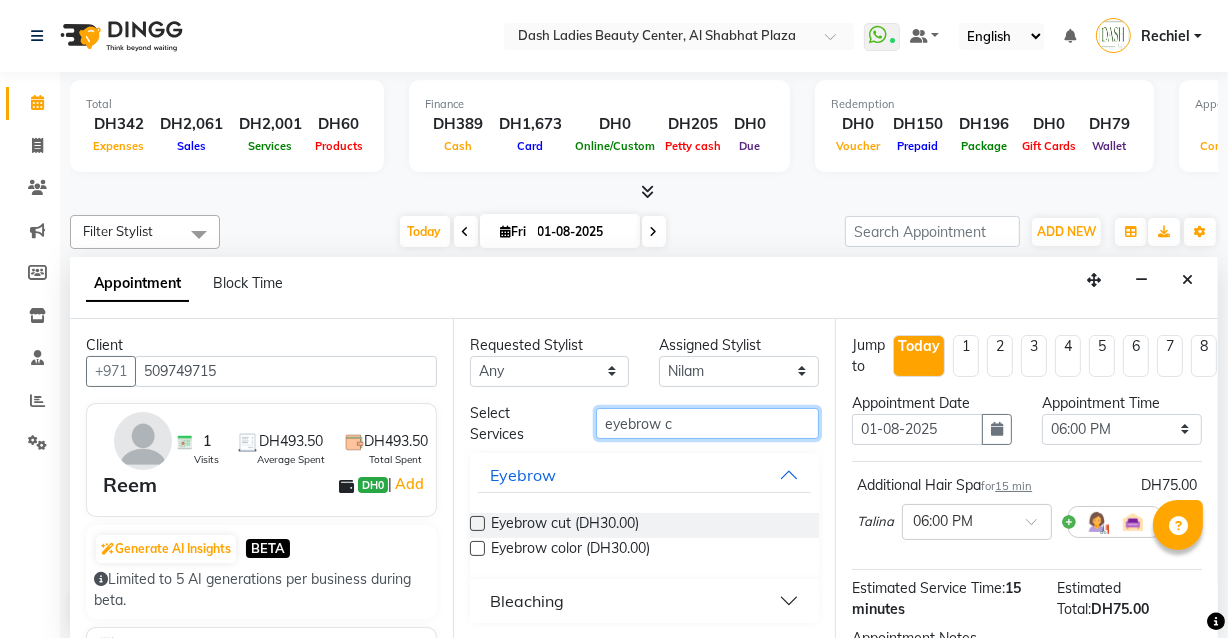 type on "eyebrow c" 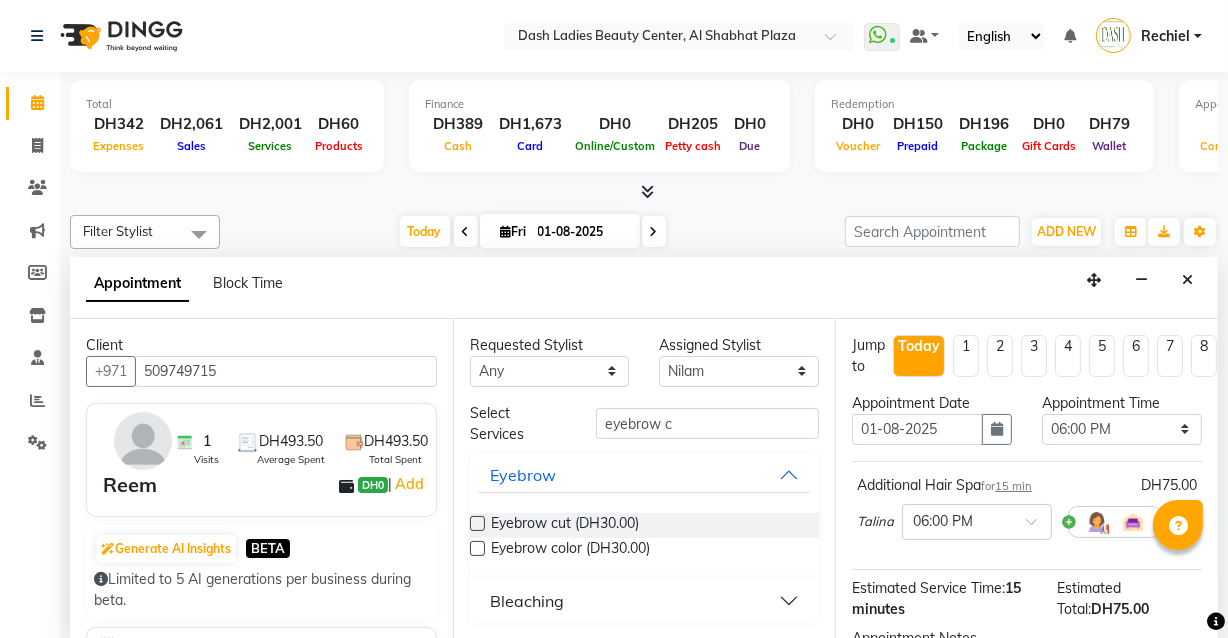click at bounding box center (477, 523) 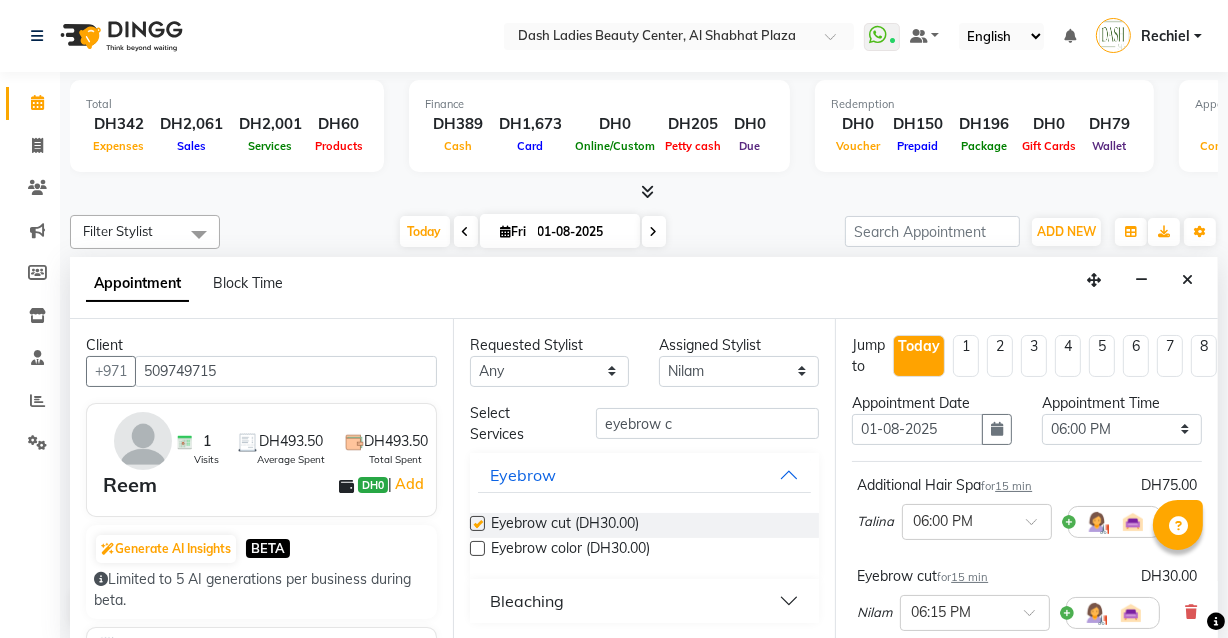 checkbox on "false" 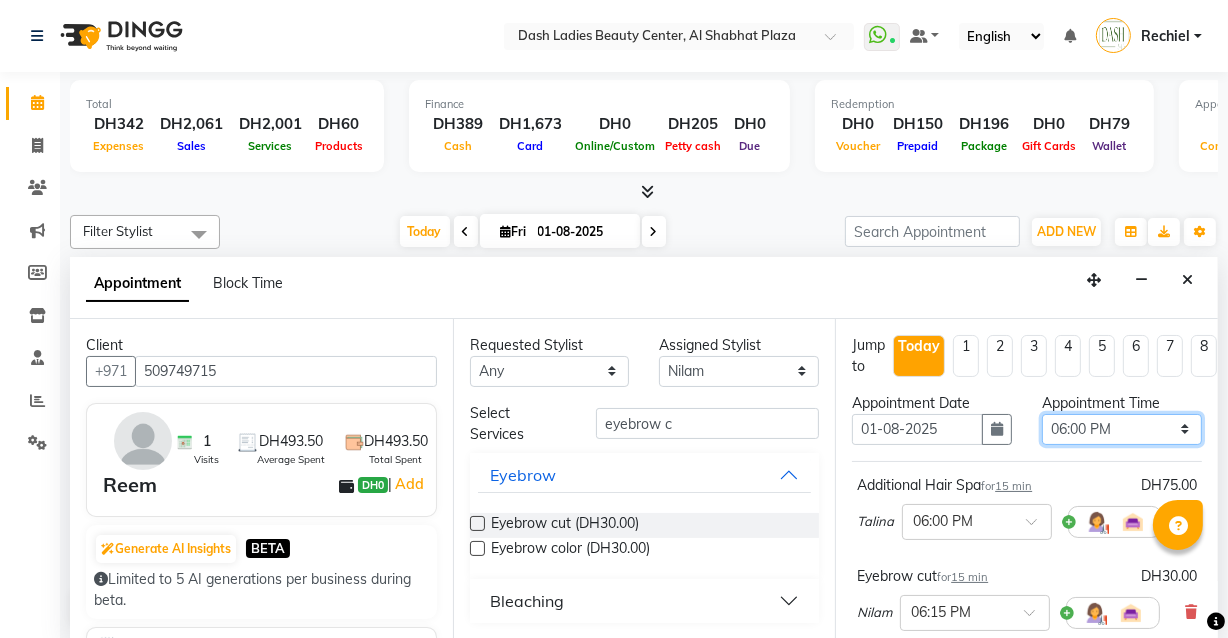 click on "Select 10:00 AM 10:15 AM 10:30 AM 10:45 AM 11:00 AM 11:15 AM 11:30 AM 11:45 AM 12:00 PM 12:15 PM 12:30 PM 12:45 PM 01:00 PM 01:15 PM 01:30 PM 01:45 PM 02:00 PM 02:15 PM 02:30 PM 02:45 PM 03:00 PM 03:15 PM 03:30 PM 03:45 PM 04:00 PM 04:15 PM 04:30 PM 04:45 PM 05:00 PM 05:15 PM 05:30 PM 05:45 PM 06:00 PM 06:15 PM 06:30 PM 06:45 PM 07:00 PM 07:15 PM 07:30 PM 07:45 PM 08:00 PM 08:15 PM 08:30 PM 08:45 PM 09:00 PM 09:15 PM 09:30 PM 09:45 PM 10:00 PM" at bounding box center [1122, 429] 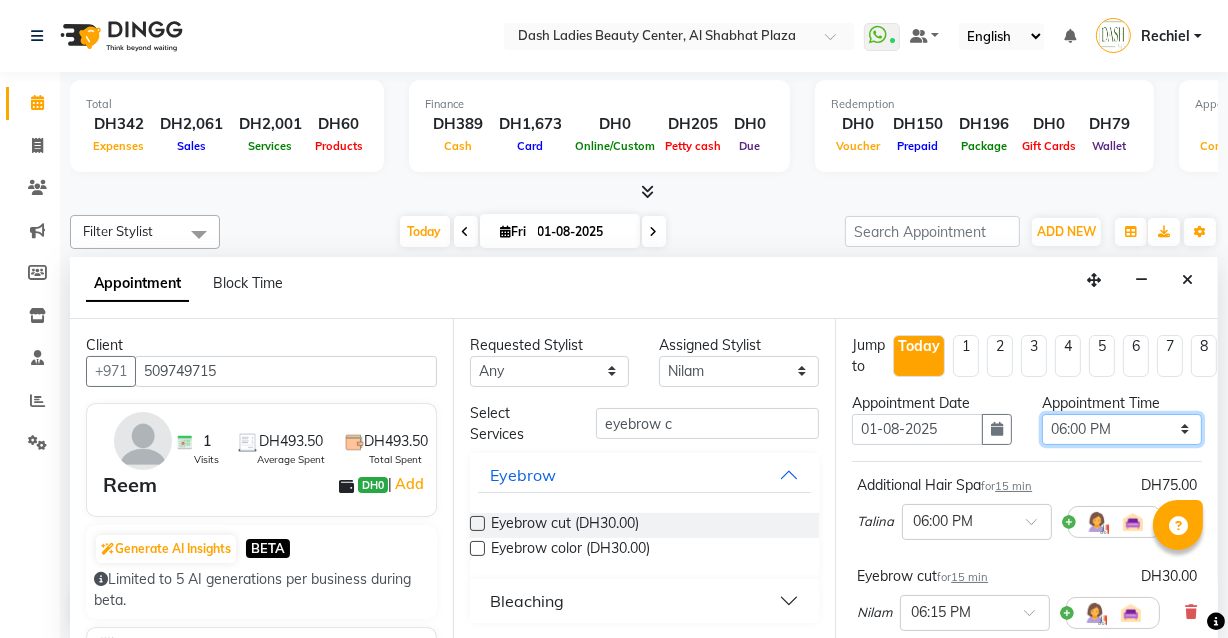 select on "1035" 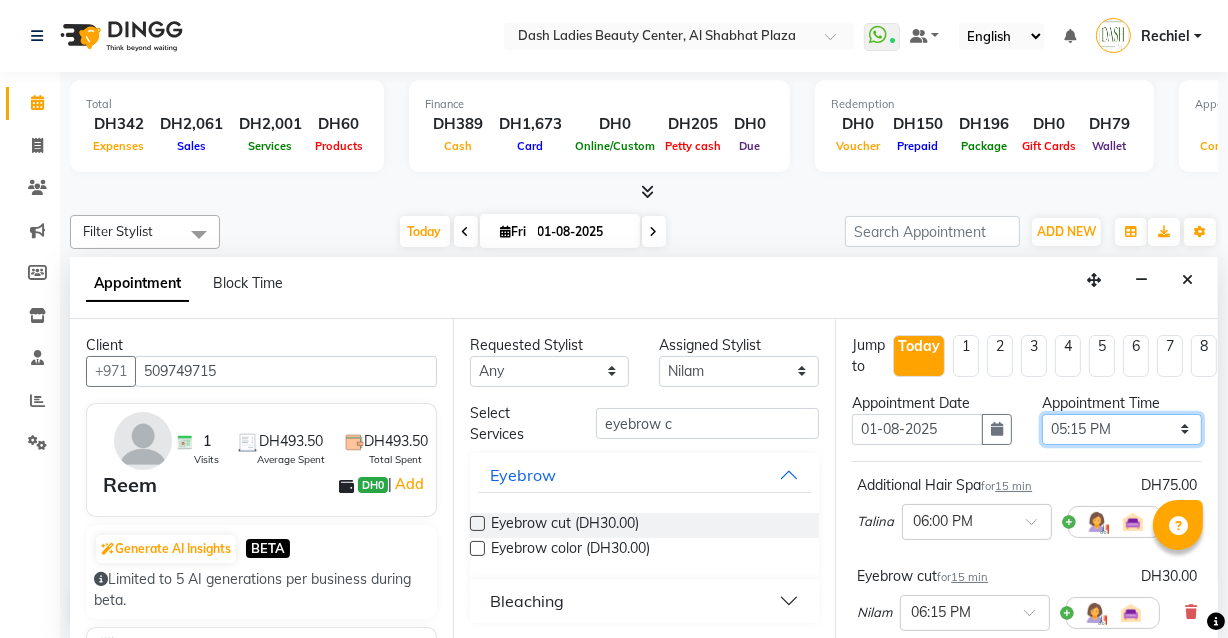 click on "Select 10:00 AM 10:15 AM 10:30 AM 10:45 AM 11:00 AM 11:15 AM 11:30 AM 11:45 AM 12:00 PM 12:15 PM 12:30 PM 12:45 PM 01:00 PM 01:15 PM 01:30 PM 01:45 PM 02:00 PM 02:15 PM 02:30 PM 02:45 PM 03:00 PM 03:15 PM 03:30 PM 03:45 PM 04:00 PM 04:15 PM 04:30 PM 04:45 PM 05:00 PM 05:15 PM 05:30 PM 05:45 PM 06:00 PM 06:15 PM 06:30 PM 06:45 PM 07:00 PM 07:15 PM 07:30 PM 07:45 PM 08:00 PM 08:15 PM 08:30 PM 08:45 PM 09:00 PM 09:15 PM 09:30 PM 09:45 PM 10:00 PM" at bounding box center [1122, 429] 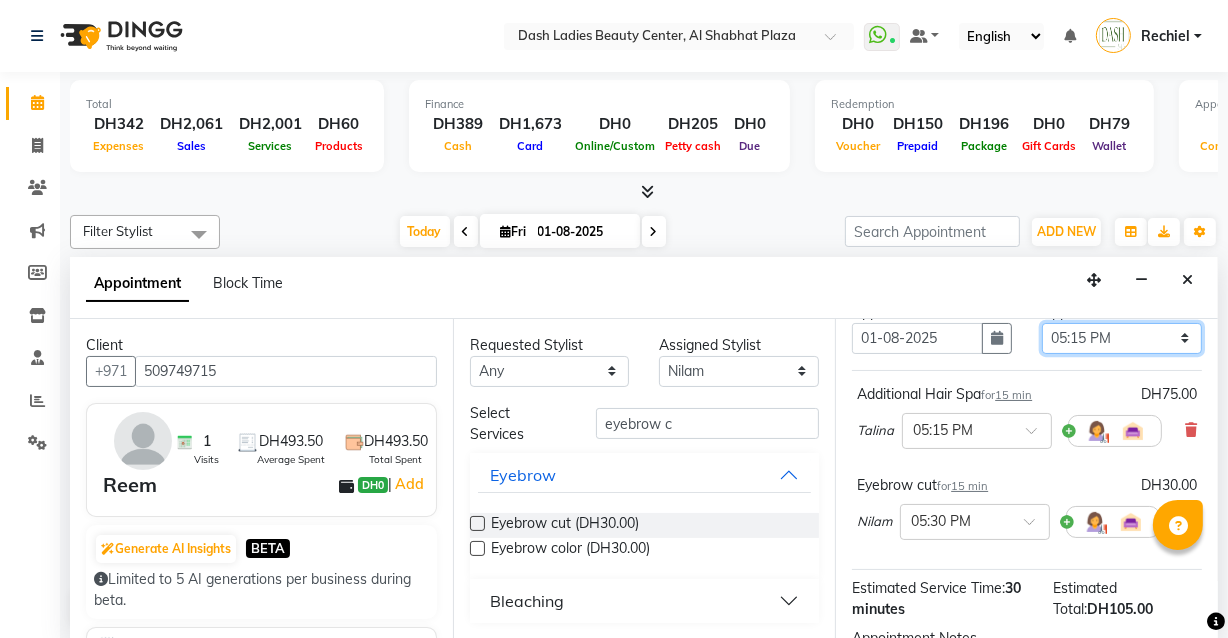 scroll, scrollTop: 92, scrollLeft: 0, axis: vertical 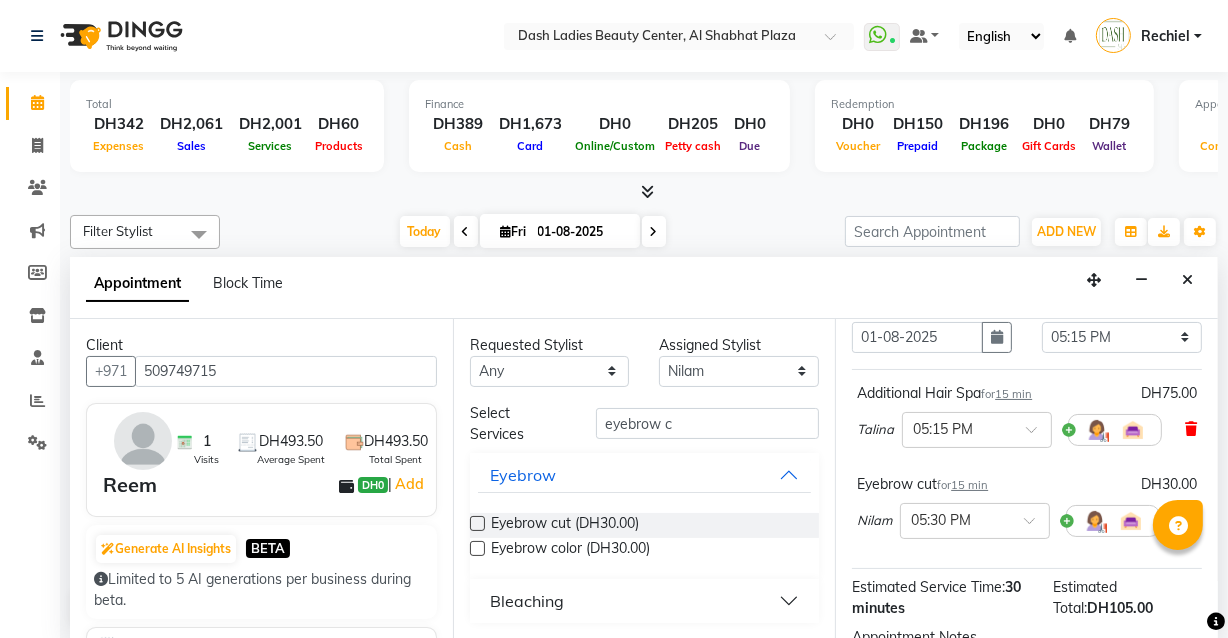 click at bounding box center (1191, 429) 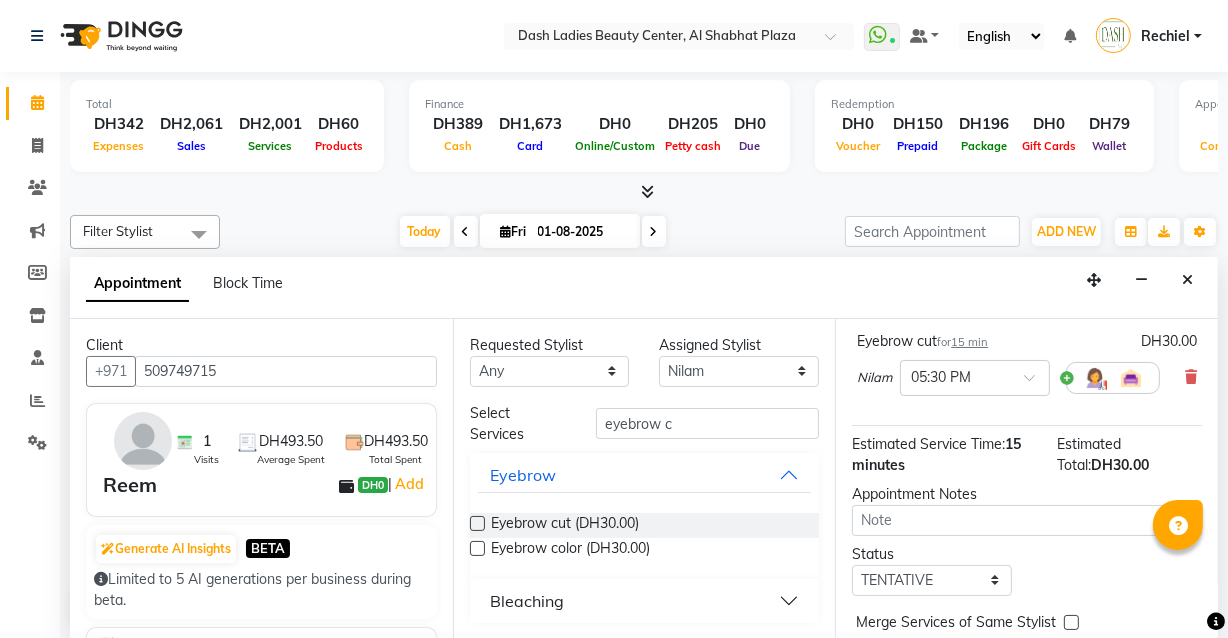 scroll, scrollTop: 235, scrollLeft: 0, axis: vertical 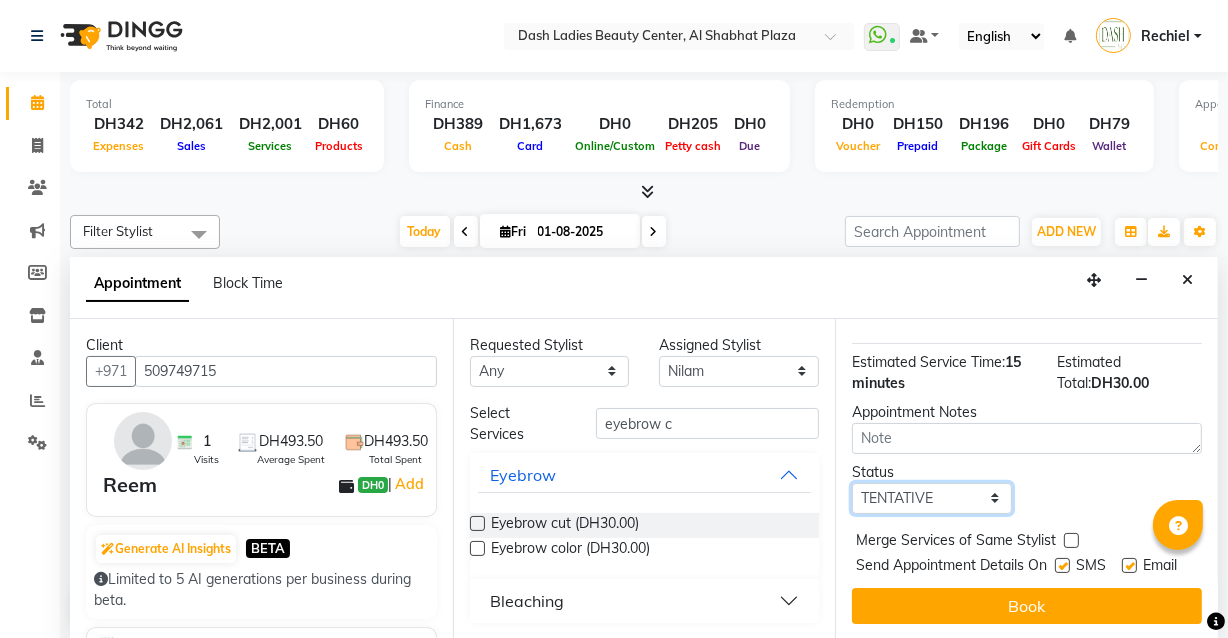 click on "Select TENTATIVE CONFIRM CHECK-IN UPCOMING" at bounding box center [932, 498] 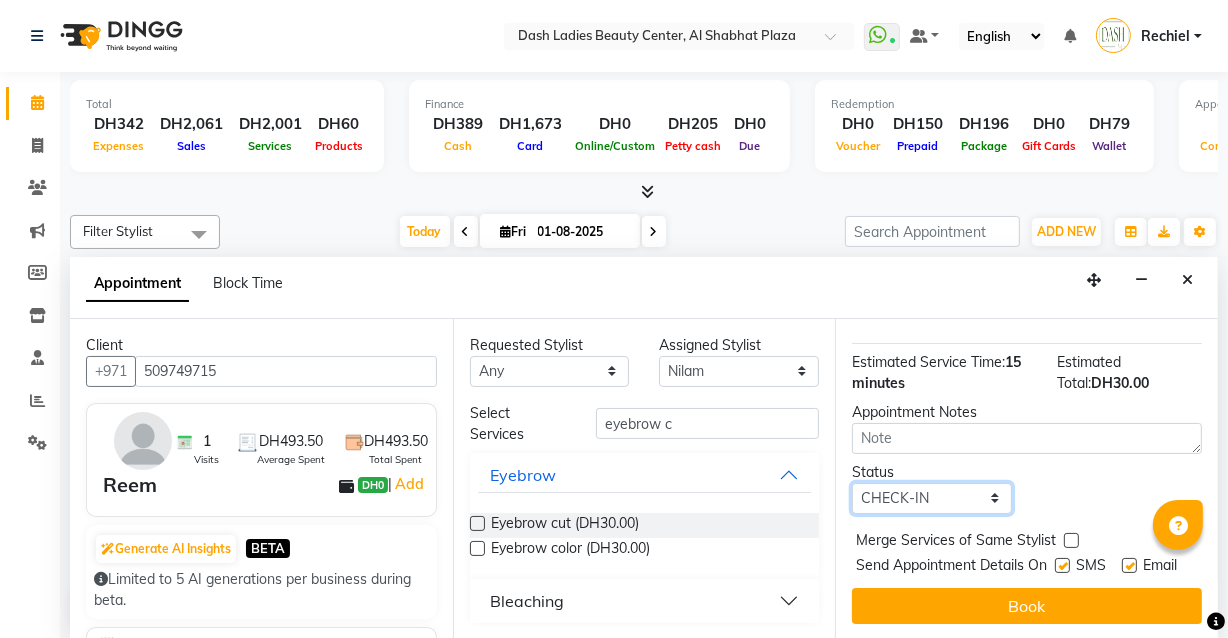 click on "Select TENTATIVE CONFIRM CHECK-IN UPCOMING" at bounding box center [932, 498] 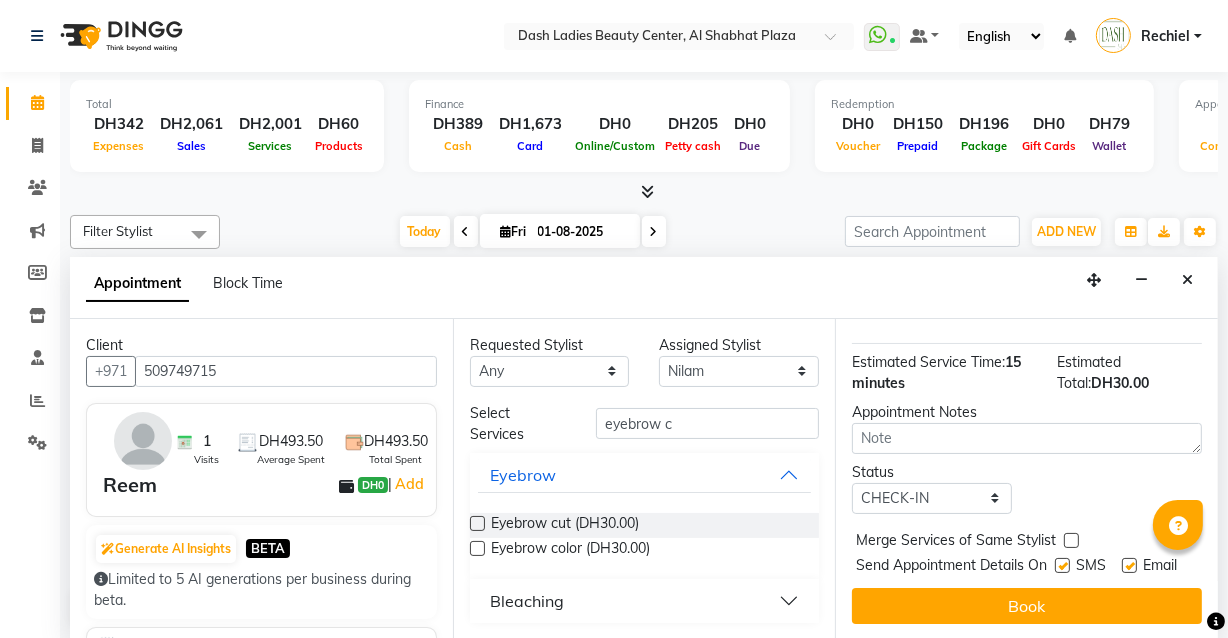 click at bounding box center (1071, 540) 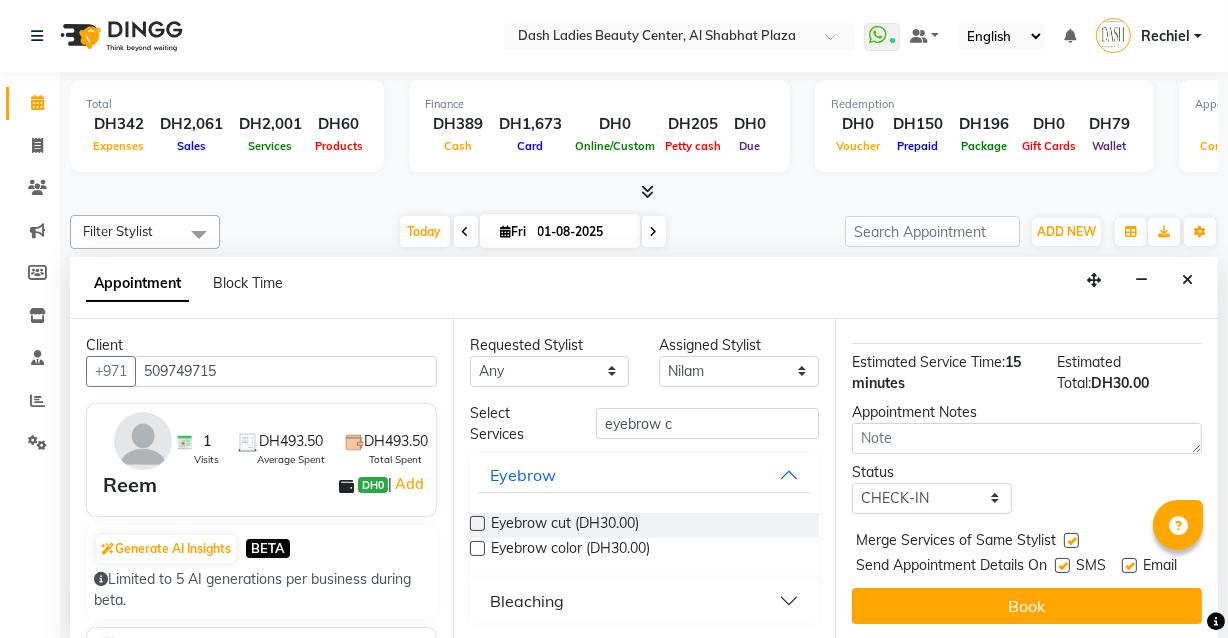 click at bounding box center (1062, 565) 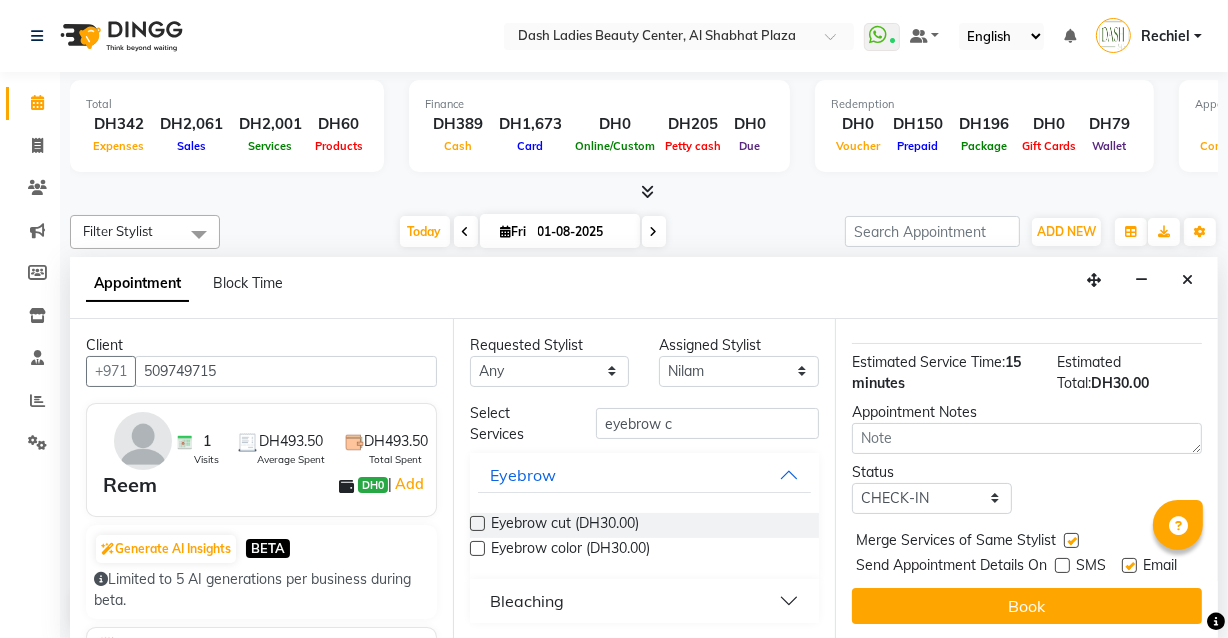 click at bounding box center [1129, 565] 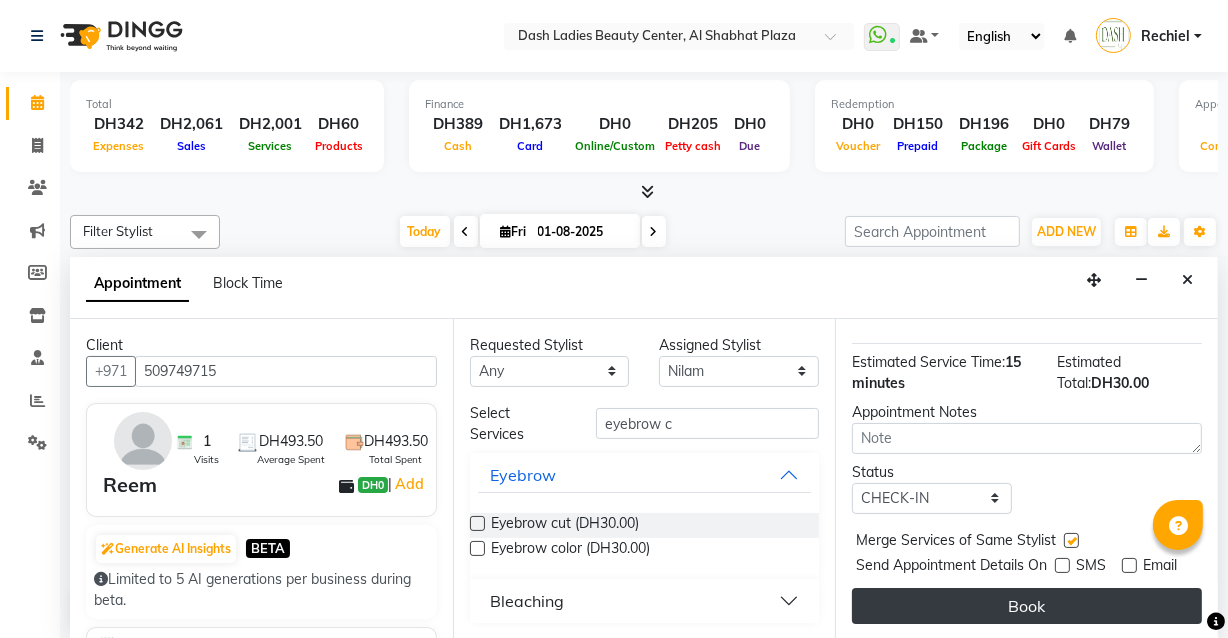 click on "Book" at bounding box center (1027, 606) 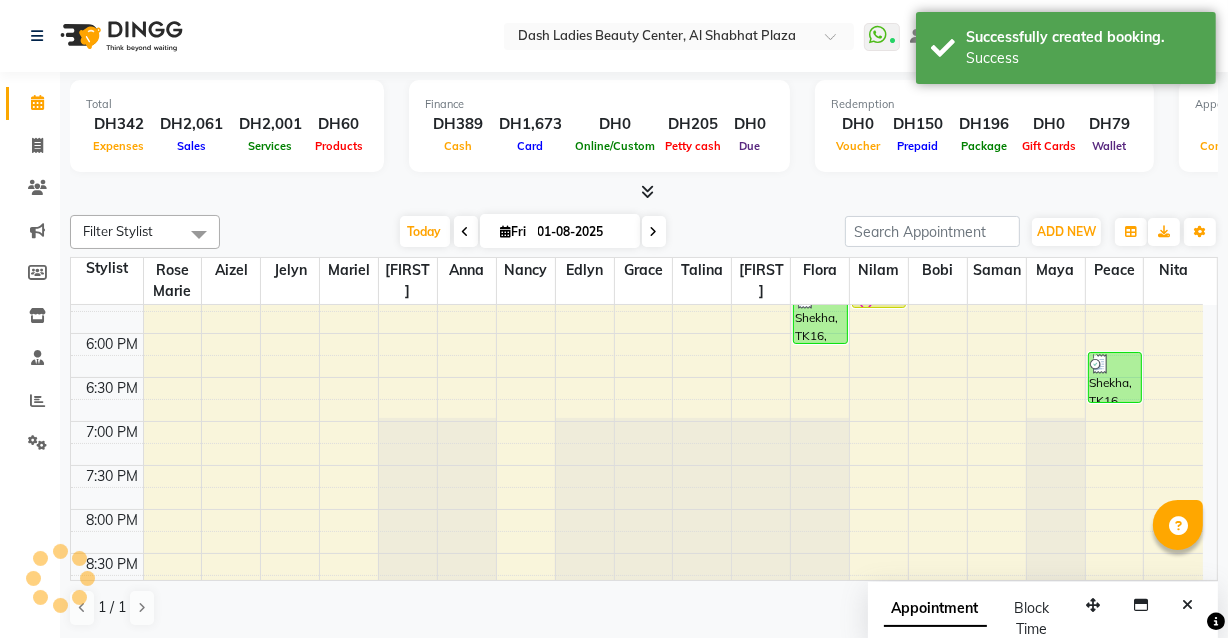 scroll, scrollTop: 0, scrollLeft: 0, axis: both 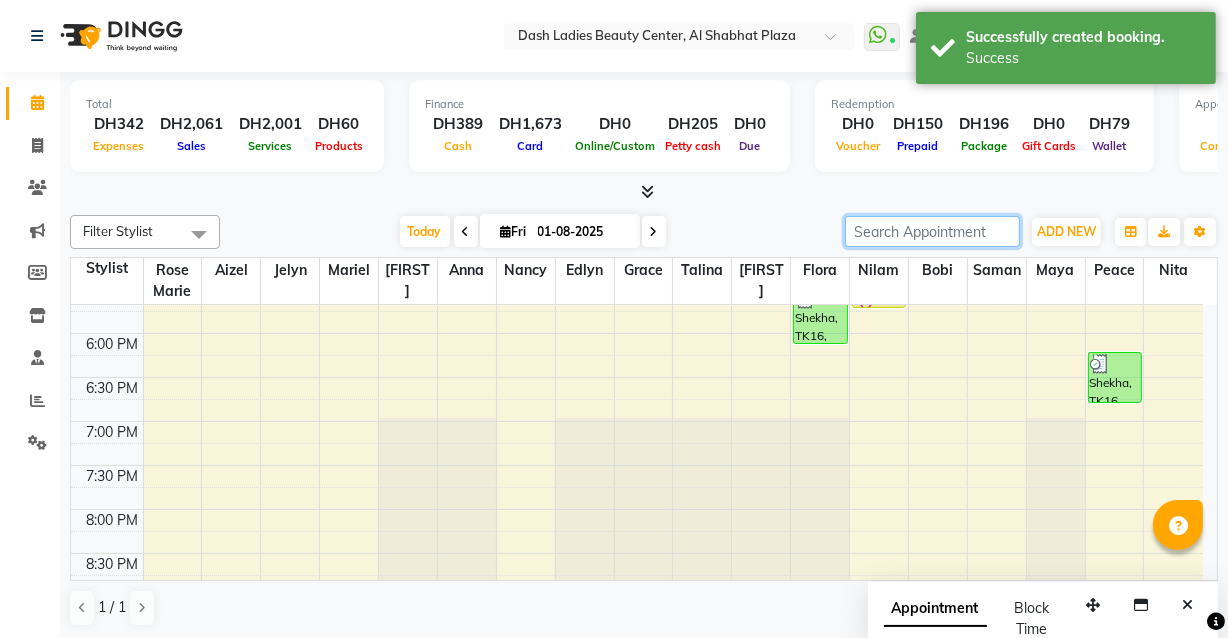 click at bounding box center [932, 231] 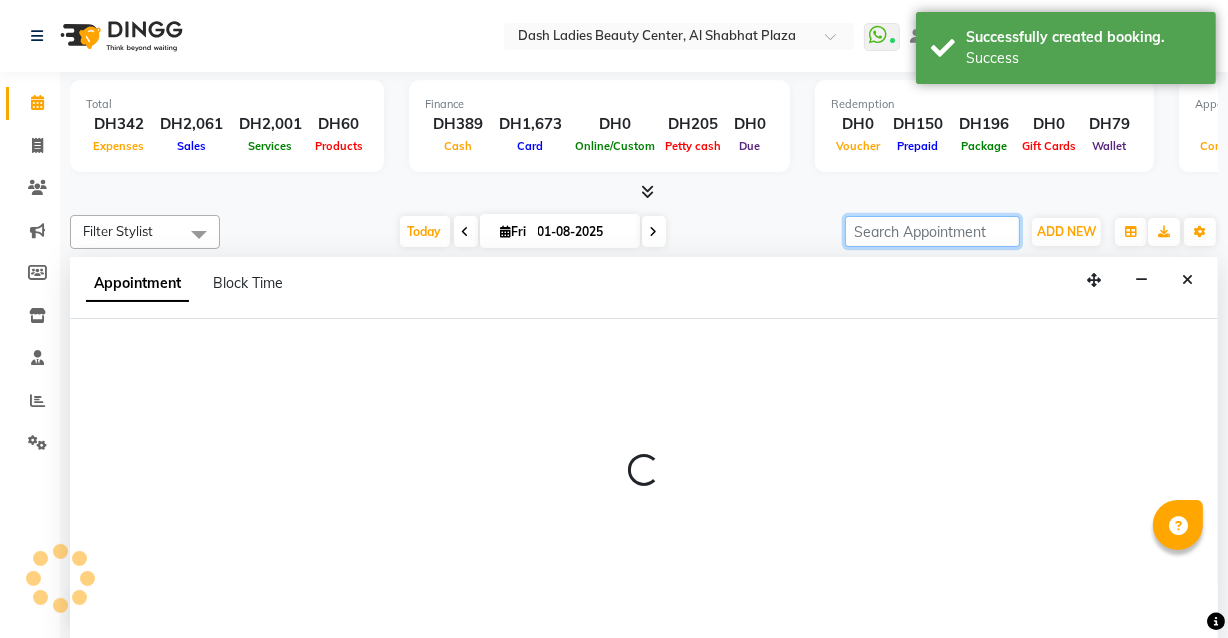 scroll, scrollTop: 0, scrollLeft: 0, axis: both 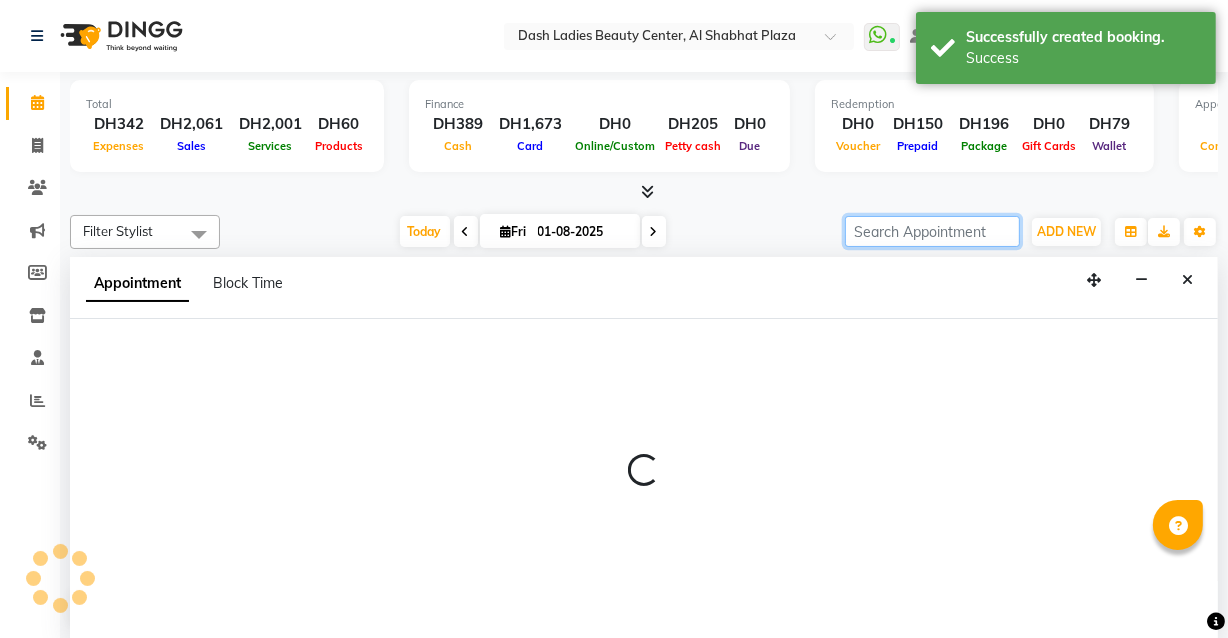 select on "82379" 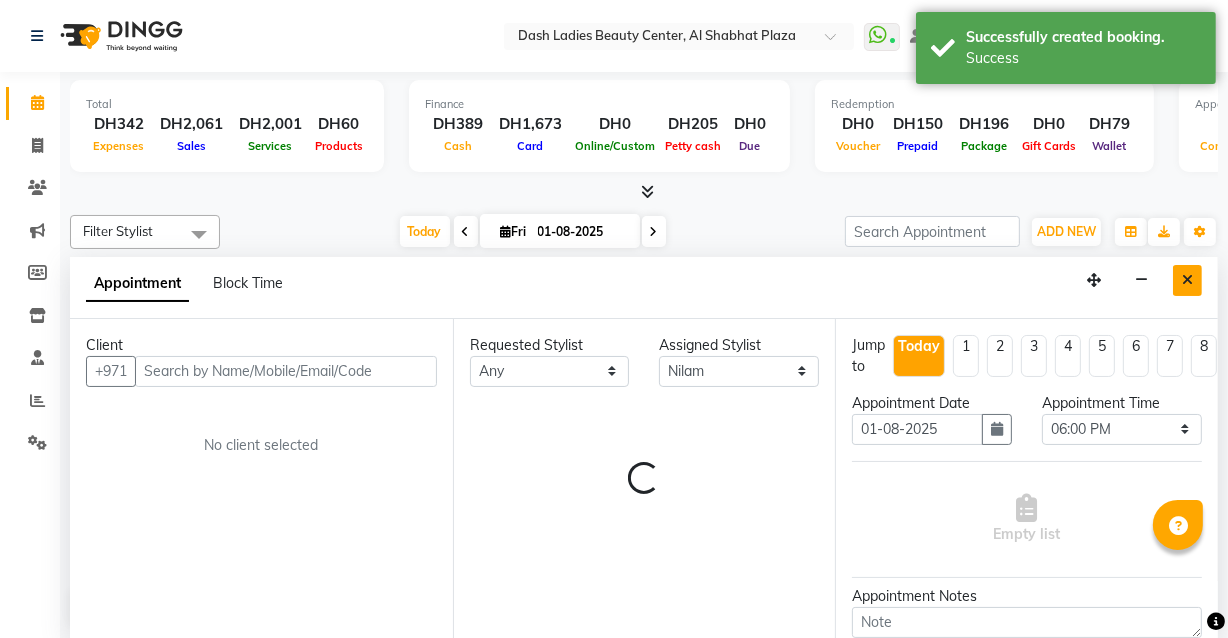 click at bounding box center [1187, 280] 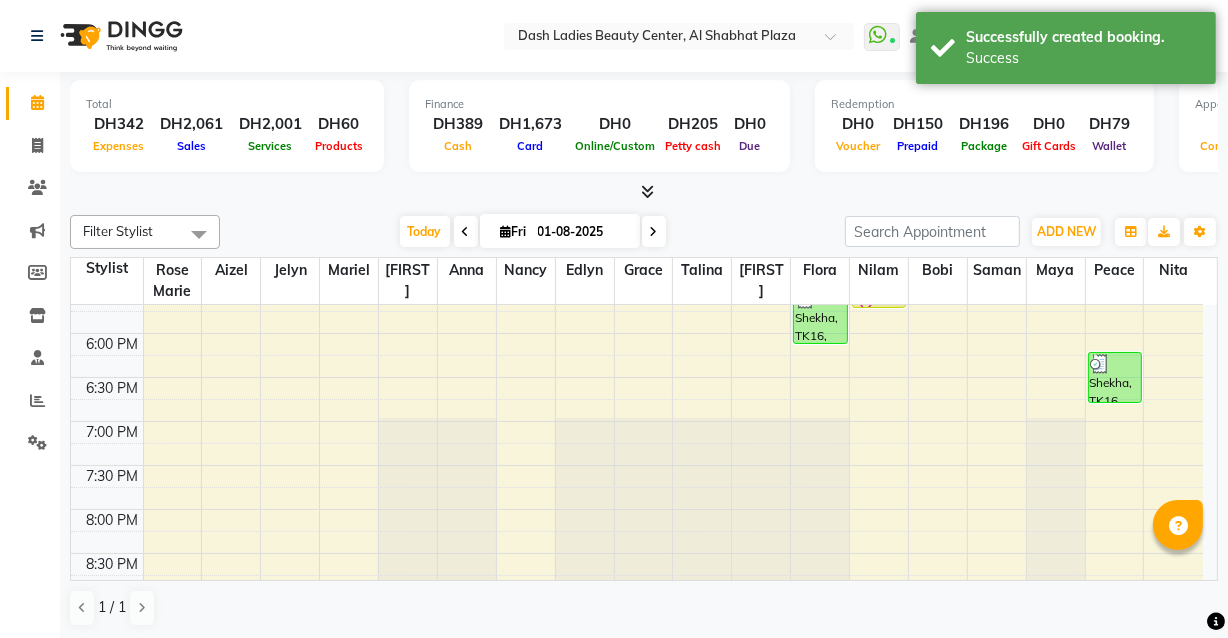 click at bounding box center [879, 307] 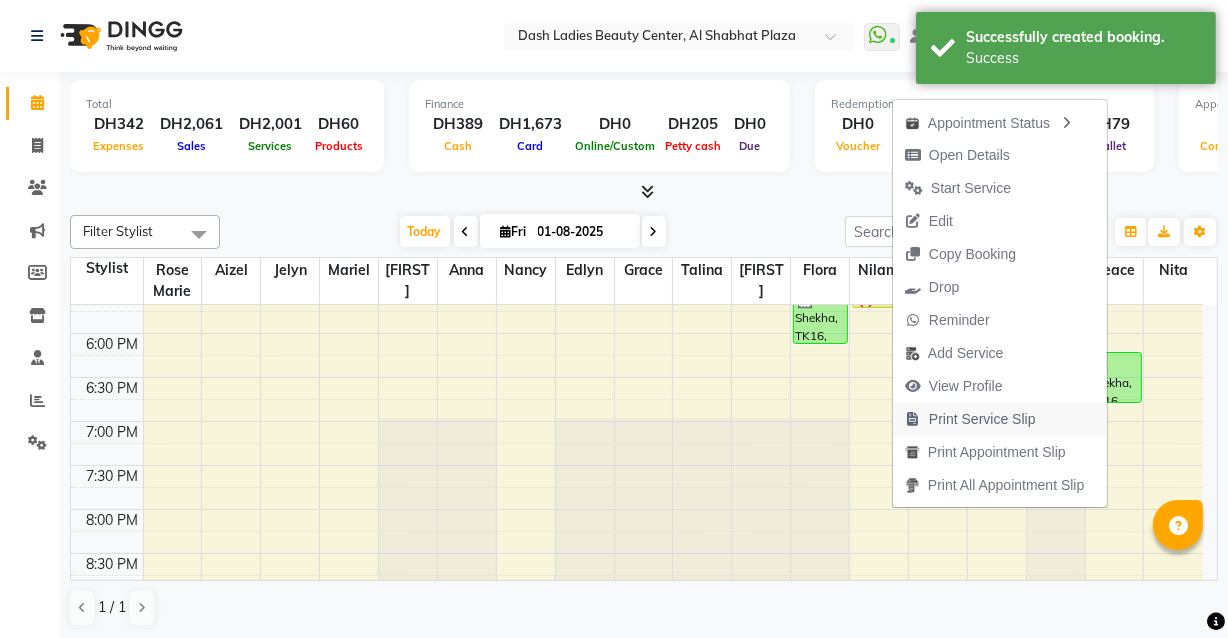 click on "Print Service Slip" at bounding box center [982, 419] 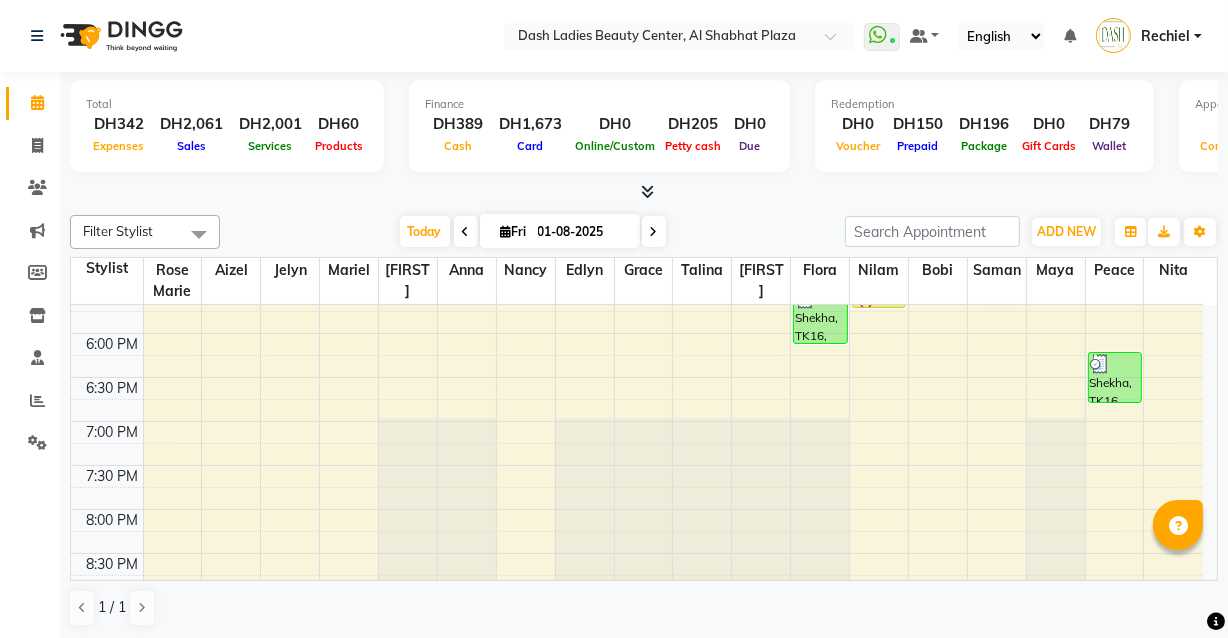 scroll, scrollTop: 0, scrollLeft: 0, axis: both 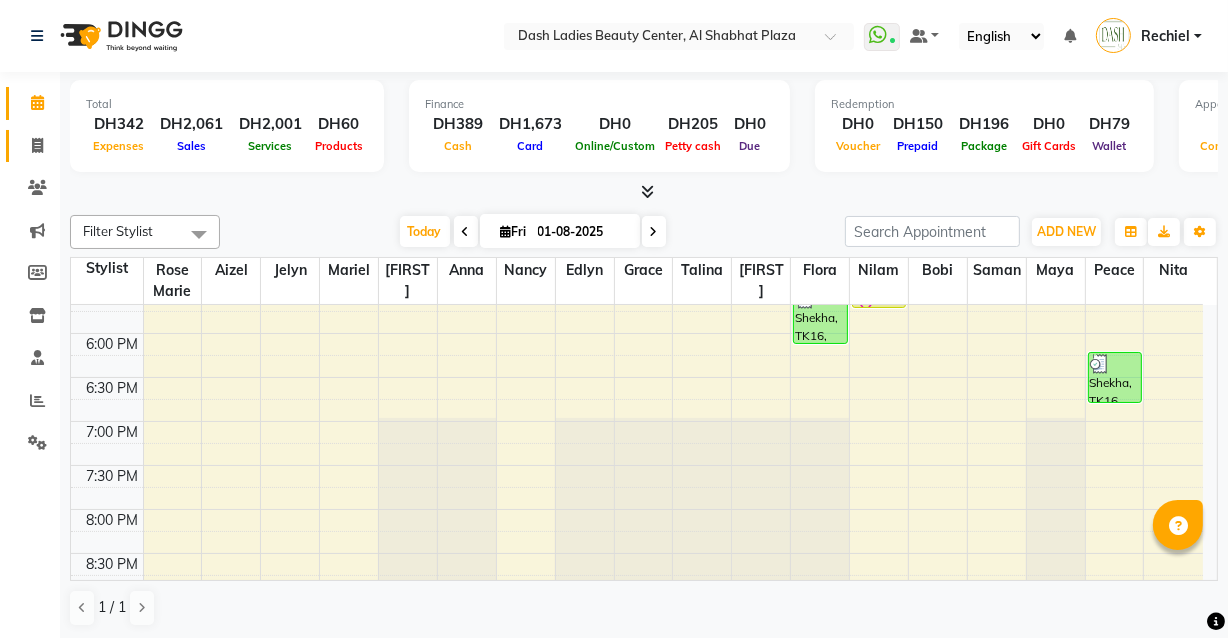 click 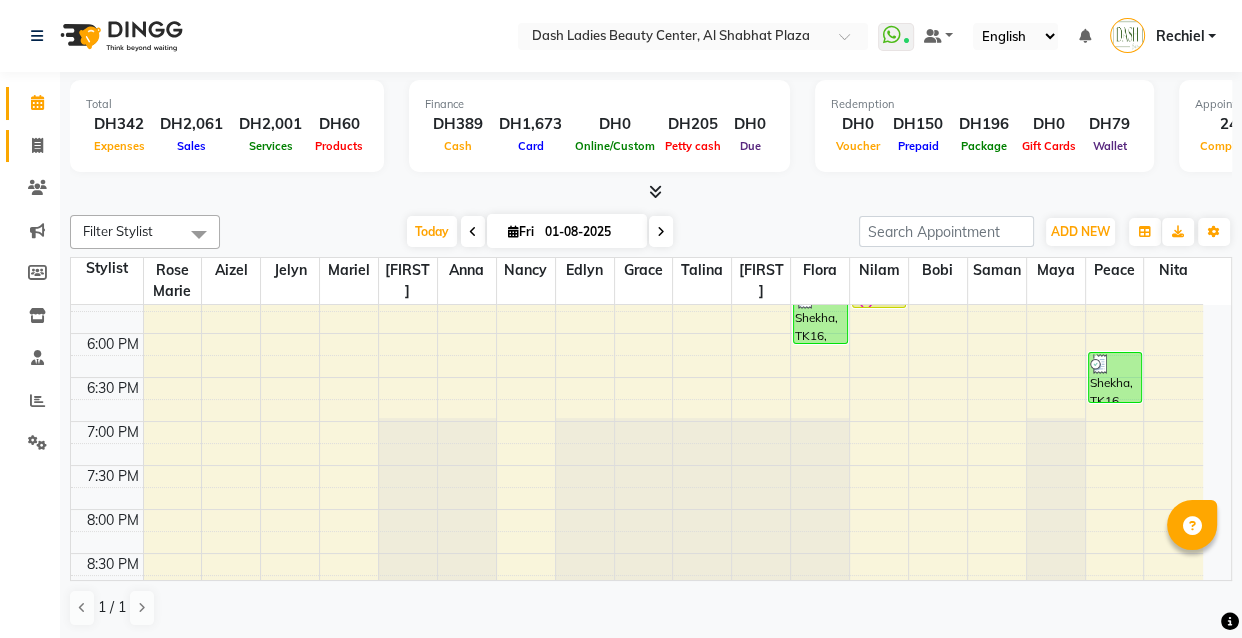 select on "8372" 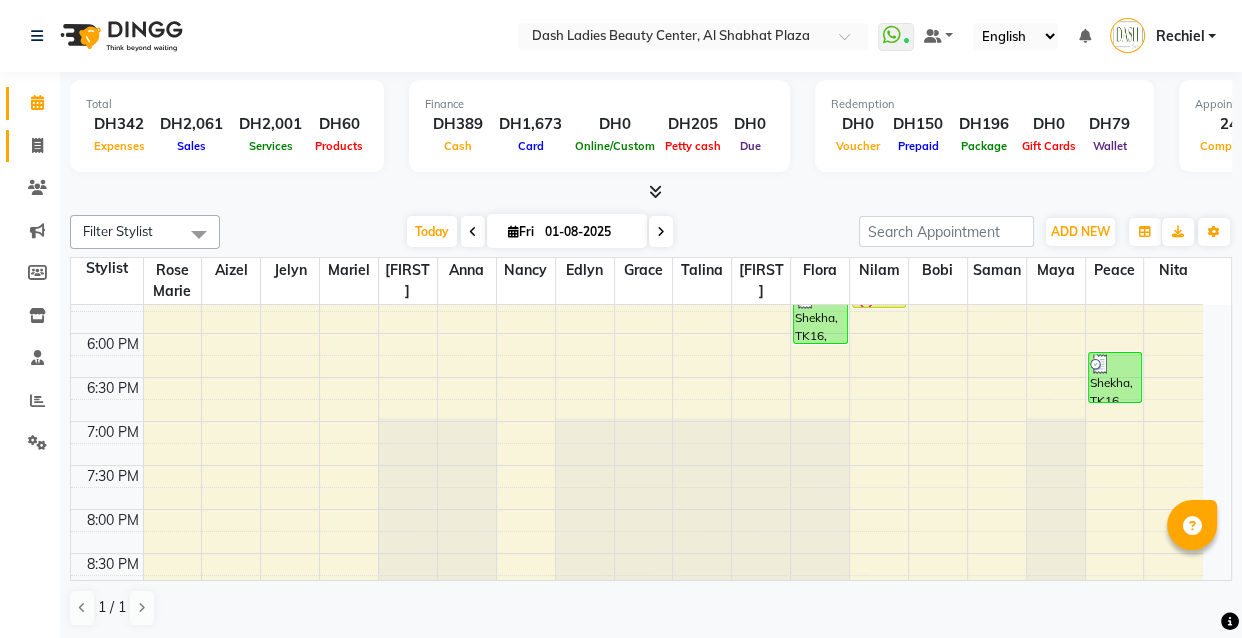 select on "service" 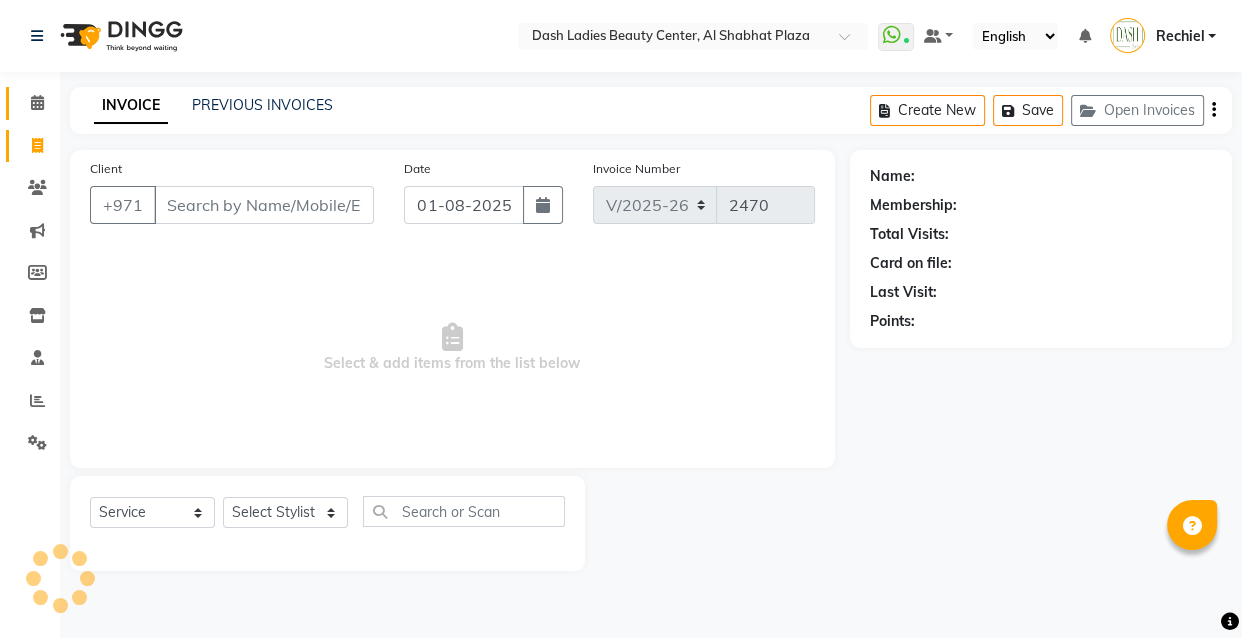 click 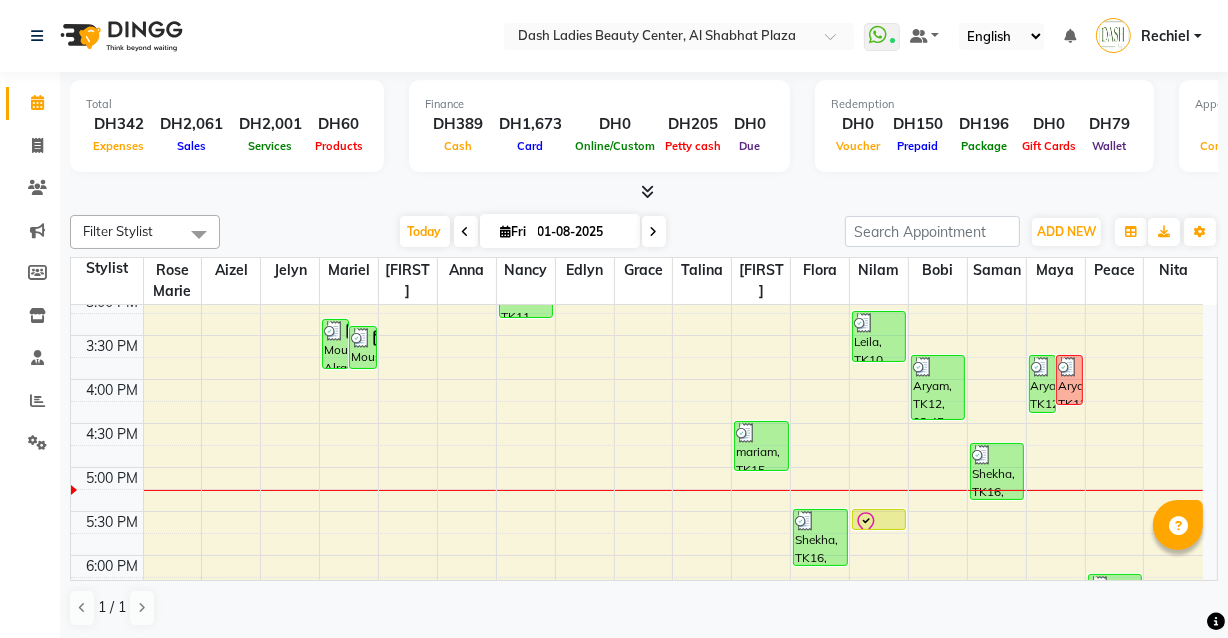 scroll, scrollTop: 548, scrollLeft: 0, axis: vertical 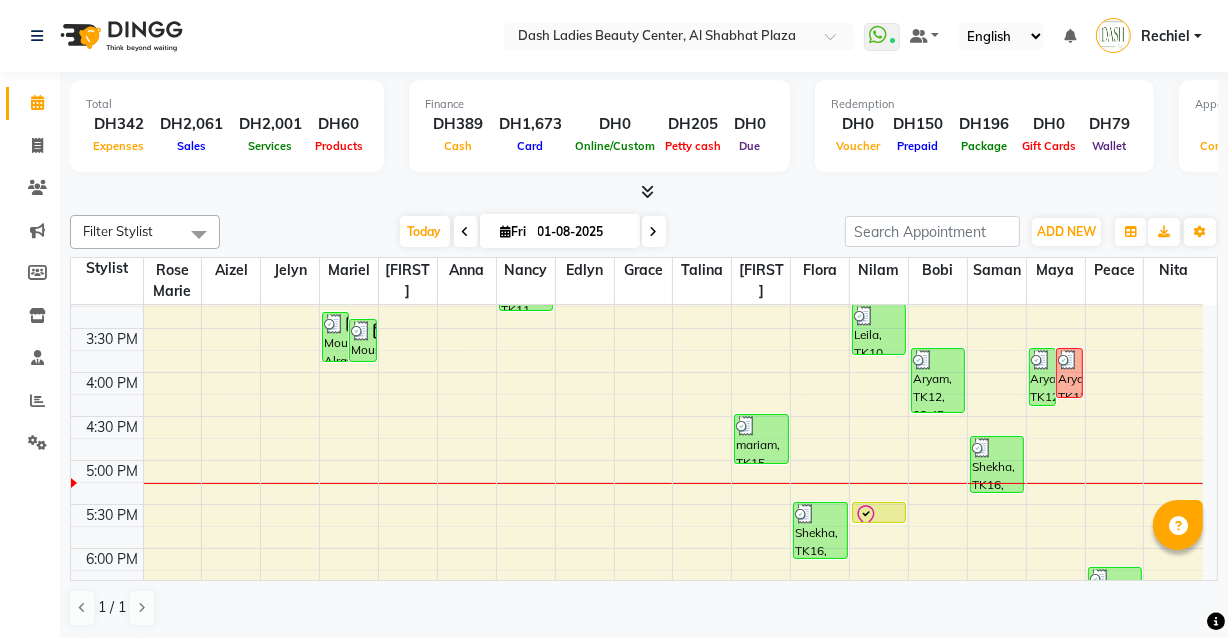 click at bounding box center (879, 516) 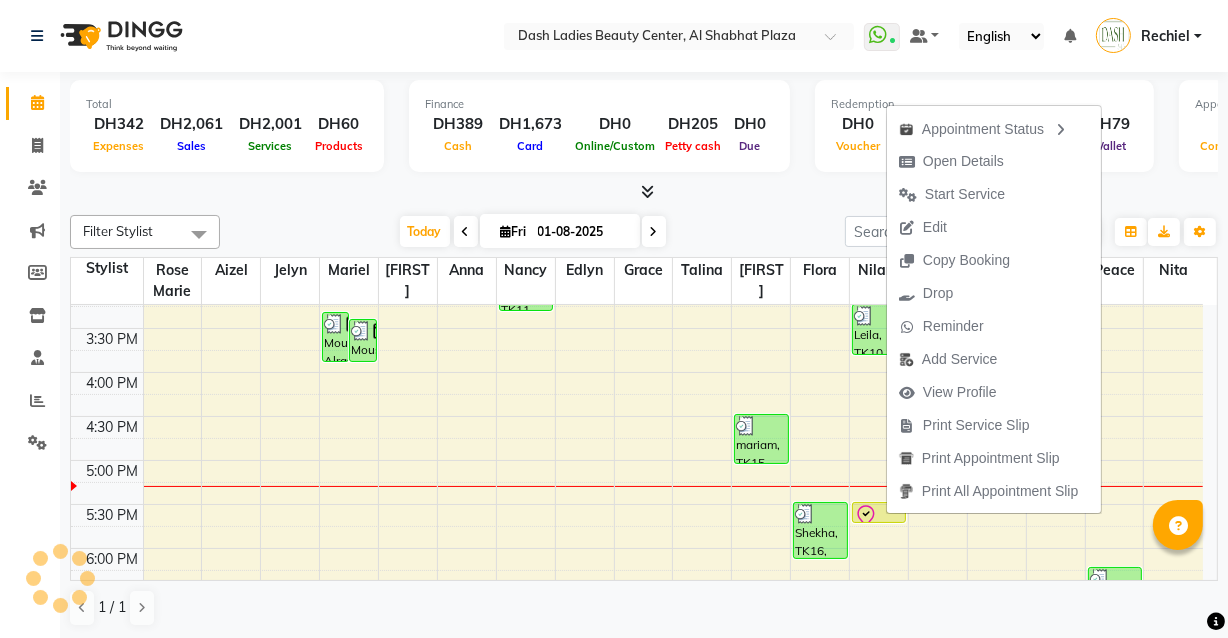 click at bounding box center (879, 522) 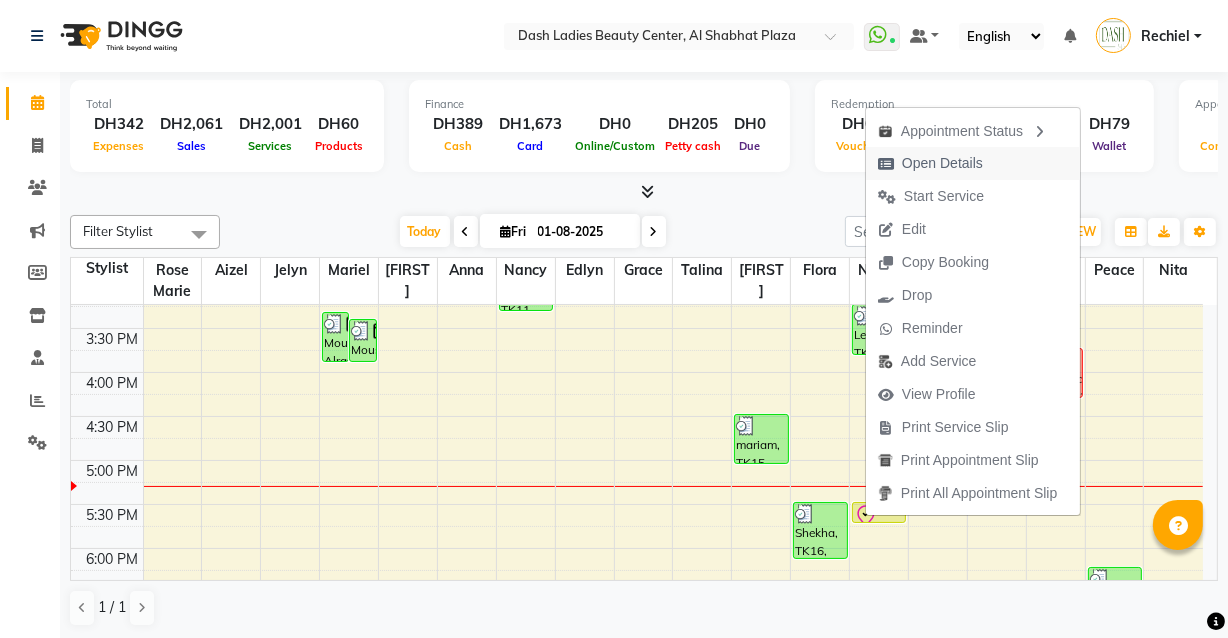 click on "Open Details" at bounding box center [942, 163] 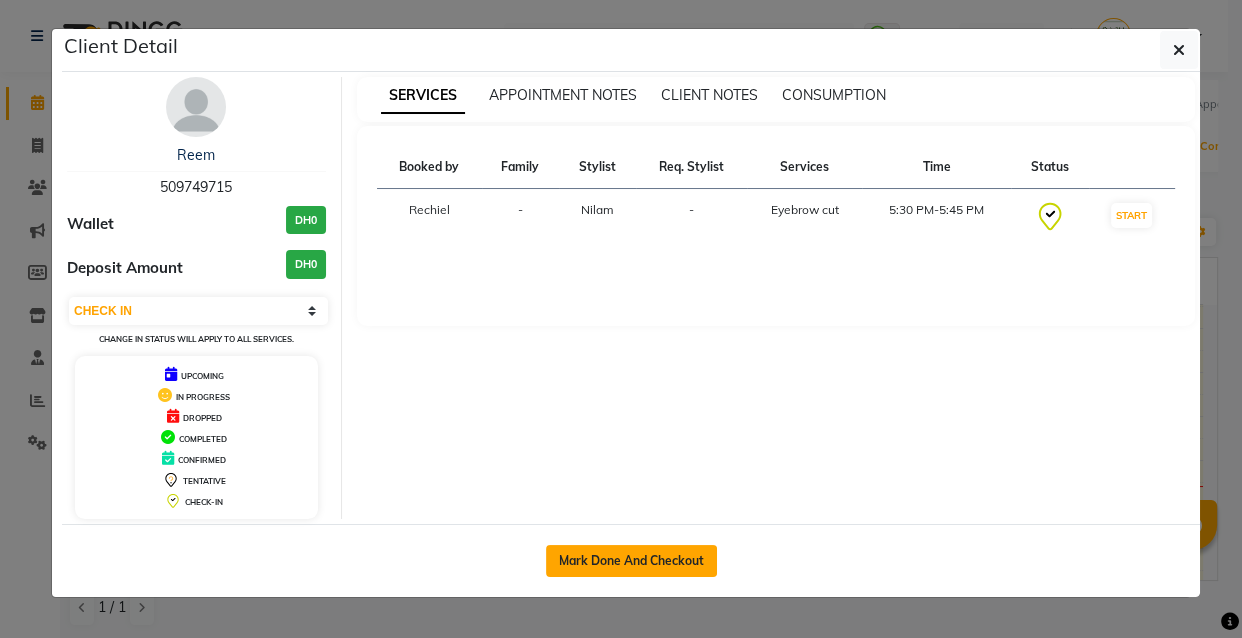 click on "Mark Done And Checkout" 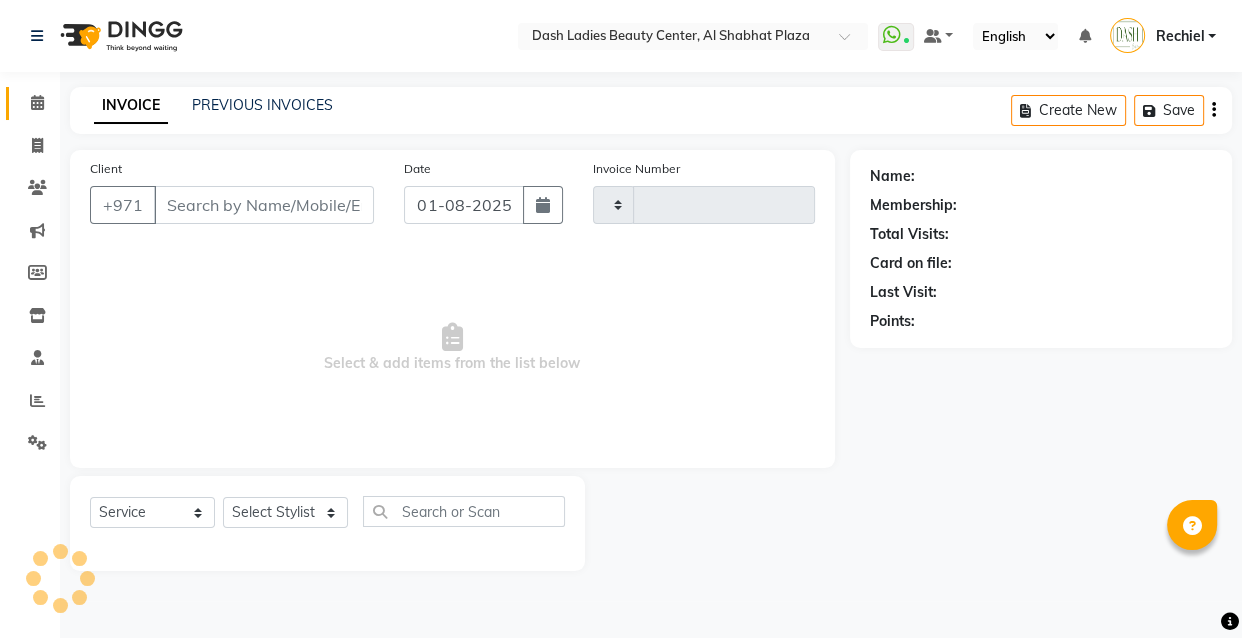 type on "2470" 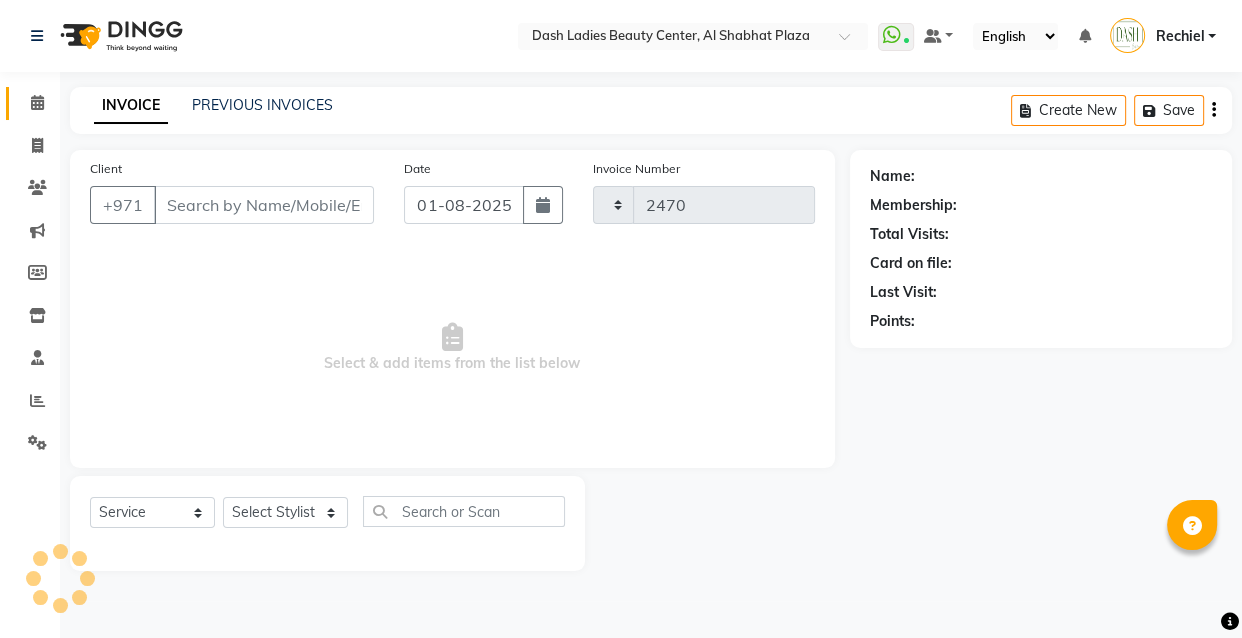 select on "8372" 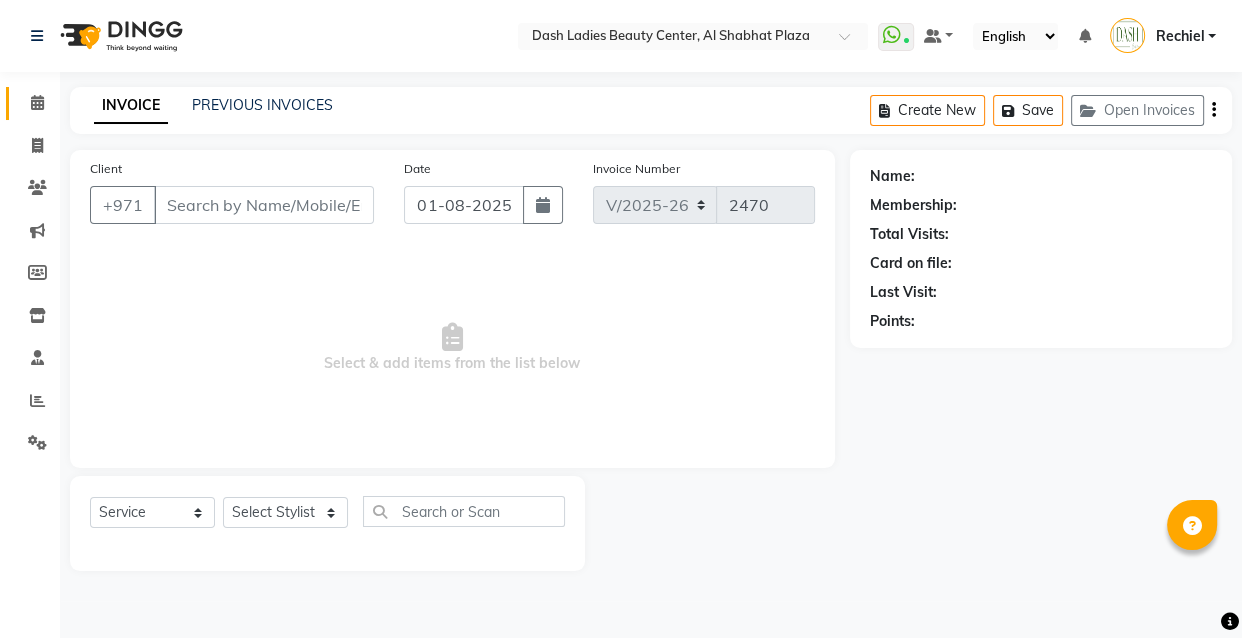 type on "509749715" 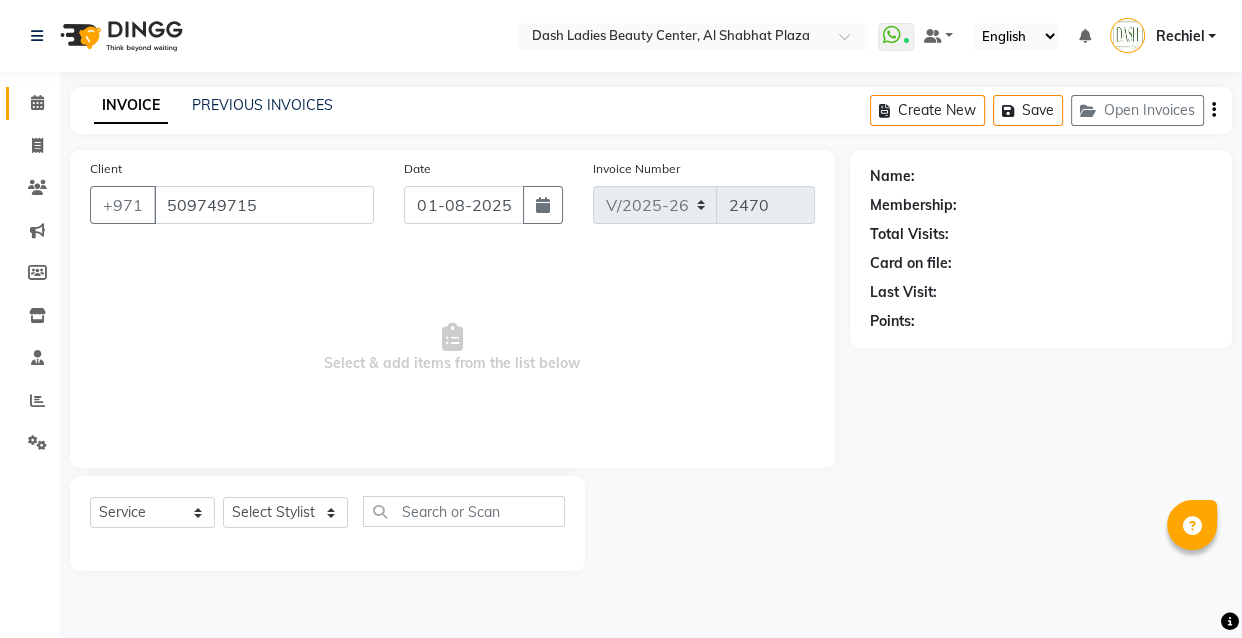 select on "82379" 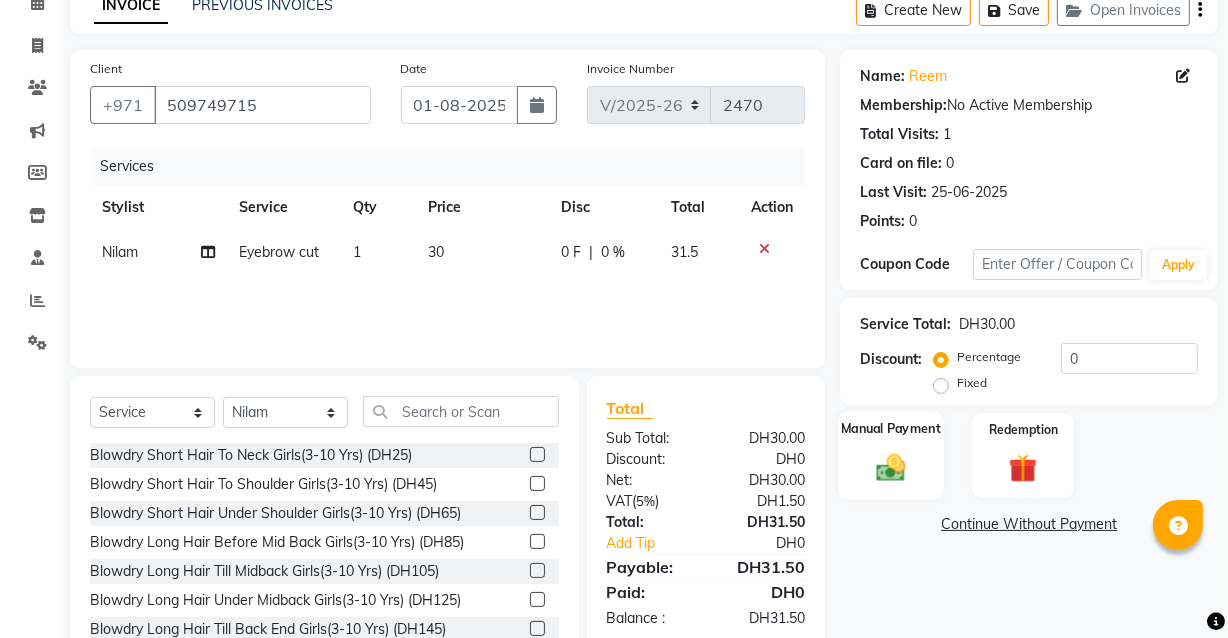 click on "Manual Payment" 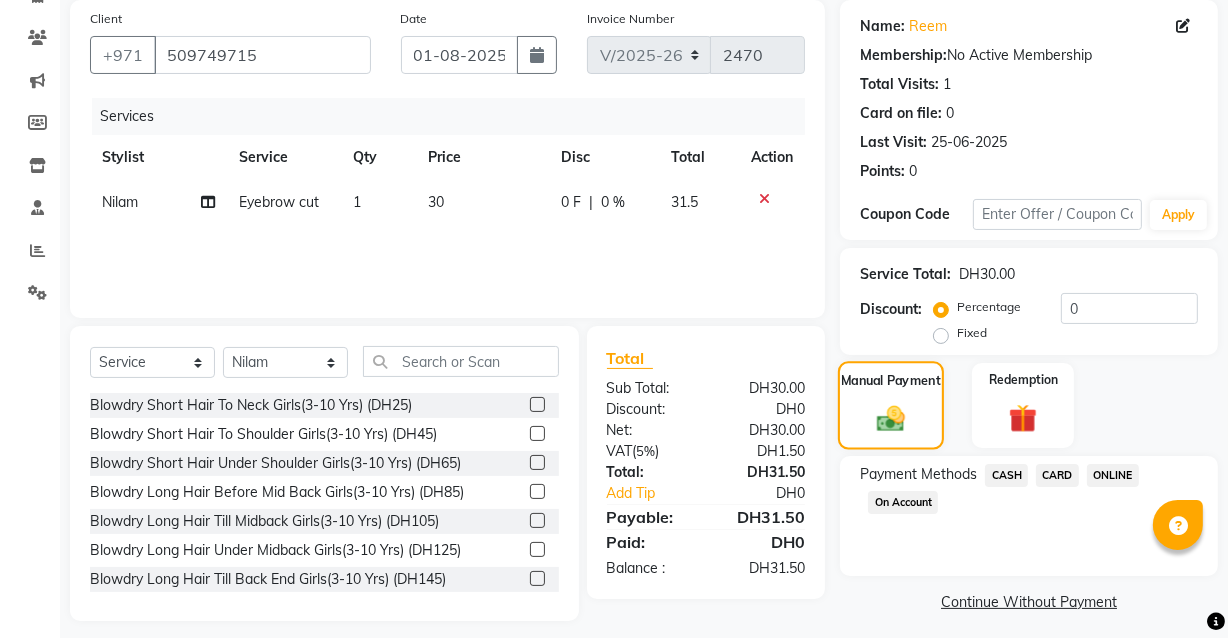 scroll, scrollTop: 163, scrollLeft: 0, axis: vertical 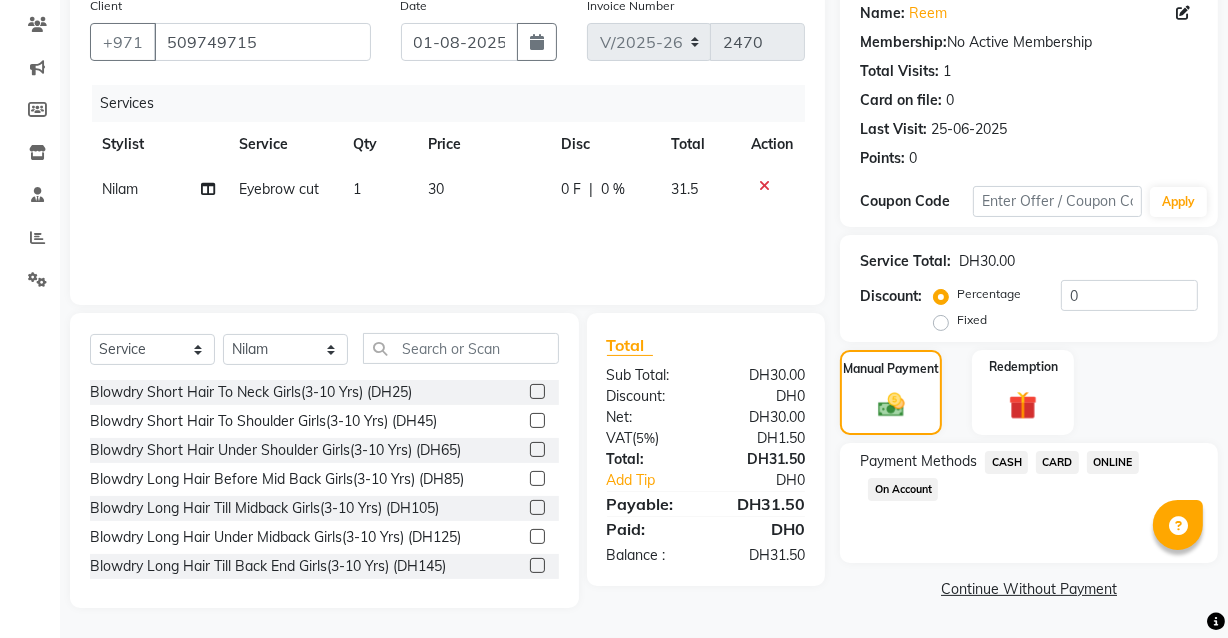 click on "CARD" 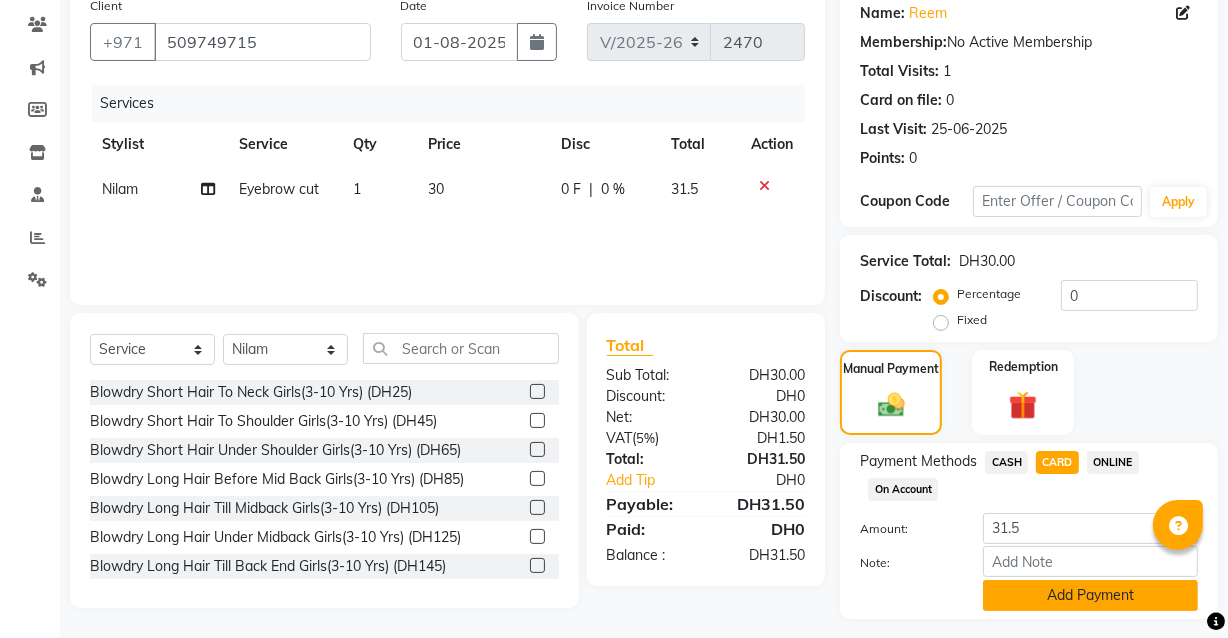 click on "Add Payment" 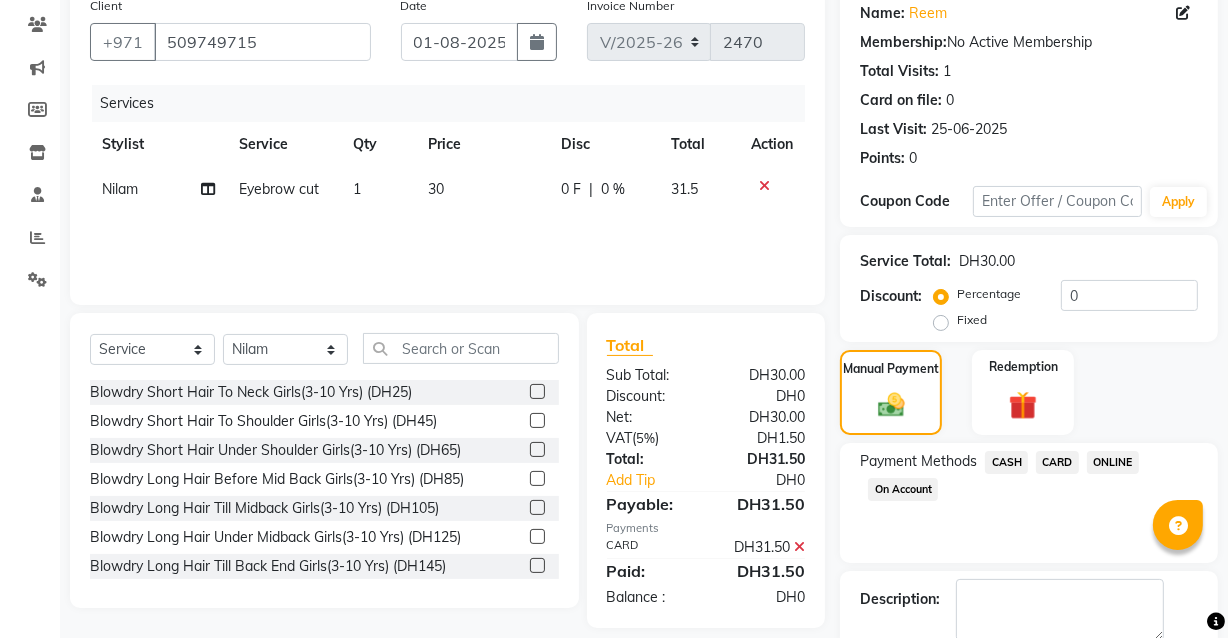 click on "CARD" 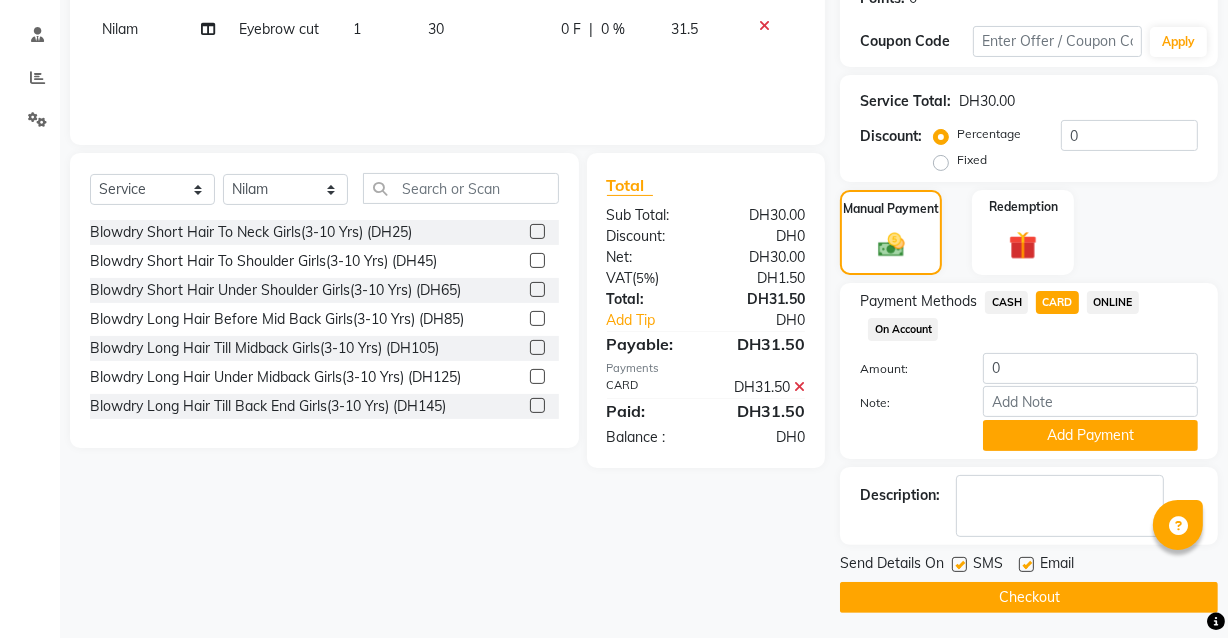 scroll, scrollTop: 327, scrollLeft: 0, axis: vertical 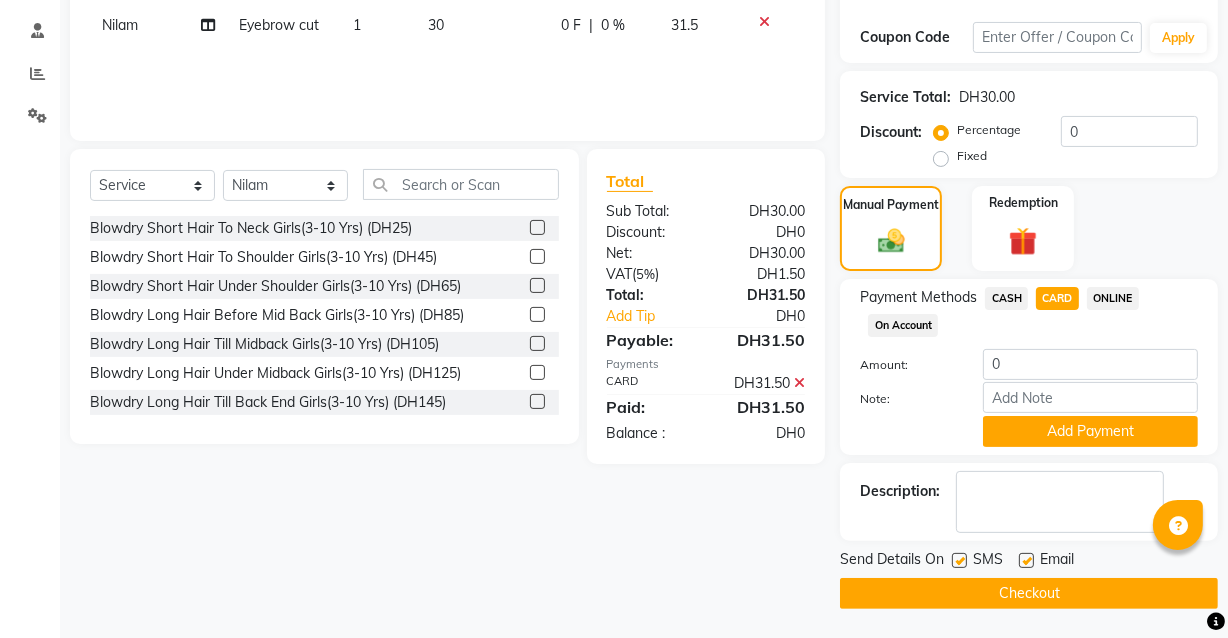 click 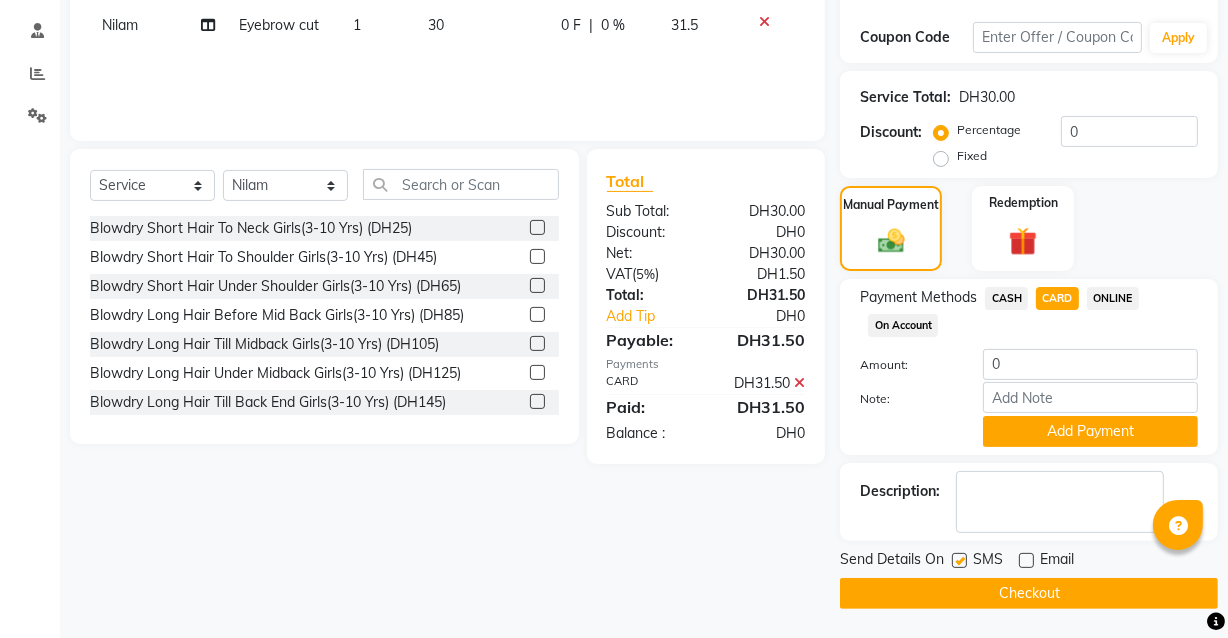 click on "Checkout" 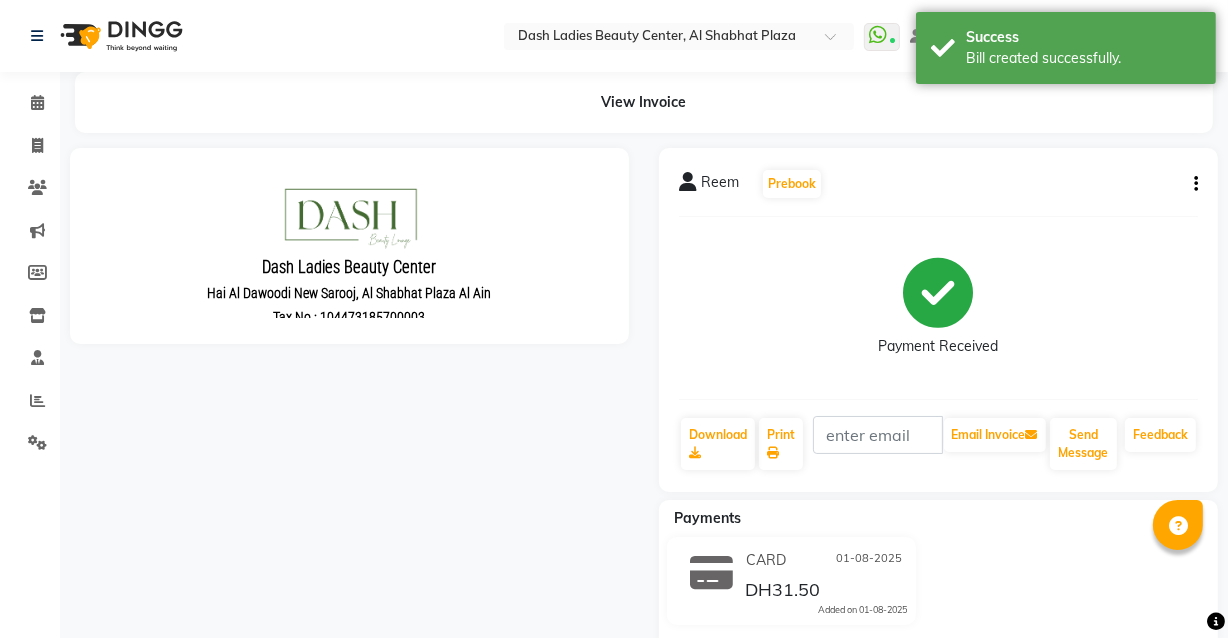 scroll, scrollTop: 0, scrollLeft: 0, axis: both 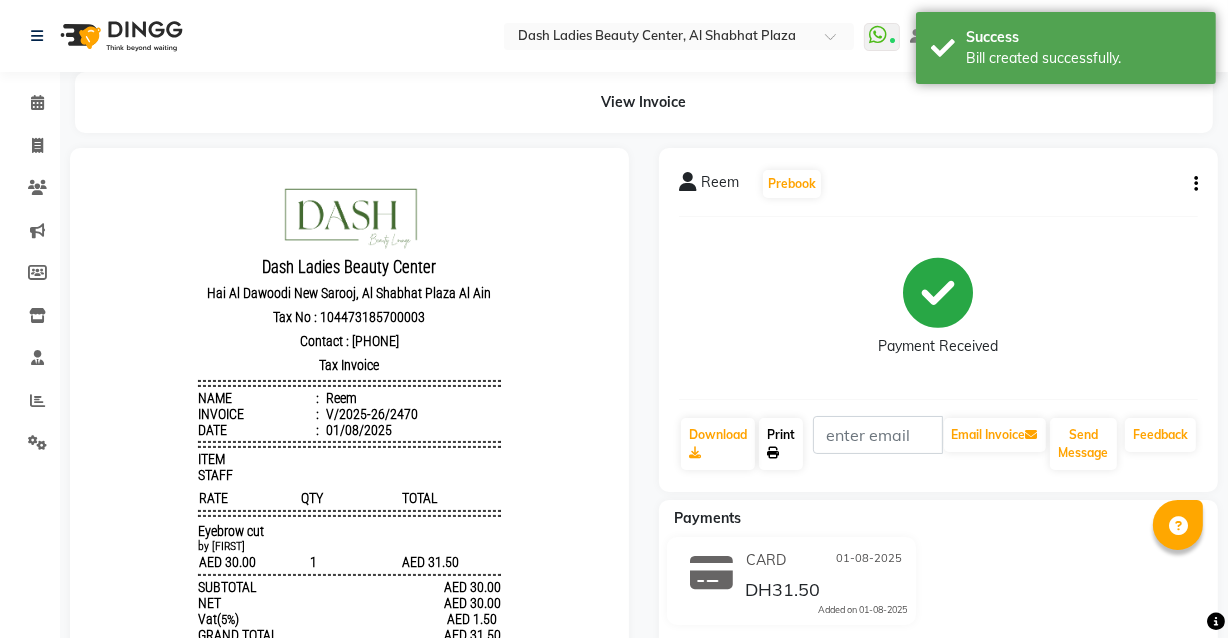 click on "Print" 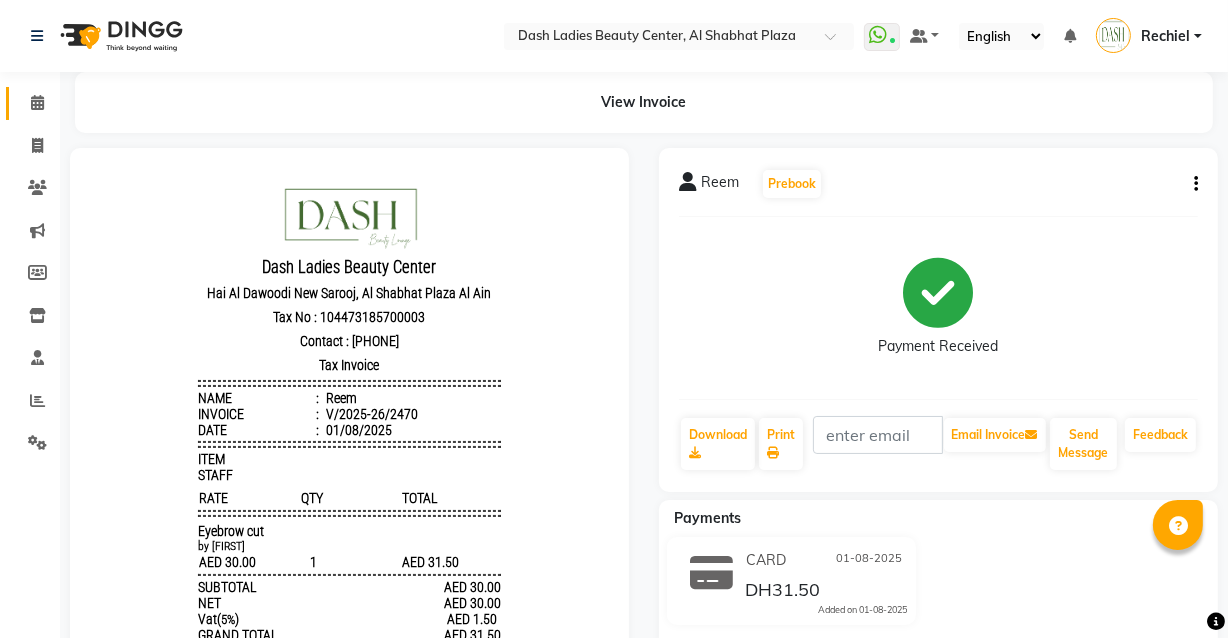 click on "Calendar" 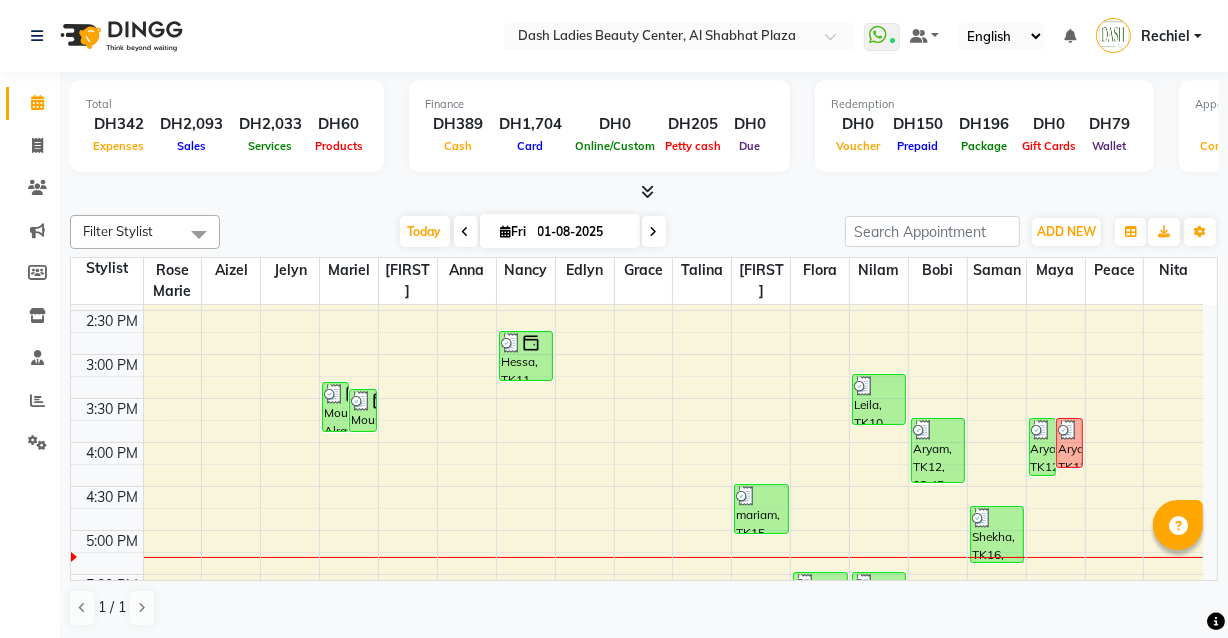 scroll, scrollTop: 465, scrollLeft: 0, axis: vertical 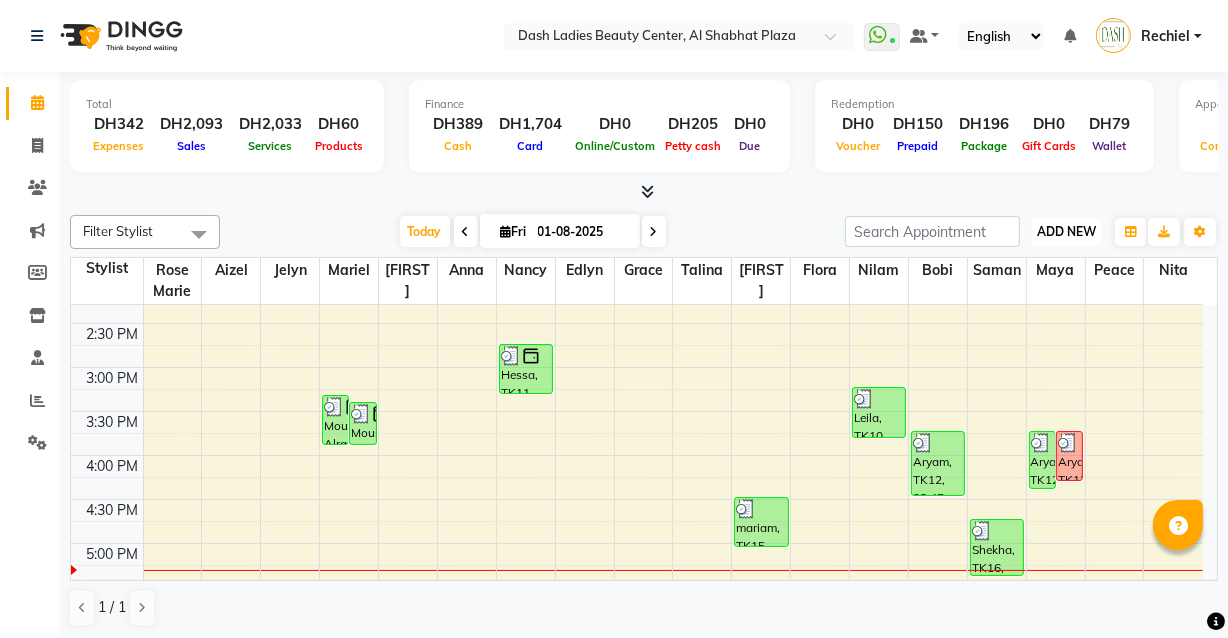 click on "ADD NEW Toggle Dropdown" at bounding box center (1066, 232) 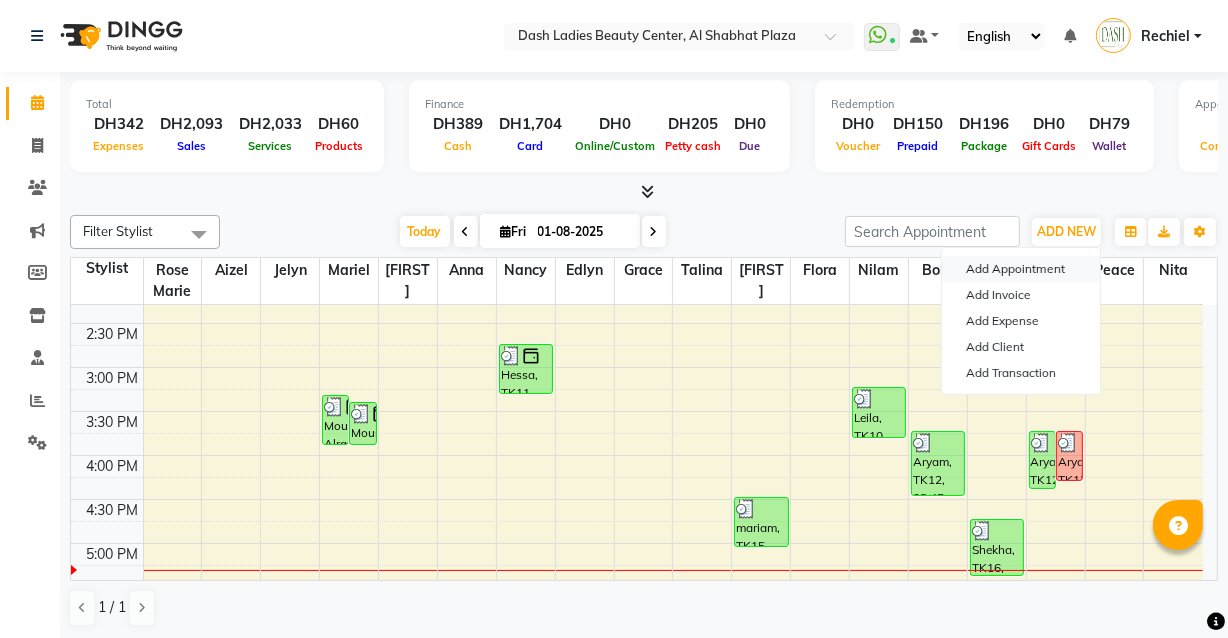 click on "Add Appointment" at bounding box center (1021, 269) 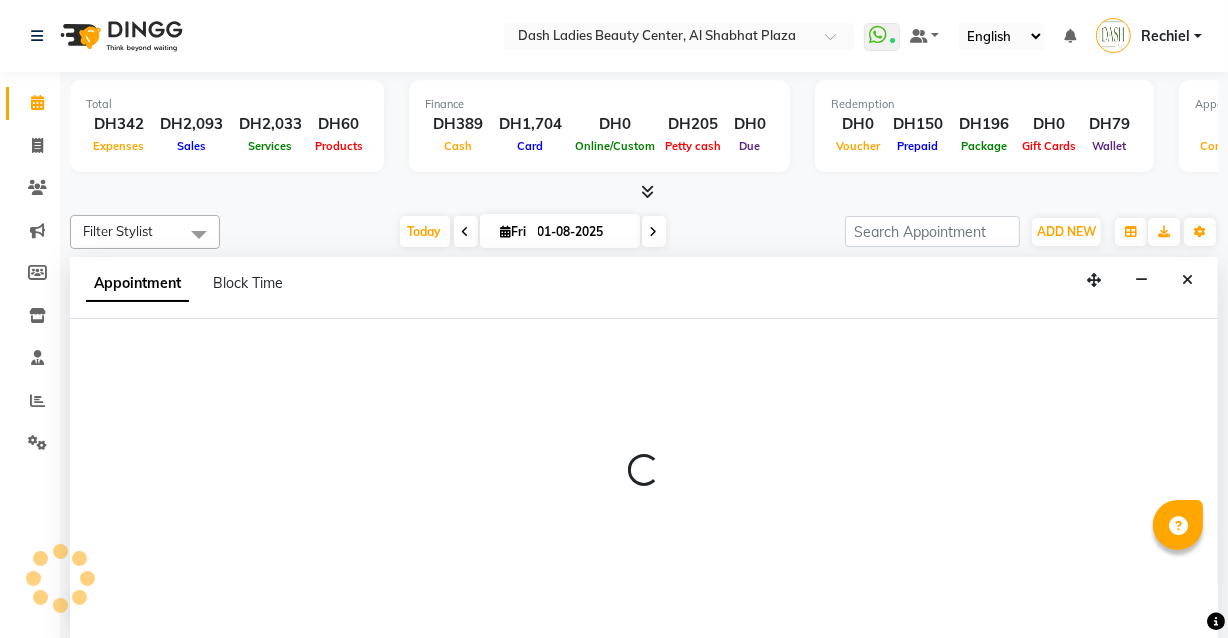 scroll, scrollTop: 0, scrollLeft: 0, axis: both 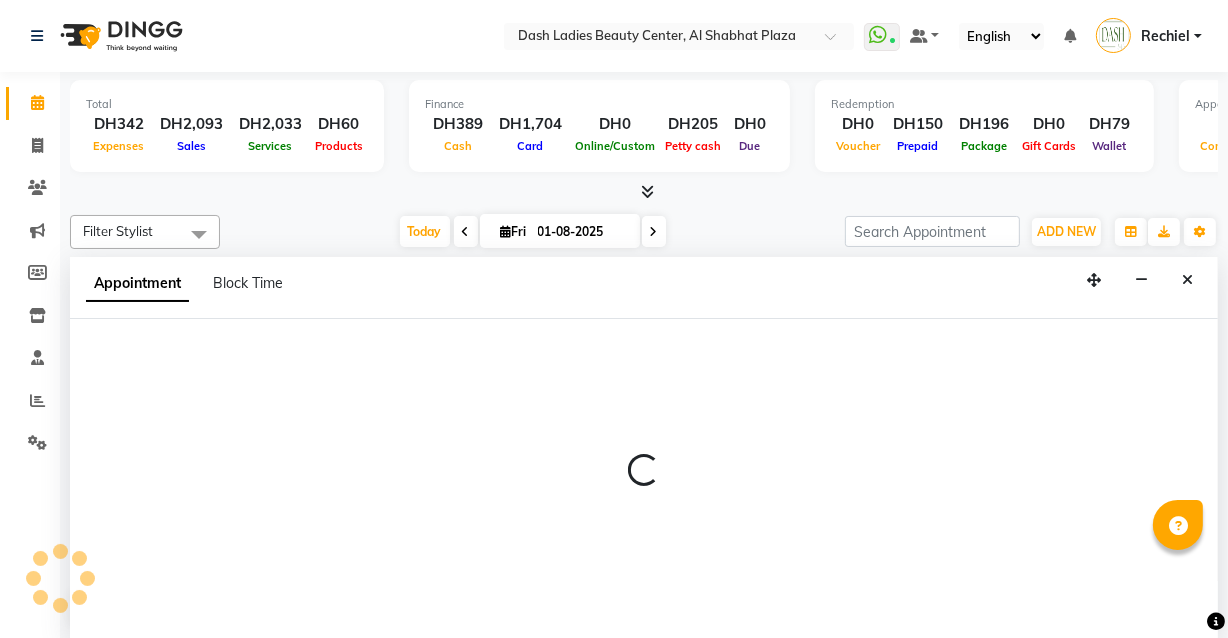 select on "600" 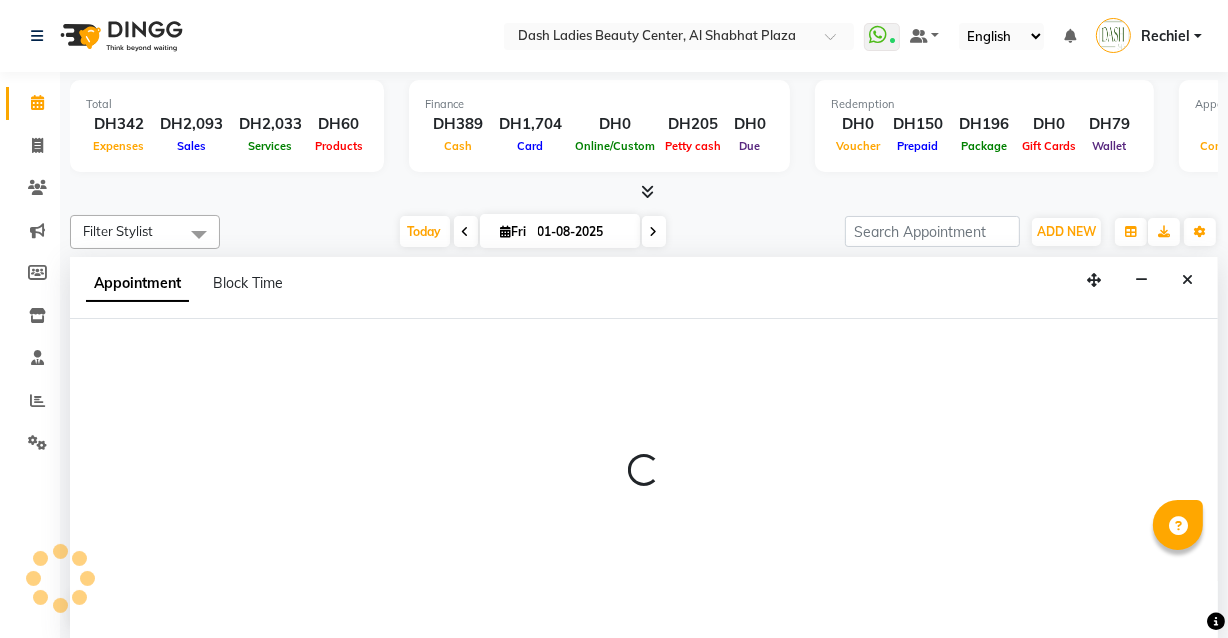 select on "tentative" 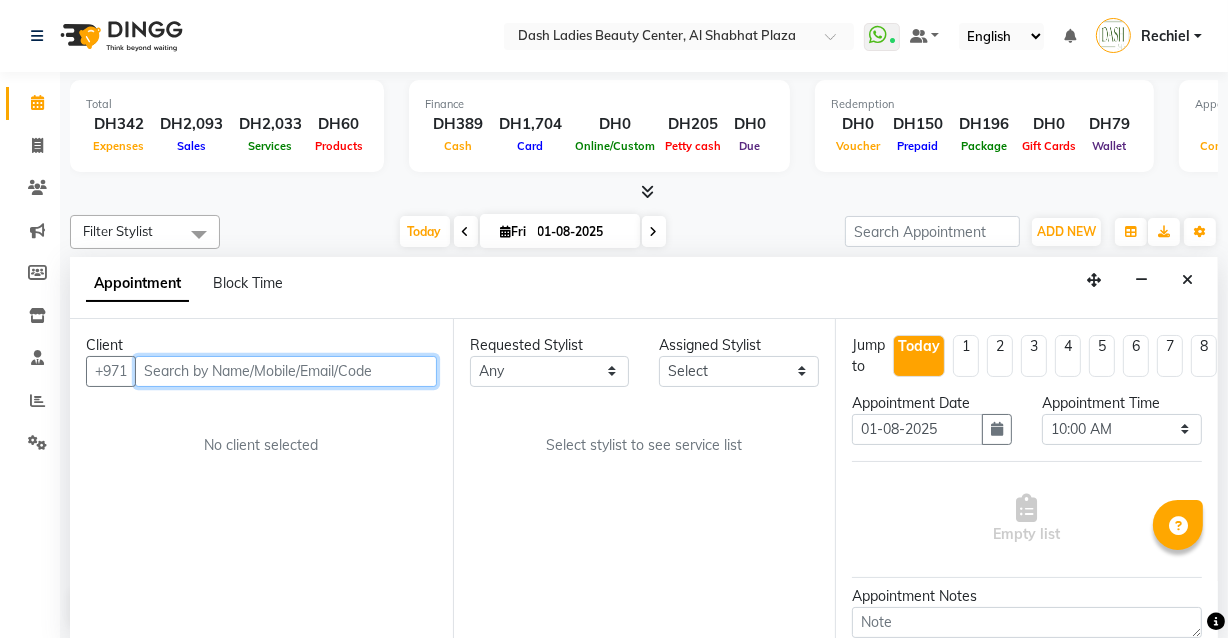 click at bounding box center (286, 371) 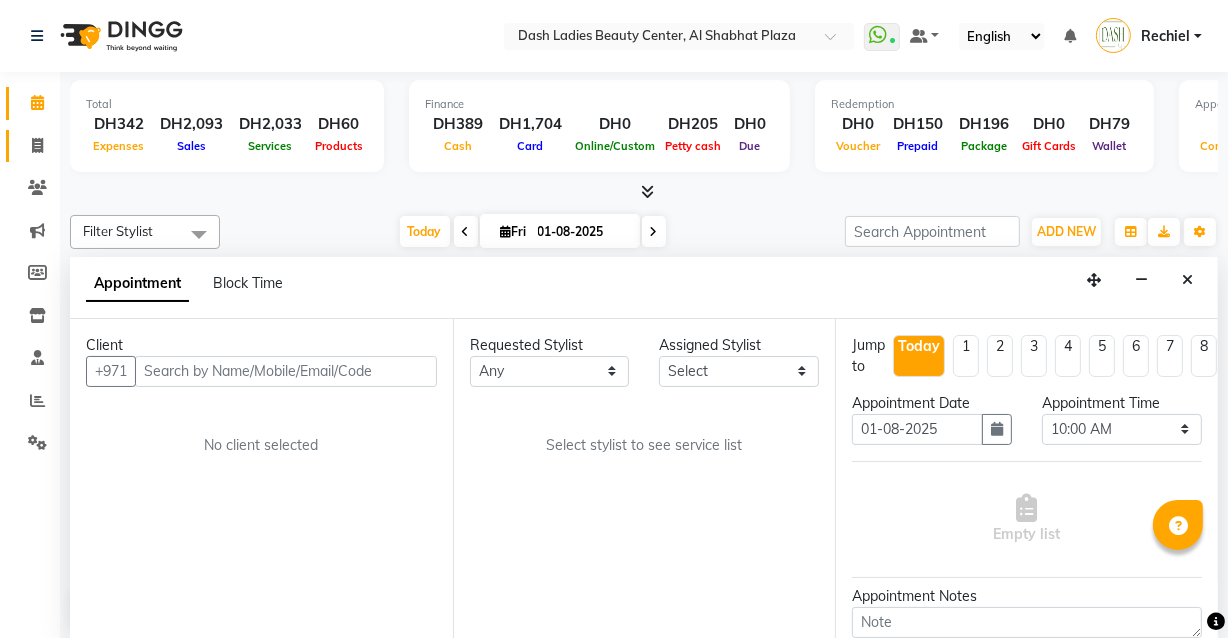 click 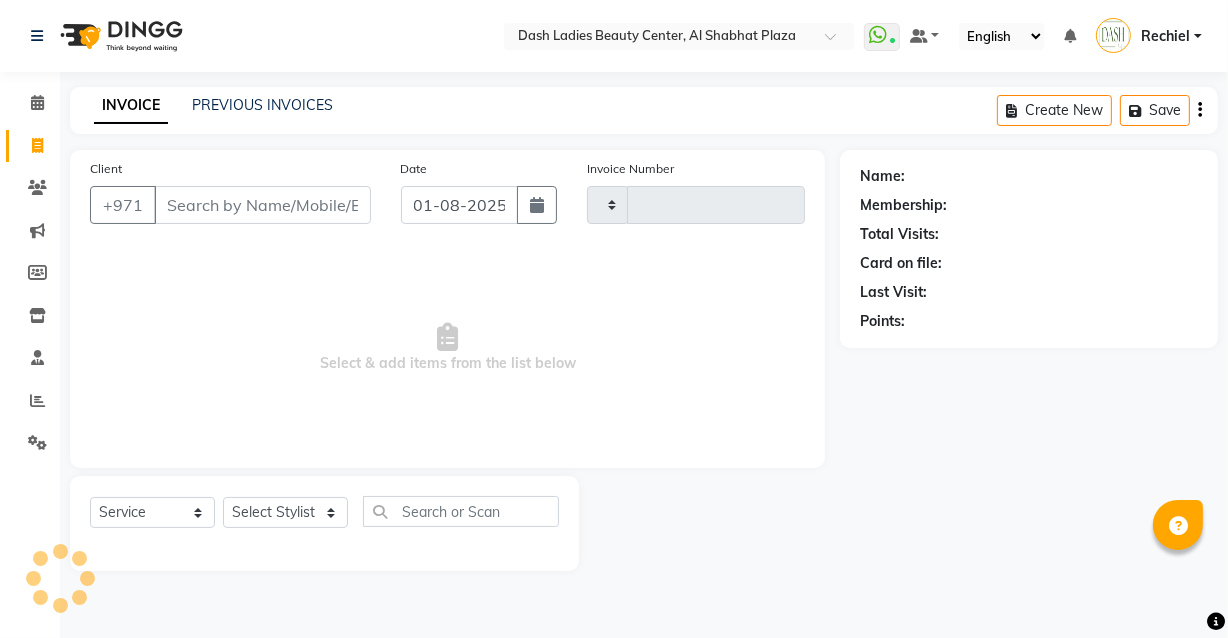 scroll, scrollTop: 0, scrollLeft: 0, axis: both 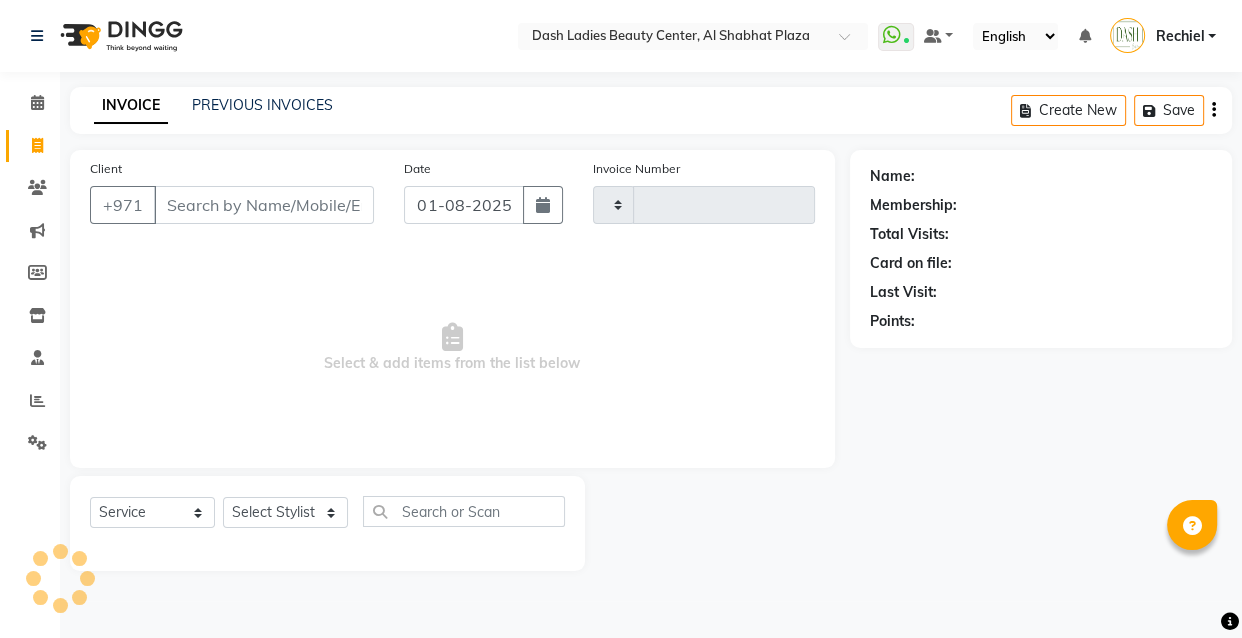type on "2471" 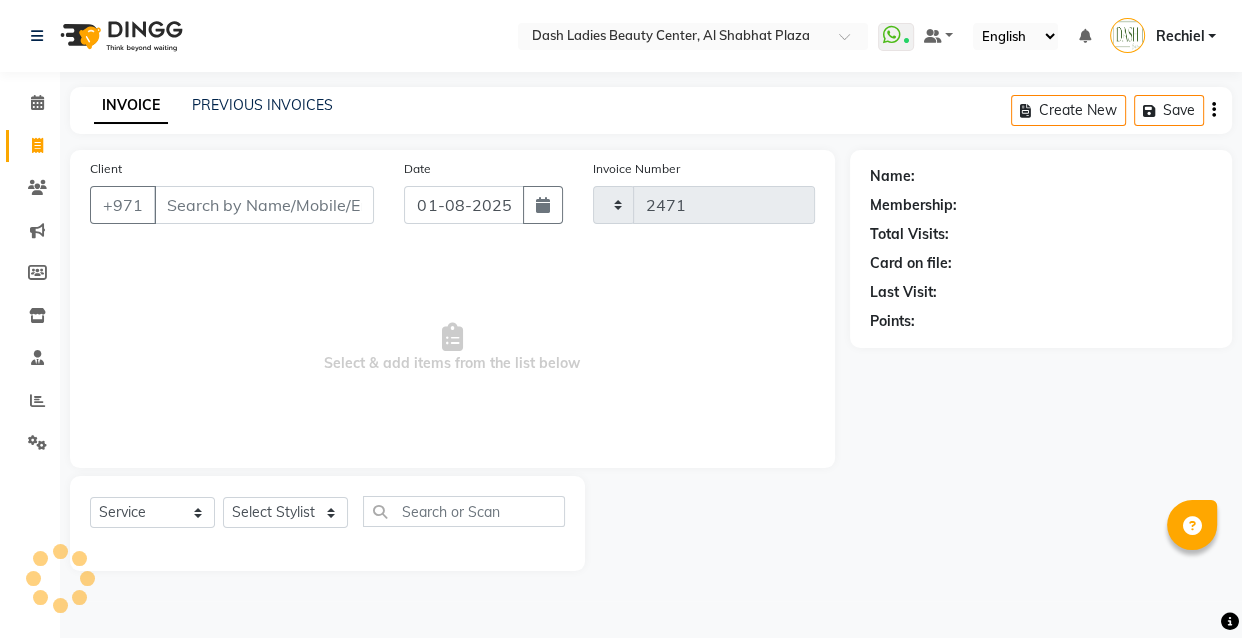 select on "8372" 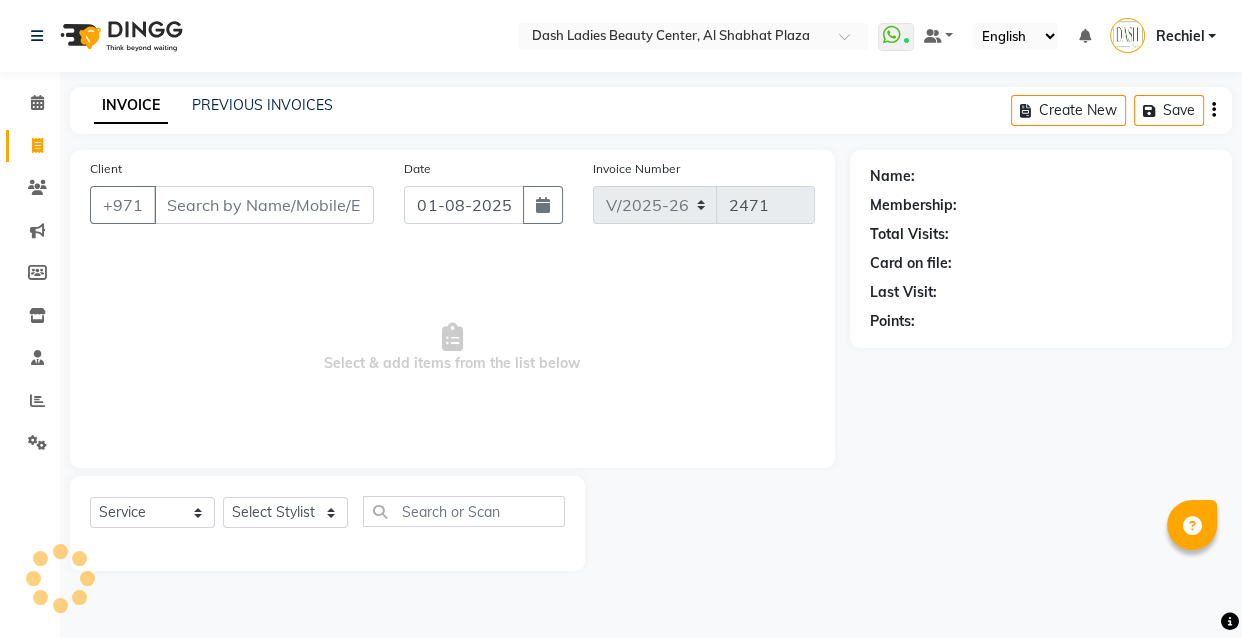 click on "Client" at bounding box center (264, 205) 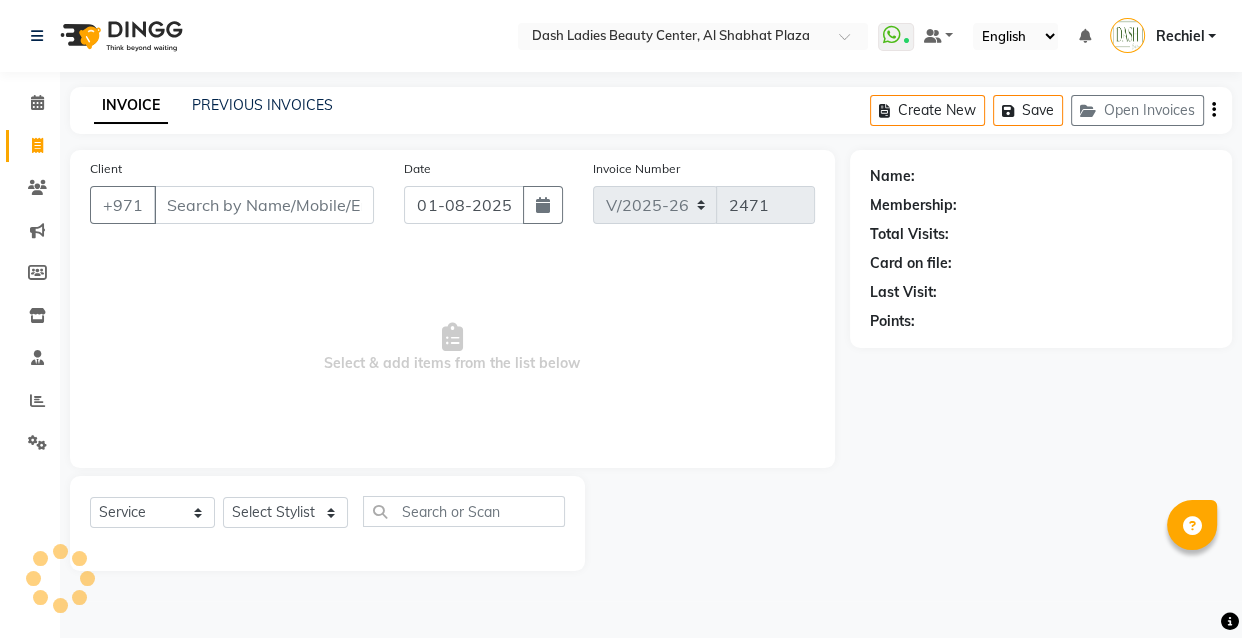 click on "Client" at bounding box center (264, 205) 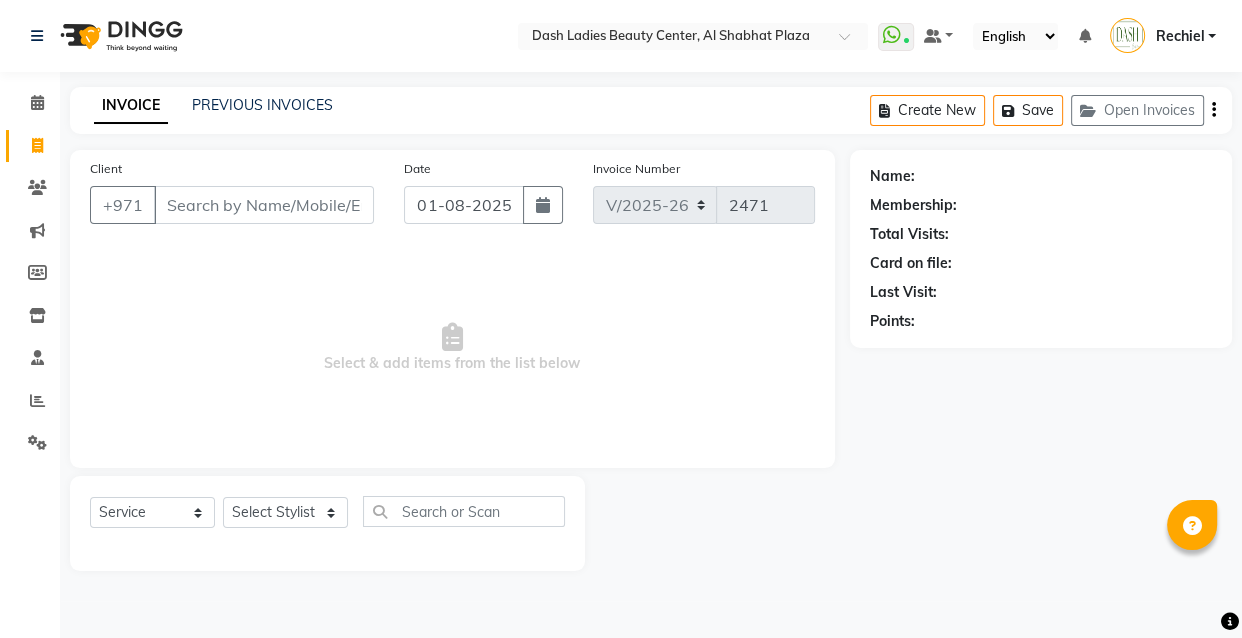 click on "Client" at bounding box center (264, 205) 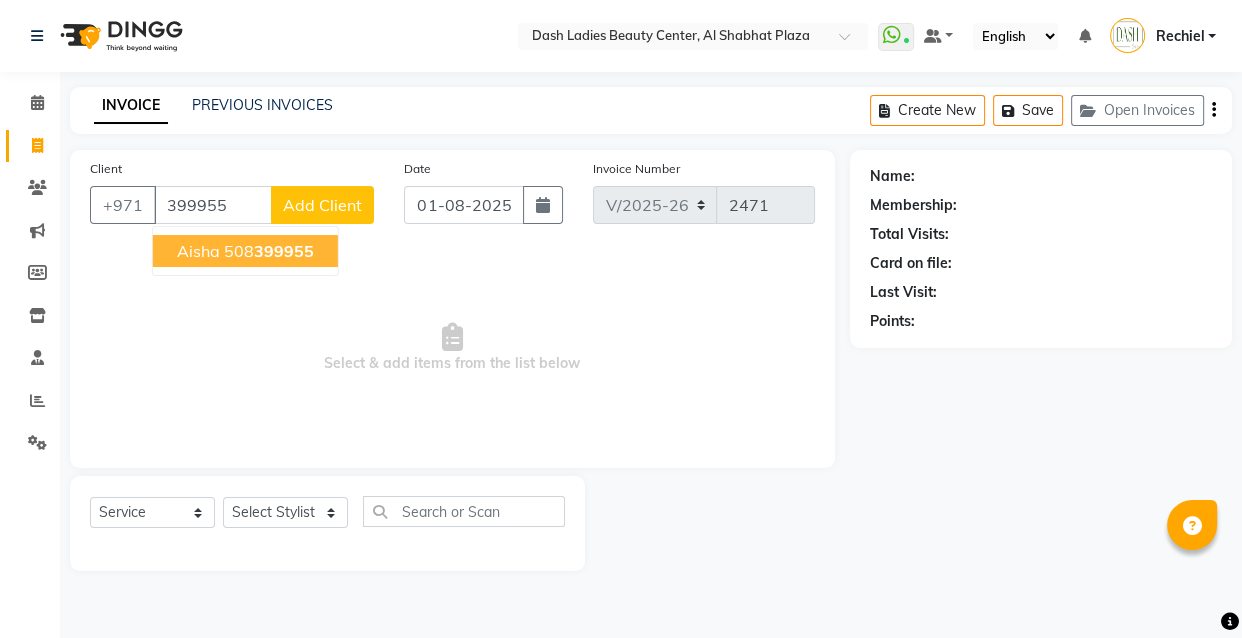 click on "399955" at bounding box center [284, 251] 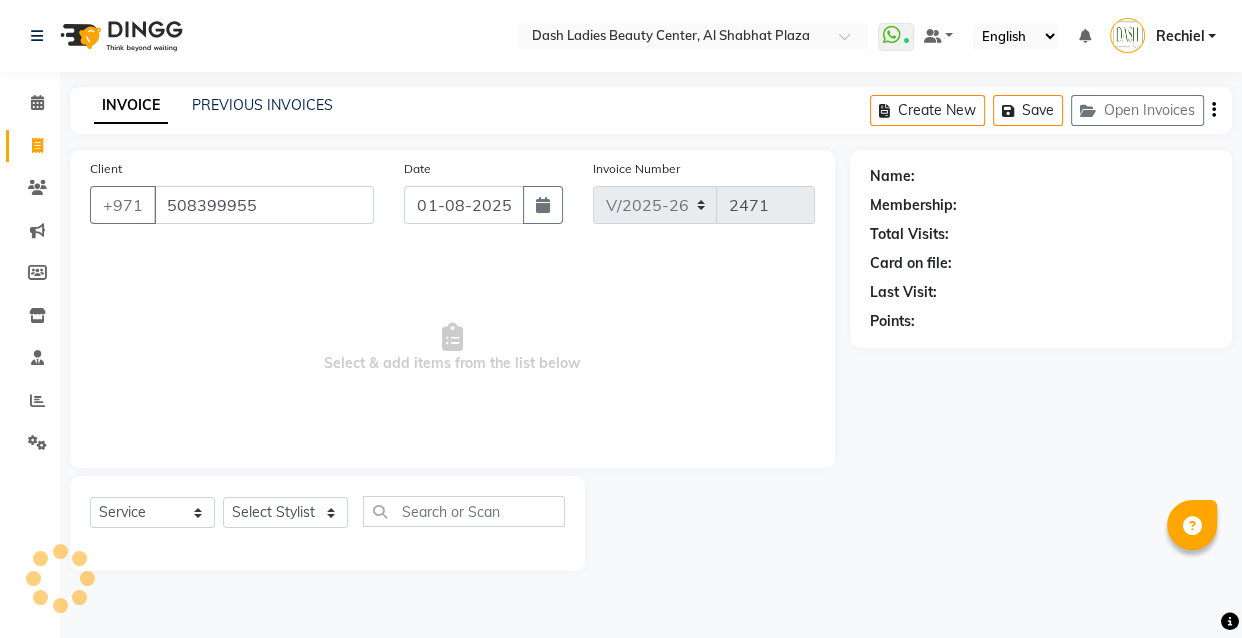 type on "508399955" 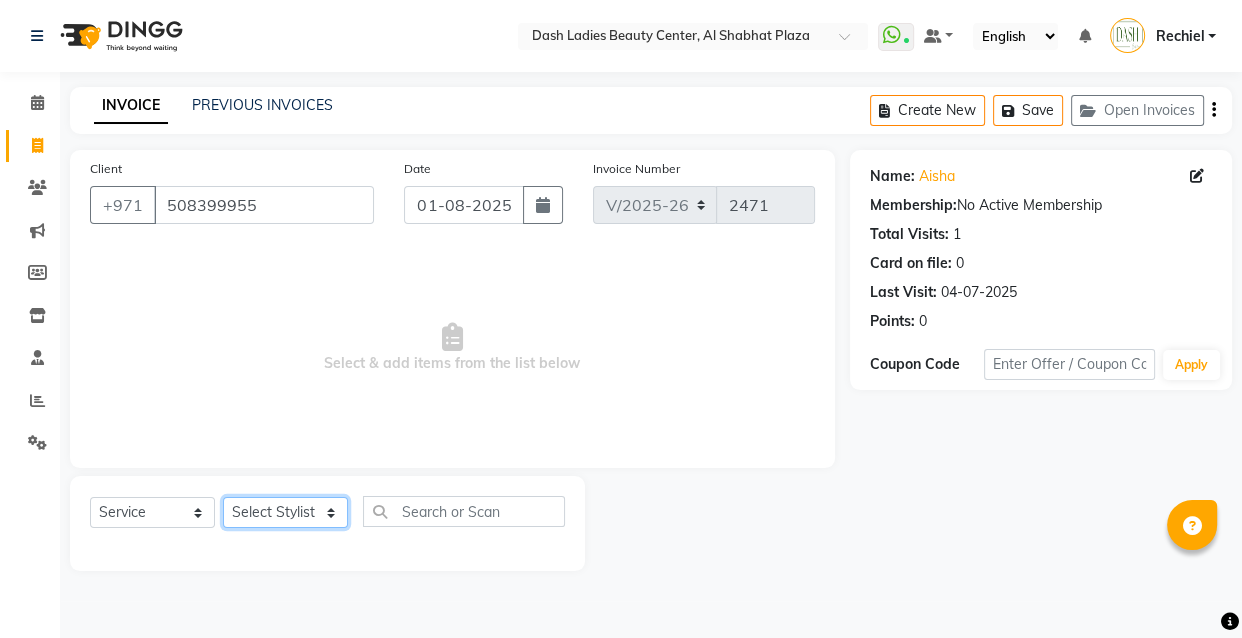 click on "Select Stylist Aizel Angelina Anna Bobi Edlyn Fevie  Flora Grace Hamda Janine Jelyn Mariel Maya Maya (Cafe) May Joy (Cafe) Nabasirye (Cafe) Nancy Nilam Nita Noreen Owner Peace Rechiel Rose Marie Saman Talina" 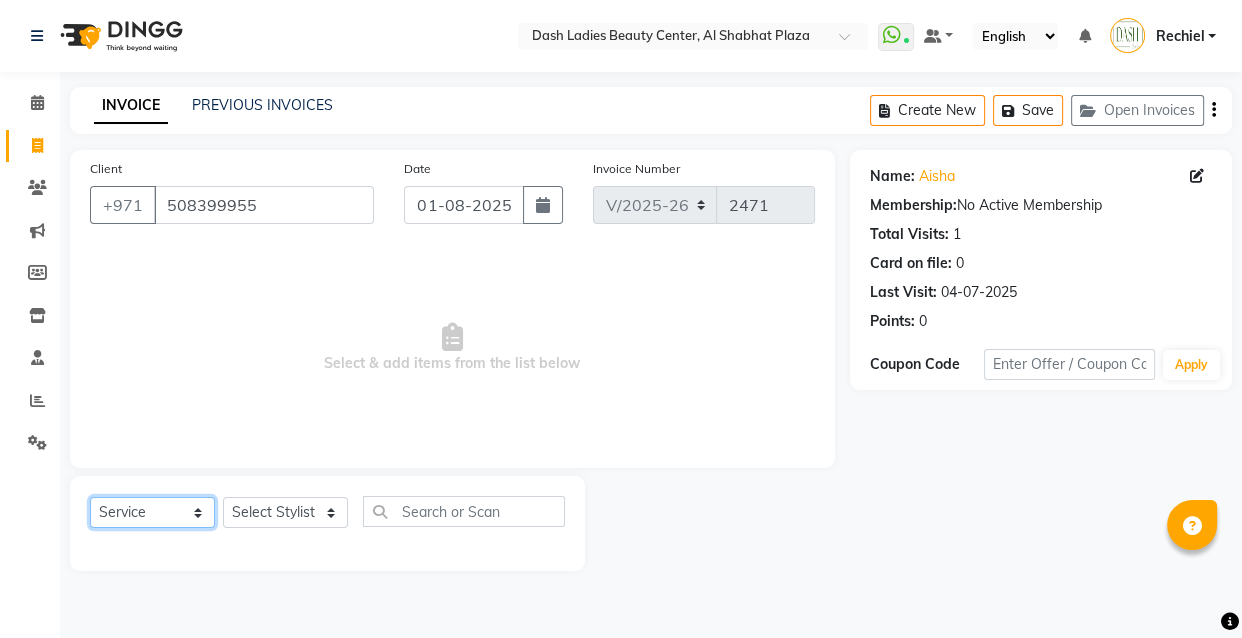 click on "Select  Service  Product  Membership  Package Voucher Prepaid Gift Card" 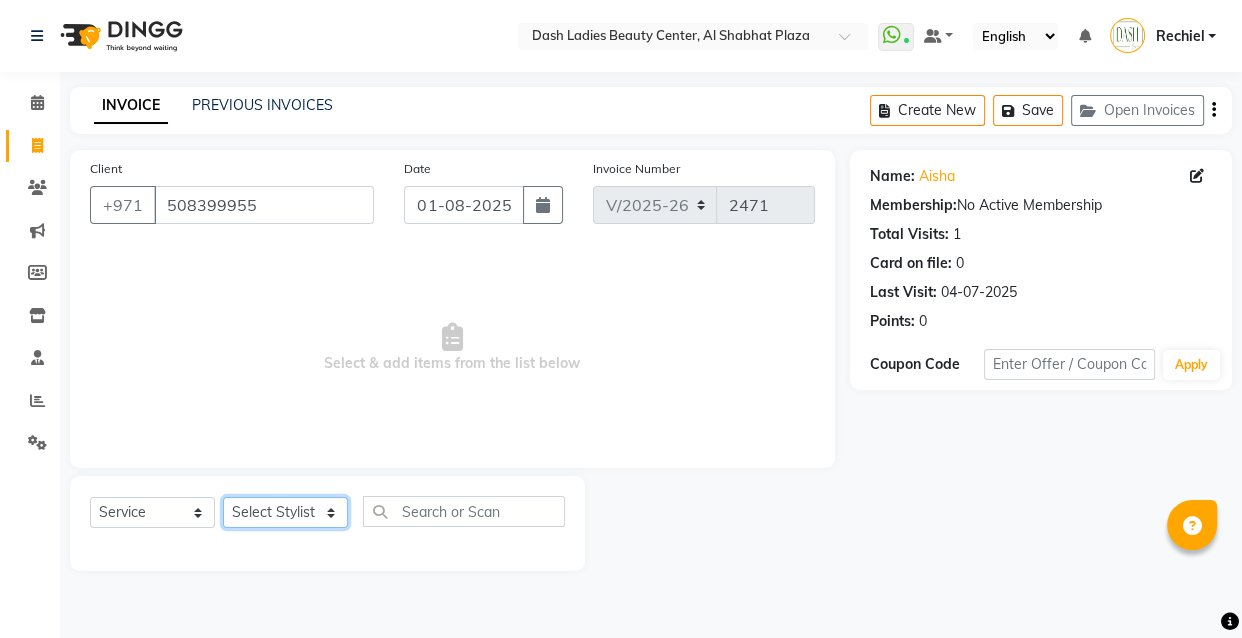 click on "Select Stylist Aizel Angelina Anna Bobi Edlyn Fevie  Flora Grace Hamda Janine Jelyn Mariel Maya Maya (Cafe) May Joy (Cafe) Nabasirye (Cafe) Nancy Nilam Nita Noreen Owner Peace Rechiel Rose Marie Saman Talina" 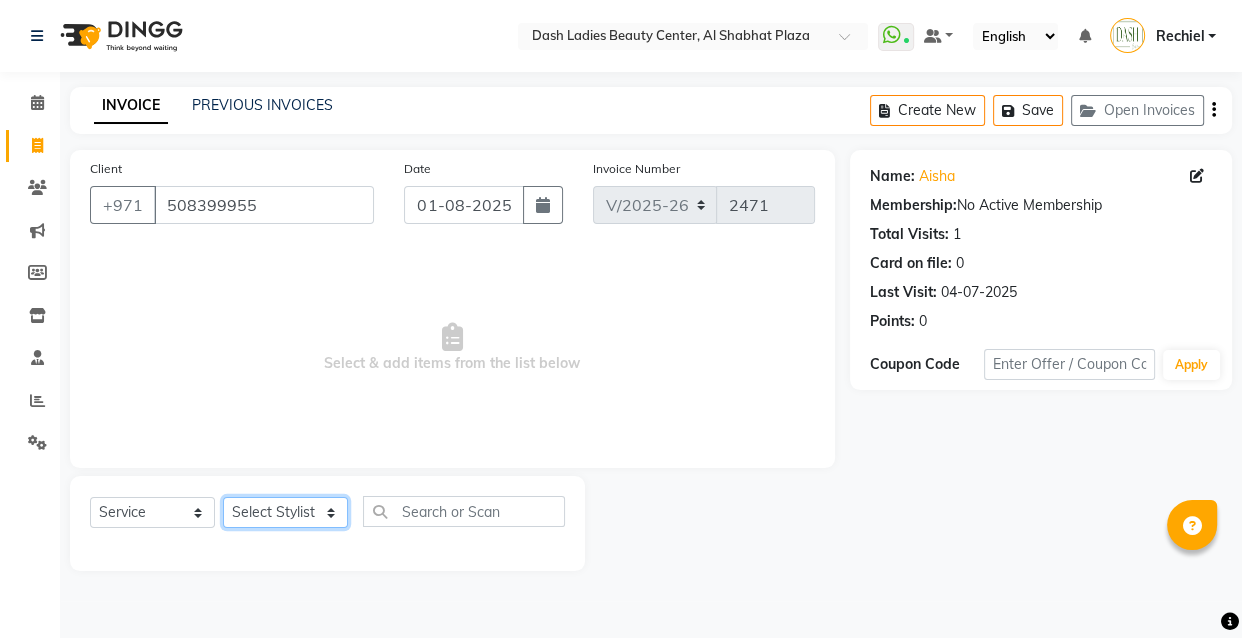 click on "Select Stylist Aizel Angelina Anna Bobi Edlyn Fevie  Flora Grace Hamda Janine Jelyn Mariel Maya Maya (Cafe) May Joy (Cafe) Nabasirye (Cafe) Nancy Nilam Nita Noreen Owner Peace Rechiel Rose Marie Saman Talina" 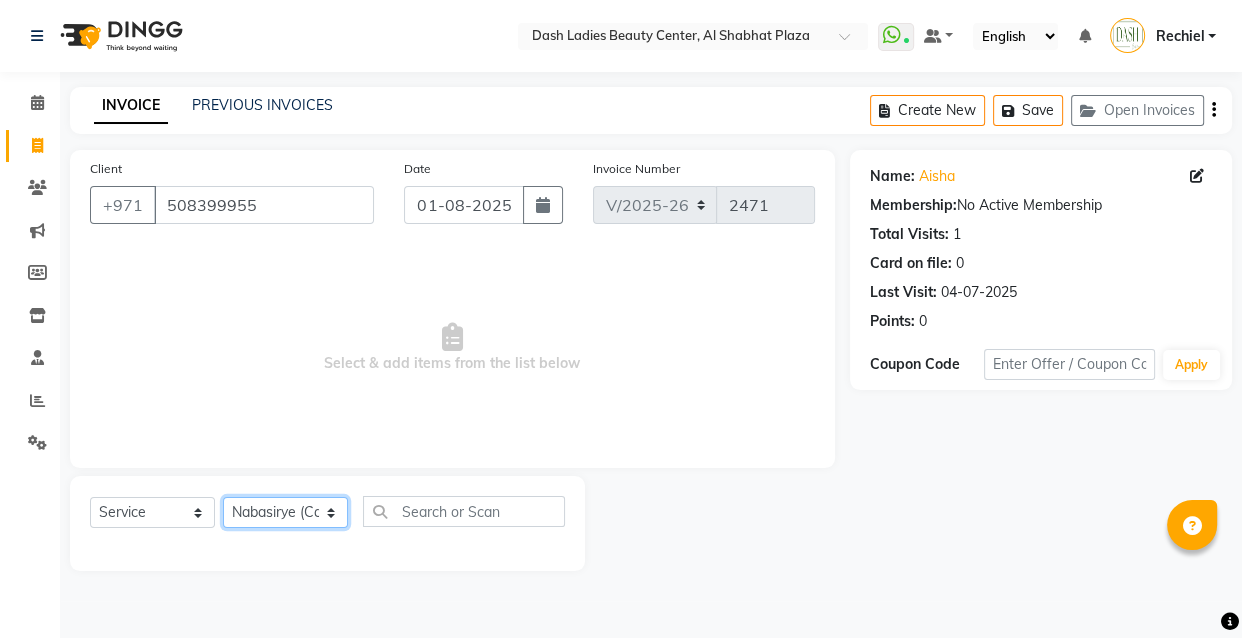 click on "Select Stylist Aizel Angelina Anna Bobi Edlyn Fevie  Flora Grace Hamda Janine Jelyn Mariel Maya Maya (Cafe) May Joy (Cafe) Nabasirye (Cafe) Nancy Nilam Nita Noreen Owner Peace Rechiel Rose Marie Saman Talina" 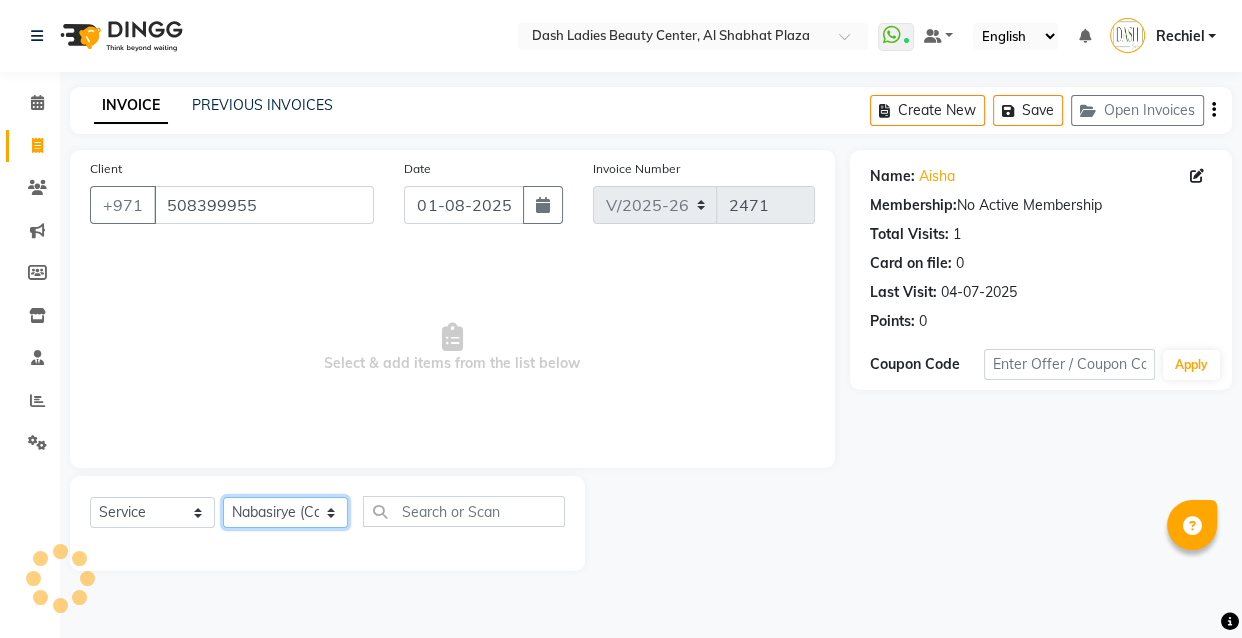 click on "Select Stylist Aizel Angelina Anna Bobi Edlyn Fevie  Flora Grace Hamda Janine Jelyn Mariel Maya Maya (Cafe) May Joy (Cafe) Nabasirye (Cafe) Nancy Nilam Nita Noreen Owner Peace Rechiel Rose Marie Saman Talina" 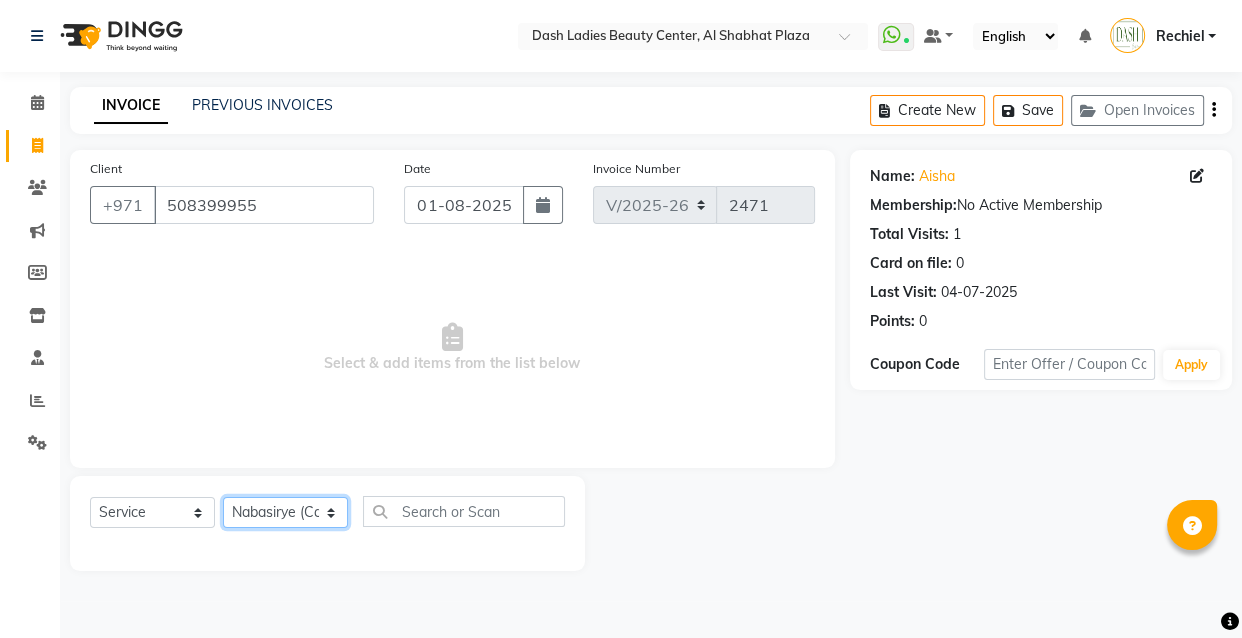 select on "81109" 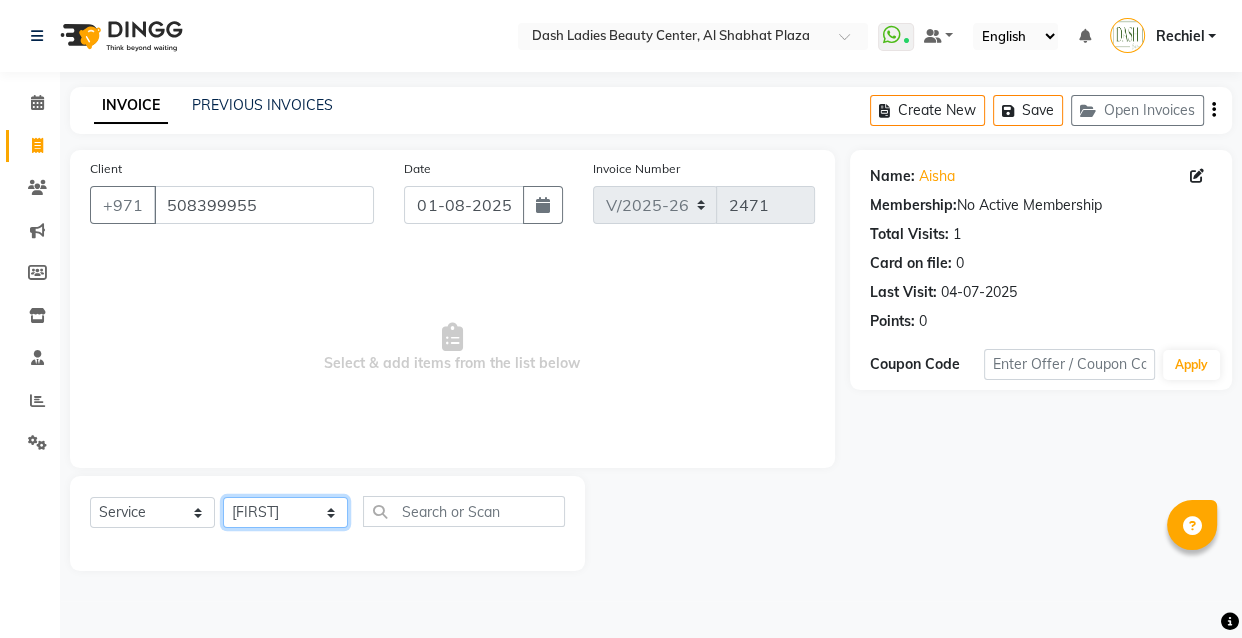 click on "Select Stylist Aizel Angelina Anna Bobi Edlyn Fevie  Flora Grace Hamda Janine Jelyn Mariel Maya Maya (Cafe) May Joy (Cafe) Nabasirye (Cafe) Nancy Nilam Nita Noreen Owner Peace Rechiel Rose Marie Saman Talina" 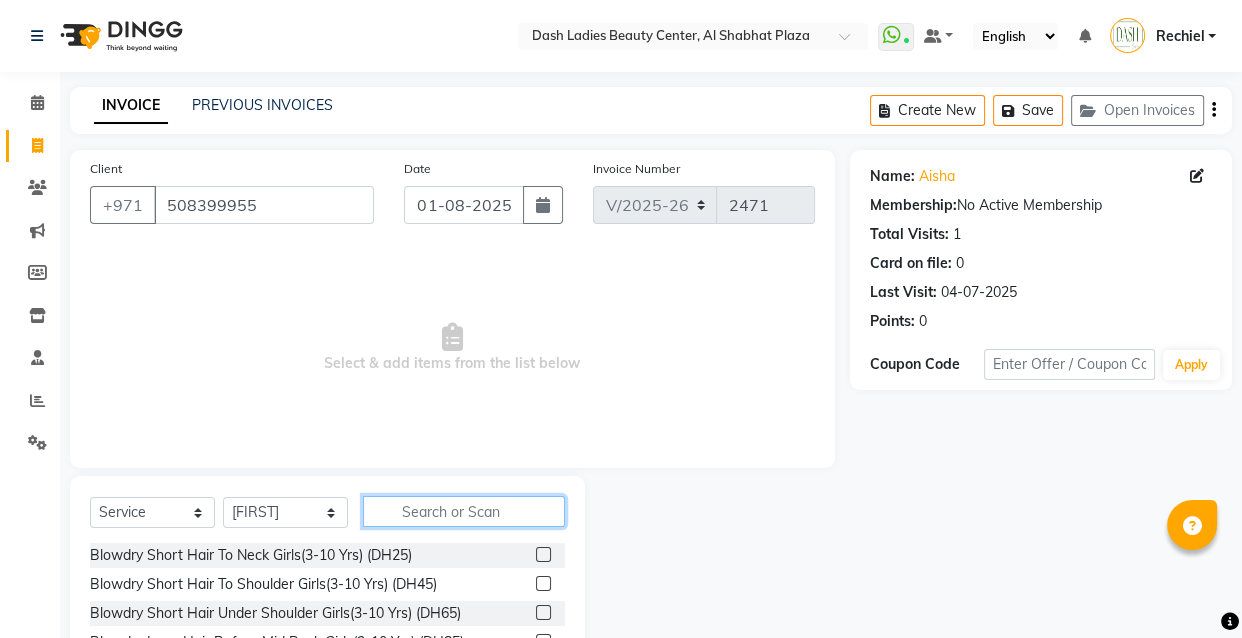 click 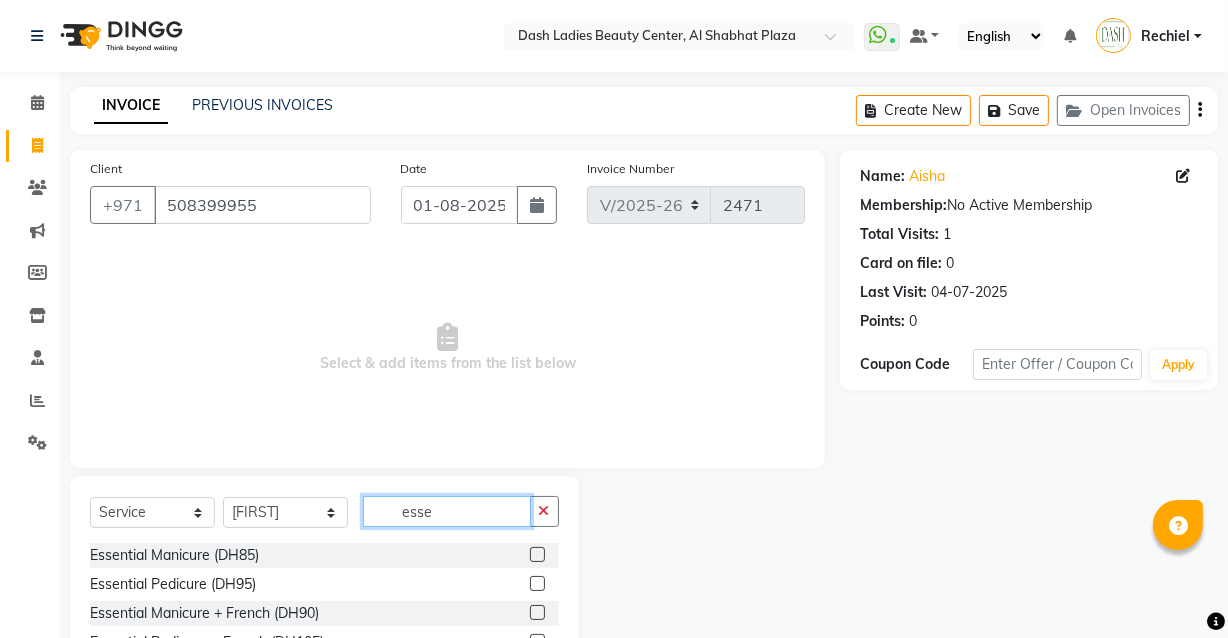 type on "esse" 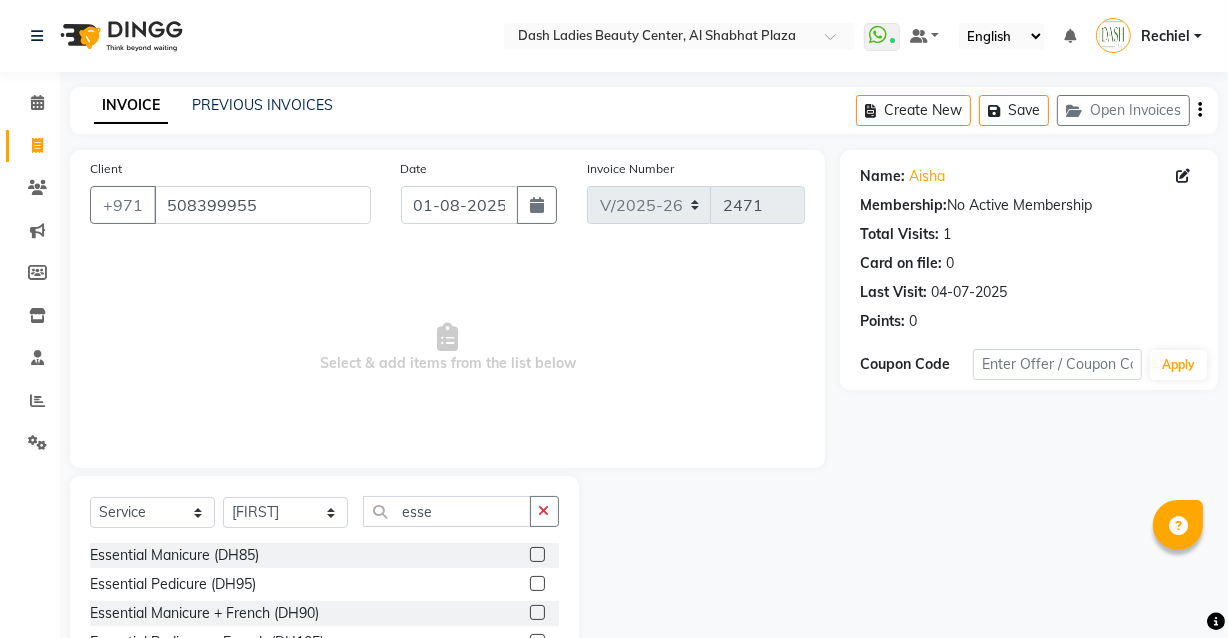 click 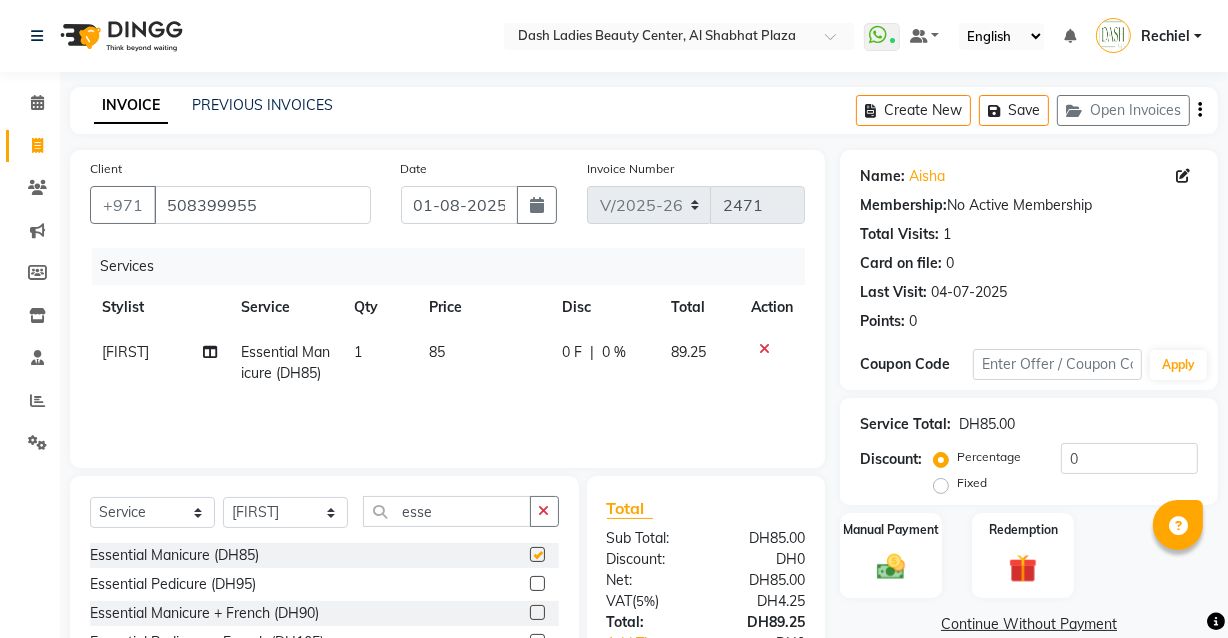 checkbox on "false" 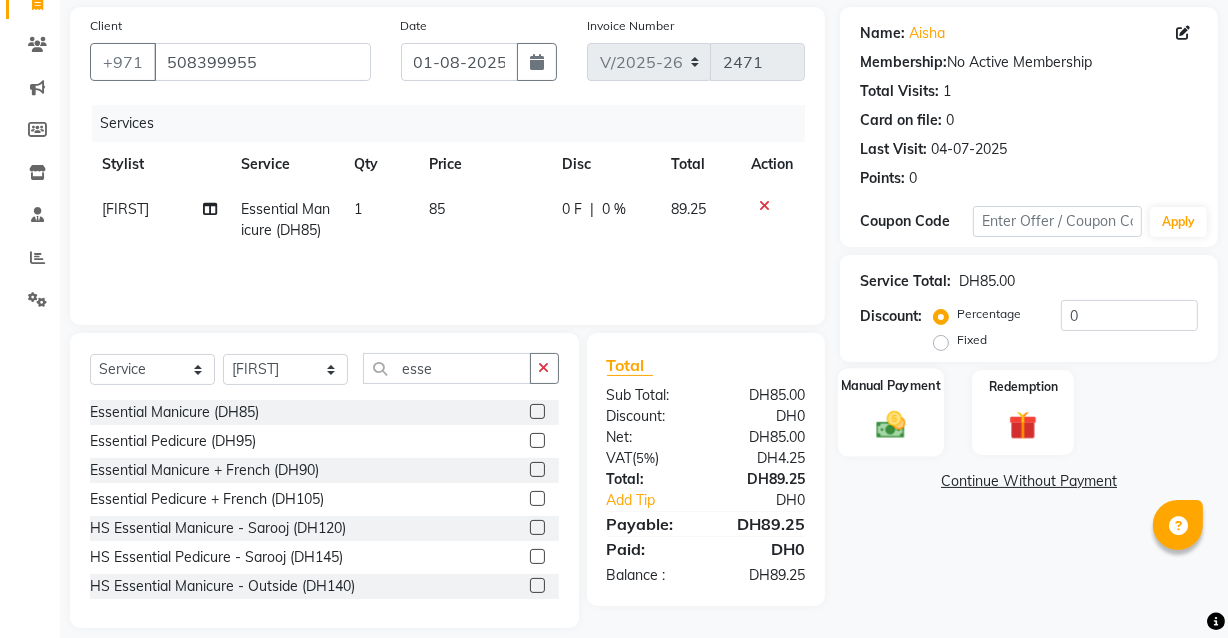 click on "Manual Payment" 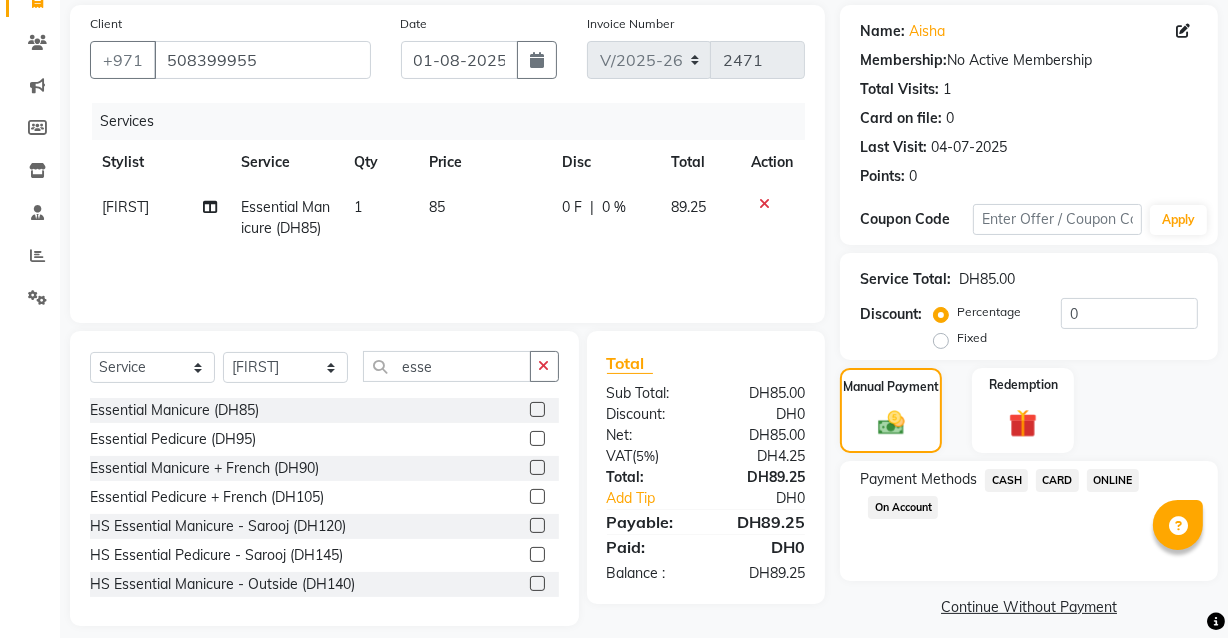click on "CARD" 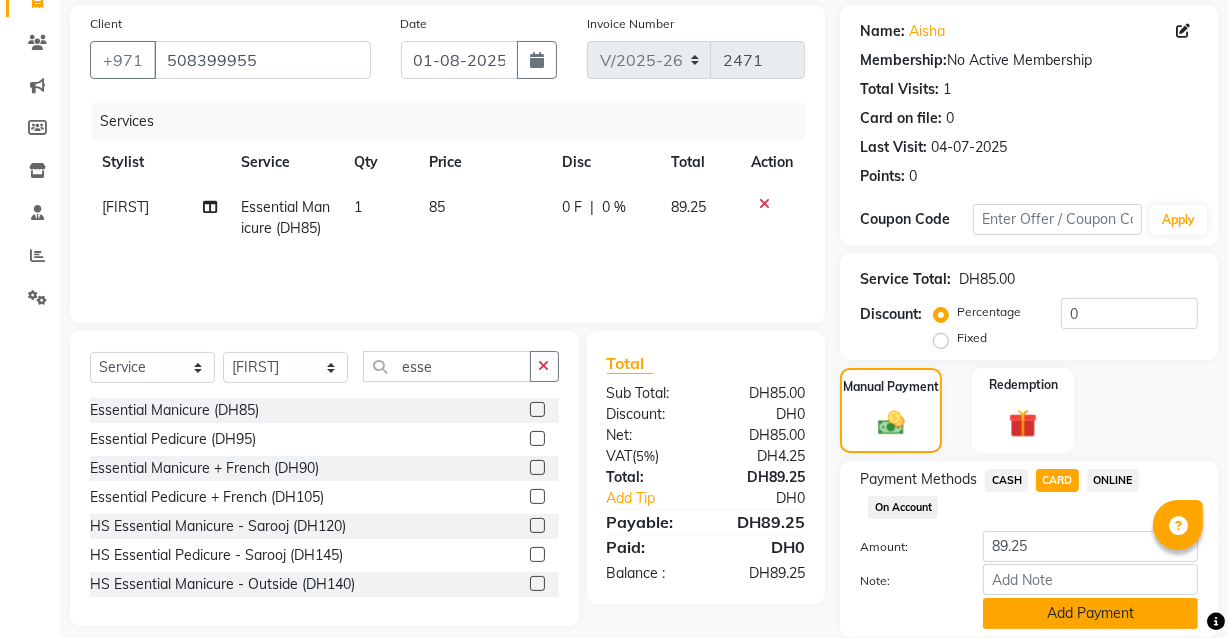 click on "Add Payment" 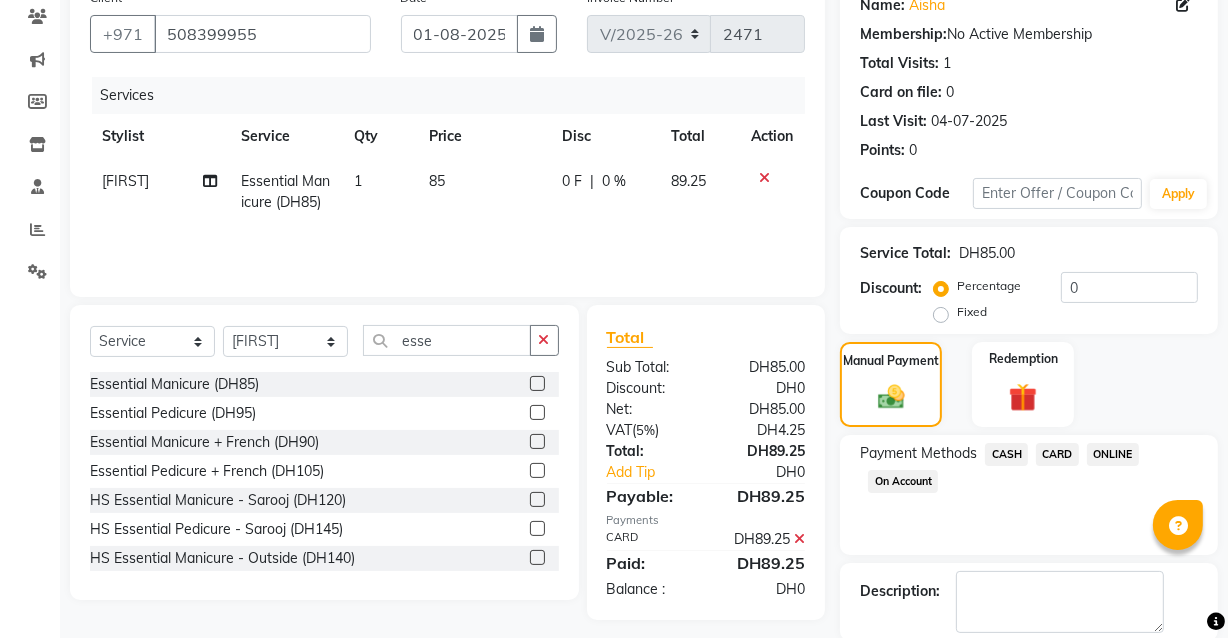 scroll, scrollTop: 270, scrollLeft: 0, axis: vertical 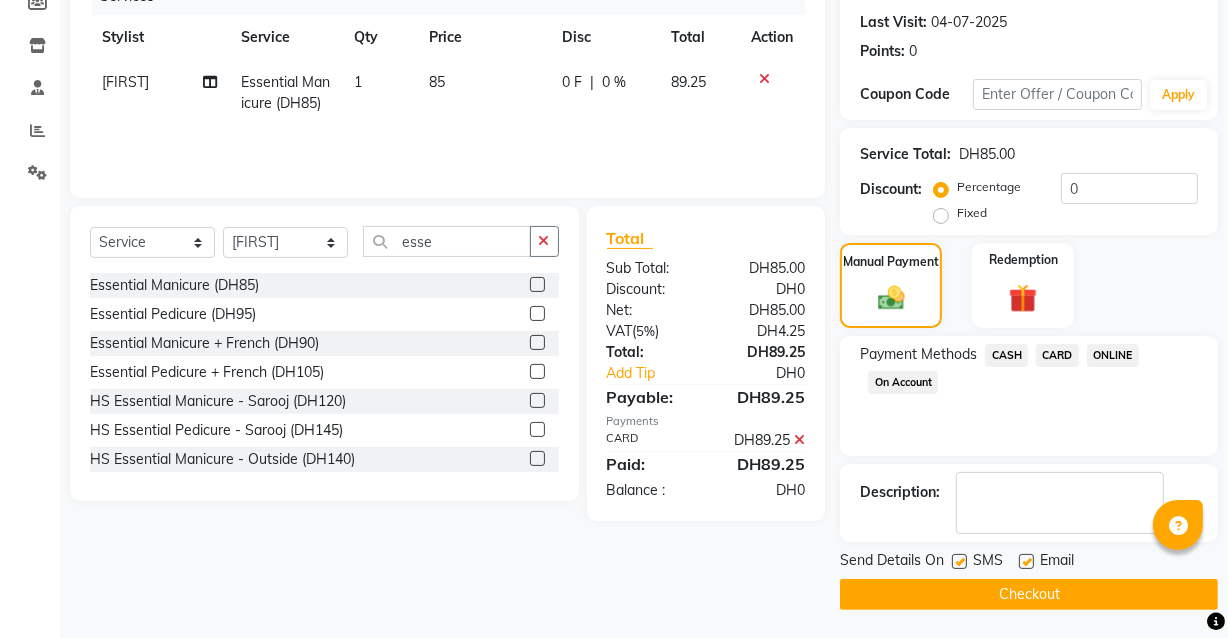 click 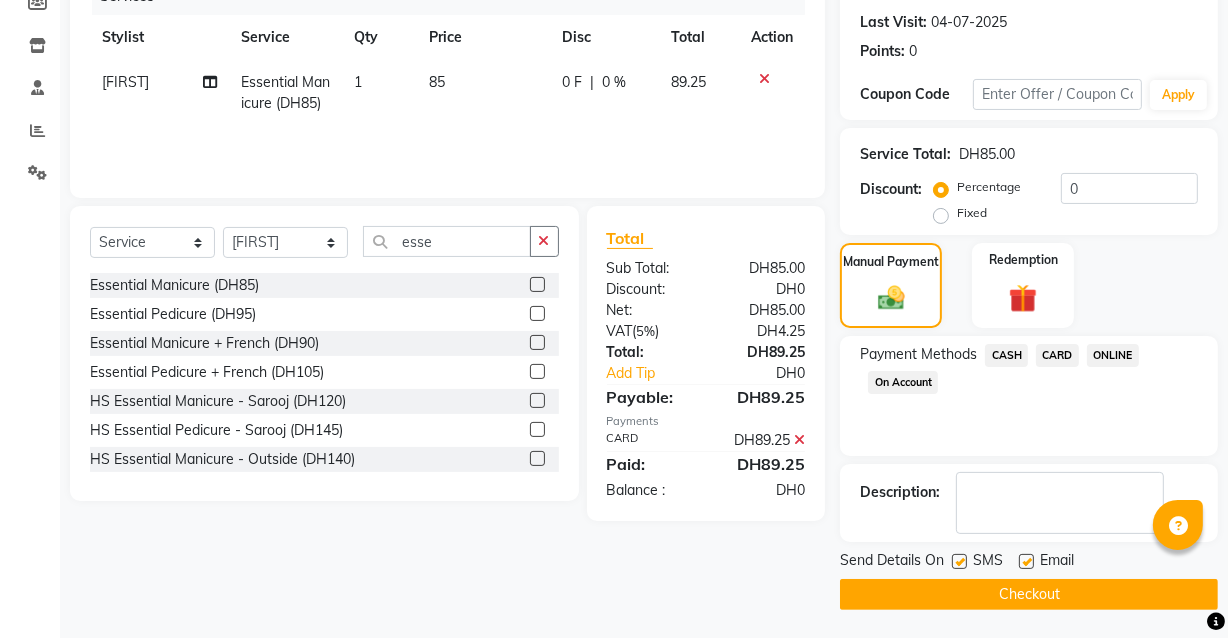 click at bounding box center [1025, 562] 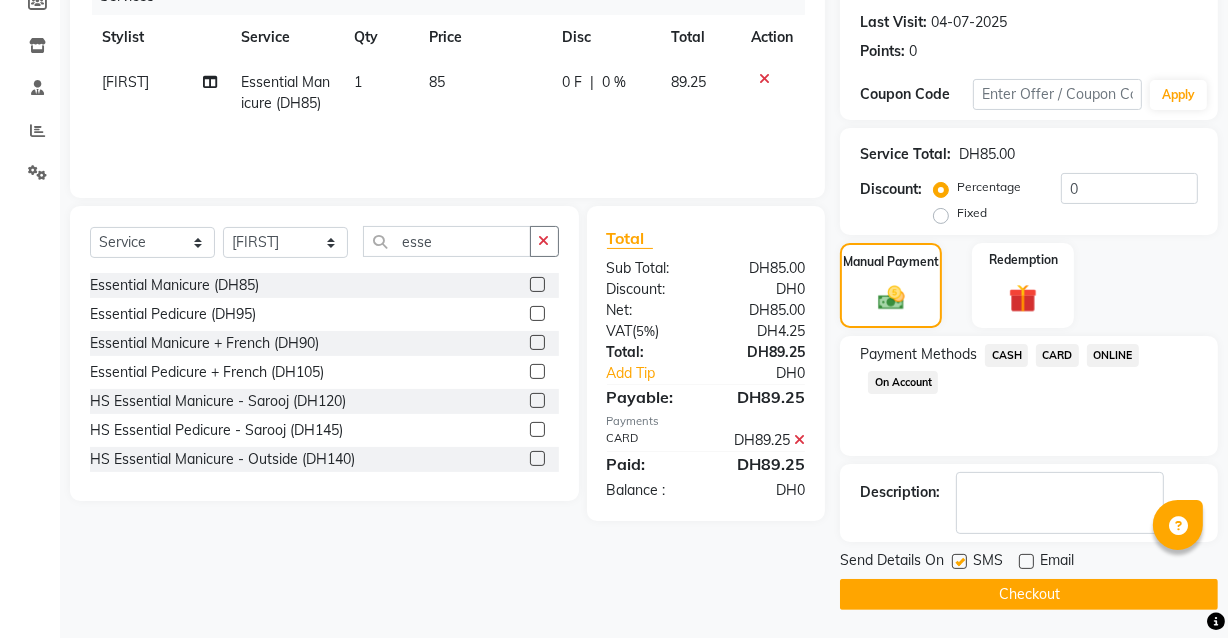 click on "Checkout" 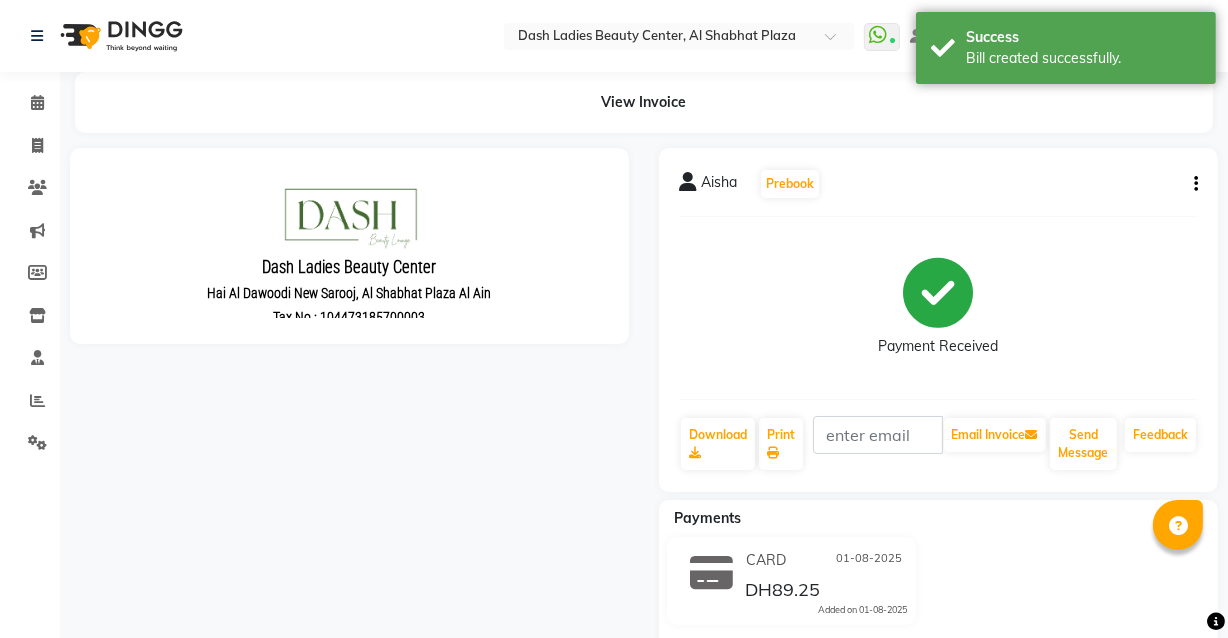 scroll, scrollTop: 0, scrollLeft: 0, axis: both 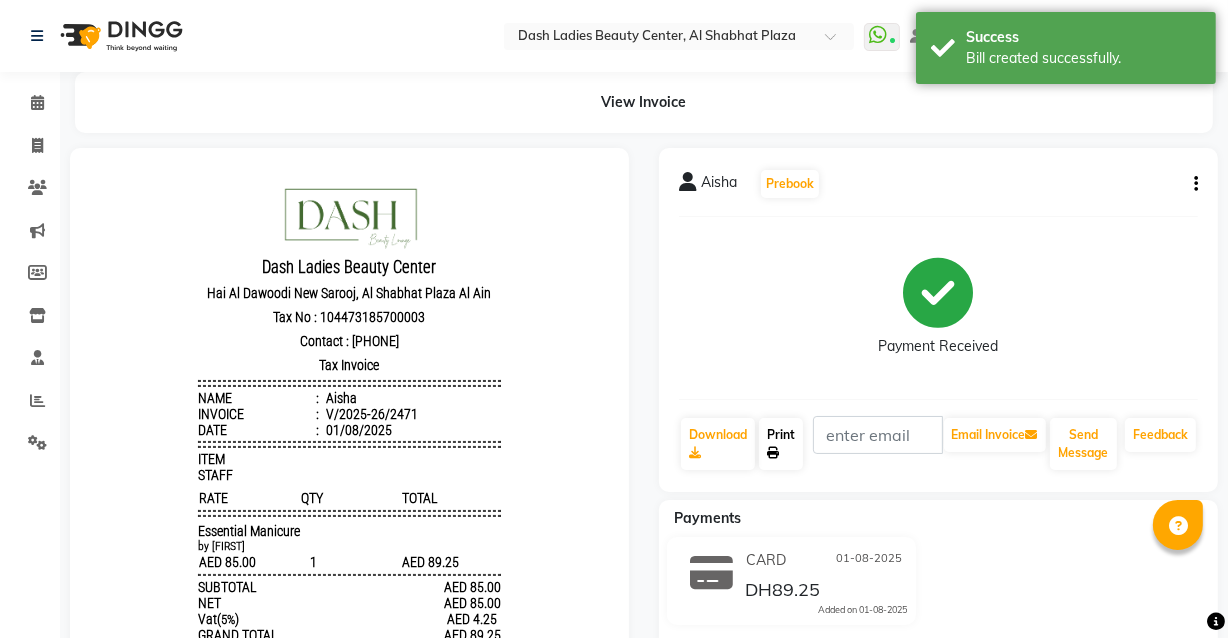 click on "Print" 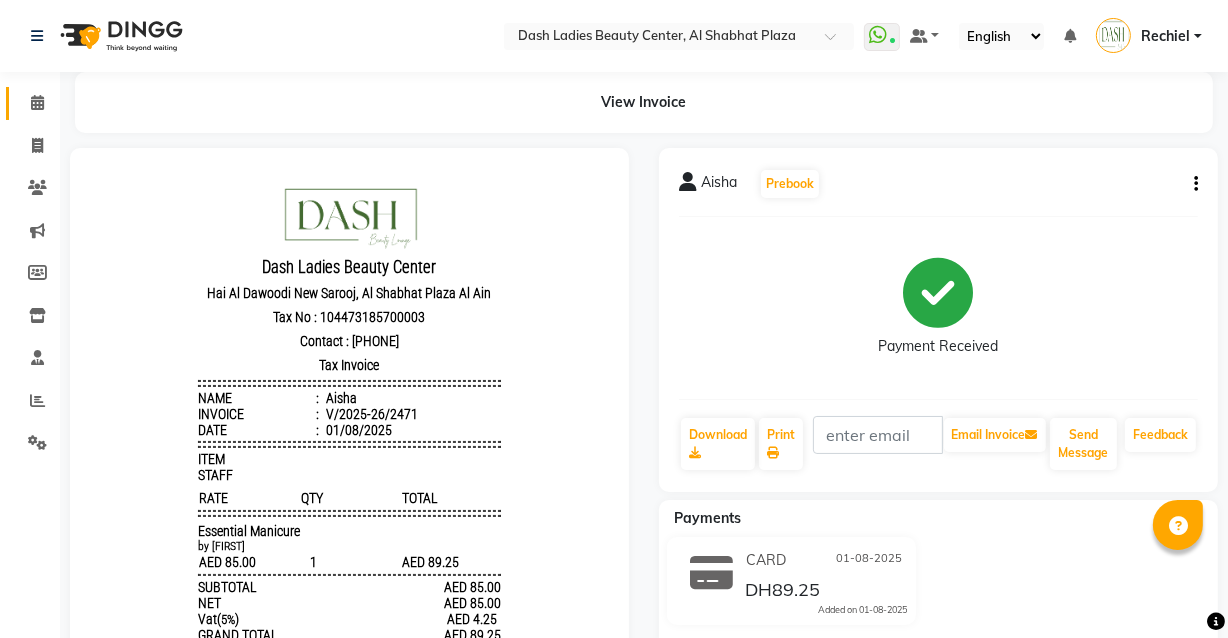 click 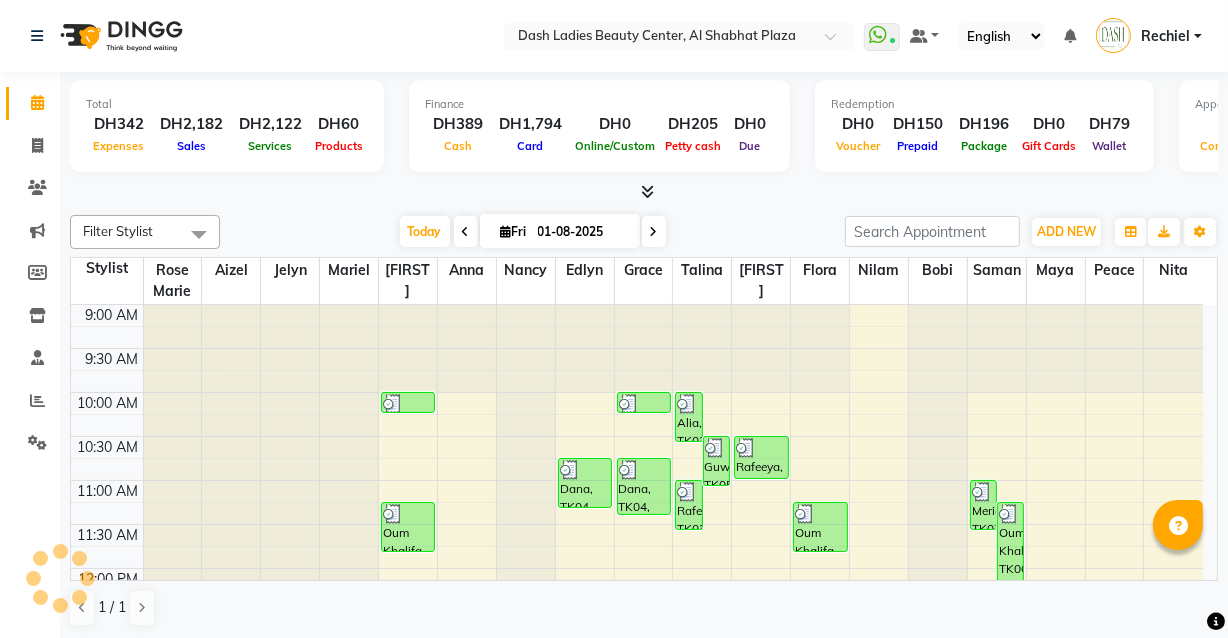 scroll, scrollTop: 0, scrollLeft: 0, axis: both 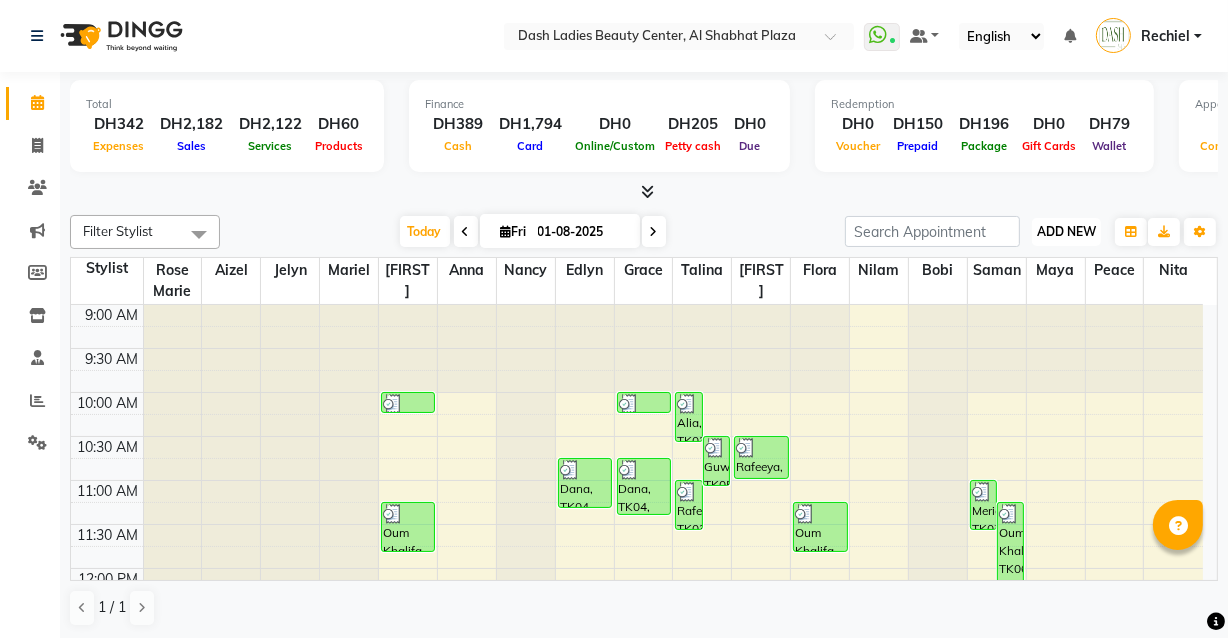 click on "ADD NEW" at bounding box center [1066, 231] 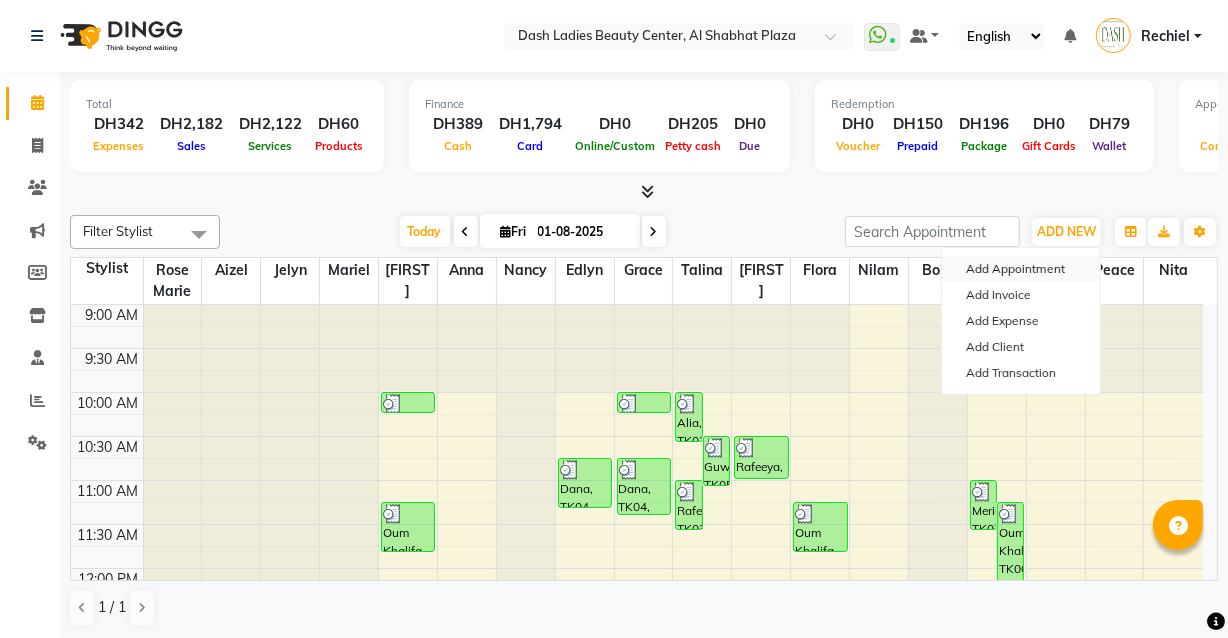 click on "Add Appointment" at bounding box center [1021, 269] 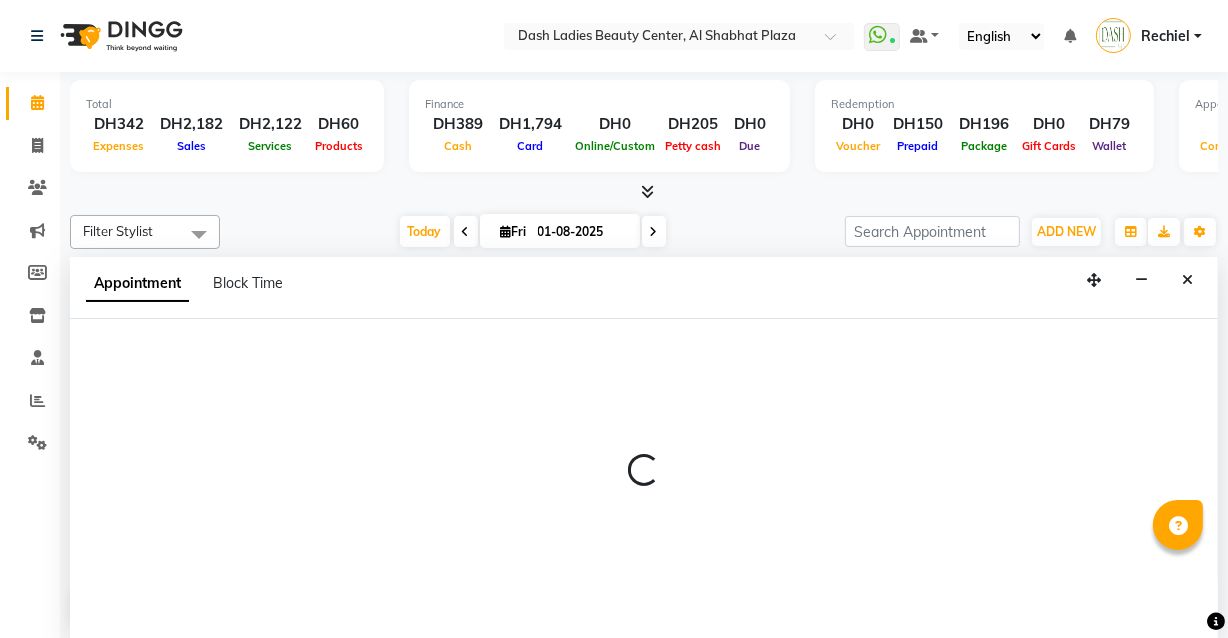 scroll, scrollTop: 0, scrollLeft: 0, axis: both 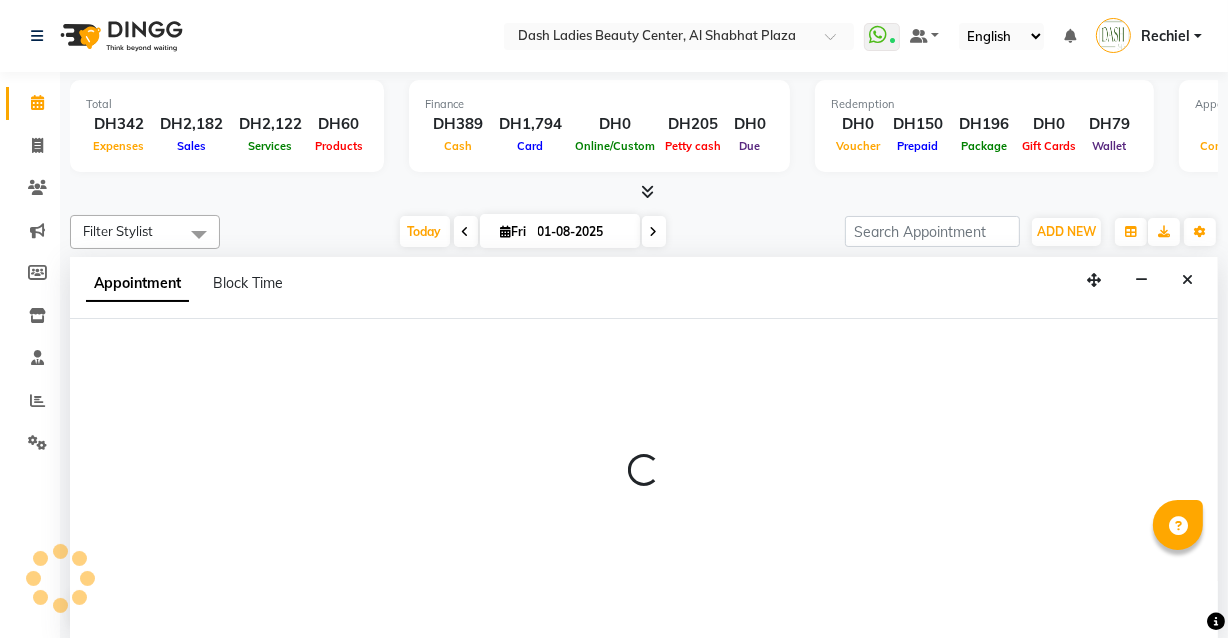 select on "tentative" 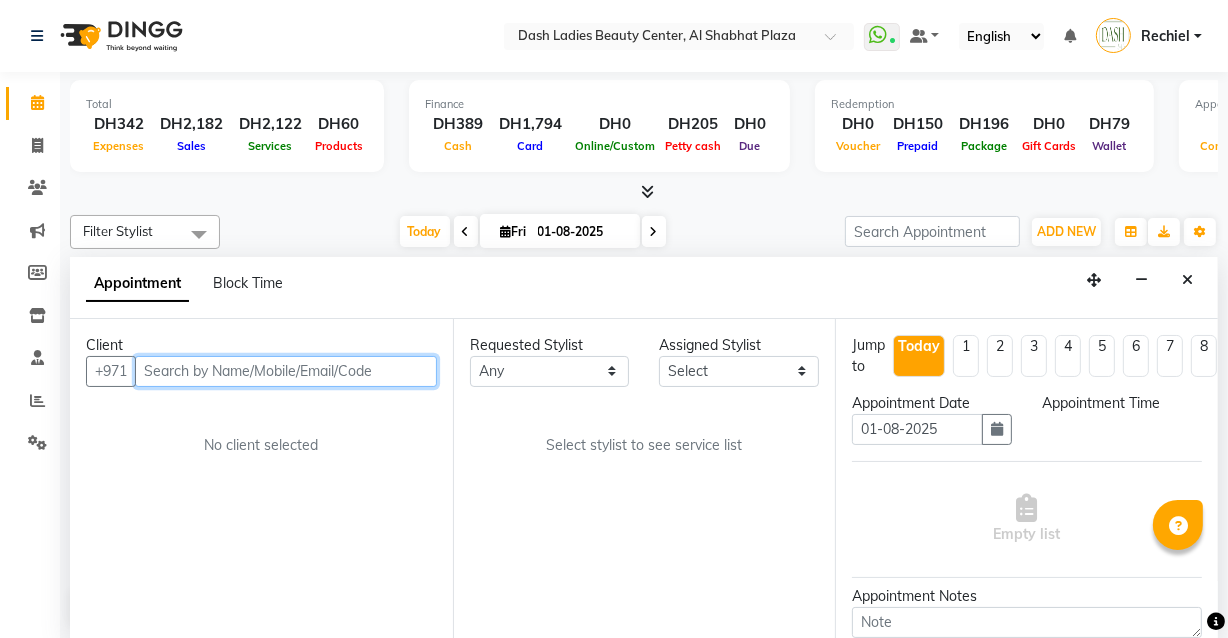 select on "600" 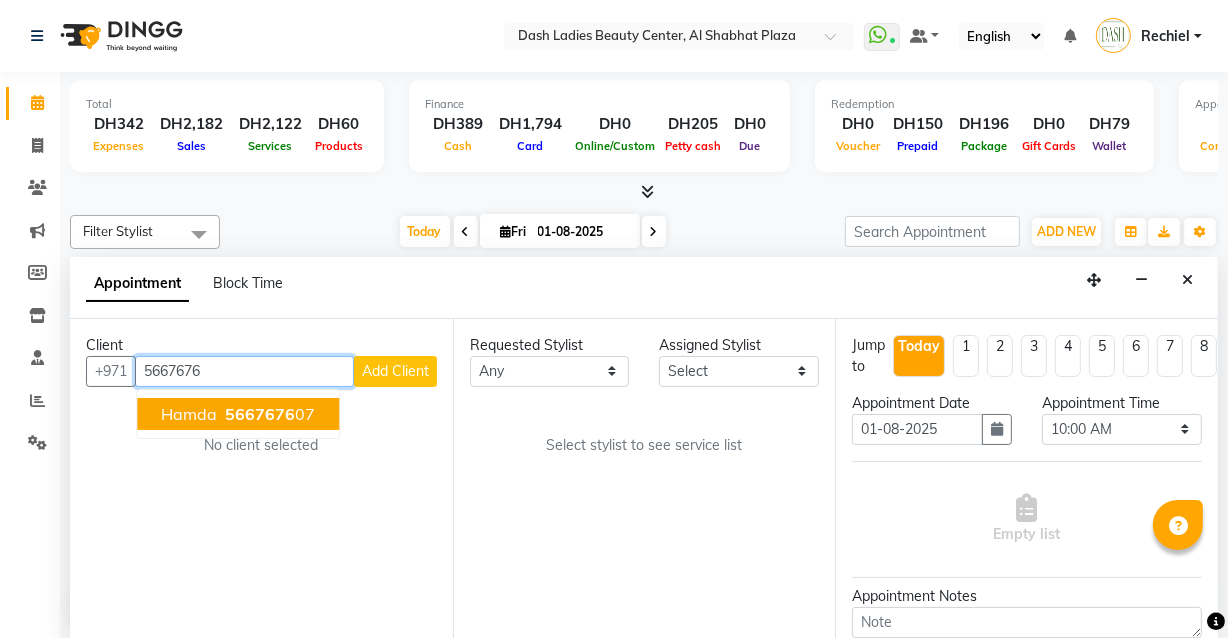 click on "[FIRST] [PHONE]" at bounding box center (238, 414) 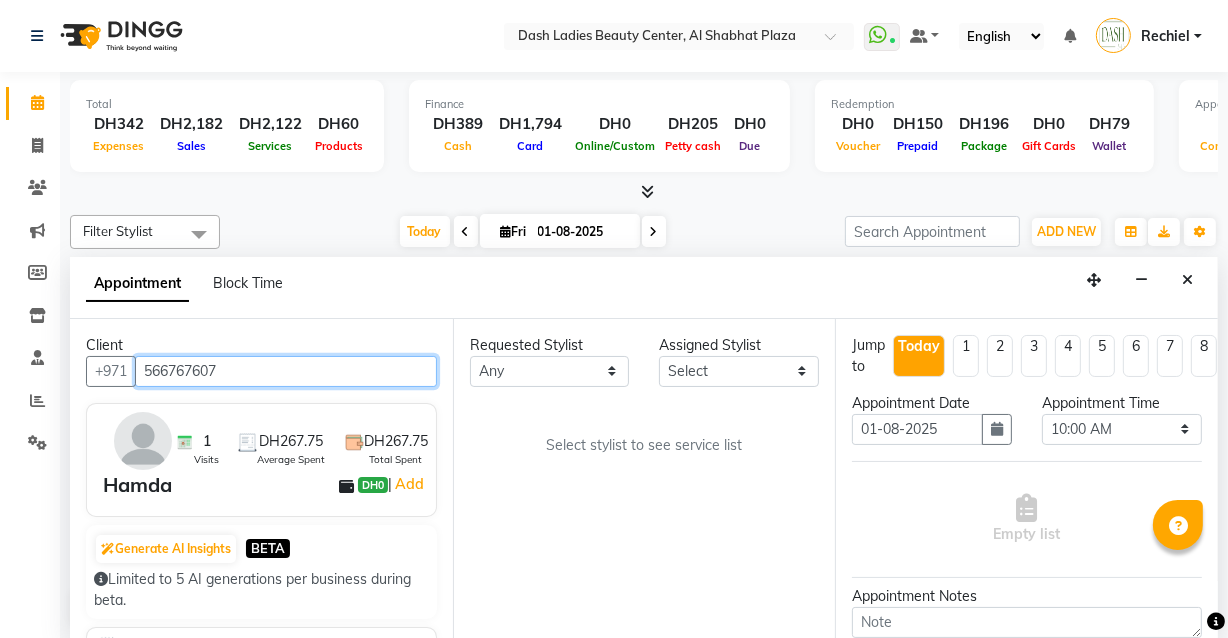 type on "566767607" 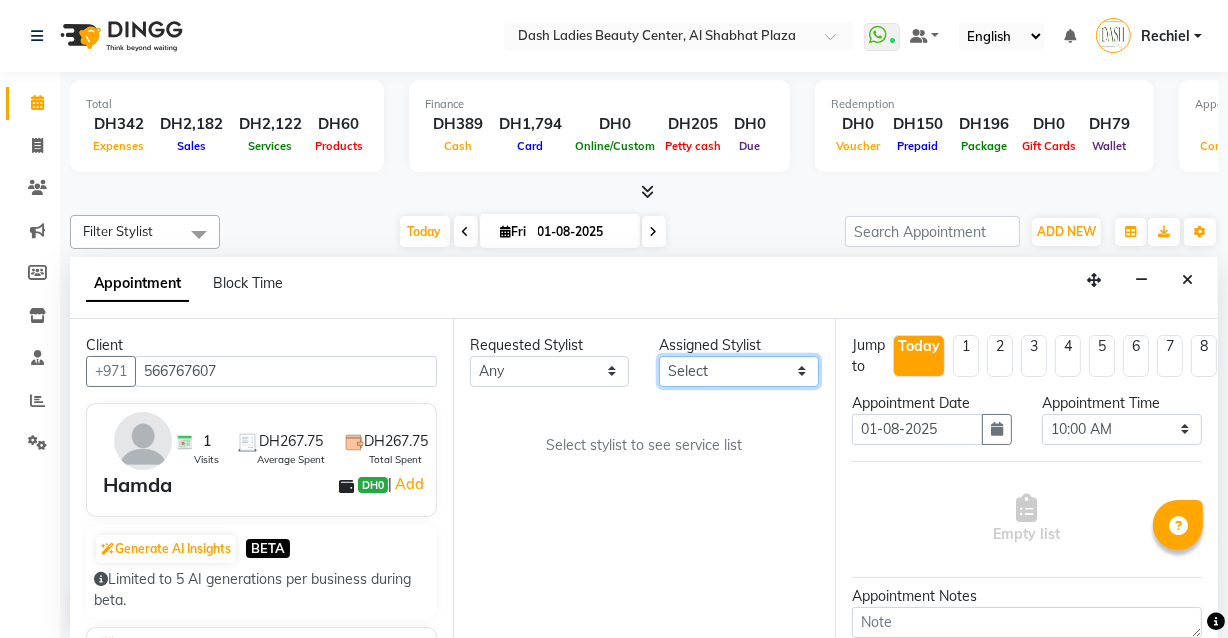 click on "Select Aizel Angelina Anna Bobi Edlyn Flora Grace Janine Jelyn Mariel Maya Nancy Nilam Nita Peace Rose Marie Saman Talina" at bounding box center [739, 371] 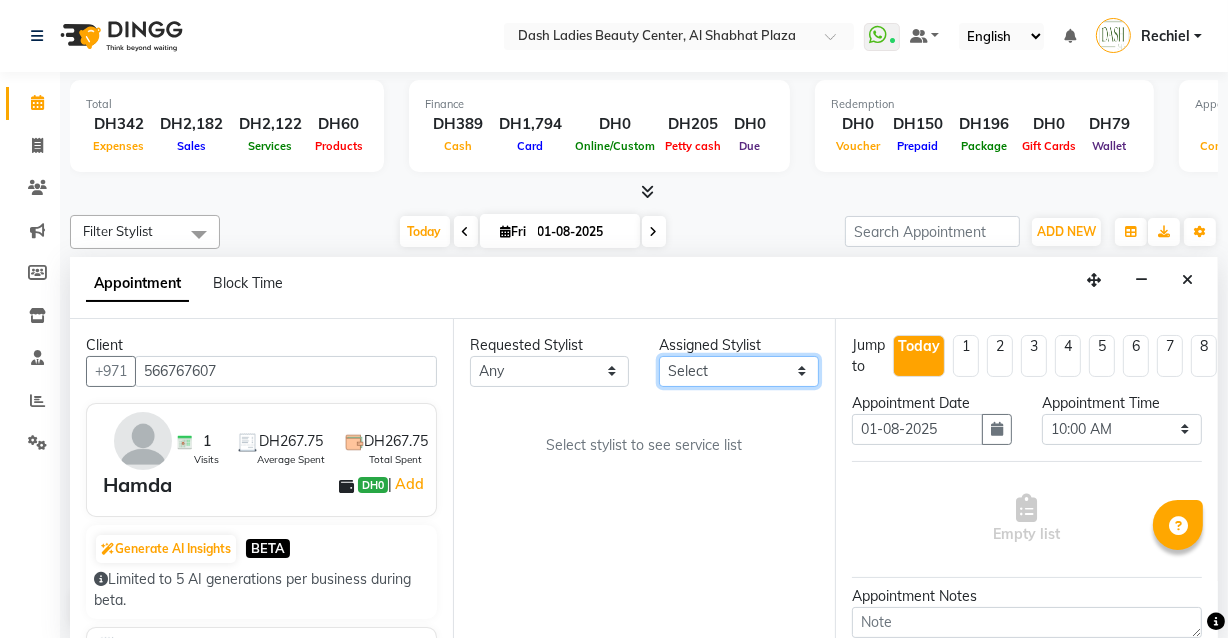 select on "81113" 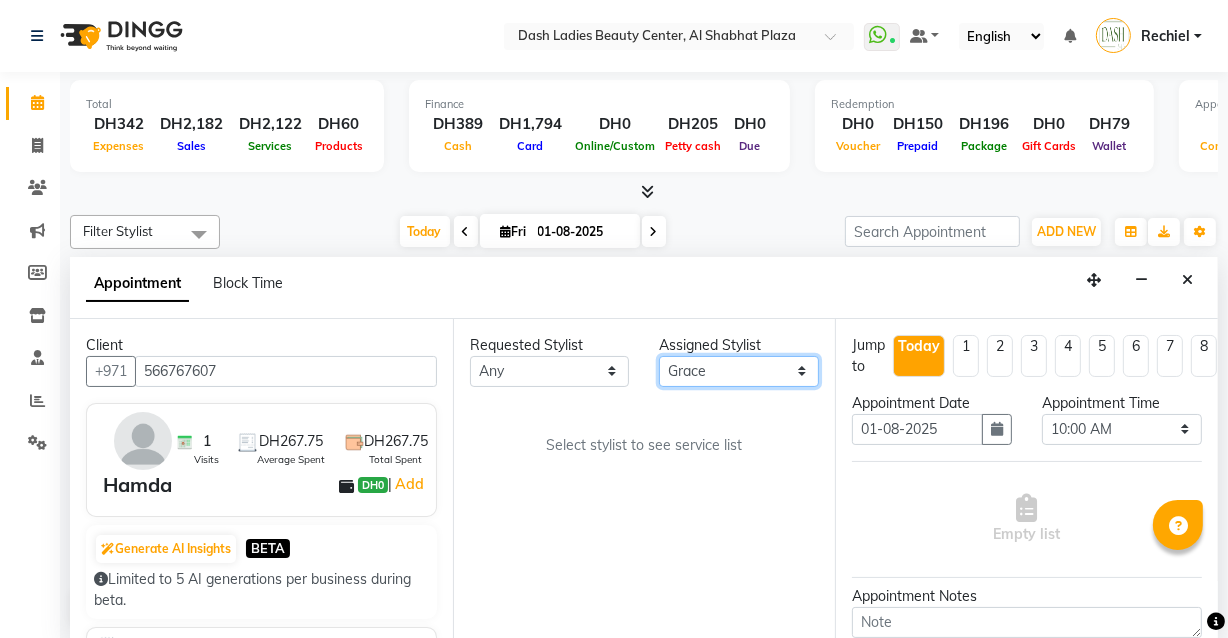 click on "Select Aizel Angelina Anna Bobi Edlyn Flora Grace Janine Jelyn Mariel Maya Nancy Nilam Nita Peace Rose Marie Saman Talina" at bounding box center (739, 371) 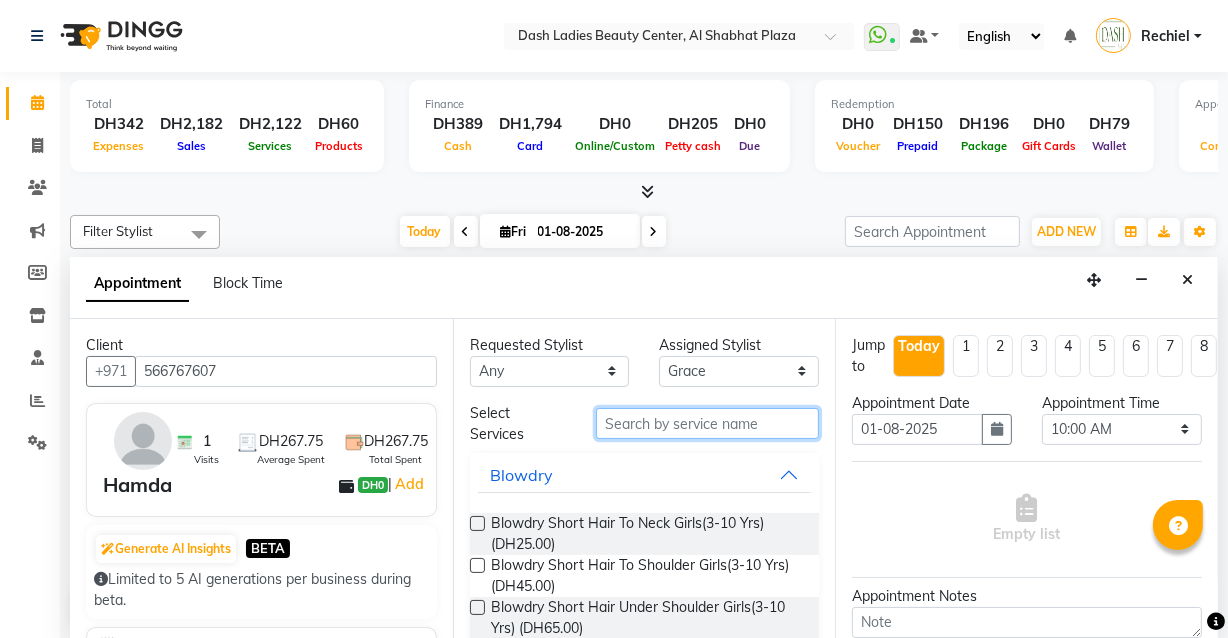 click at bounding box center [707, 423] 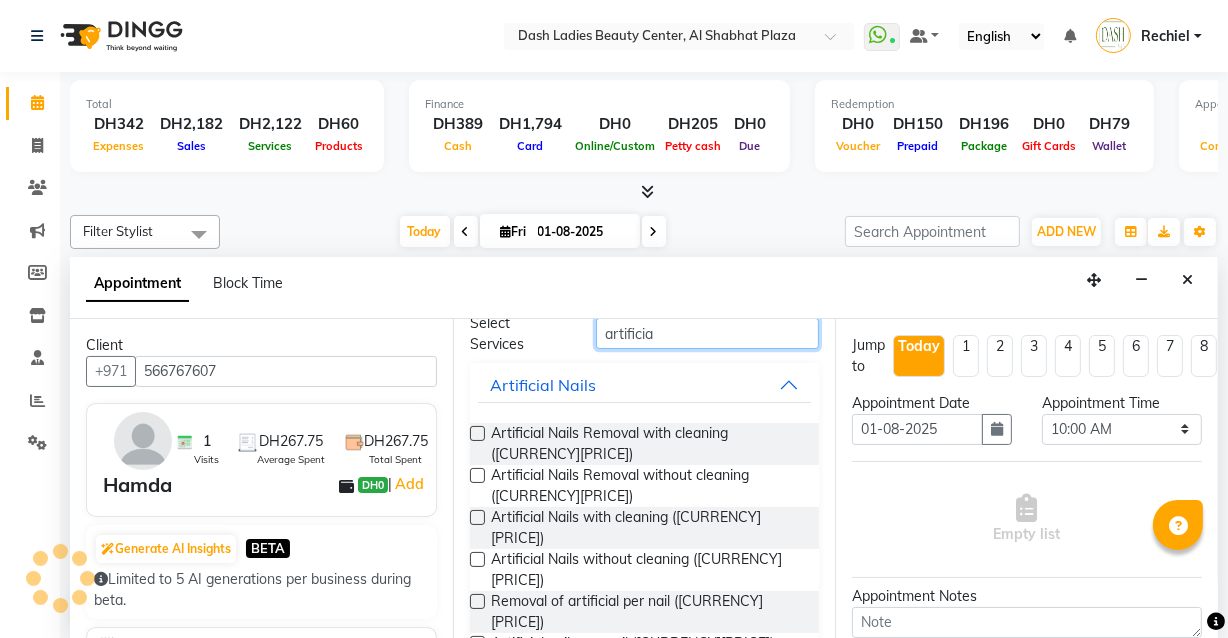 scroll, scrollTop: 127, scrollLeft: 0, axis: vertical 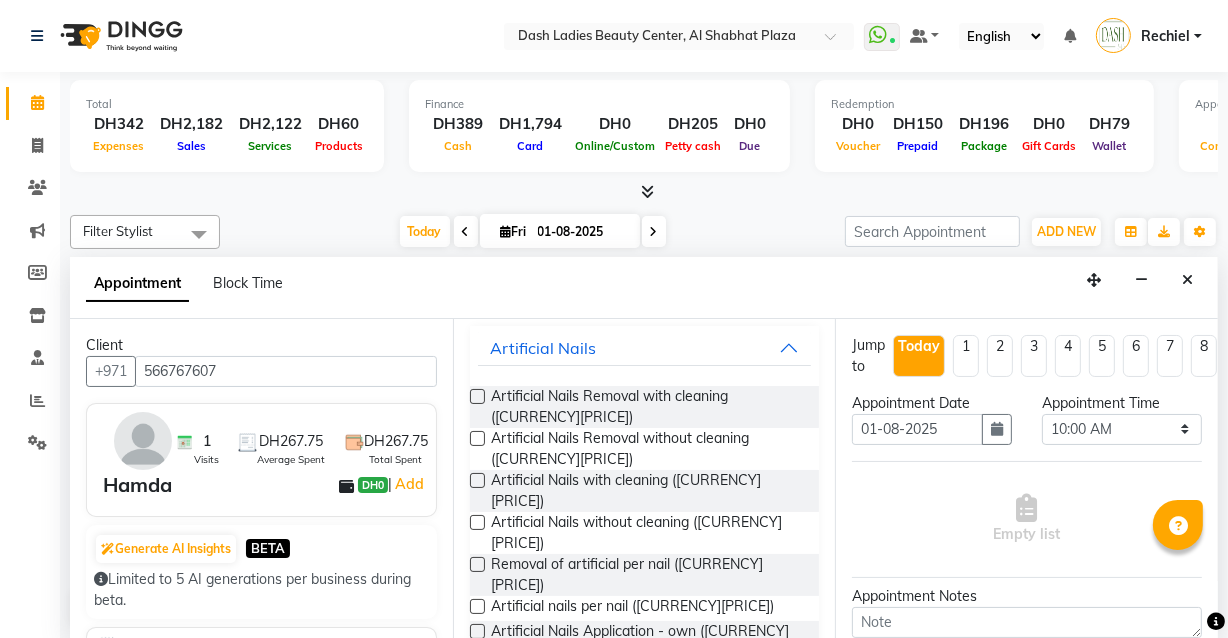 type on "artificia" 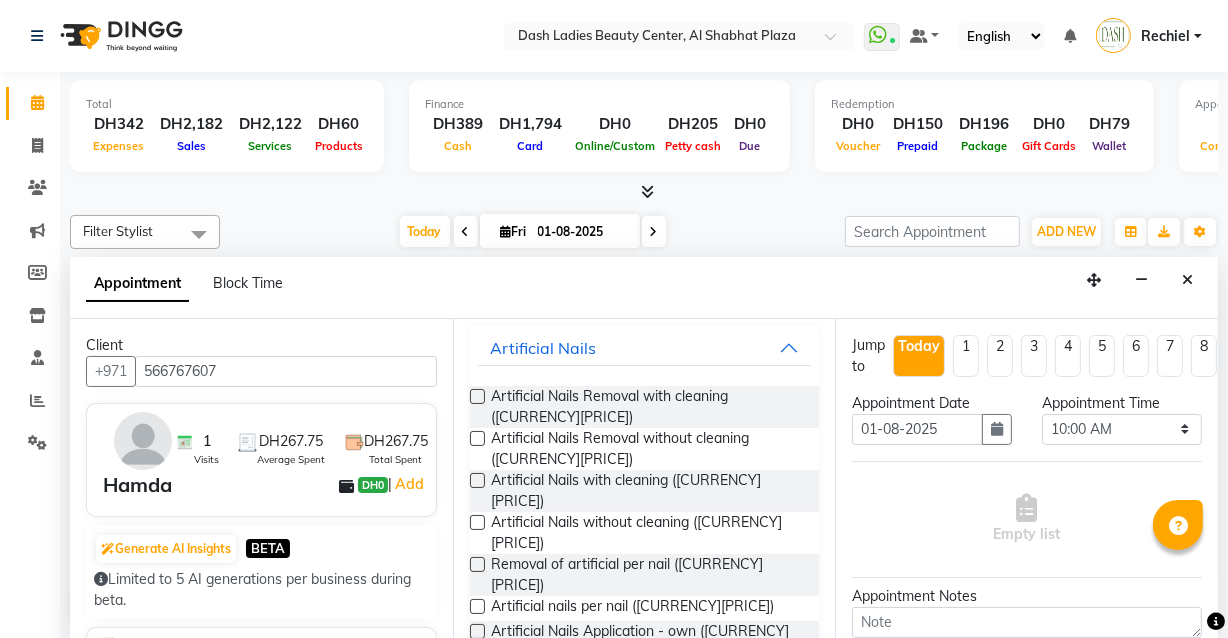 click at bounding box center (477, 480) 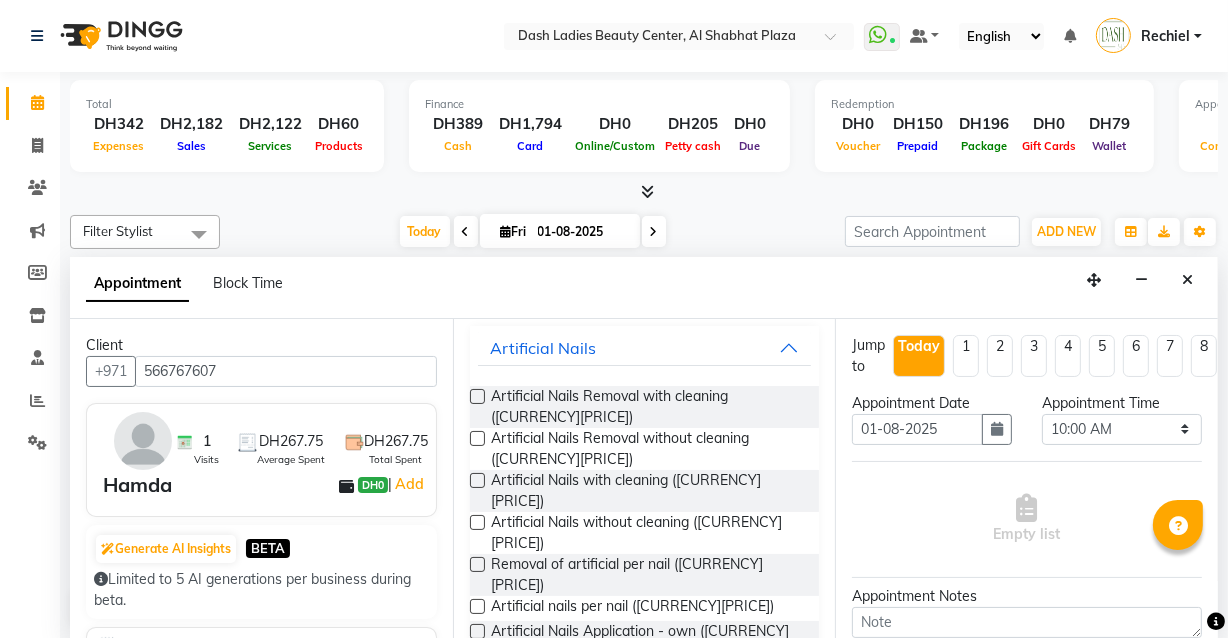 click at bounding box center (476, 482) 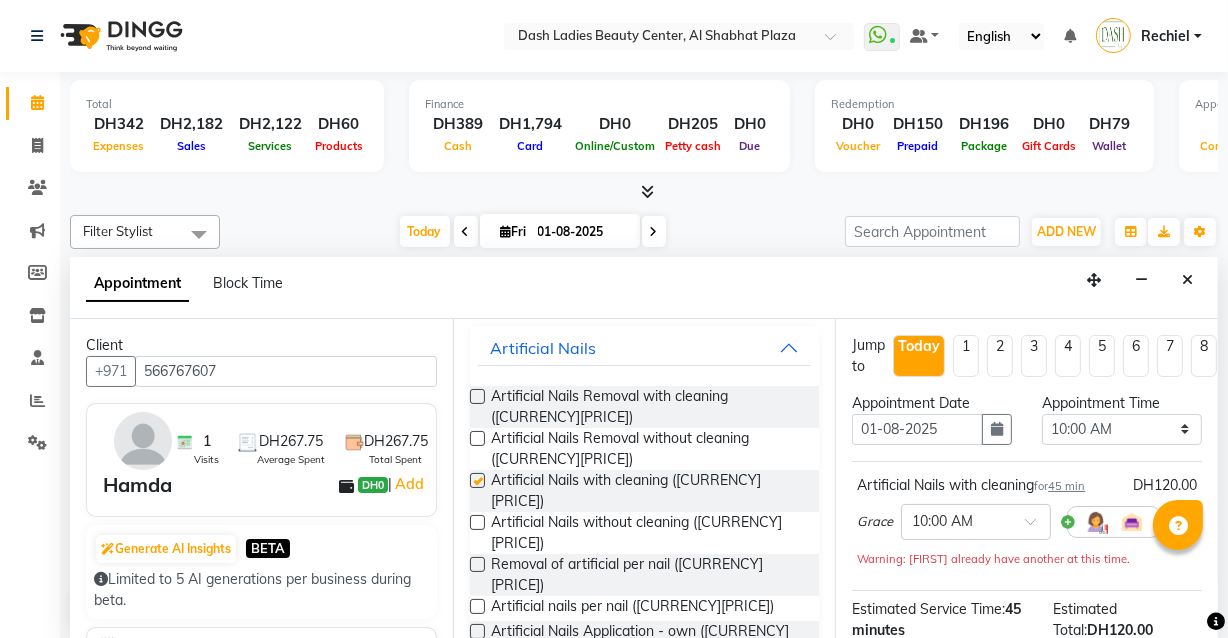 checkbox on "false" 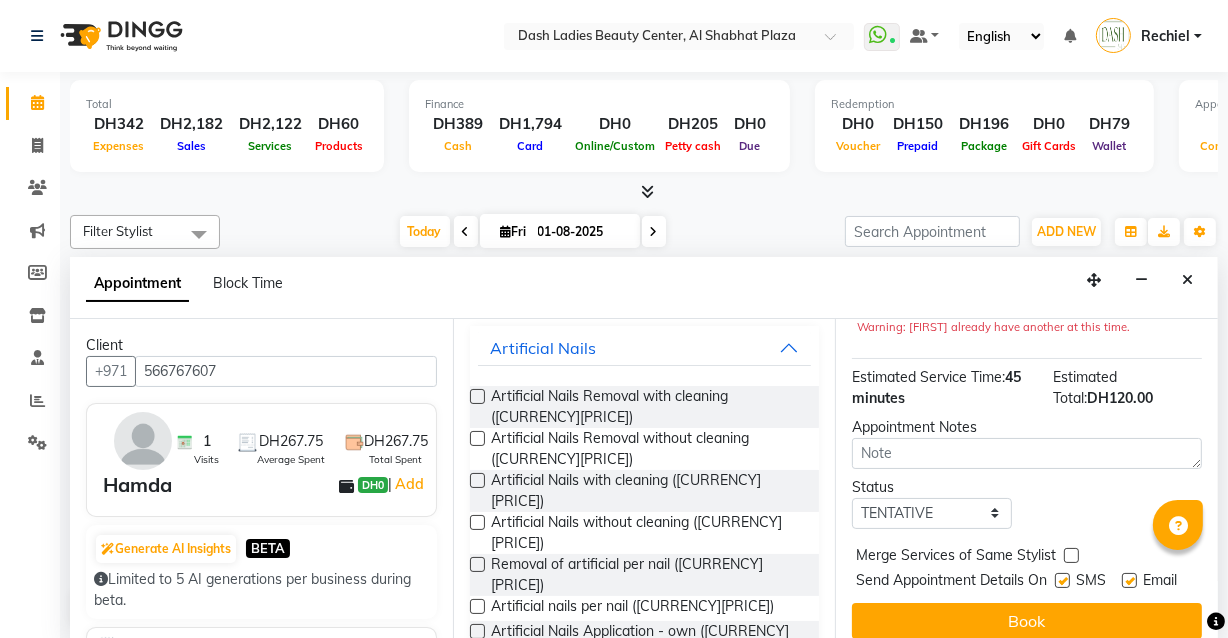 scroll, scrollTop: 250, scrollLeft: 0, axis: vertical 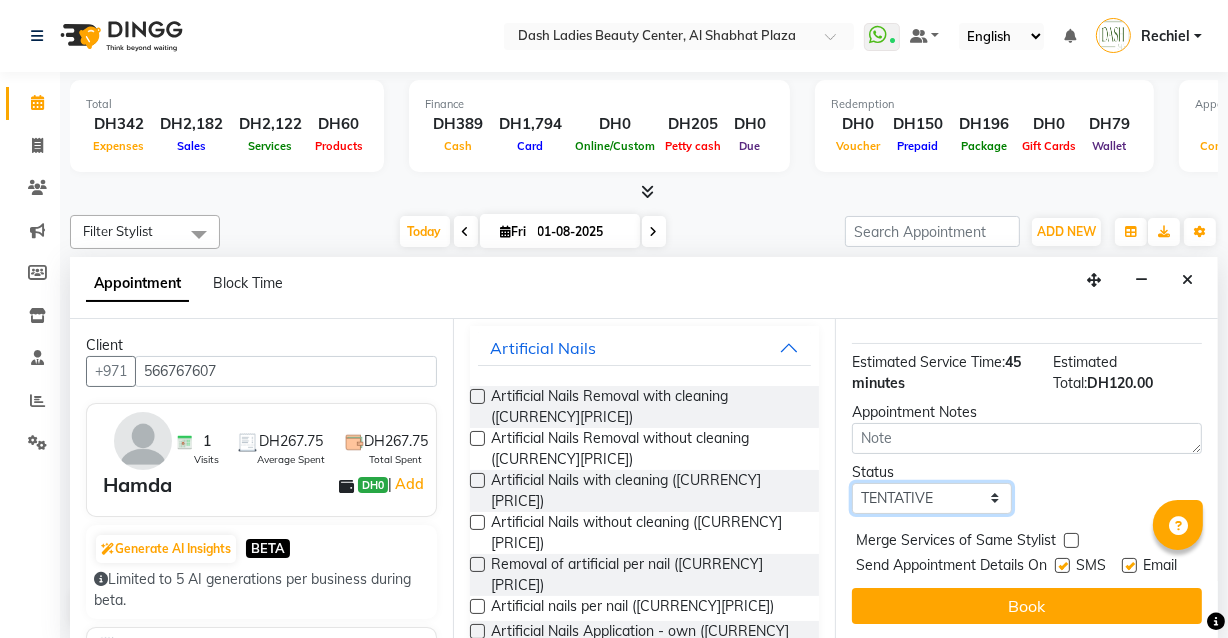 click on "Select TENTATIVE CONFIRM CHECK-IN UPCOMING" at bounding box center (932, 498) 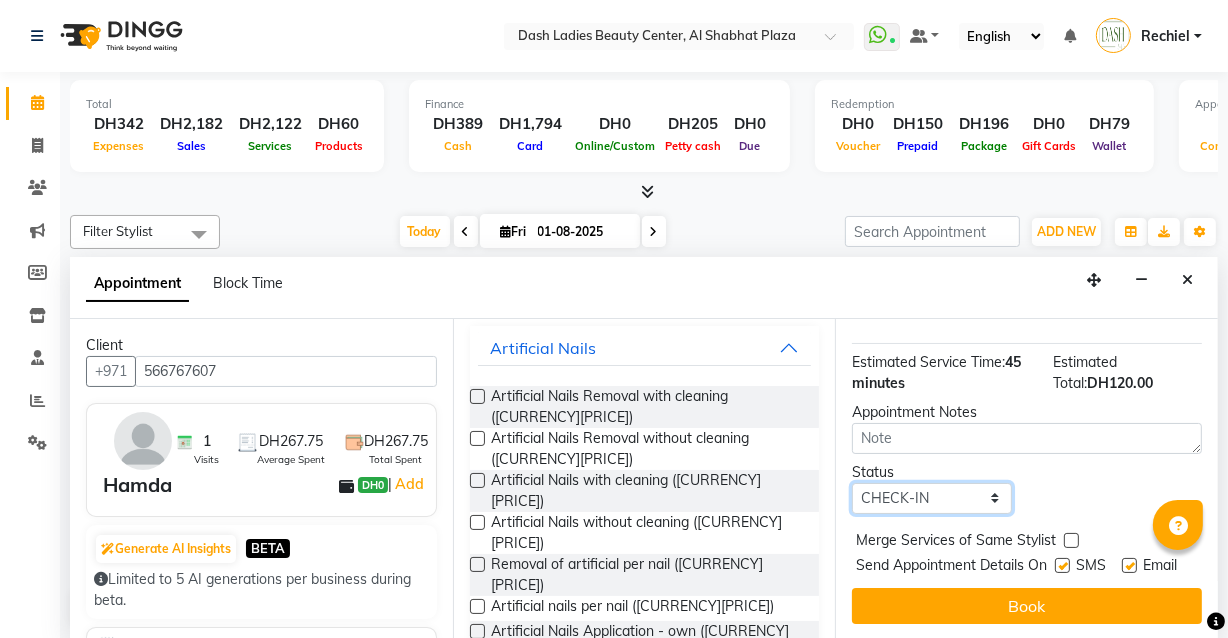 click on "Select TENTATIVE CONFIRM CHECK-IN UPCOMING" at bounding box center [932, 498] 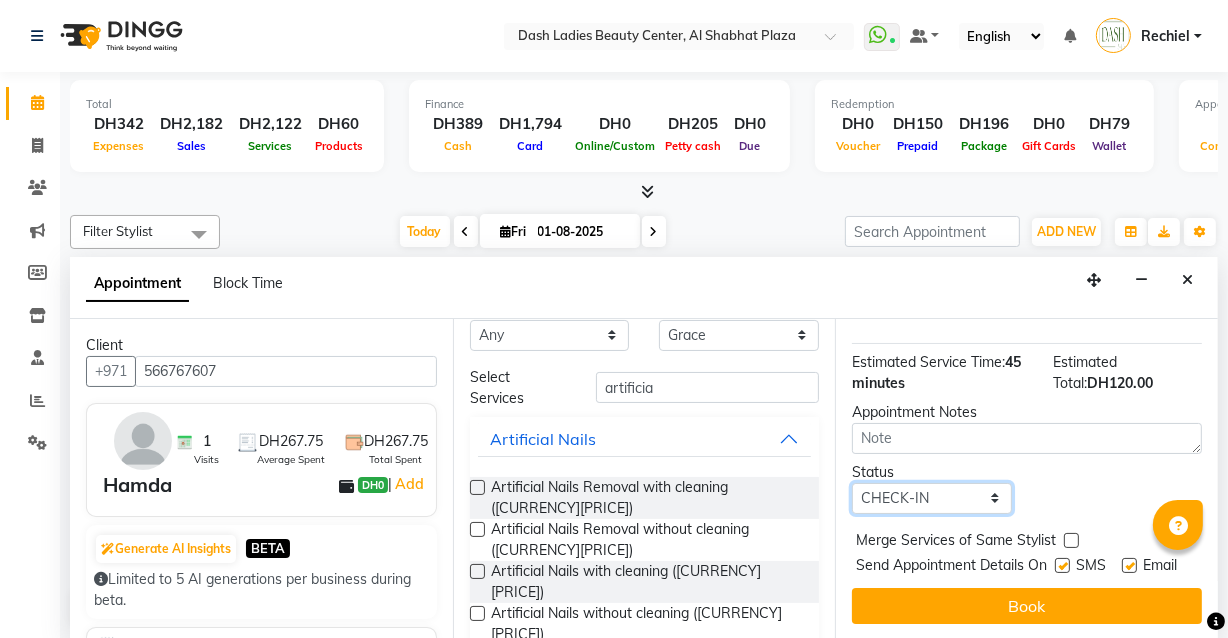 scroll, scrollTop: 0, scrollLeft: 0, axis: both 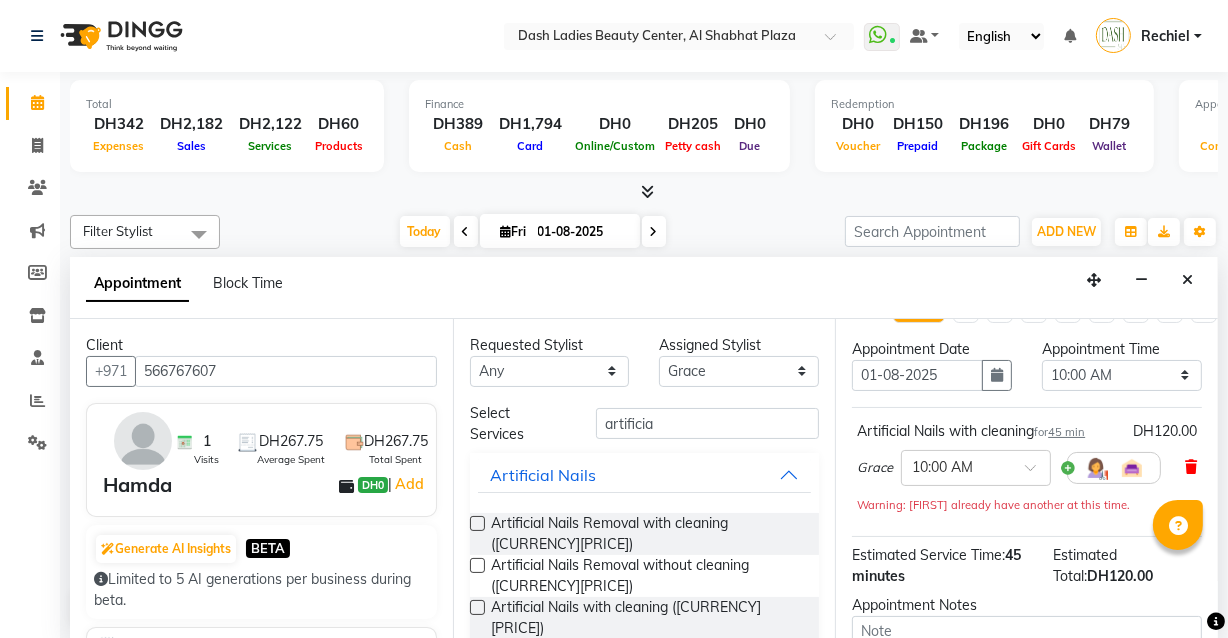 click at bounding box center (1191, 467) 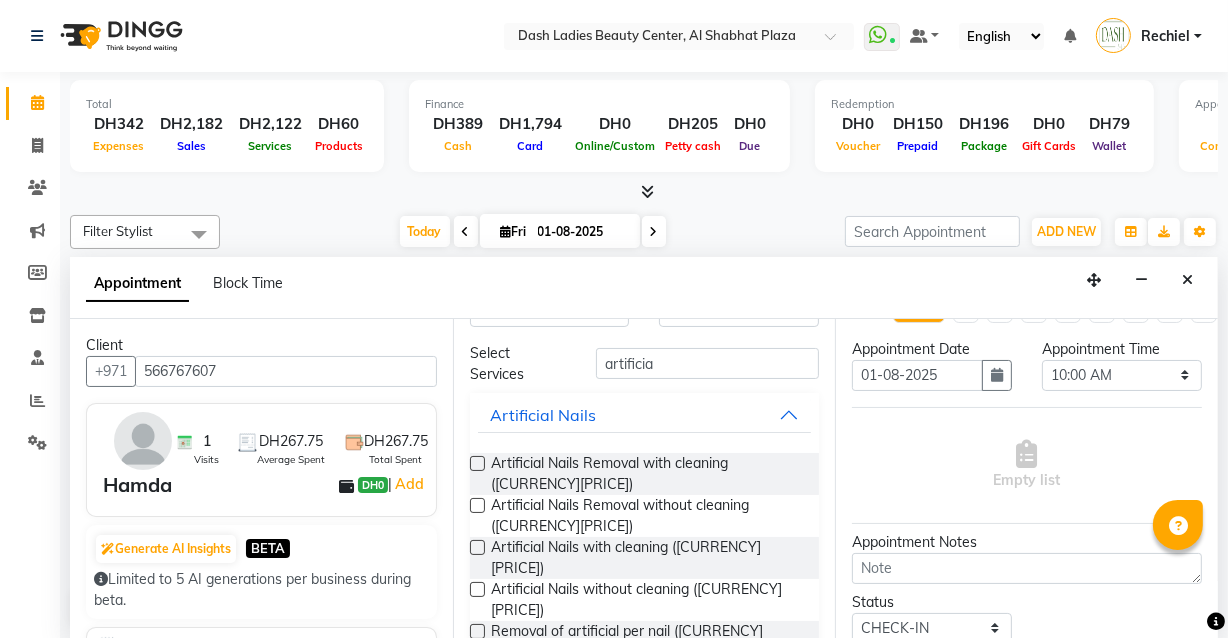 scroll, scrollTop: 61, scrollLeft: 0, axis: vertical 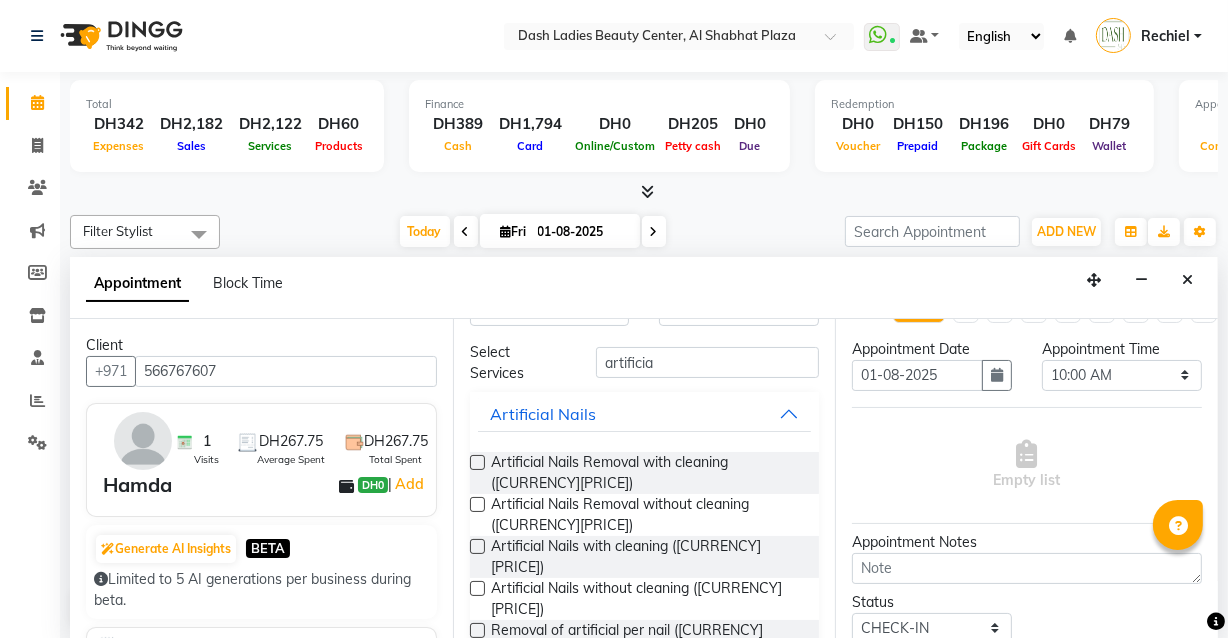 click at bounding box center [477, 546] 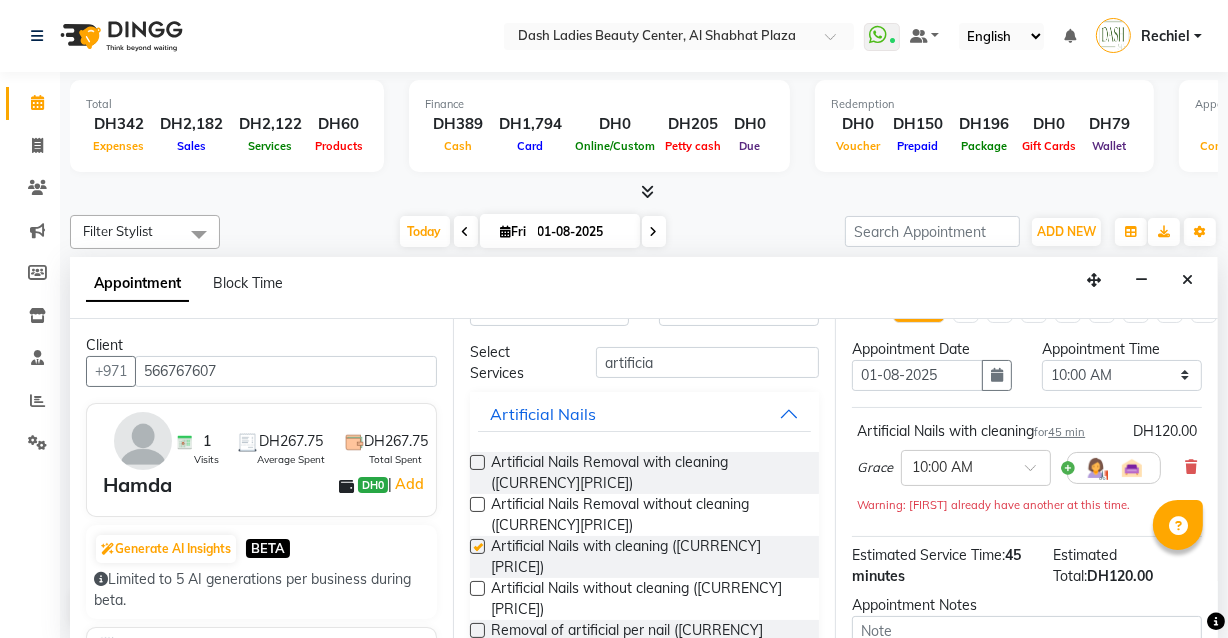 checkbox on "false" 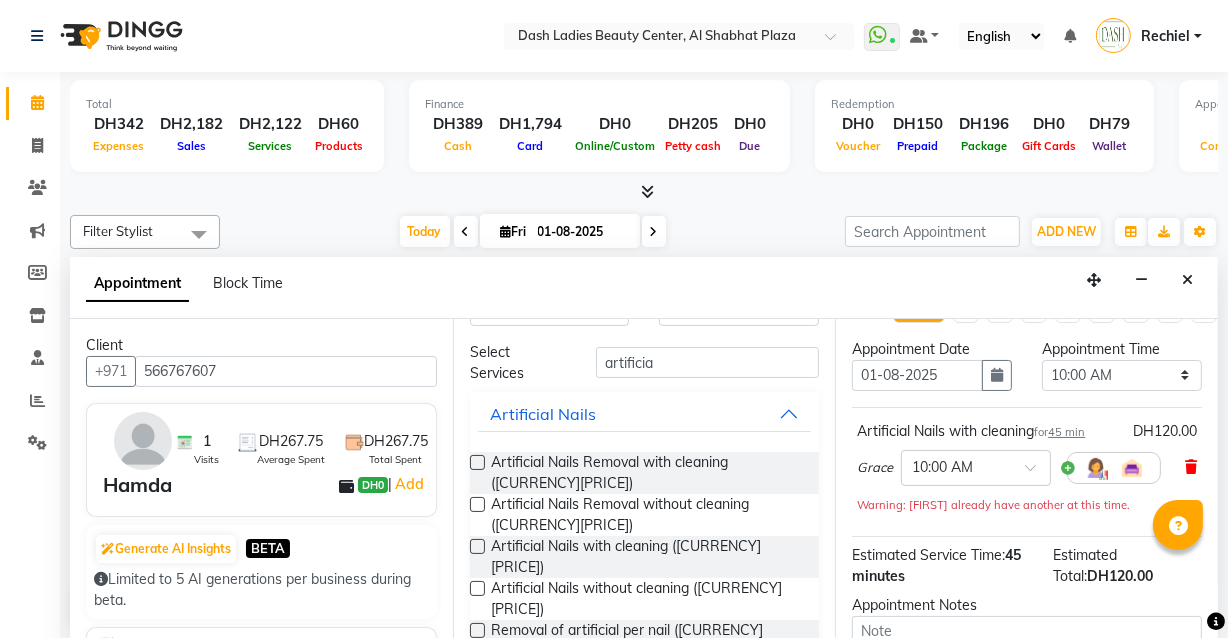 click at bounding box center (1191, 467) 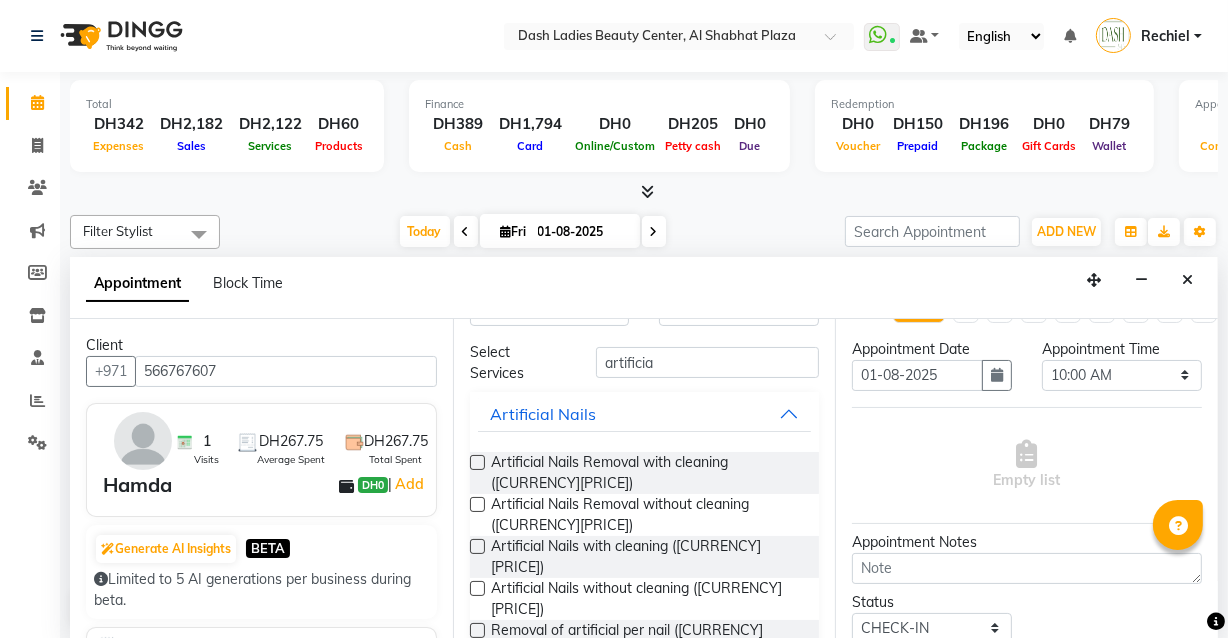scroll, scrollTop: 0, scrollLeft: 0, axis: both 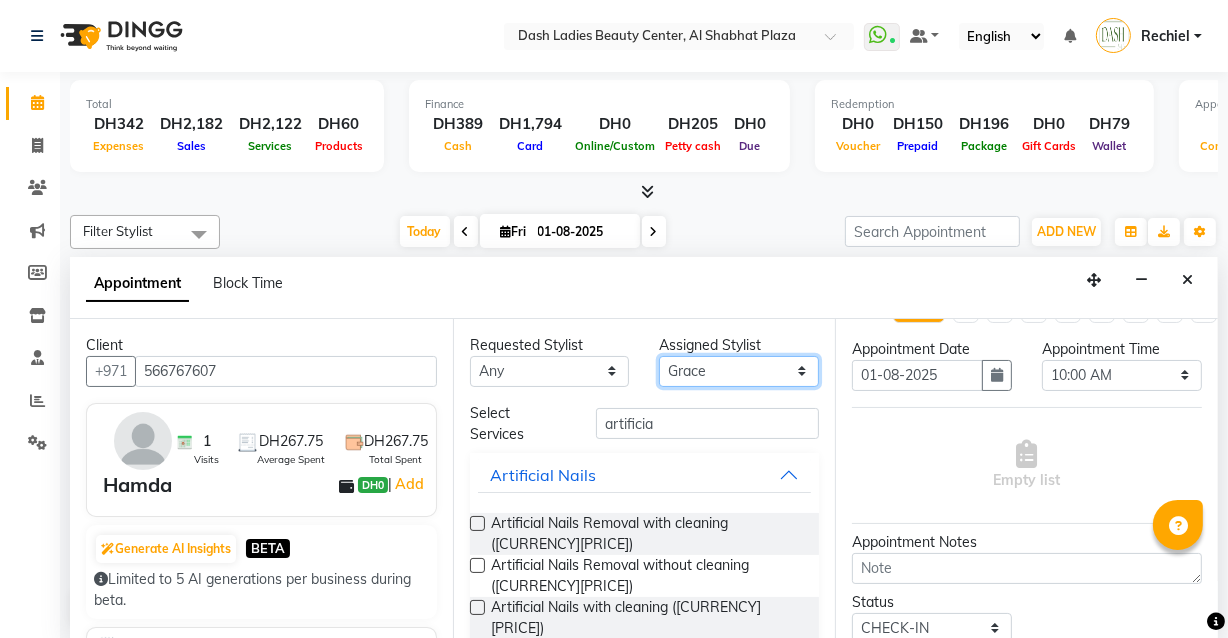 click on "Select Aizel Angelina Anna Bobi Edlyn Flora Grace Janine Jelyn Mariel Maya Nancy Nilam Nita Peace Rose Marie Saman Talina" at bounding box center (739, 371) 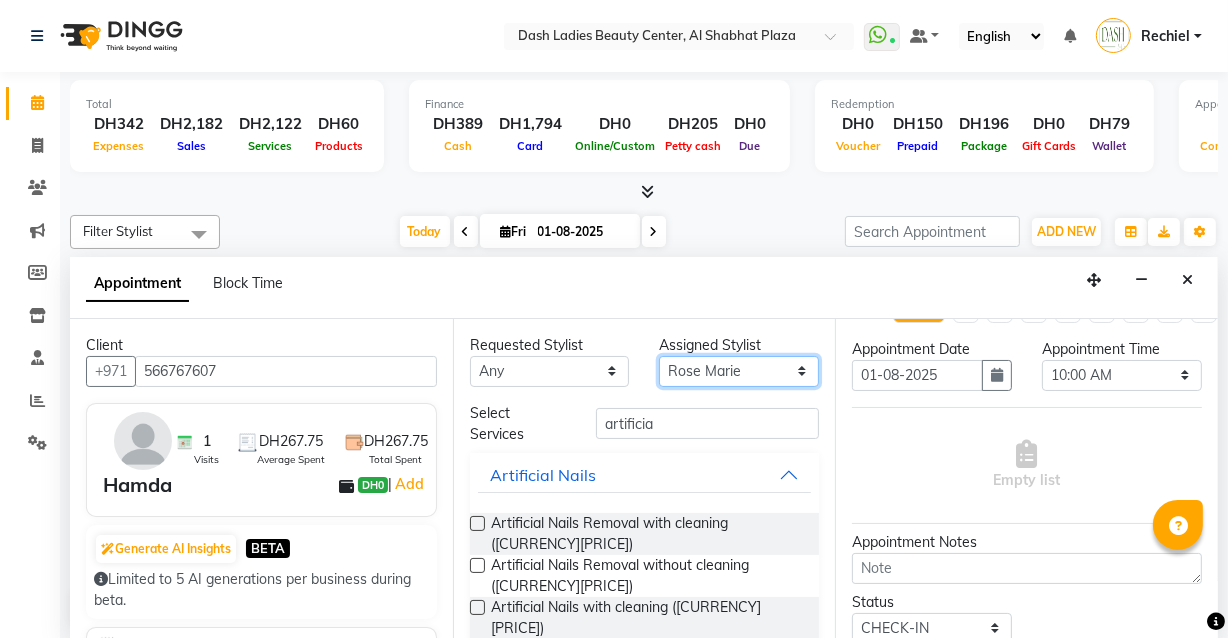 click on "Select Aizel Angelina Anna Bobi Edlyn Flora Grace Janine Jelyn Mariel Maya Nancy Nilam Nita Peace Rose Marie Saman Talina" at bounding box center (739, 371) 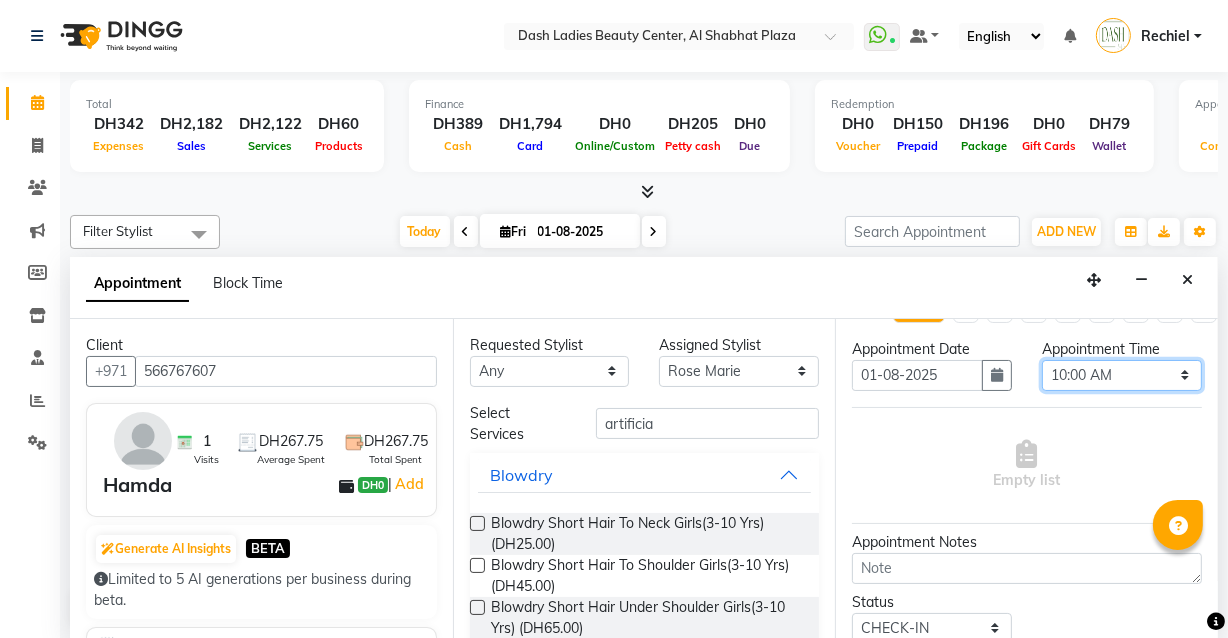 click on "Select 10:00 AM 10:15 AM 10:30 AM 10:45 AM 11:00 AM 11:15 AM 11:30 AM 11:45 AM 12:00 PM 12:15 PM 12:30 PM 12:45 PM 01:00 PM 01:15 PM 01:30 PM 01:45 PM 02:00 PM 02:15 PM 02:30 PM 02:45 PM 03:00 PM 03:15 PM 03:30 PM 03:45 PM 04:00 PM 04:15 PM 04:30 PM 04:45 PM 05:00 PM 05:15 PM 05:30 PM 05:45 PM 06:00 PM 06:15 PM 06:30 PM 06:45 PM 07:00 PM 07:15 PM 07:30 PM 07:45 PM 08:00 PM 08:15 PM 08:30 PM 08:45 PM 09:00 PM 09:15 PM 09:30 PM 09:45 PM 10:00 PM" at bounding box center [1122, 375] 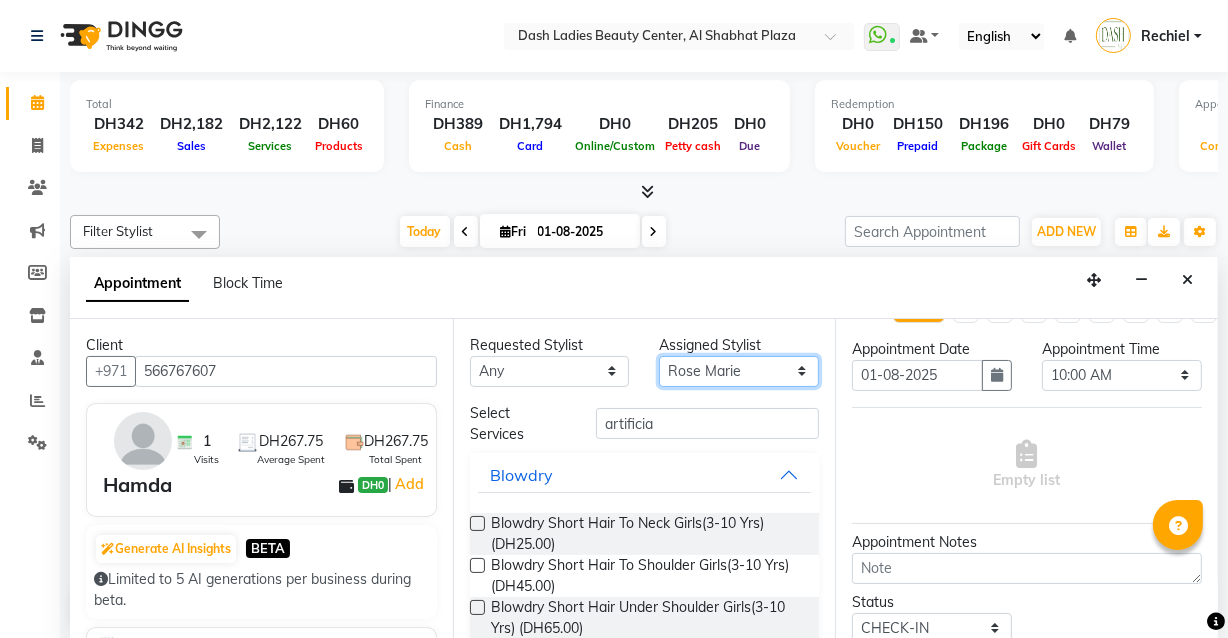 click on "Select Aizel Angelina Anna Bobi Edlyn Flora Grace Janine Jelyn Mariel Maya Nancy Nilam Nita Peace Rose Marie Saman Talina" at bounding box center (739, 371) 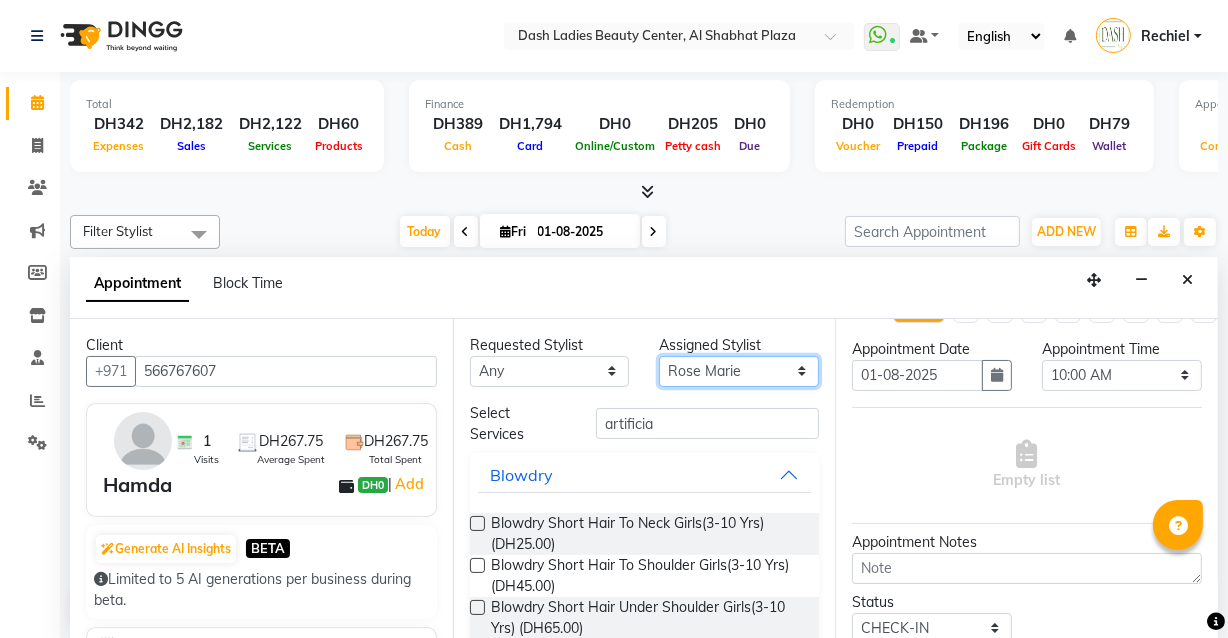 select on "81113" 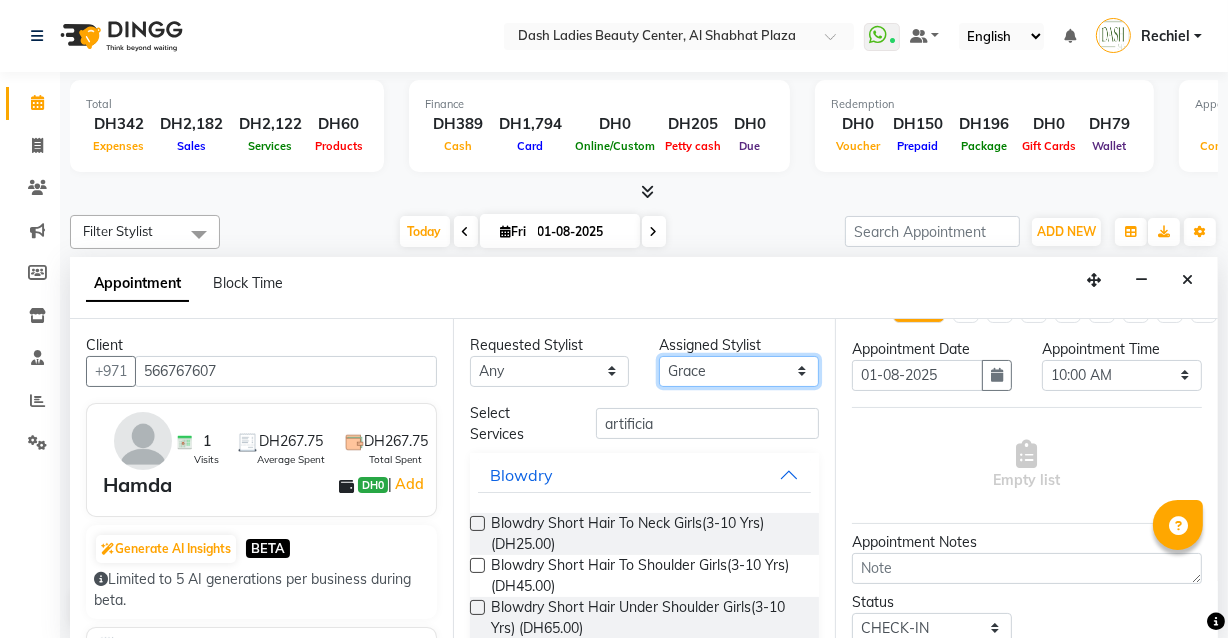 click on "Select Aizel Angelina Anna Bobi Edlyn Flora Grace Janine Jelyn Mariel Maya Nancy Nilam Nita Peace Rose Marie Saman Talina" at bounding box center (739, 371) 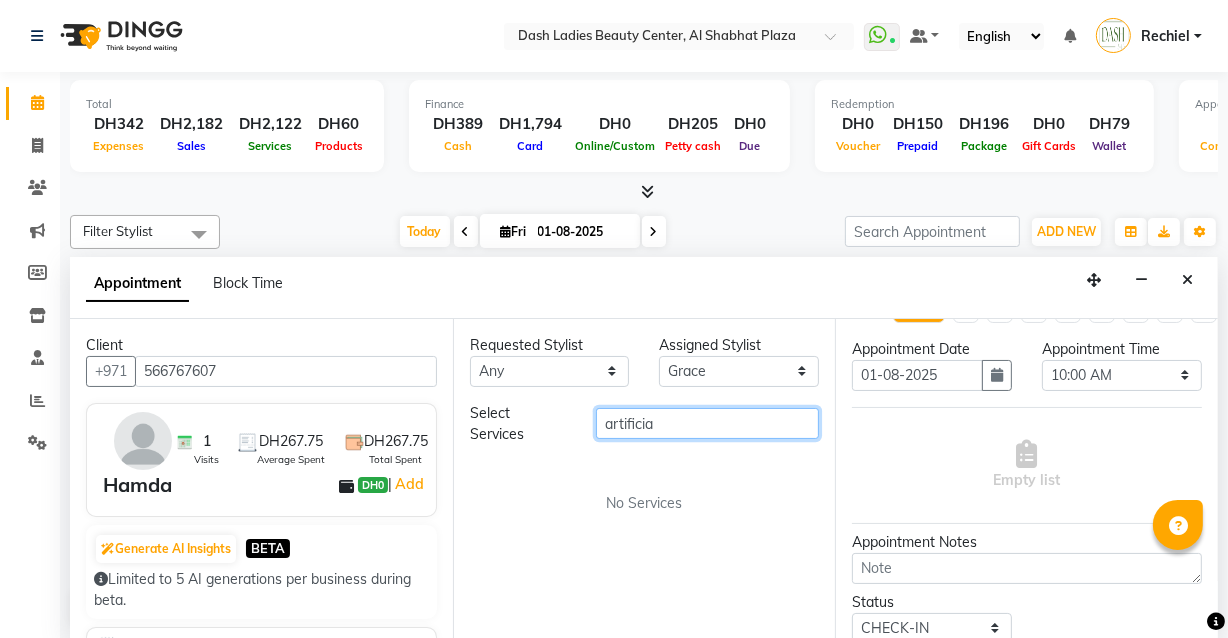 click on "artificia" at bounding box center (707, 423) 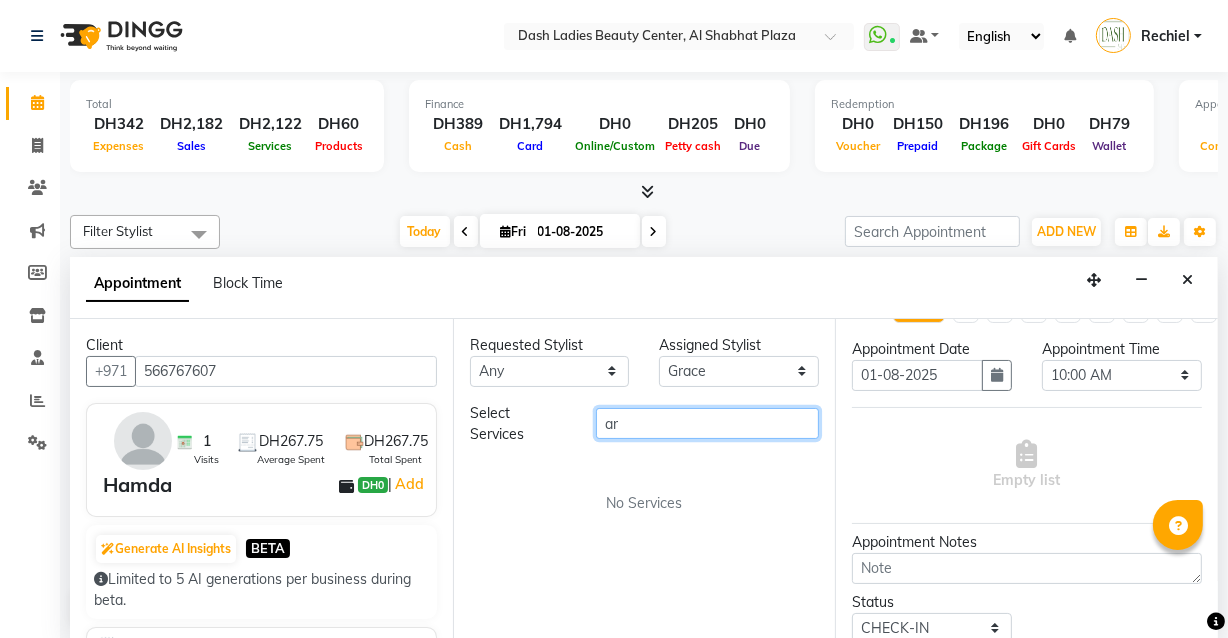 type on "a" 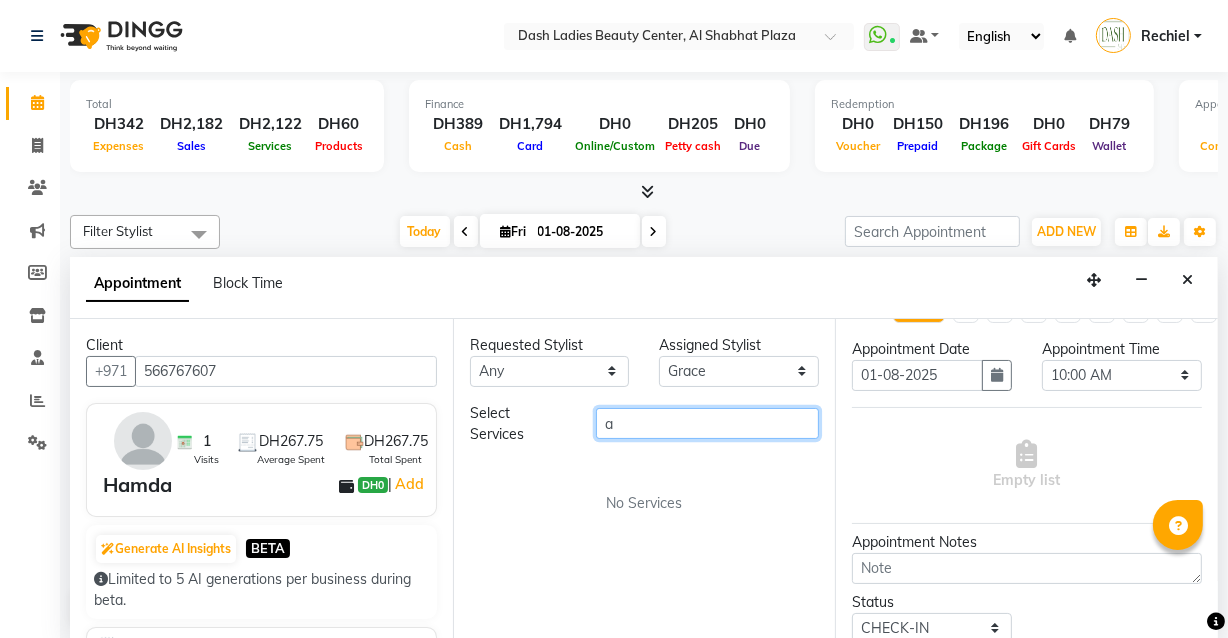 type 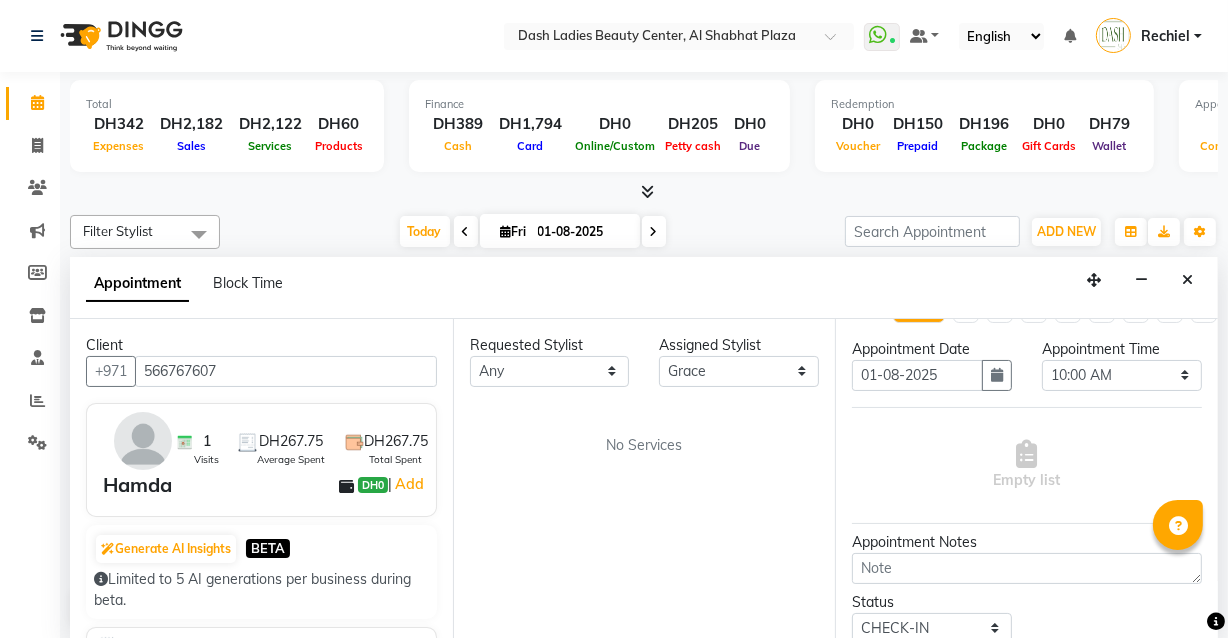 click on "No Services" at bounding box center (645, 445) 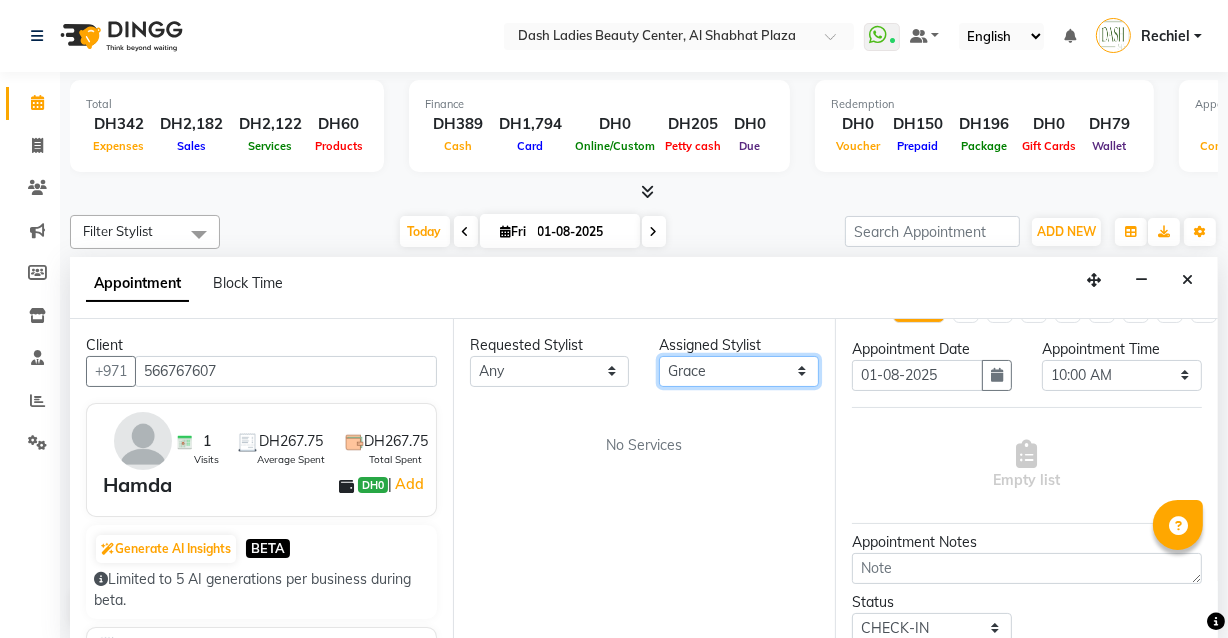 click on "Select Aizel Angelina Anna Bobi Edlyn Flora Grace Janine Jelyn Mariel Maya Nancy Nilam Nita Peace Rose Marie Saman Talina" at bounding box center [739, 371] 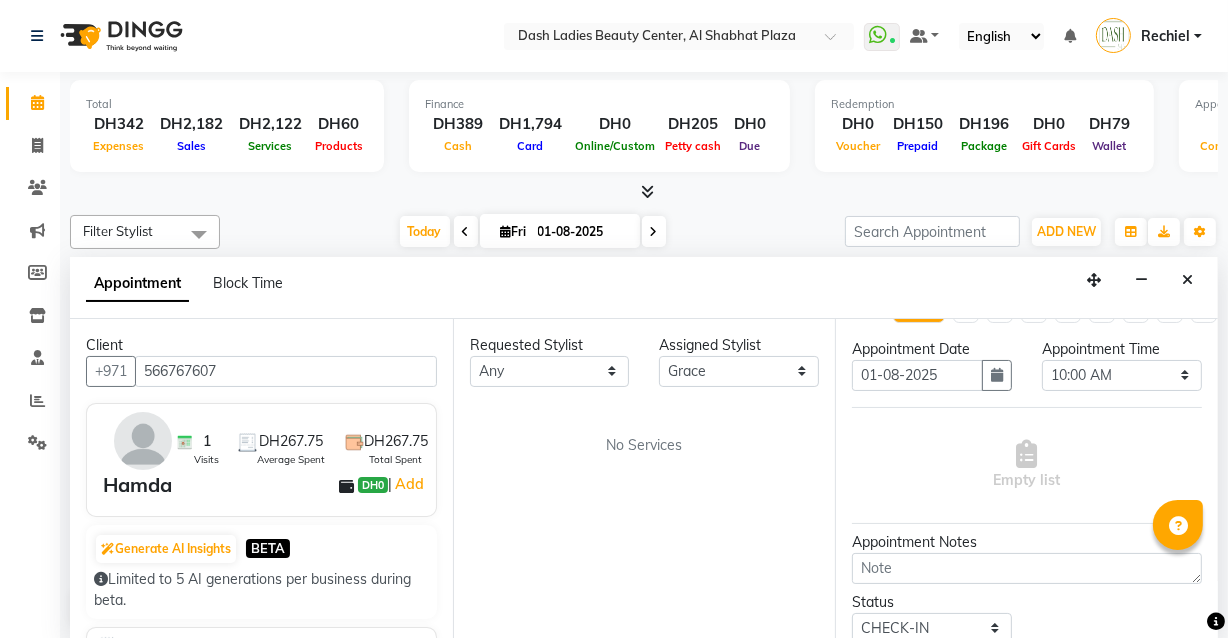 click on "Empty list" at bounding box center [1027, 465] 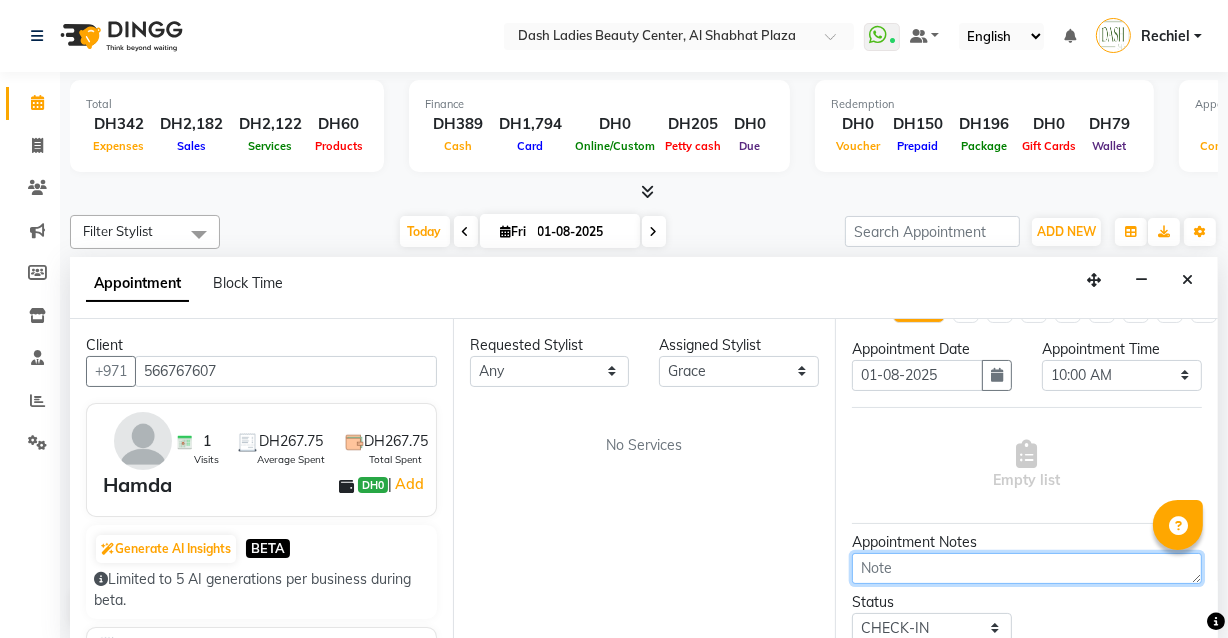 click at bounding box center (1027, 568) 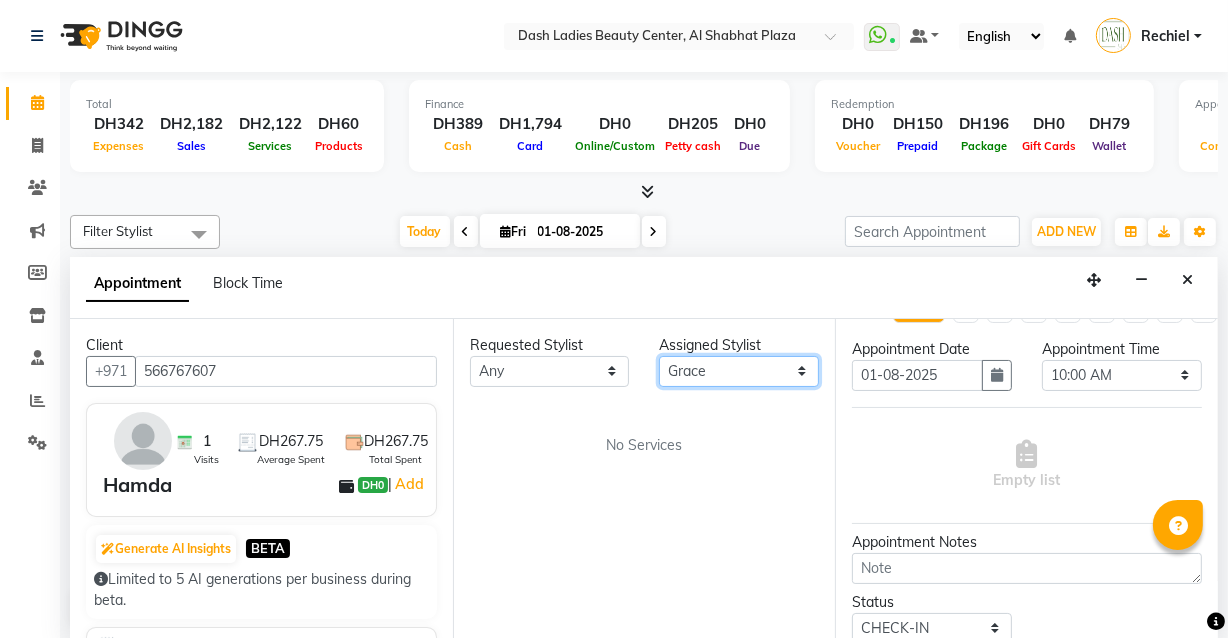 click on "Select Aizel Angelina Anna Bobi Edlyn Flora Grace Janine Jelyn Mariel Maya Nancy Nilam Nita Peace Rose Marie Saman Talina" at bounding box center [739, 371] 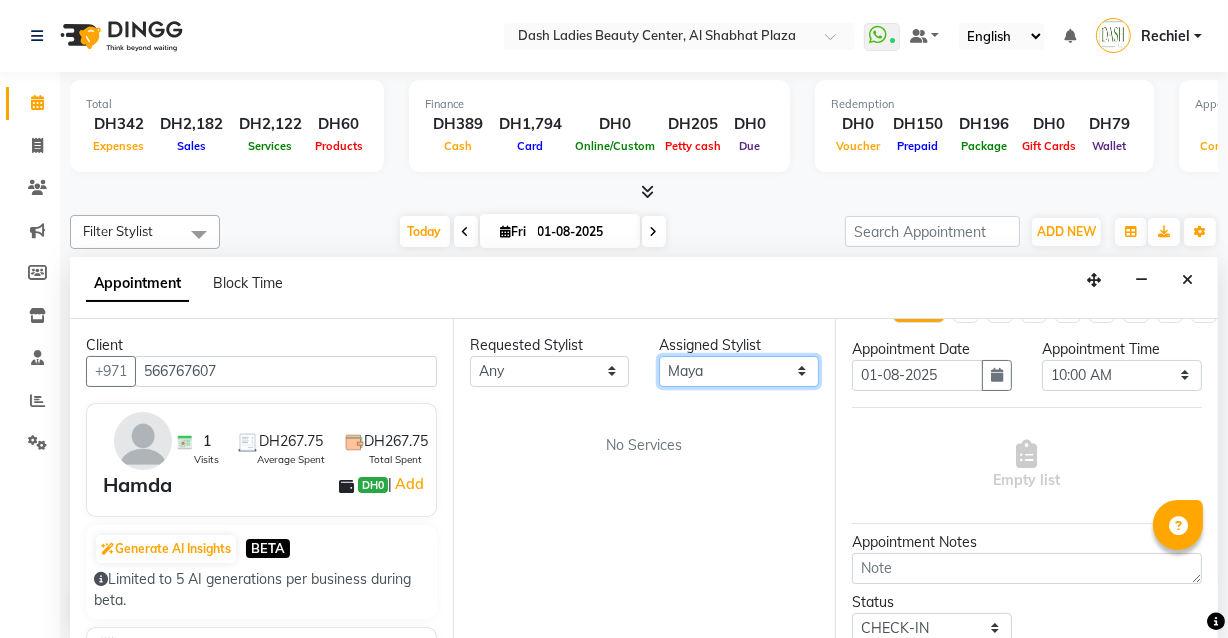 click on "Select Aizel Angelina Anna Bobi Edlyn Flora Grace Janine Jelyn Mariel Maya Nancy Nilam Nita Peace Rose Marie Saman Talina" at bounding box center (739, 371) 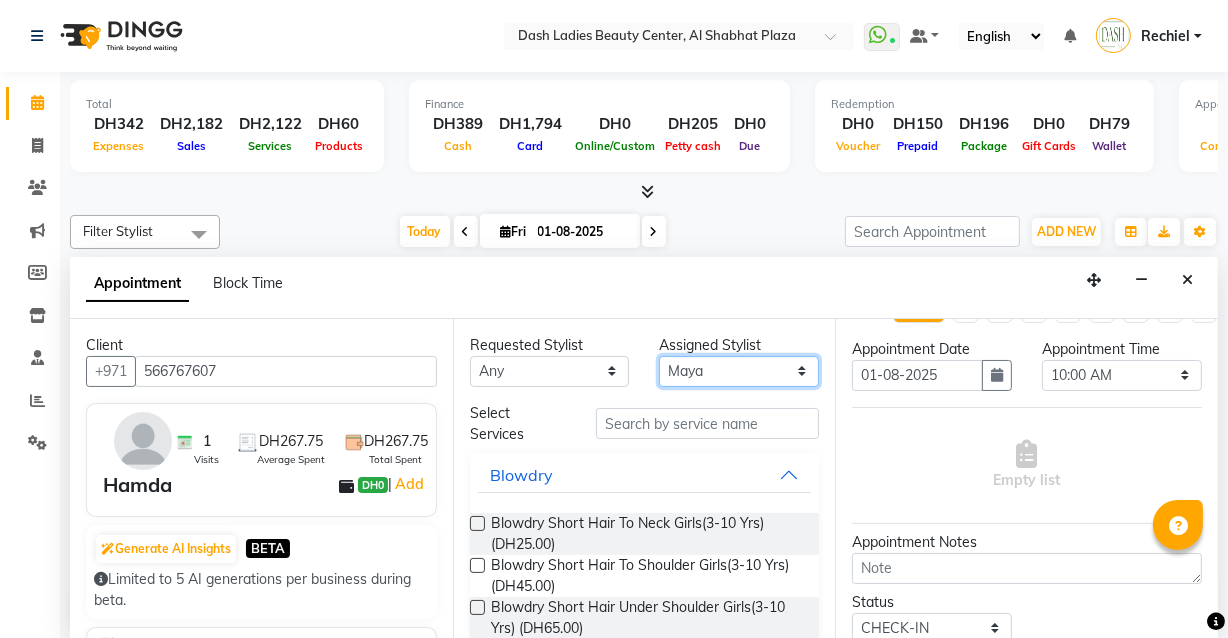 click on "Select Aizel Angelina Anna Bobi Edlyn Flora Grace Janine Jelyn Mariel Maya Nancy Nilam Nita Peace Rose Marie Saman Talina" at bounding box center [739, 371] 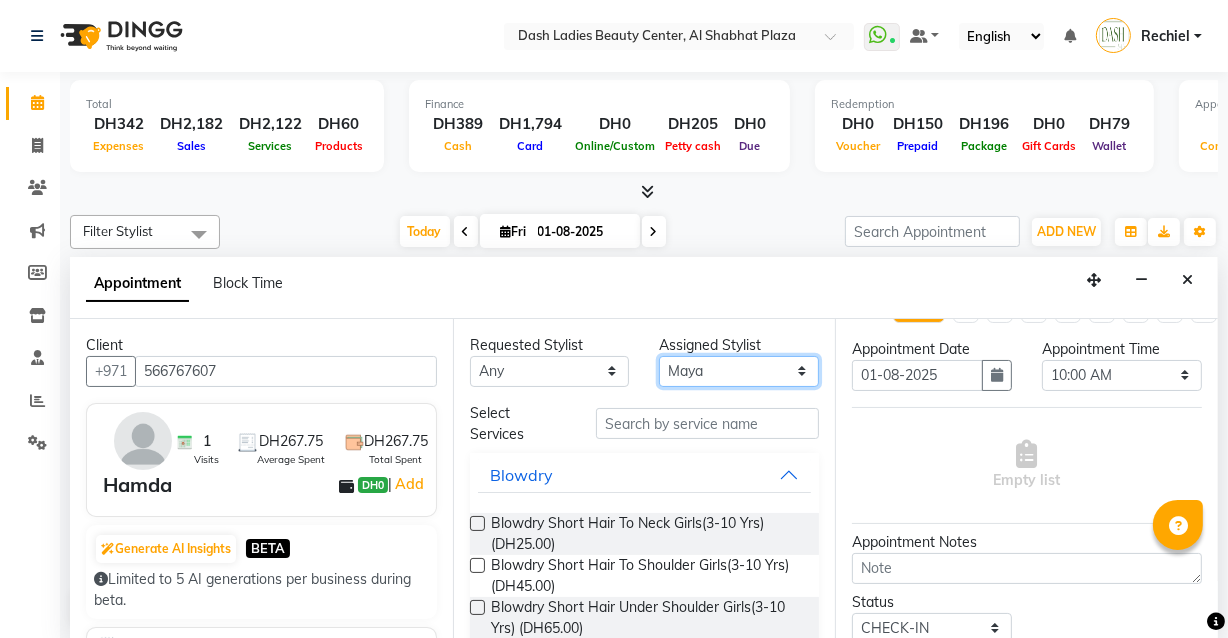 select on "81113" 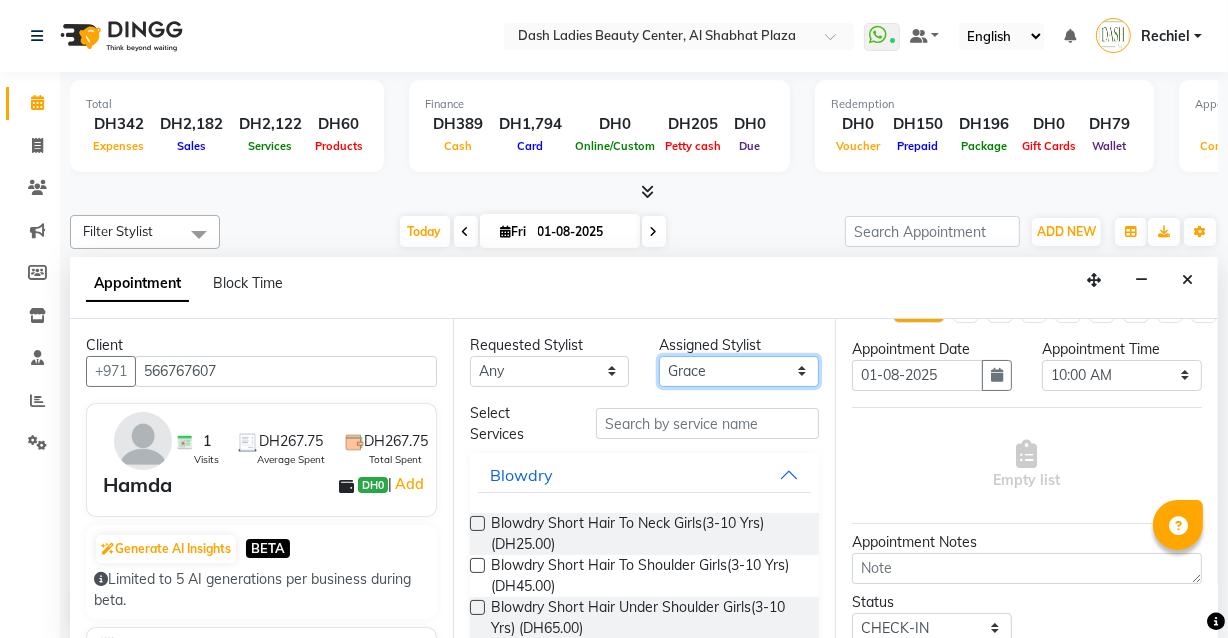 click on "Select Aizel Angelina Anna Bobi Edlyn Flora Grace Janine Jelyn Mariel Maya Nancy Nilam Nita Peace Rose Marie Saman Talina" at bounding box center (739, 371) 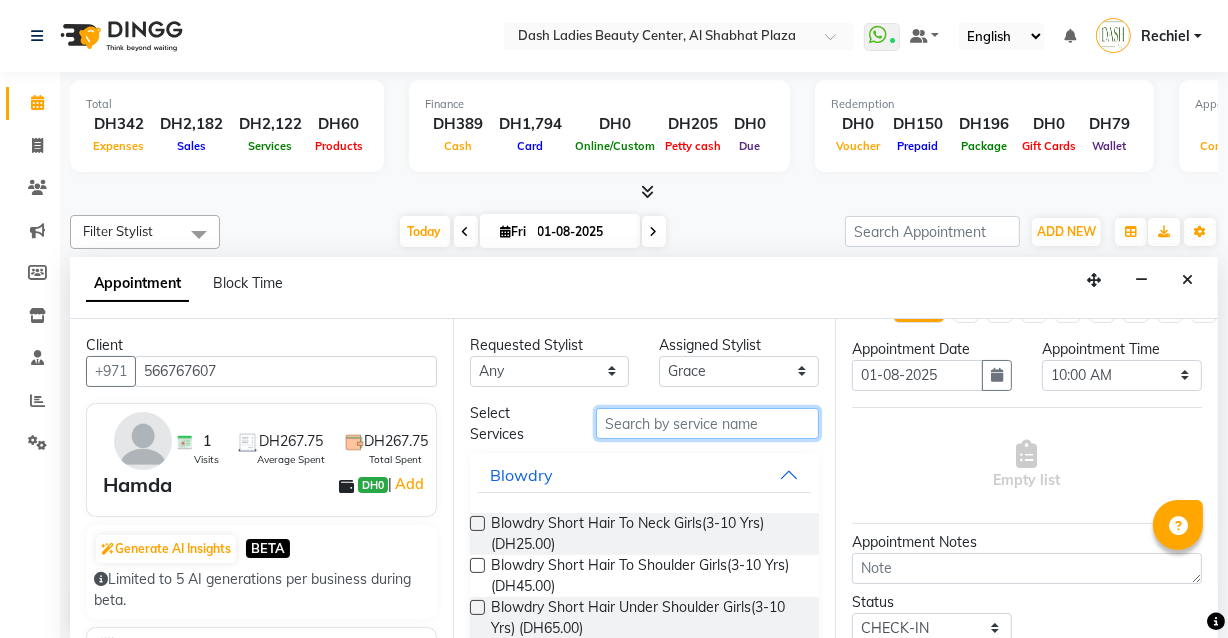 click at bounding box center (707, 423) 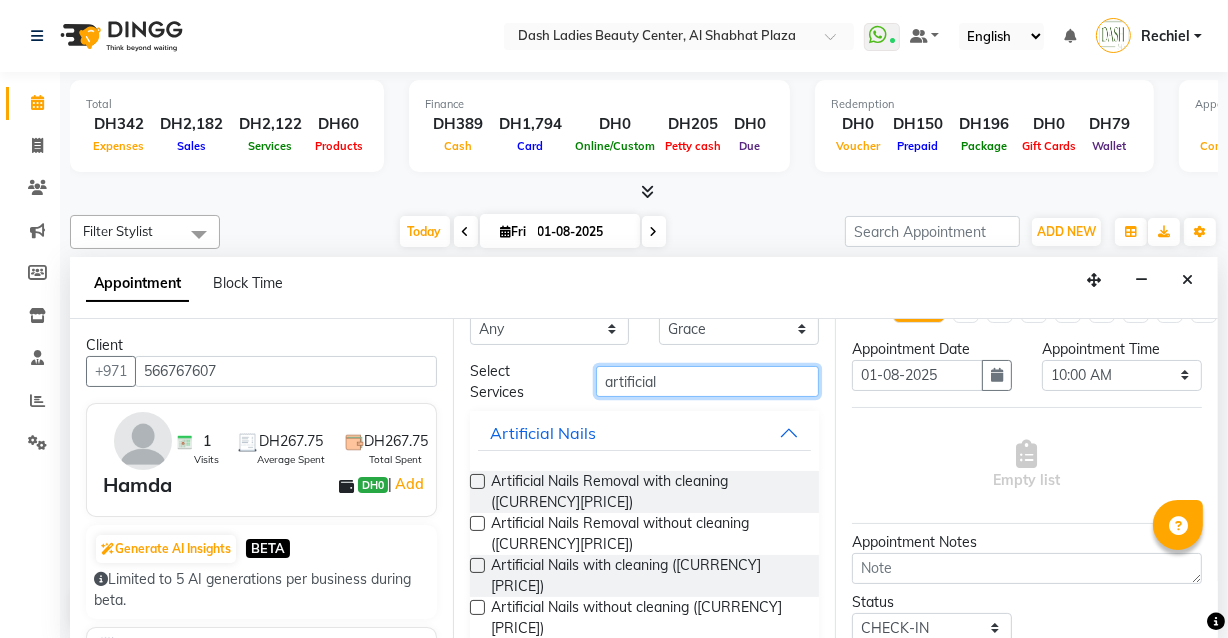 scroll, scrollTop: 50, scrollLeft: 0, axis: vertical 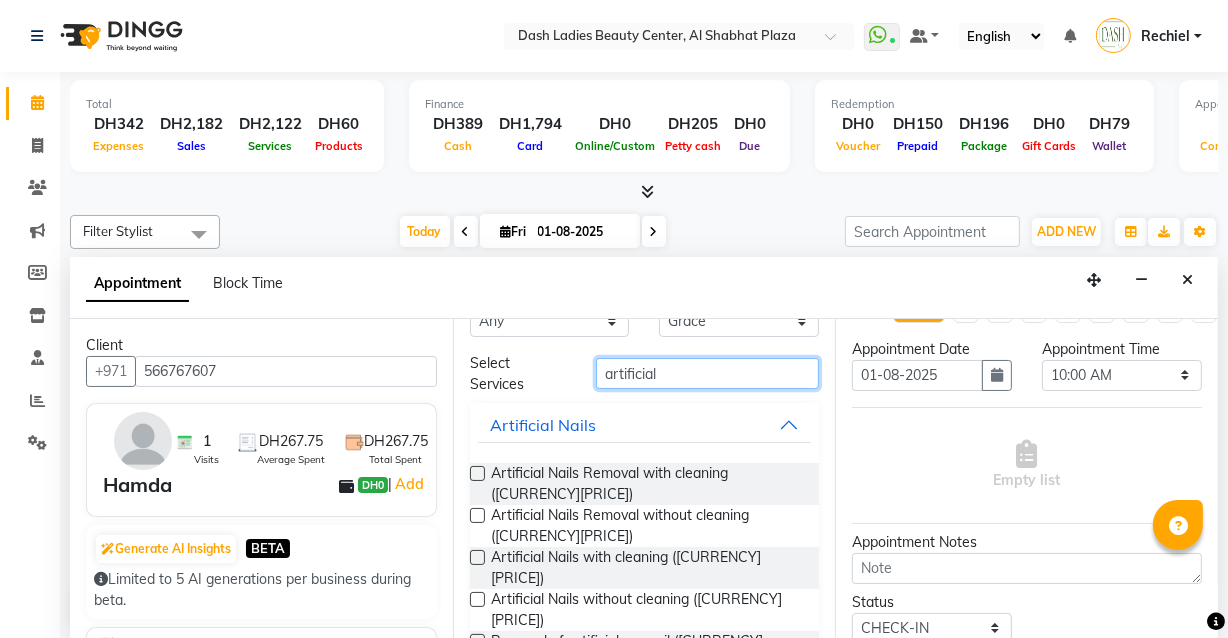 type on "artificial" 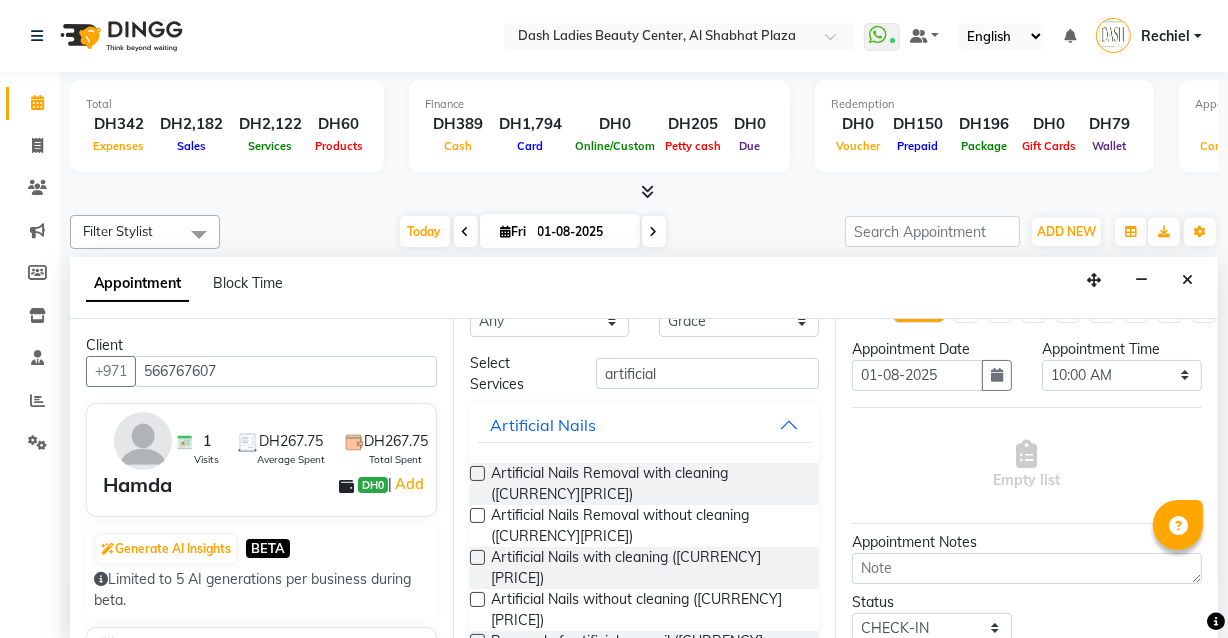 click at bounding box center (477, 557) 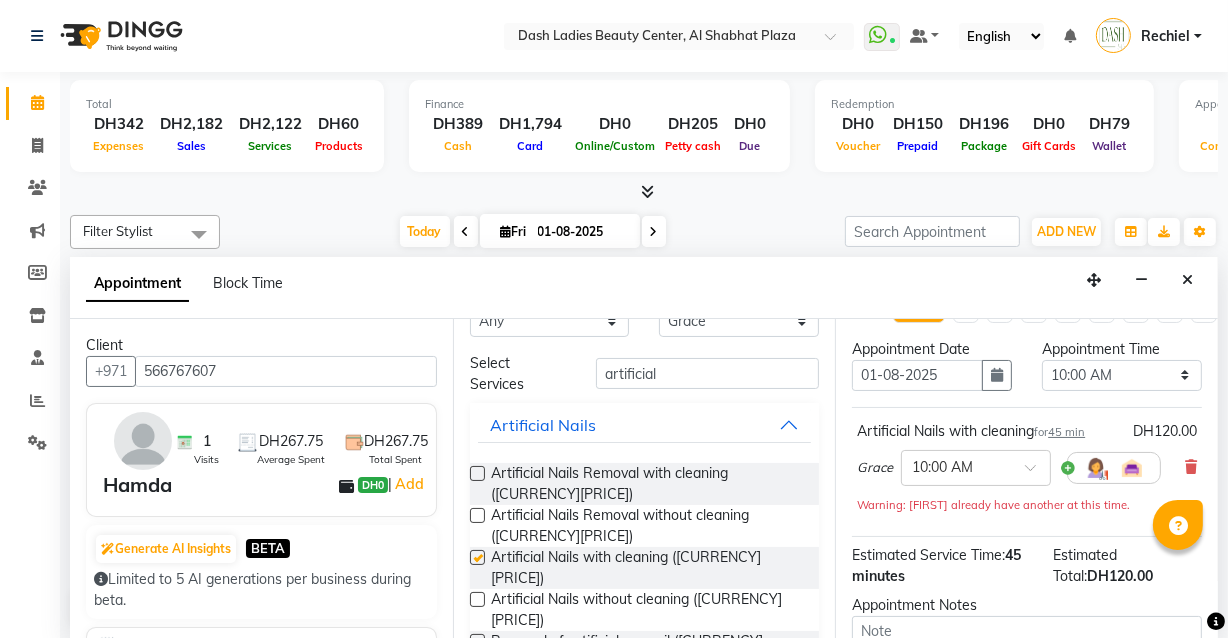 checkbox on "false" 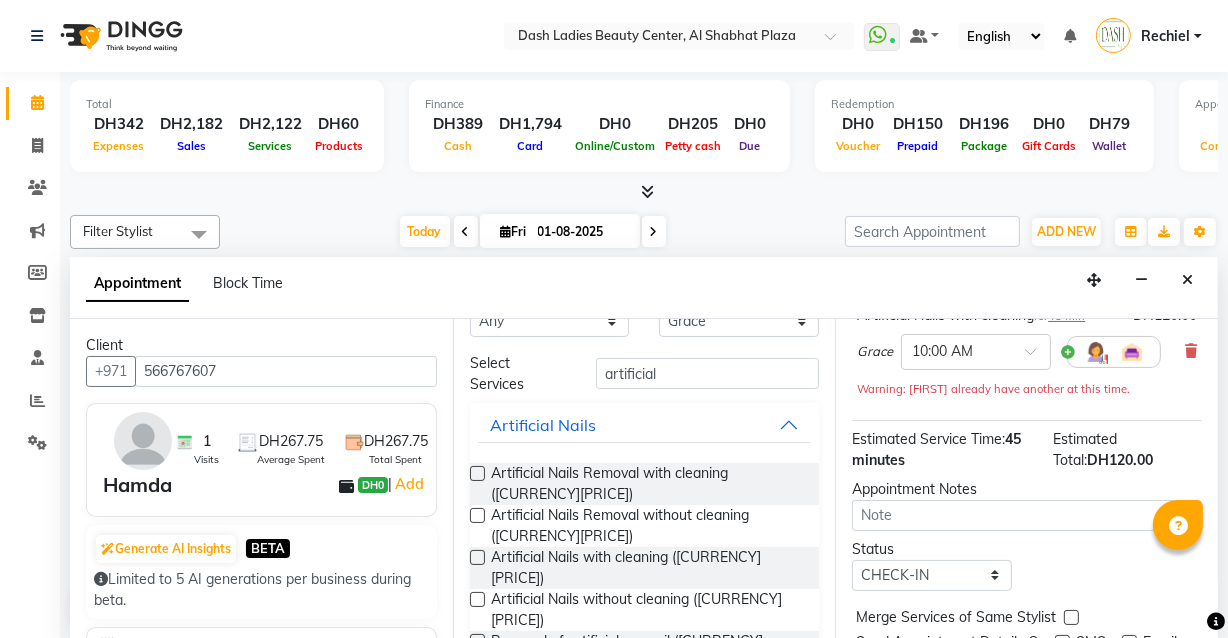 scroll, scrollTop: 277, scrollLeft: 0, axis: vertical 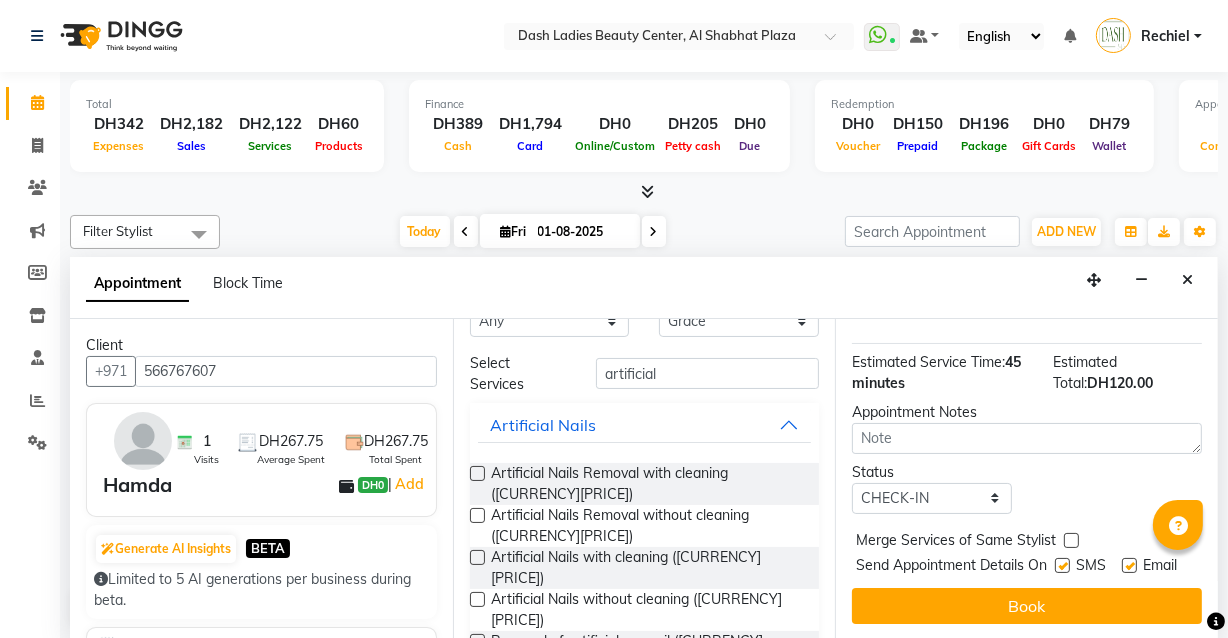 click at bounding box center (1071, 540) 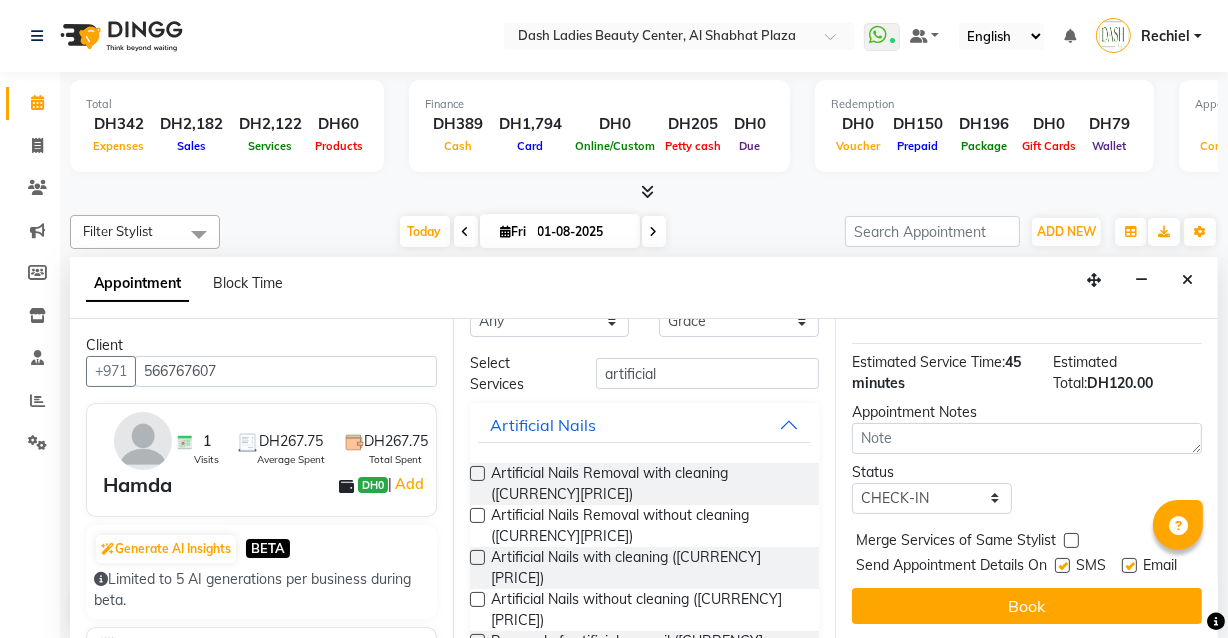click at bounding box center [1070, 542] 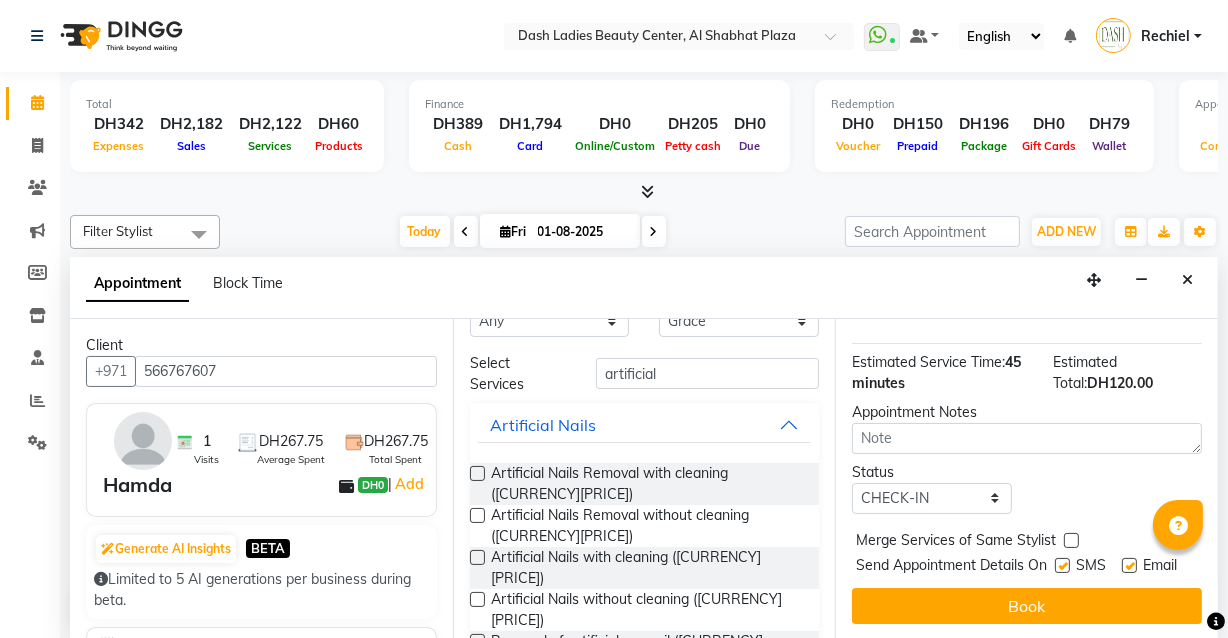 checkbox on "true" 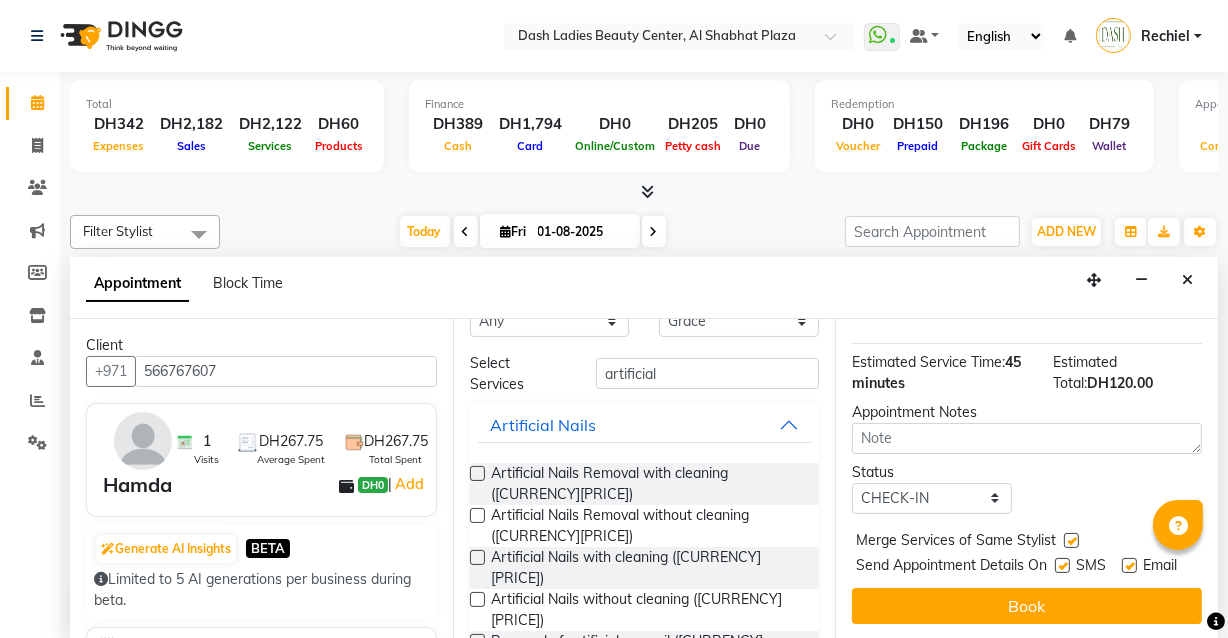click at bounding box center (1062, 565) 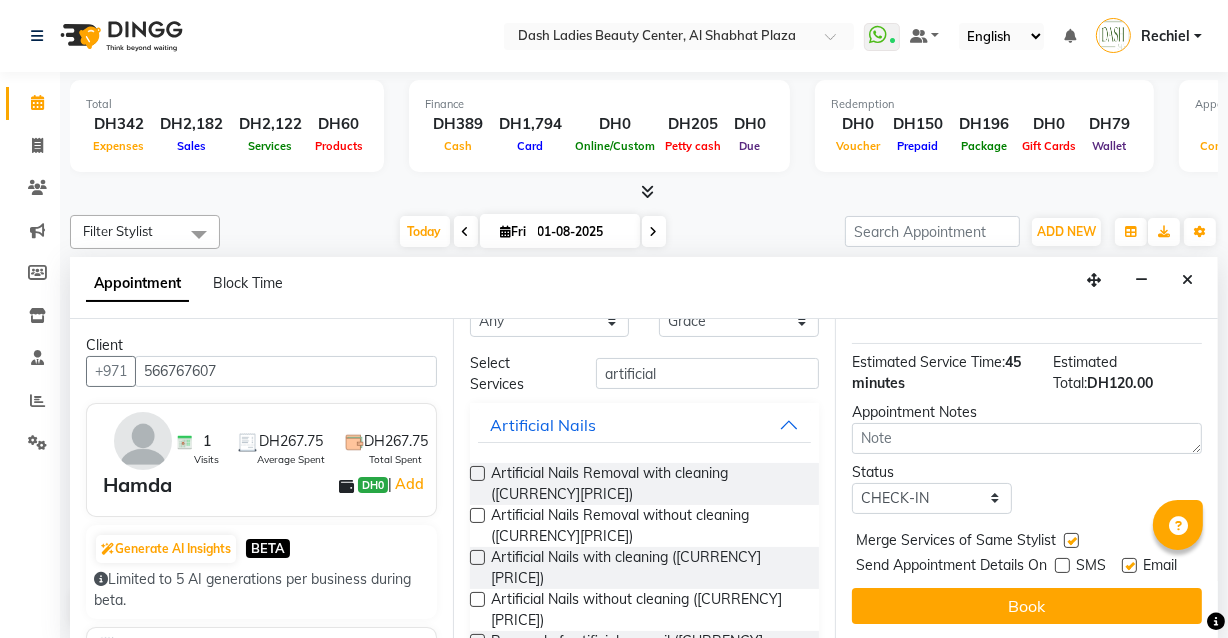 click at bounding box center (1129, 565) 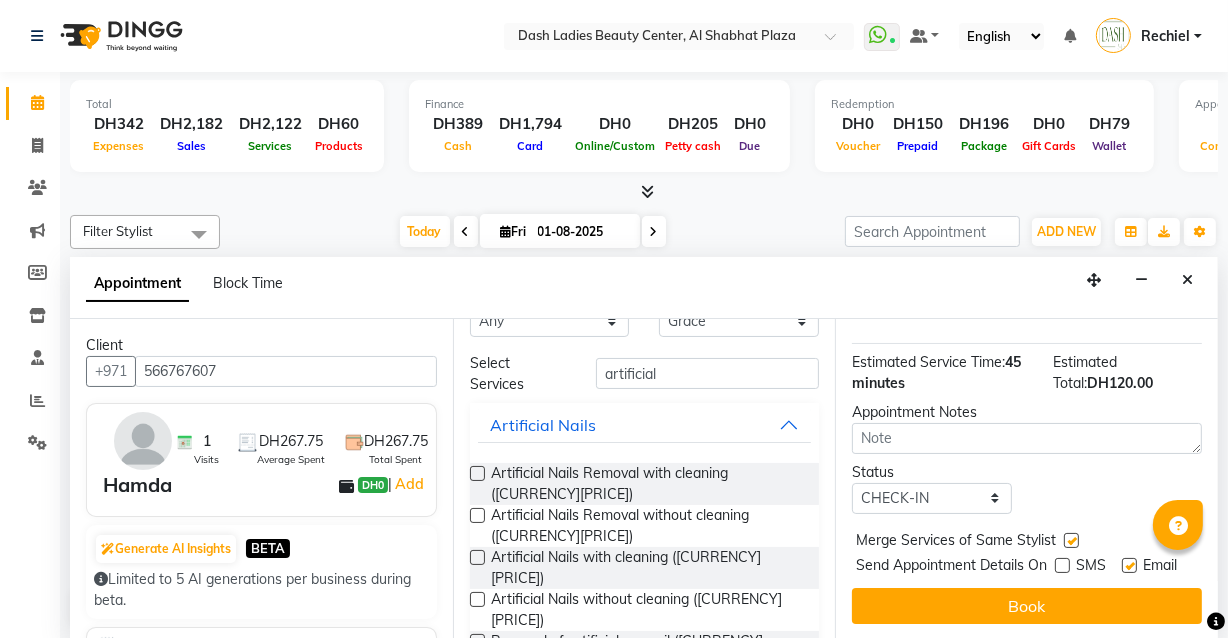 click at bounding box center [1128, 567] 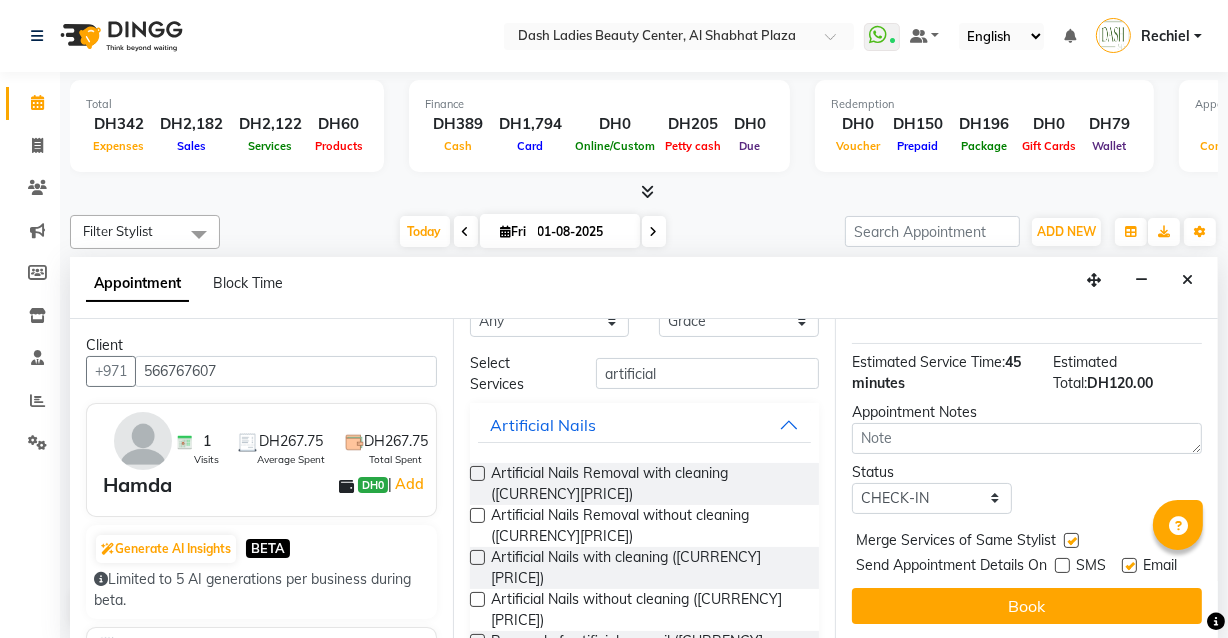 checkbox on "false" 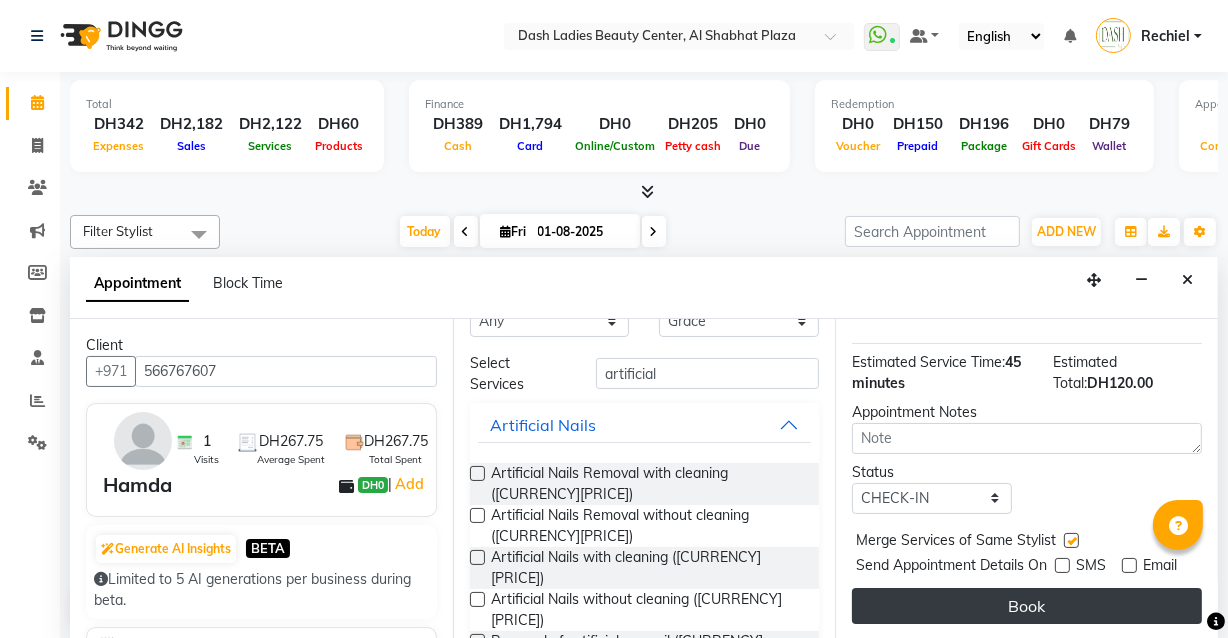 click on "Book" at bounding box center (1027, 606) 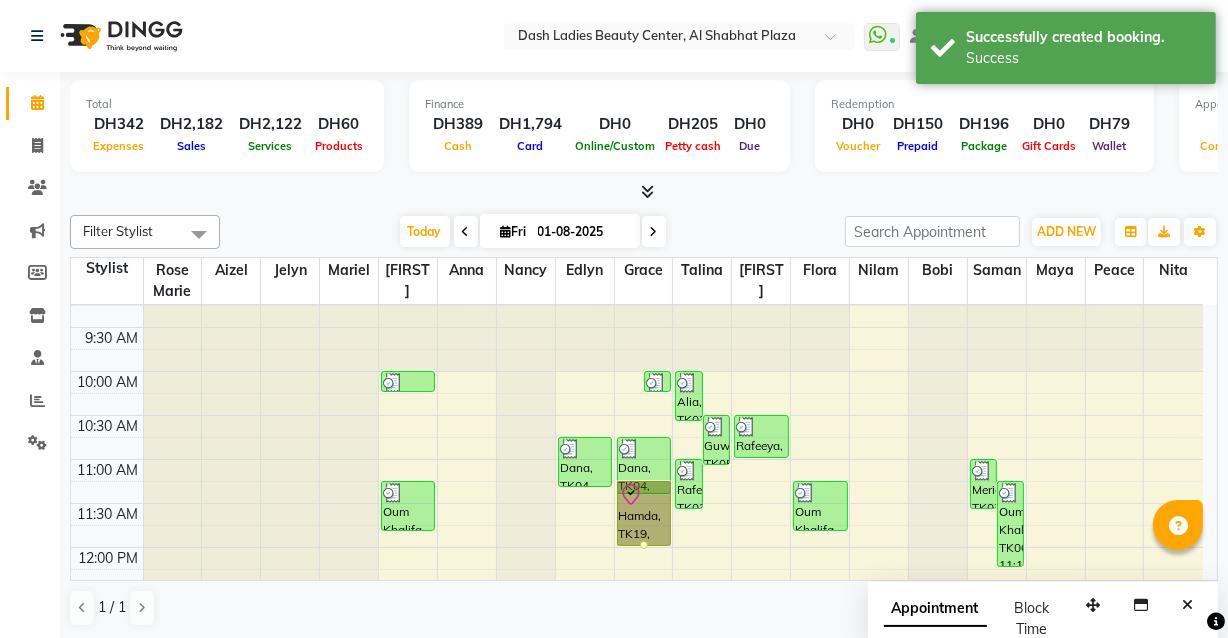 scroll, scrollTop: 39, scrollLeft: 0, axis: vertical 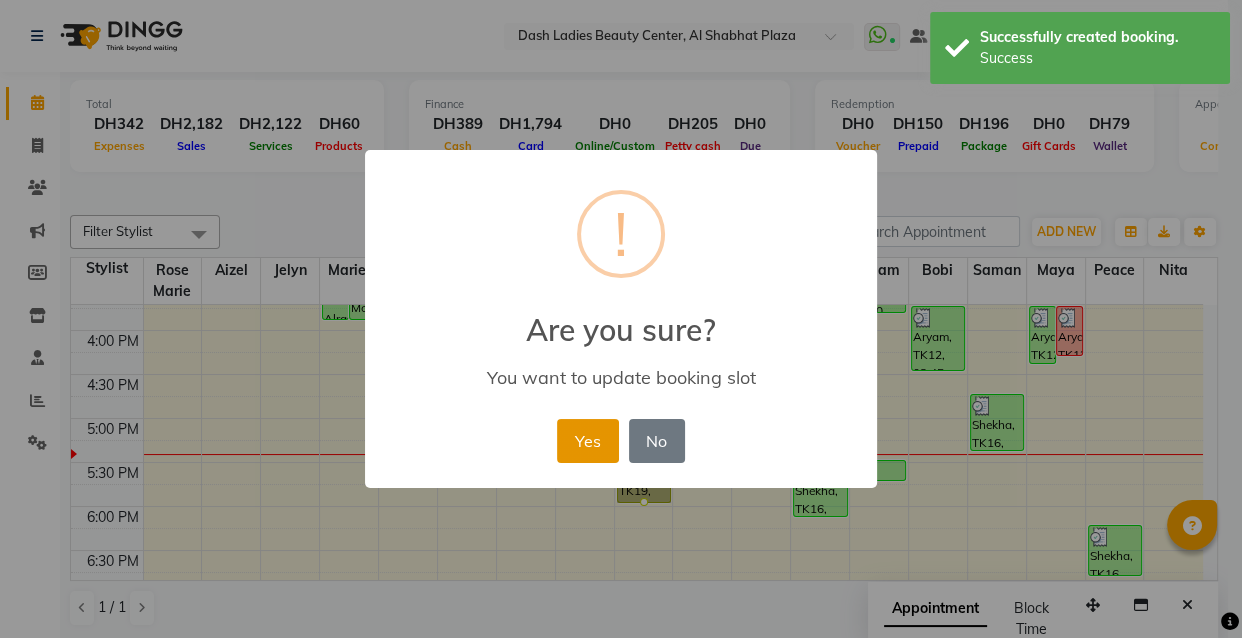 click on "Yes" at bounding box center [587, 441] 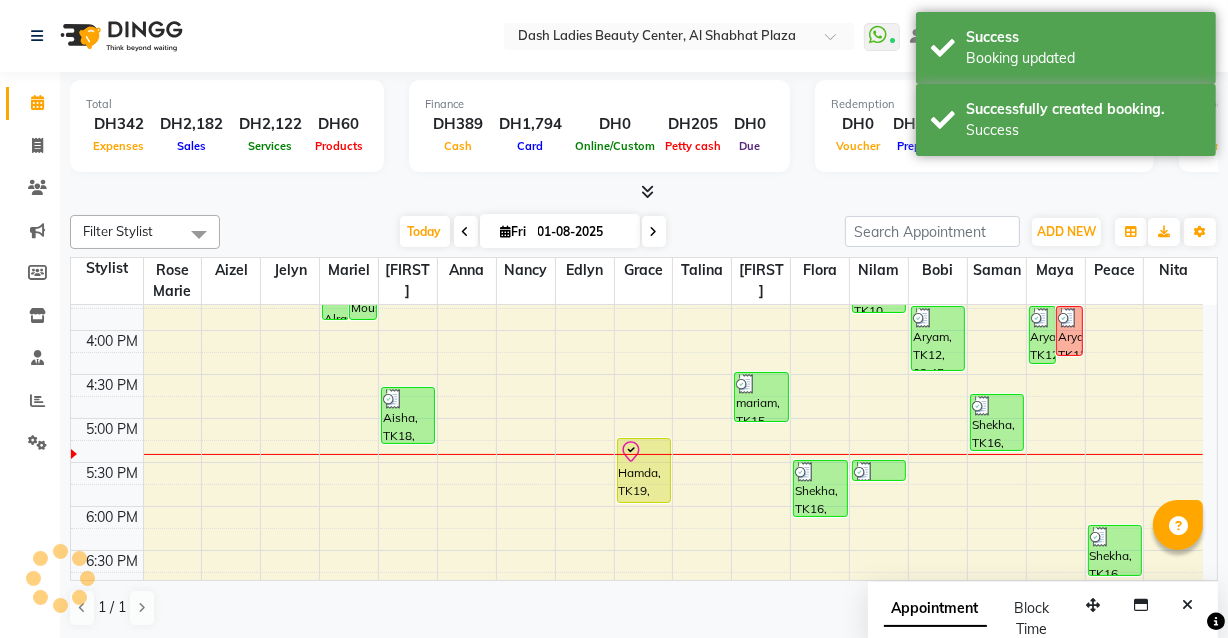 click at bounding box center [644, 452] 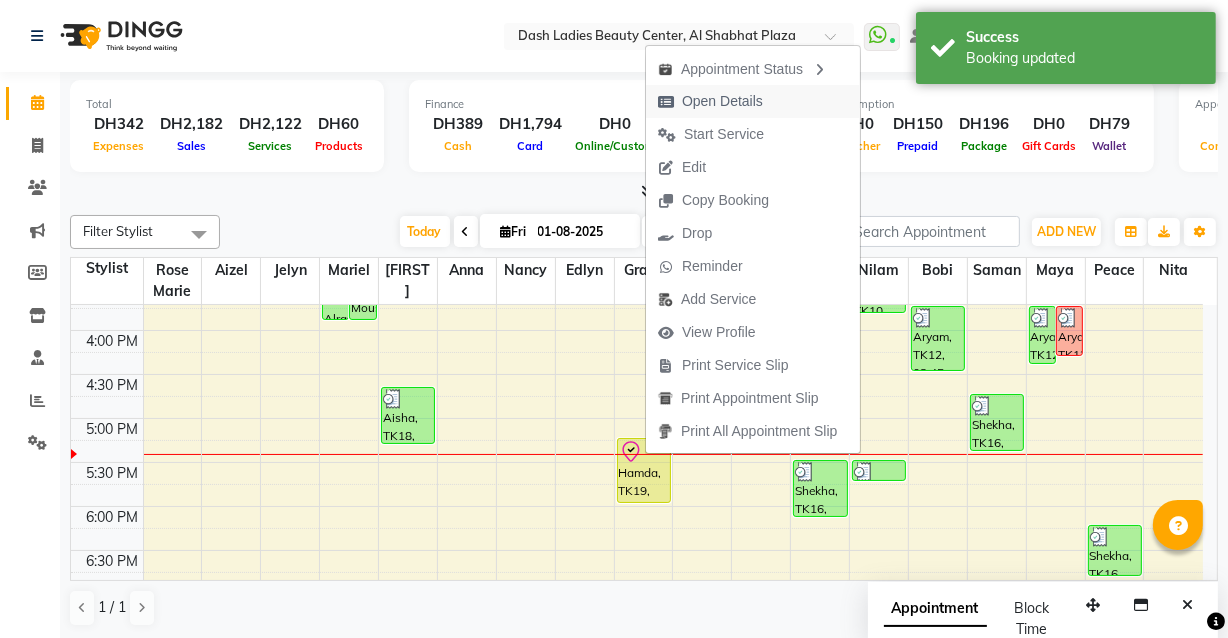 click on "Open Details" at bounding box center (722, 101) 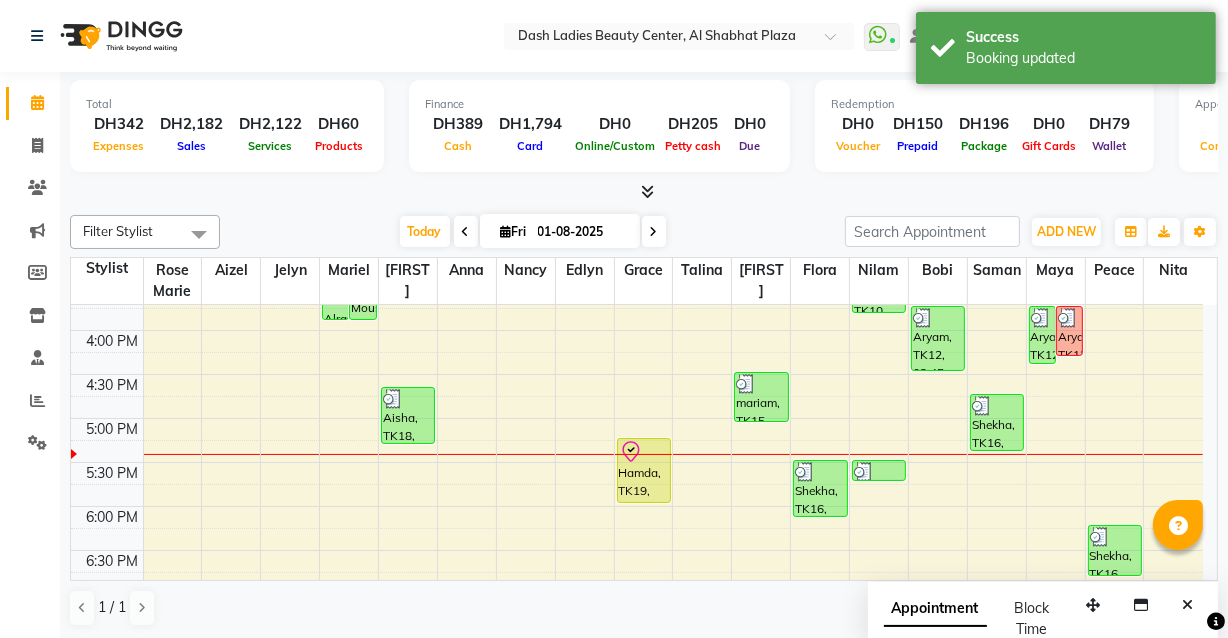 click 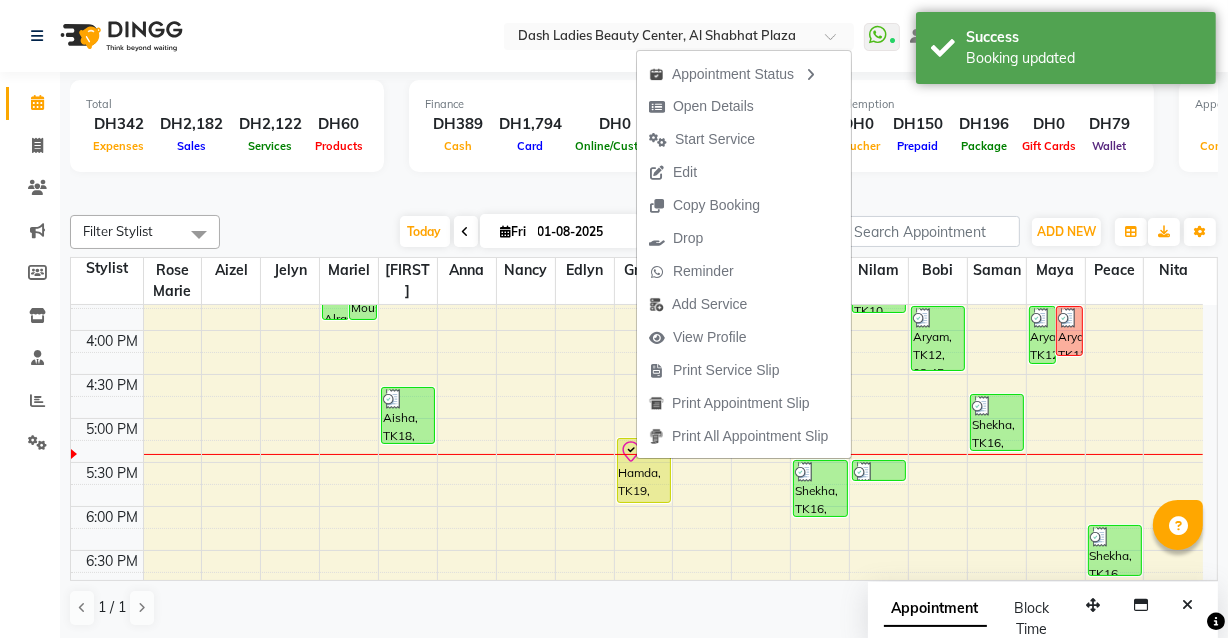 click on "Calendar  Invoice  Clients  Marketing  Members  Inventory  Staff  Reports  Settings Completed InProgress Upcoming Dropped Tentative Check-In Confirm Bookings Segments Page Builder" 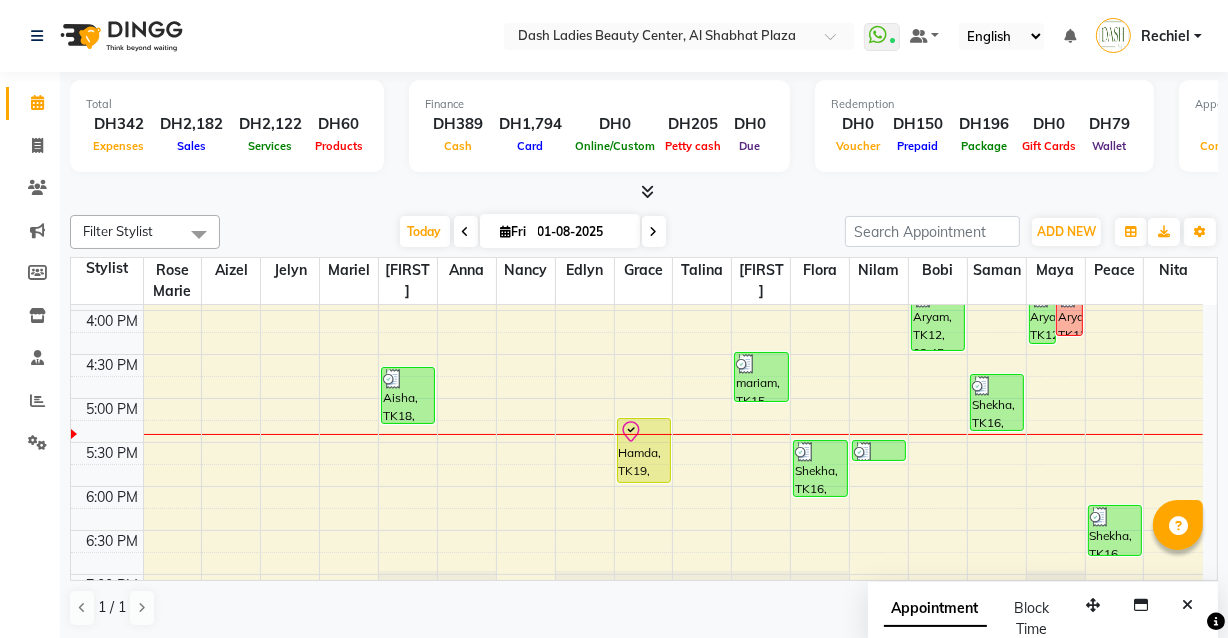 scroll, scrollTop: 610, scrollLeft: 0, axis: vertical 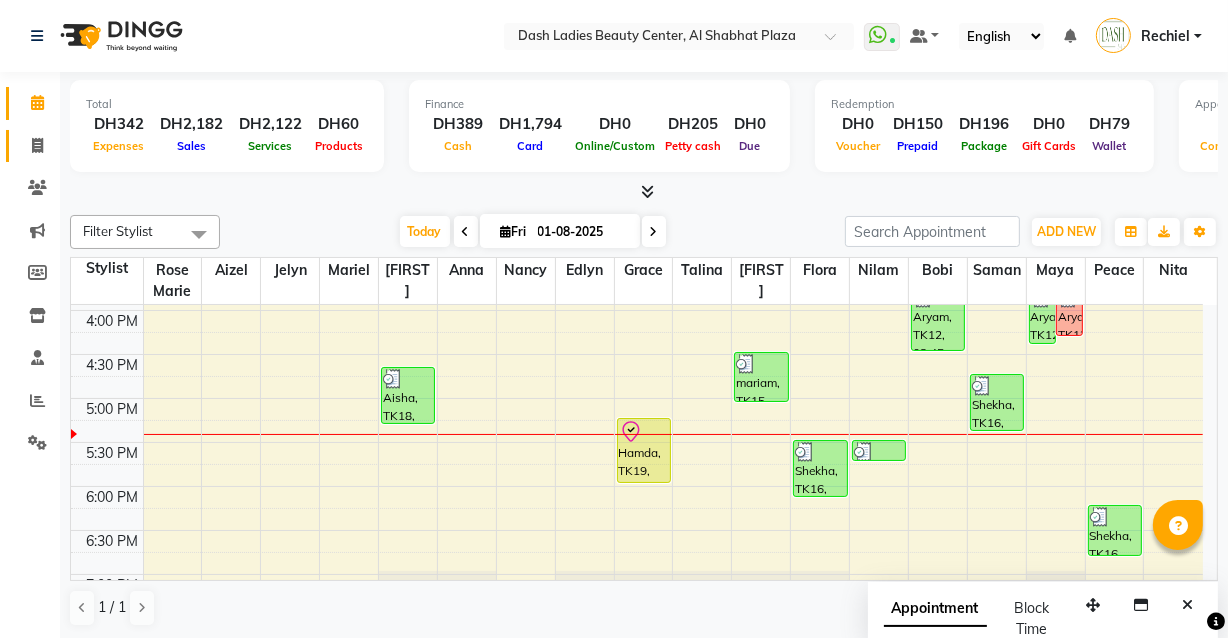 click 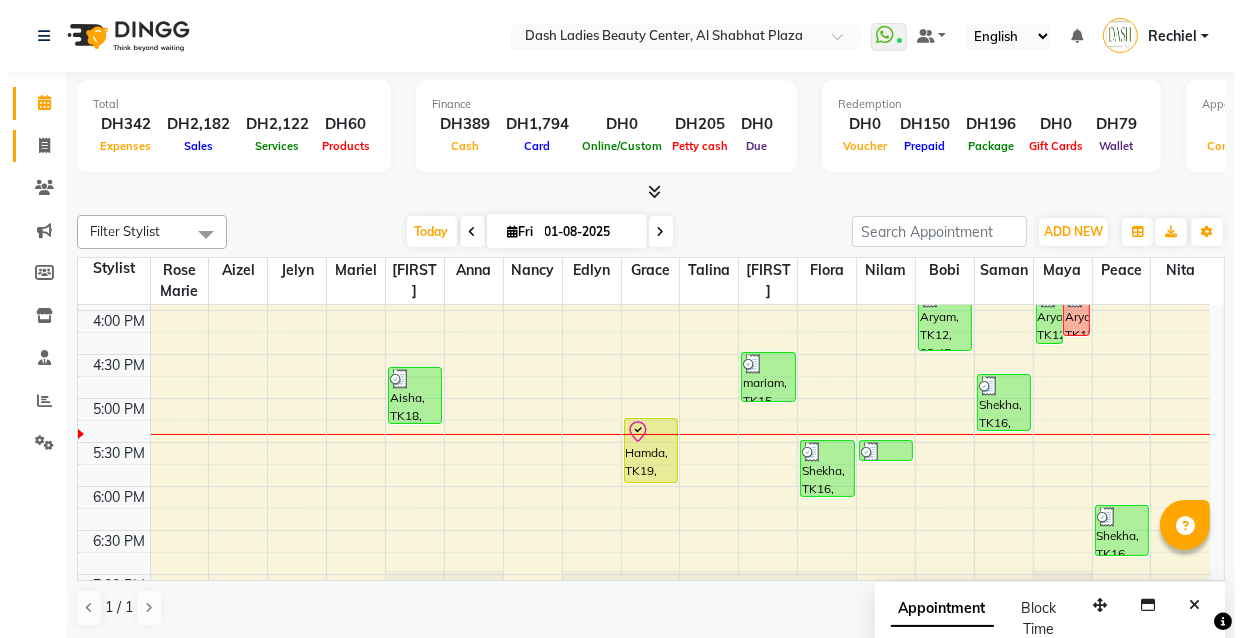 select on "service" 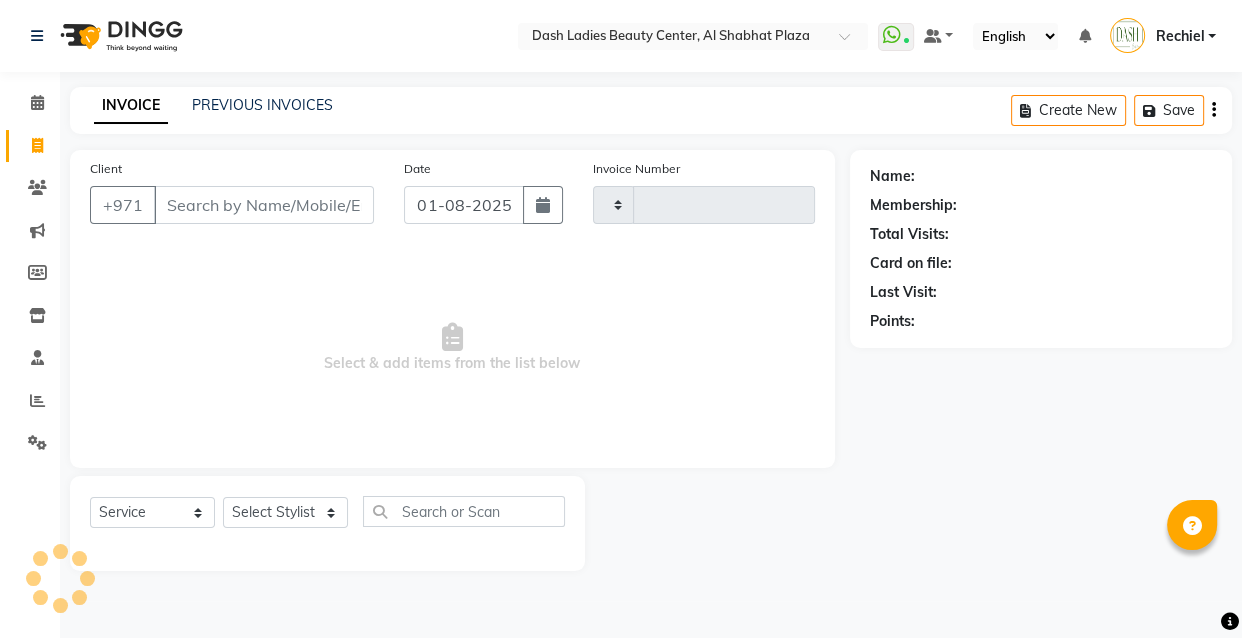 type on "2472" 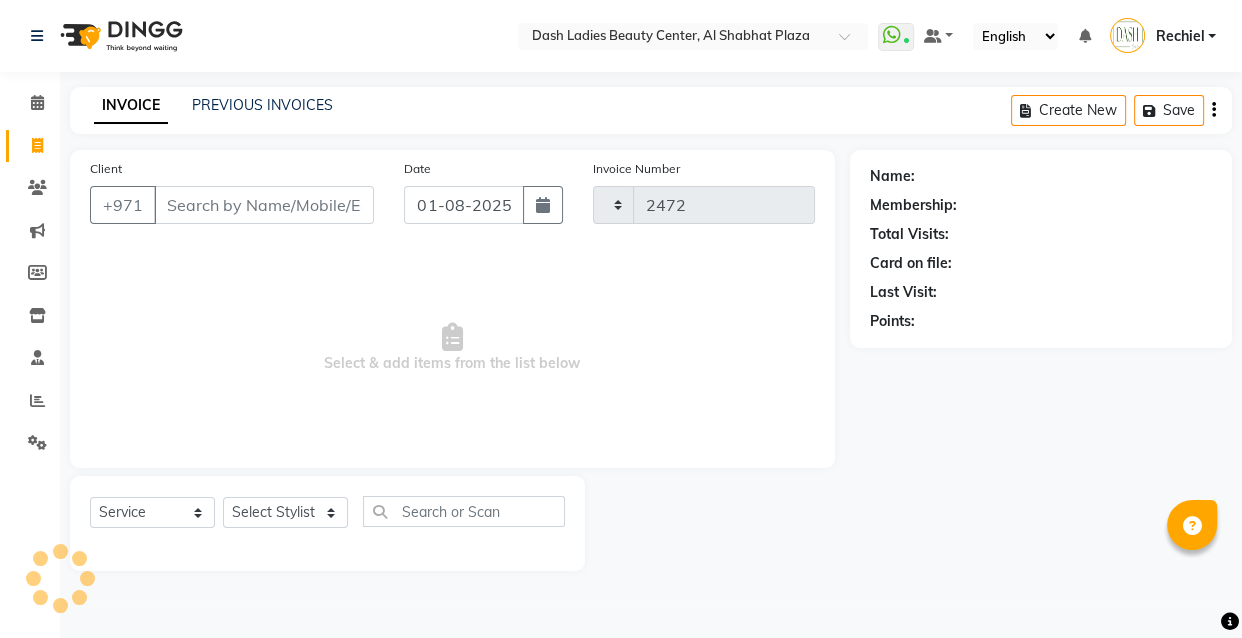select on "8372" 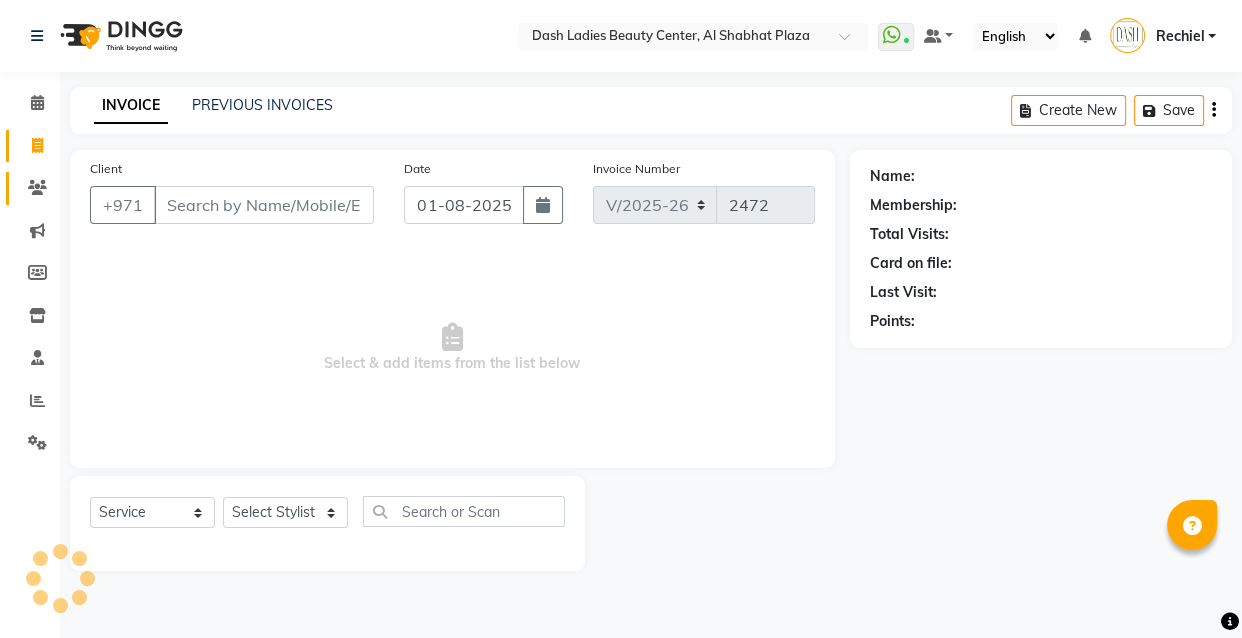 click 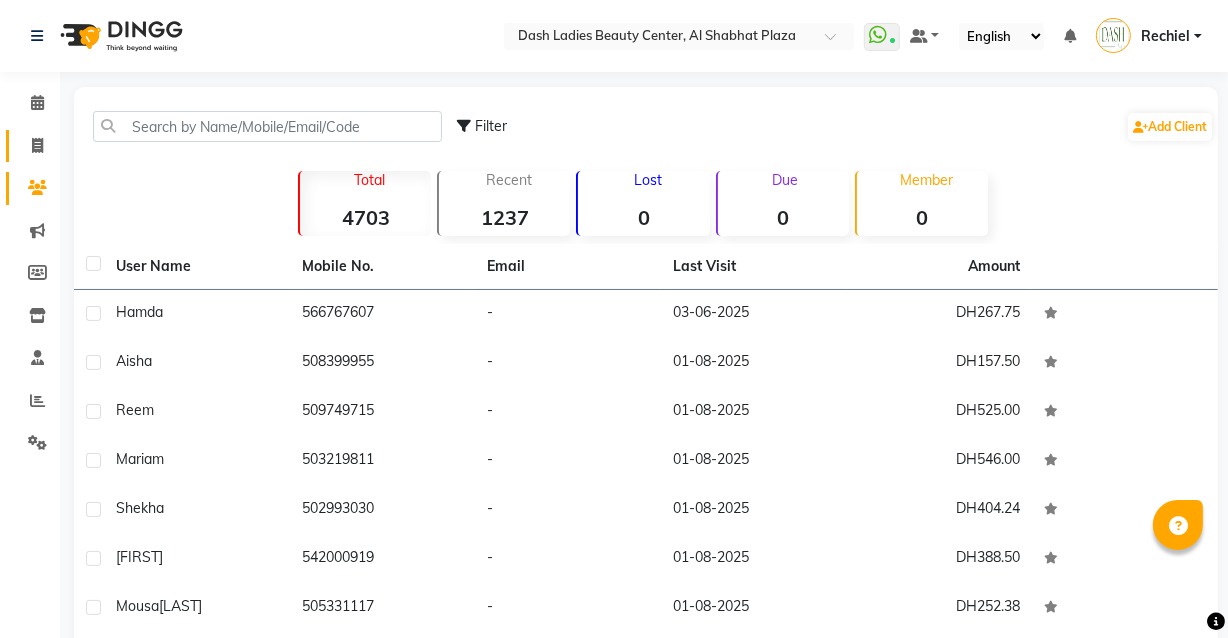 click 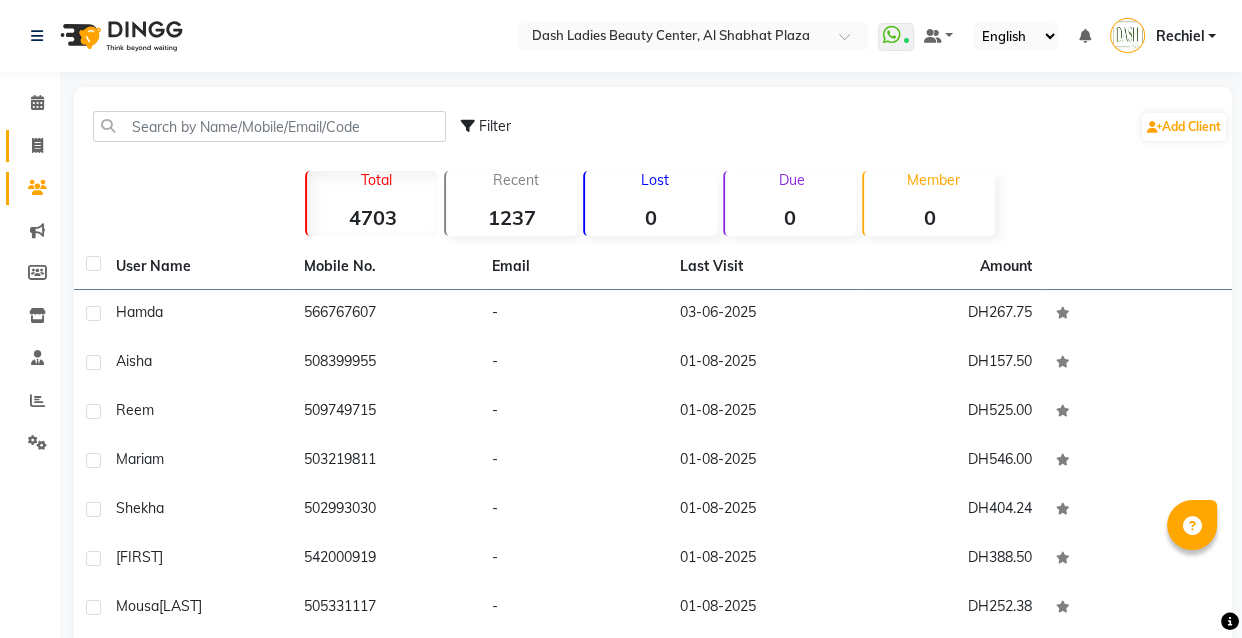 select on "service" 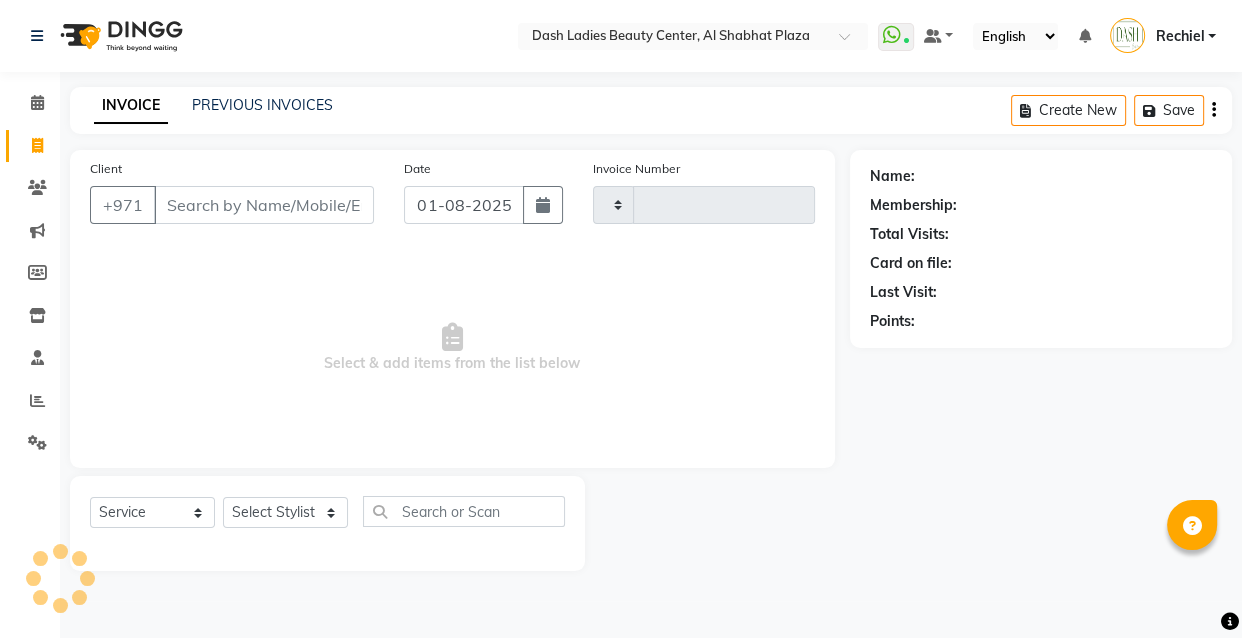 type on "2472" 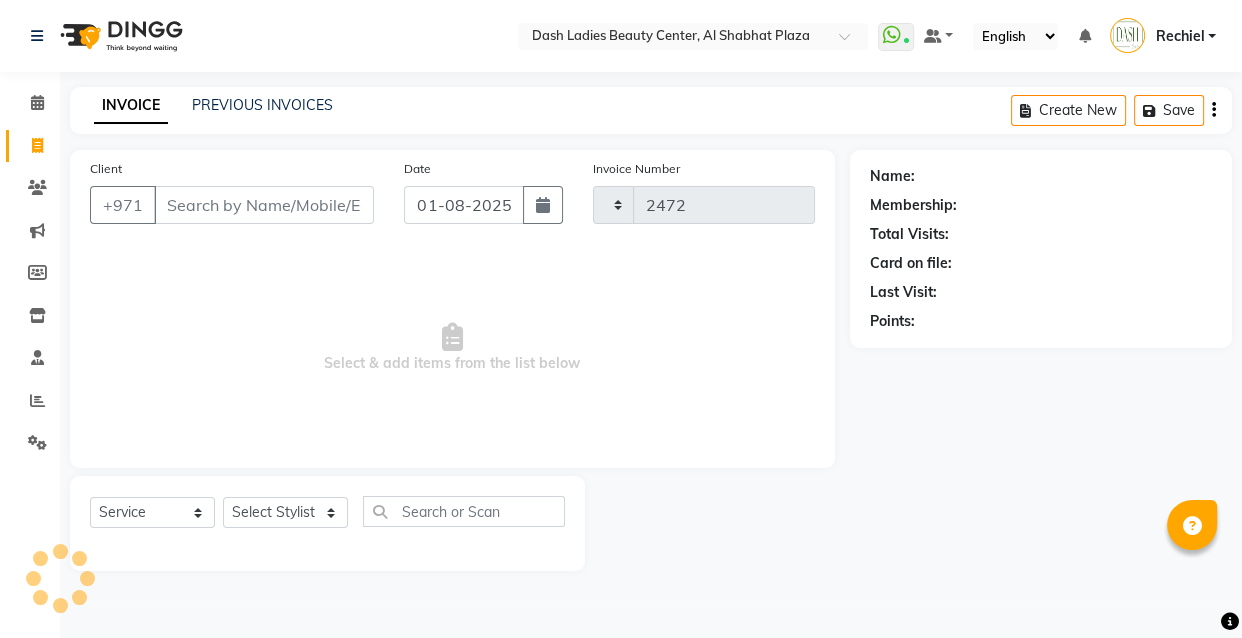 select on "8372" 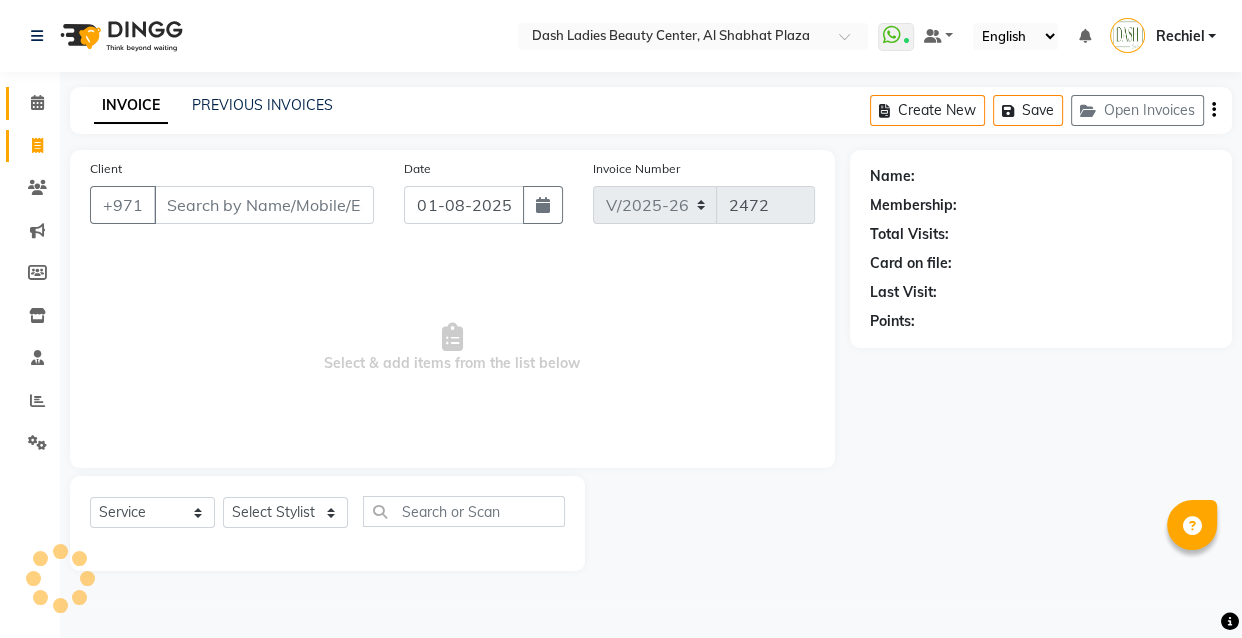 click 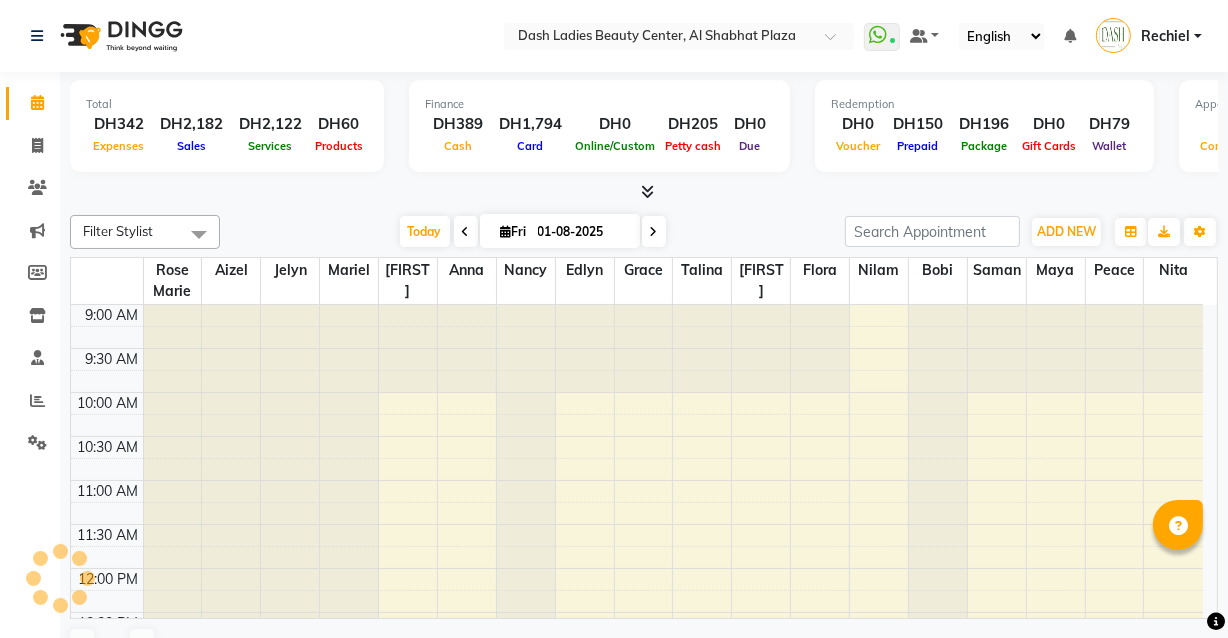 scroll, scrollTop: 0, scrollLeft: 0, axis: both 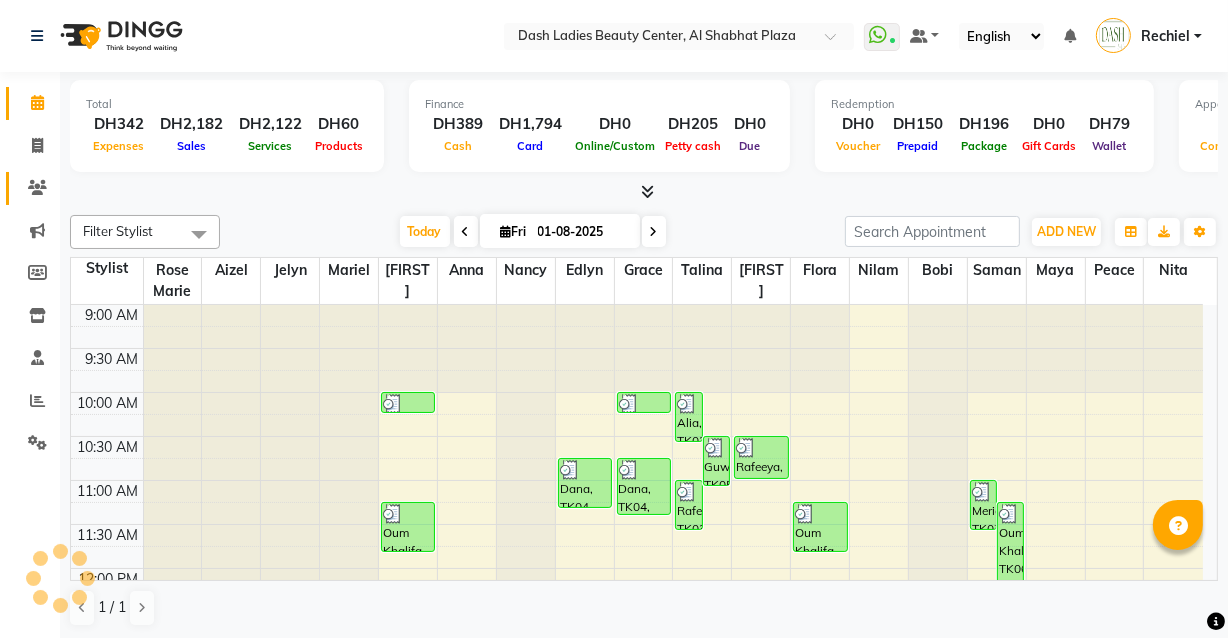 click 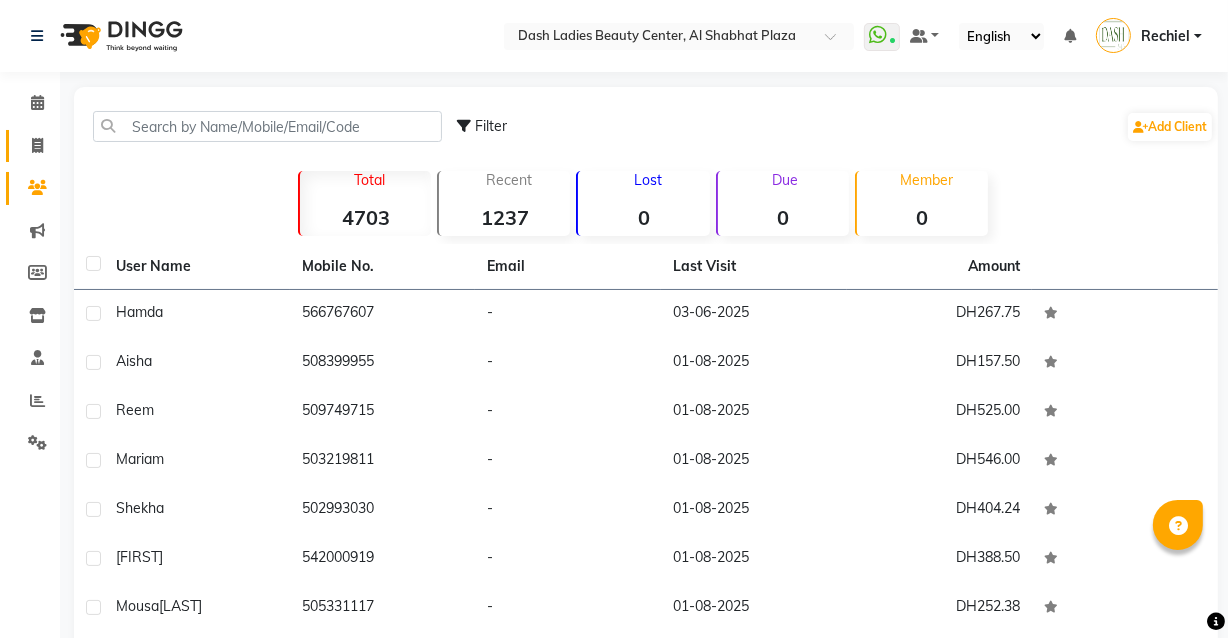 click on "Invoice" 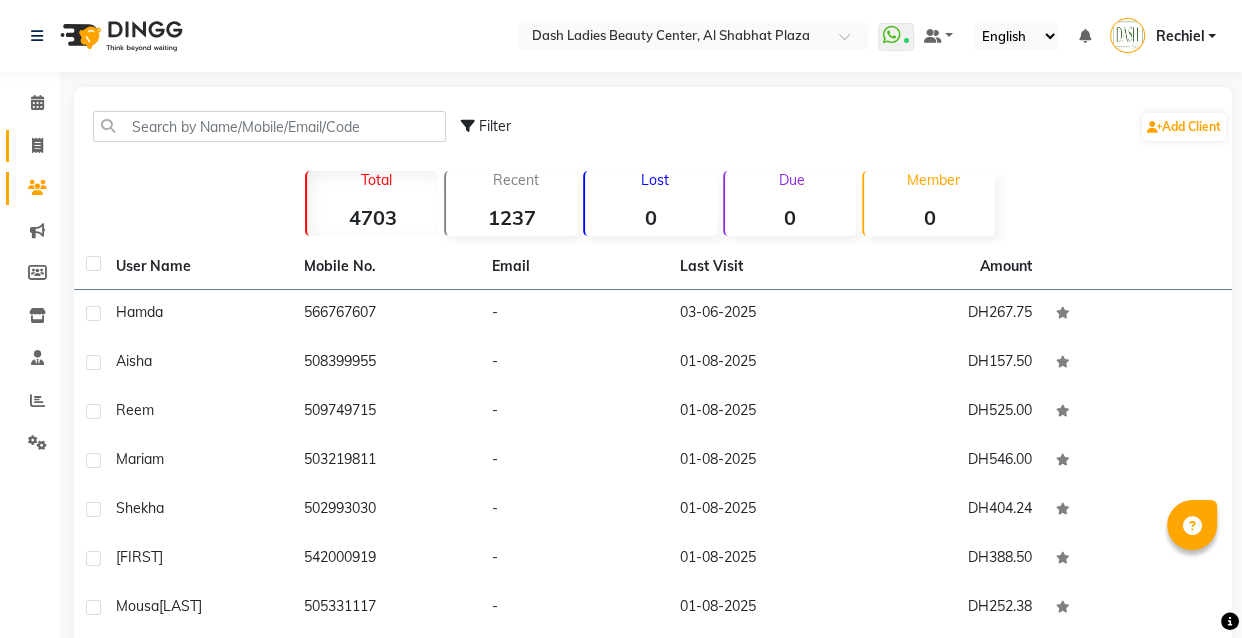select on "service" 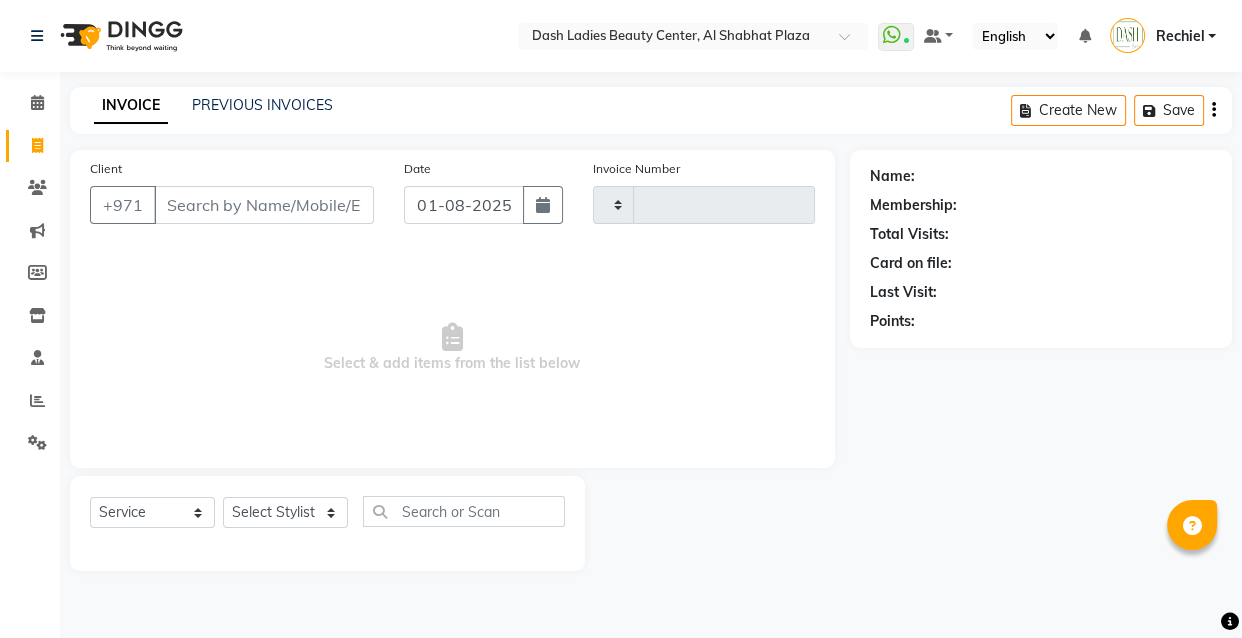 type on "2472" 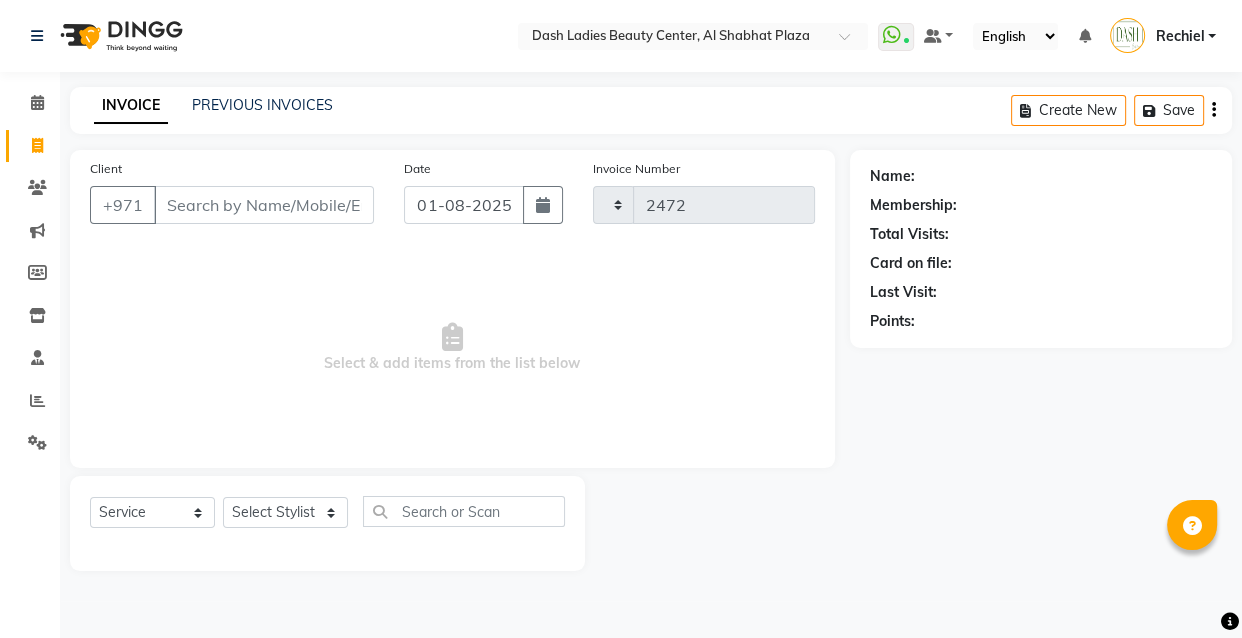 select on "8372" 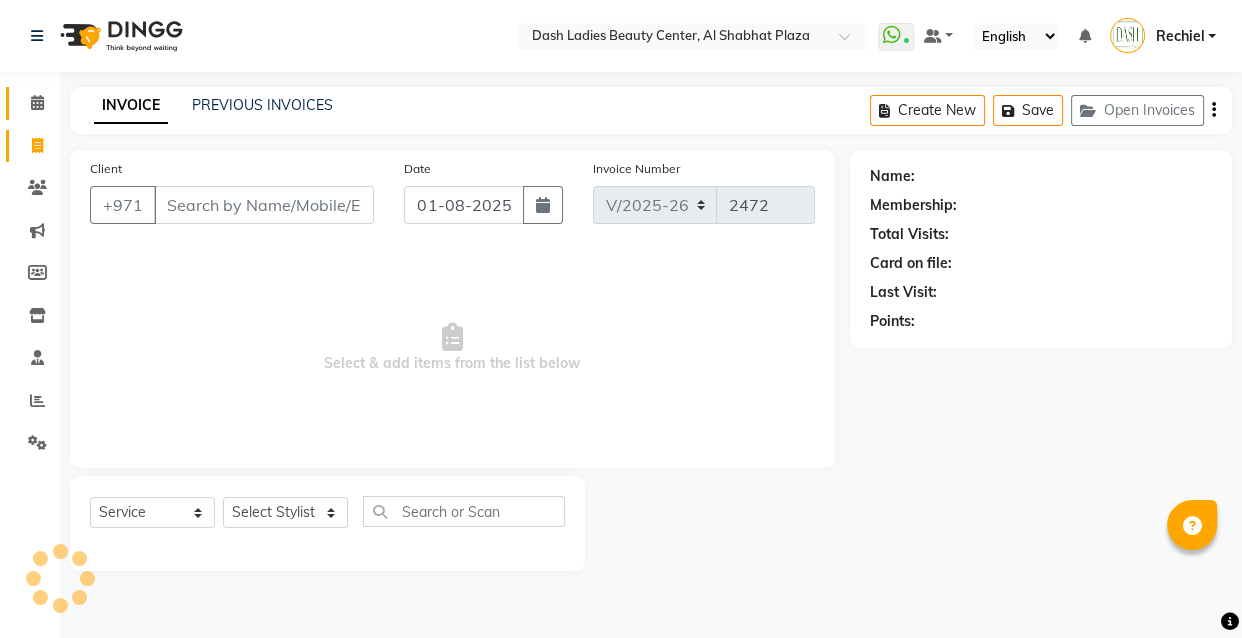click 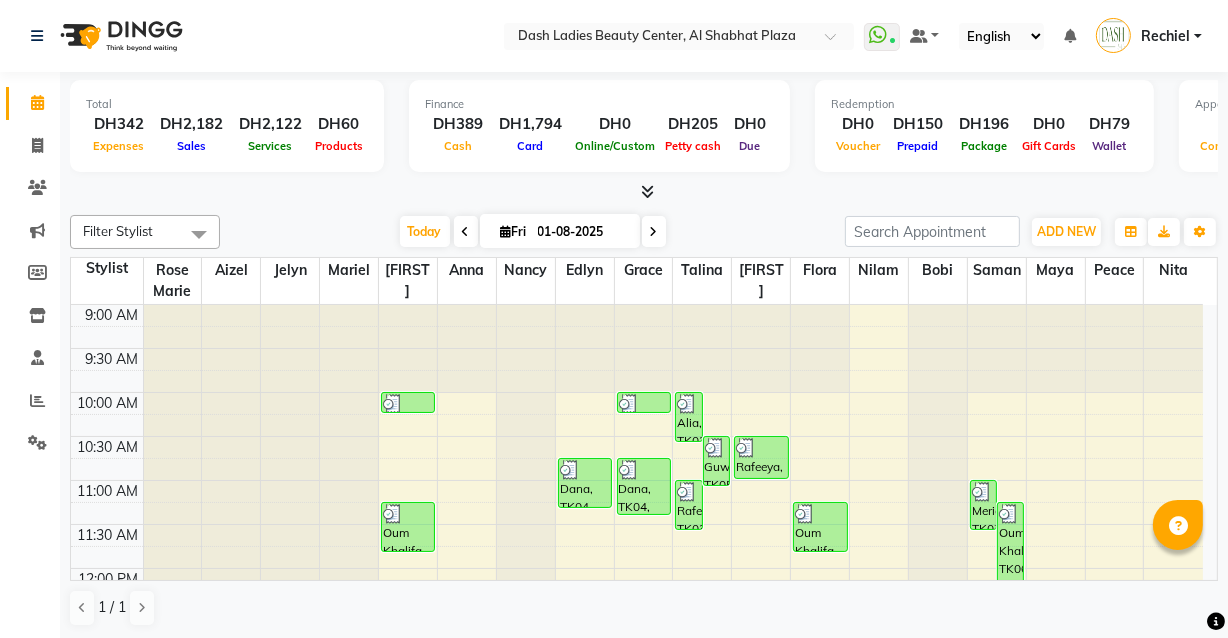 click on "Oum Khalifa, TK06, 11:15 AM-11:50 AM, Basic Pedicure" at bounding box center [820, 527] 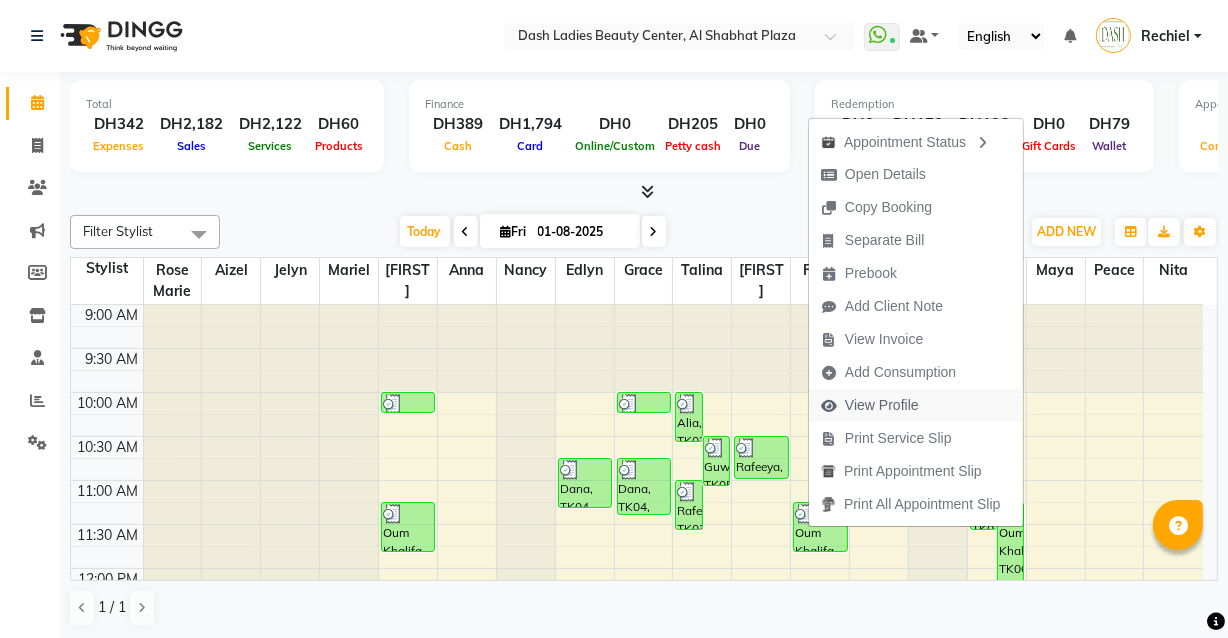 click on "View Profile" at bounding box center (916, 405) 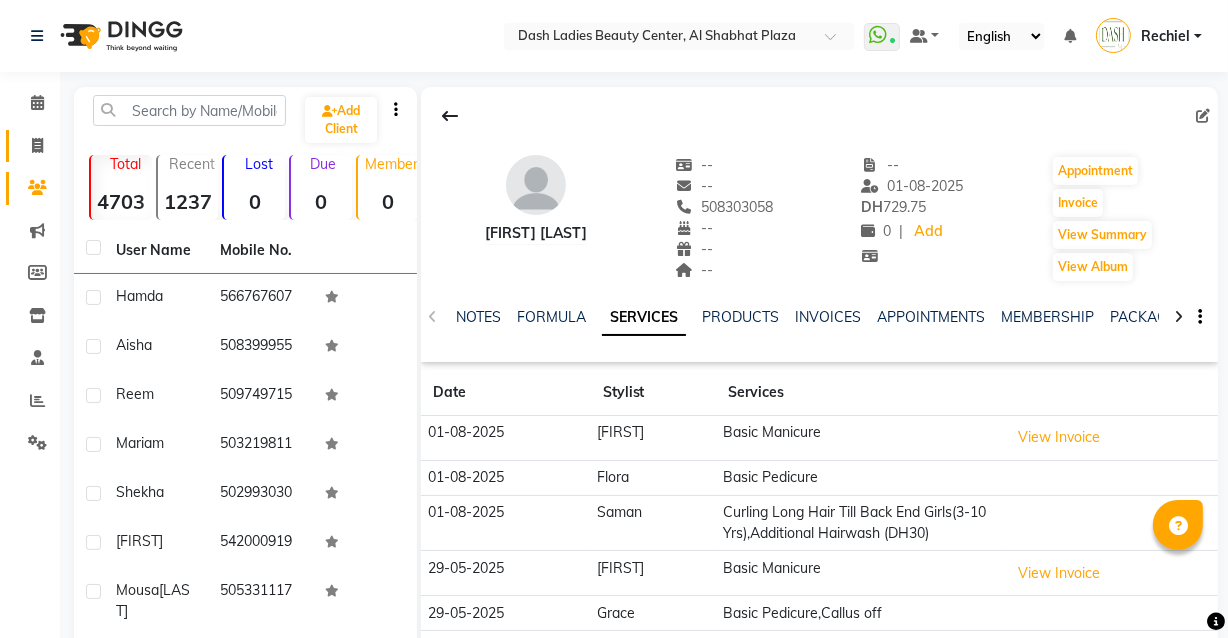 click 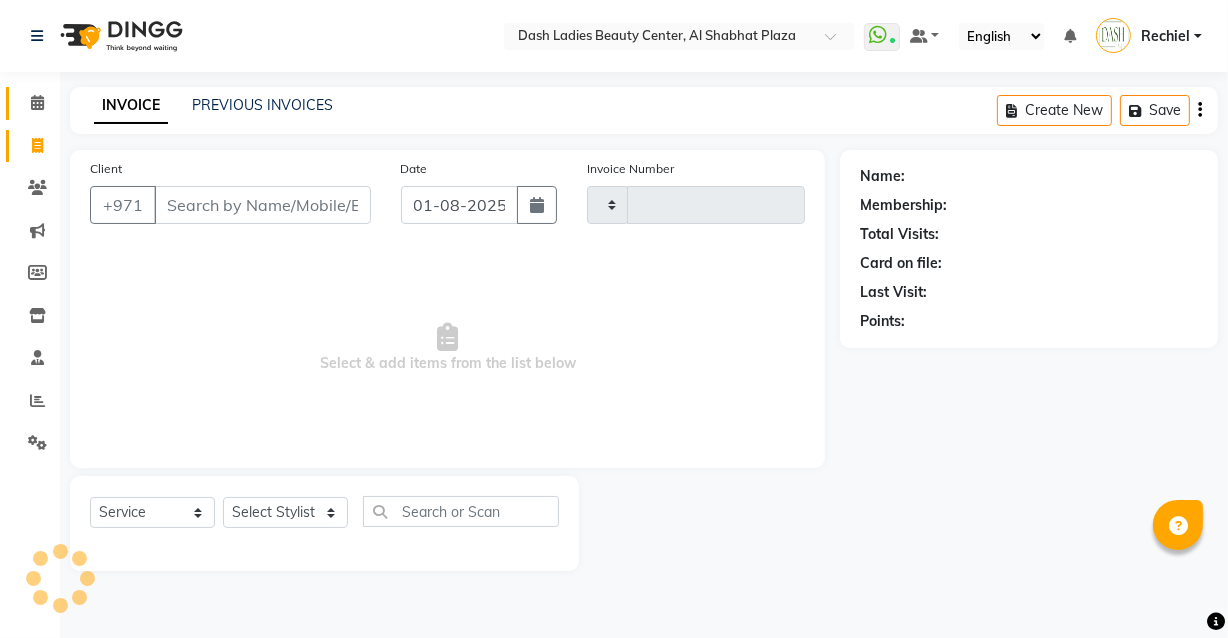 click 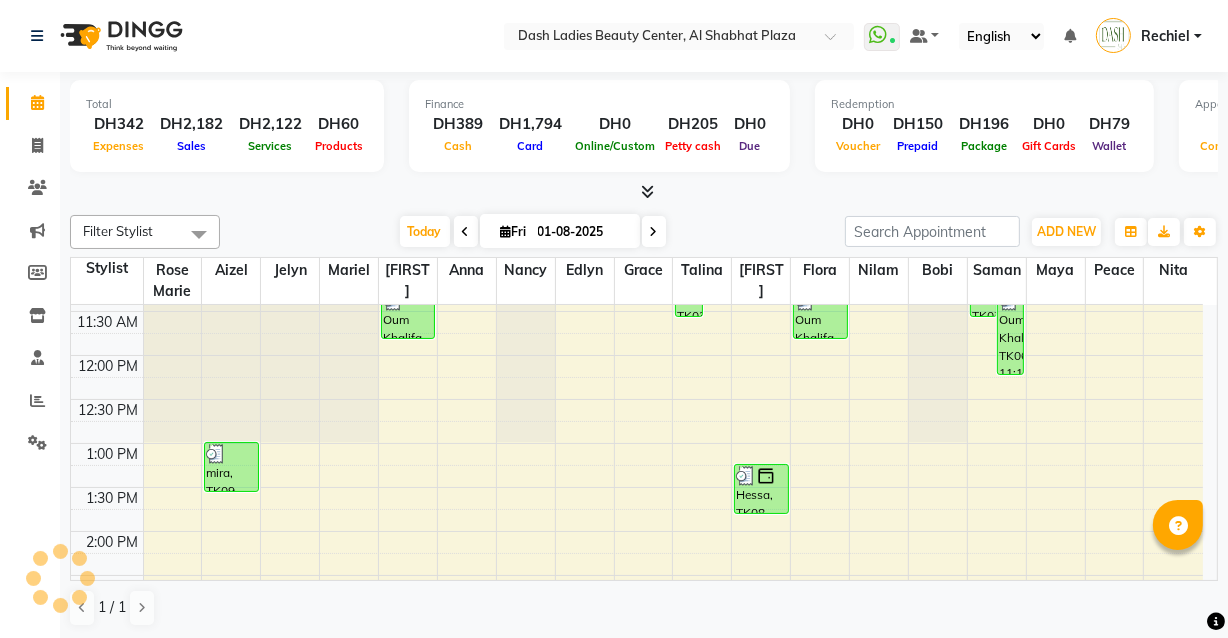 scroll, scrollTop: 214, scrollLeft: 0, axis: vertical 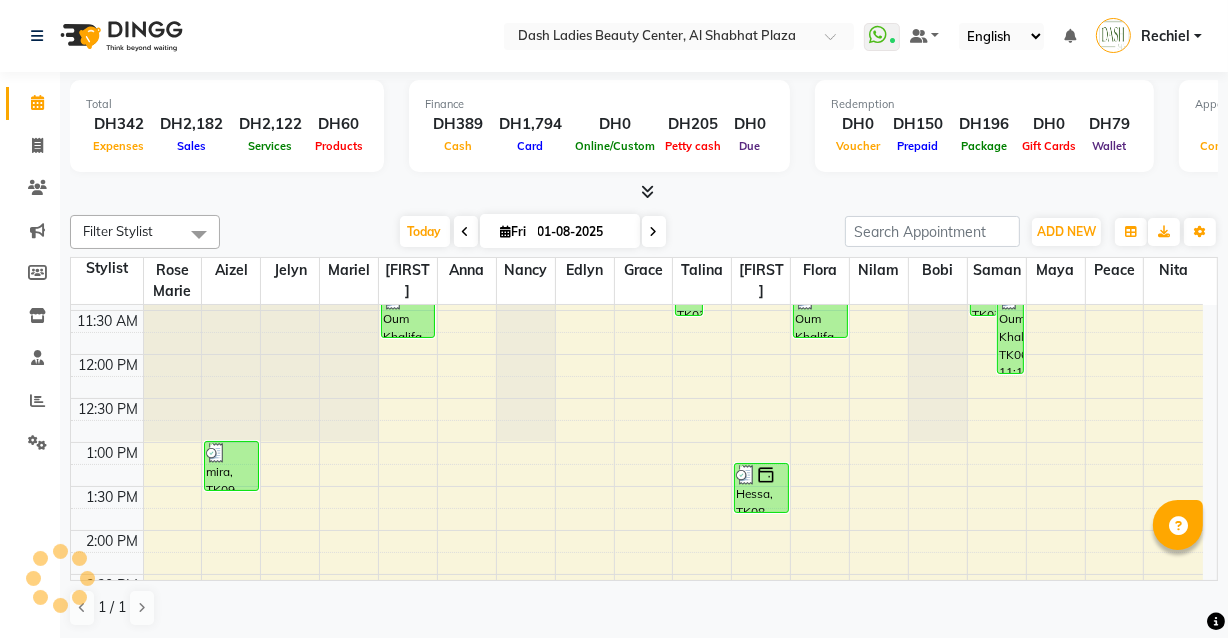 click on "Hessa, TK08, 01:15 PM-01:50 PM, Pkg Hair Mask Long Hair Till Midback Adult (DH130)" at bounding box center [761, 488] 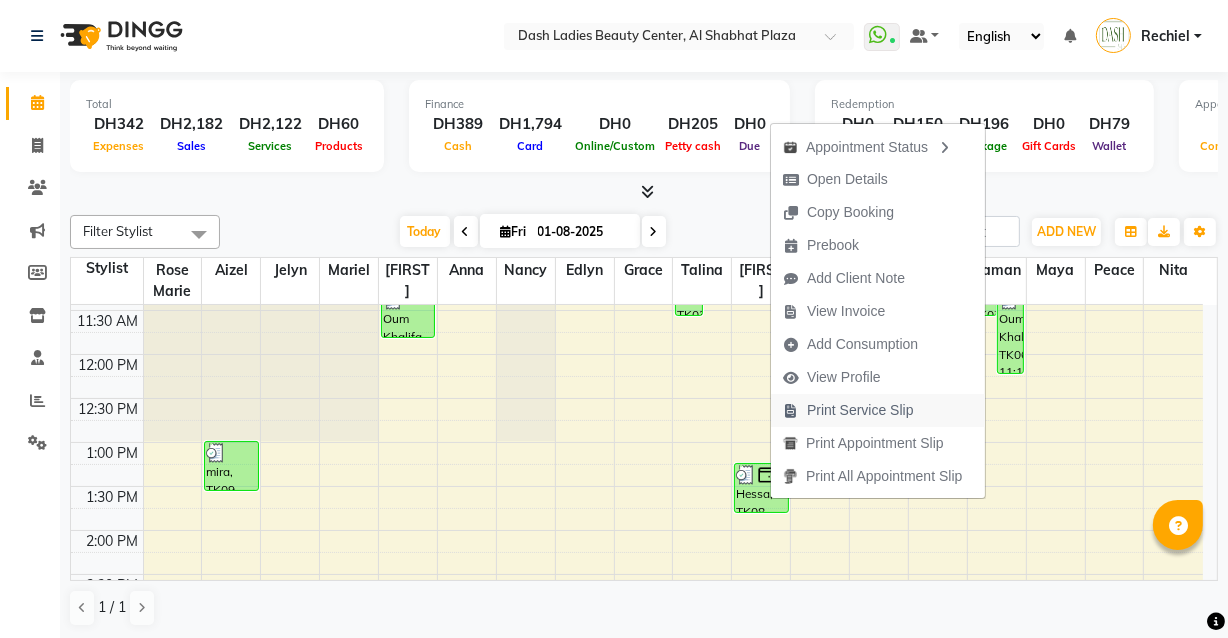 click on "Print Service Slip" at bounding box center (860, 410) 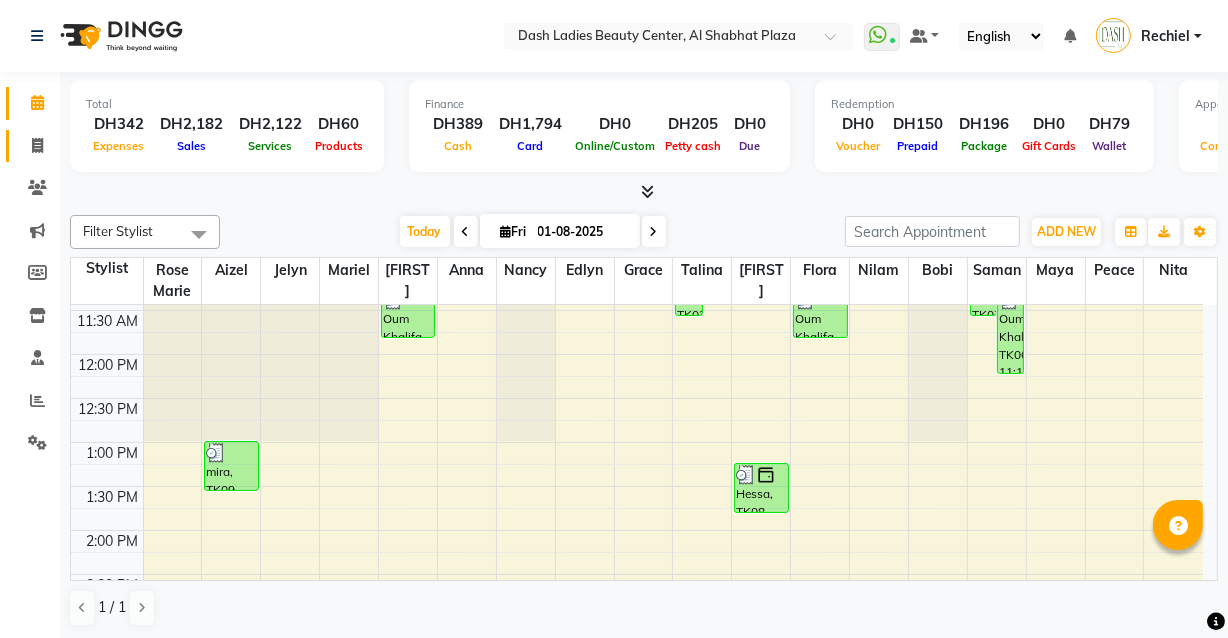 click 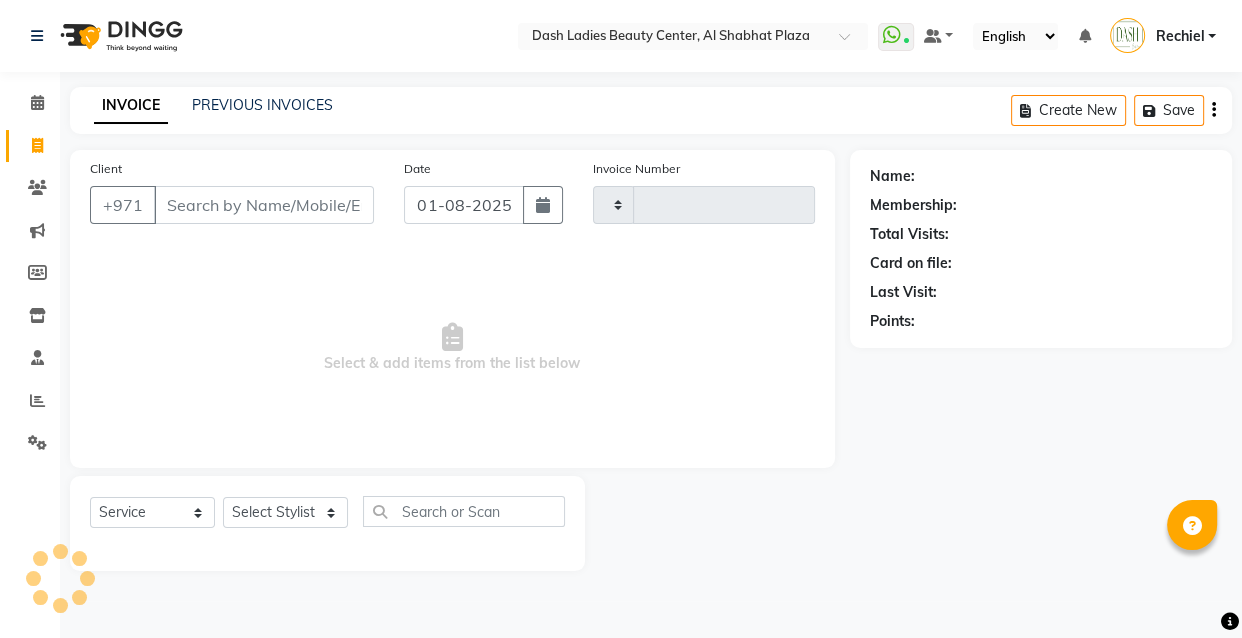 type on "2472" 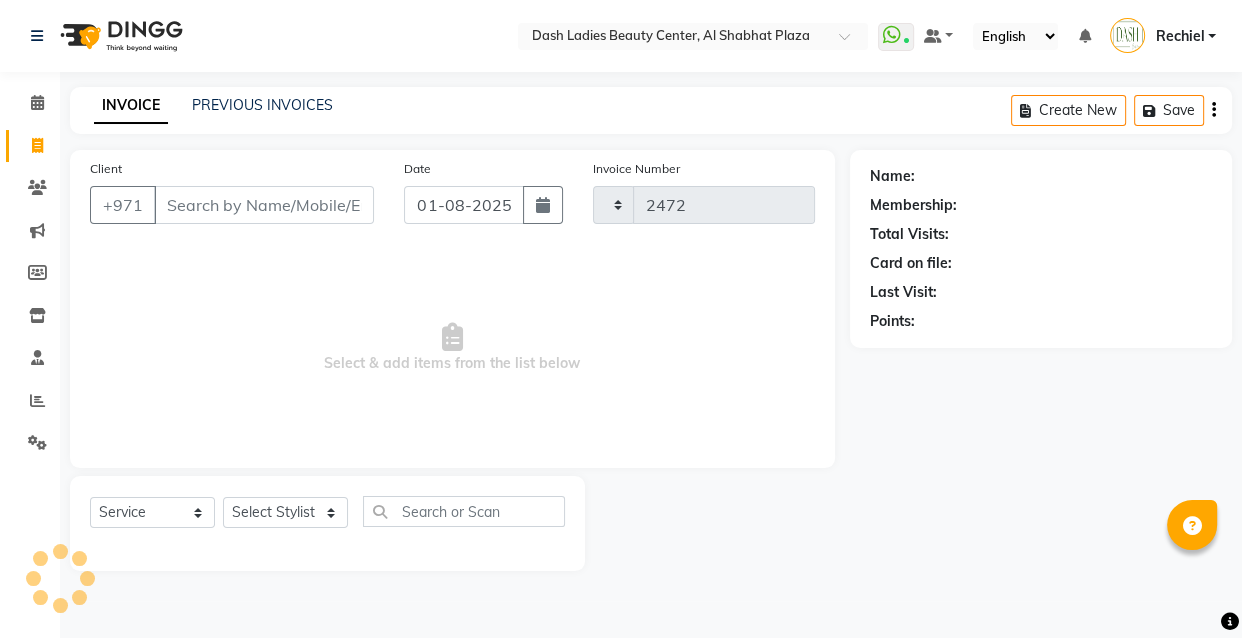select on "8372" 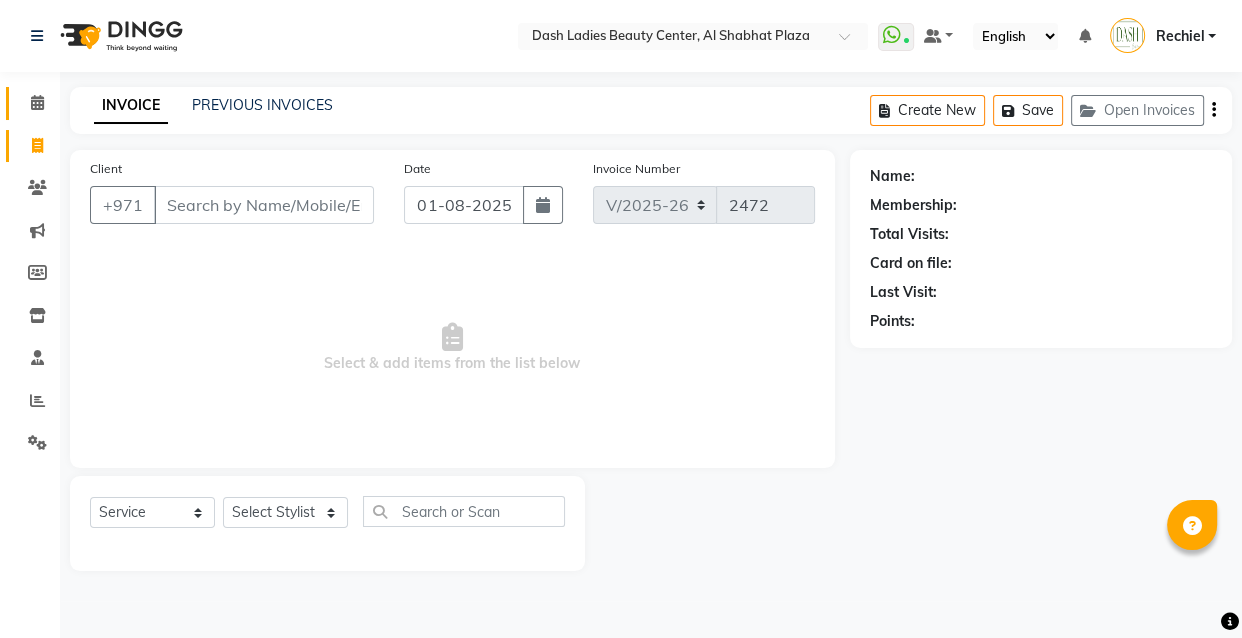 click on "Calendar" 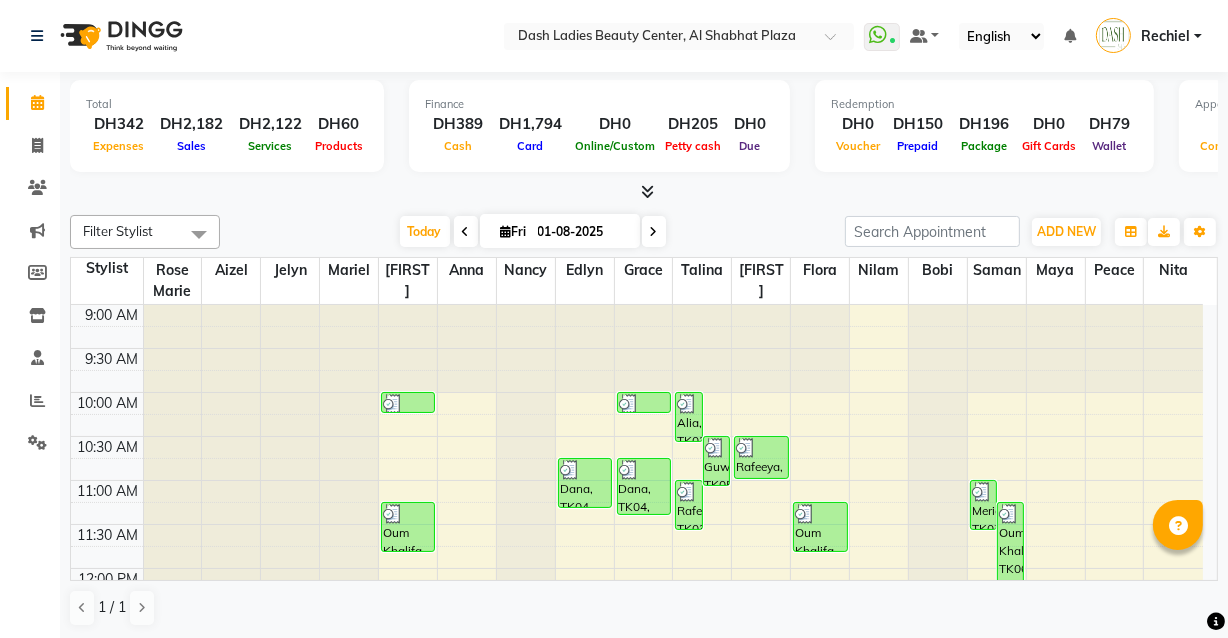 scroll, scrollTop: 0, scrollLeft: 0, axis: both 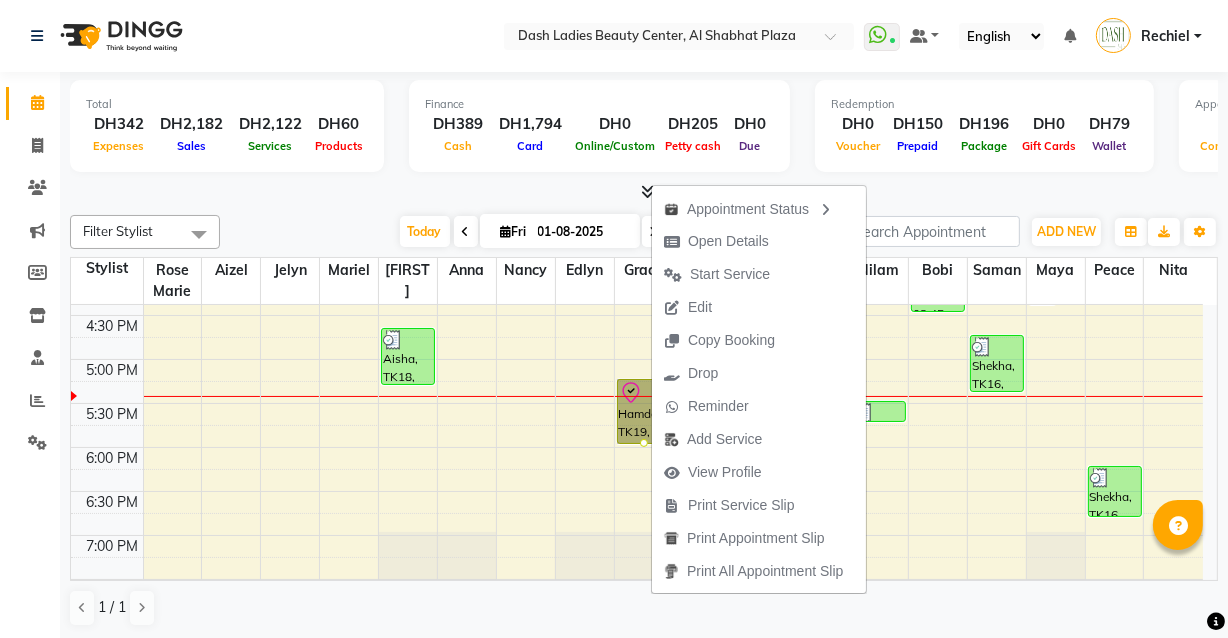 click at bounding box center (673, 546) 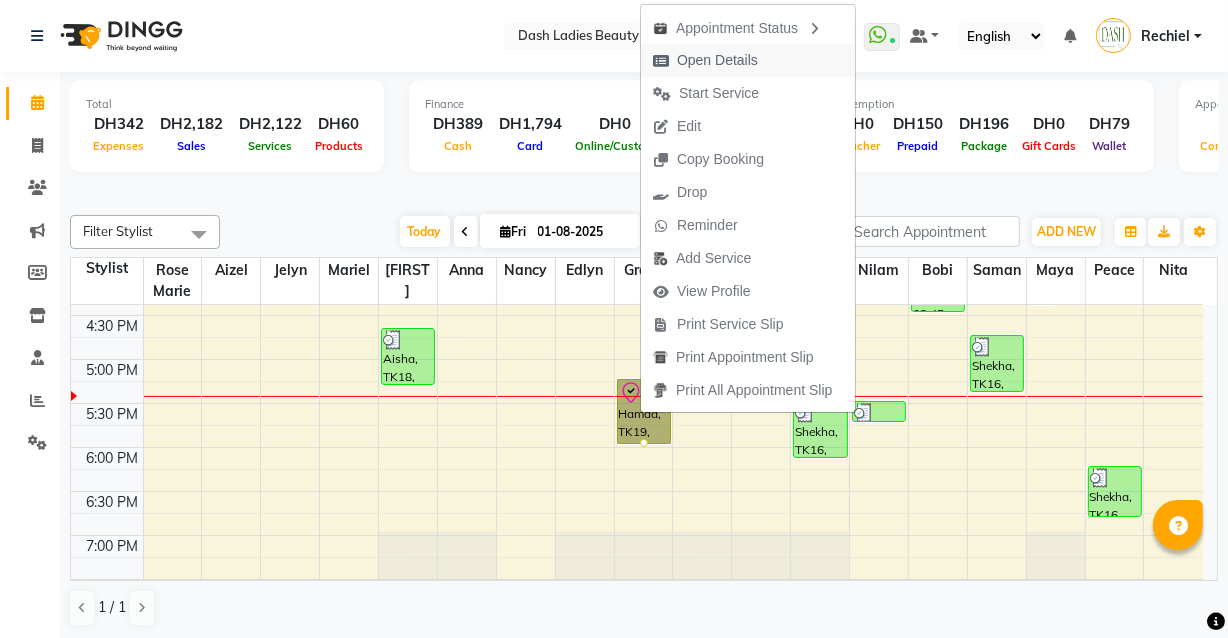 click on "Open Details" at bounding box center [717, 60] 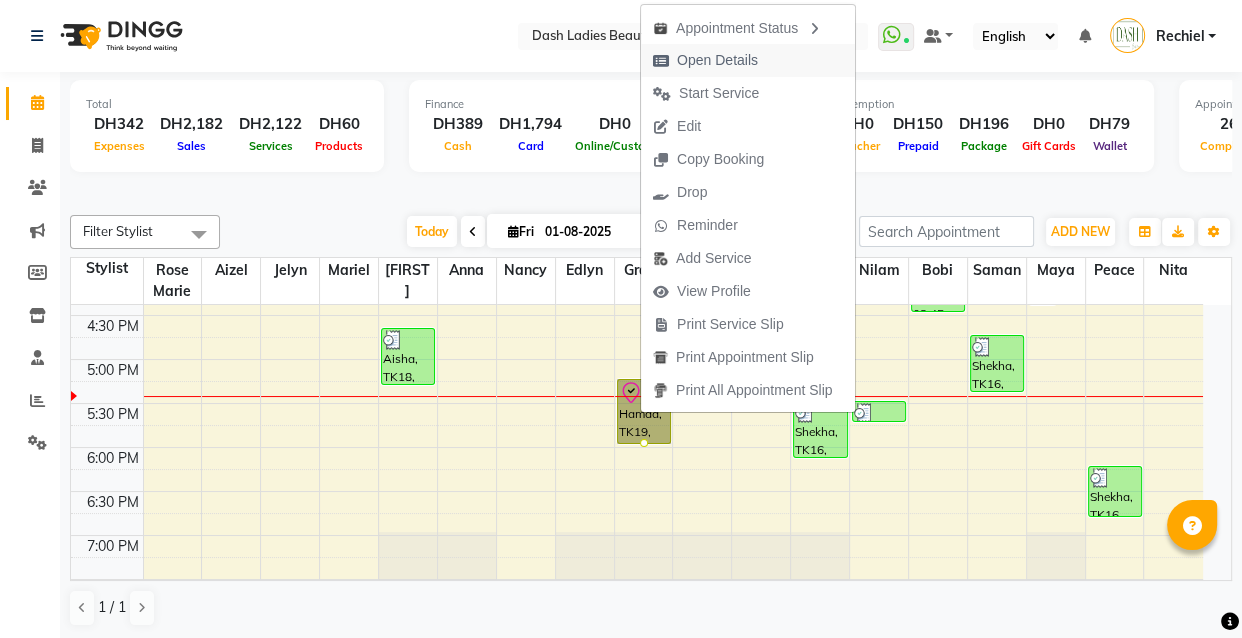 select on "8" 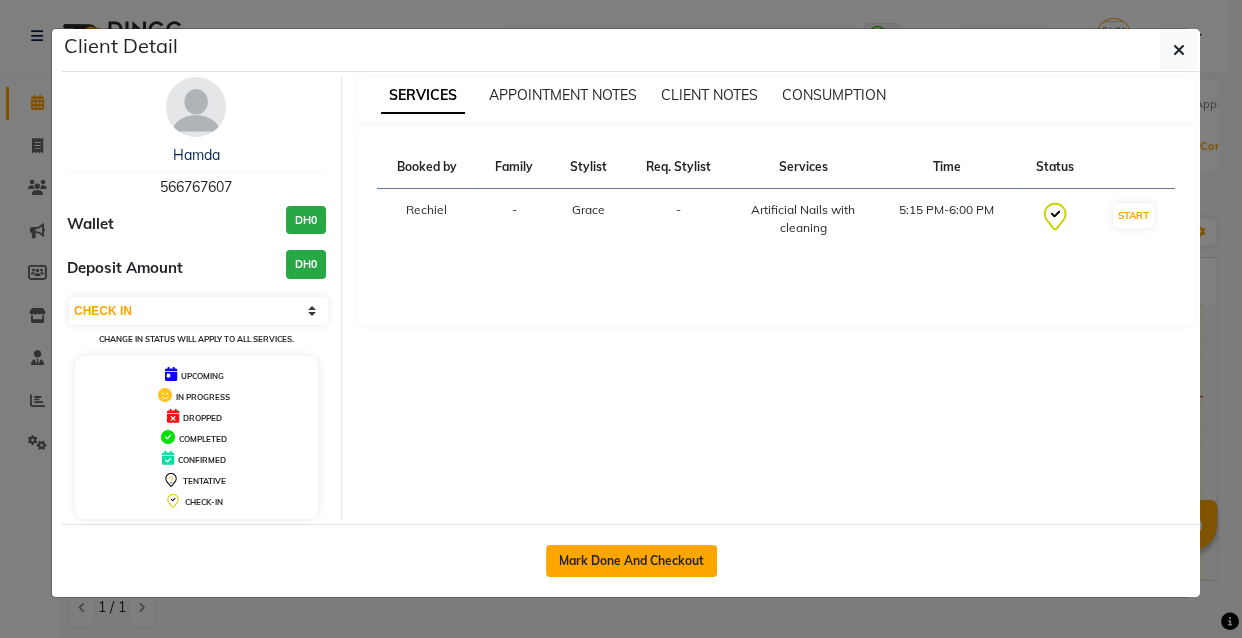 click on "Mark Done And Checkout" 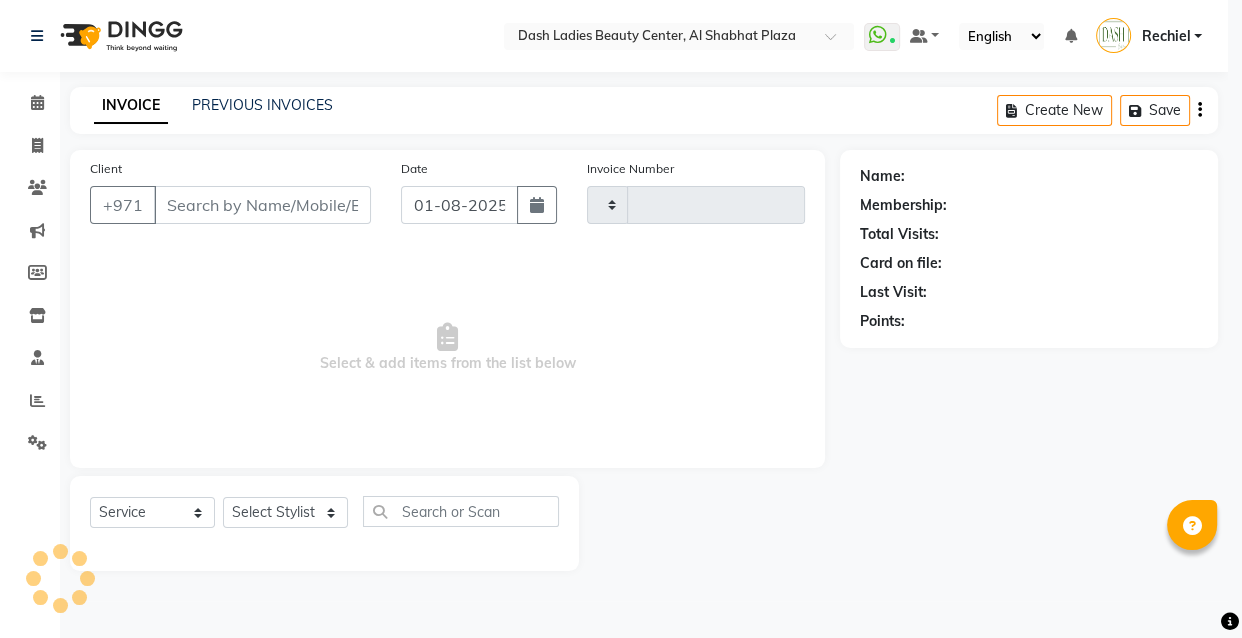 scroll, scrollTop: 0, scrollLeft: 0, axis: both 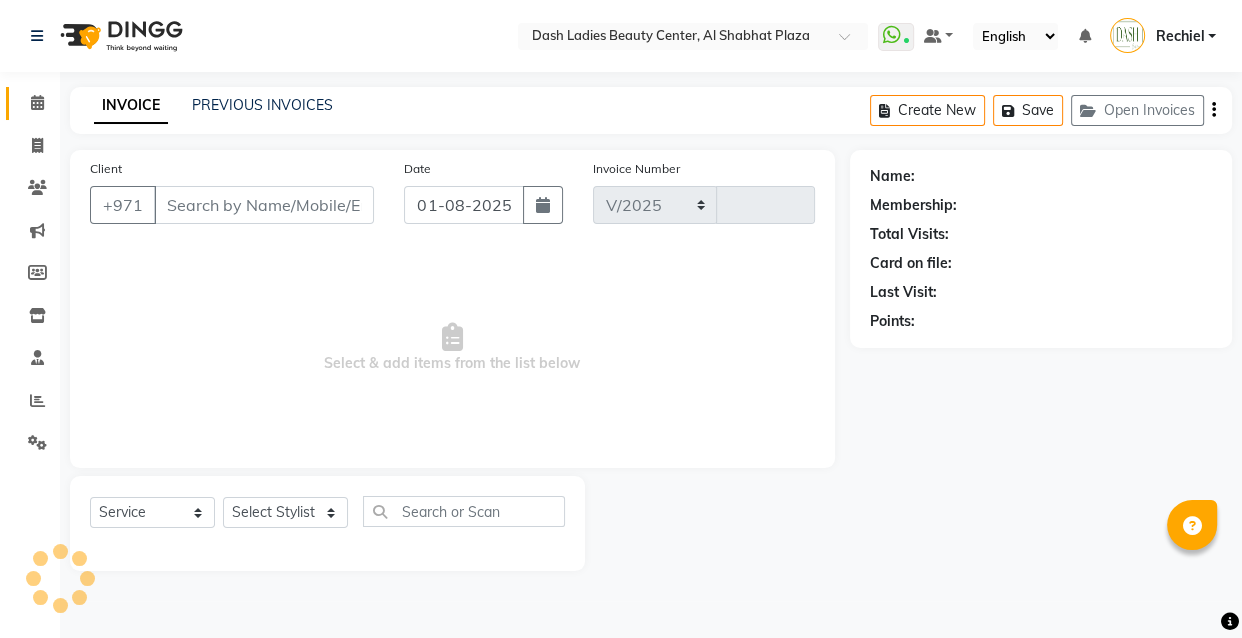 select on "8372" 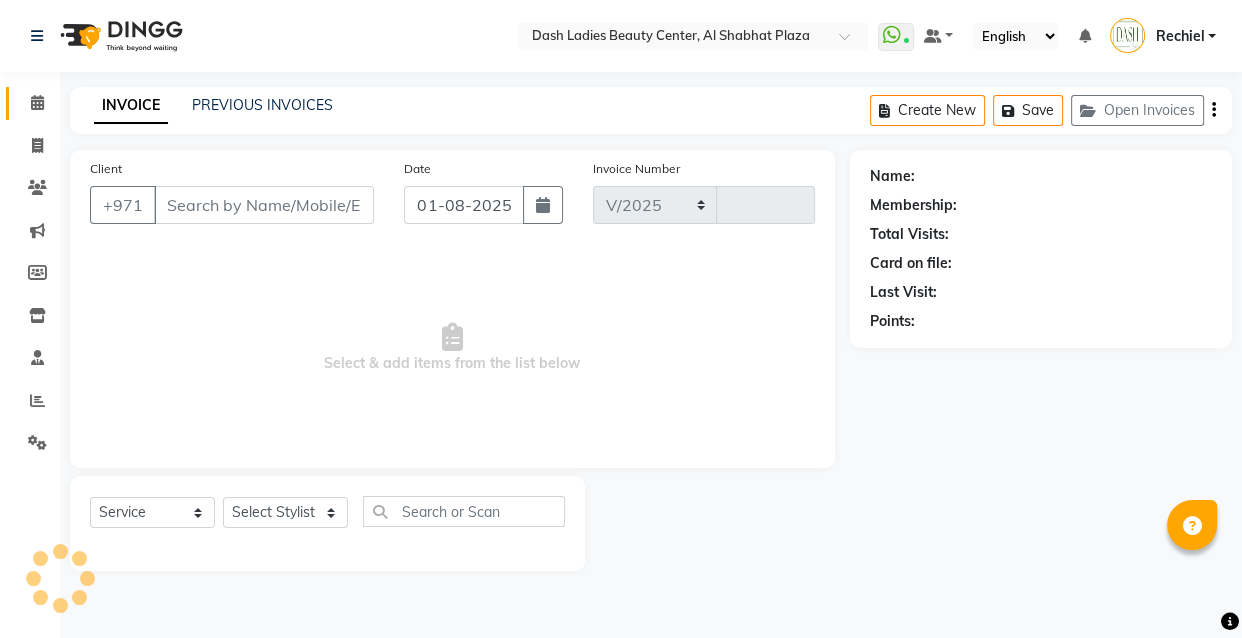 type on "2472" 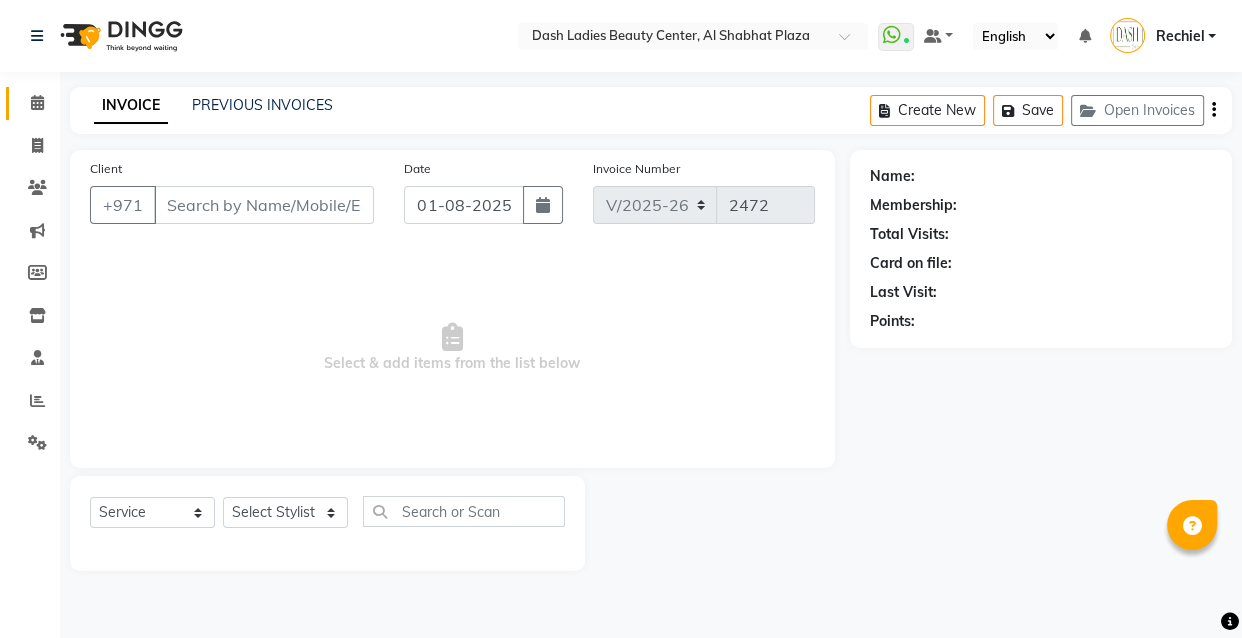 type on "566767607" 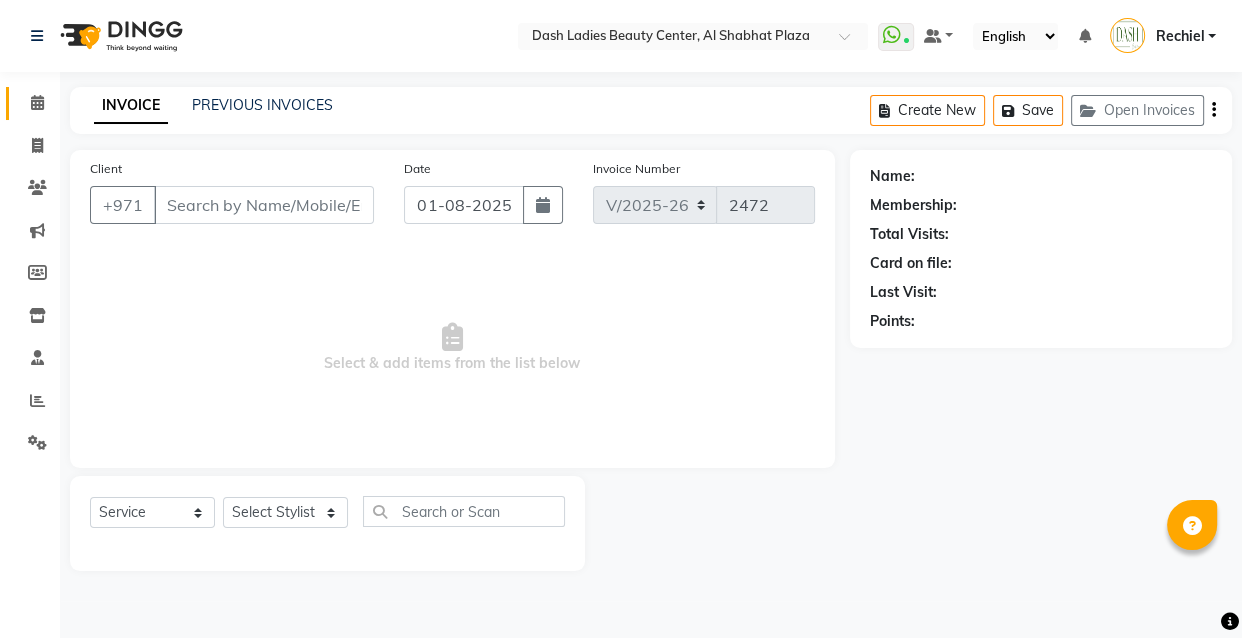 select on "81113" 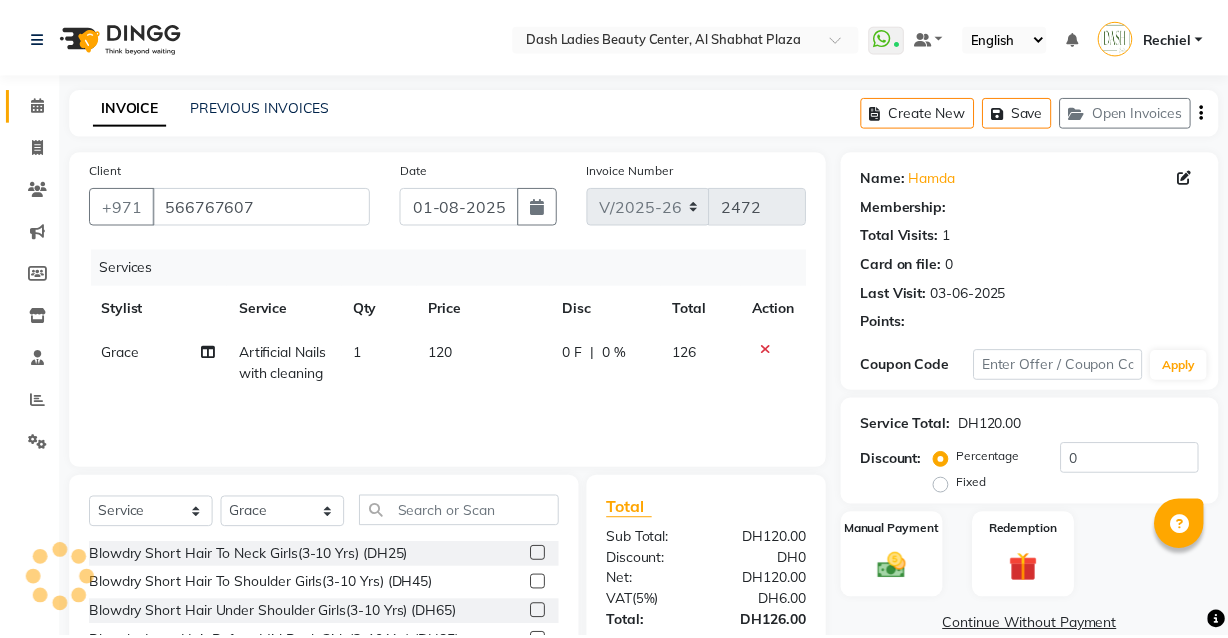 scroll, scrollTop: 163, scrollLeft: 0, axis: vertical 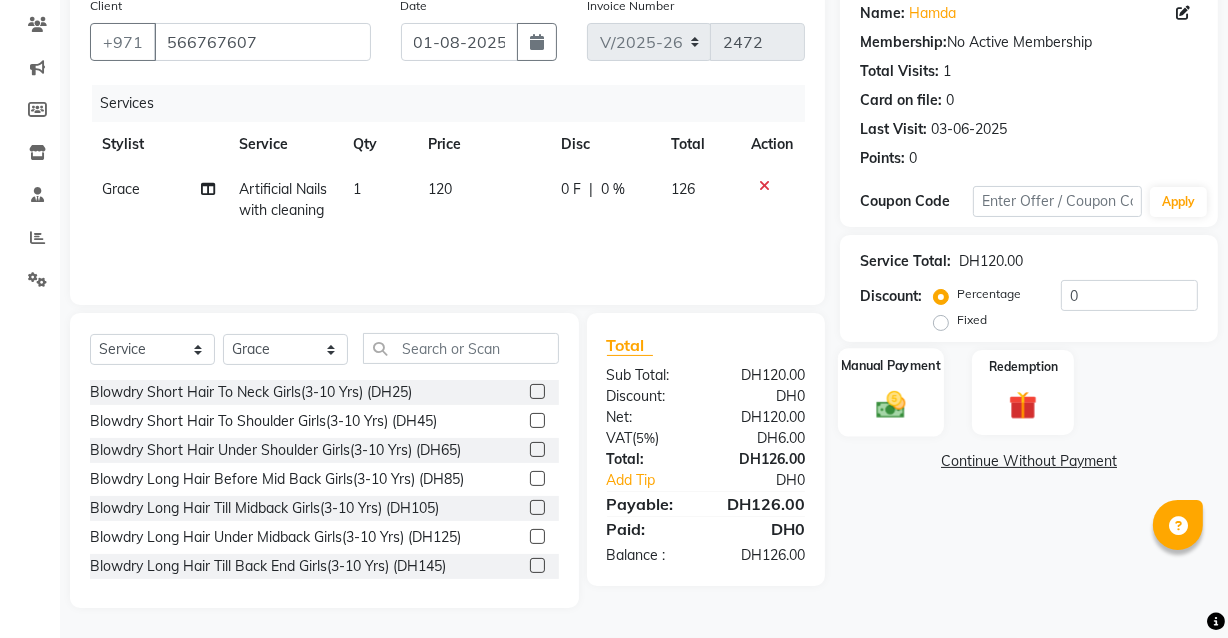 click 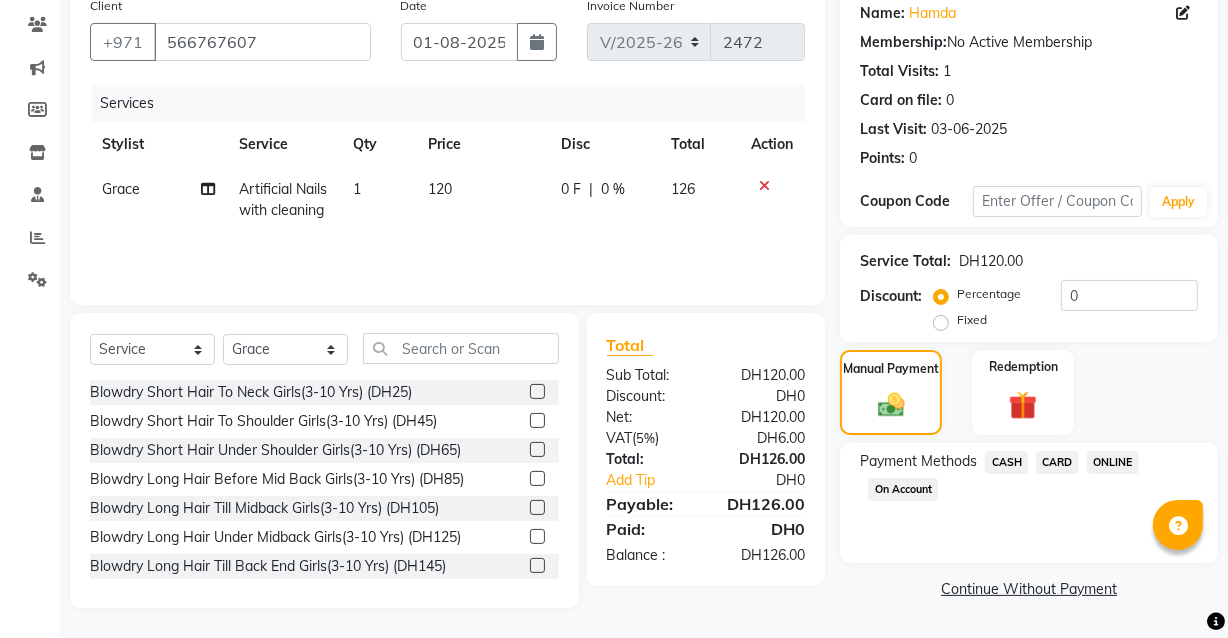 click on "CARD" 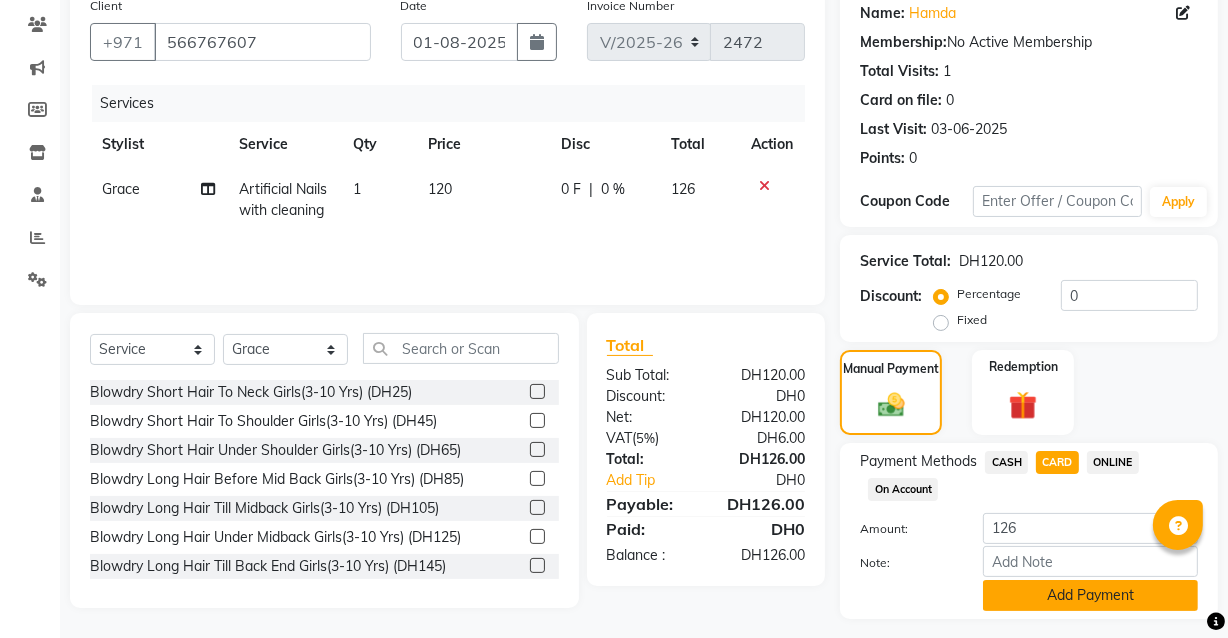click on "Add Payment" 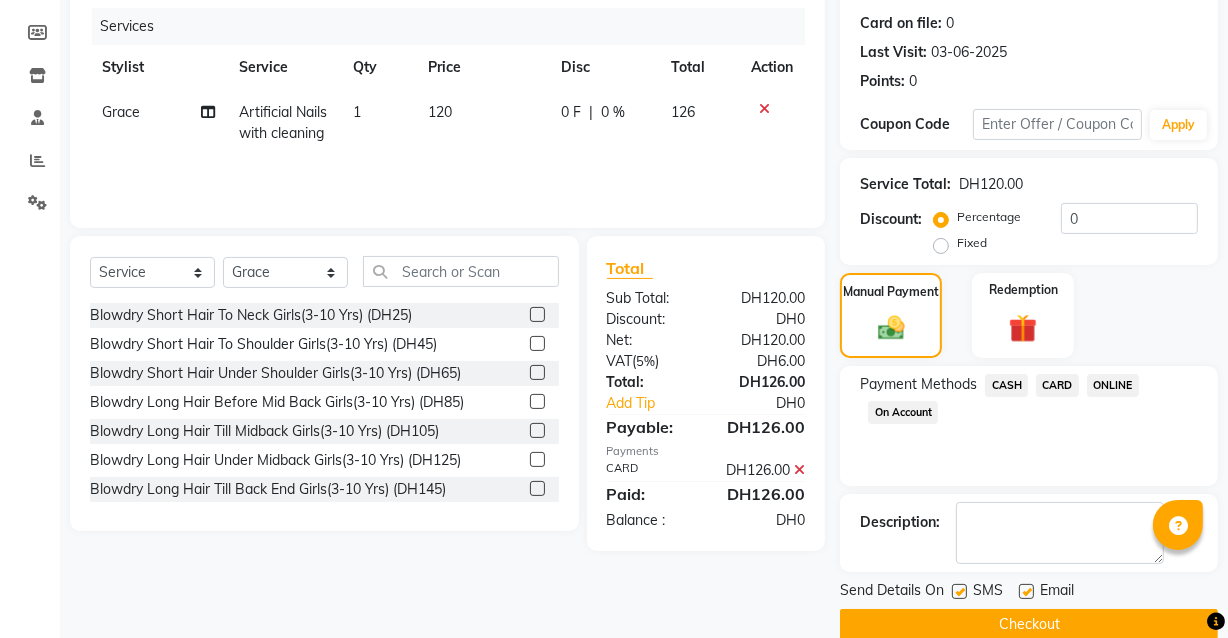 scroll, scrollTop: 270, scrollLeft: 0, axis: vertical 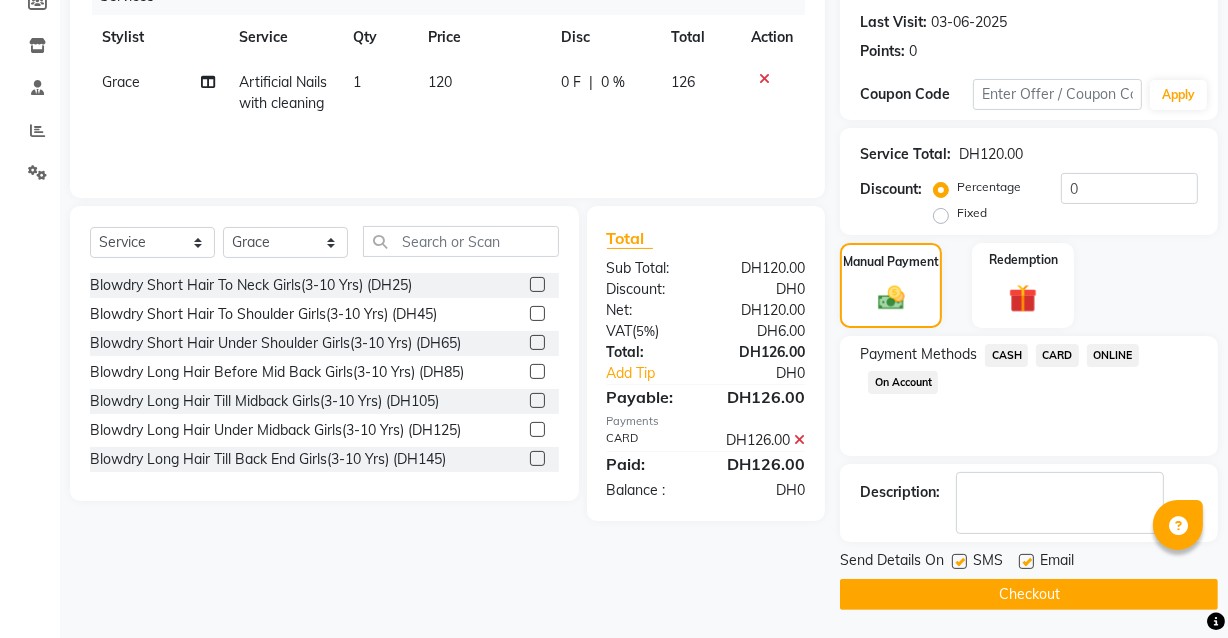 click 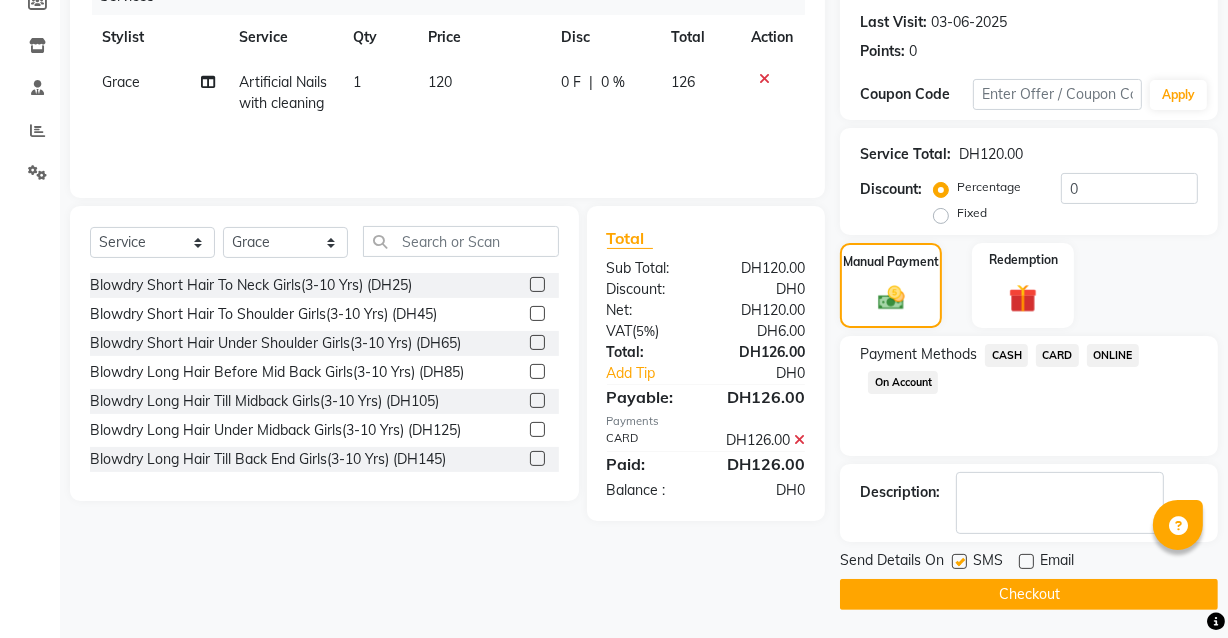 click on "Checkout" 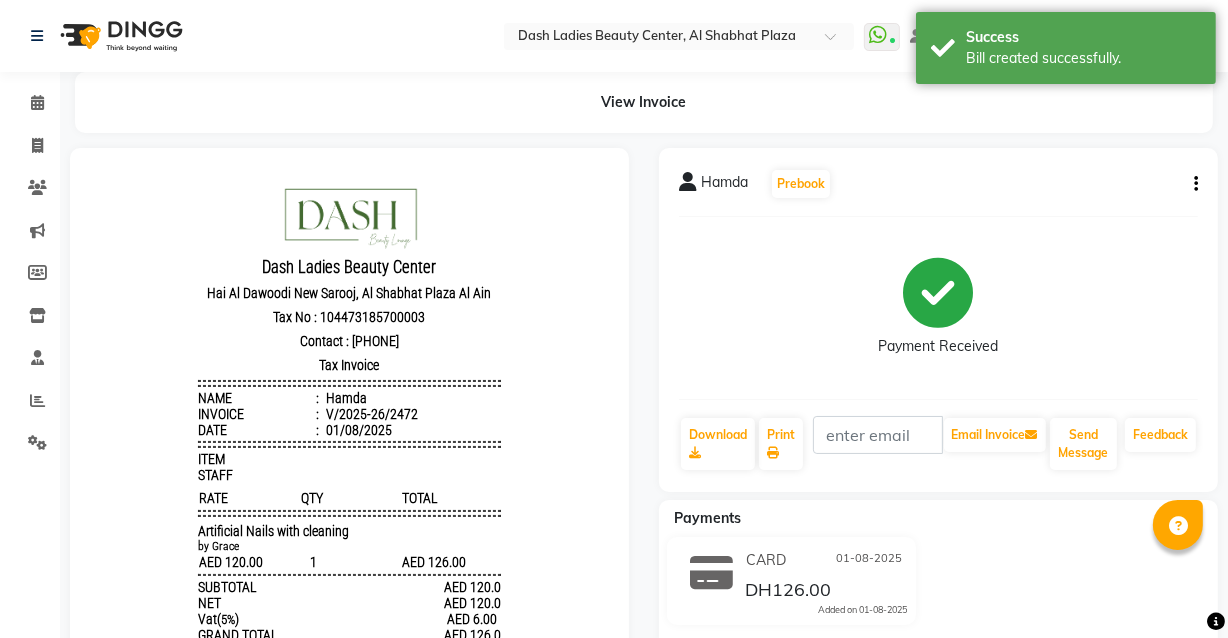 scroll, scrollTop: 0, scrollLeft: 0, axis: both 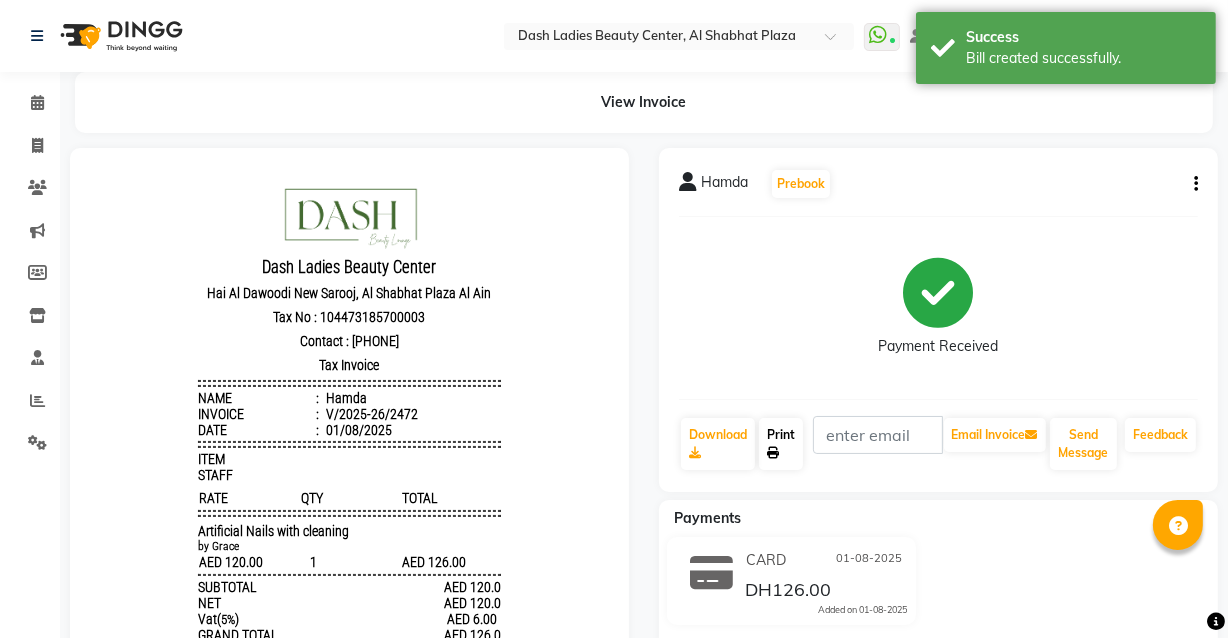 click on "Print" 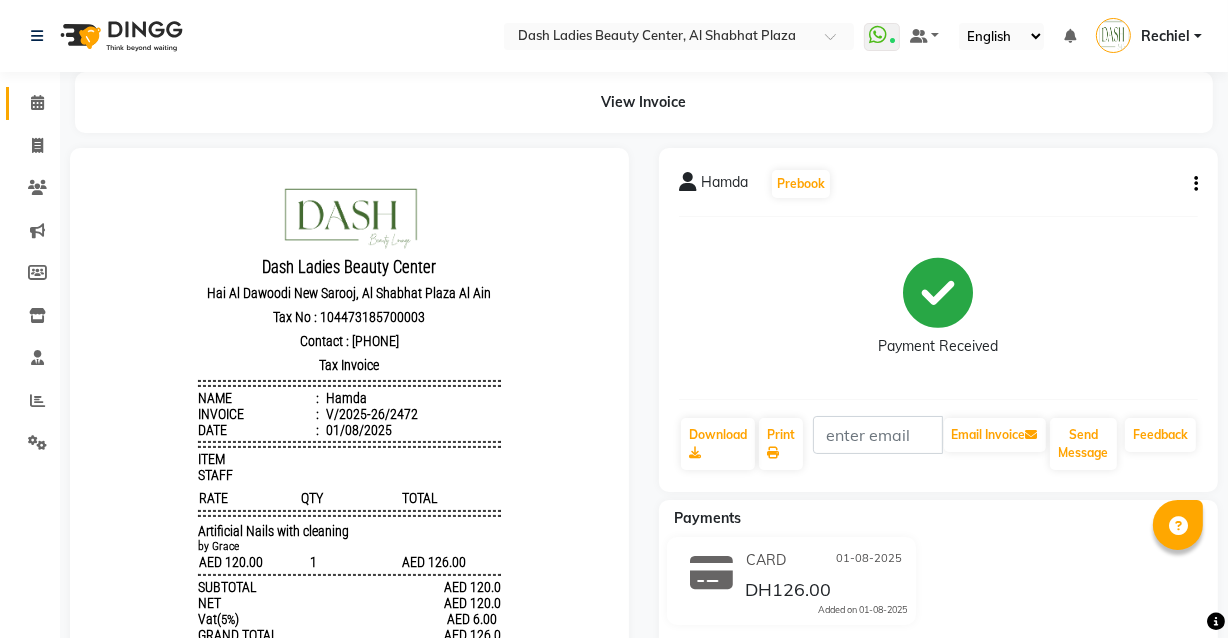click 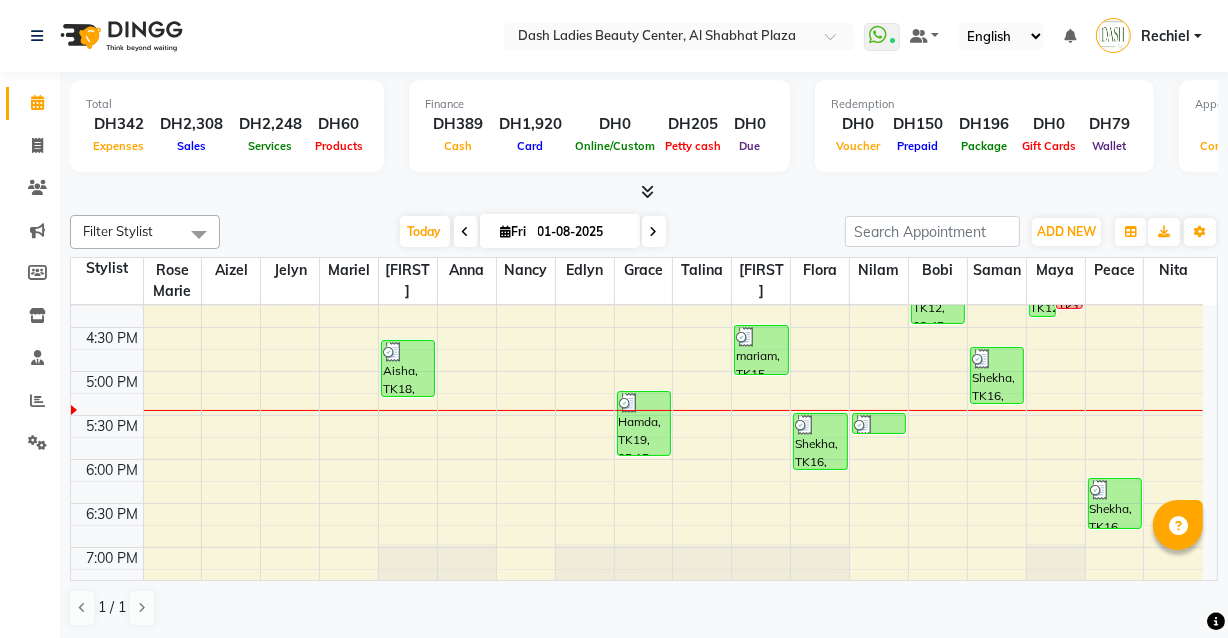 scroll, scrollTop: 659, scrollLeft: 0, axis: vertical 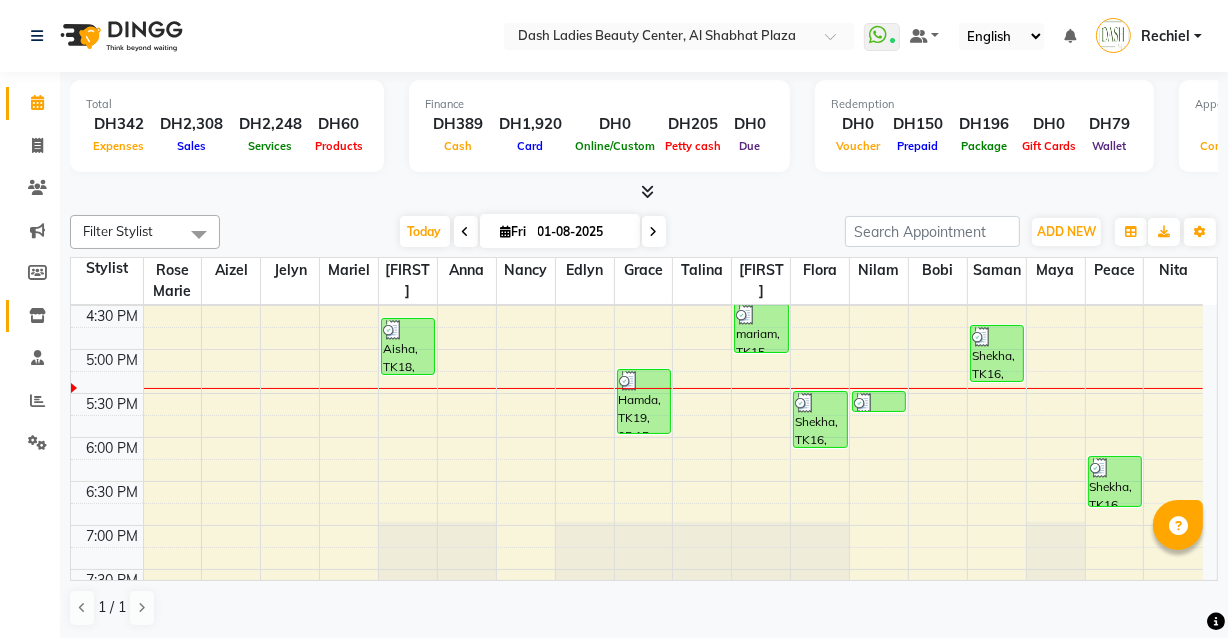 click 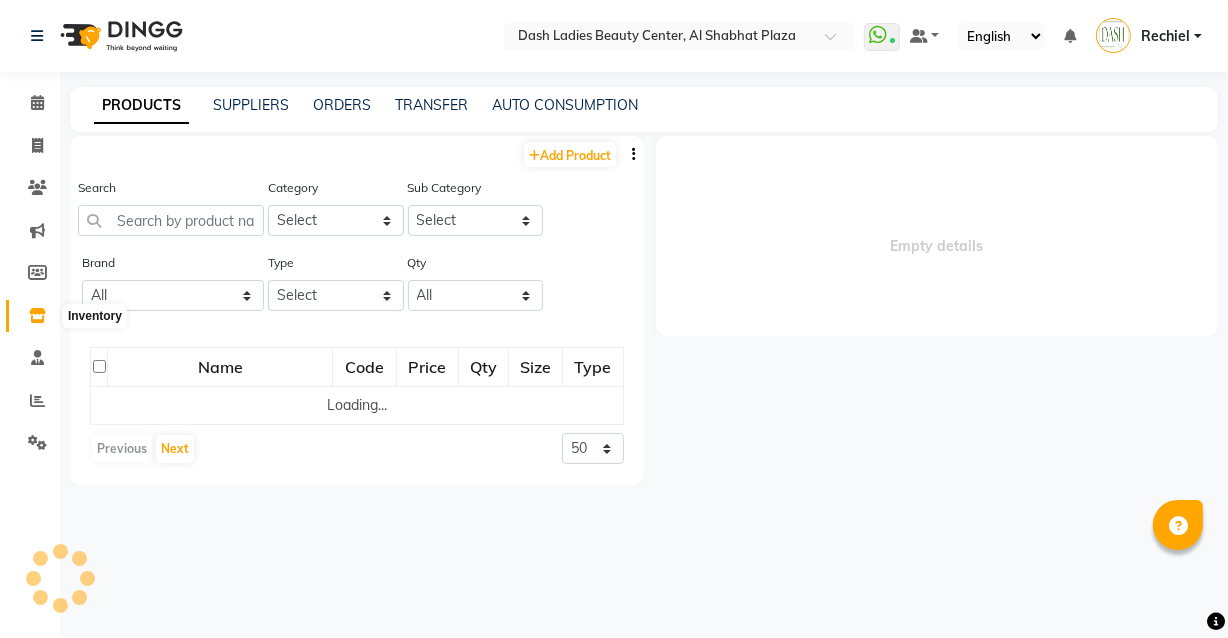 scroll, scrollTop: 0, scrollLeft: 0, axis: both 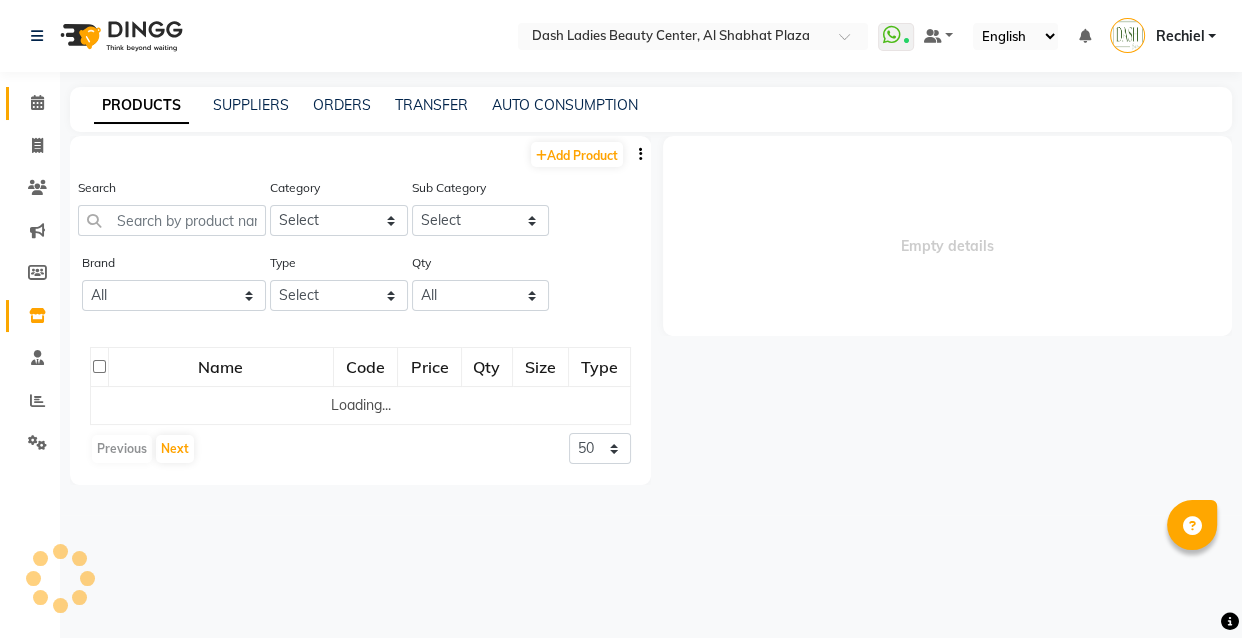select 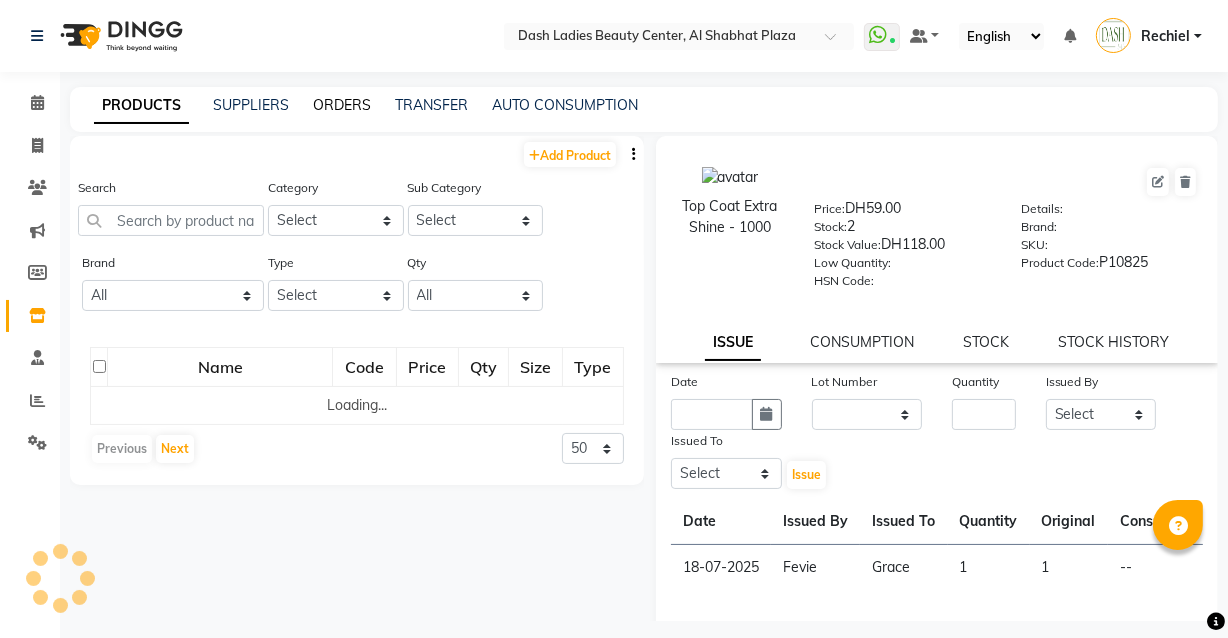 click on "ORDERS" 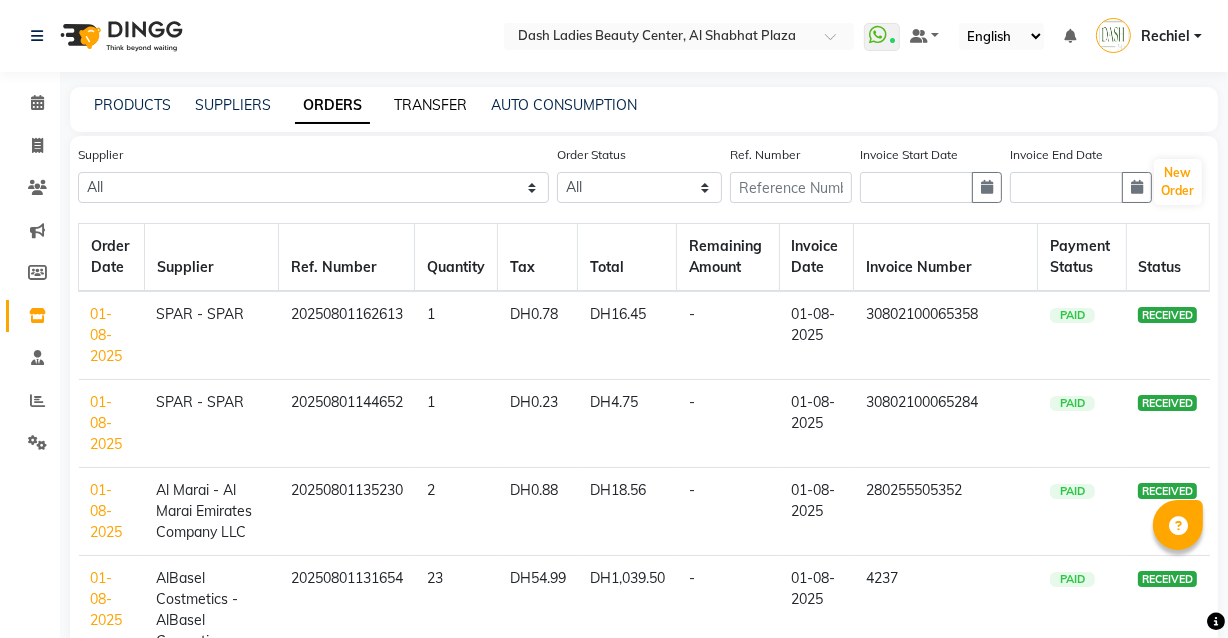 click on "TRANSFER" 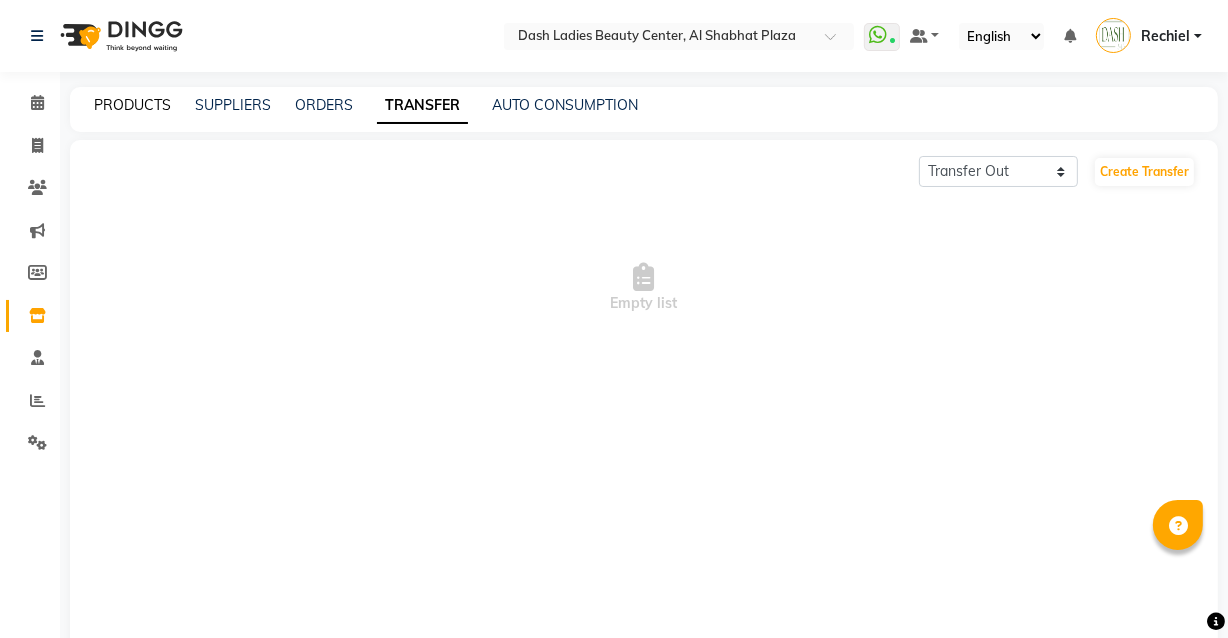 click on "PRODUCTS" 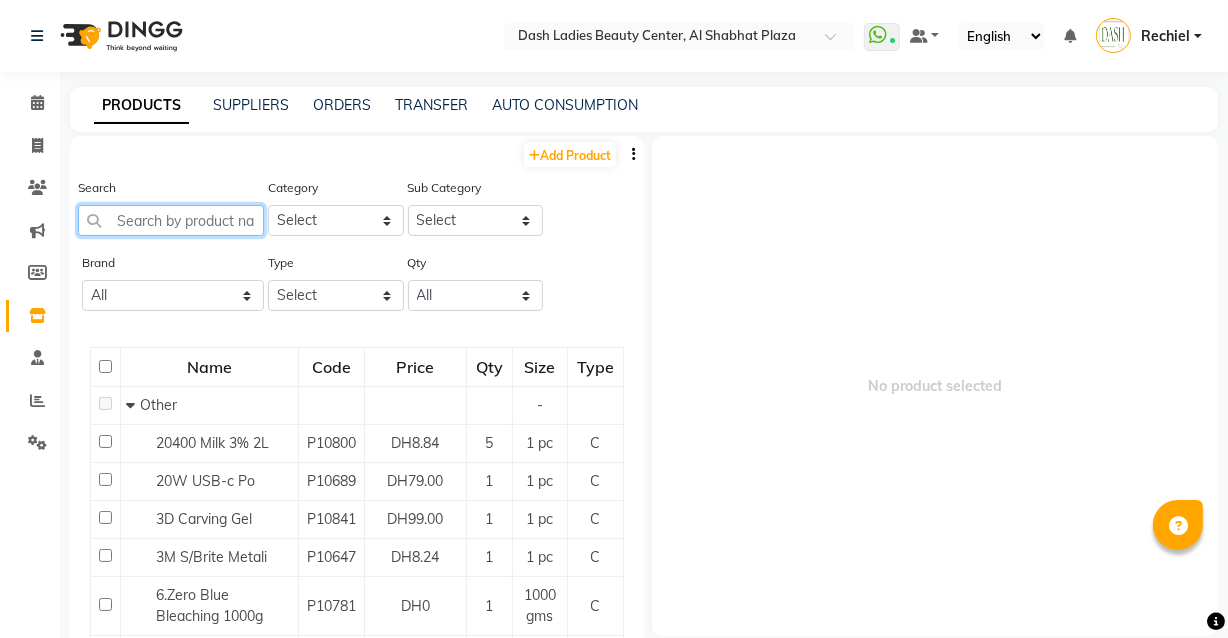click 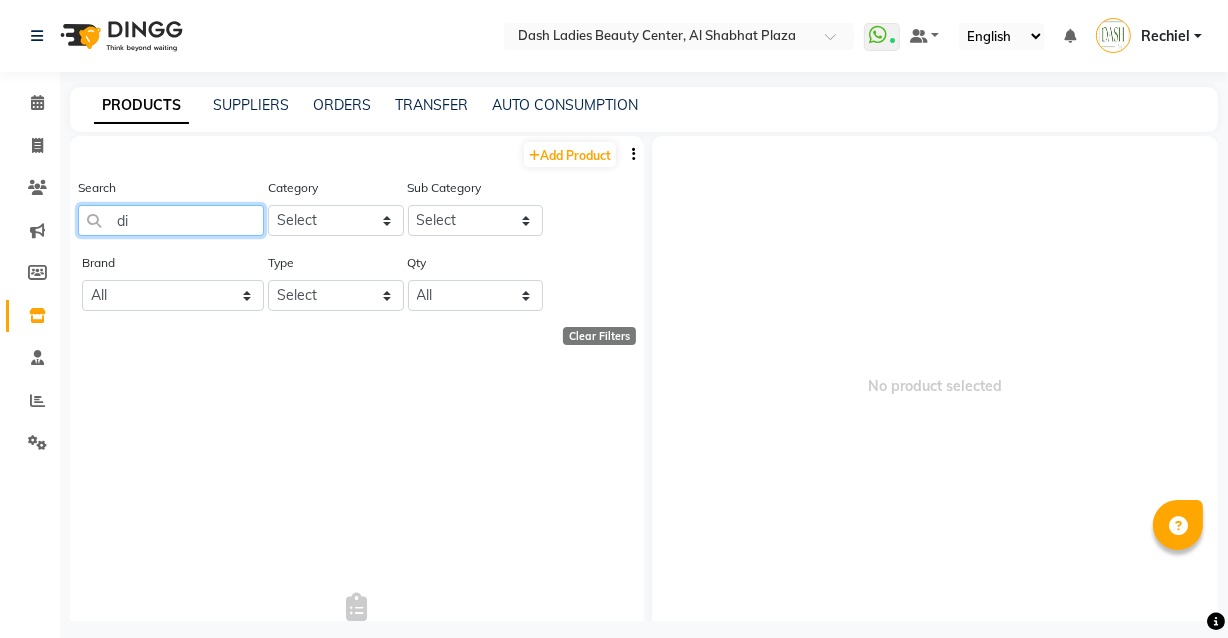 type on "d" 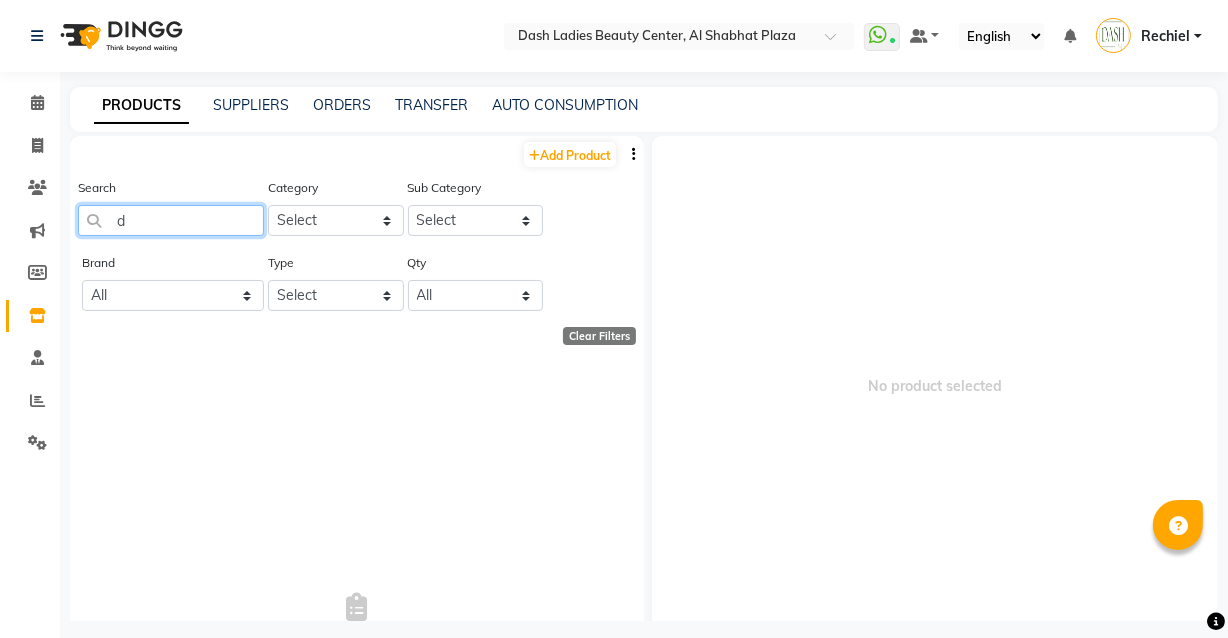 type 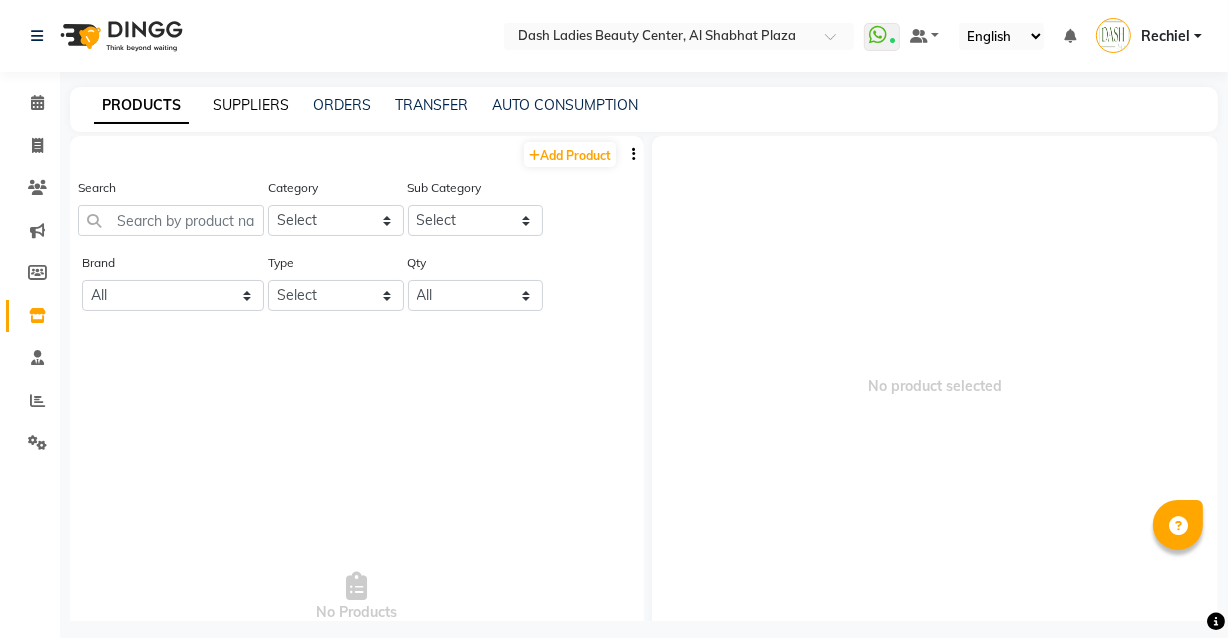 click on "SUPPLIERS" 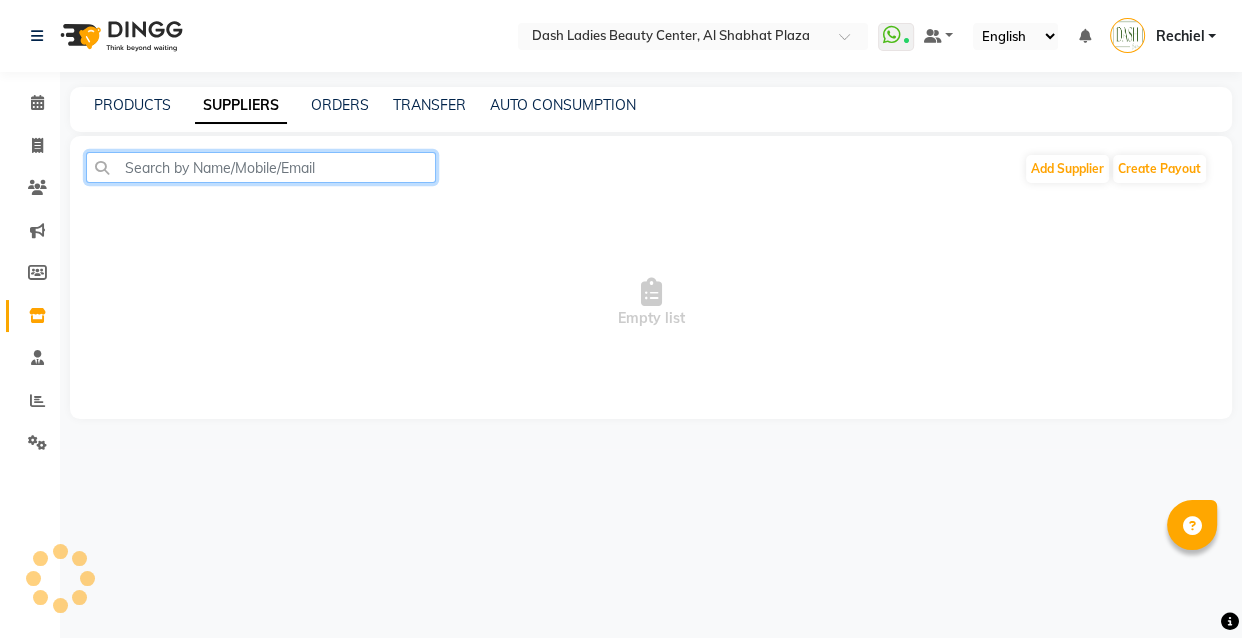click 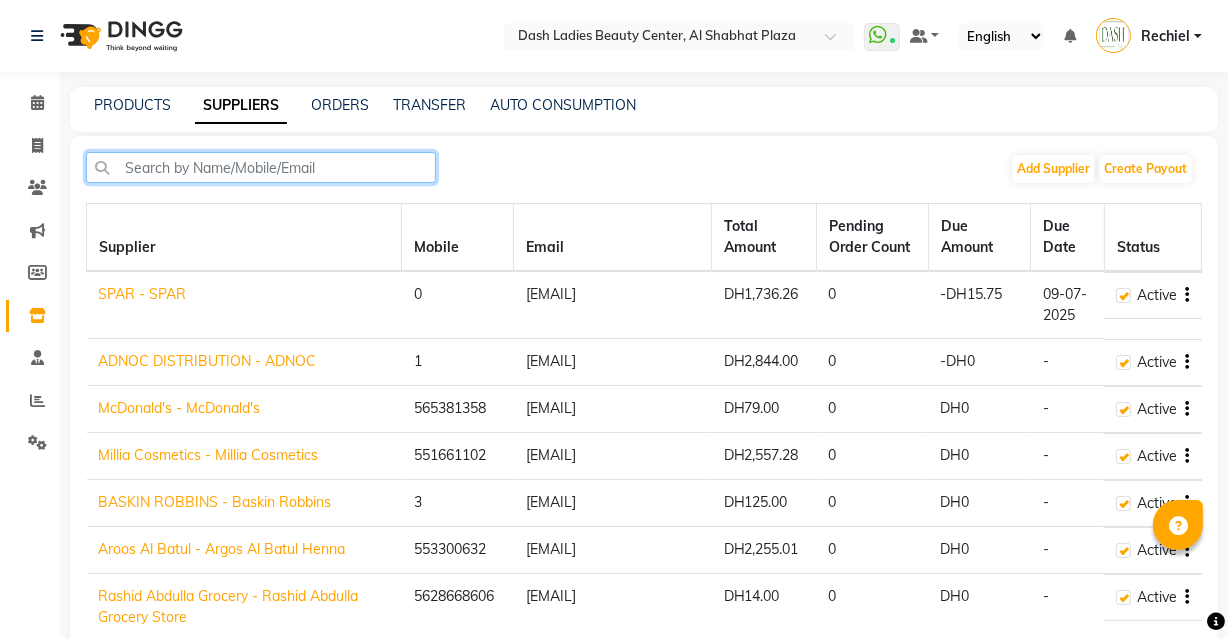 type on "a" 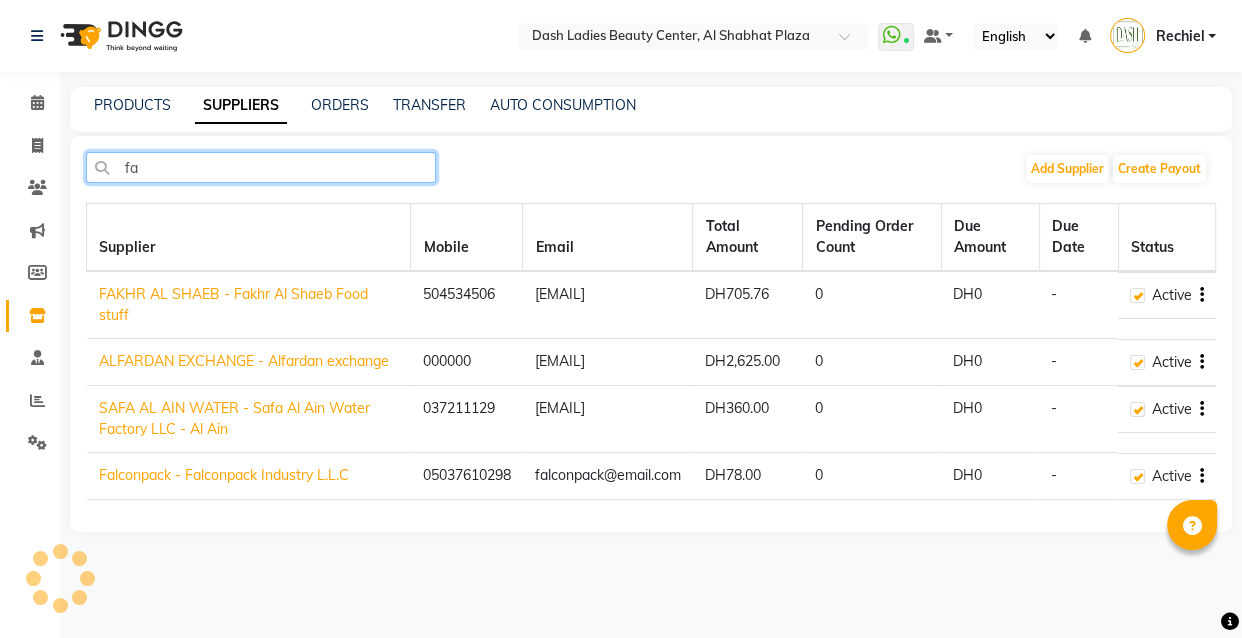 type on "f" 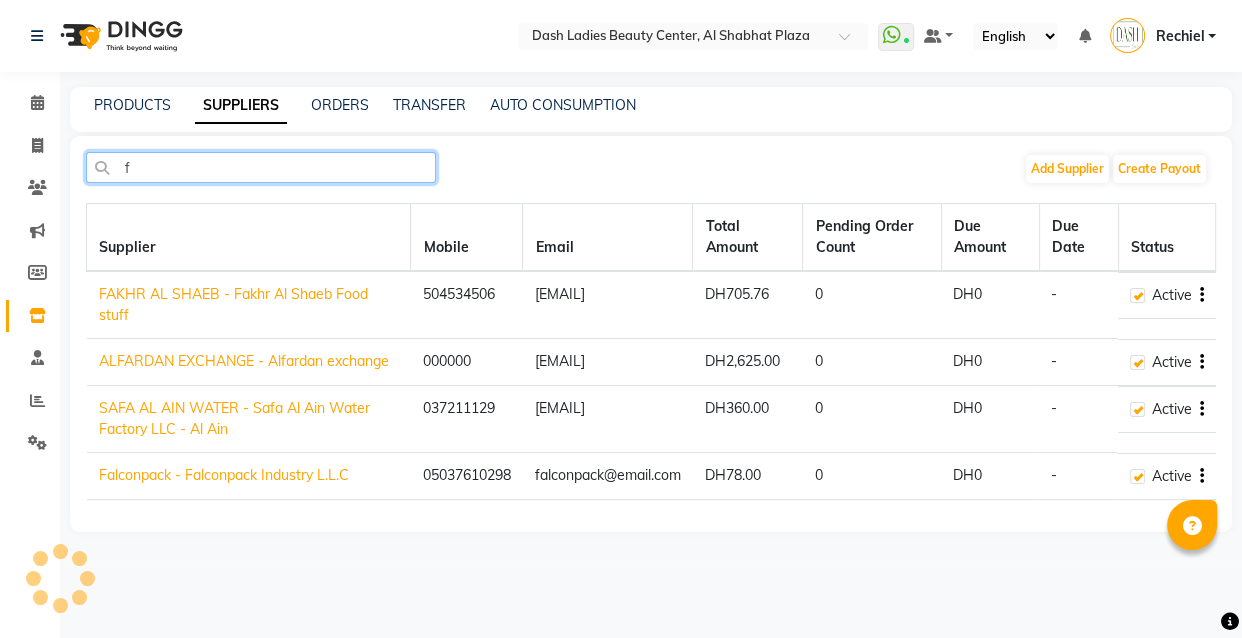 type 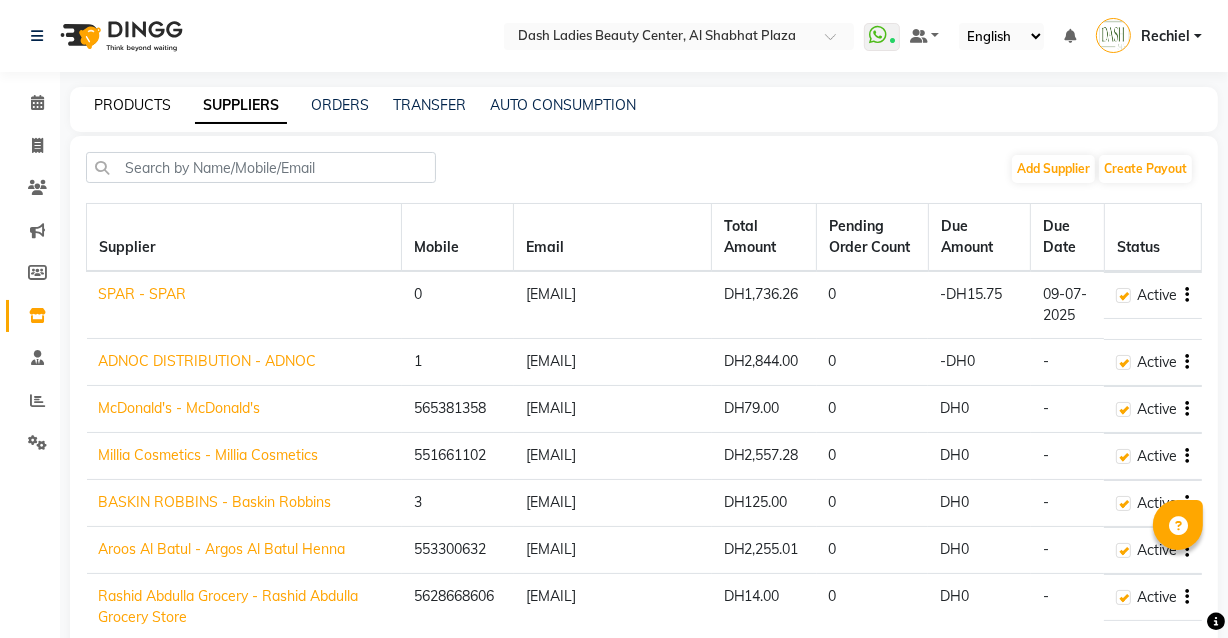 click on "PRODUCTS" 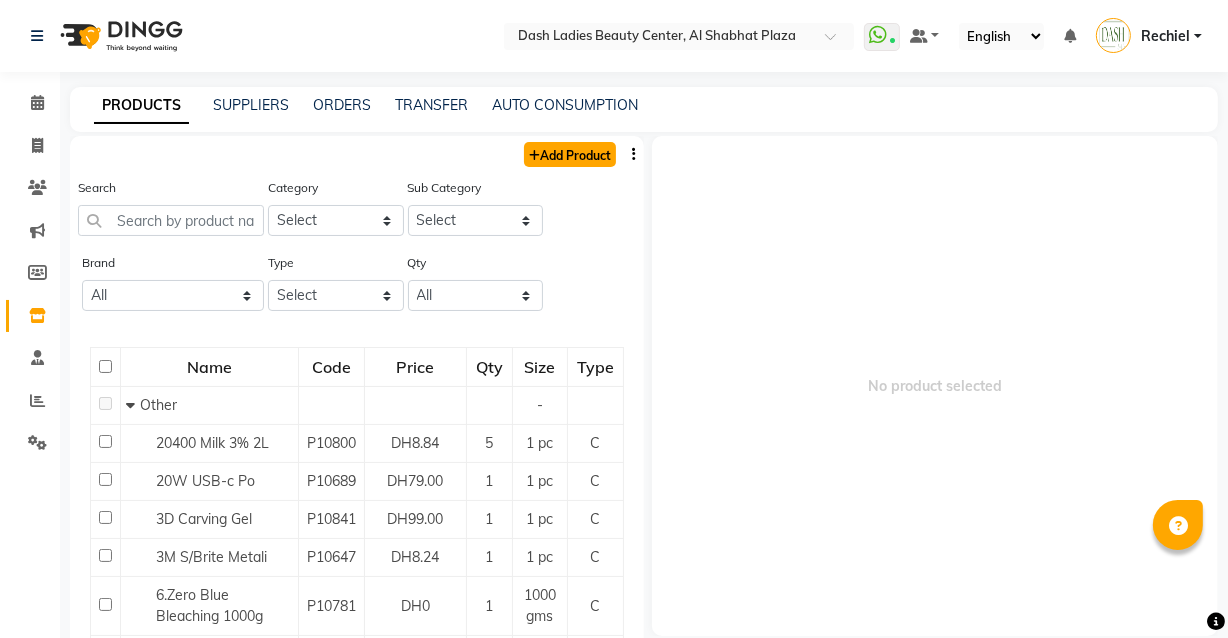 click on "Add Product" 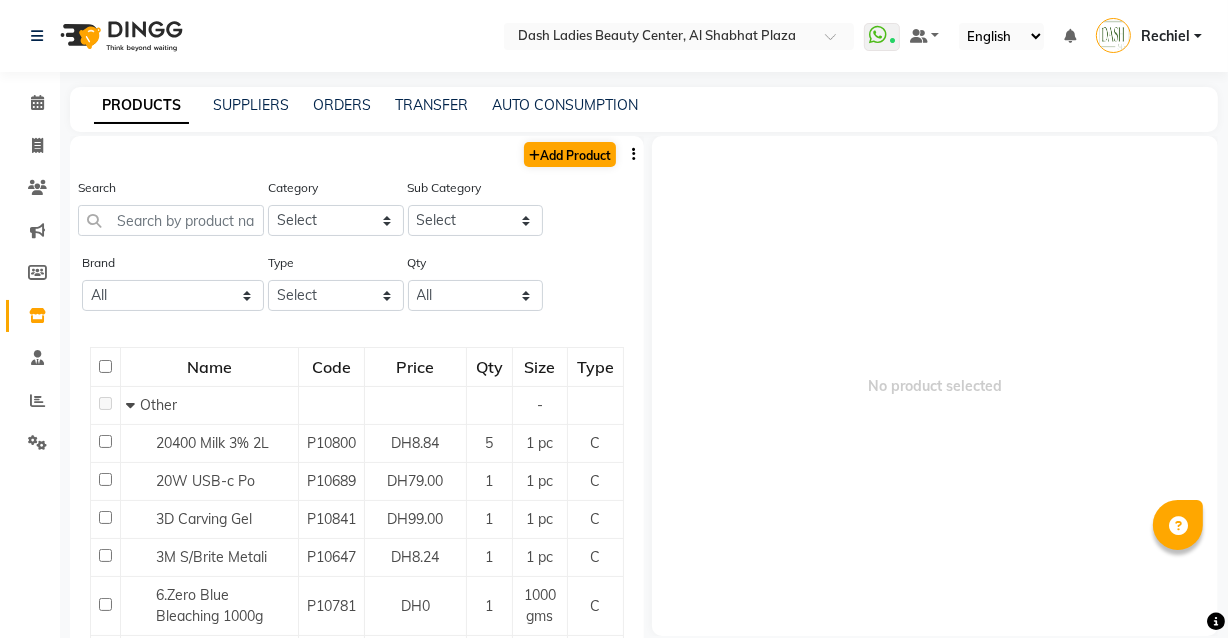 select on "true" 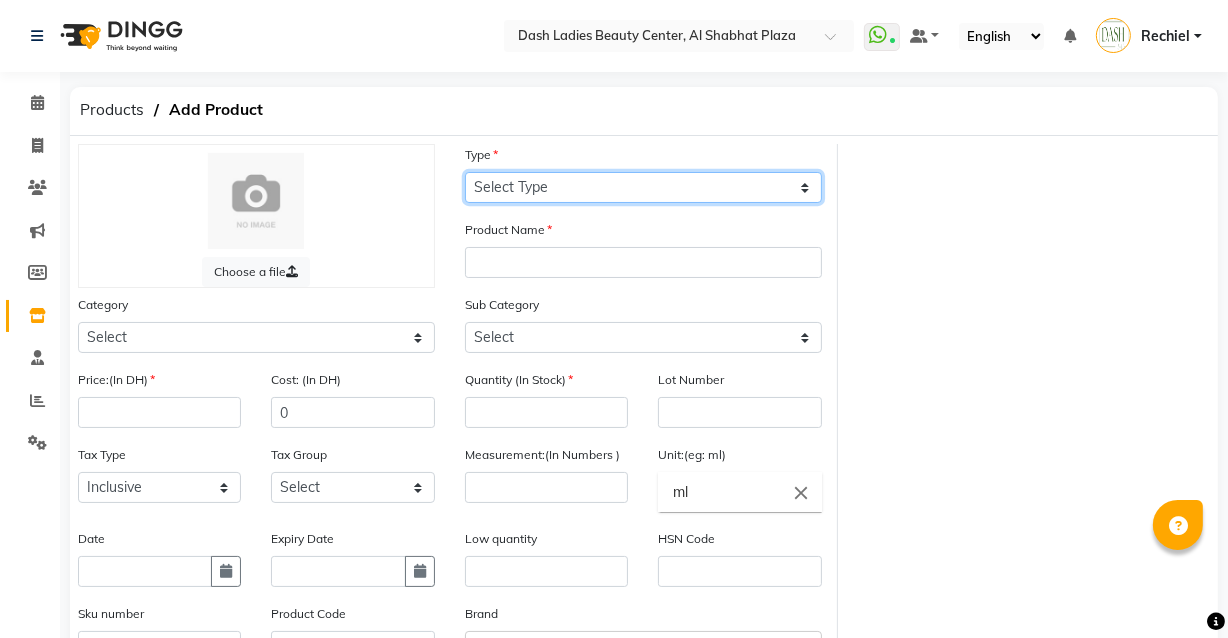 click on "Select Type Both Retail Consumable" 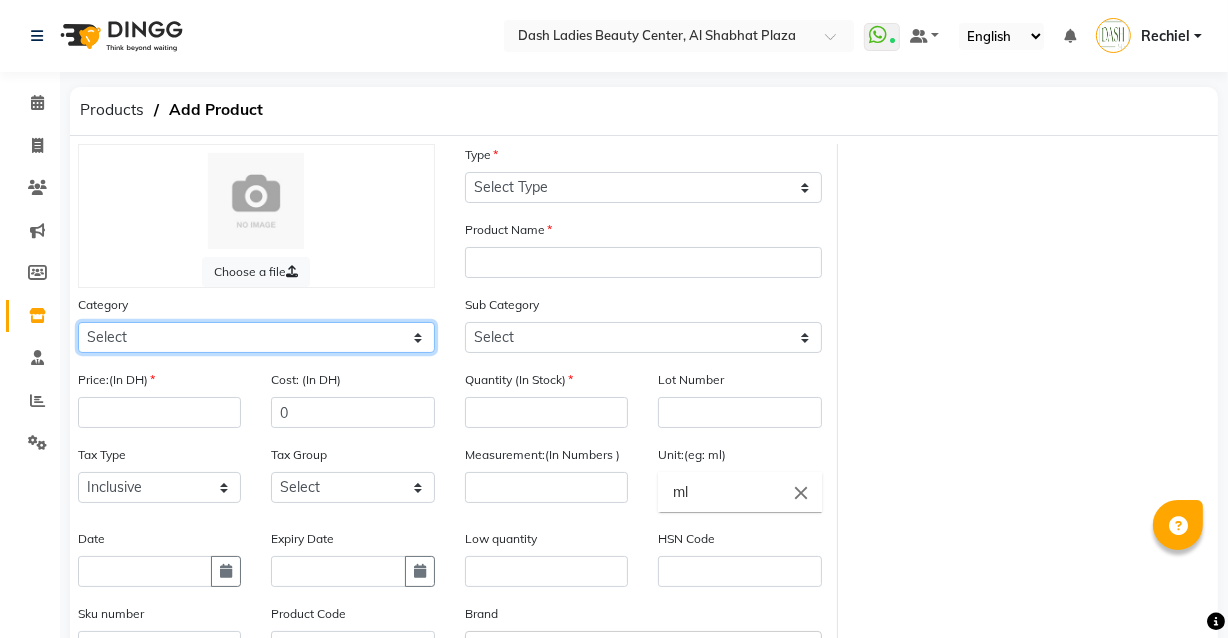 click on "Select Hair Skin Makeup Personal Care Appliances Beard Waxing Disposable Threading Hands and Feet Beauty Planet Botox Cadiveu Casmara Cheryls Loreal Olaplex Dash Ladies Beauty Center Other" 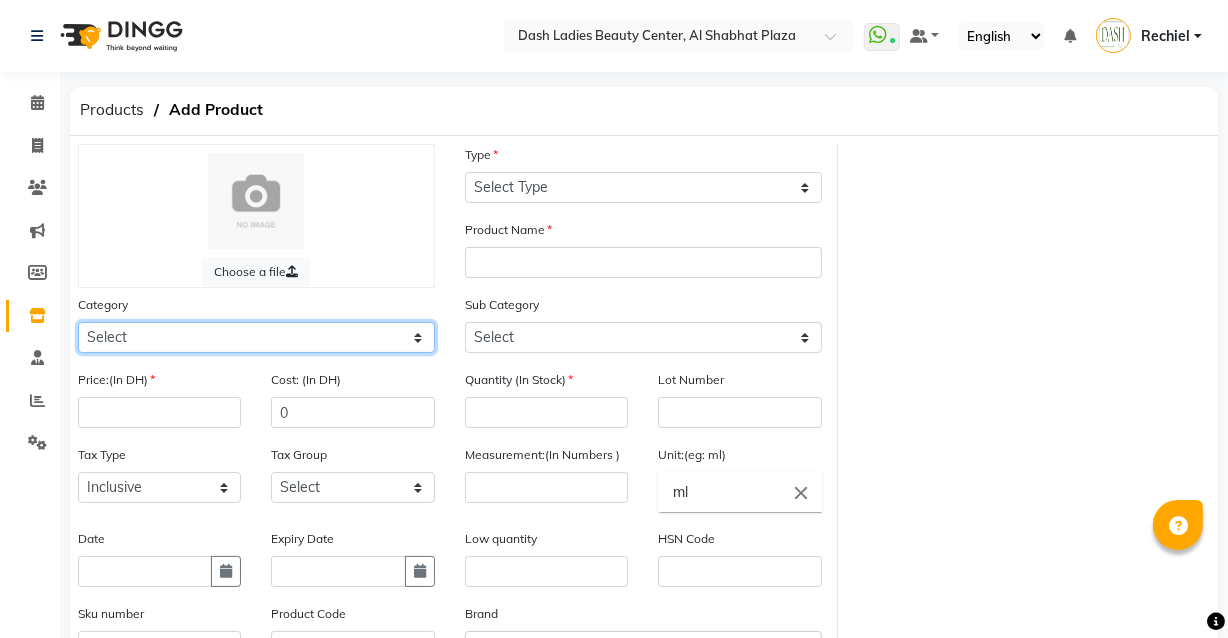 select on "1619102050" 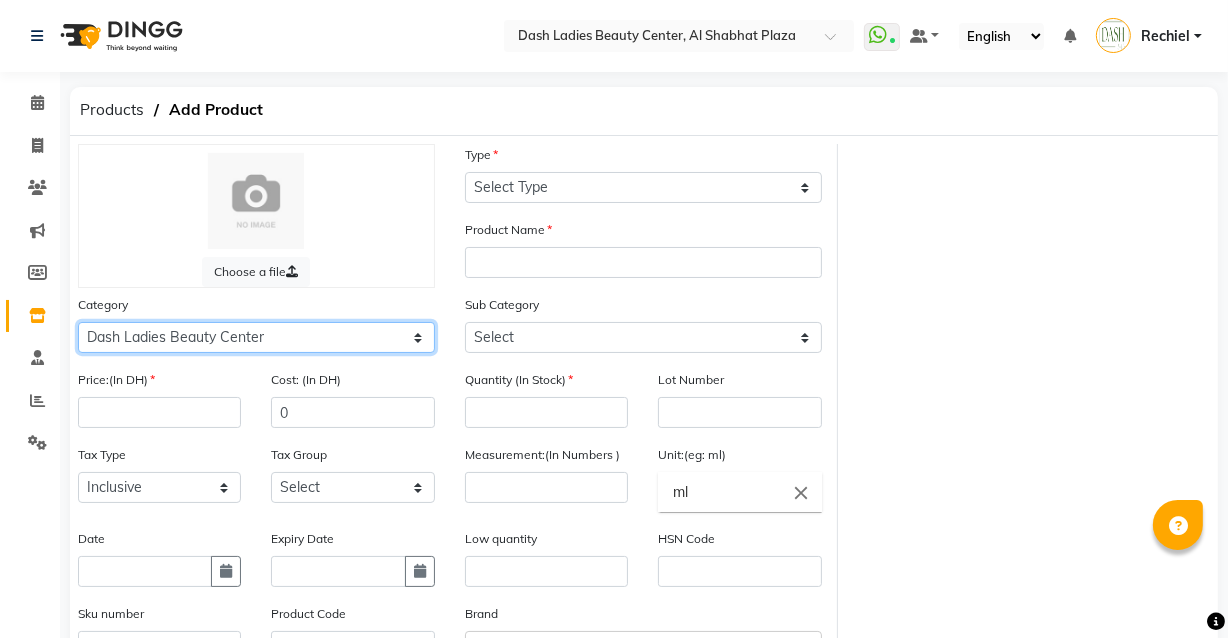click on "Select Hair Skin Makeup Personal Care Appliances Beard Waxing Disposable Threading Hands and Feet Beauty Planet Botox Cadiveu Casmara Cheryls Loreal Olaplex Dash Ladies Beauty Center Other" 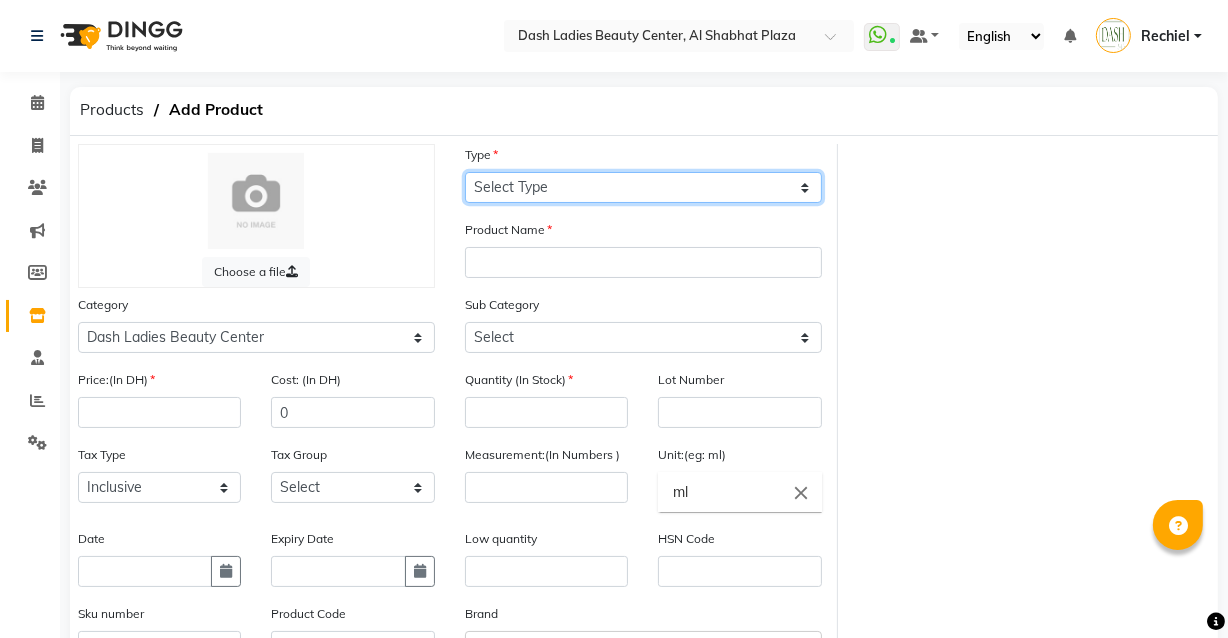 click on "Select Type Both Retail Consumable" 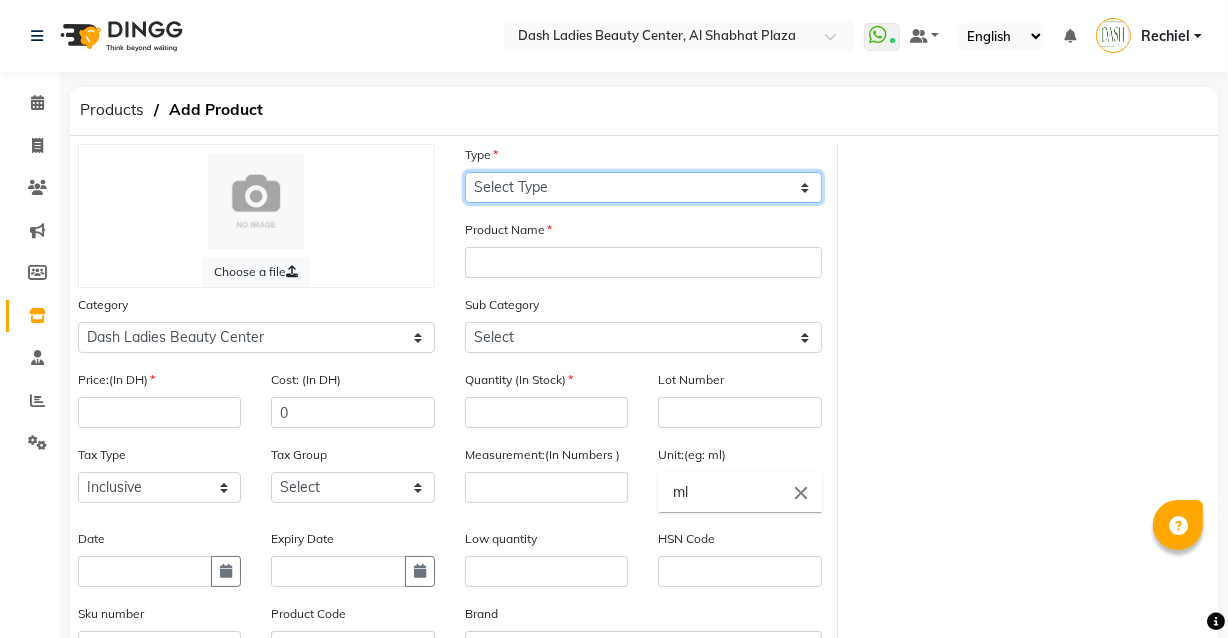 select on "C" 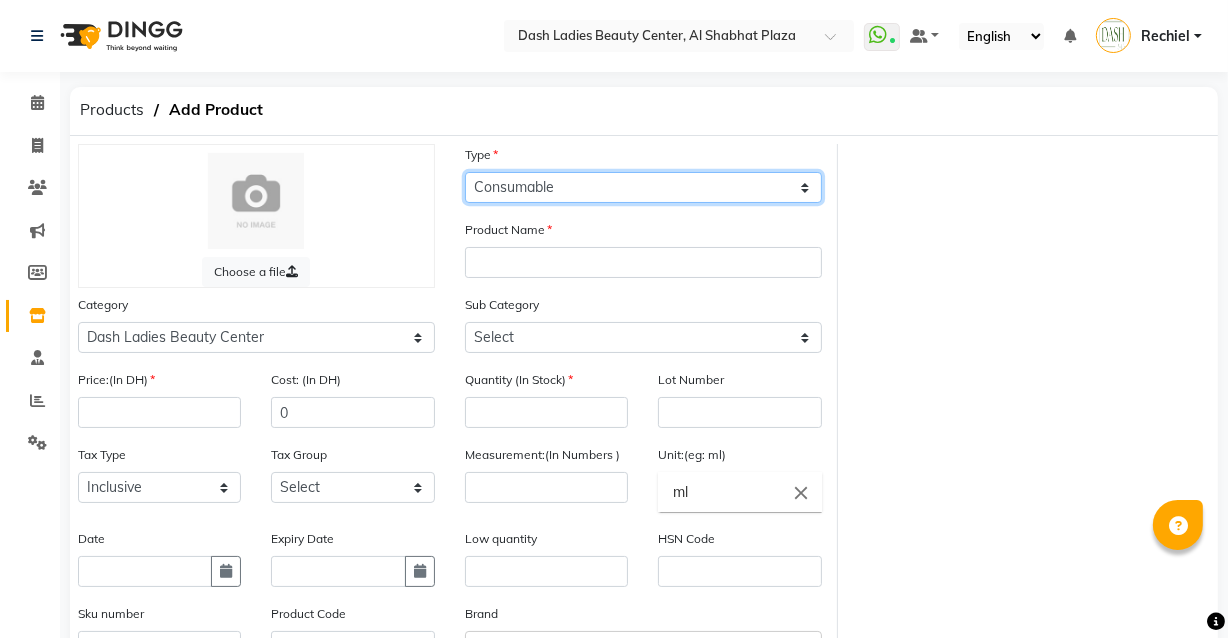 click on "Select Type Both Retail Consumable" 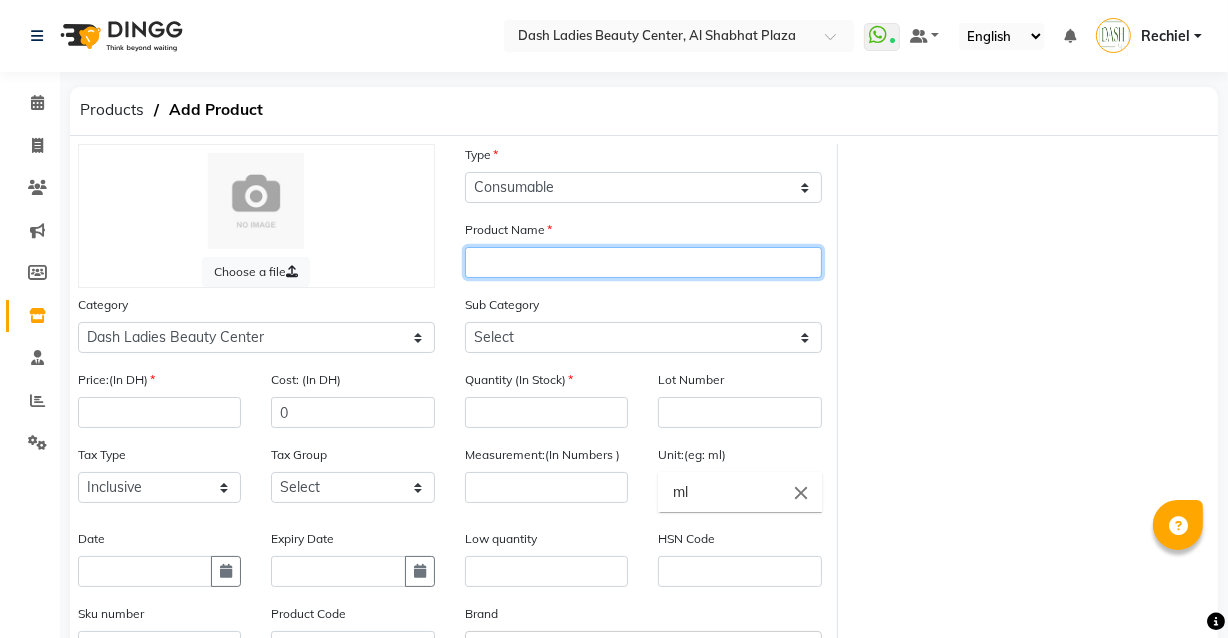 click 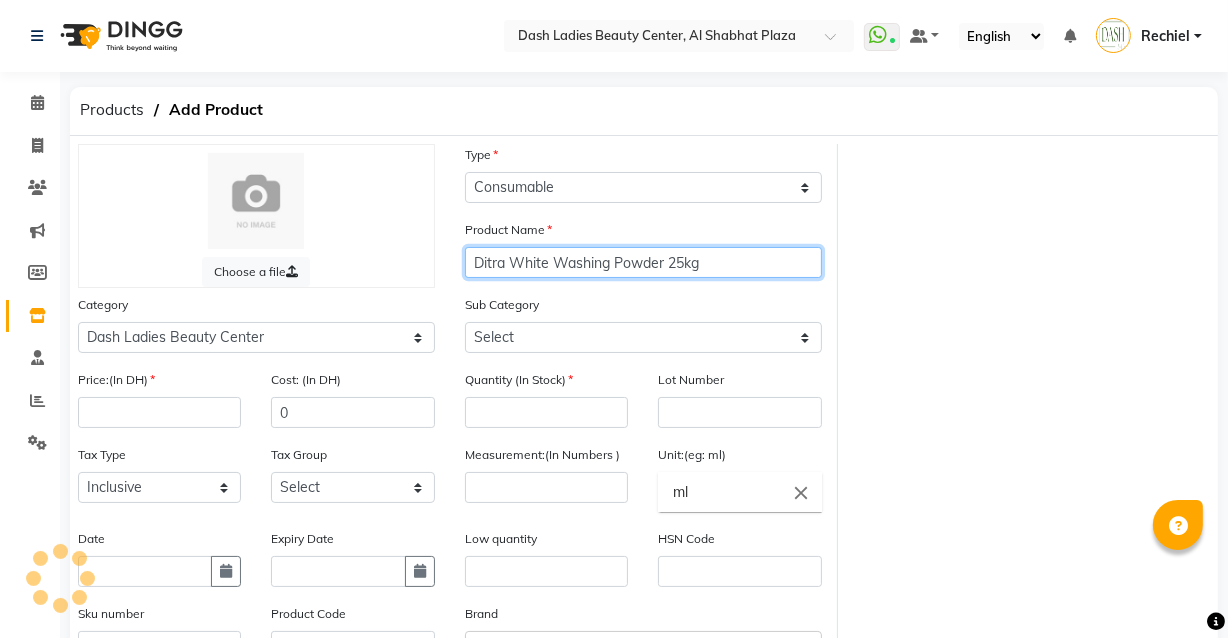 type on "Ditra White Washing Powder 25kg" 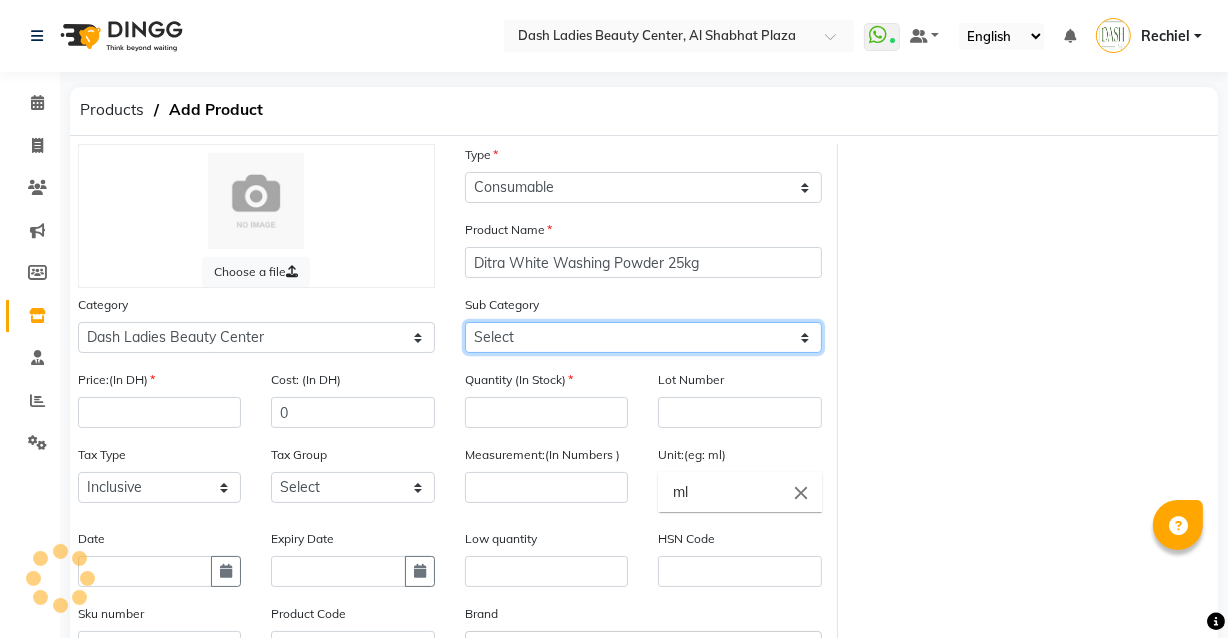 click on "Select Salon Both Salon Retail Salon Use" 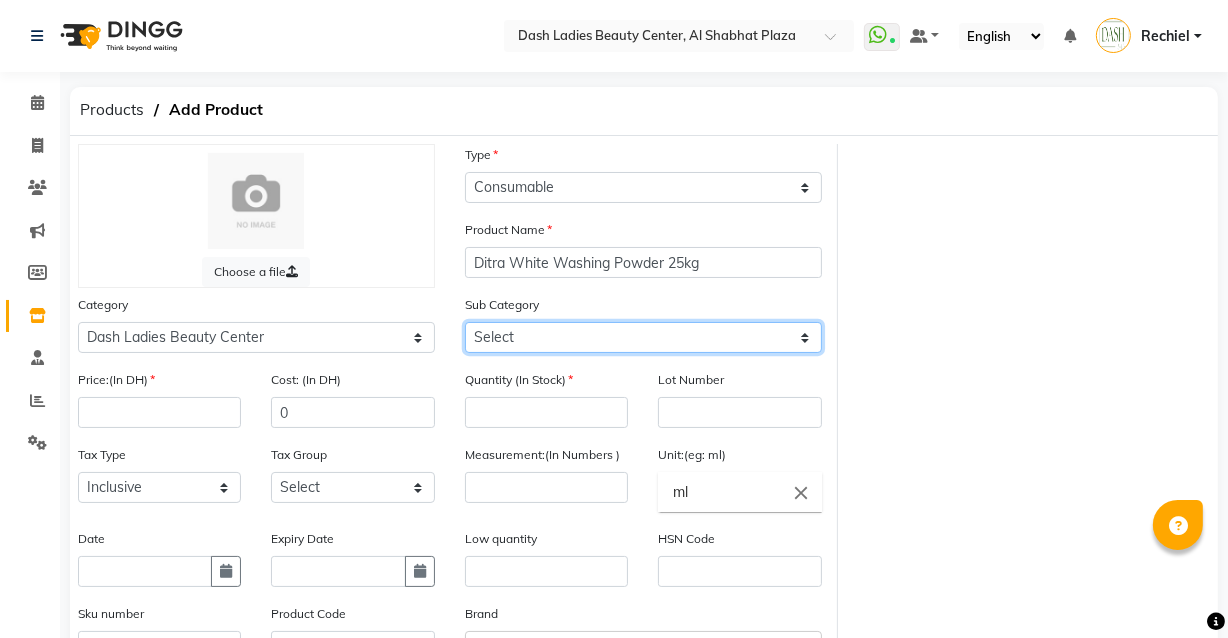 select on "16191020503" 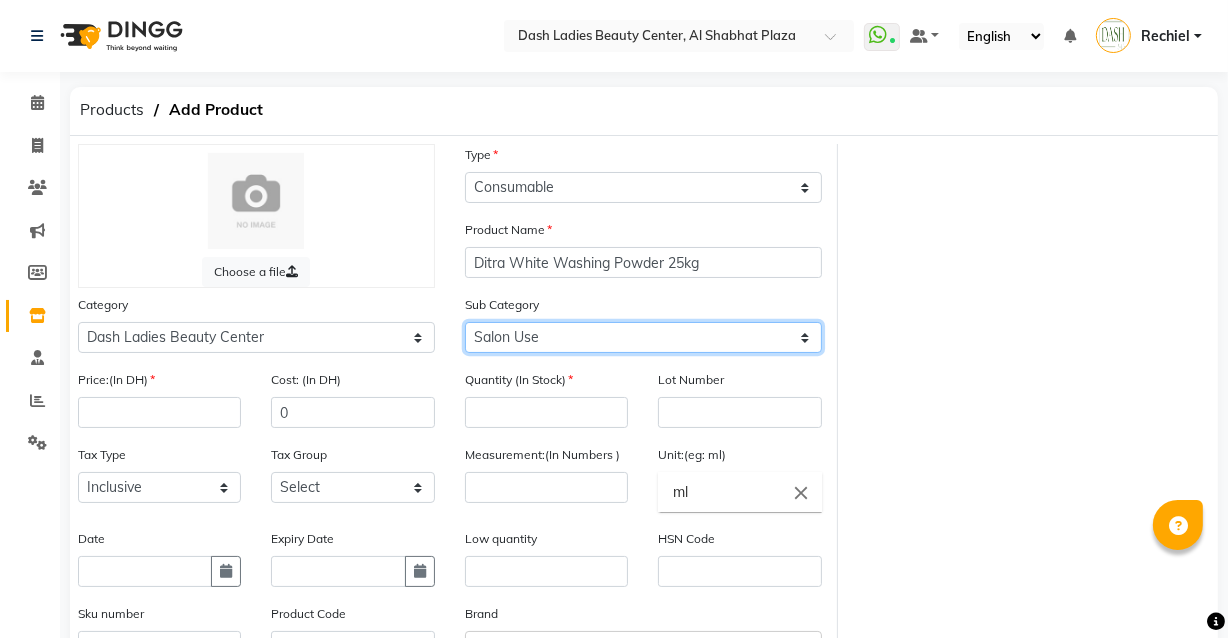 click on "Select Salon Both Salon Retail Salon Use" 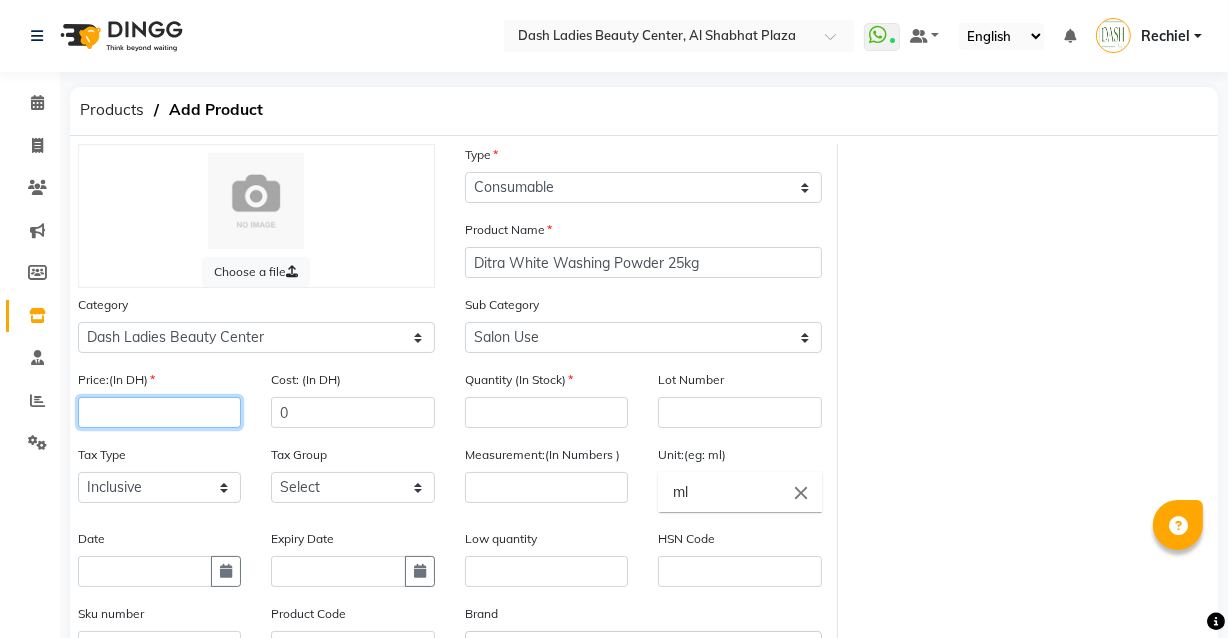 click 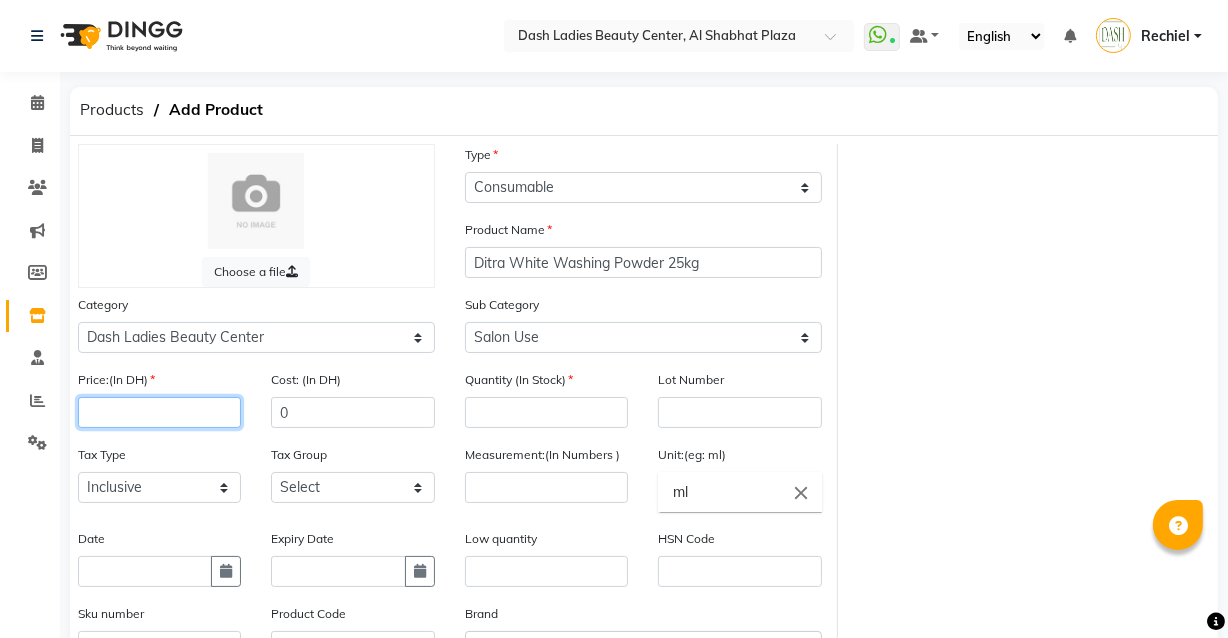 click 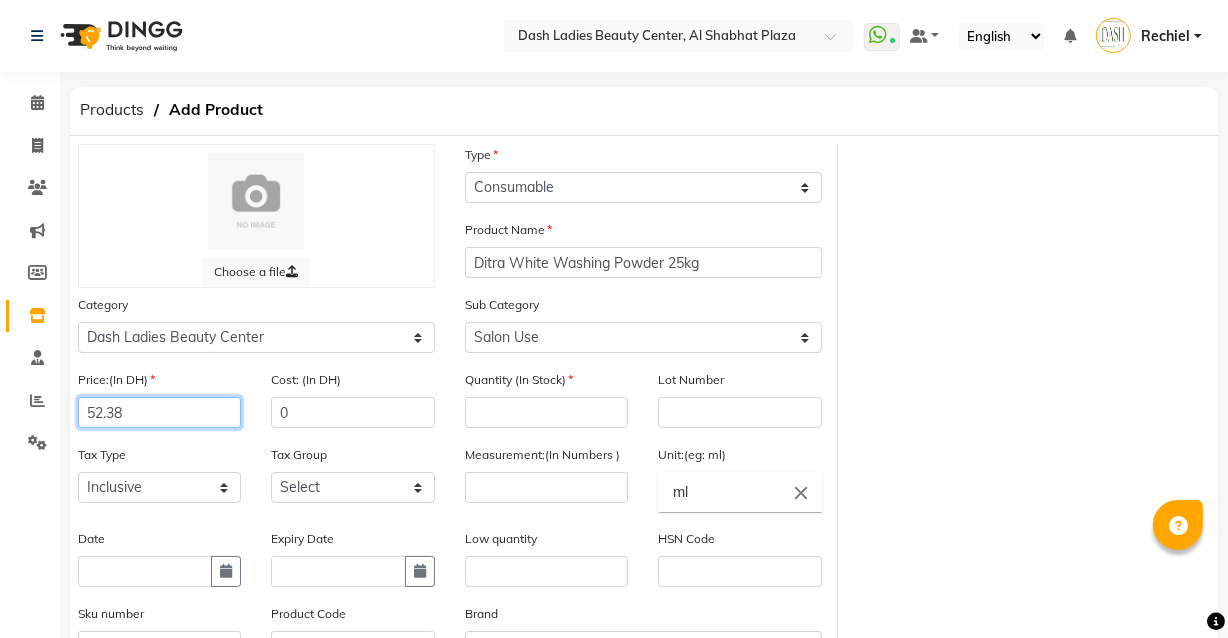 type on "52.38" 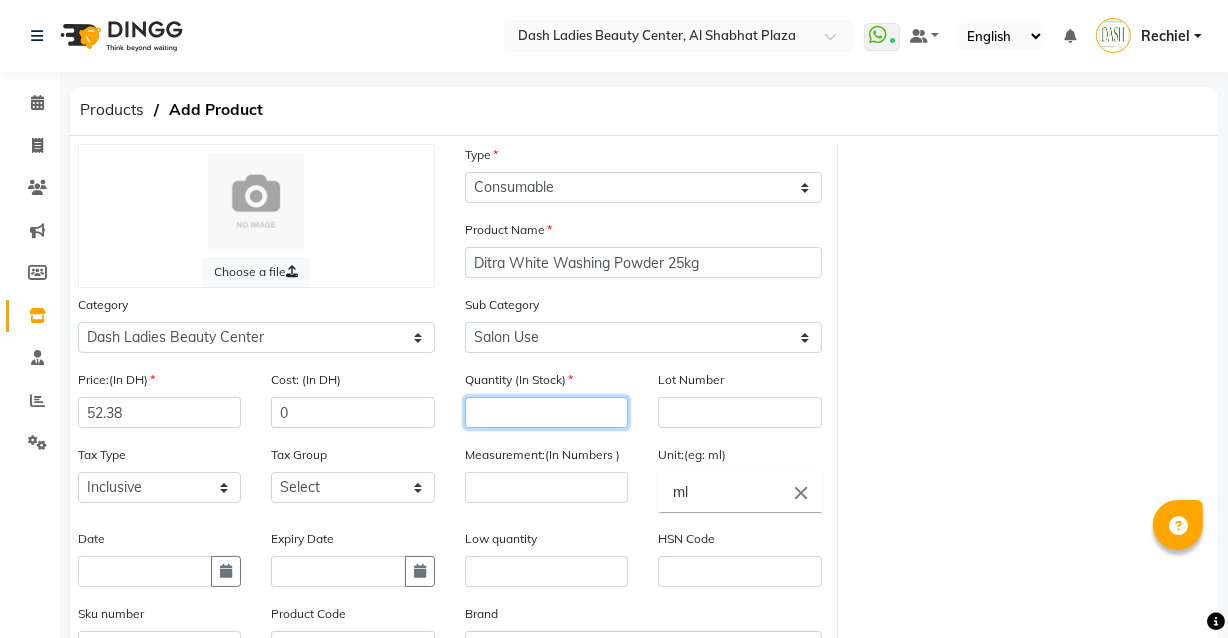 click 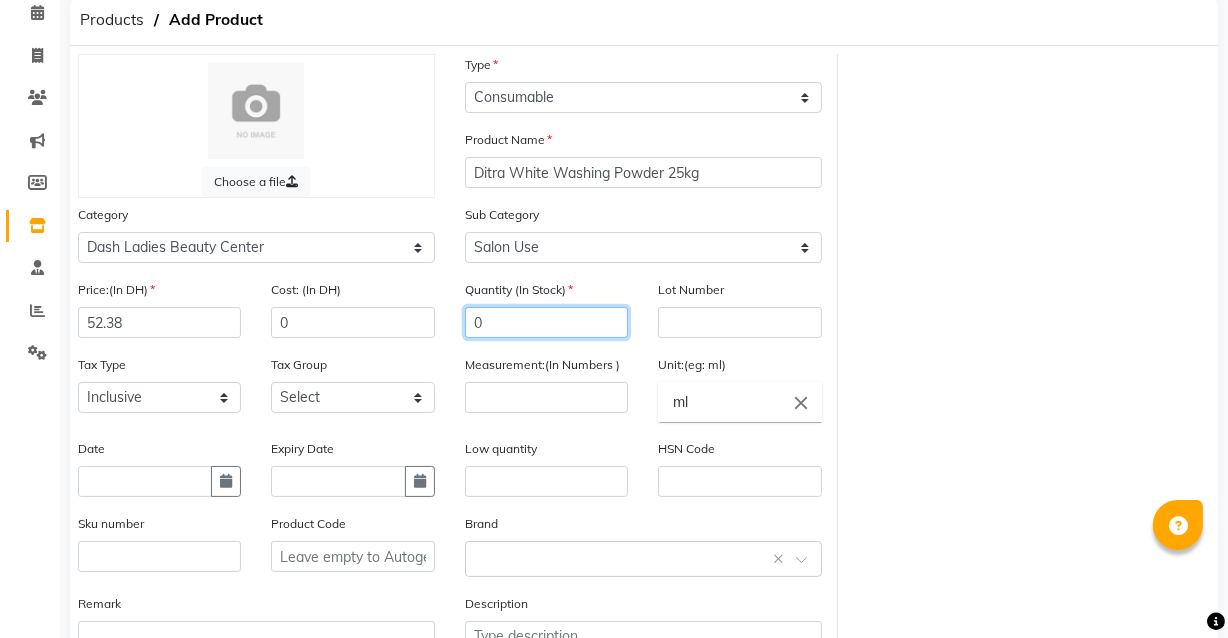 scroll, scrollTop: 95, scrollLeft: 0, axis: vertical 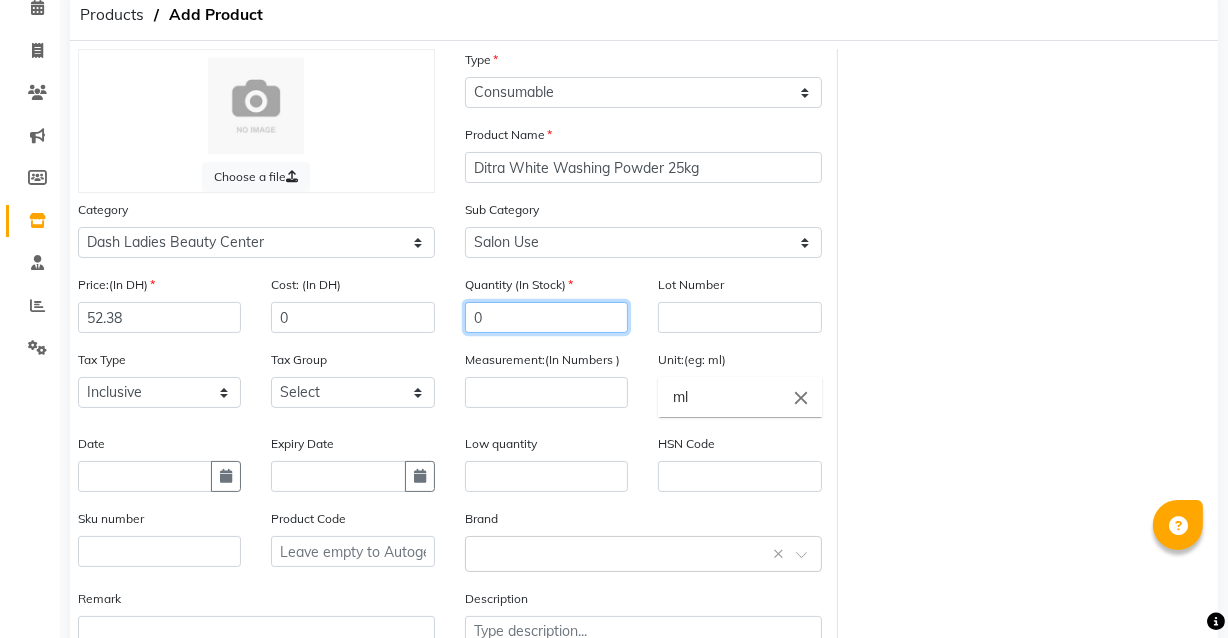 type on "0" 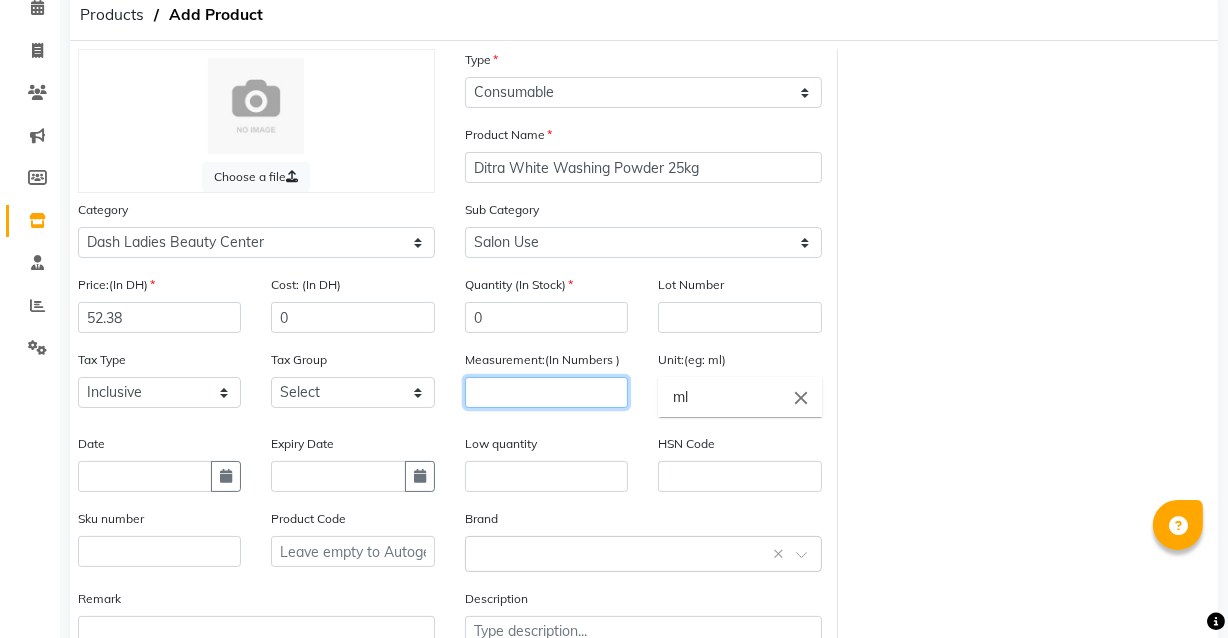 click 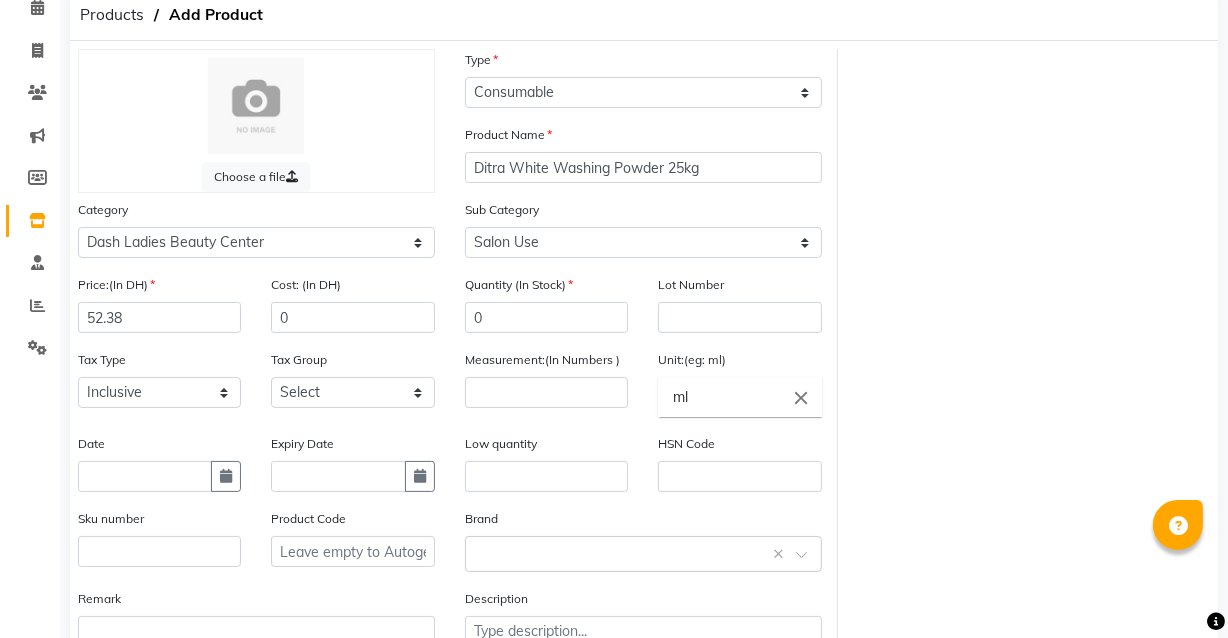 click on "ml" 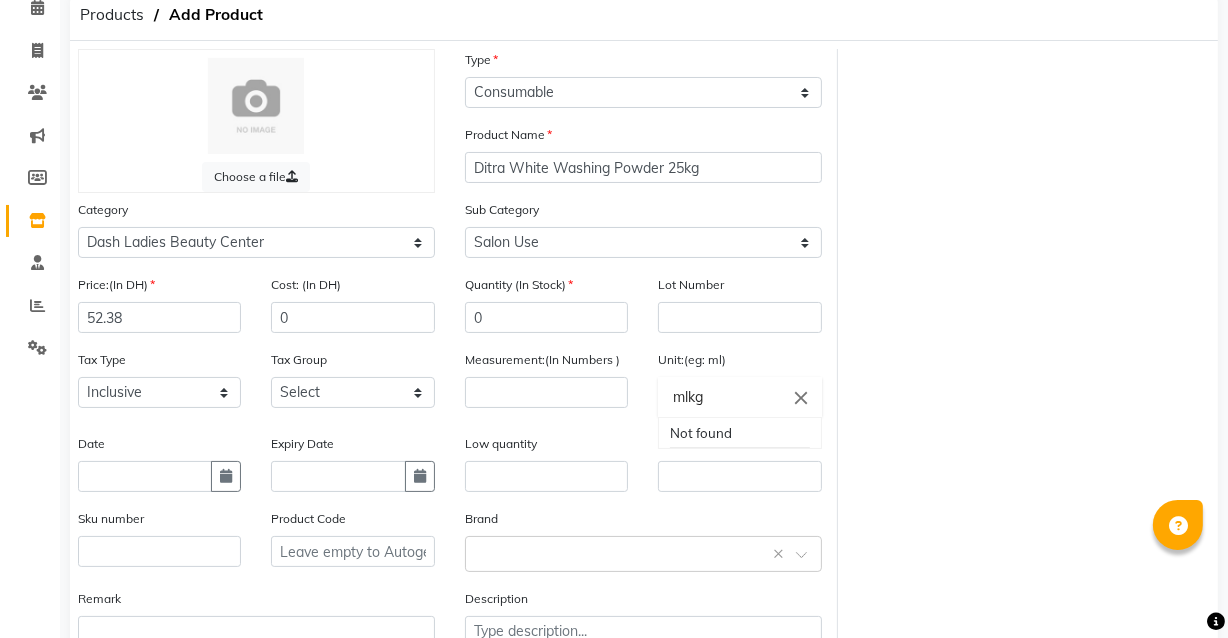 type on "mlkg" 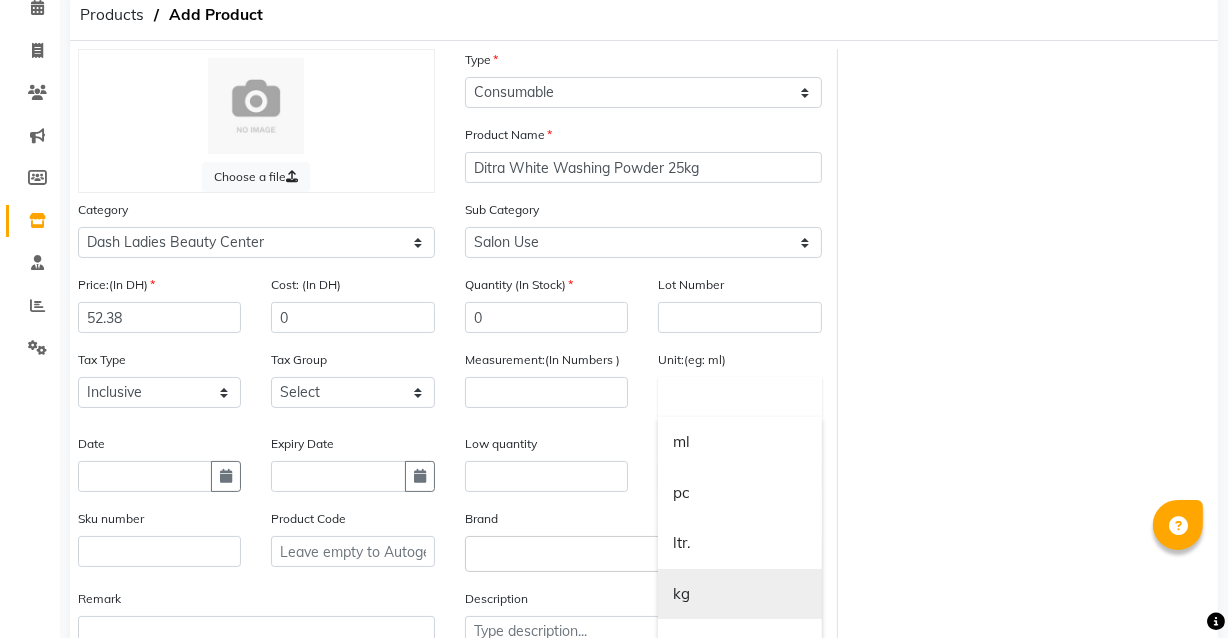 click on "kg" at bounding box center (739, 594) 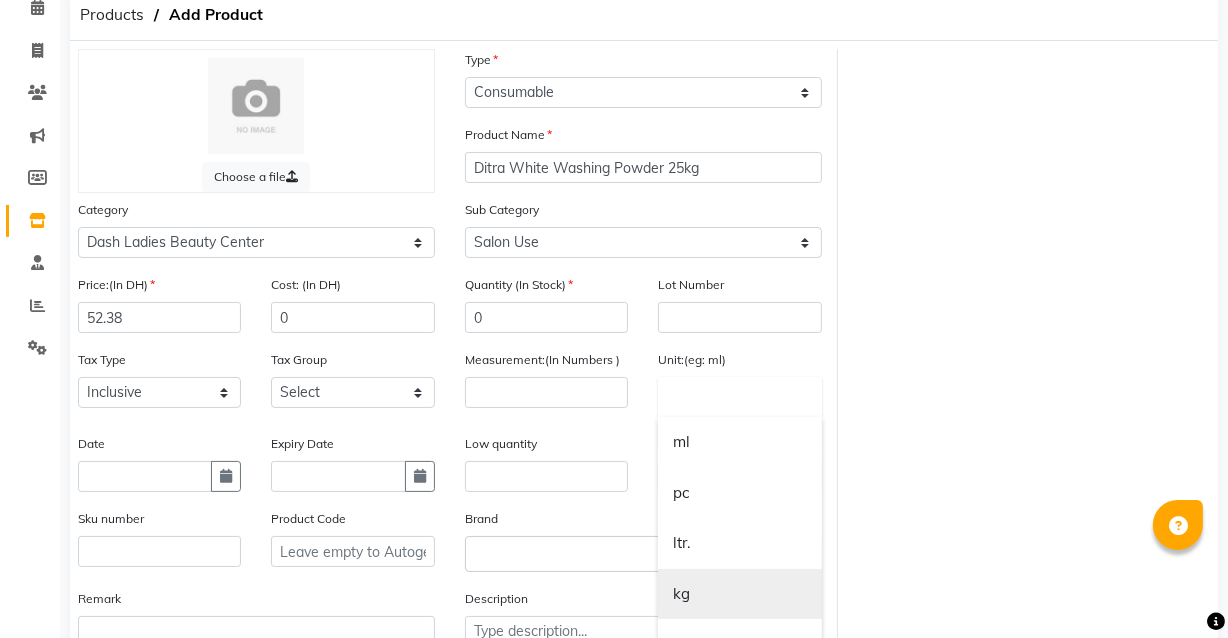 type on "kg" 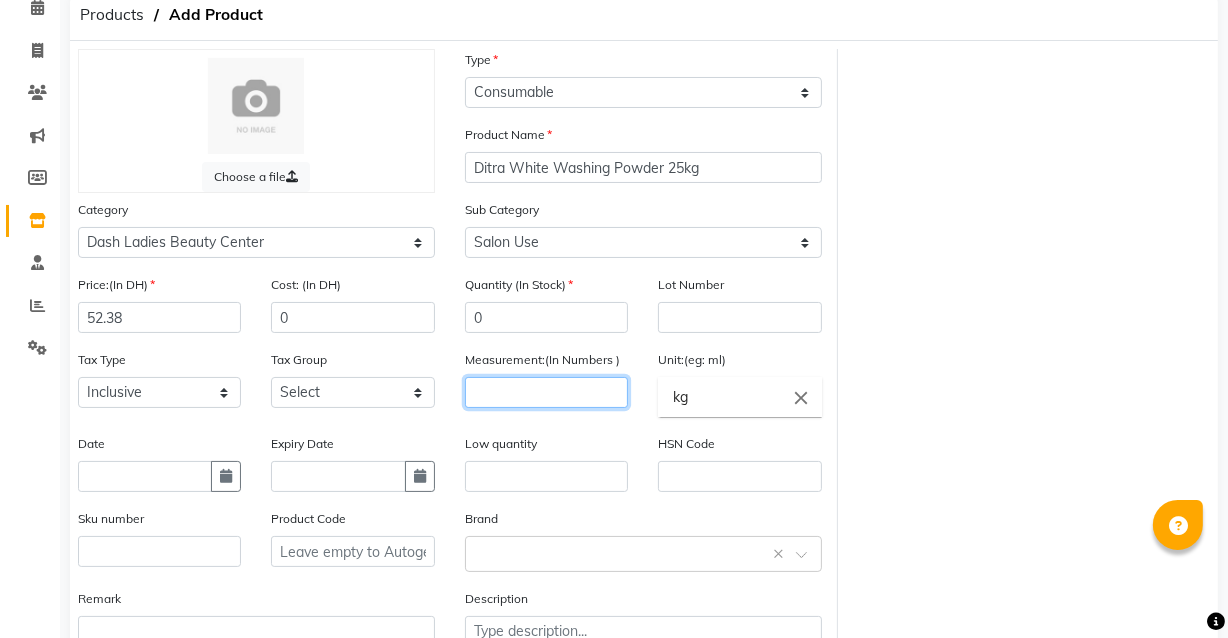click 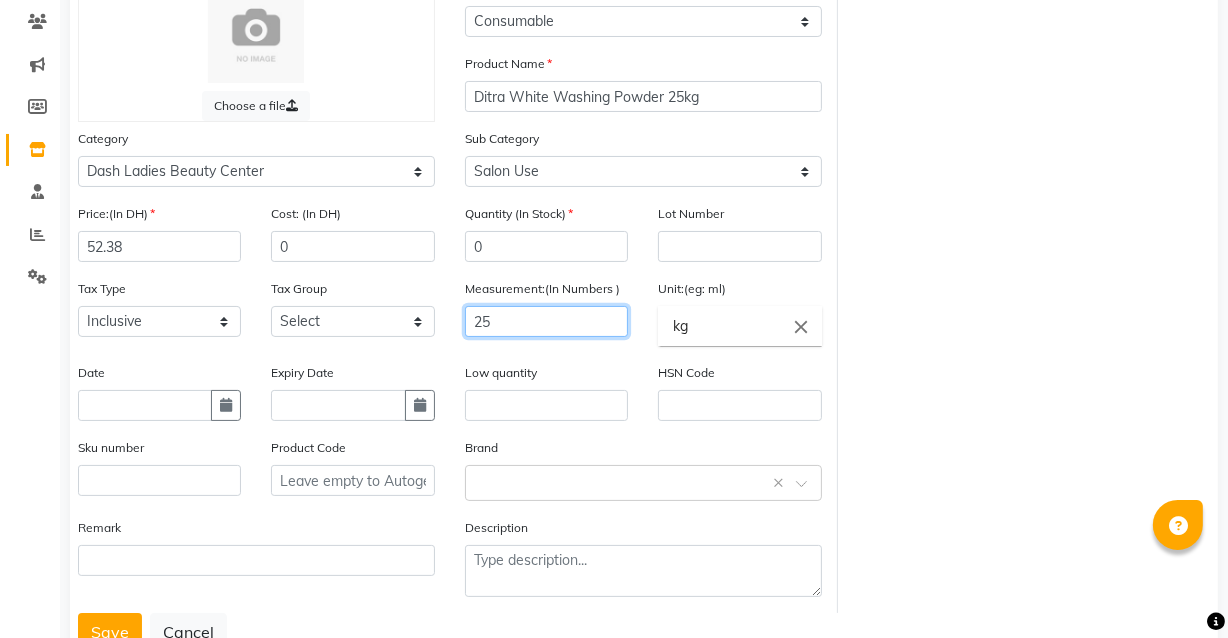 scroll, scrollTop: 173, scrollLeft: 0, axis: vertical 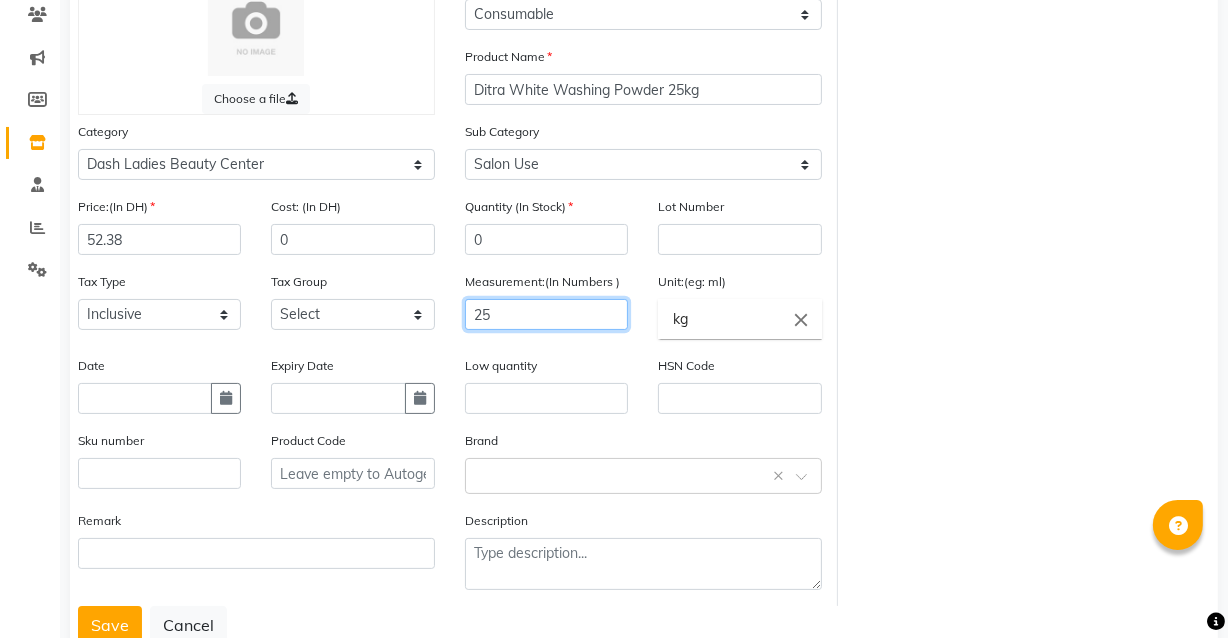 type on "25" 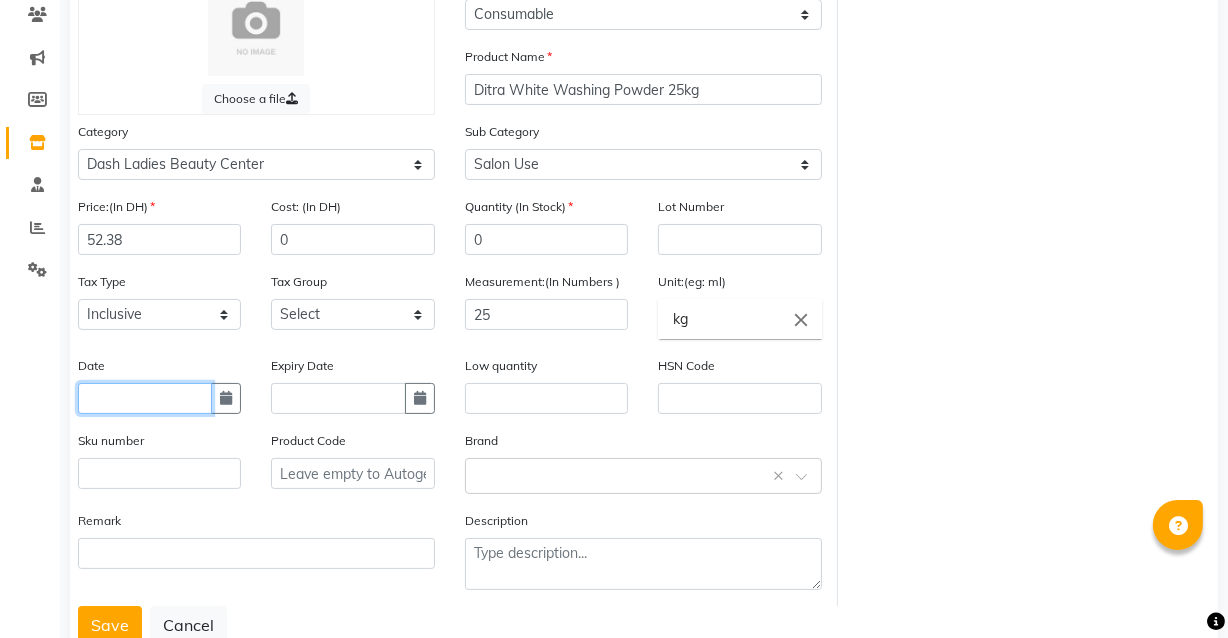 click 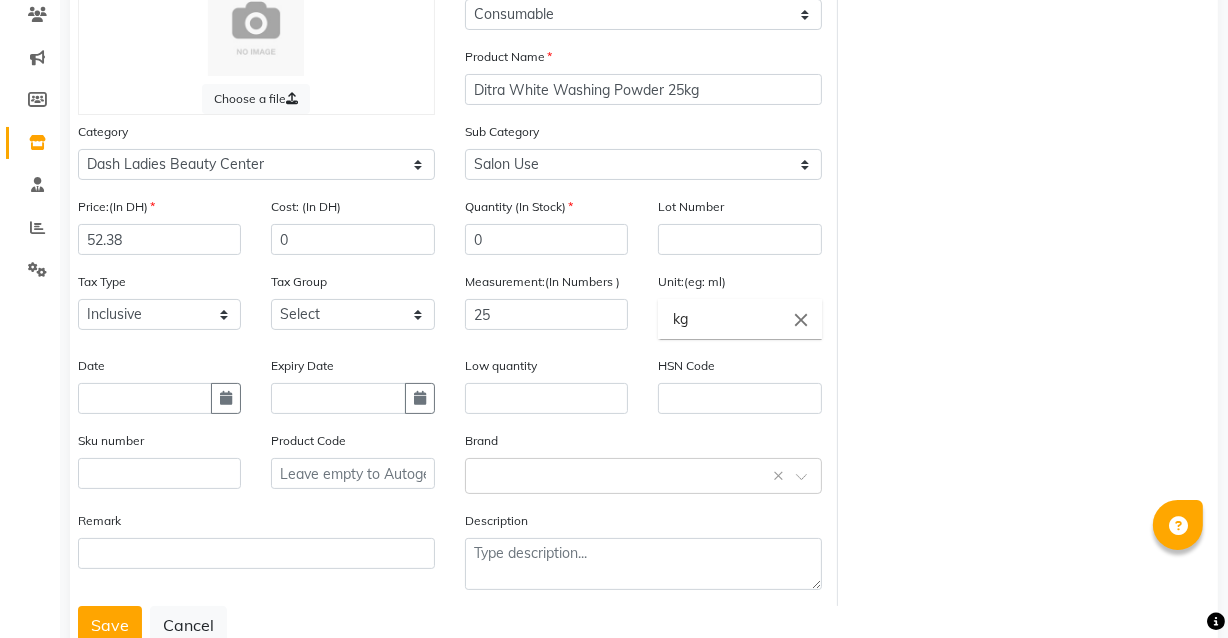 select on "8" 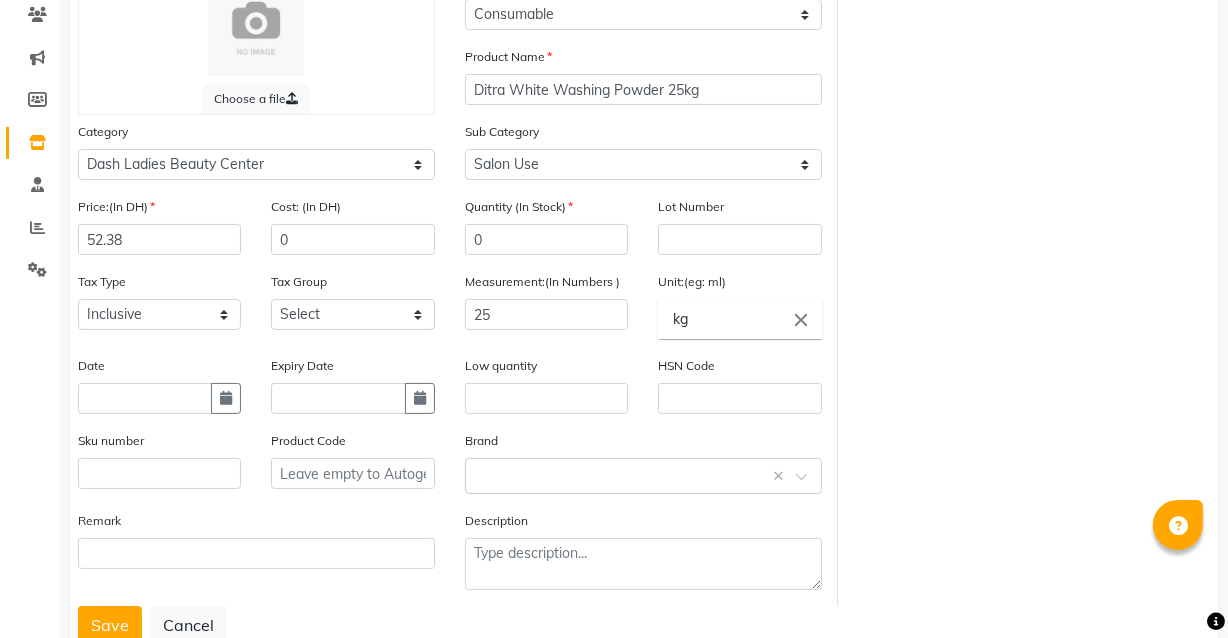 select on "2025" 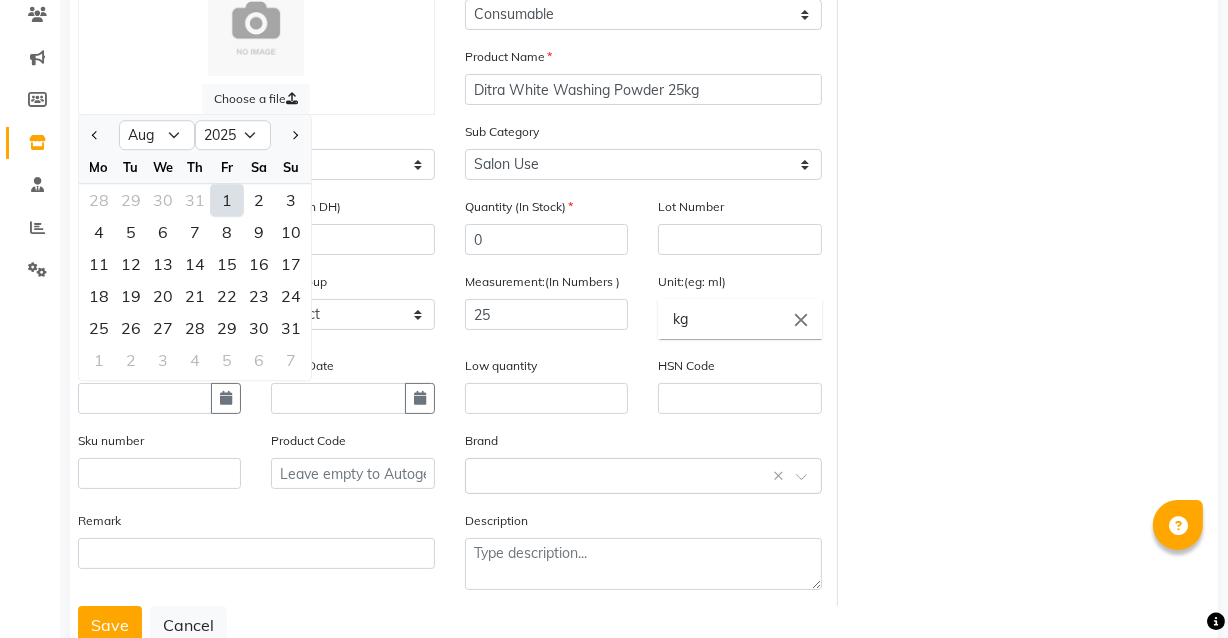 click on "Remark" 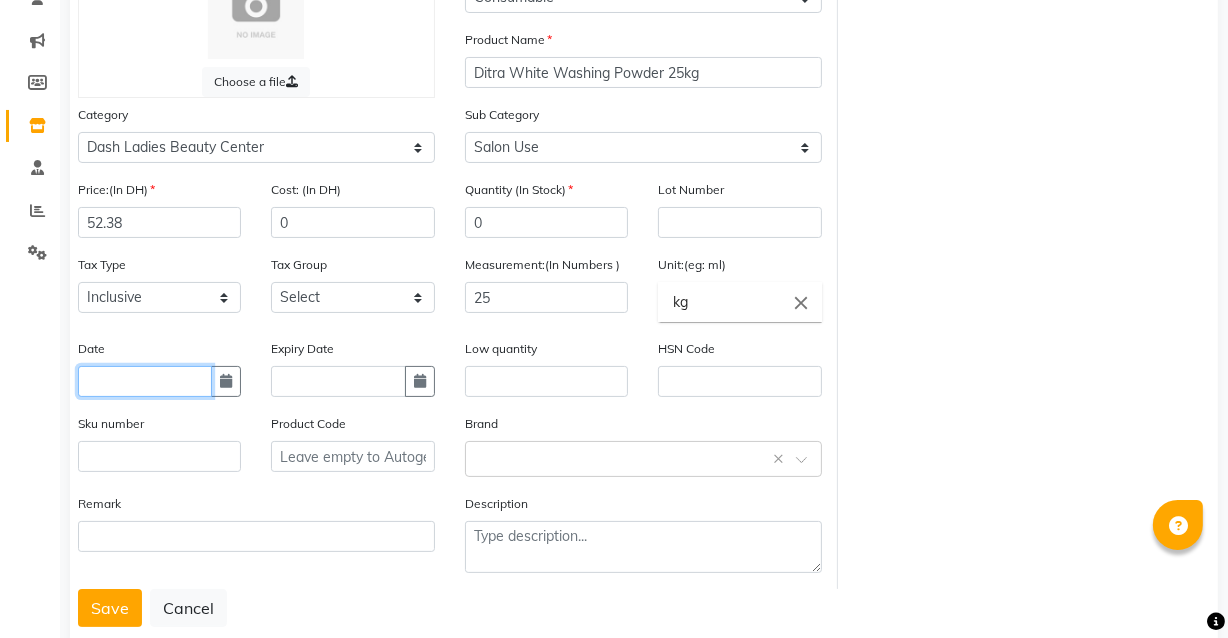 scroll, scrollTop: 241, scrollLeft: 0, axis: vertical 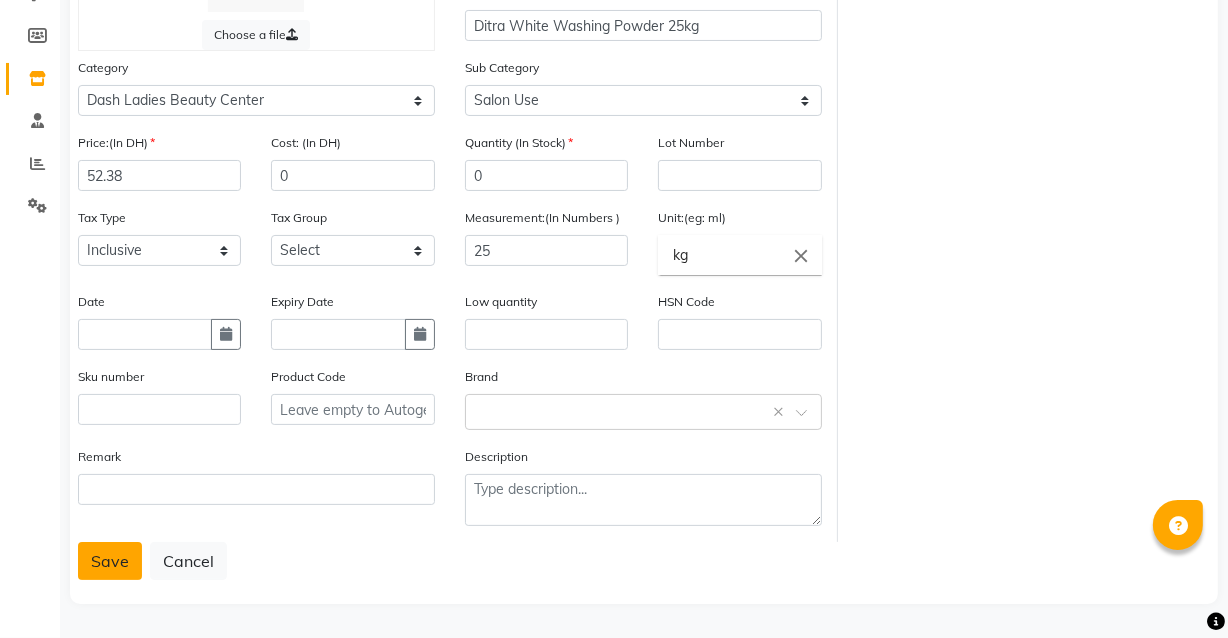 click on "Save" 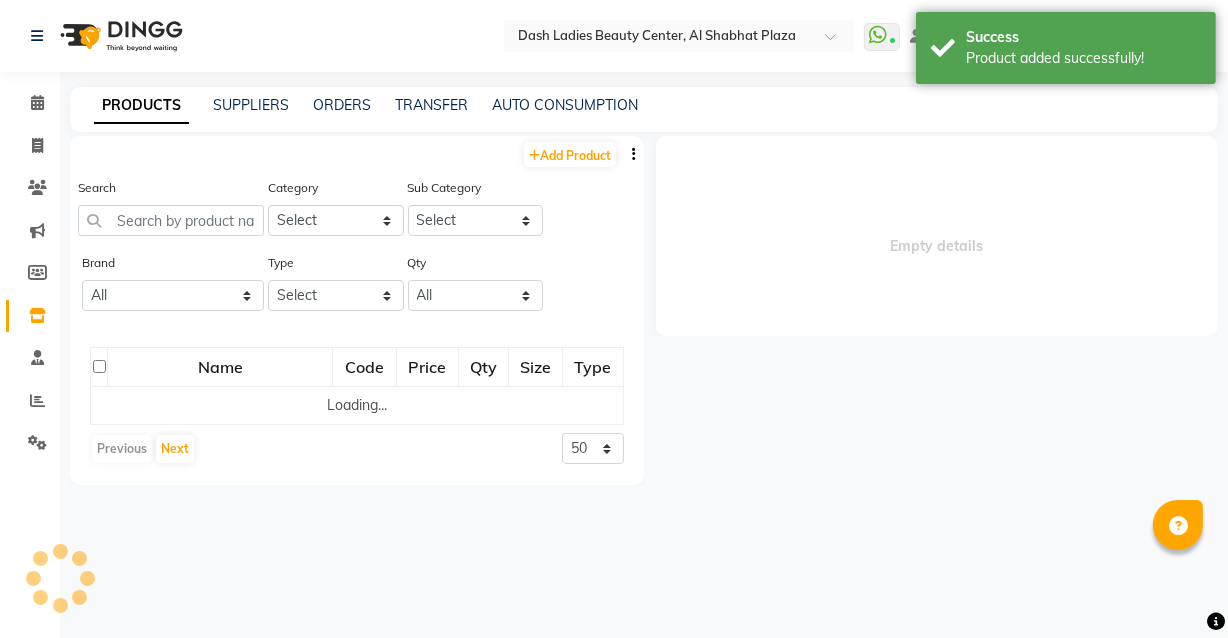 scroll, scrollTop: 0, scrollLeft: 0, axis: both 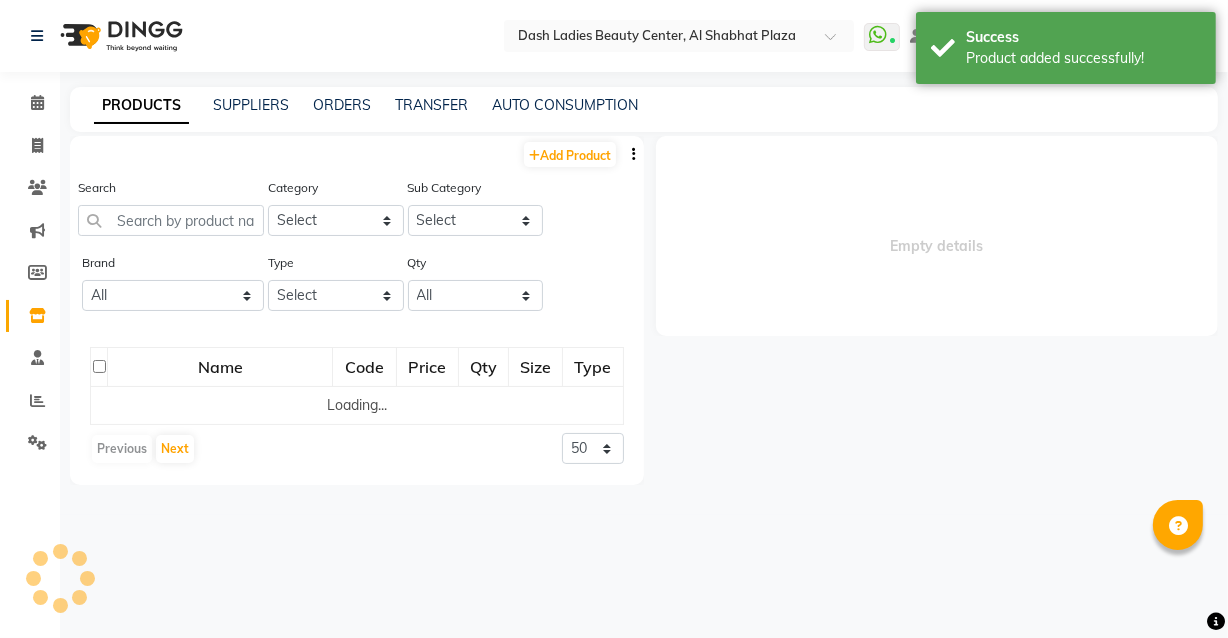 select 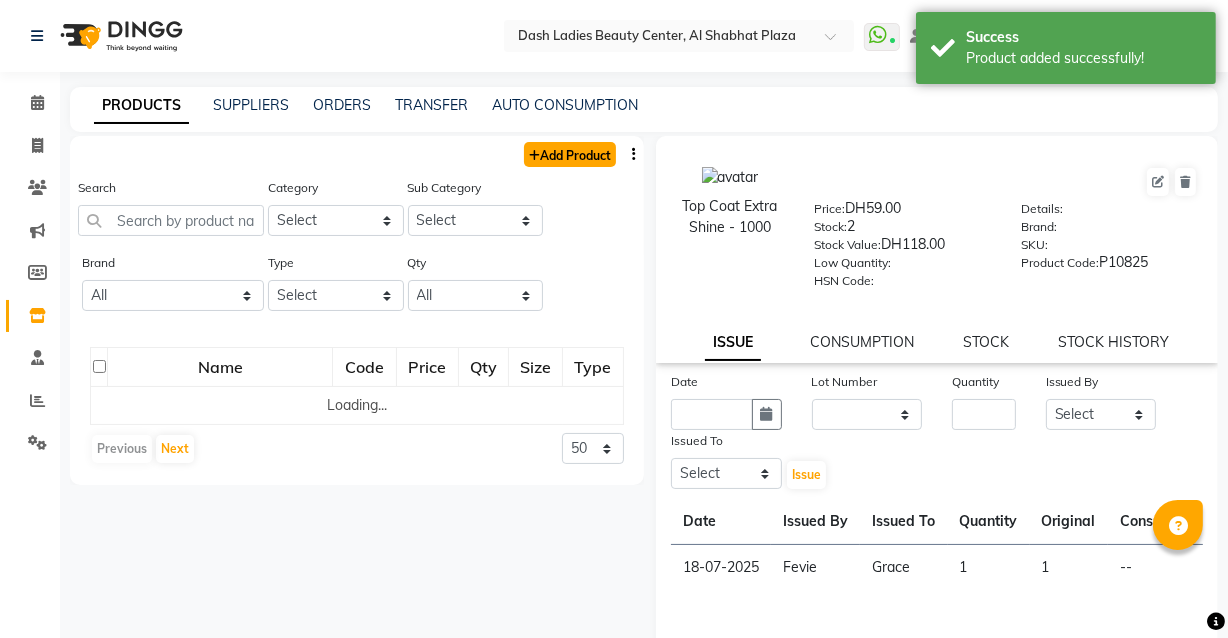 click on "Add Product" 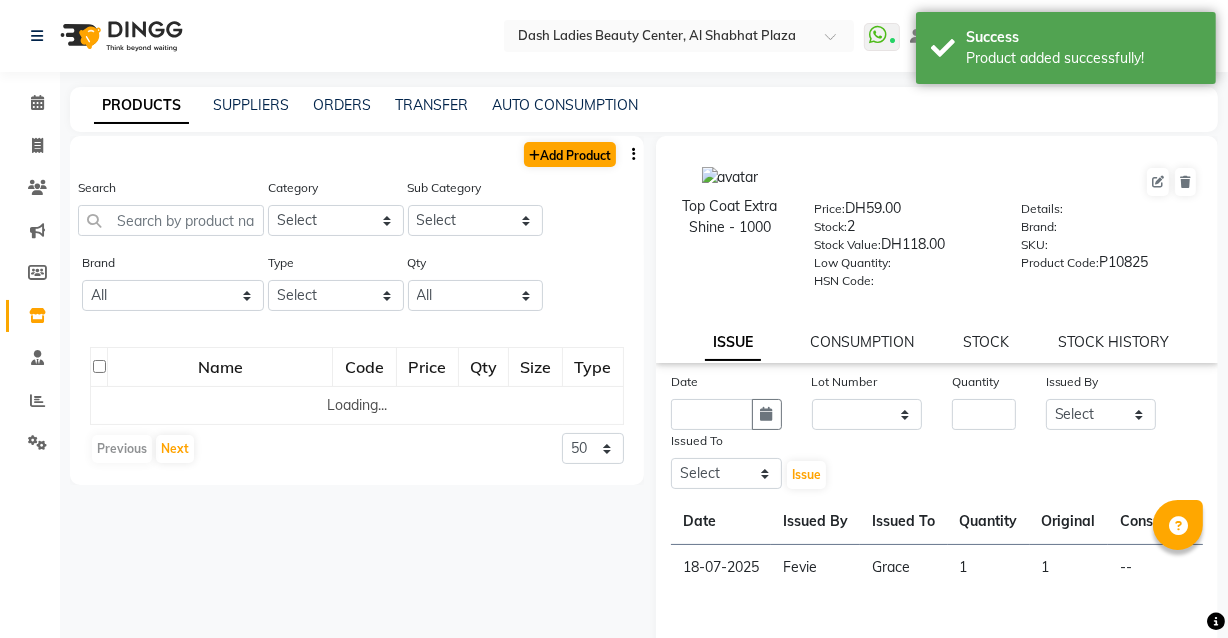 select on "true" 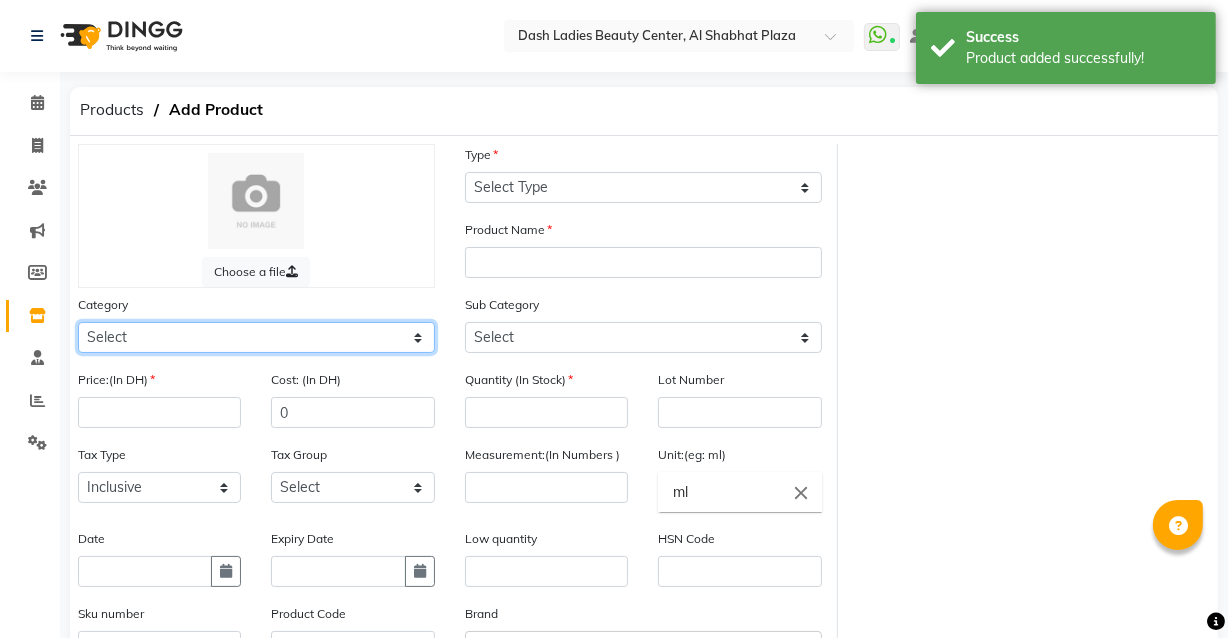 click on "Select Hair Skin Makeup Personal Care Appliances Beard Waxing Disposable Threading Hands and Feet Beauty Planet Botox Cadiveu Casmara Cheryls Loreal Olaplex Dash Ladies Beauty Center Other" 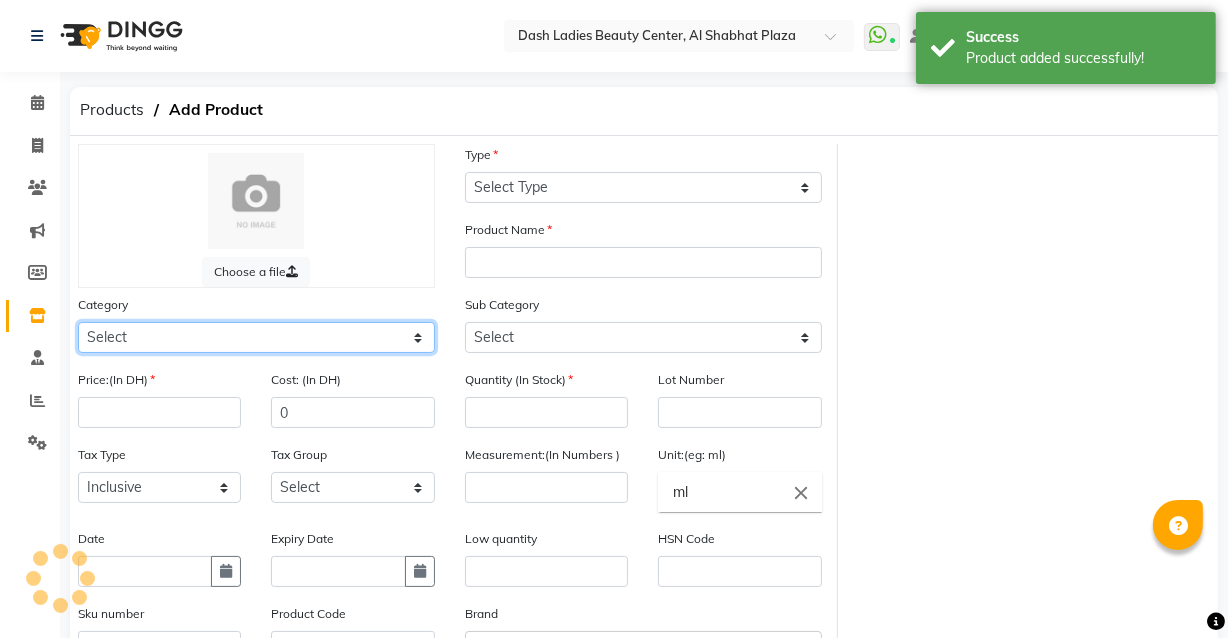 select on "1619102050" 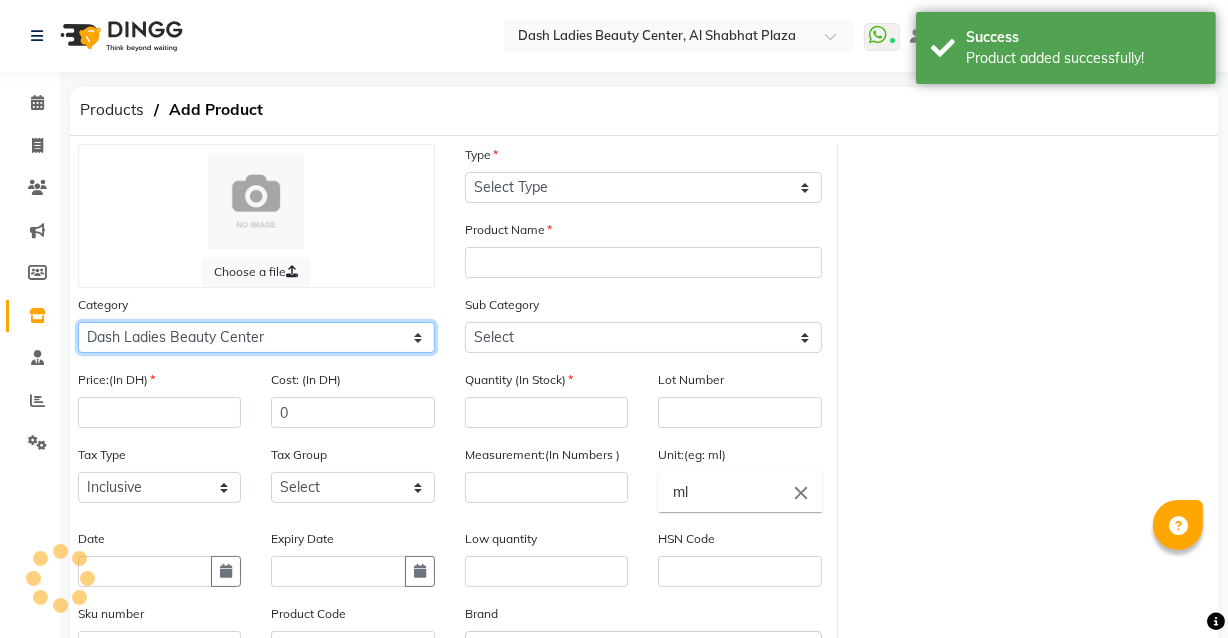 click on "Select Hair Skin Makeup Personal Care Appliances Beard Waxing Disposable Threading Hands and Feet Beauty Planet Botox Cadiveu Casmara Cheryls Loreal Olaplex Dash Ladies Beauty Center Other" 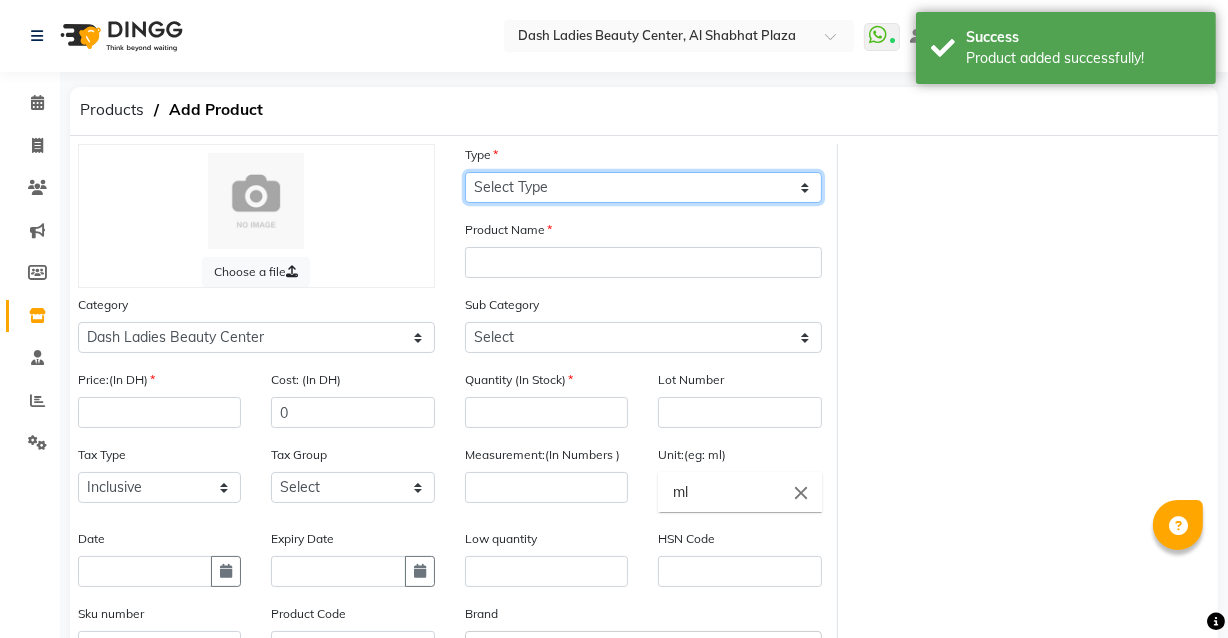 click on "Select Type Both Retail Consumable" 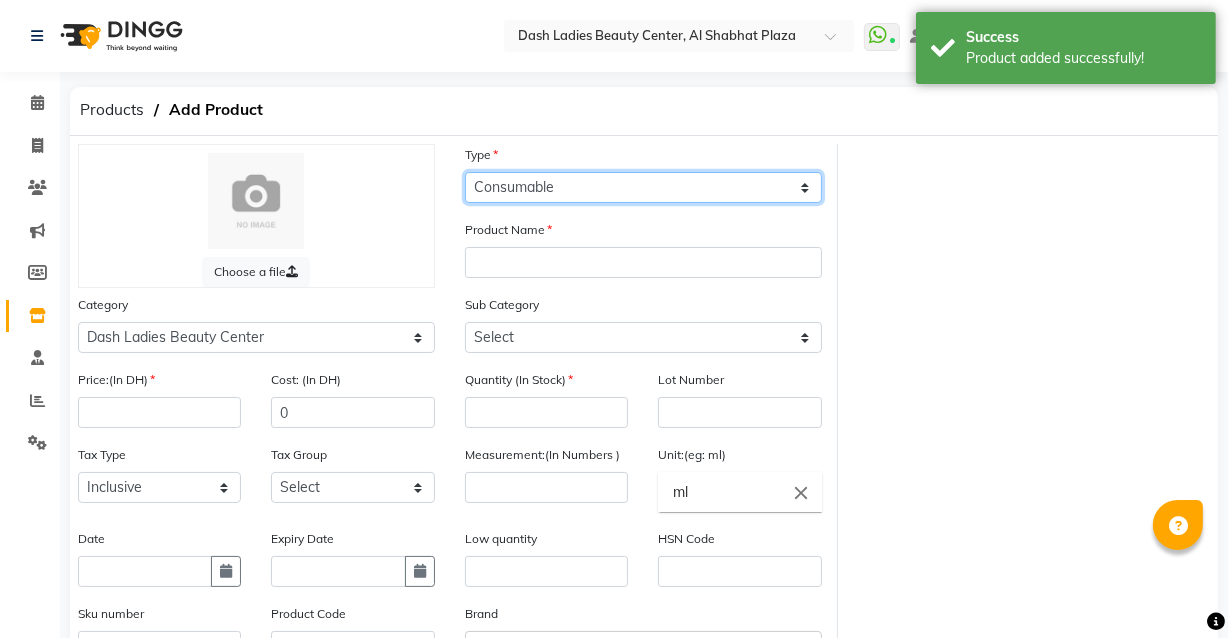 click on "Select Type Both Retail Consumable" 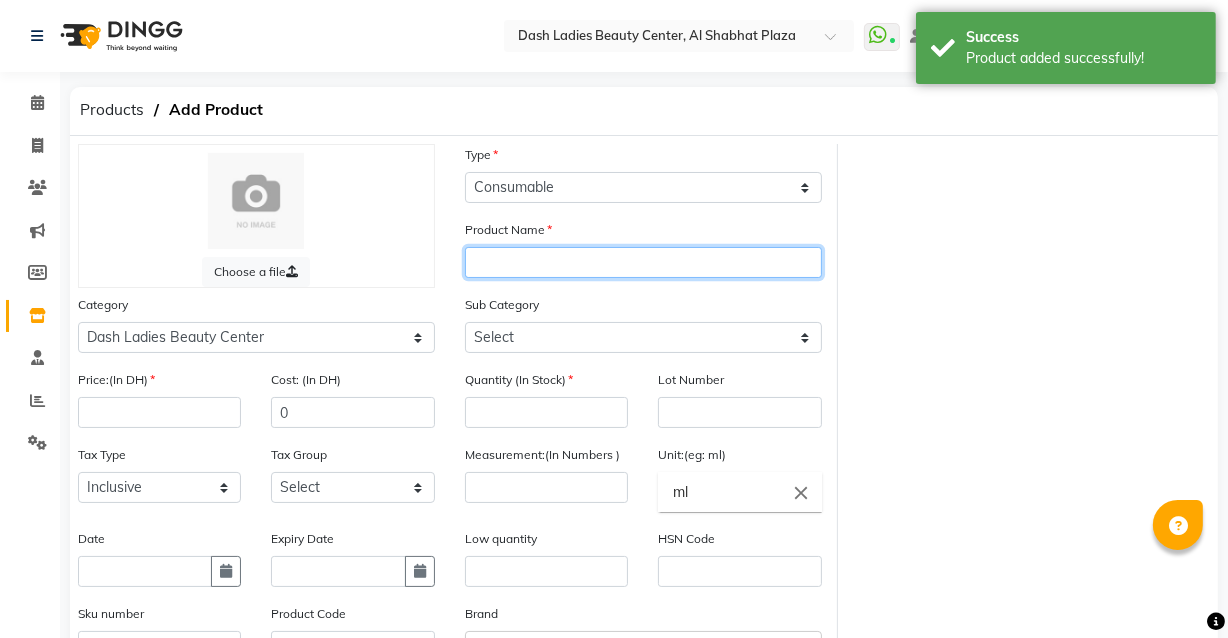 click 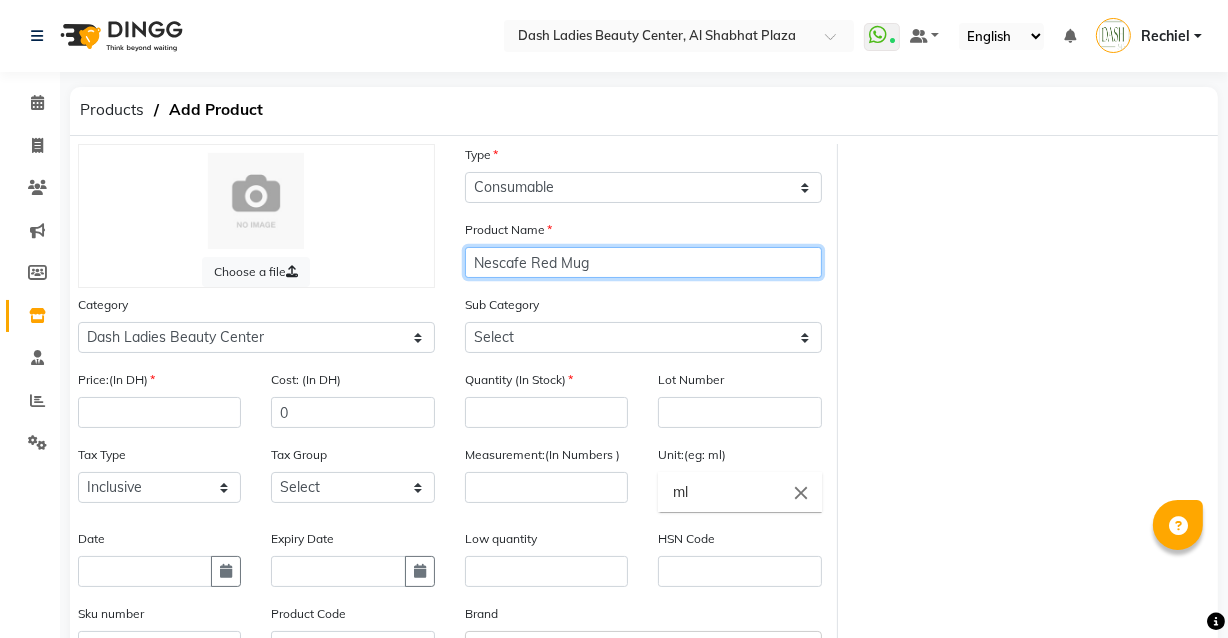 click on "Nescafe Red Mug" 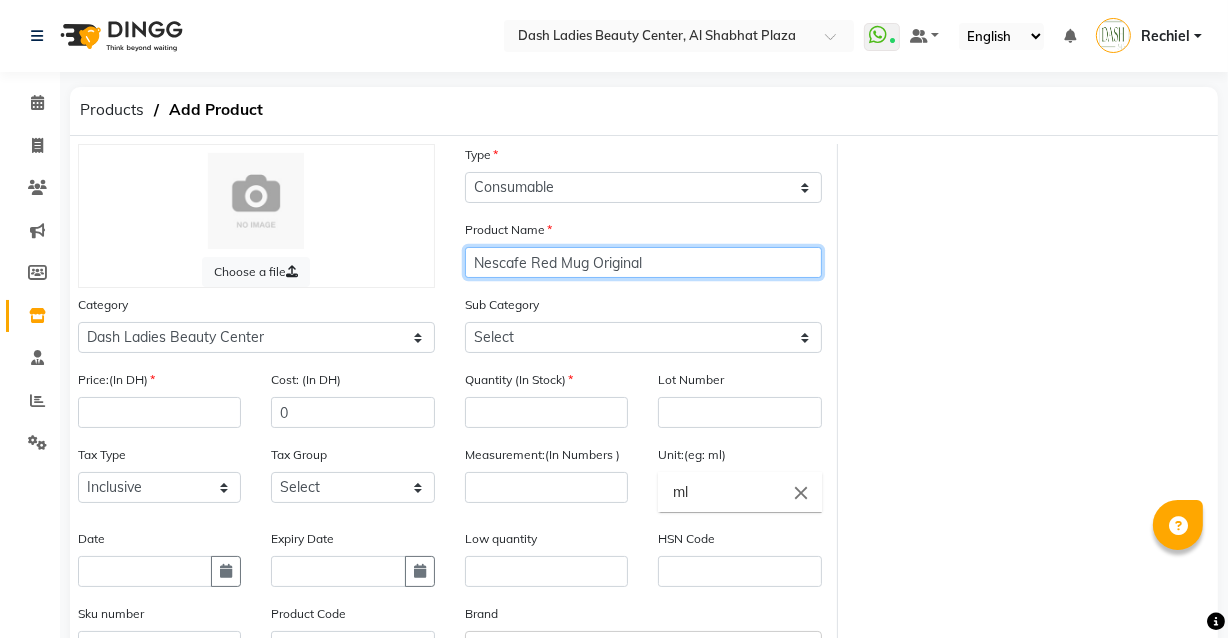 type on "Nescafe Red Mug Original" 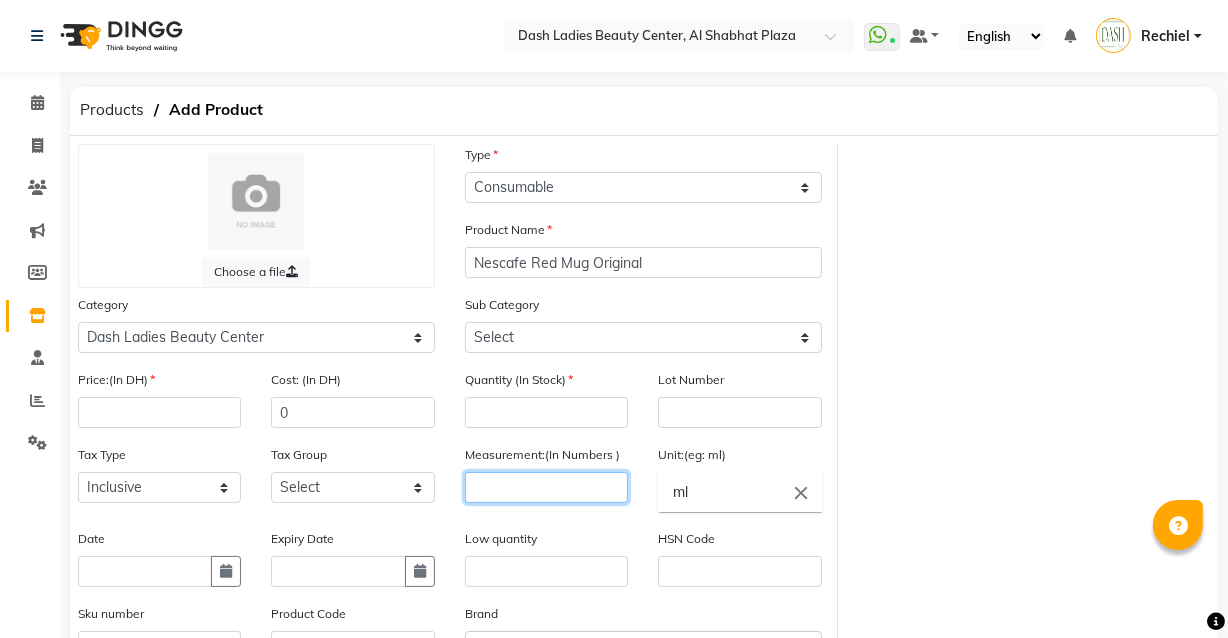 click 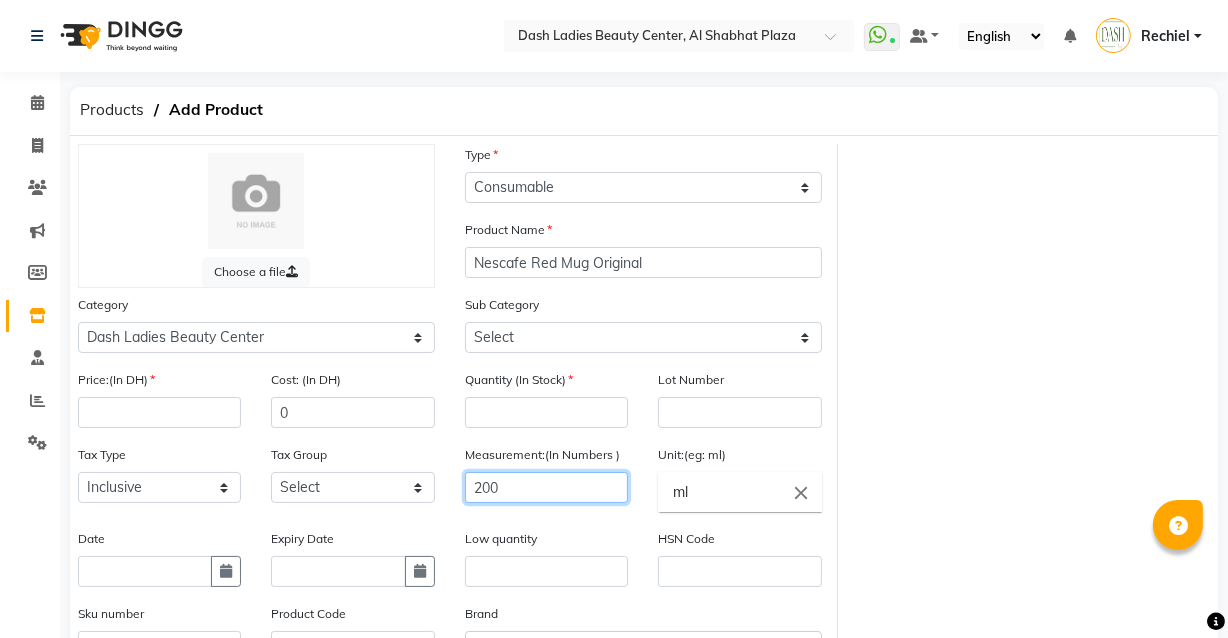 type on "200" 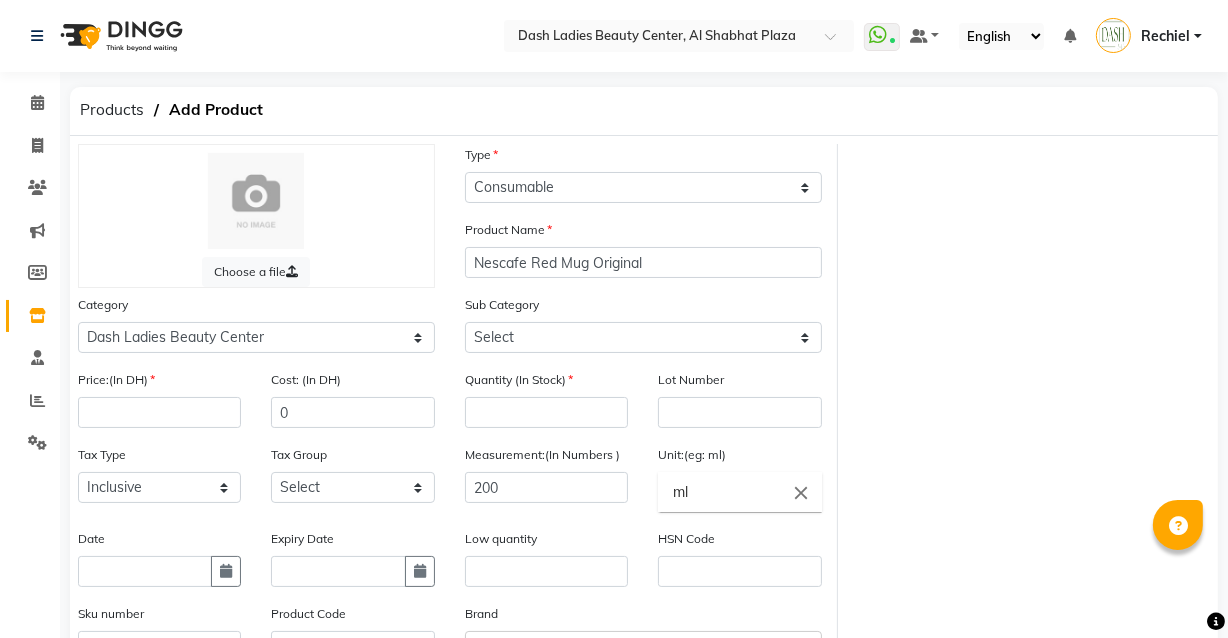 click on "close" 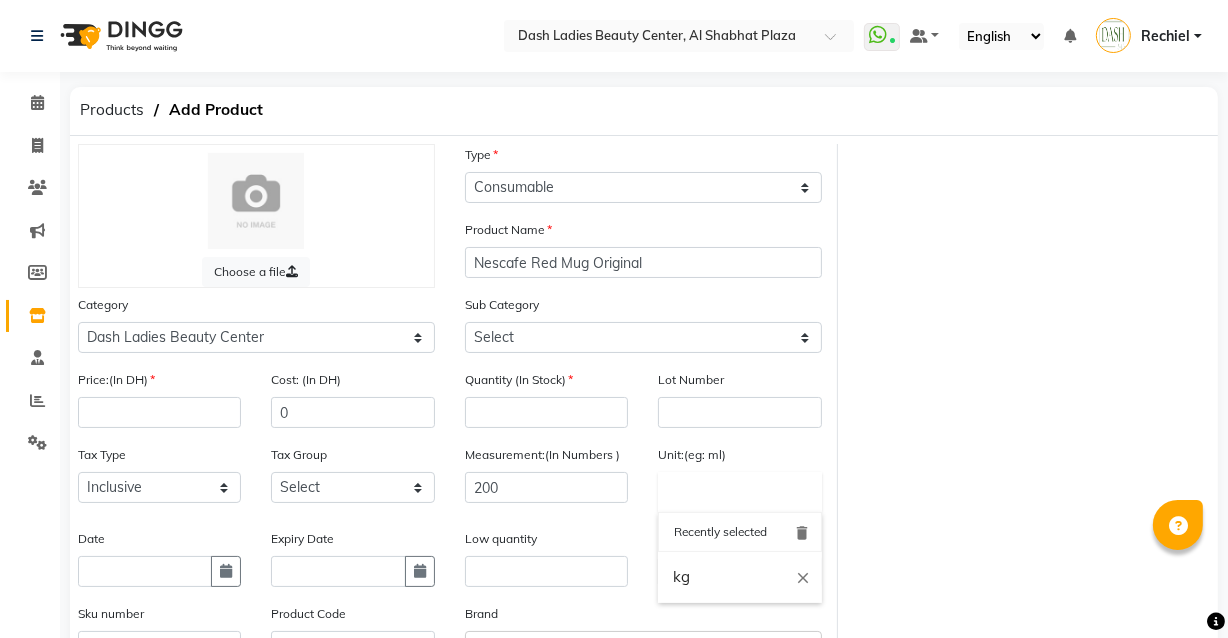 click 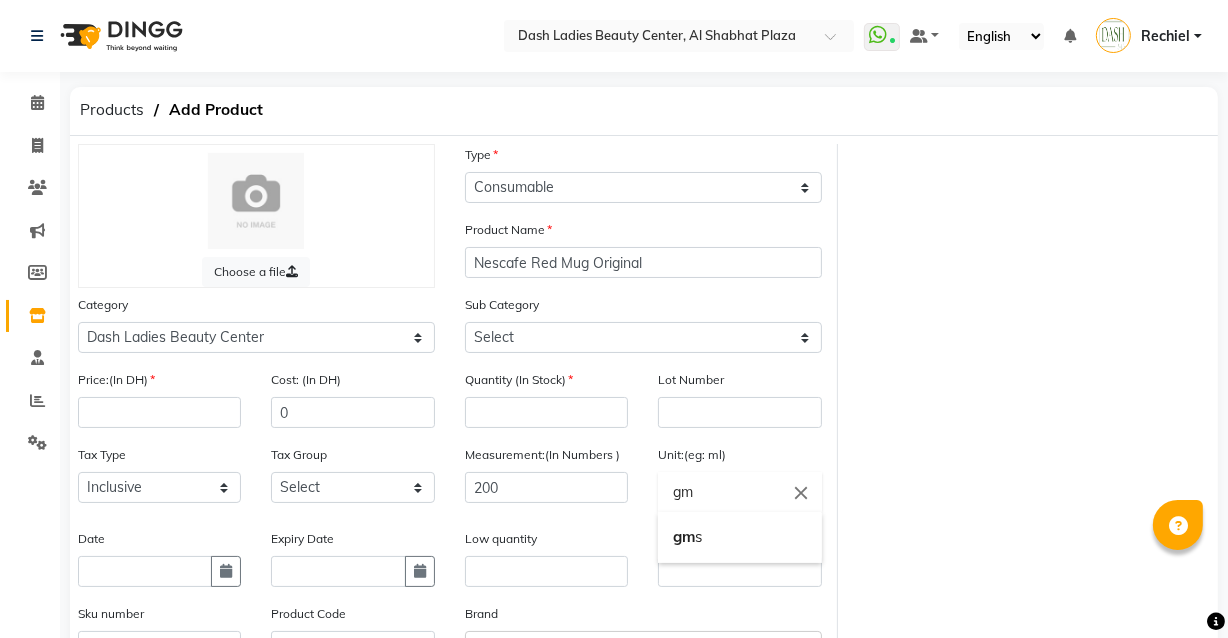 type on "gm" 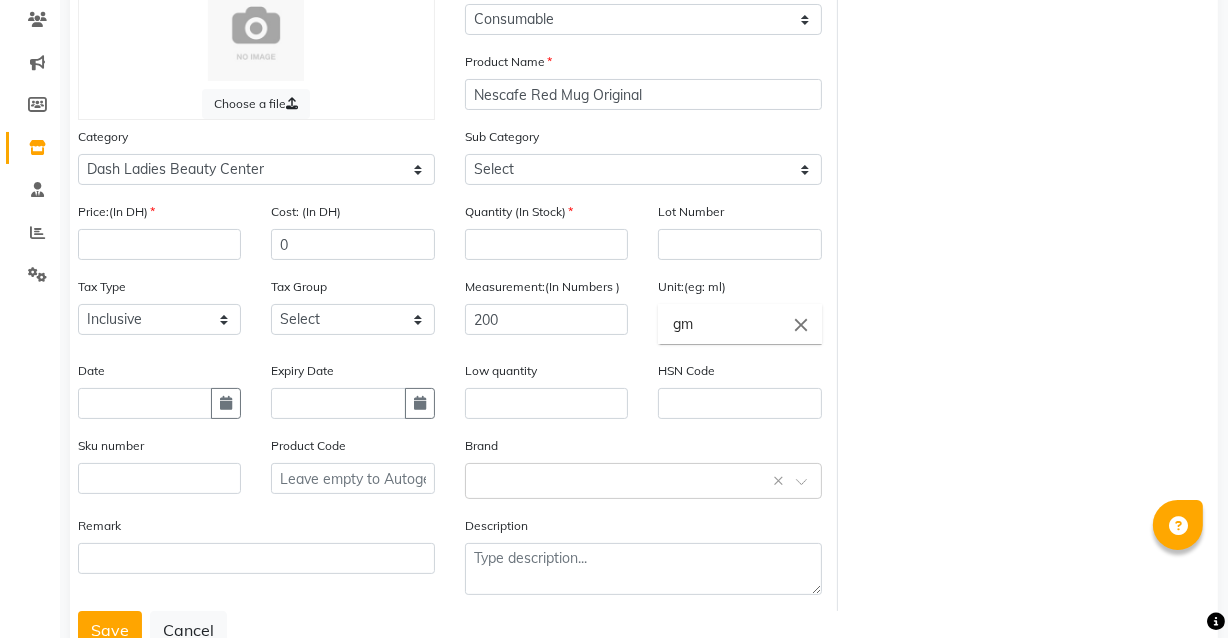 scroll, scrollTop: 169, scrollLeft: 0, axis: vertical 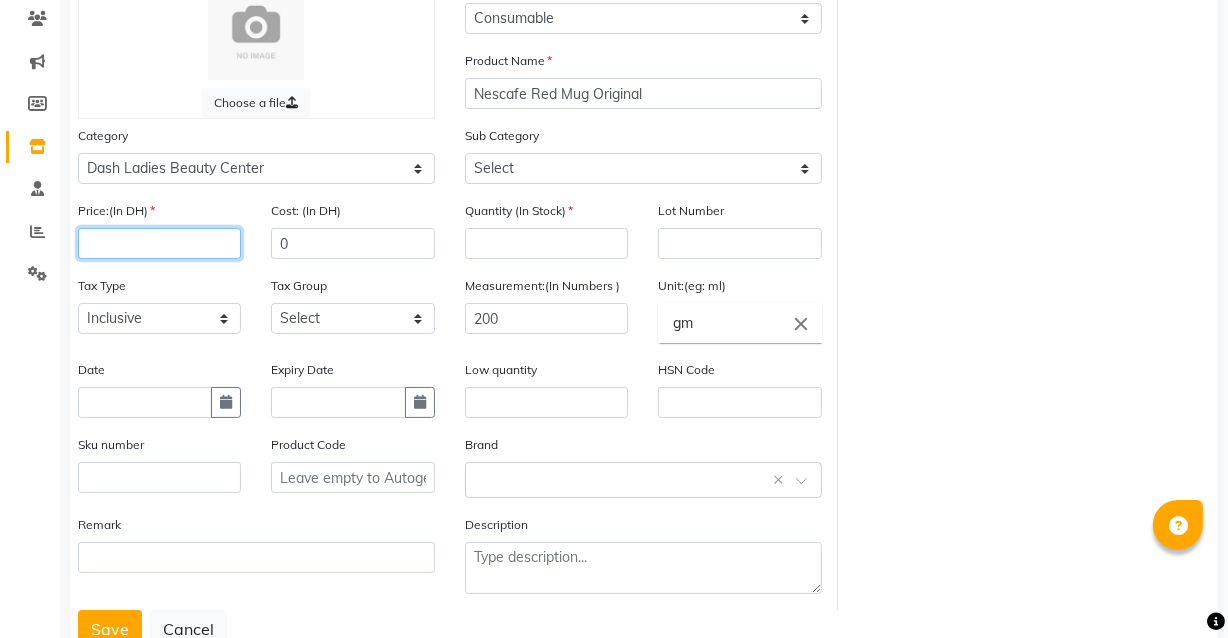 click 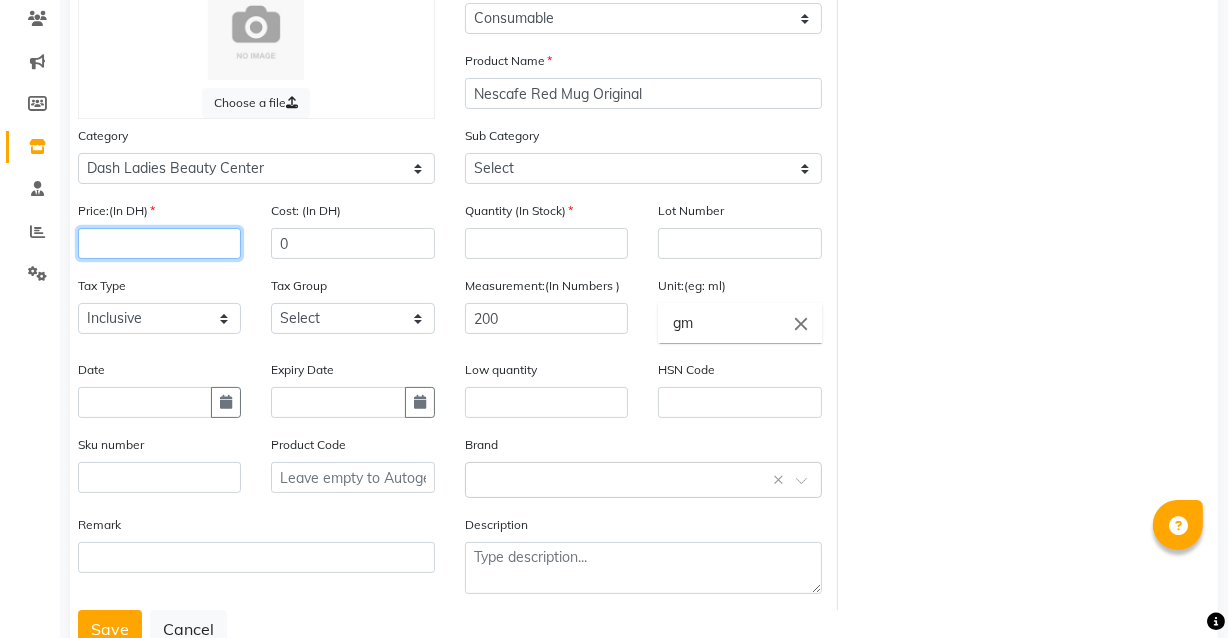 type on "2" 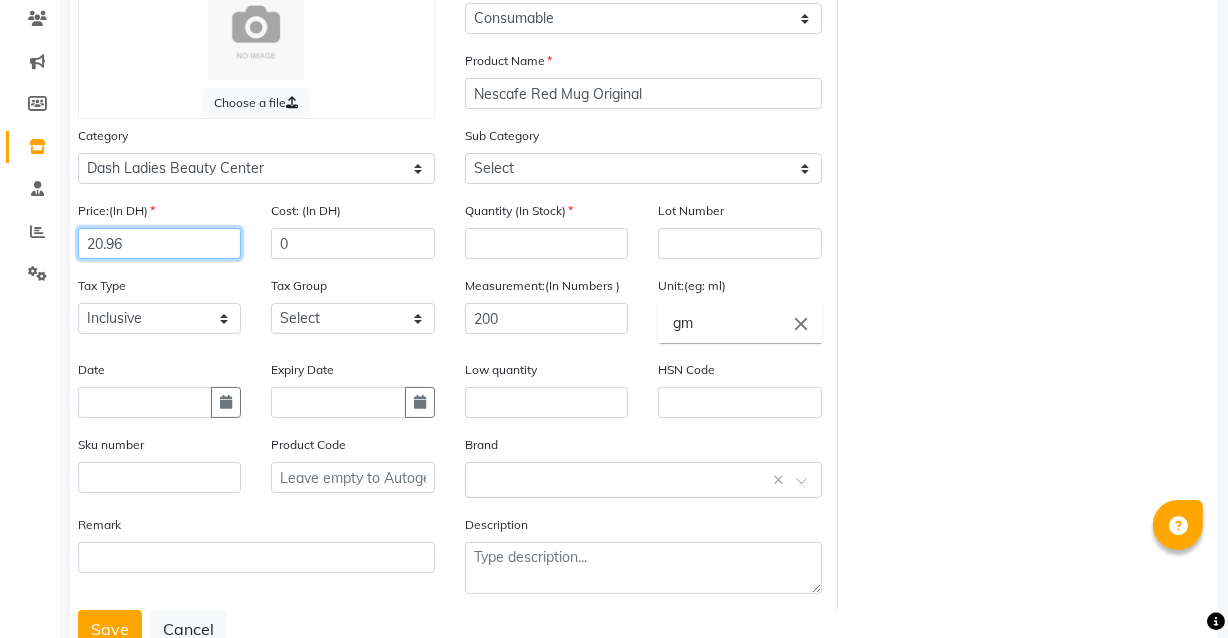 type on "20.96" 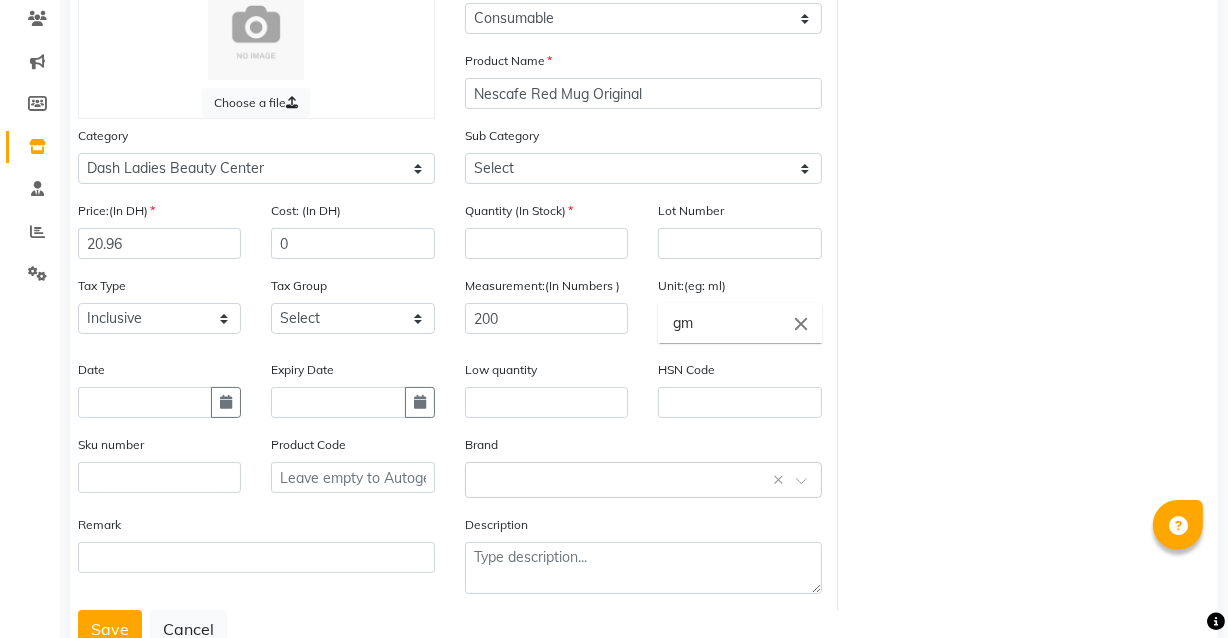 click on "Choose a file Type Select Type Both Retail Consumable Product Name Nescafe Red Mug Original Category Select Hair Skin Makeup Personal Care Appliances Beard Waxing Disposable Threading Hands and Feet Beauty Planet Botox Cadiveu Casmara Cheryls Loreal Olaplex Dash Ladies Beauty Center Other Sub Category Select Salon Both Salon Retail Salon Use Price:(In DH) 20.96 Cost: (In DH) 0 Quantity (In Stock) Lot Number Tax Type Select Inclusive Exclusive Tax Group Select Vat Measurement:(In Numbers ) 200 Unit:(eg: ml) gm close Recently selected delete kg close Date Expiry Date Low quantity HSN Code Sku number Product Code Brand Select brand or add custom brand    × Remark Description" 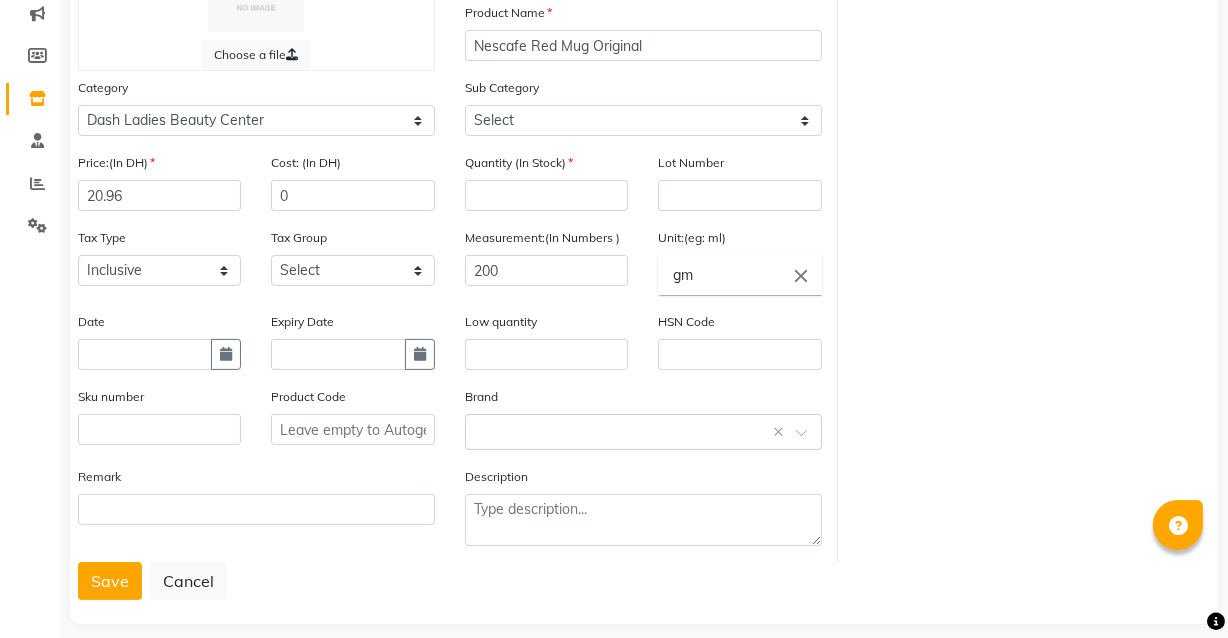 scroll, scrollTop: 241, scrollLeft: 0, axis: vertical 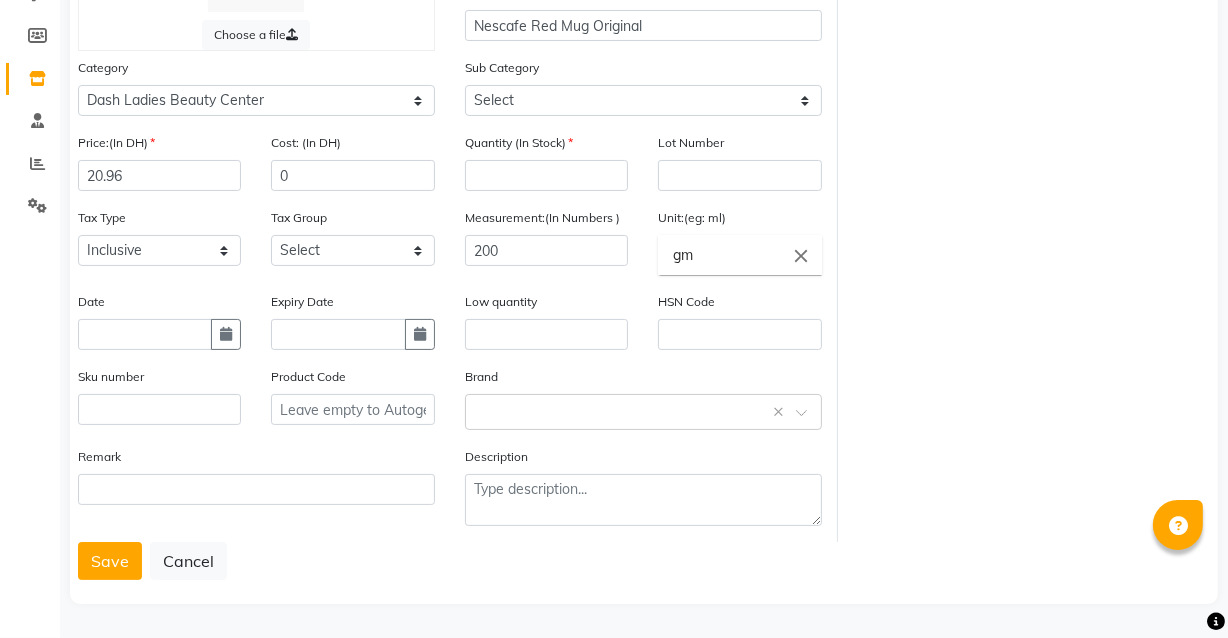 click on "Products   Add Product   Choose a file Type Select Type Both Retail Consumable Product Name Nescafe Red Mug Original Category Select Hair Skin Makeup Personal Care Appliances Beard Waxing Disposable Threading Hands and Feet Beauty Planet Botox Cadiveu Casmara Cheryls Loreal Olaplex Dash Ladies Beauty Center Other Sub Category Select Salon Both Salon Retail Salon Use Price:(In DH) 20.96 Cost: (In DH) 0 Quantity (In Stock) Lot Number Tax Type Select Inclusive Exclusive Tax Group Select Vat Measurement:(In Numbers ) 200 Unit:(eg: ml) gm close Recently selected delete kg close Date Expiry Date Low quantity HSN Code Sku number Product Code Brand Select brand or add custom brand    × Remark Description  Save   Cancel" 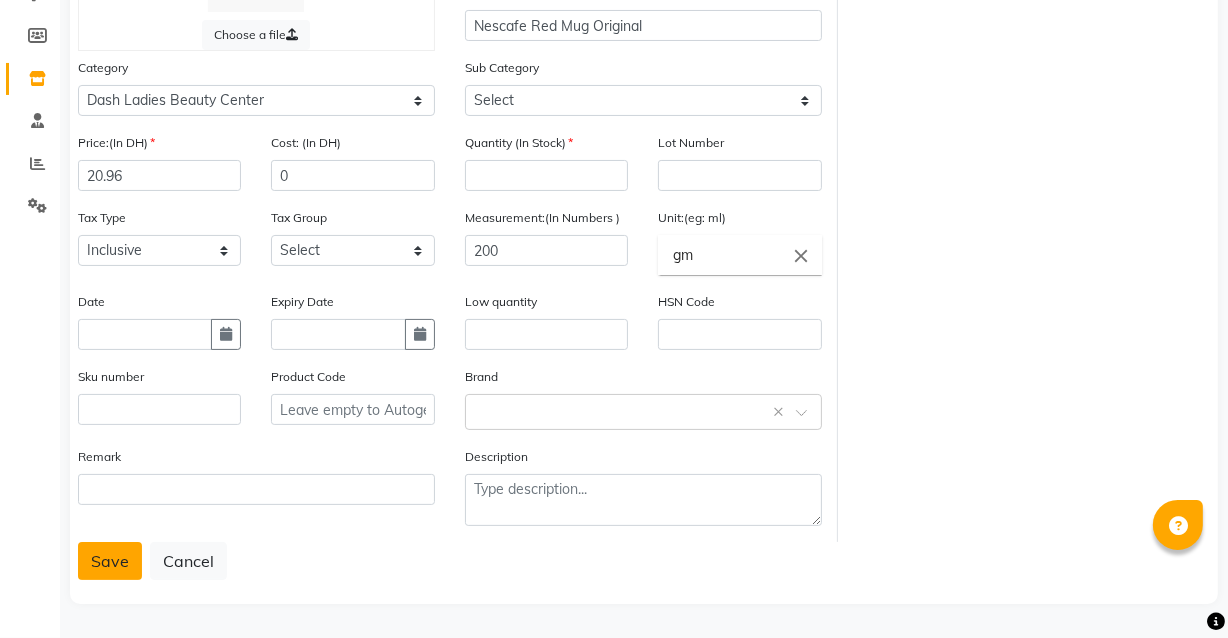 click on "Save" 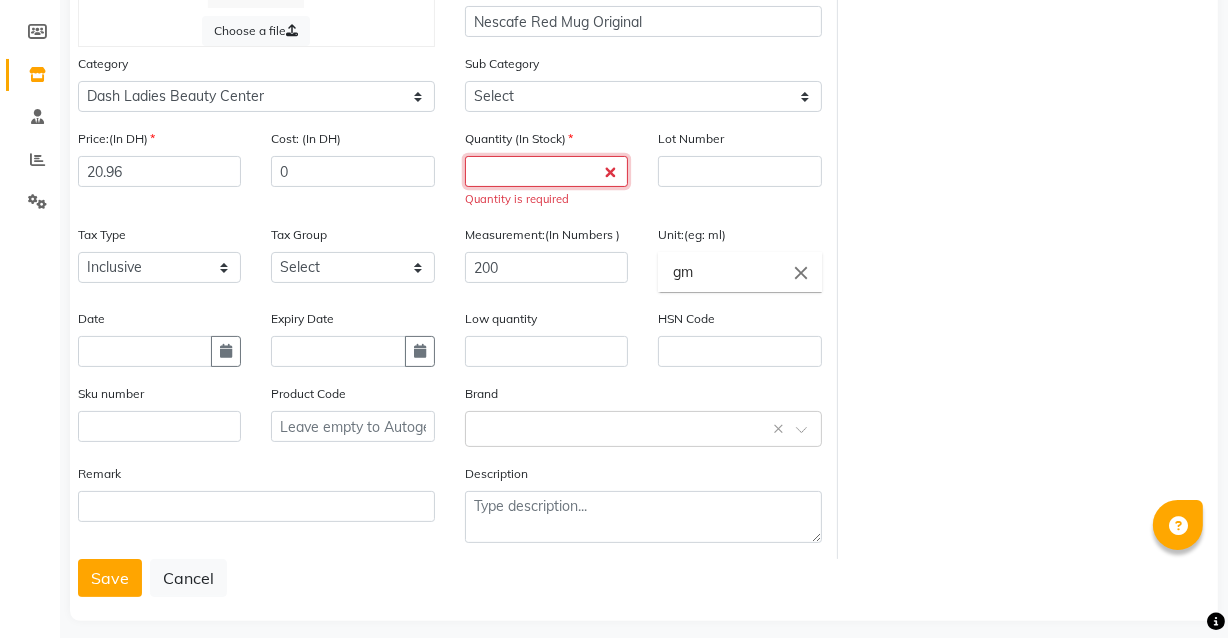 click 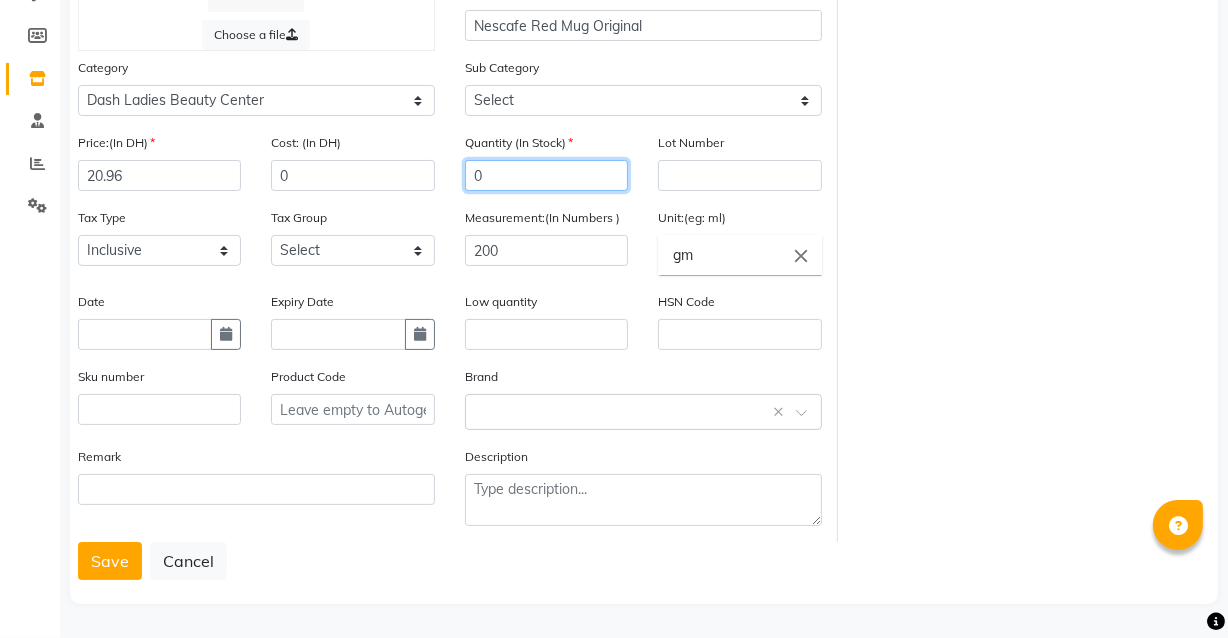 type on "0" 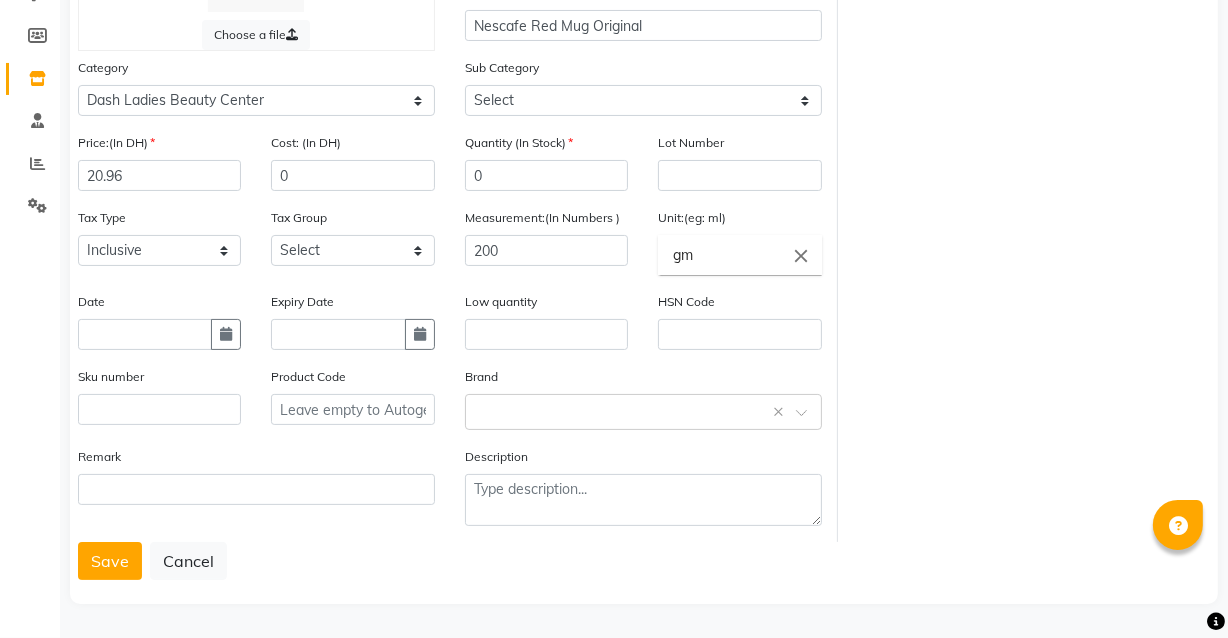 click on "Choose a file Type Select Type Both Retail Consumable Product Name Nescafe Red Mug Original Category Select Hair Skin Makeup Personal Care Appliances Beard Waxing Disposable Threading Hands and Feet Beauty Planet Botox Cadiveu Casmara Cheryls Loreal Olaplex Dash Ladies Beauty Center Other Sub Category Select Salon Both Salon Retail Salon Use Price:(In DH) 20.96 Cost: (In DH) 0 Quantity (In Stock) 0 Lot Number Tax Type Select Inclusive Exclusive Tax Group Select Vat Measurement:(In Numbers ) 200 Unit:(eg: ml) gm close Recently selected delete kg close Date Expiry Date Low quantity HSN Code Sku number Product Code Brand Select brand or add custom brand    × Remark Description" 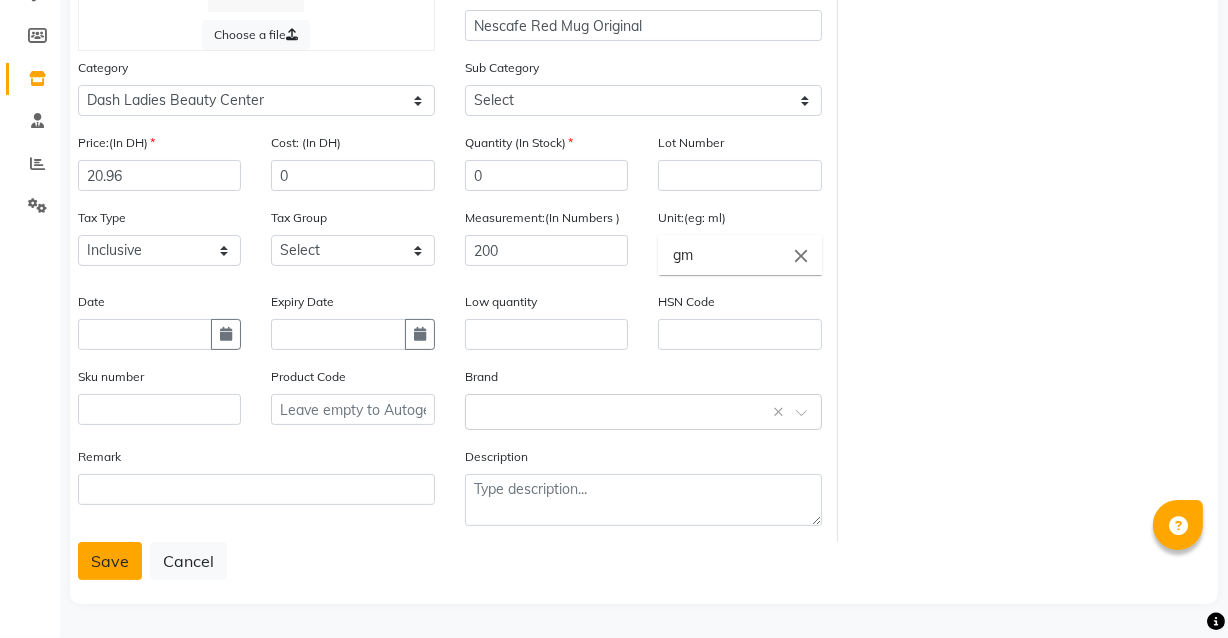 click on "Save" 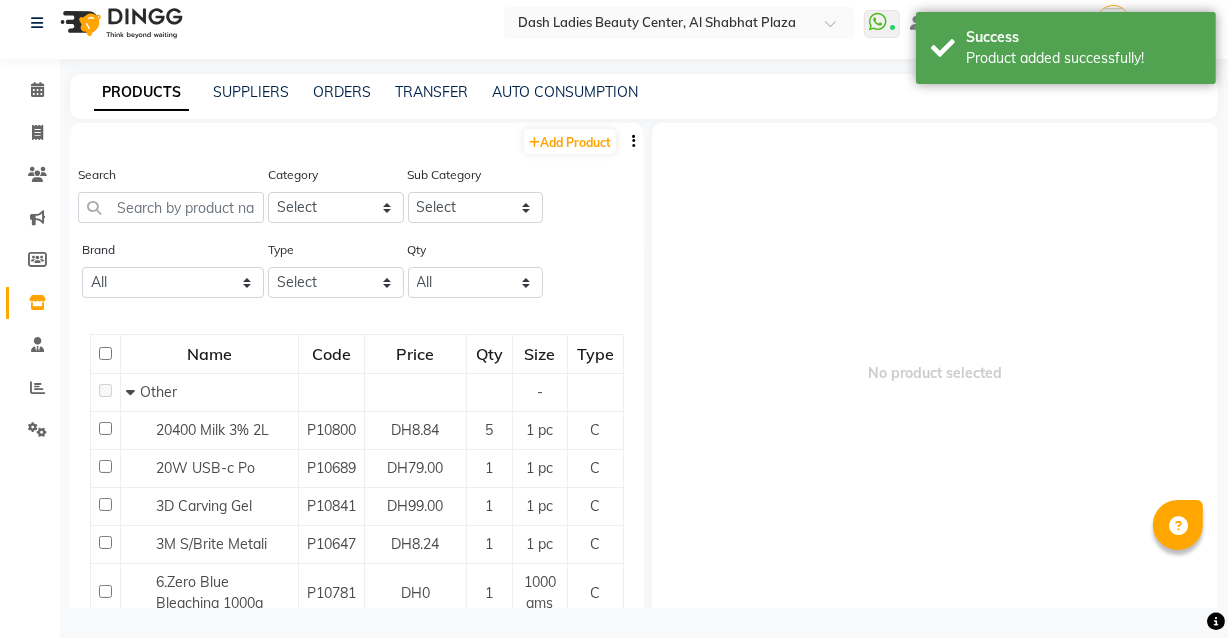 scroll, scrollTop: 12, scrollLeft: 0, axis: vertical 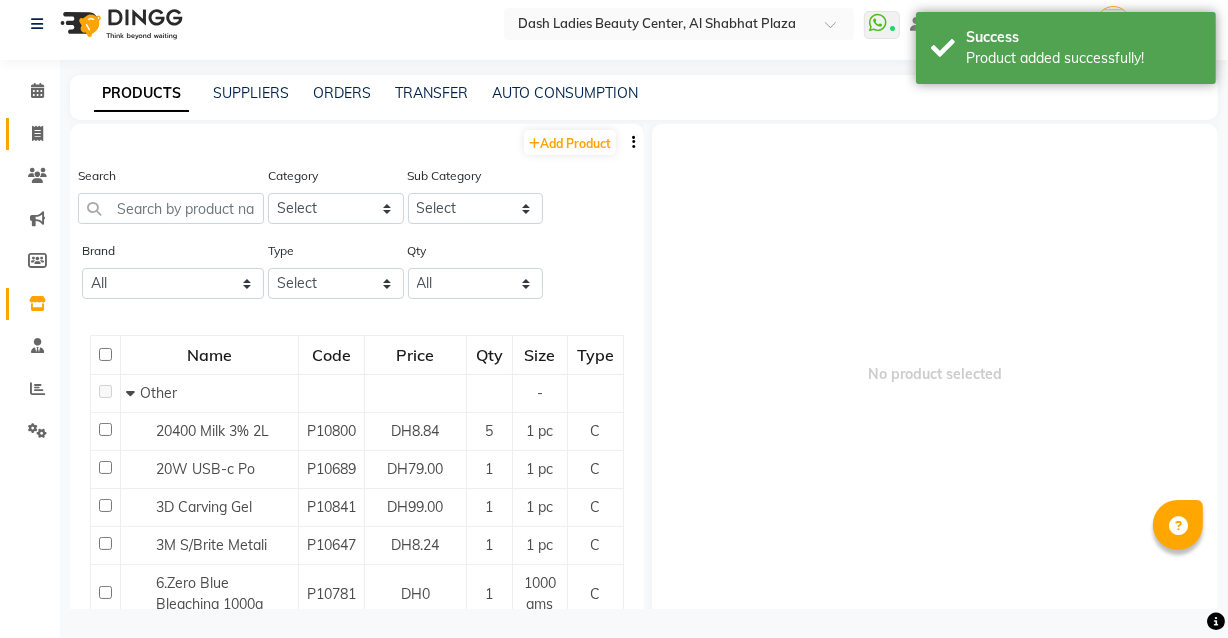 click on "Invoice" 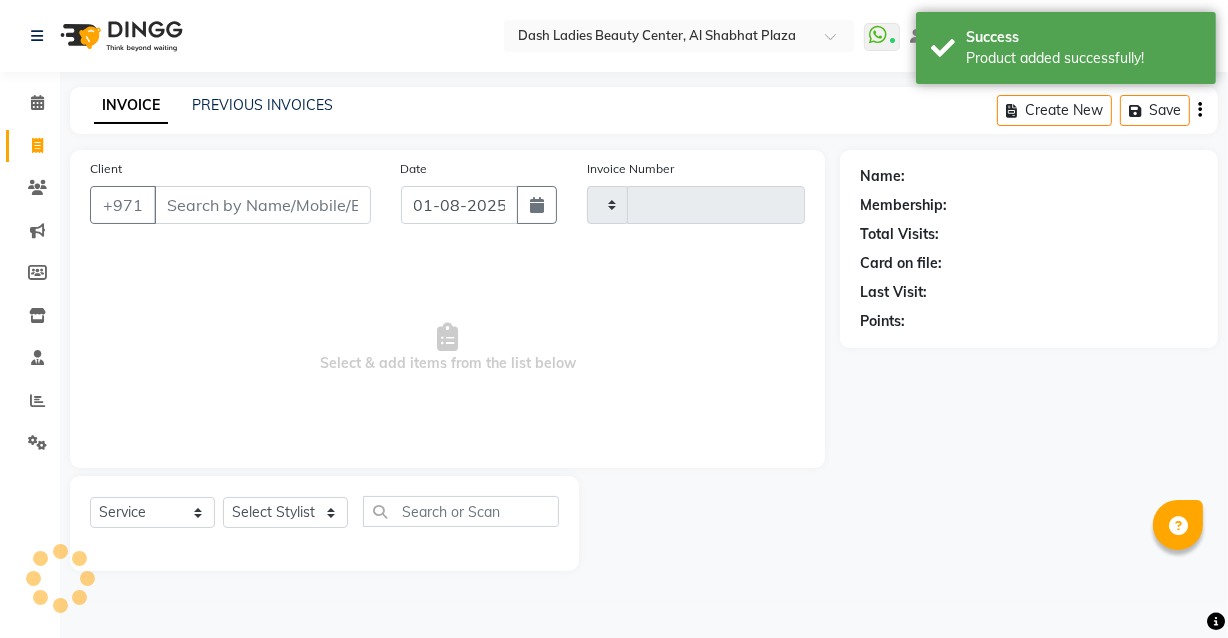 scroll, scrollTop: 0, scrollLeft: 0, axis: both 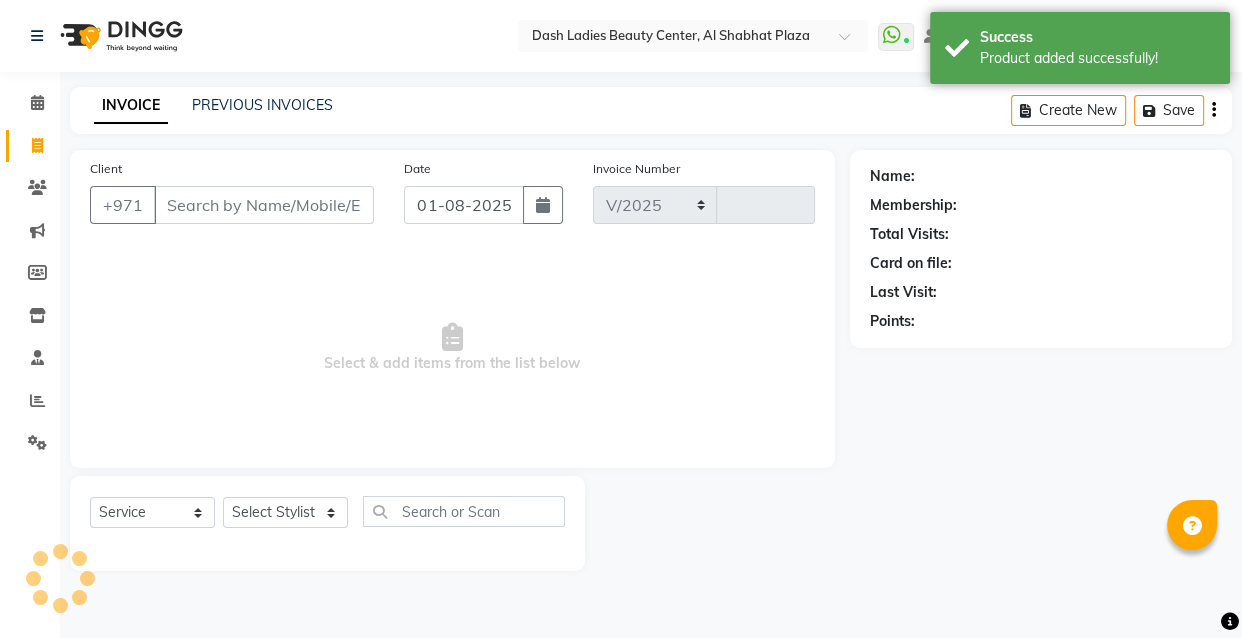 select on "8372" 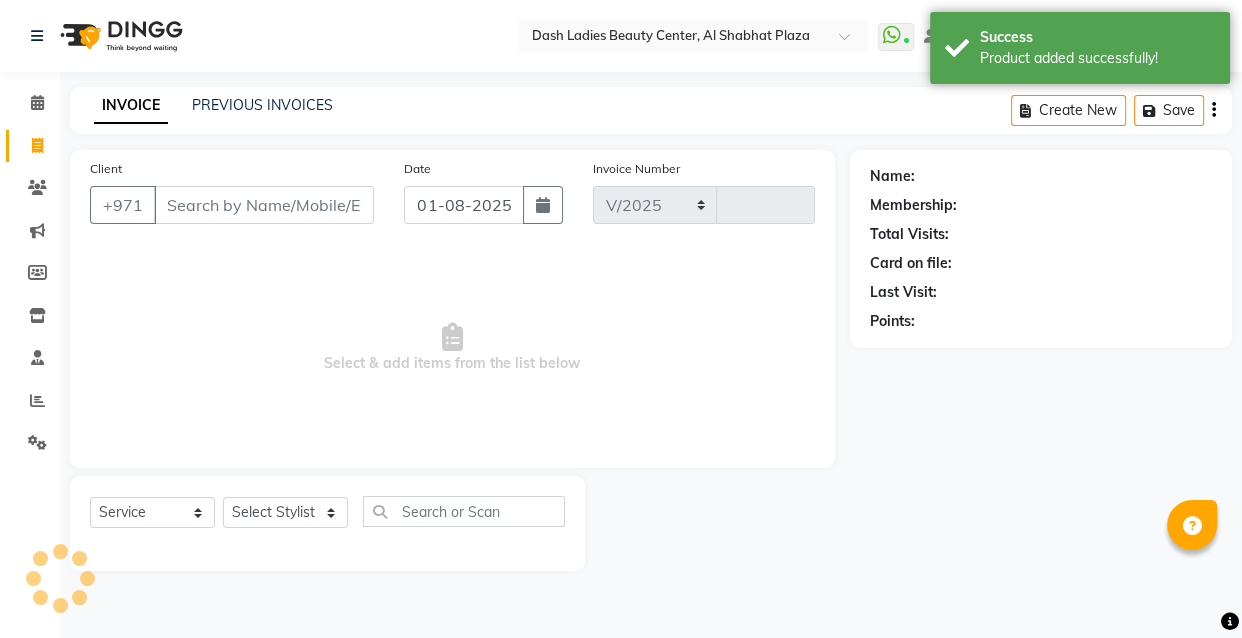 type on "2473" 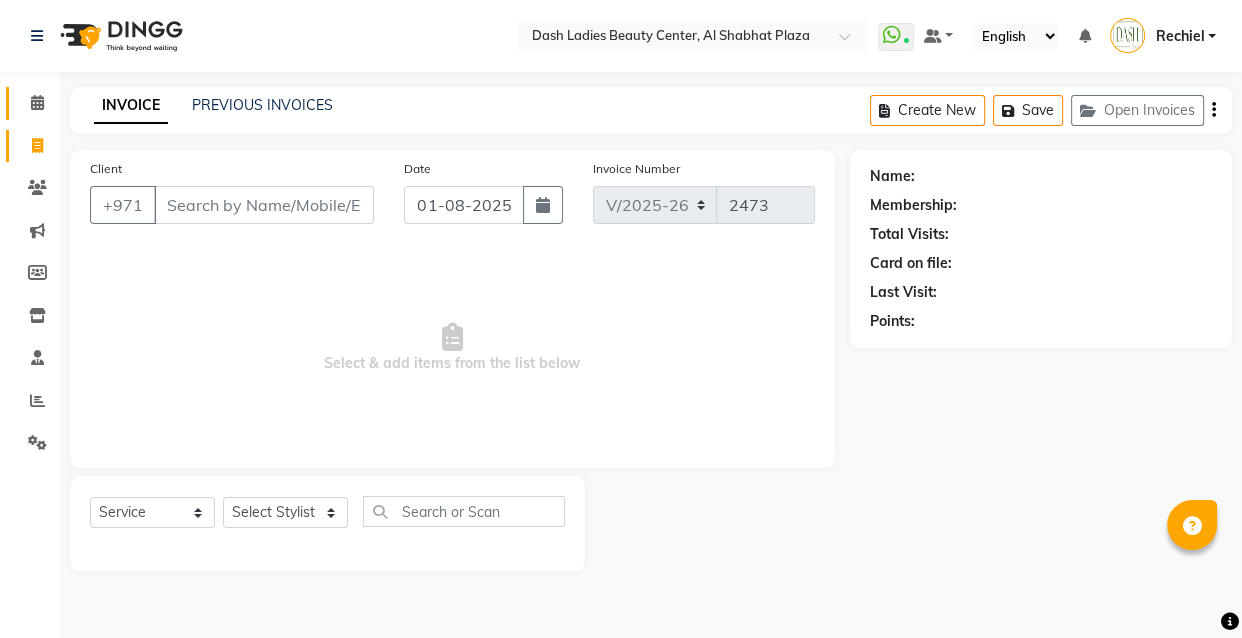 click on "Calendar" 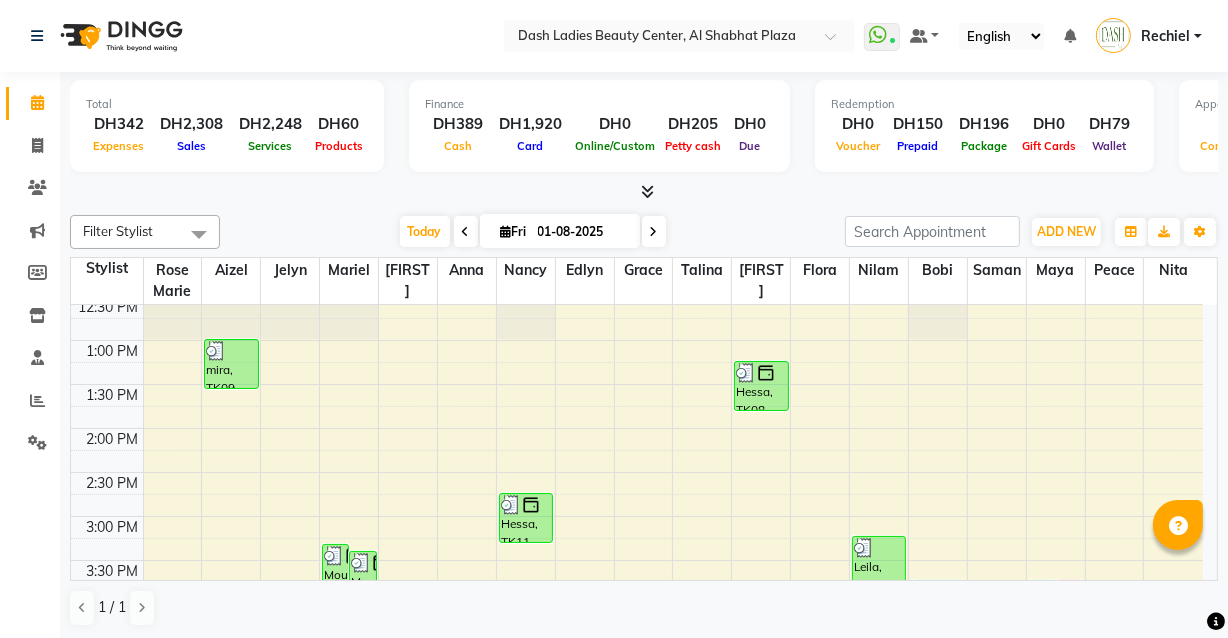 scroll, scrollTop: 518, scrollLeft: 0, axis: vertical 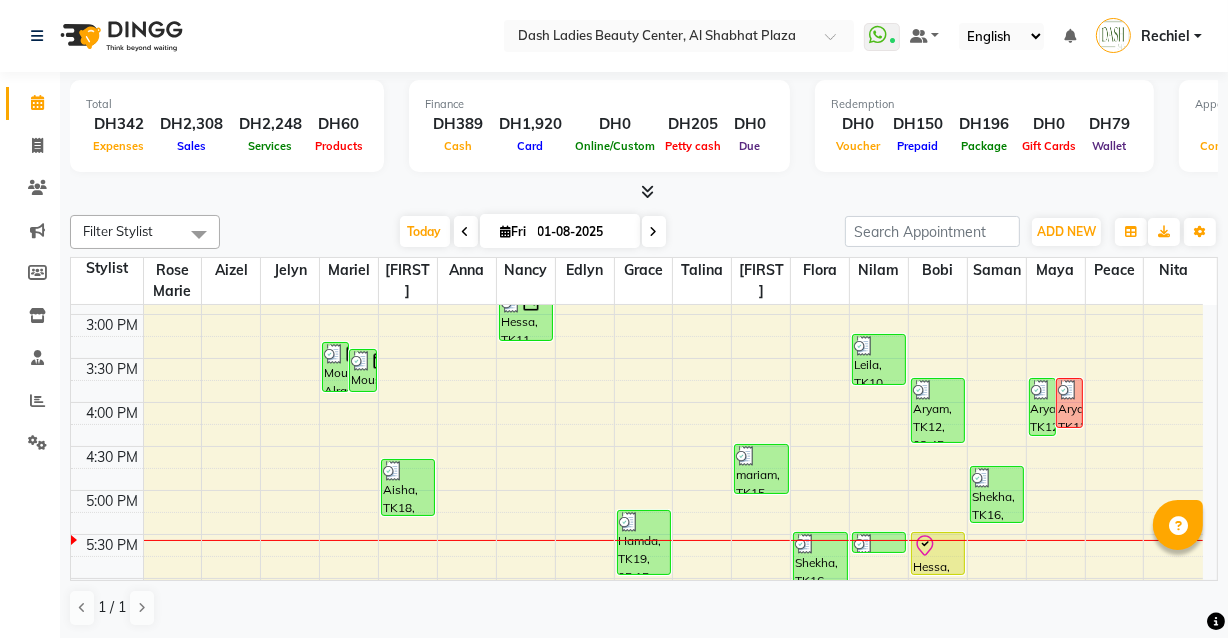 click 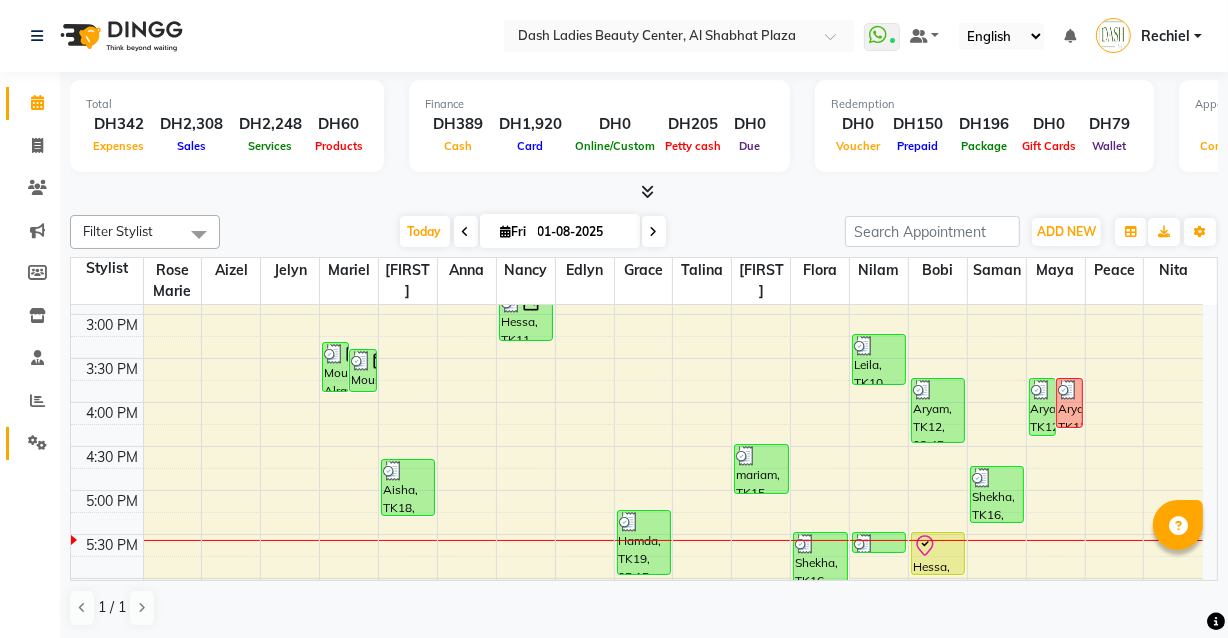 click 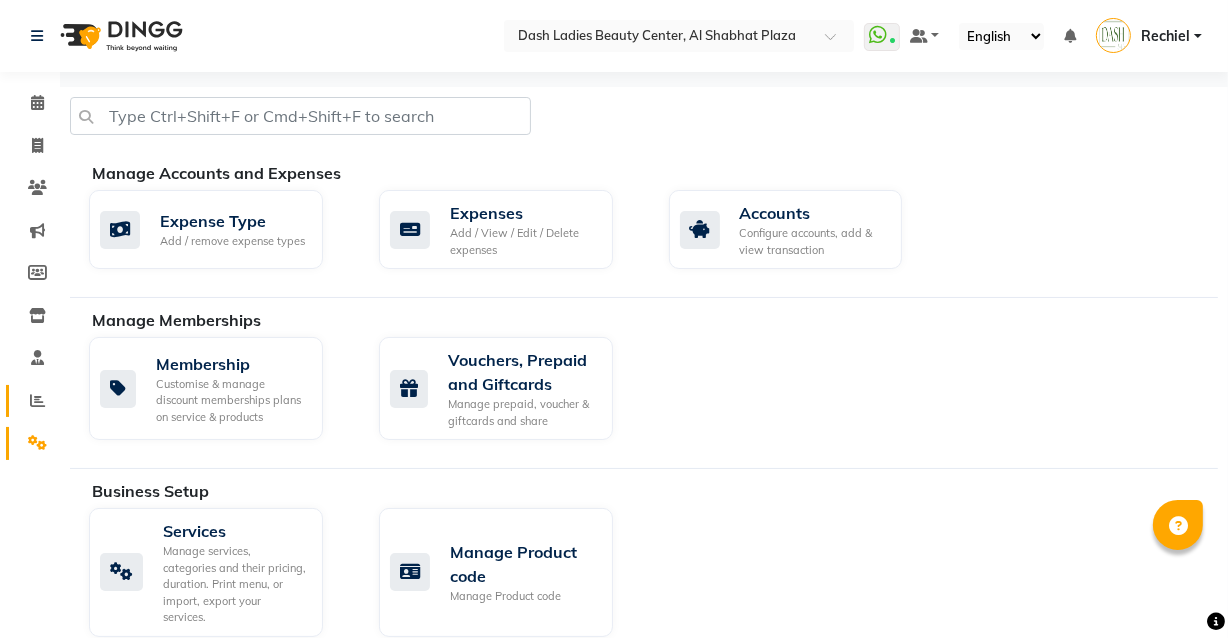 click 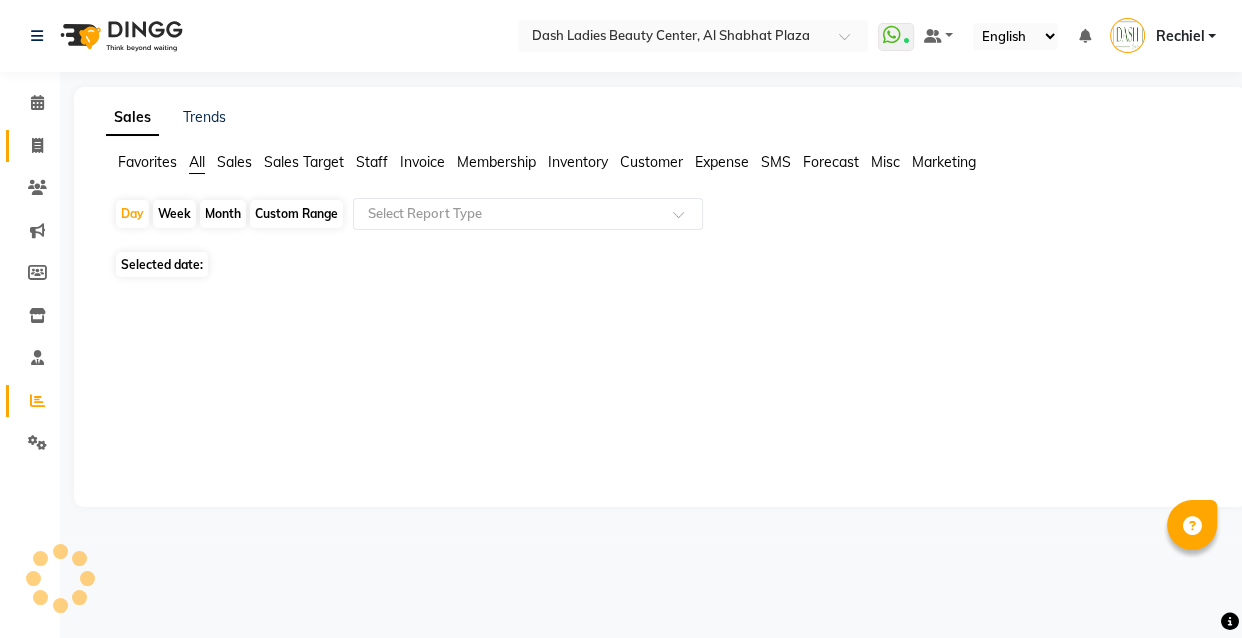 click 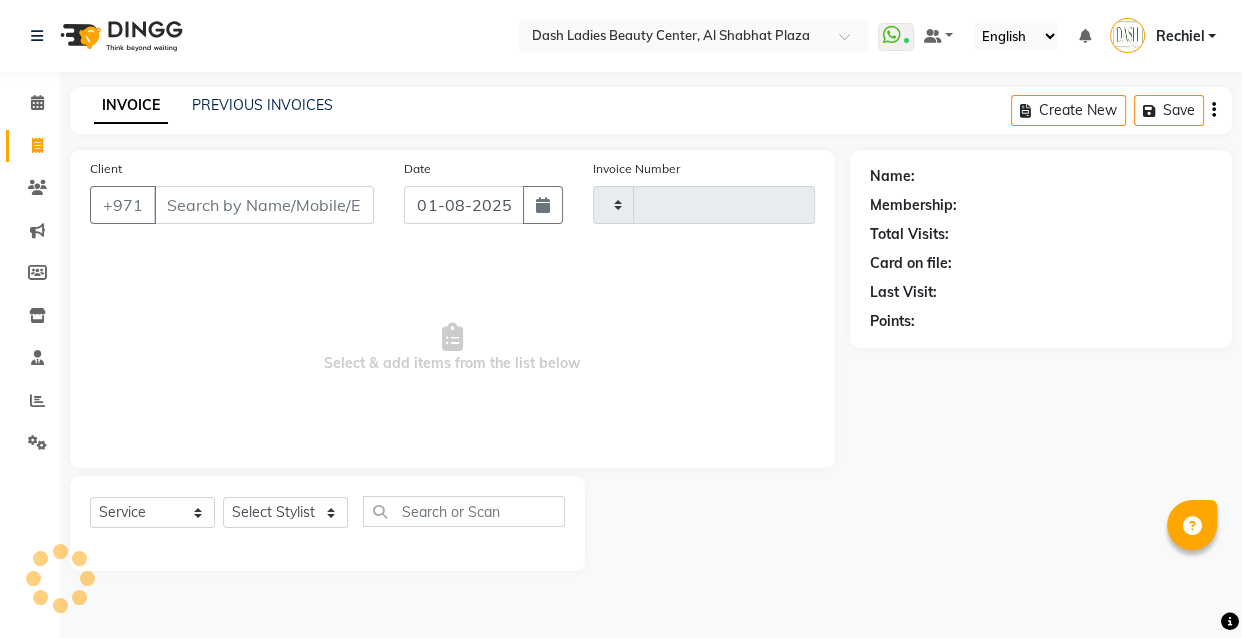 type on "2473" 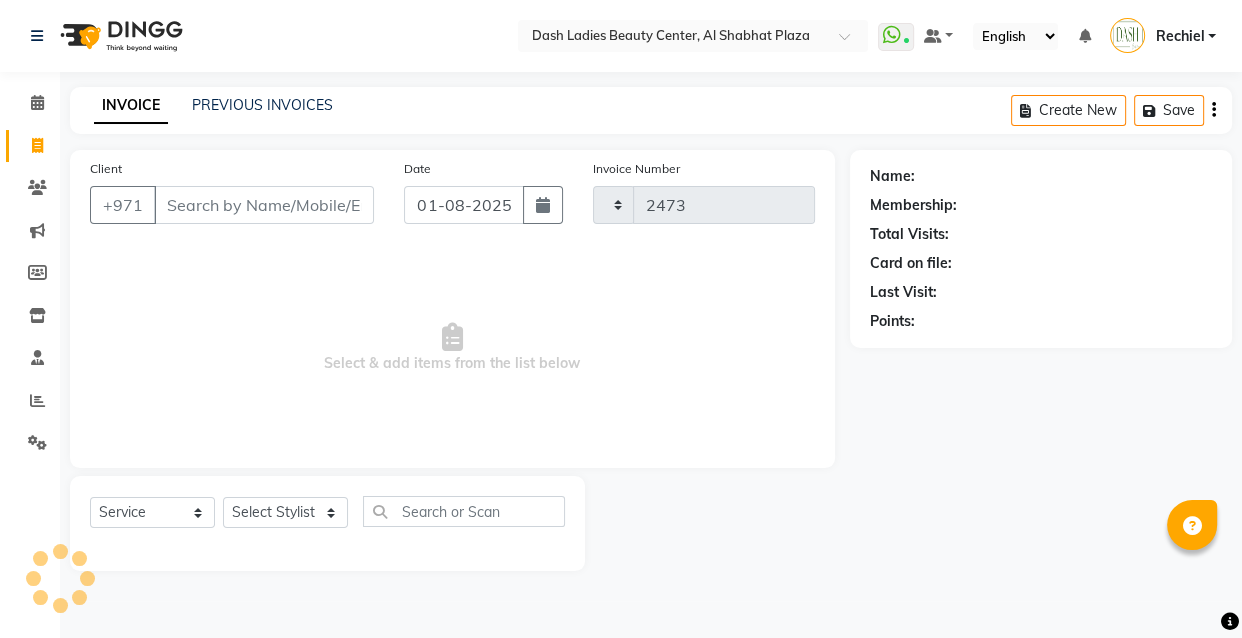 select on "8372" 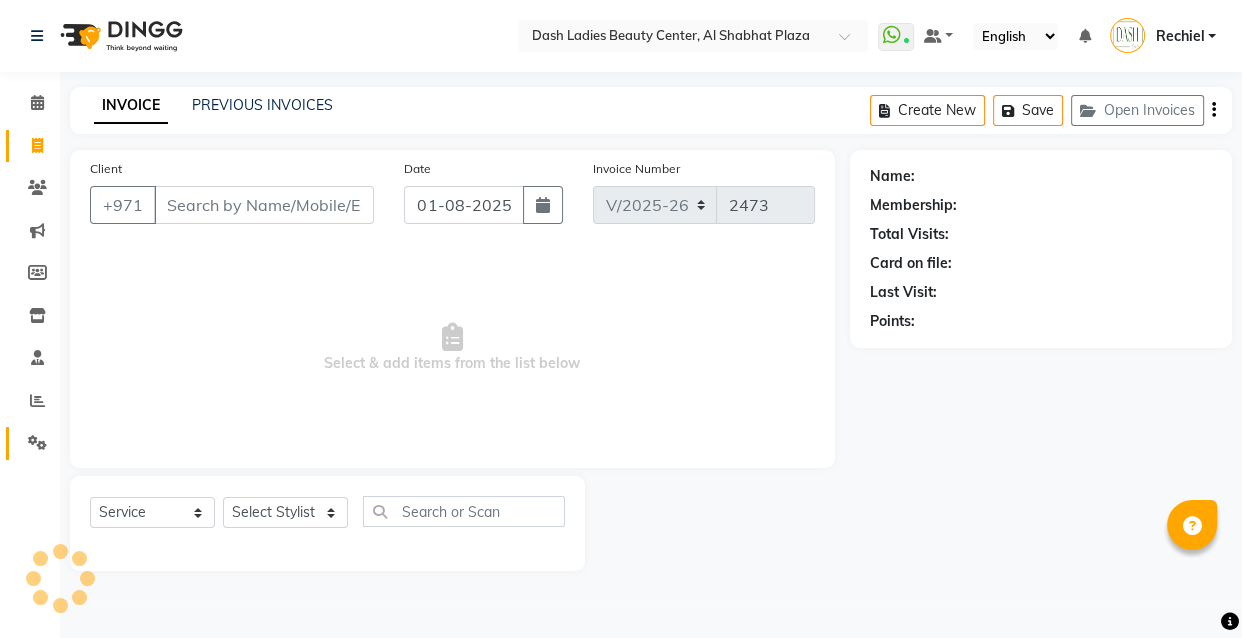 click on "Settings" 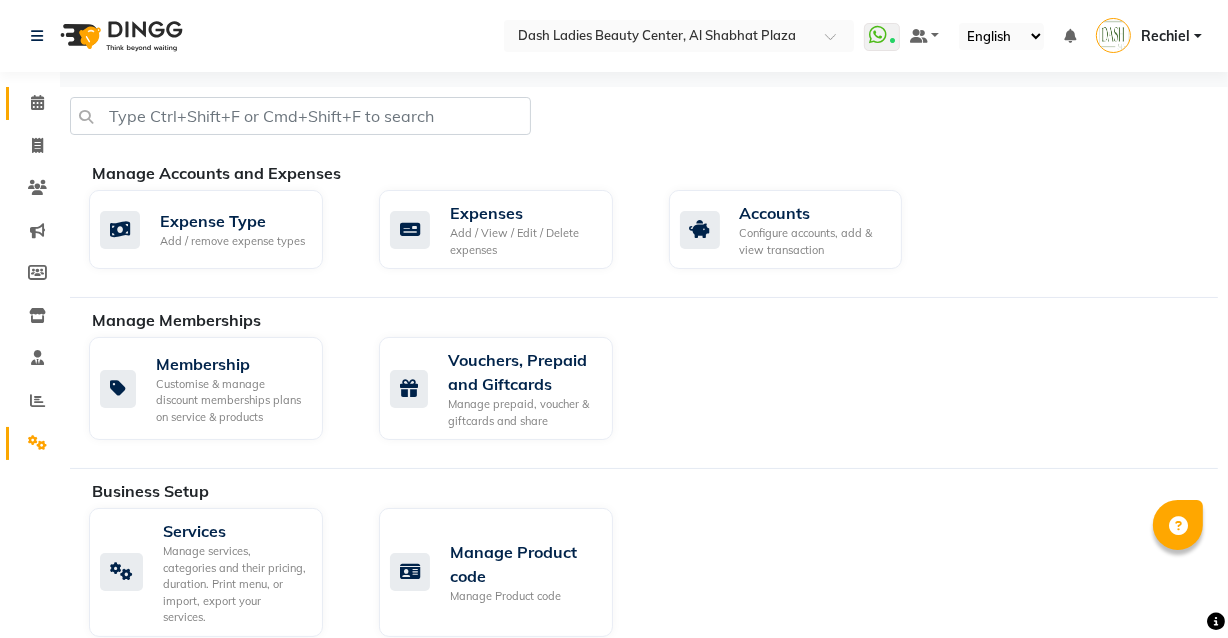 click 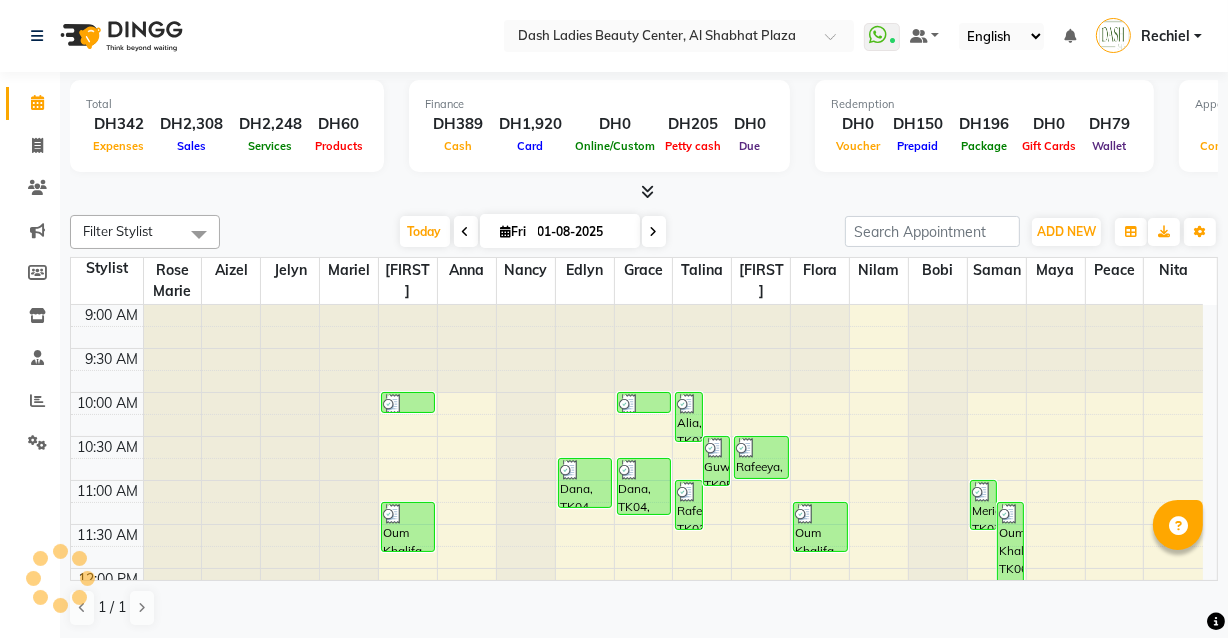 scroll, scrollTop: 0, scrollLeft: 0, axis: both 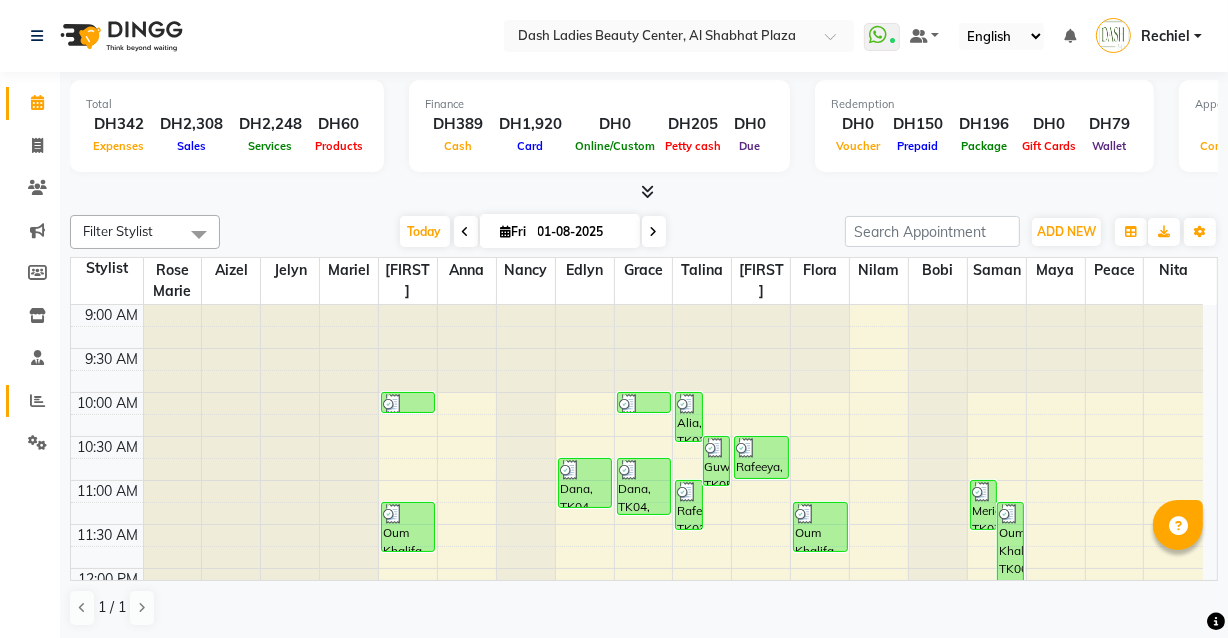 click on "Reports" 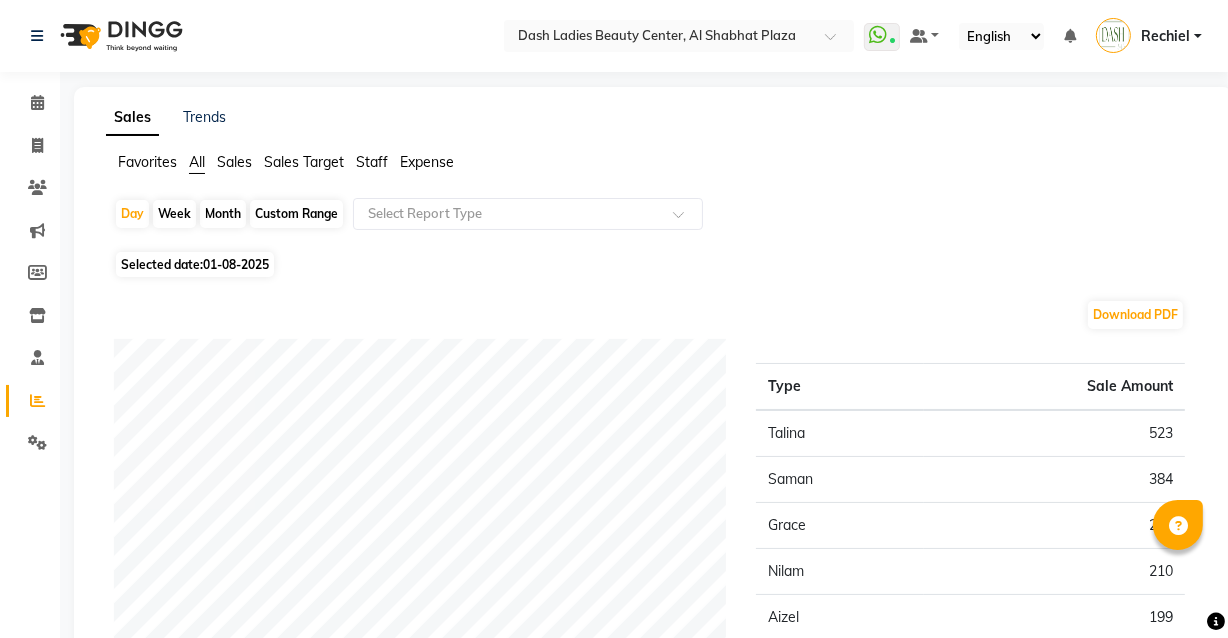 click on "Expense" 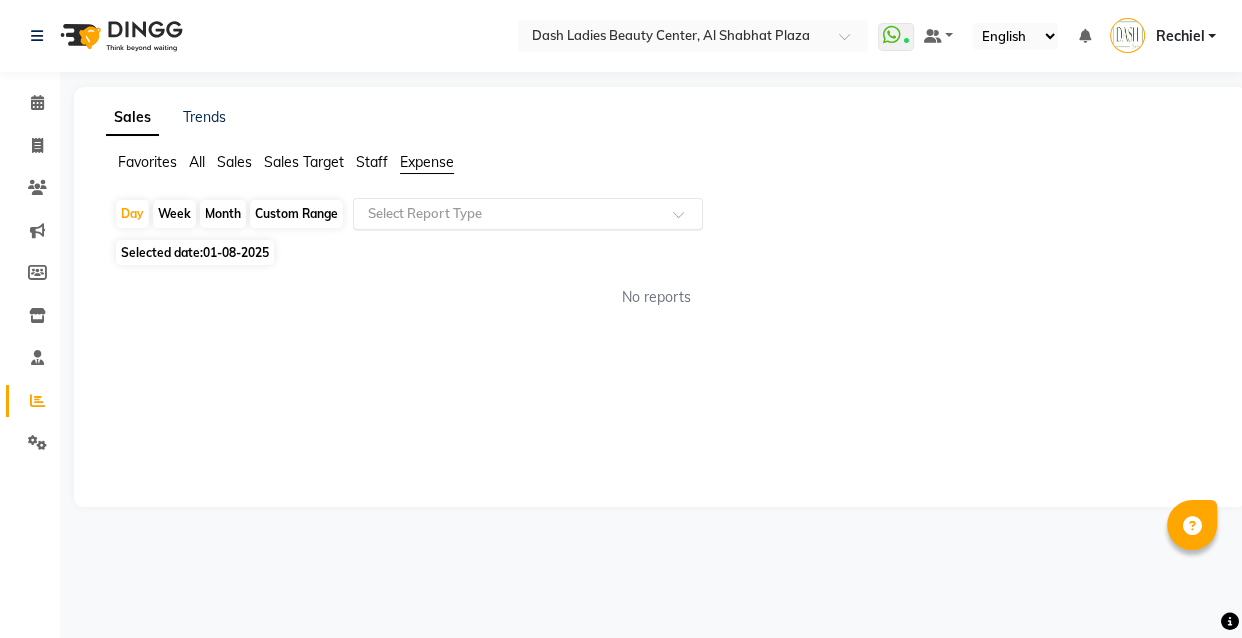 click 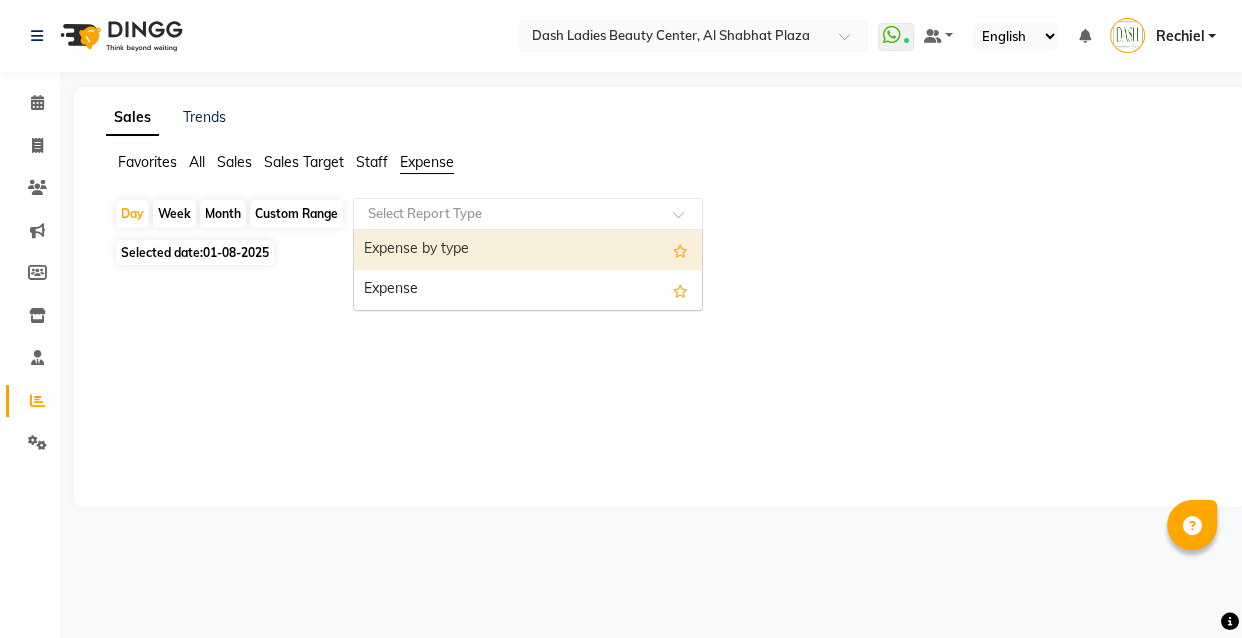 click on "Expense" at bounding box center [528, 290] 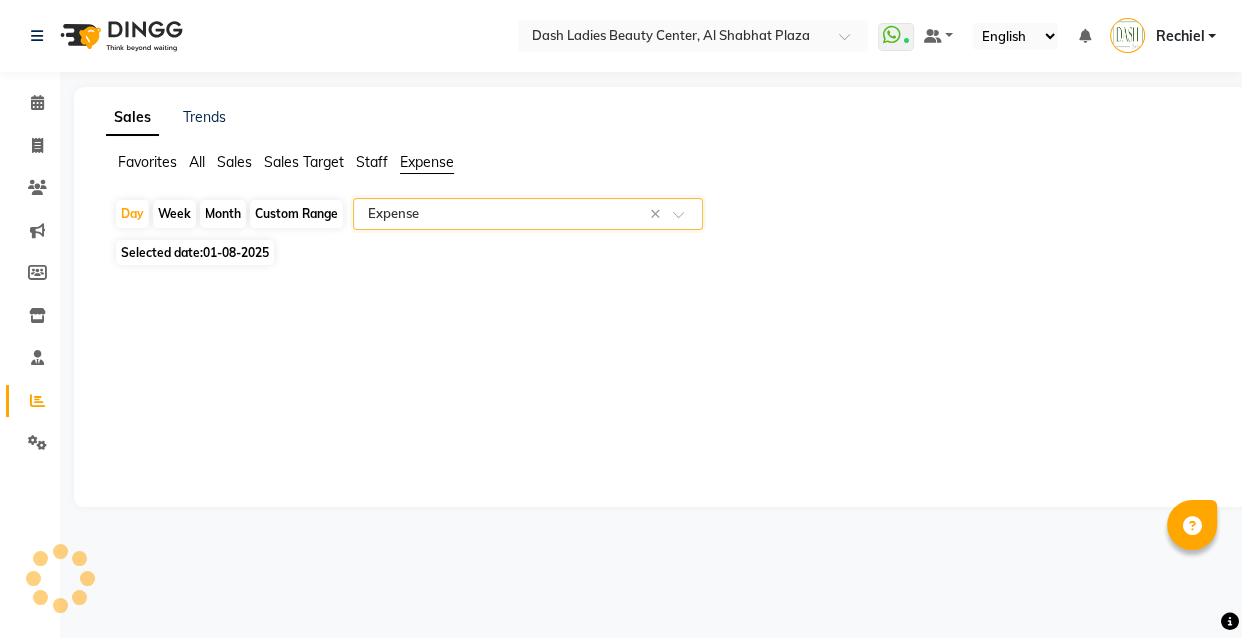 select on "full_report" 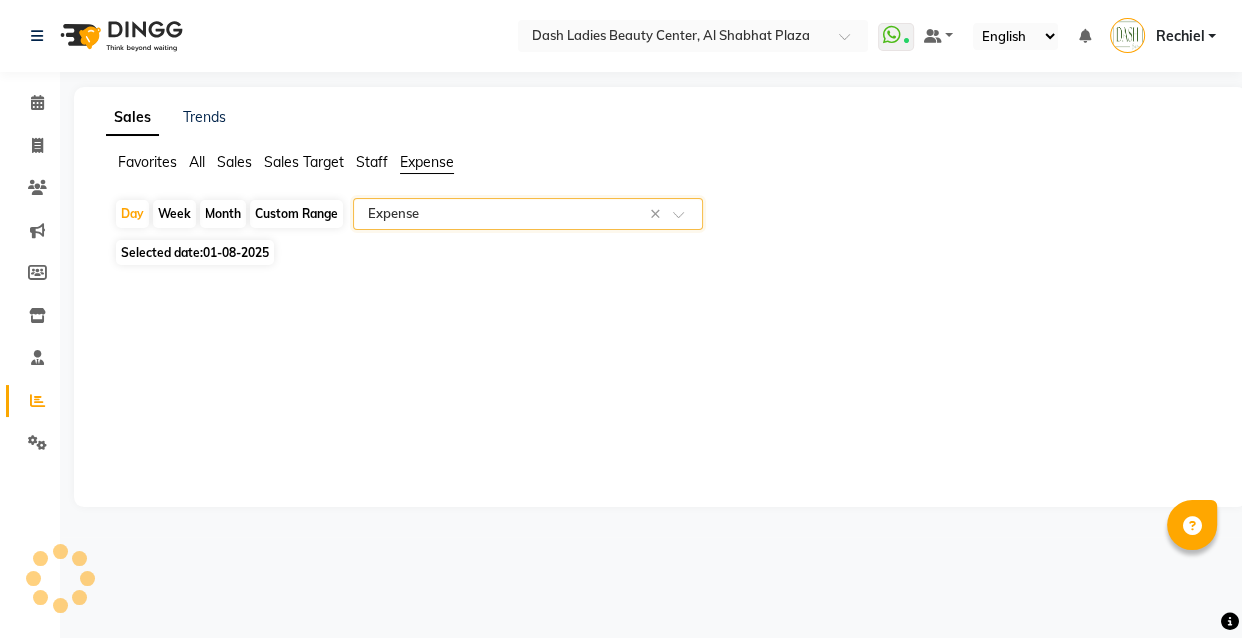 select on "pdf" 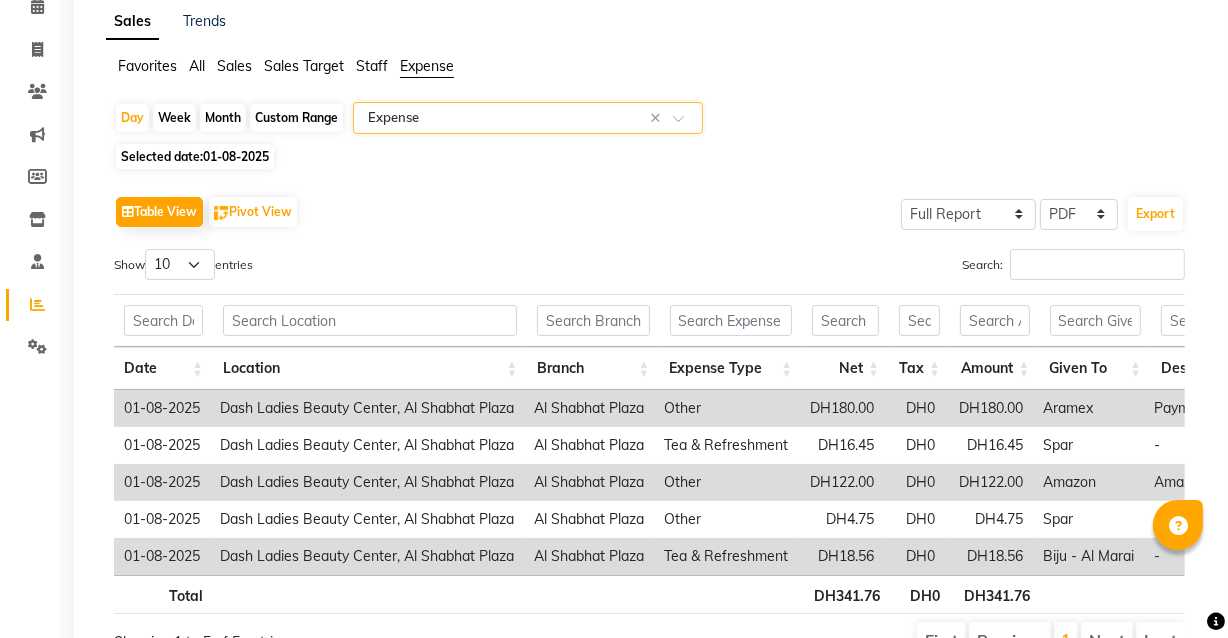 scroll, scrollTop: 136, scrollLeft: 0, axis: vertical 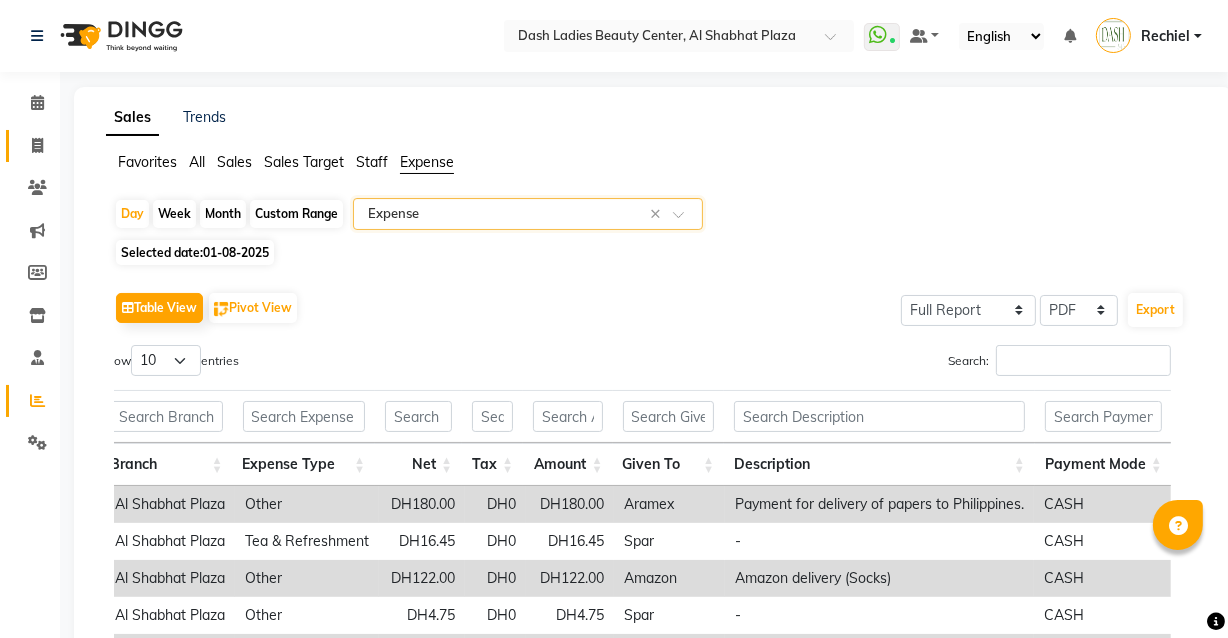 click 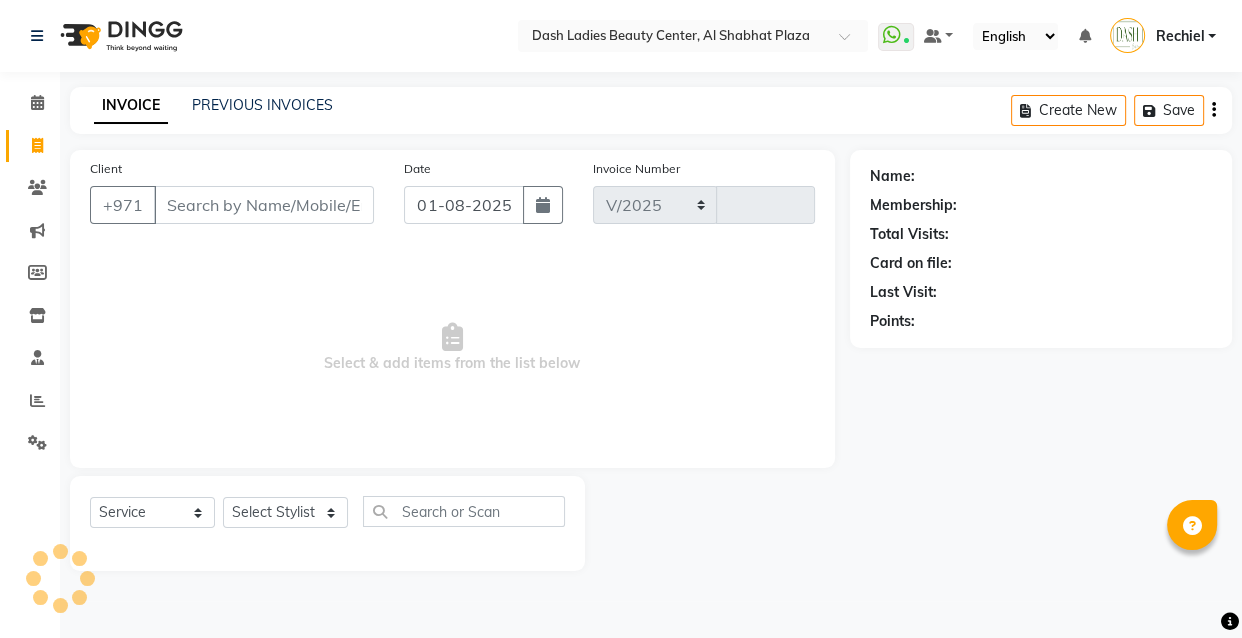 select on "8372" 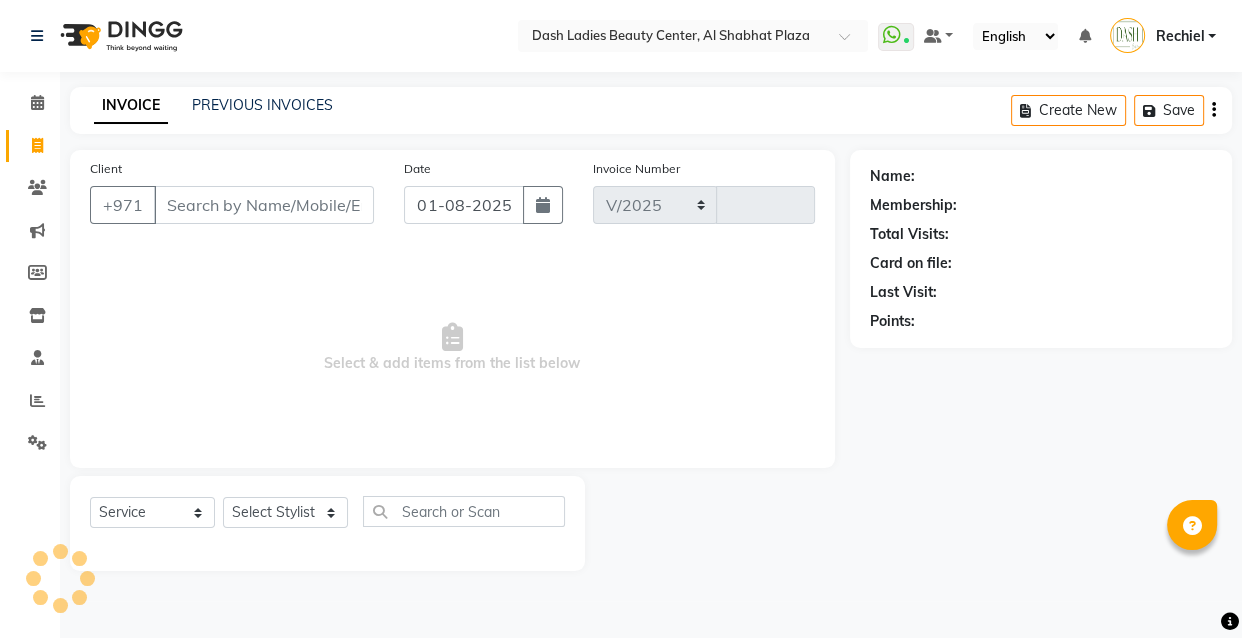 type on "2473" 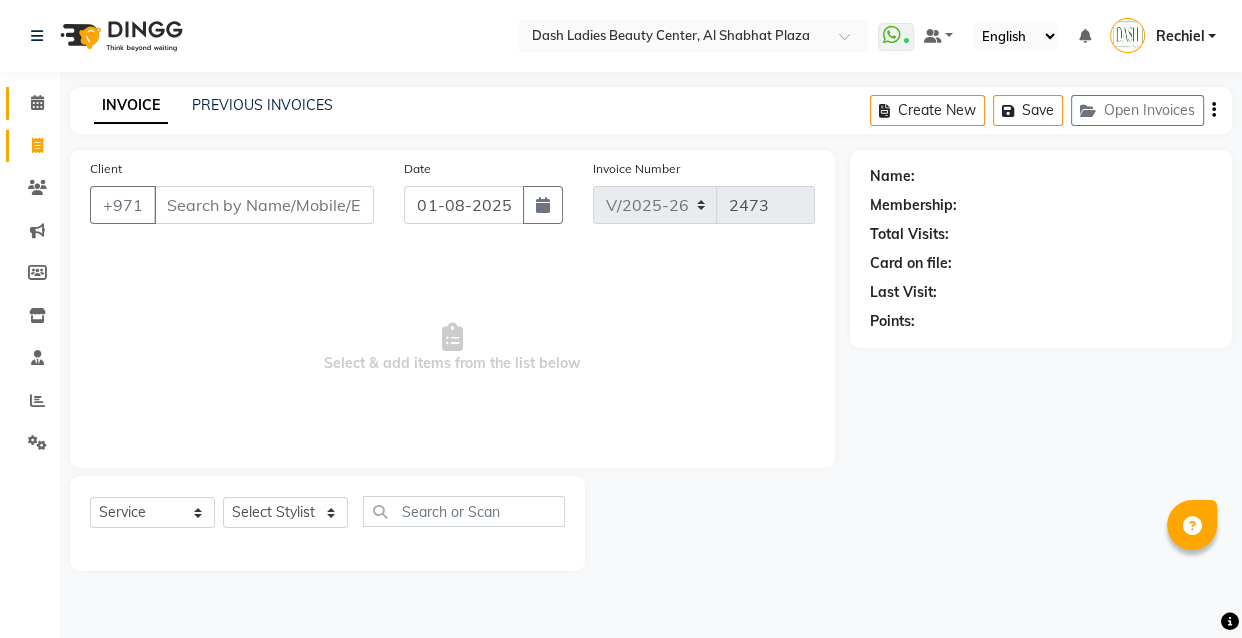 click 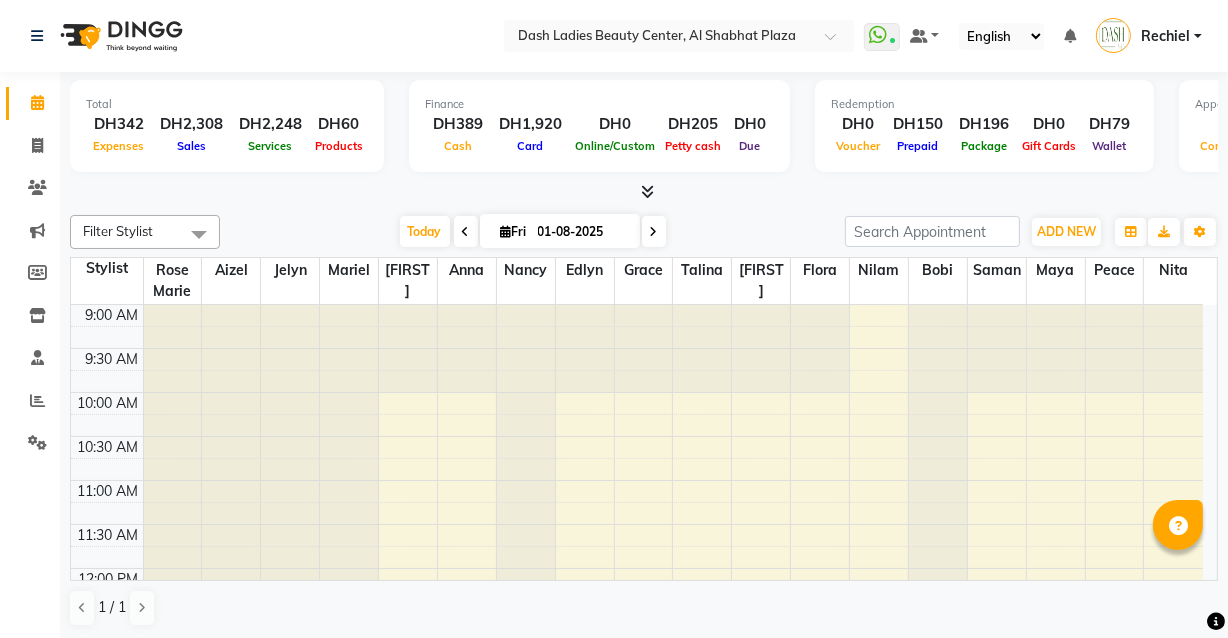 scroll, scrollTop: 701, scrollLeft: 0, axis: vertical 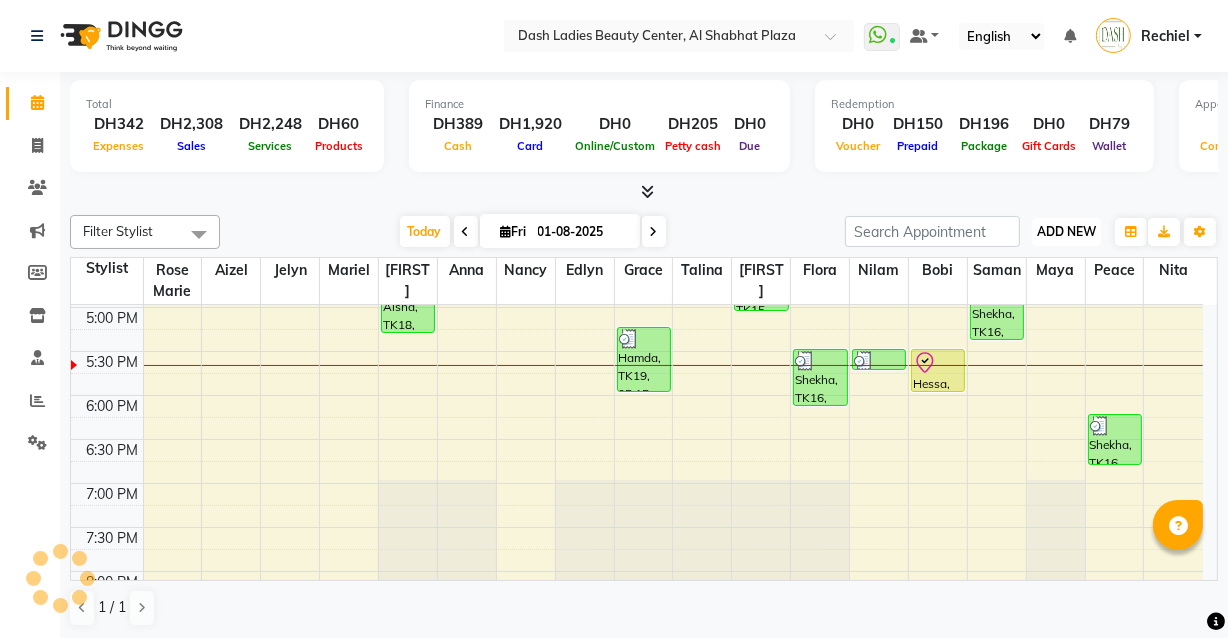 click on "ADD NEW" at bounding box center (1066, 231) 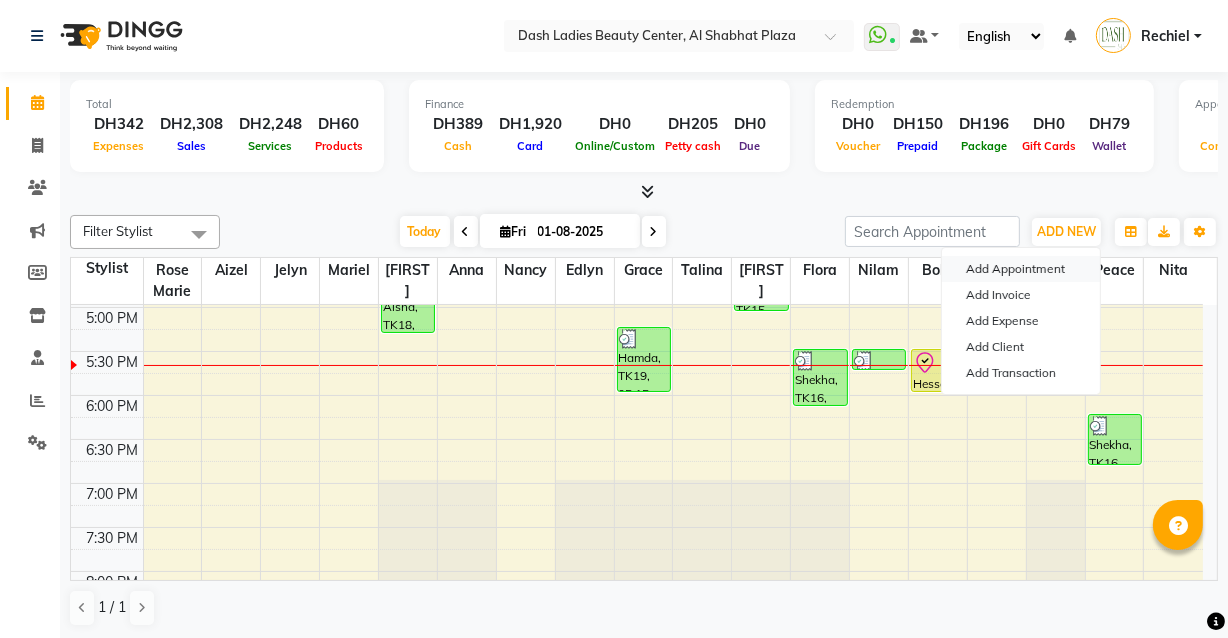 click on "Add Appointment" at bounding box center (1021, 269) 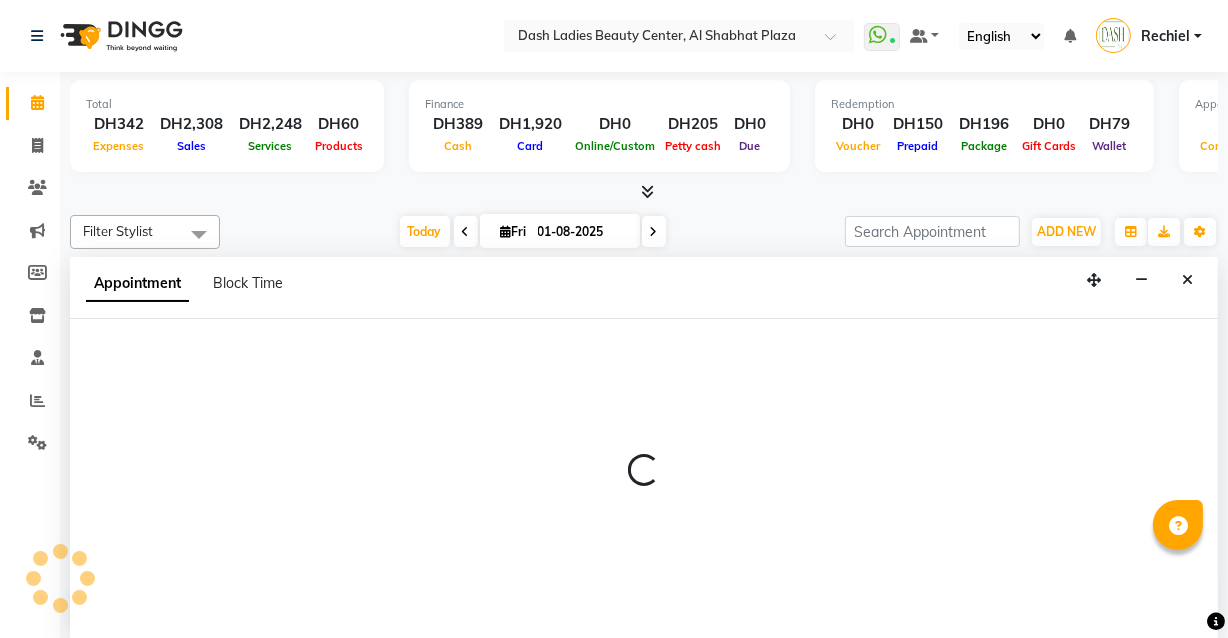 scroll, scrollTop: 0, scrollLeft: 0, axis: both 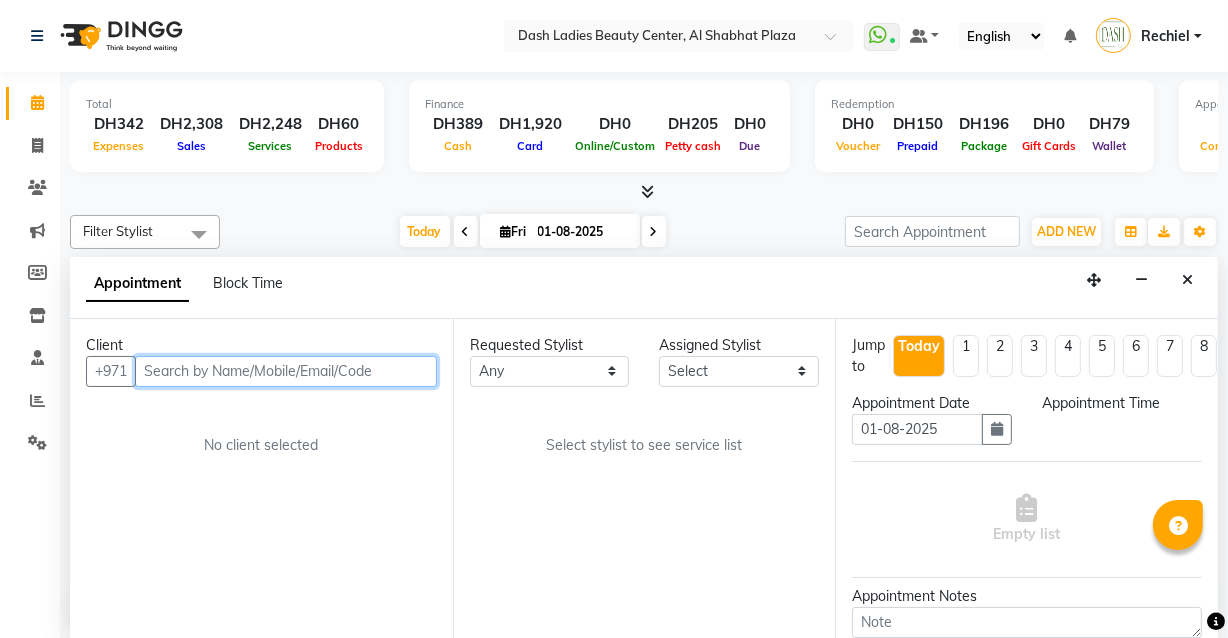 click at bounding box center [286, 371] 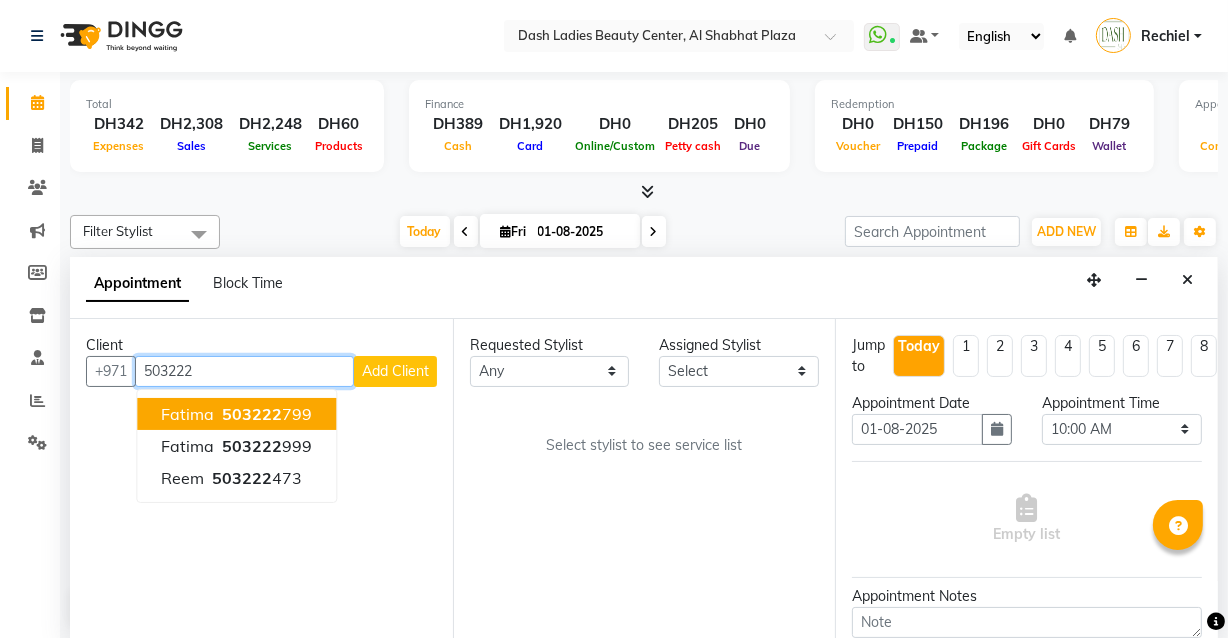 click on "503222" at bounding box center [252, 414] 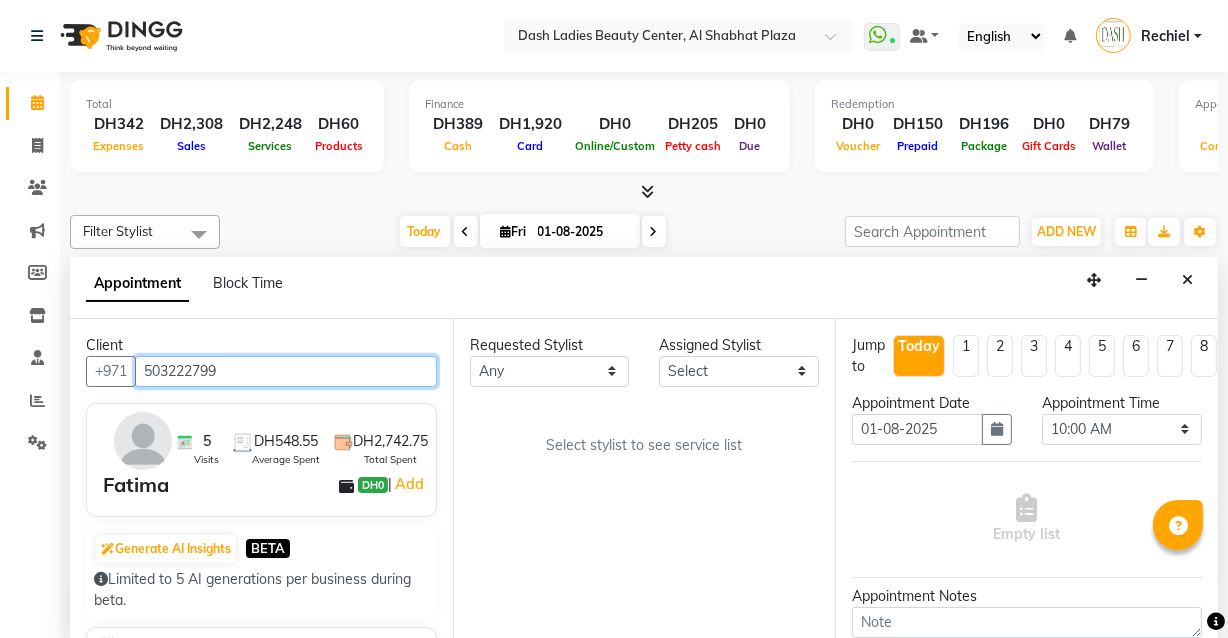 type on "503222799" 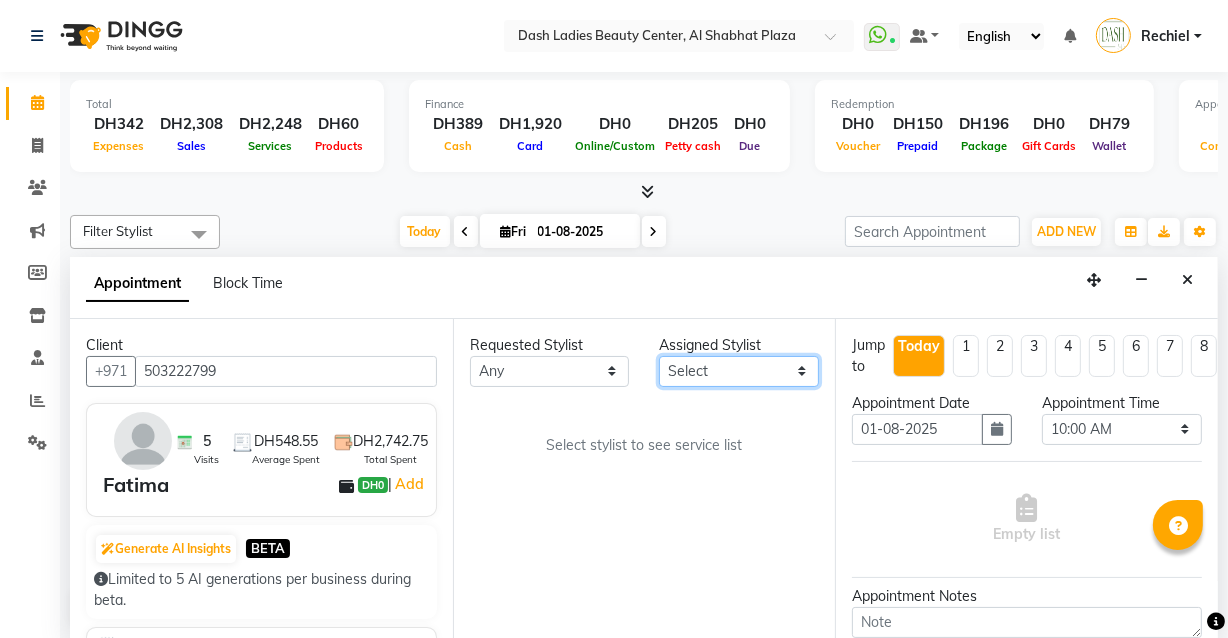 click on "Select Aizel Angelina Anna Bobi Edlyn Flora Grace Janine Jelyn Mariel Maya Nancy Nilam Nita Peace Rose Marie Saman Talina" at bounding box center (739, 371) 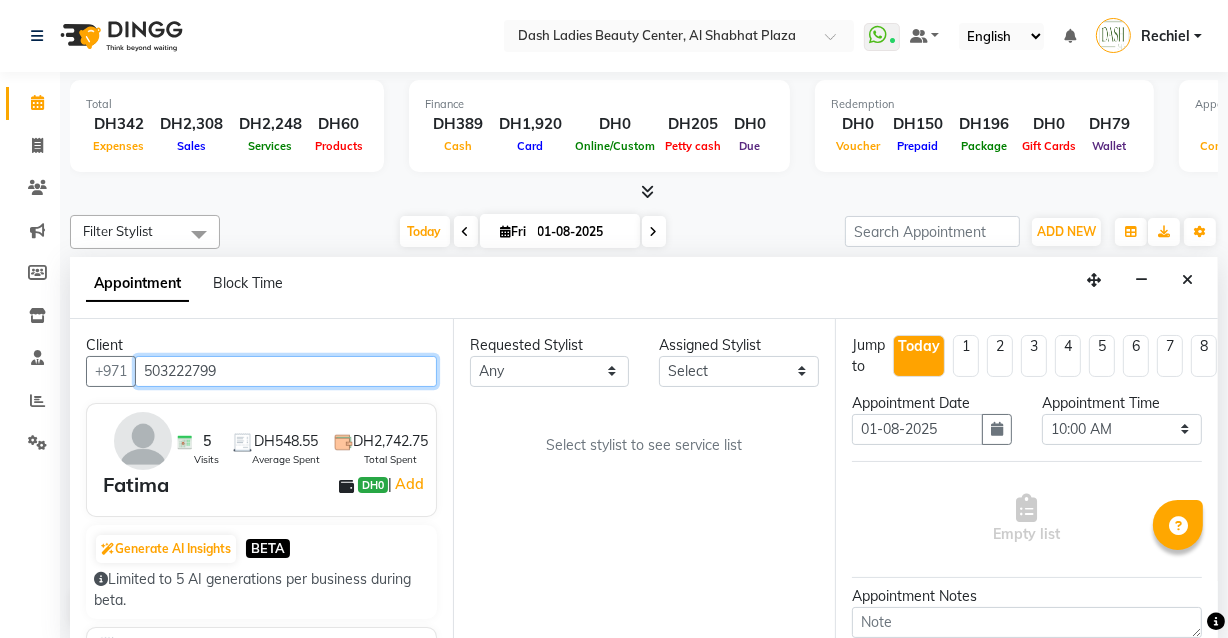 click on "503222799" at bounding box center (286, 371) 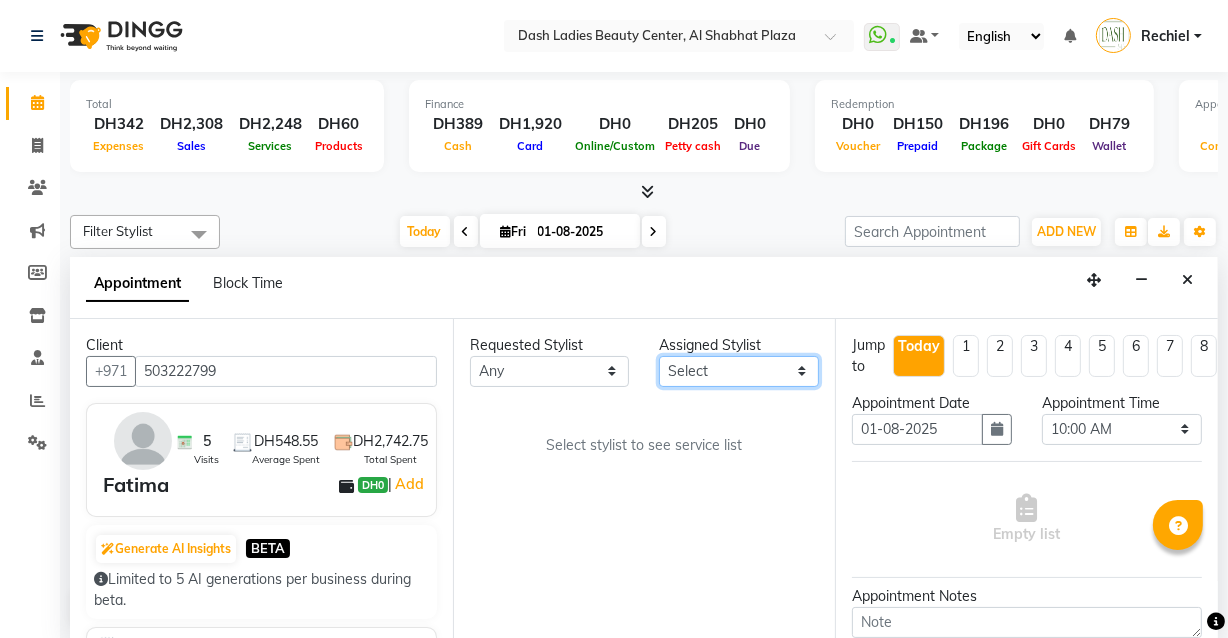 click on "Select Aizel Angelina Anna Bobi Edlyn Flora Grace Janine Jelyn Mariel Maya Nancy Nilam Nita Peace Rose Marie Saman Talina" at bounding box center [739, 371] 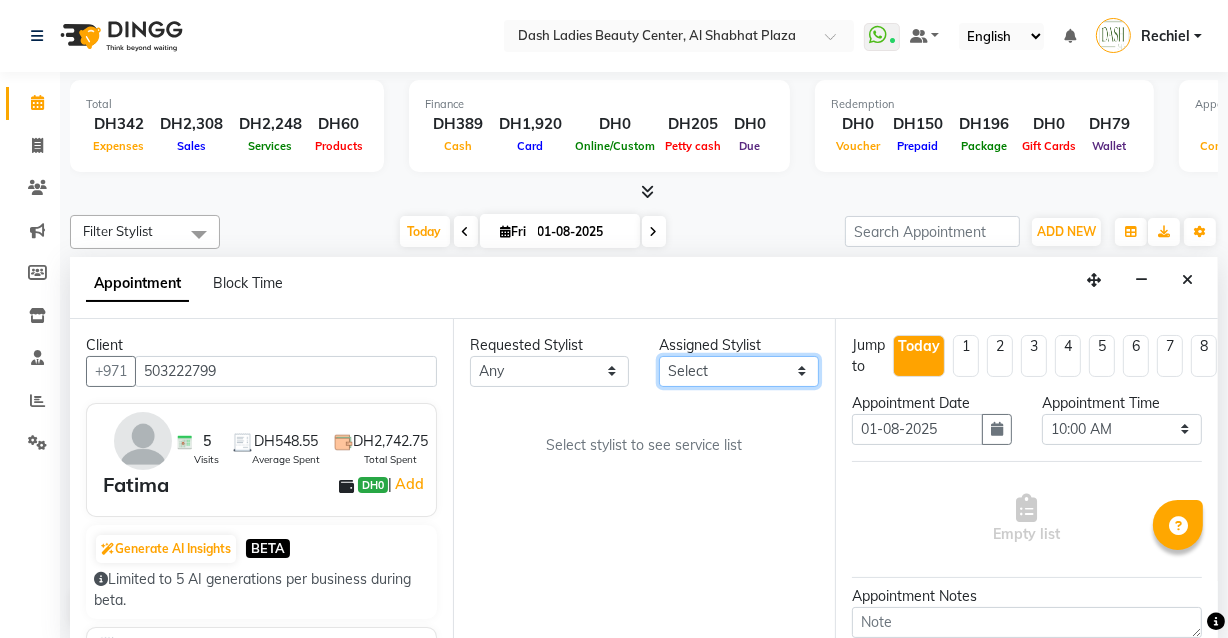 select on "81108" 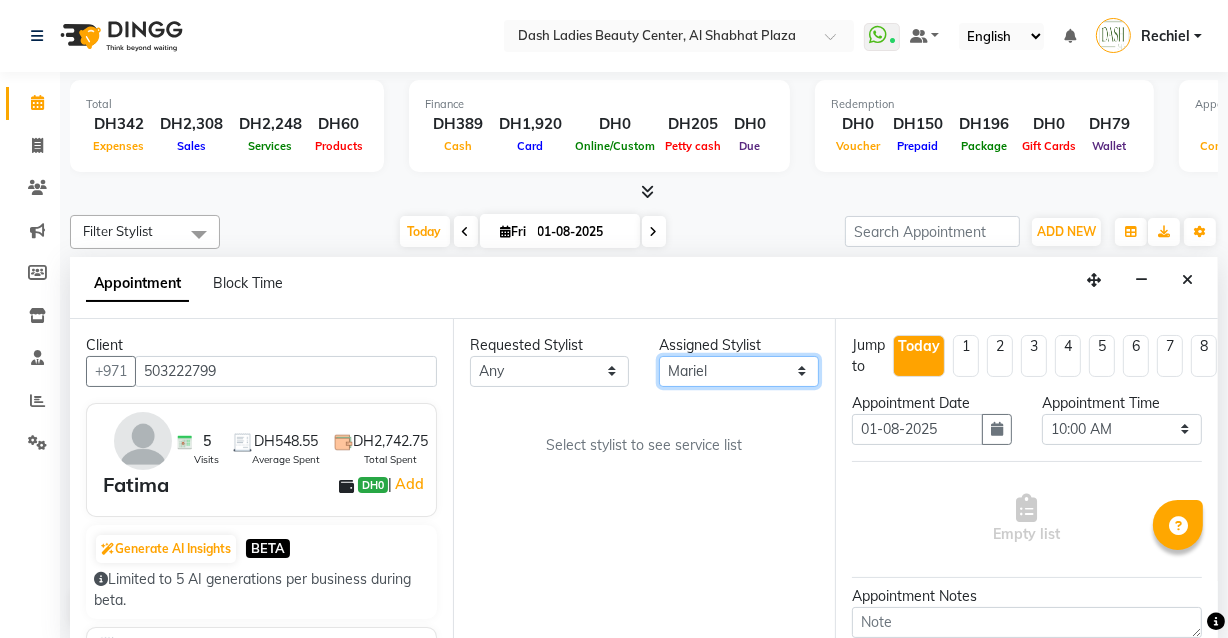 click on "Select Aizel Angelina Anna Bobi Edlyn Flora Grace Janine Jelyn Mariel Maya Nancy Nilam Nita Peace Rose Marie Saman Talina" at bounding box center [739, 371] 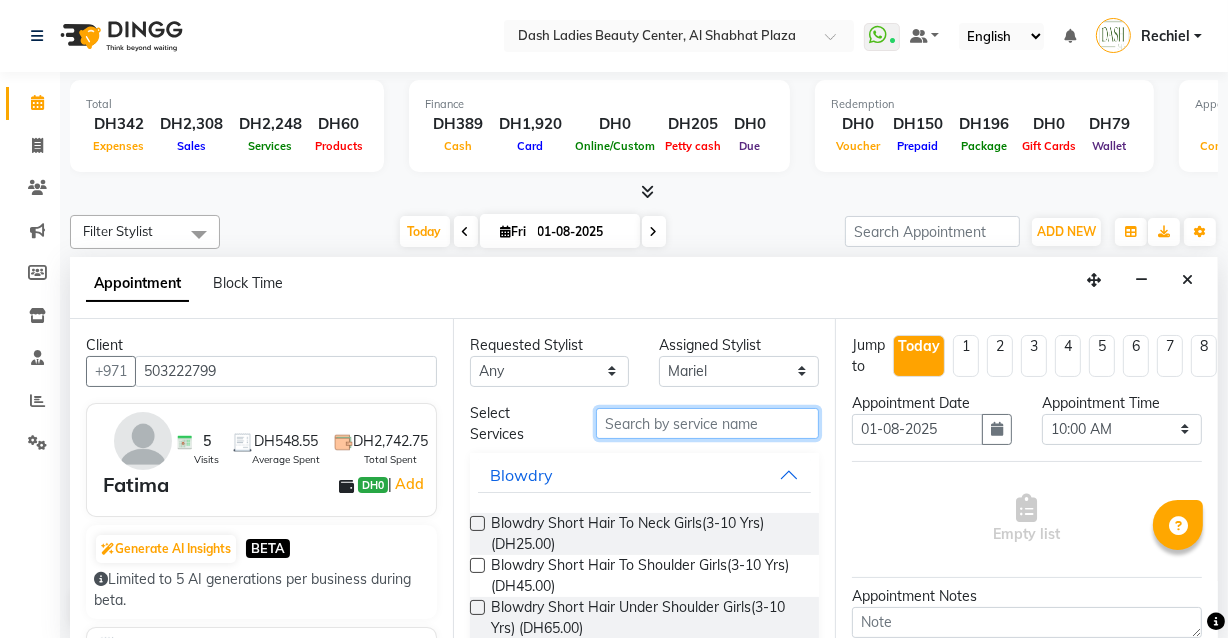click at bounding box center (707, 423) 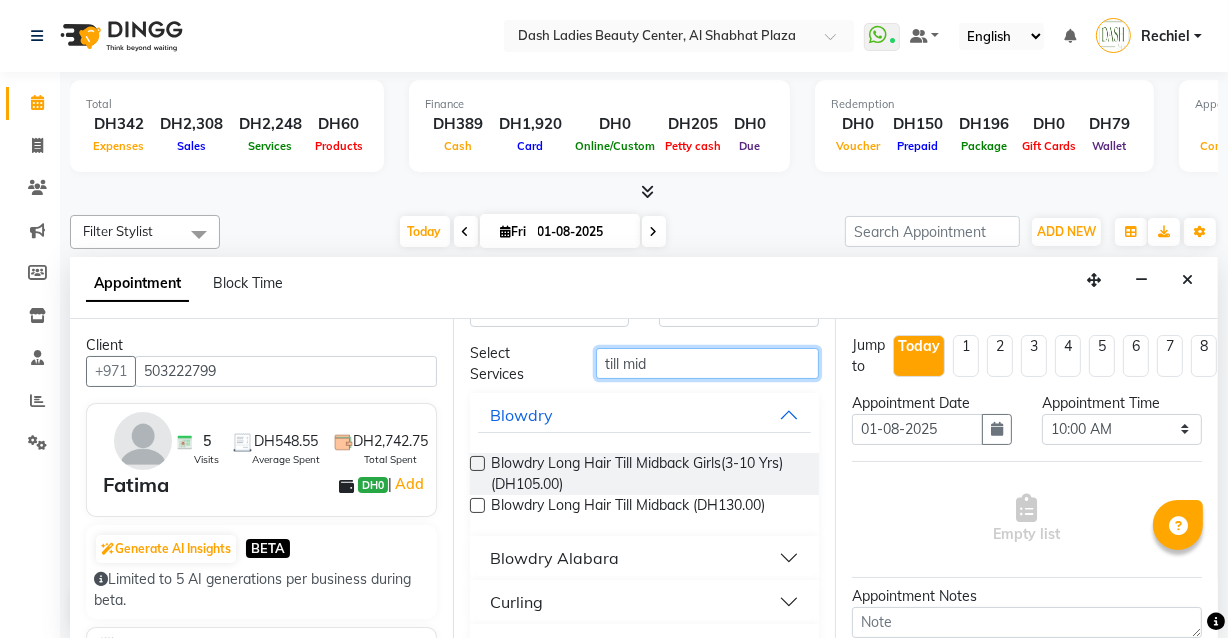 scroll, scrollTop: 64, scrollLeft: 0, axis: vertical 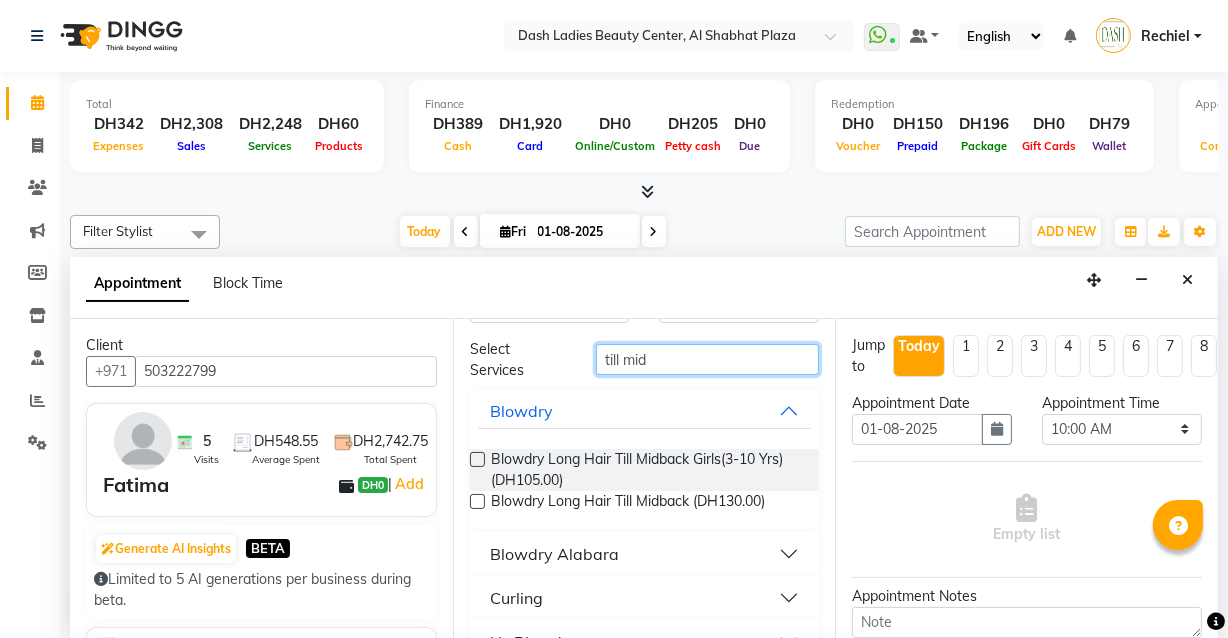 type on "till mid" 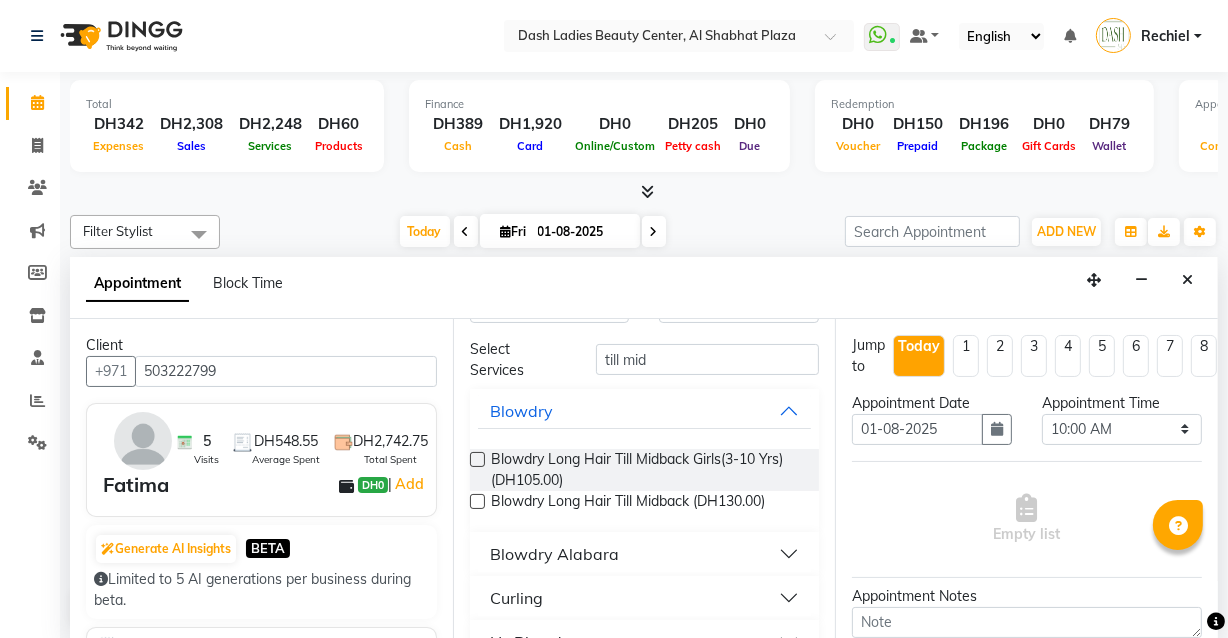 click at bounding box center (477, 501) 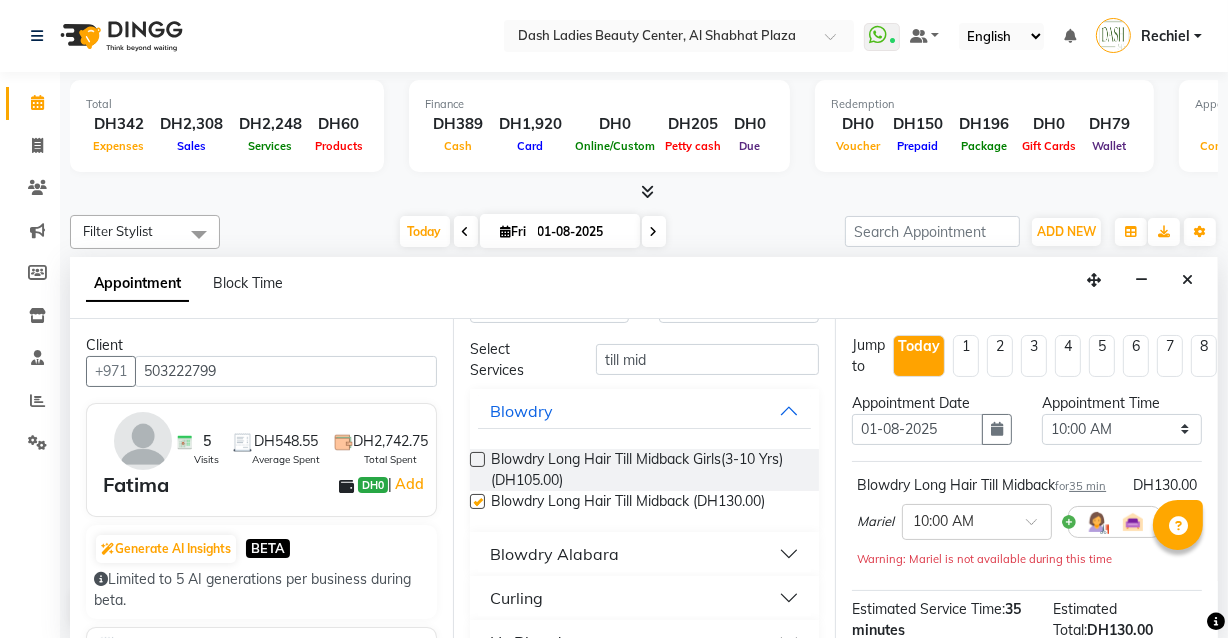 checkbox on "false" 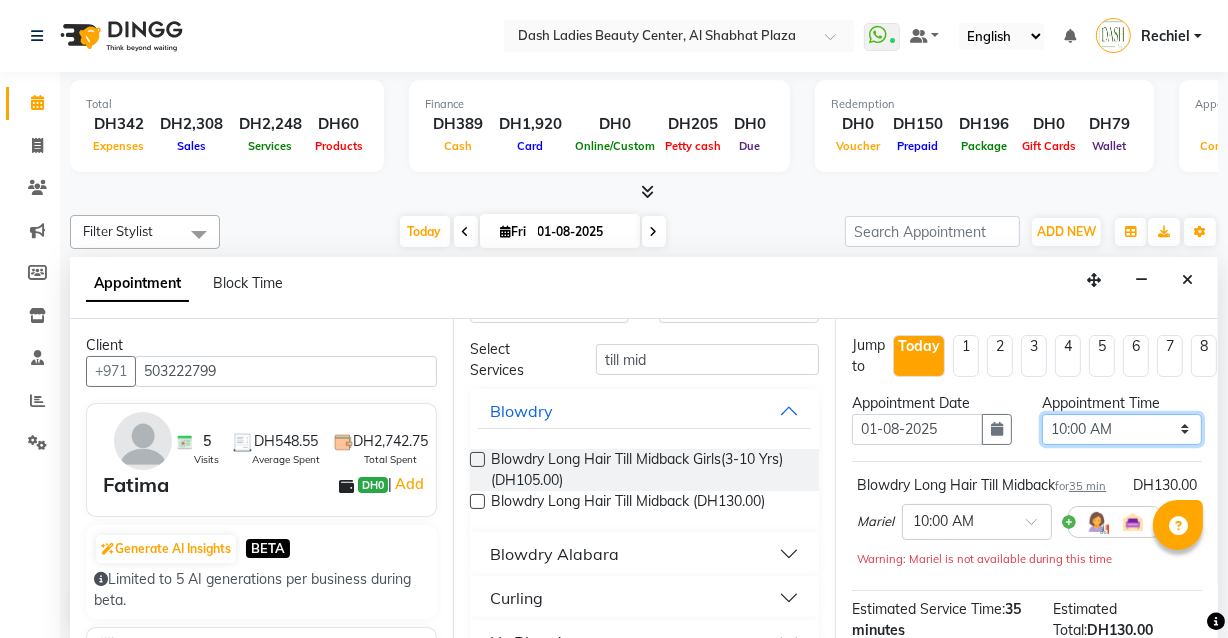 click on "Select 10:00 AM 10:15 AM 10:30 AM 10:45 AM 11:00 AM 11:15 AM 11:30 AM 11:45 AM 12:00 PM 12:15 PM 12:30 PM 12:45 PM 01:00 PM 01:15 PM 01:30 PM 01:45 PM 02:00 PM 02:15 PM 02:30 PM 02:45 PM 03:00 PM 03:15 PM 03:30 PM 03:45 PM 04:00 PM 04:15 PM 04:30 PM 04:45 PM 05:00 PM 05:15 PM 05:30 PM 05:45 PM 06:00 PM 06:15 PM 06:30 PM 06:45 PM 07:00 PM 07:15 PM 07:30 PM 07:45 PM 08:00 PM 08:15 PM 08:30 PM 08:45 PM 09:00 PM 09:15 PM 09:30 PM 09:45 PM 10:00 PM" at bounding box center [1122, 429] 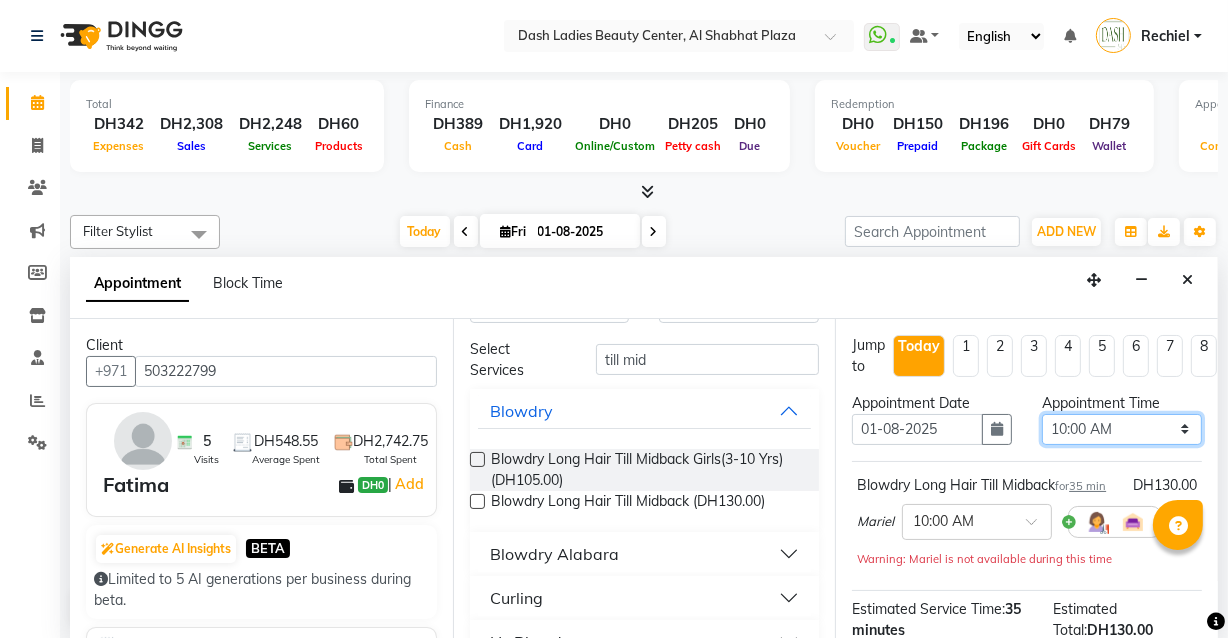 select on "1065" 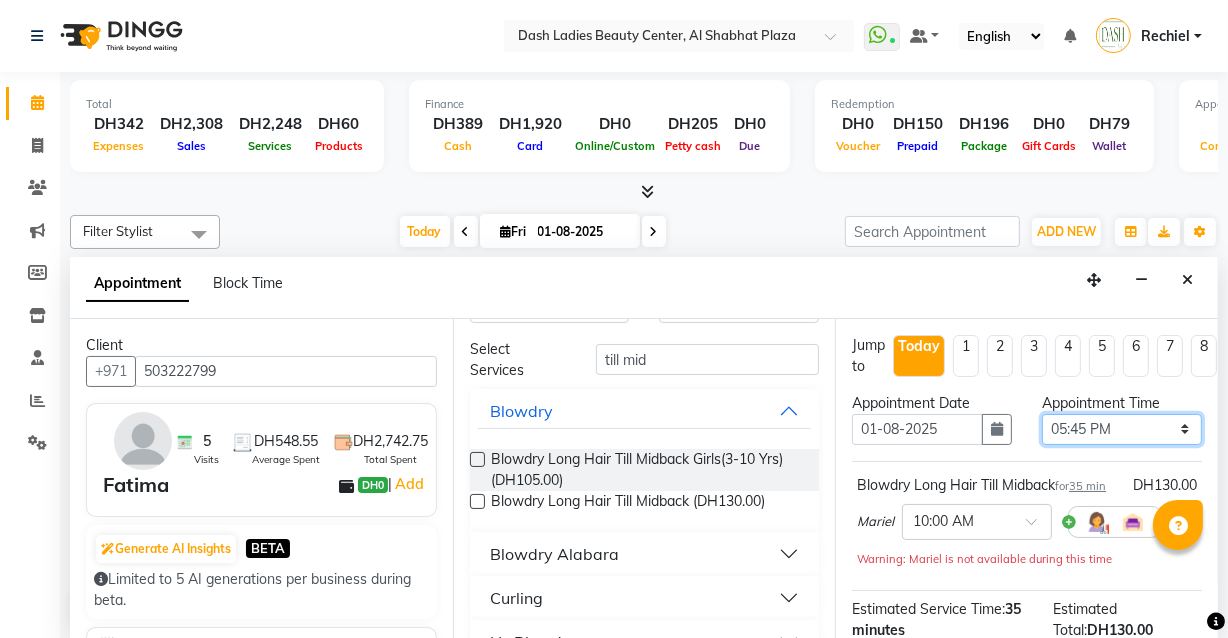 click on "Select 10:00 AM 10:15 AM 10:30 AM 10:45 AM 11:00 AM 11:15 AM 11:30 AM 11:45 AM 12:00 PM 12:15 PM 12:30 PM 12:45 PM 01:00 PM 01:15 PM 01:30 PM 01:45 PM 02:00 PM 02:15 PM 02:30 PM 02:45 PM 03:00 PM 03:15 PM 03:30 PM 03:45 PM 04:00 PM 04:15 PM 04:30 PM 04:45 PM 05:00 PM 05:15 PM 05:30 PM 05:45 PM 06:00 PM 06:15 PM 06:30 PM 06:45 PM 07:00 PM 07:15 PM 07:30 PM 07:45 PM 08:00 PM 08:15 PM 08:30 PM 08:45 PM 09:00 PM 09:15 PM 09:30 PM 09:45 PM 10:00 PM" at bounding box center (1122, 429) 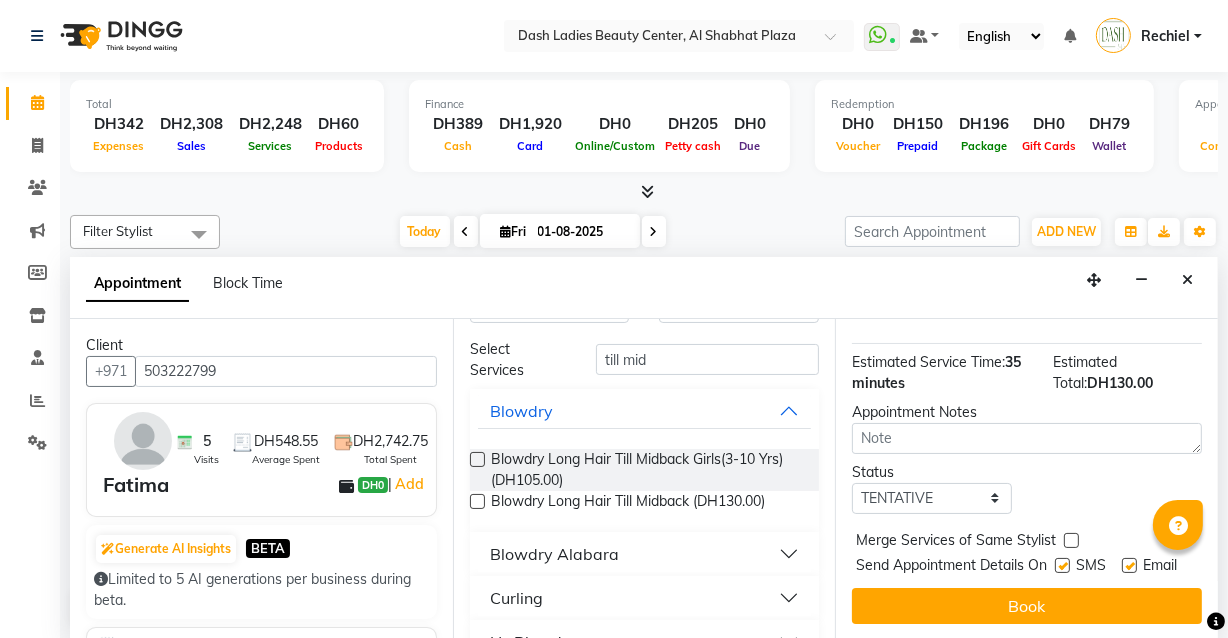 scroll, scrollTop: 265, scrollLeft: 0, axis: vertical 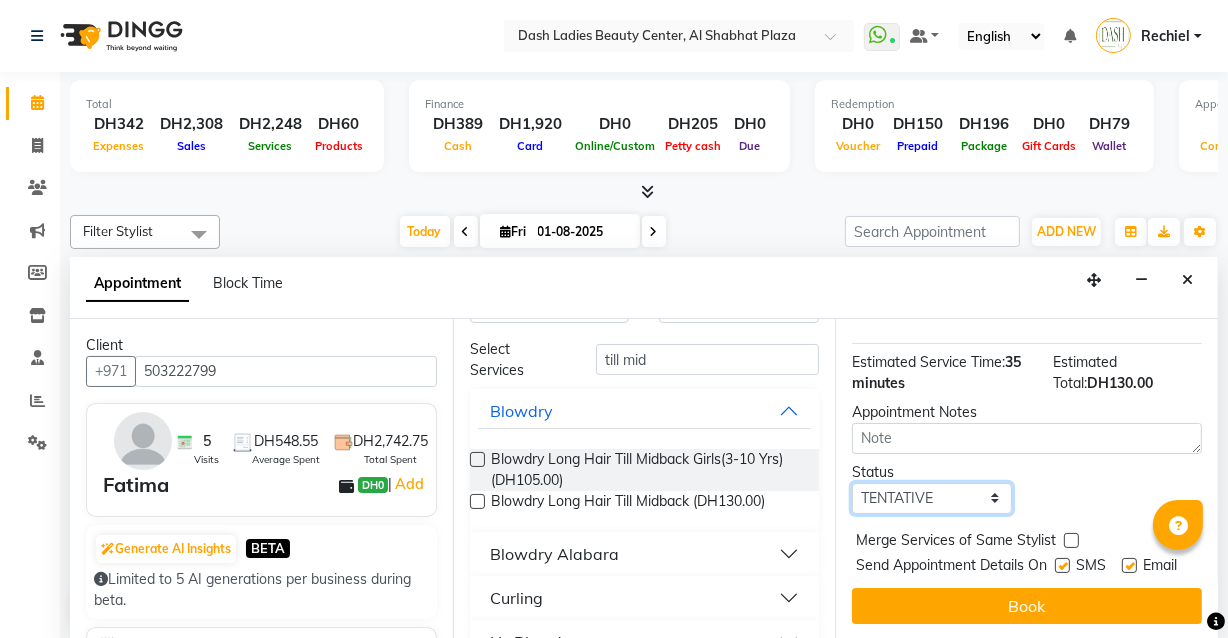 click on "Select TENTATIVE CONFIRM CHECK-IN UPCOMING" at bounding box center [932, 498] 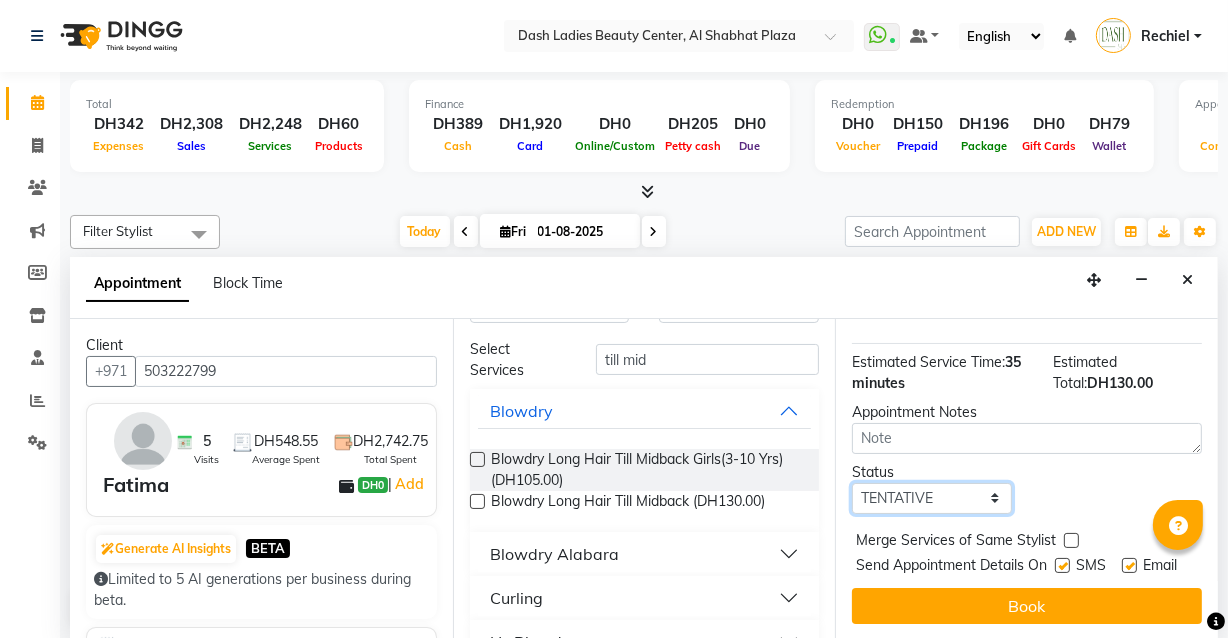 select on "check-in" 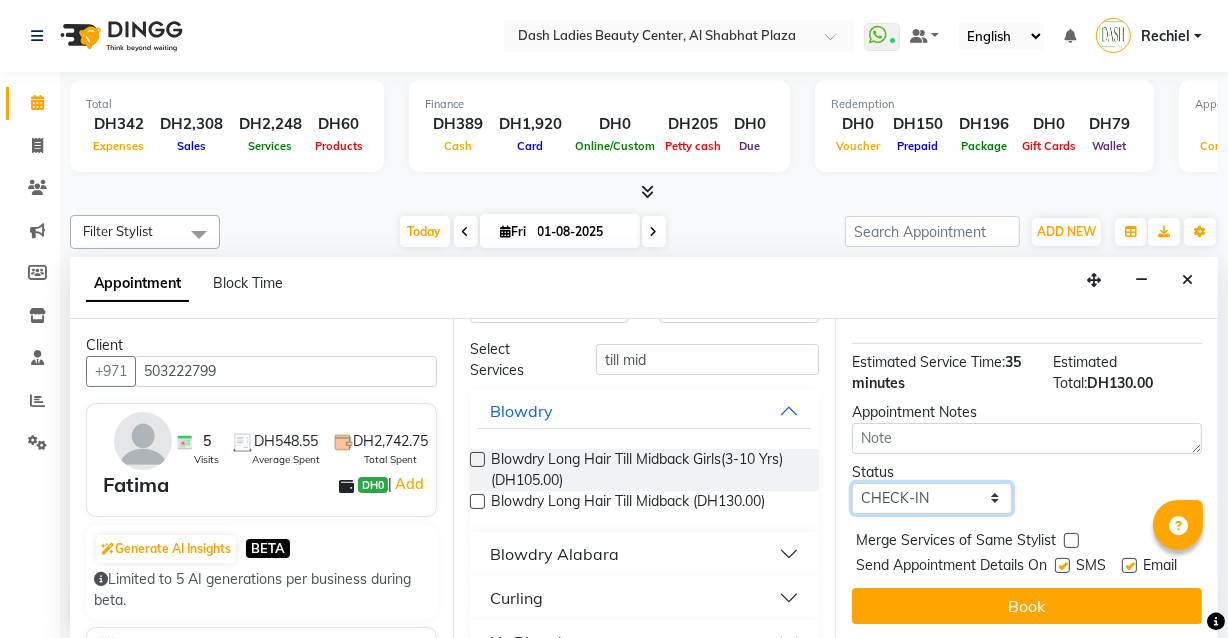 click on "Select TENTATIVE CONFIRM CHECK-IN UPCOMING" at bounding box center [932, 498] 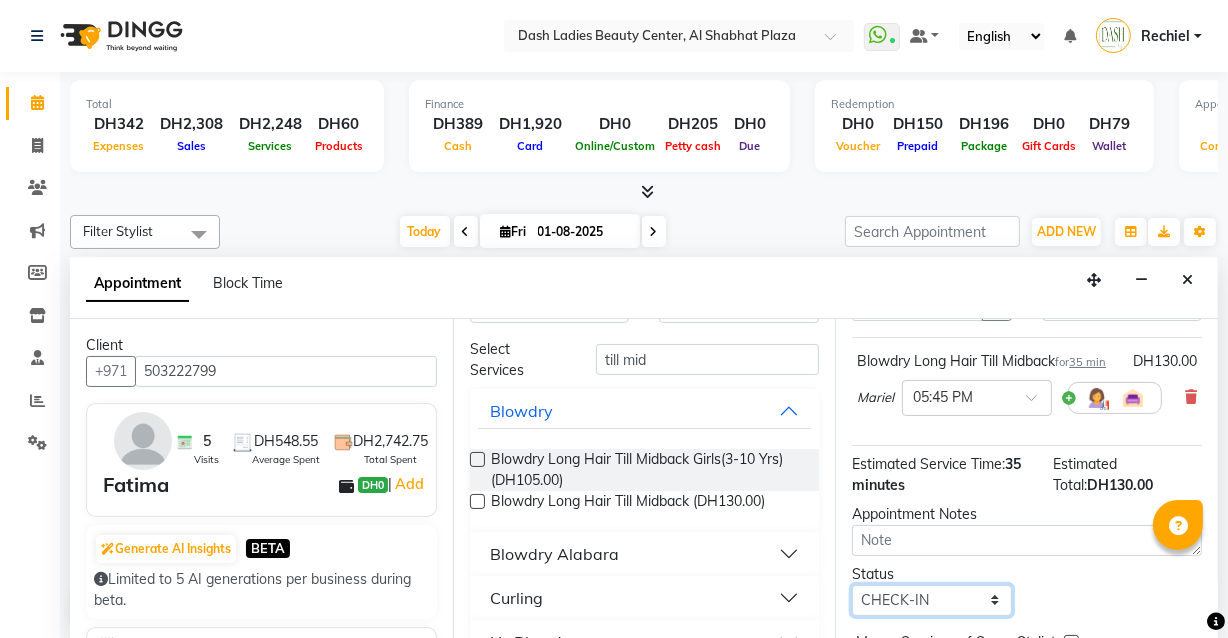 scroll, scrollTop: 137, scrollLeft: 0, axis: vertical 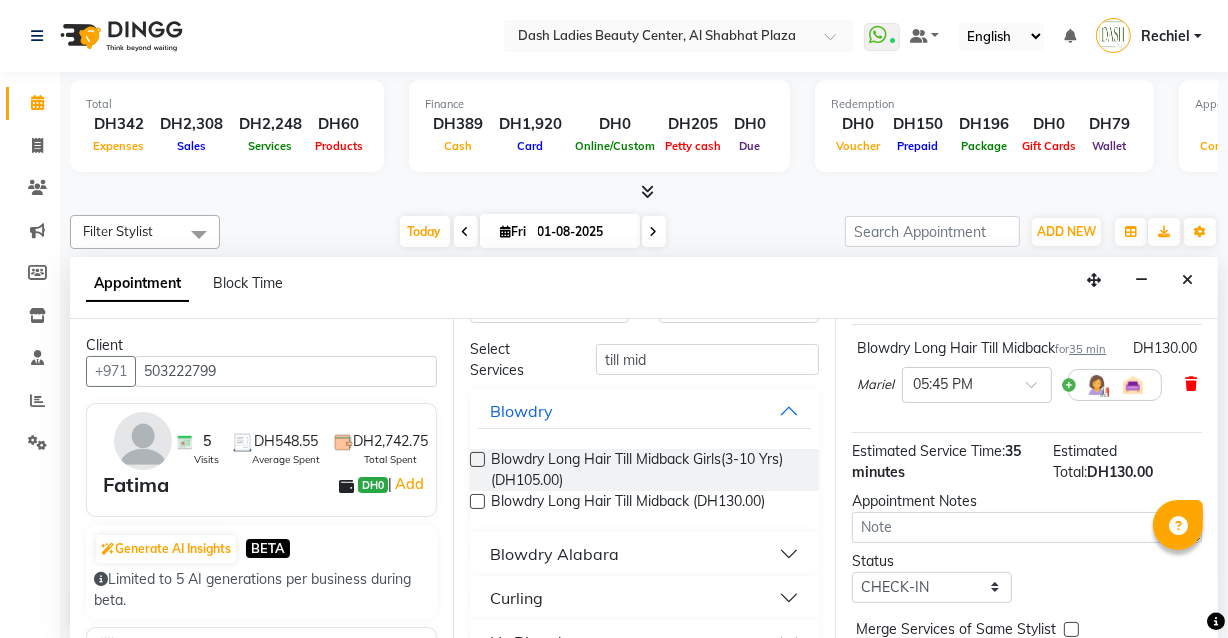 click at bounding box center (1191, 384) 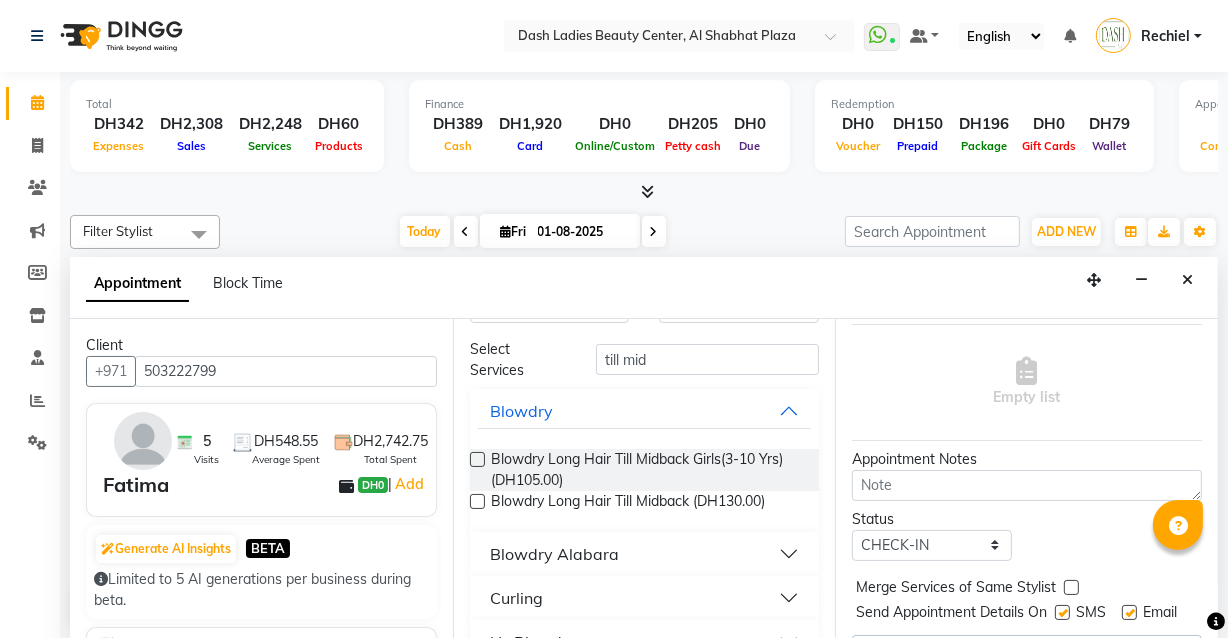scroll, scrollTop: 0, scrollLeft: 0, axis: both 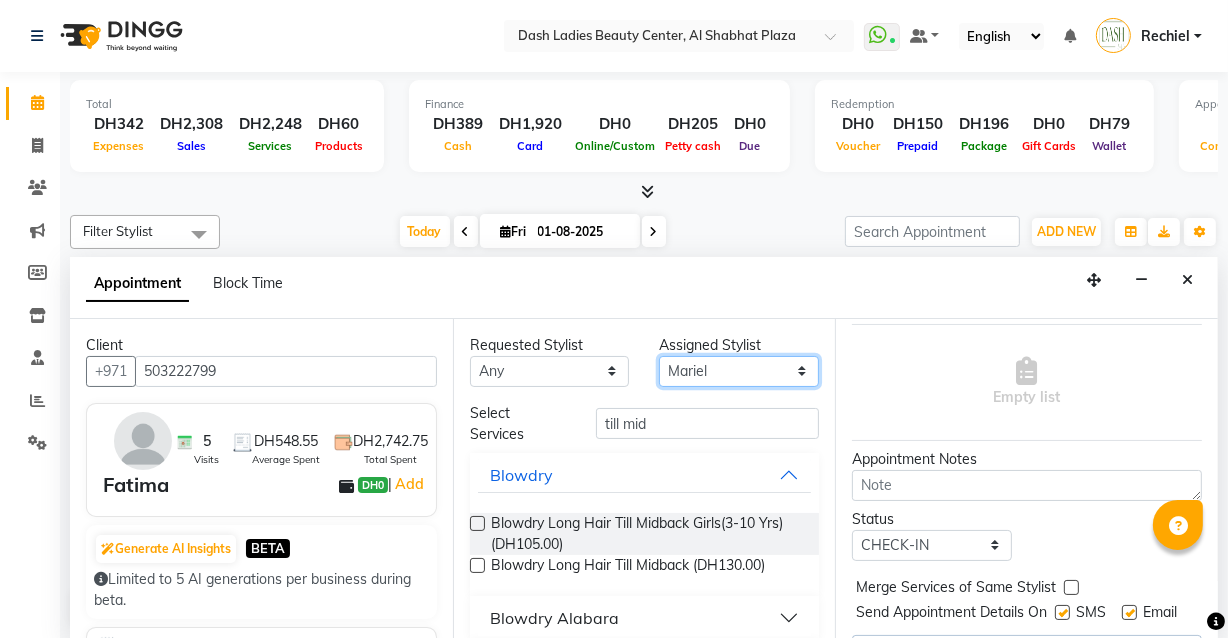 click on "Select Aizel Angelina Anna Bobi Edlyn Flora Grace Janine Jelyn Mariel Maya Nancy Nilam Nita Peace Rose Marie Saman Talina" at bounding box center [739, 371] 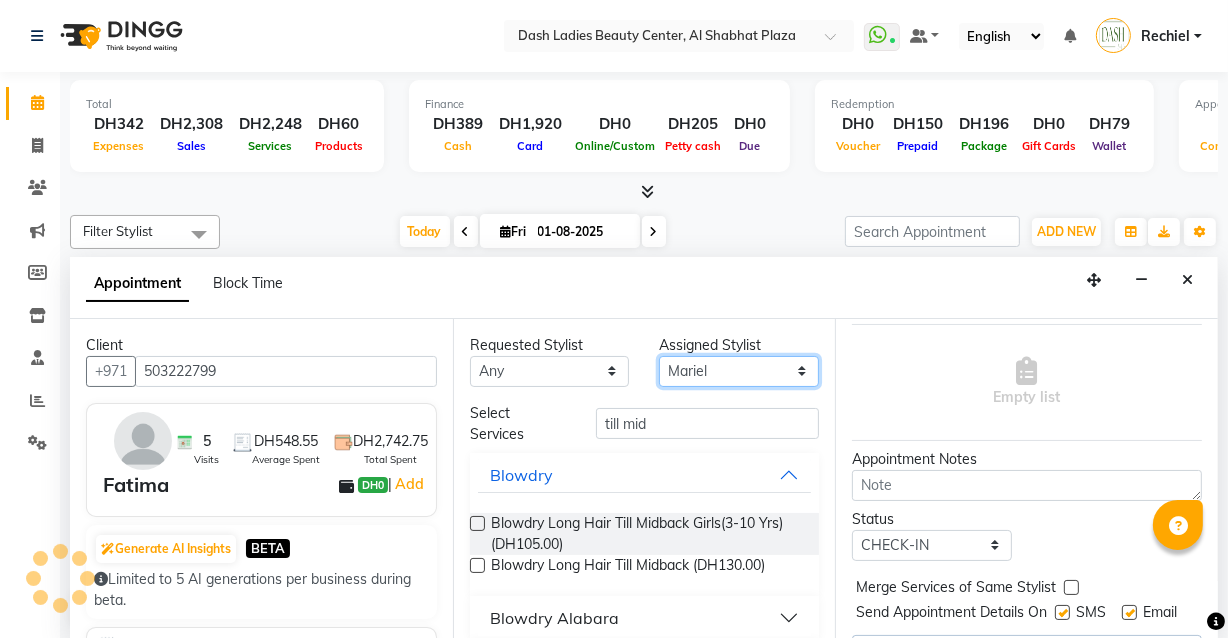 select on "82379" 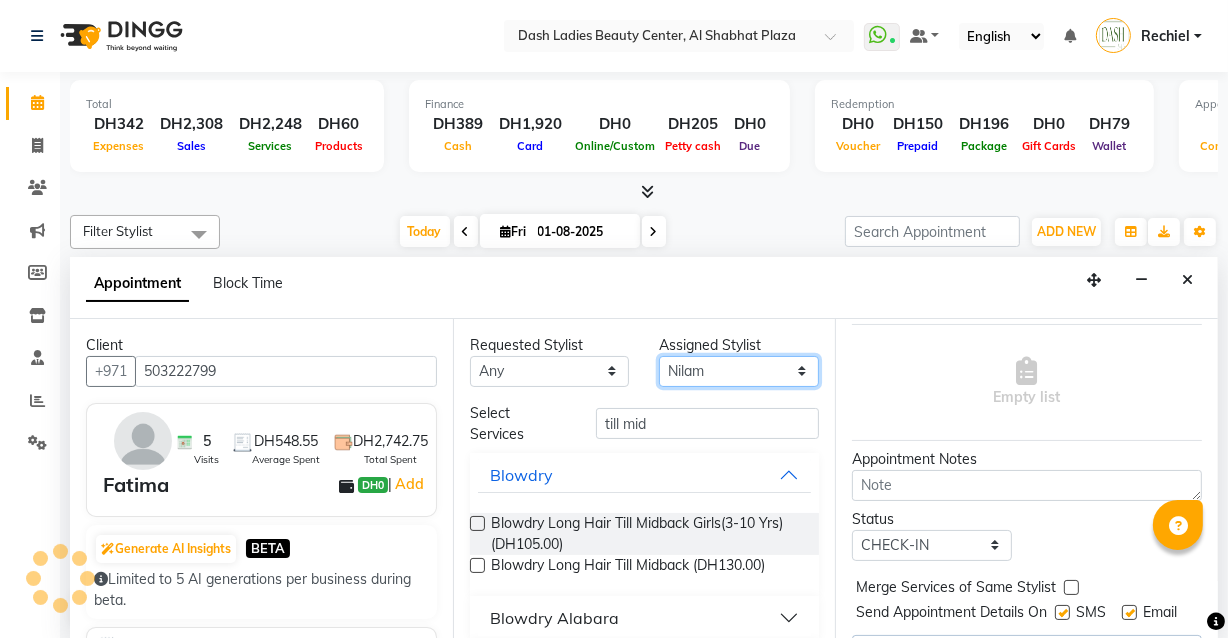 click on "Select Aizel Angelina Anna Bobi Edlyn Flora Grace Janine Jelyn Mariel Maya Nancy Nilam Nita Peace Rose Marie Saman Talina" at bounding box center [739, 371] 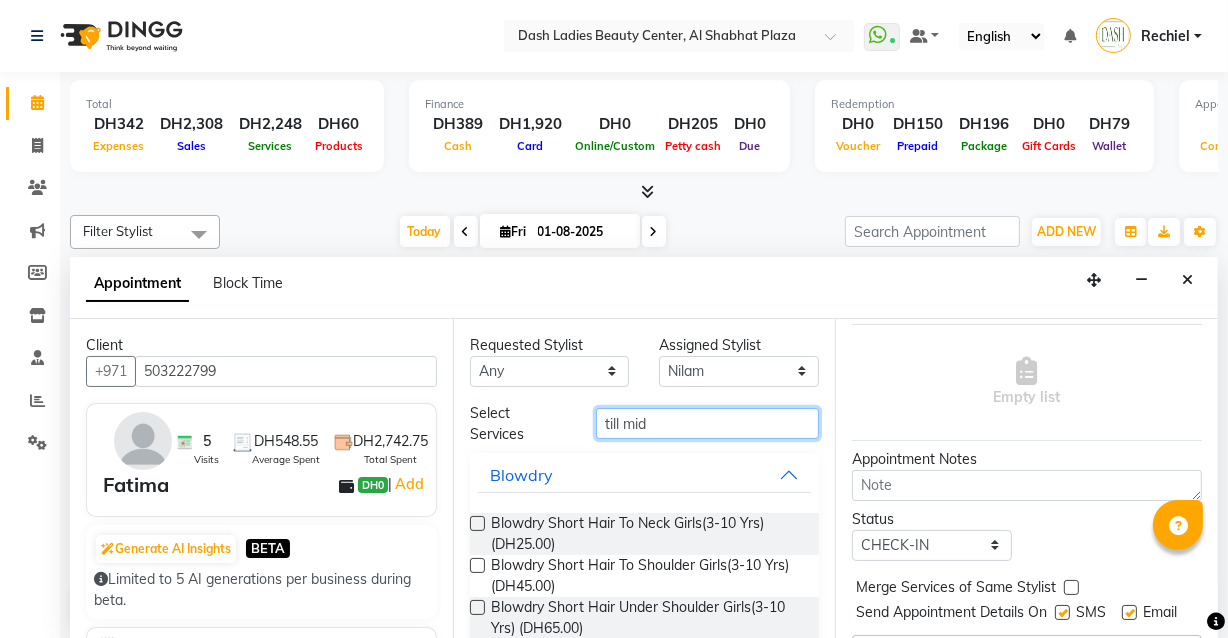 click on "till mid" at bounding box center [707, 423] 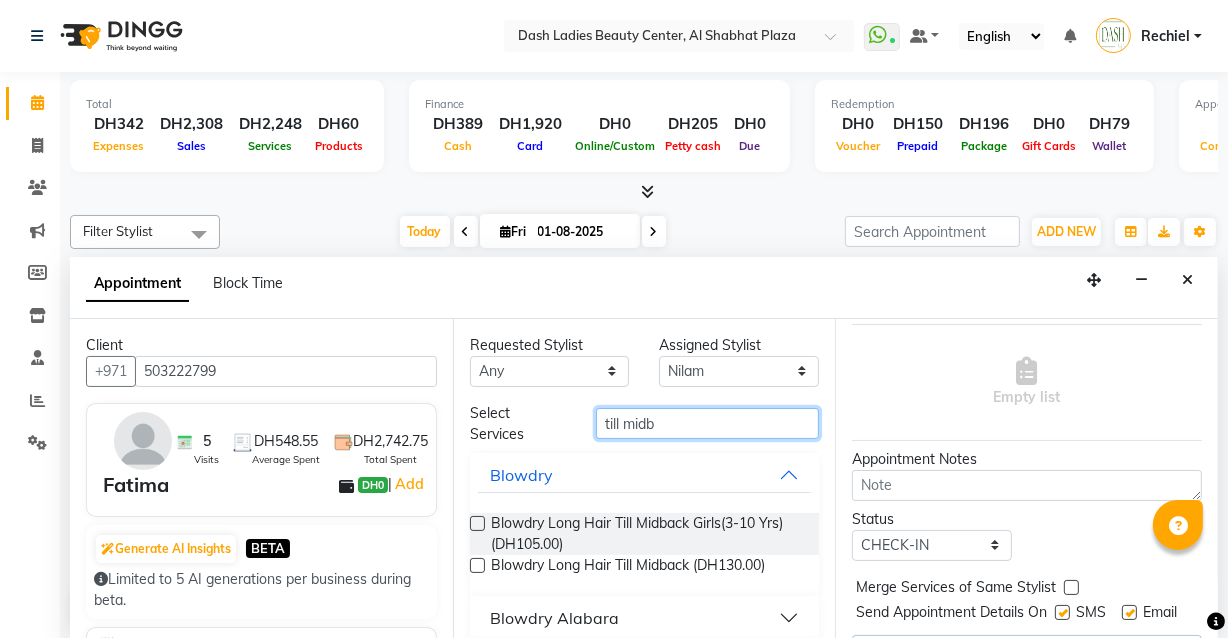 scroll, scrollTop: 80, scrollLeft: 0, axis: vertical 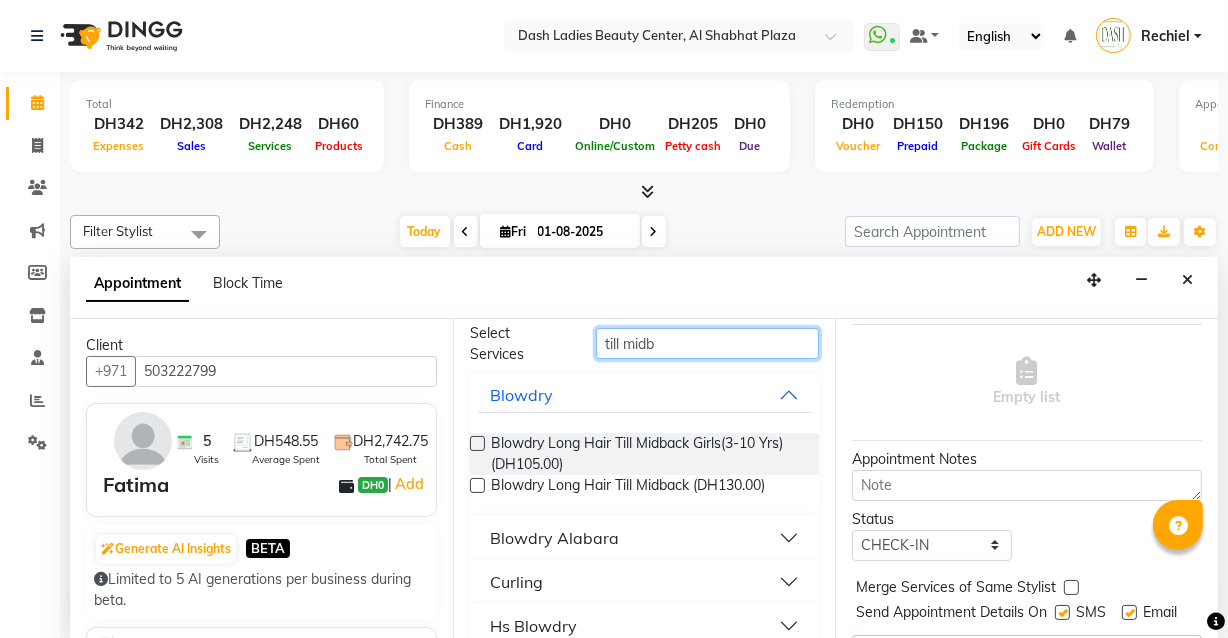 type on "till midb" 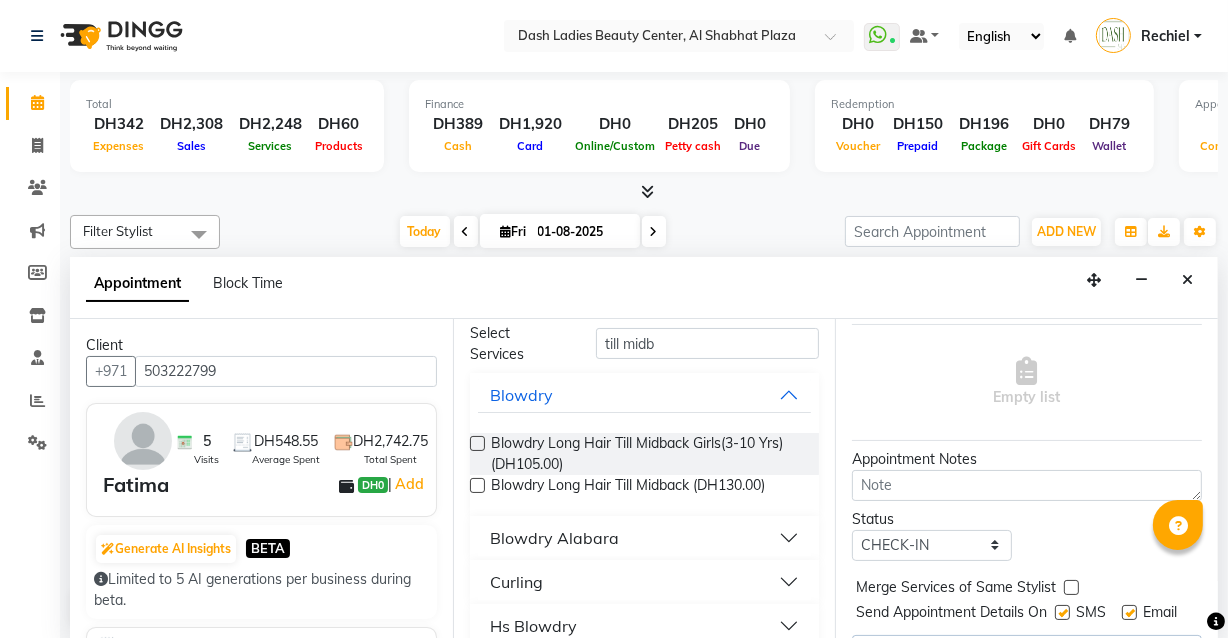click at bounding box center (477, 485) 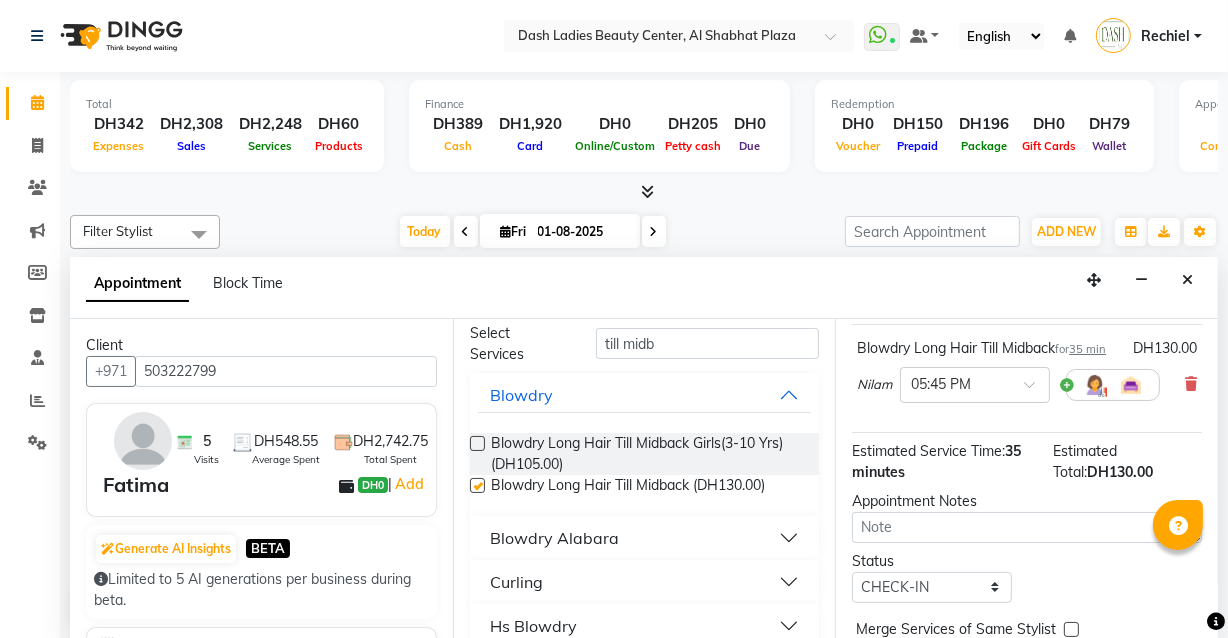 checkbox on "false" 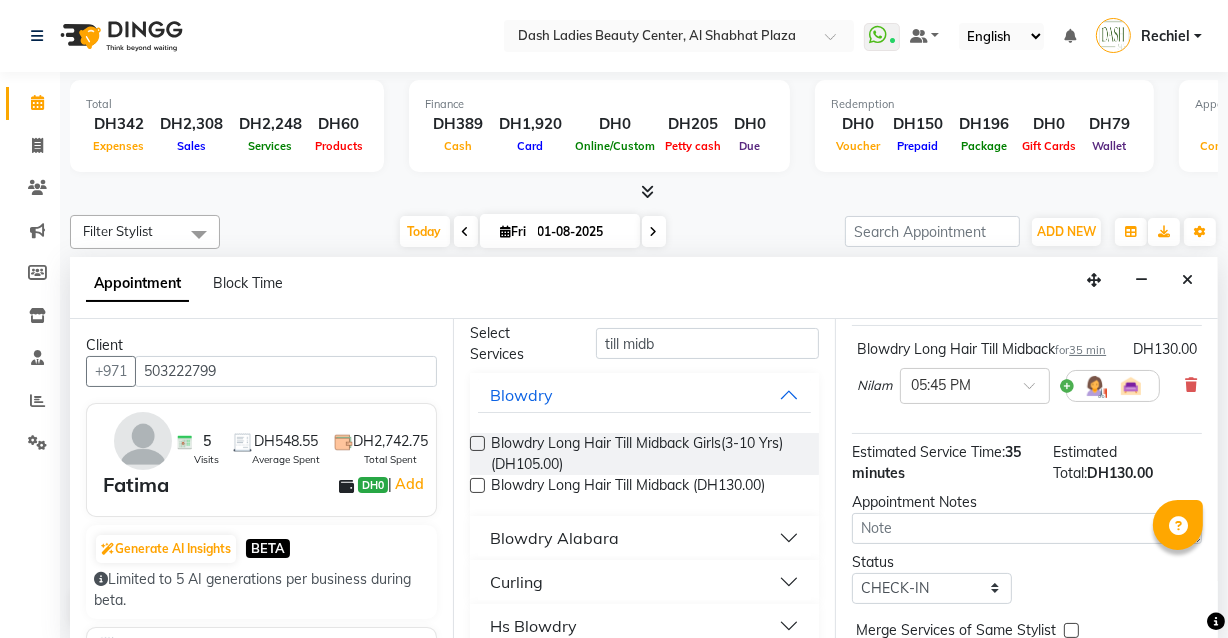 scroll, scrollTop: 133, scrollLeft: 0, axis: vertical 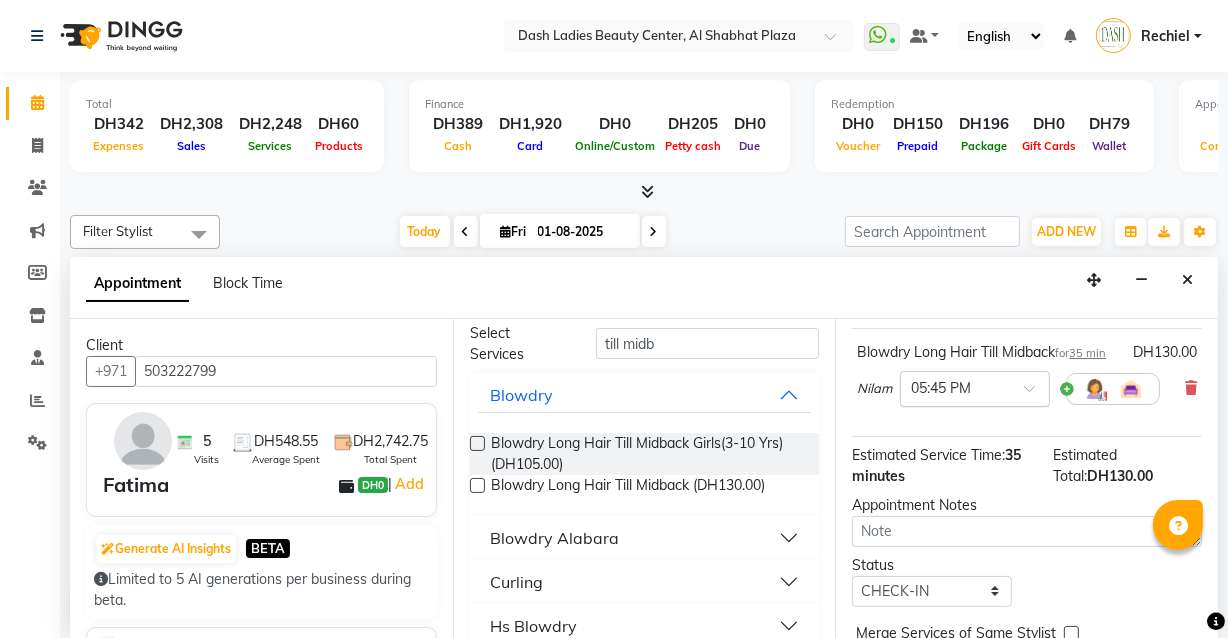 click at bounding box center [955, 387] 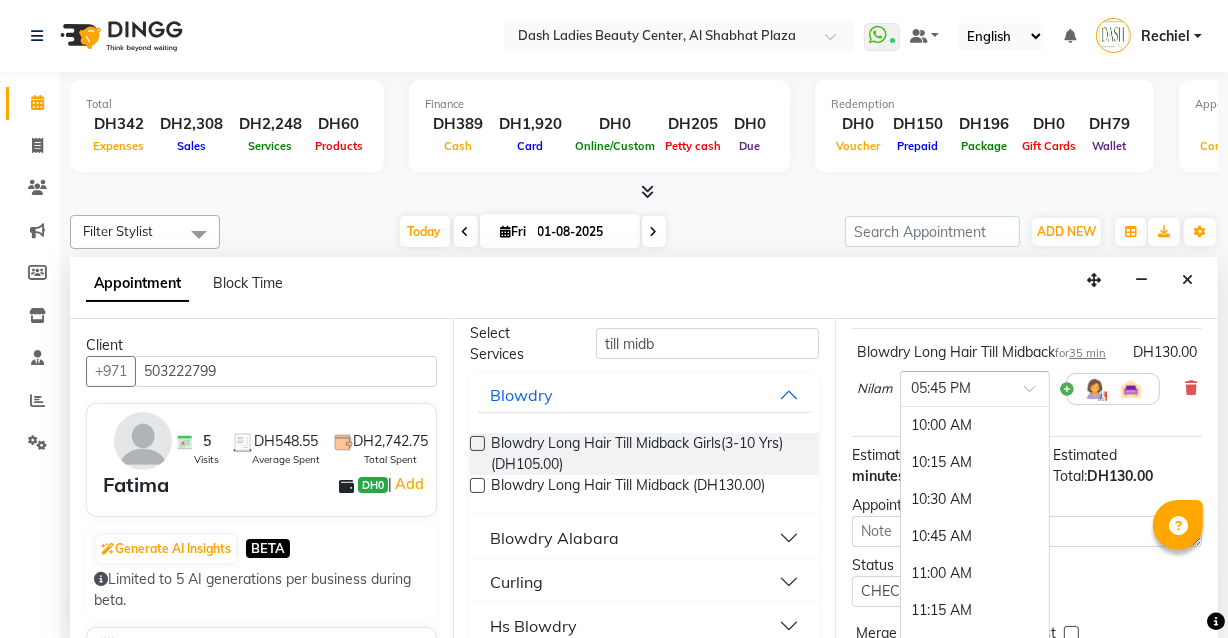 scroll, scrollTop: 1153, scrollLeft: 0, axis: vertical 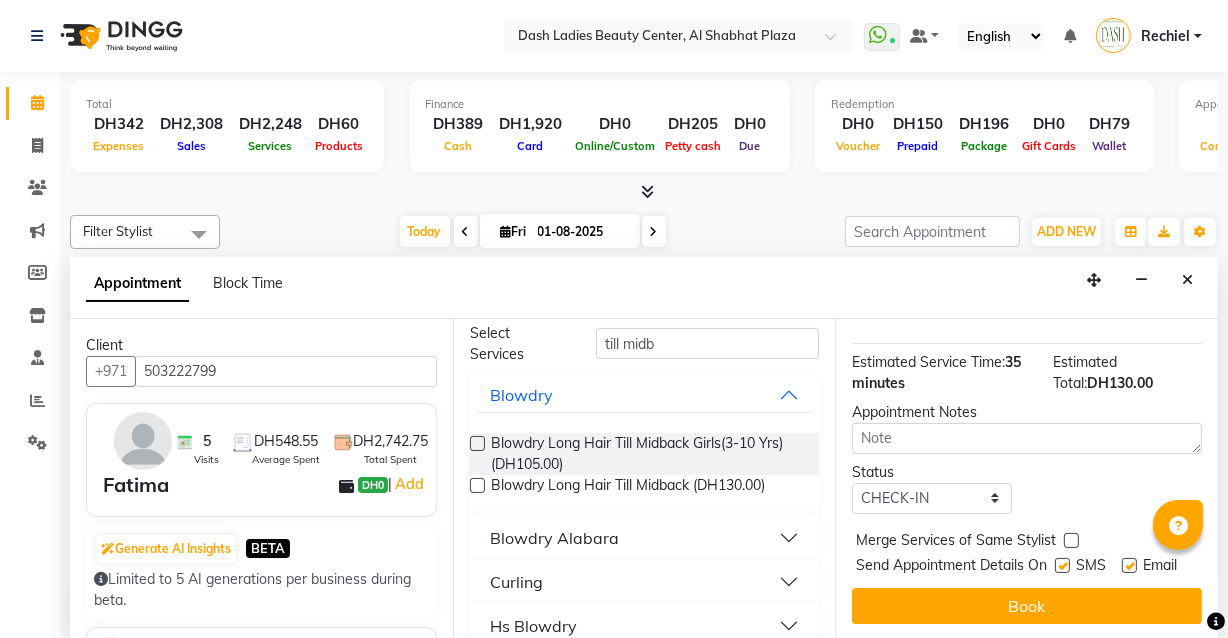 click at bounding box center [1071, 540] 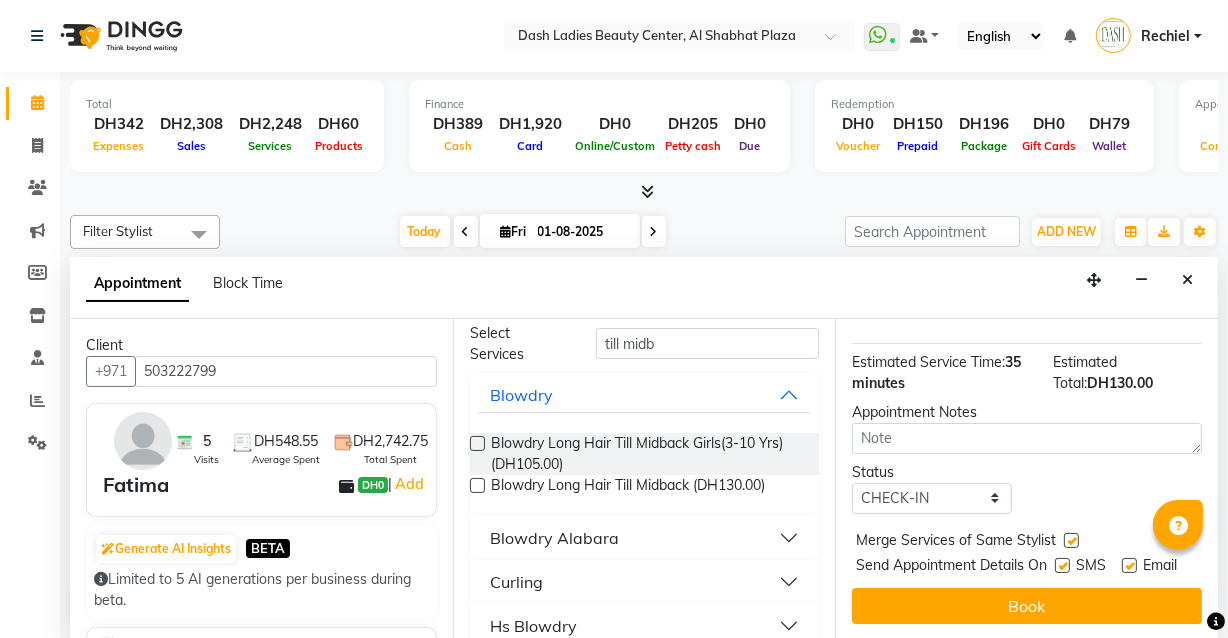 click at bounding box center (1062, 565) 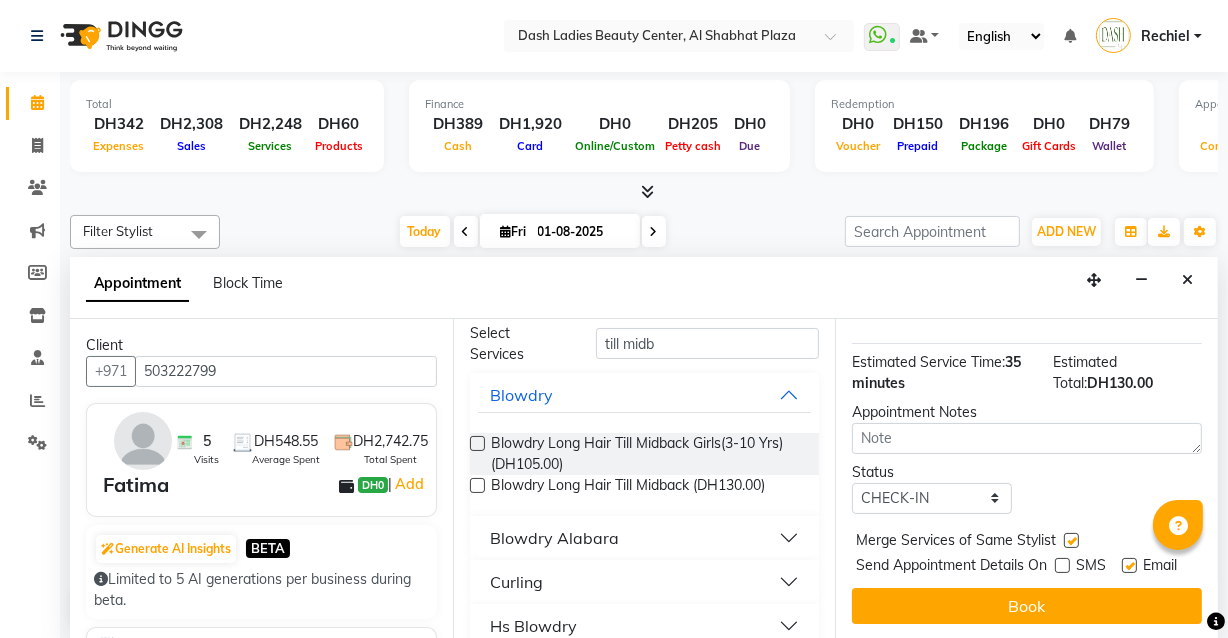 click at bounding box center [1129, 565] 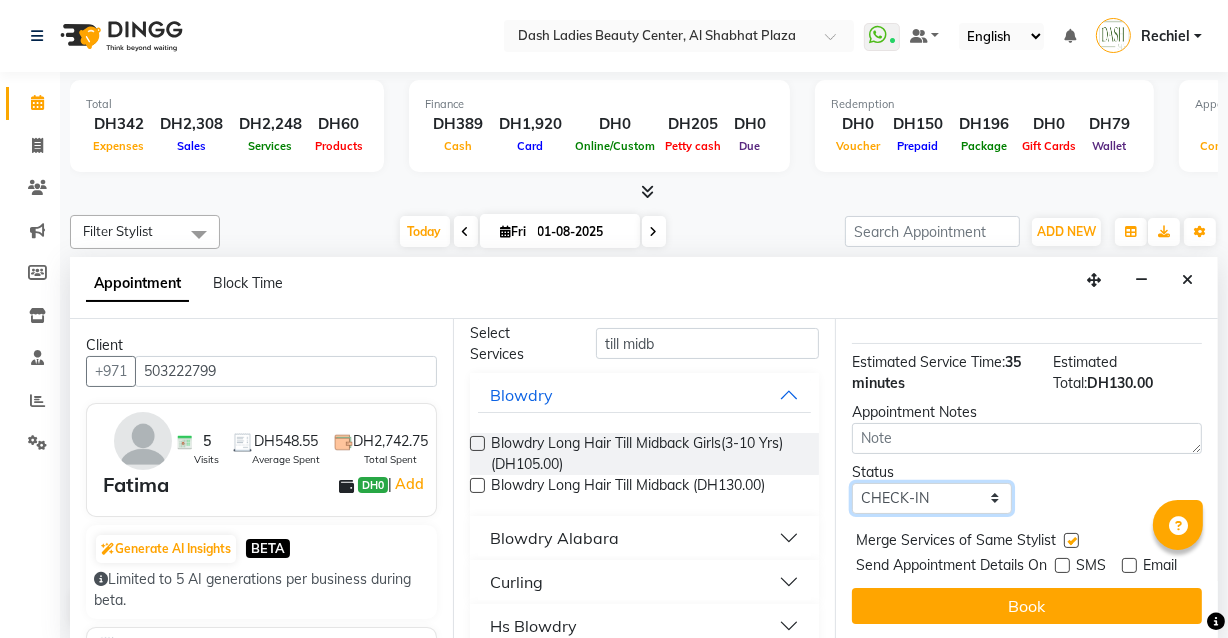 click on "Select TENTATIVE CONFIRM CHECK-IN UPCOMING" at bounding box center [932, 498] 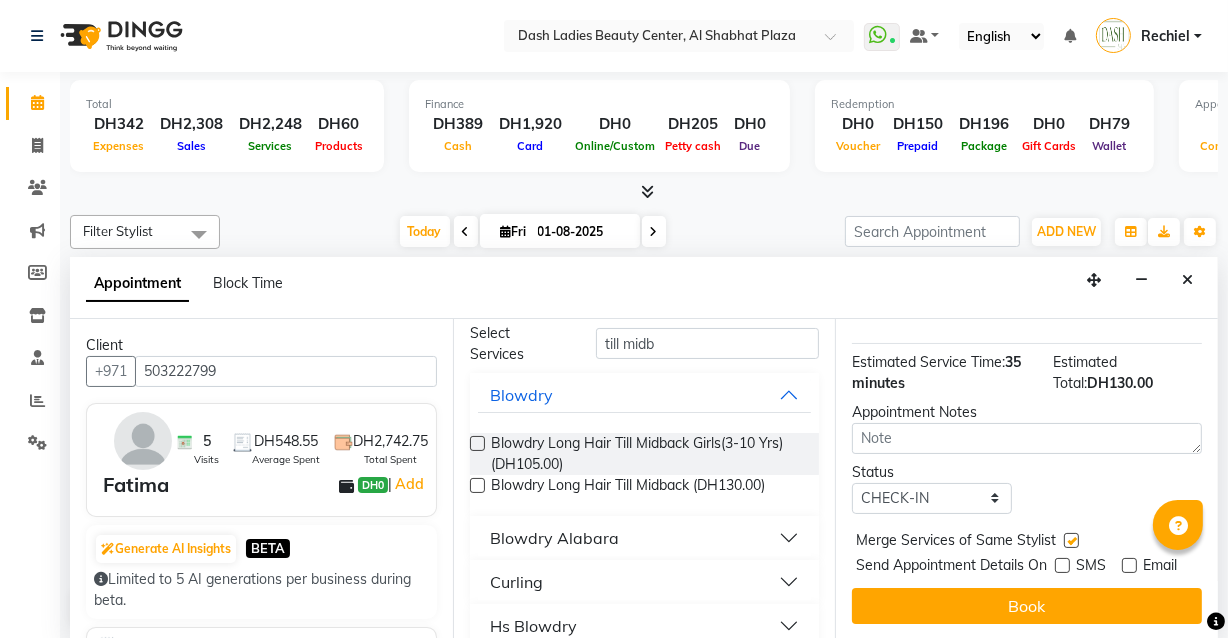 click on "Status Select TENTATIVE CONFIRM CHECK-IN UPCOMING" at bounding box center [1027, 488] 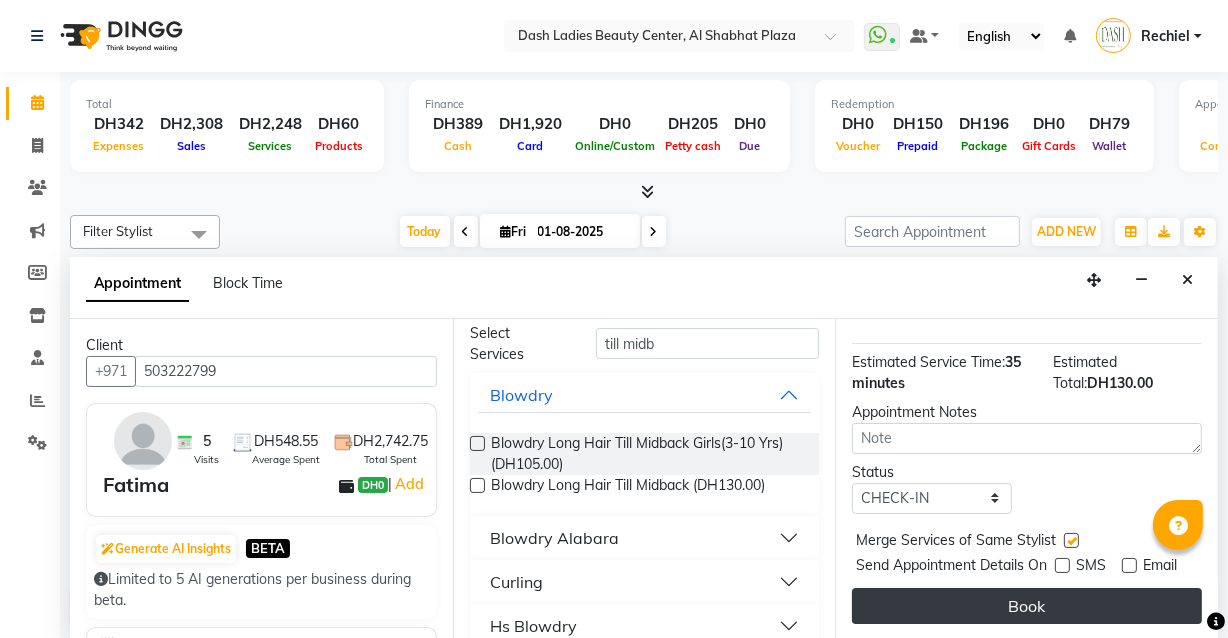 click on "Book" at bounding box center (1027, 606) 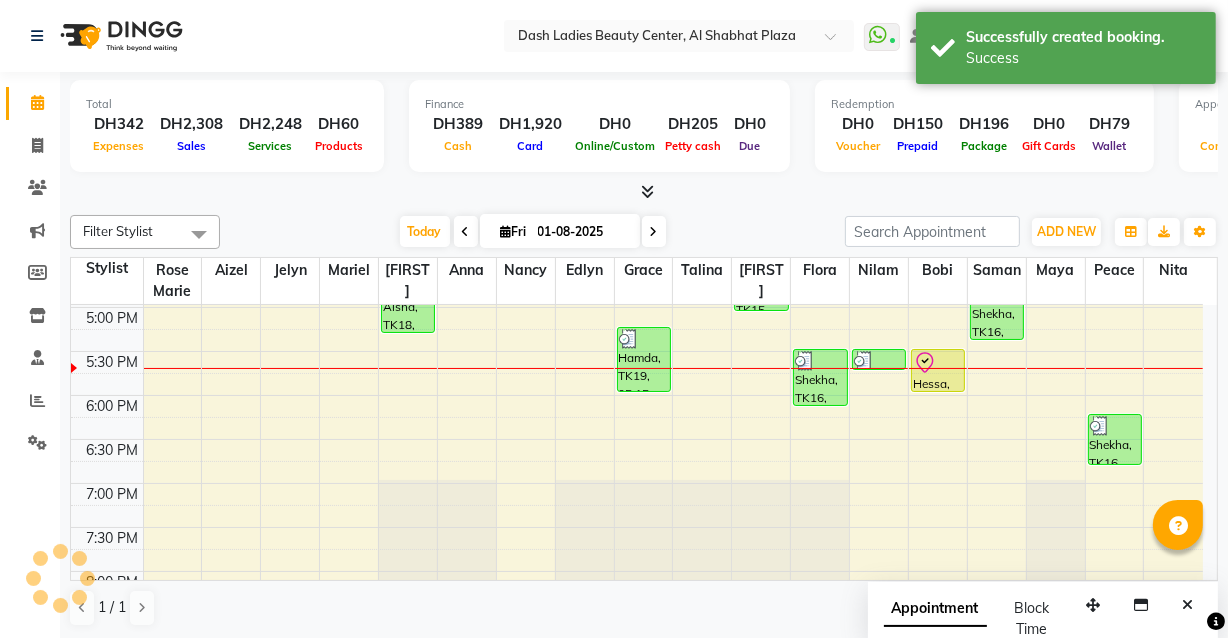 scroll, scrollTop: 0, scrollLeft: 0, axis: both 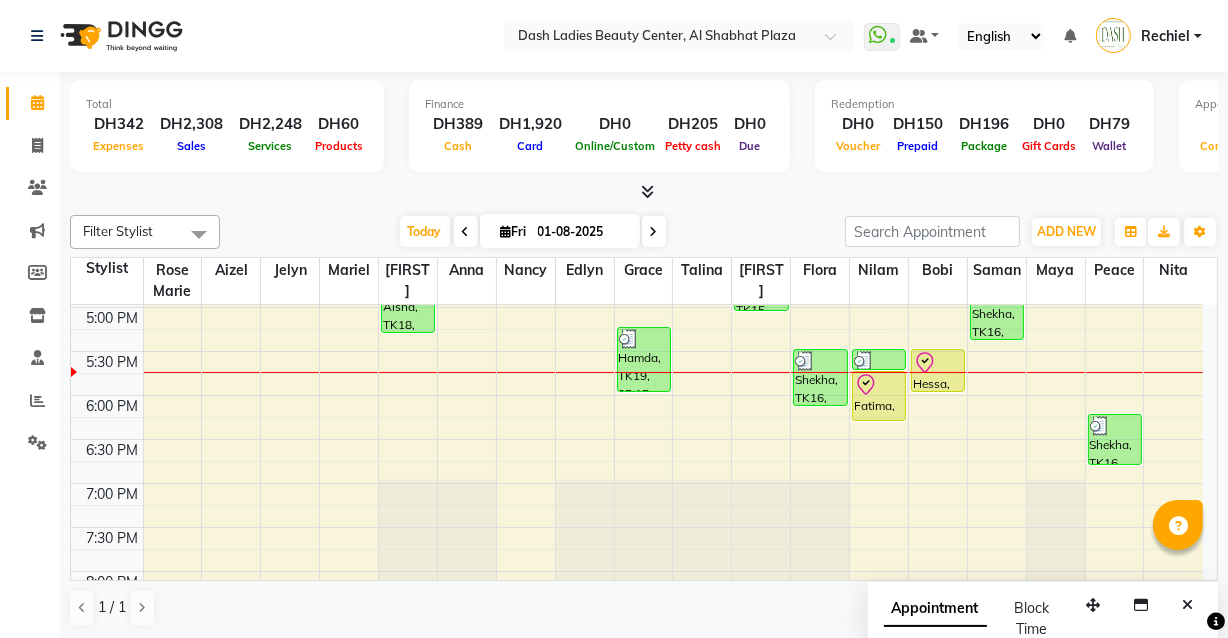 click on "Hamda, TK19, 05:15 PM-06:00 PM, Artificial Nails with cleaning" at bounding box center (644, 359) 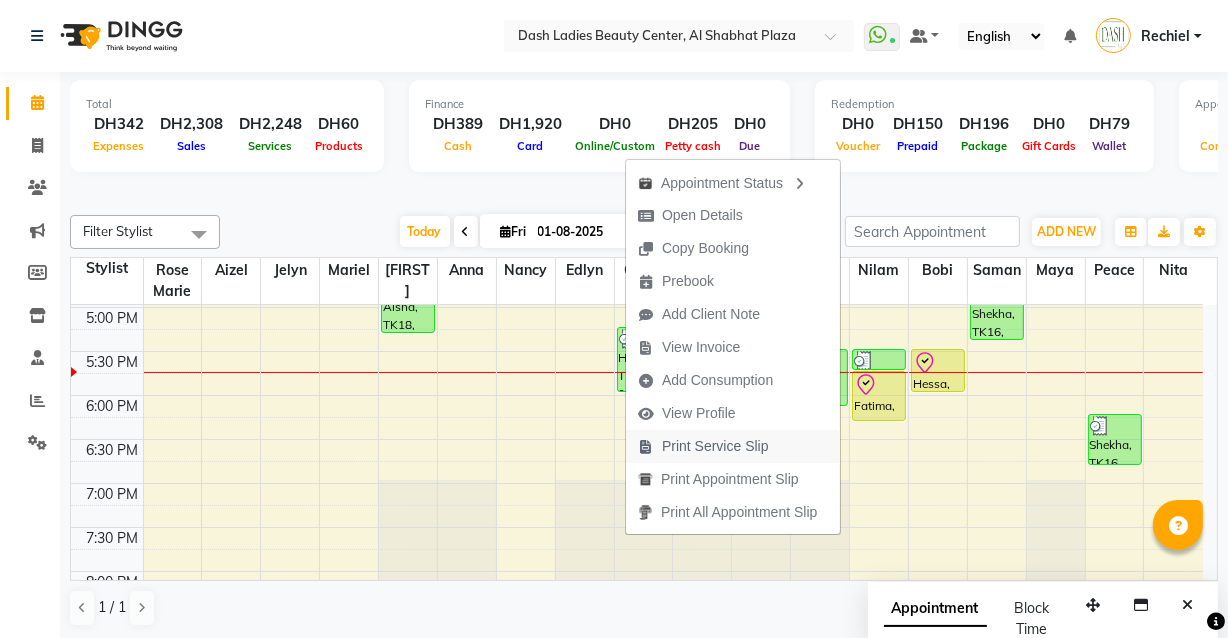 click on "Print Service Slip" at bounding box center (715, 446) 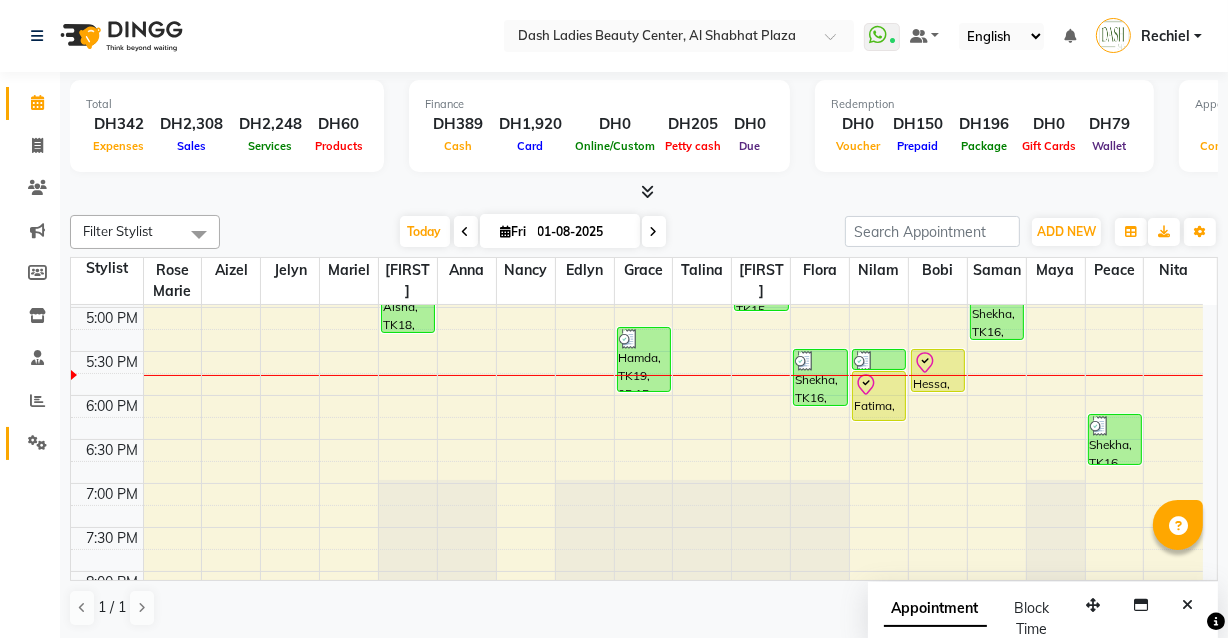 click 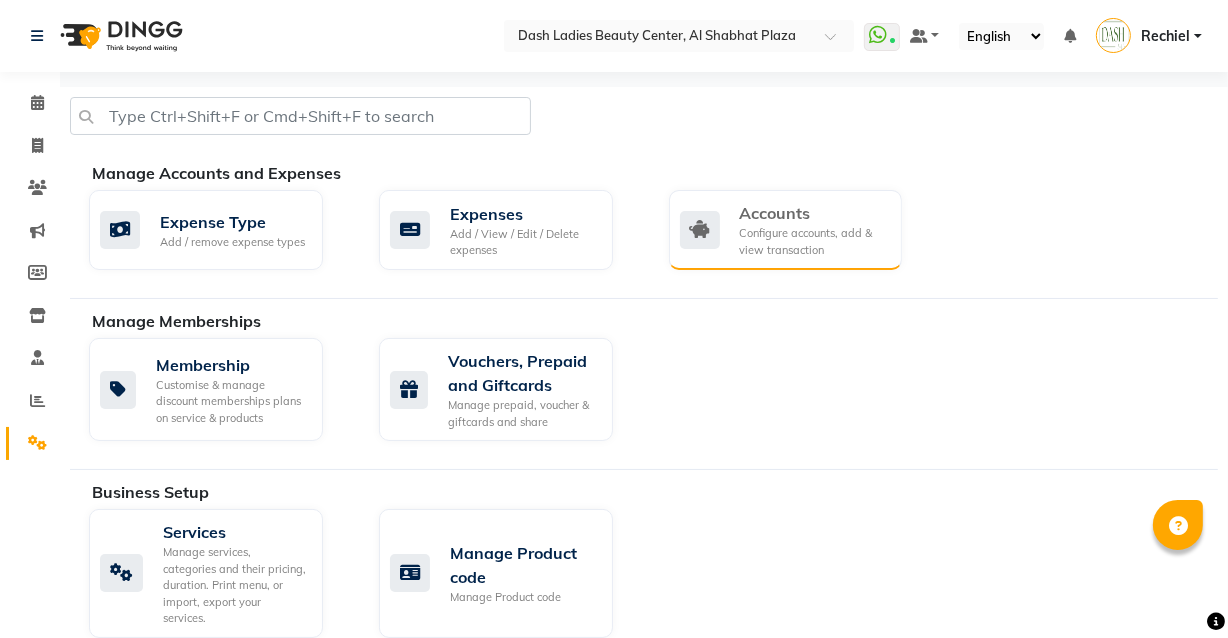 click on "Accounts" 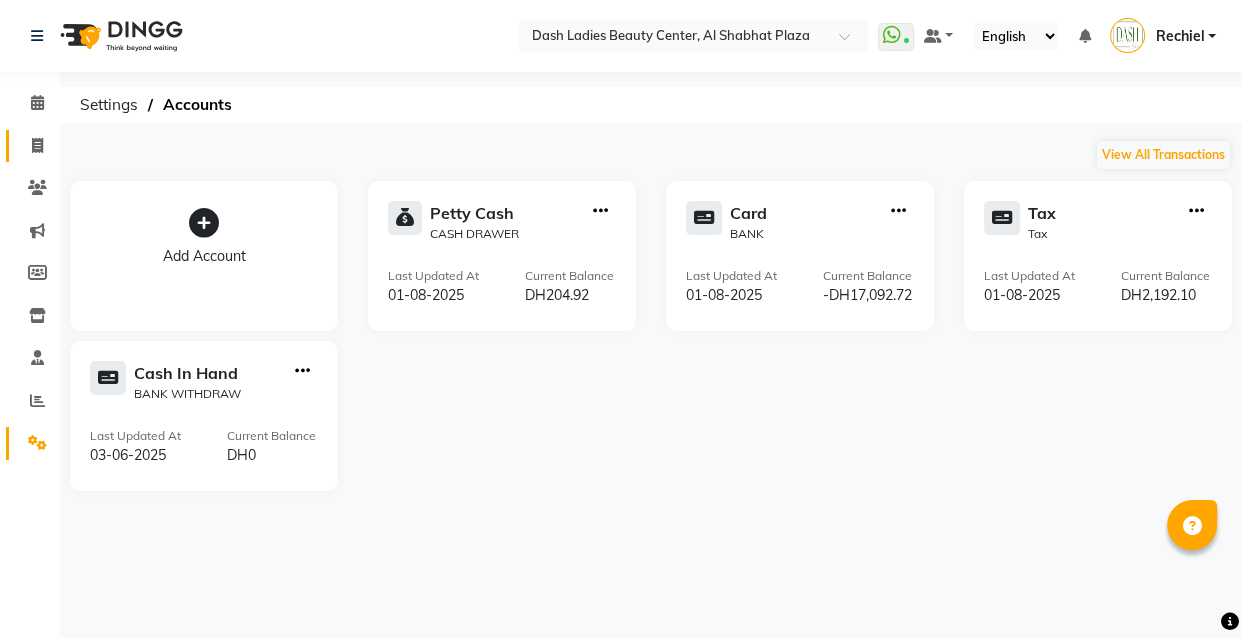 click 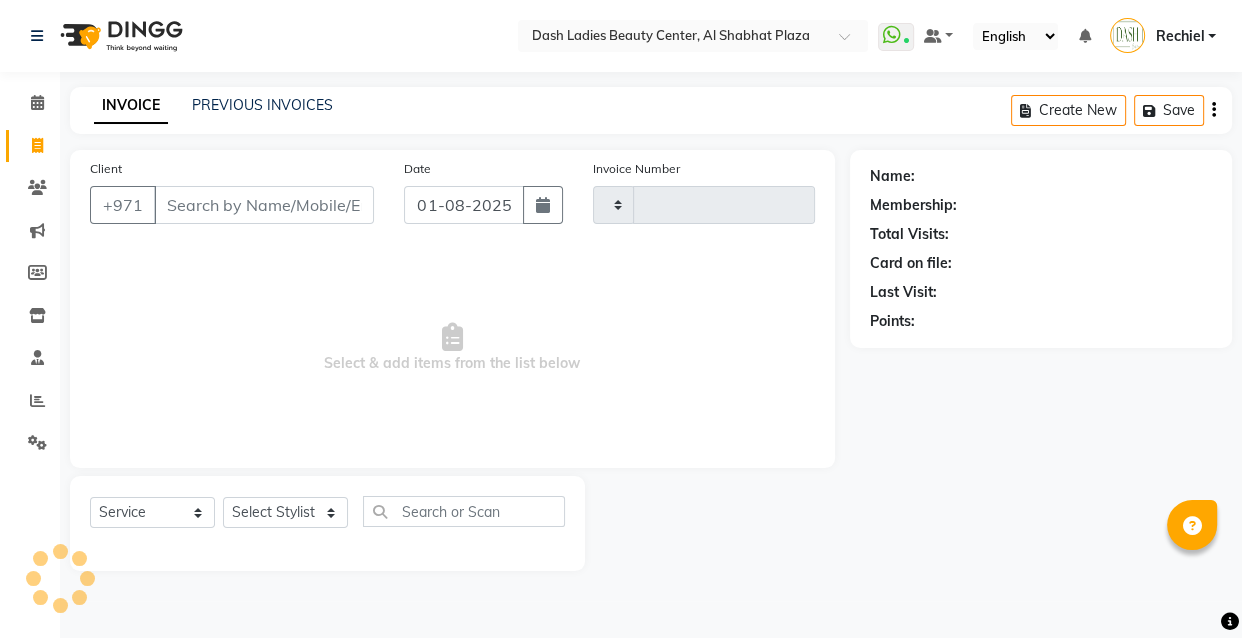 type on "2473" 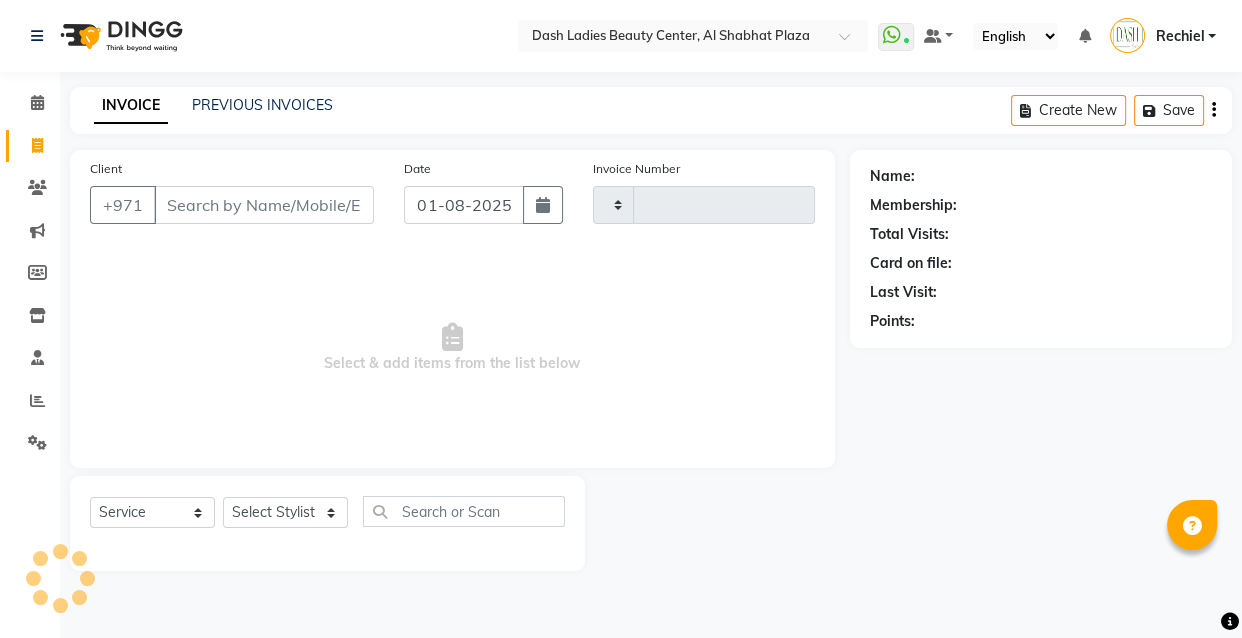select on "8372" 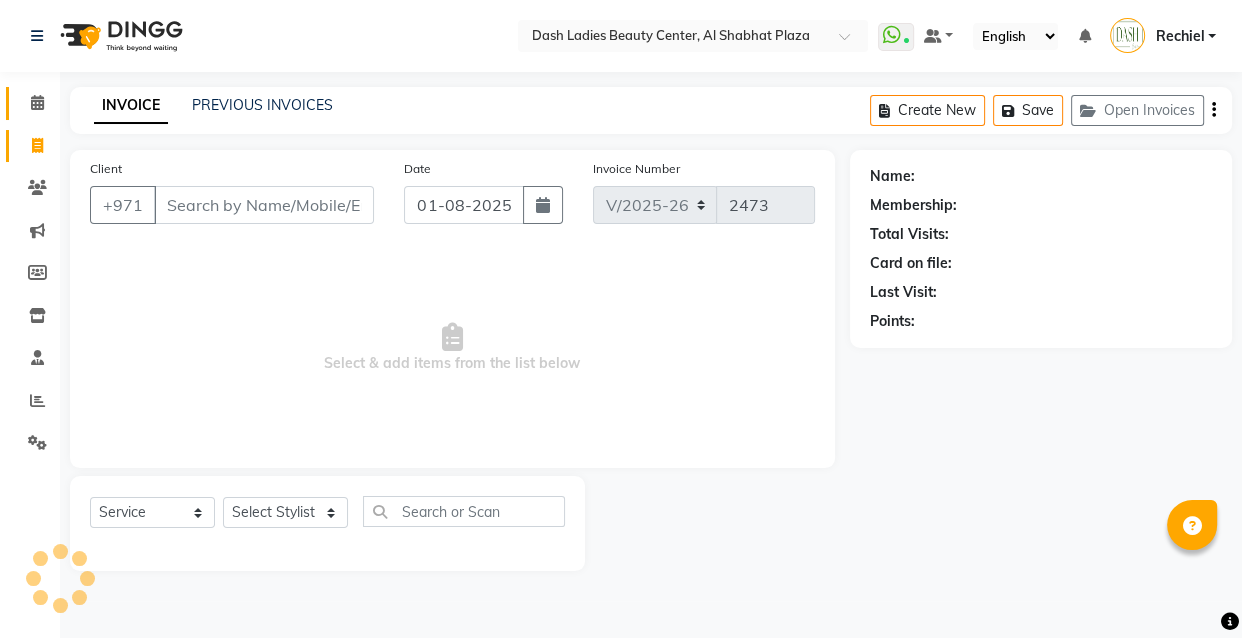 click on "Calendar" 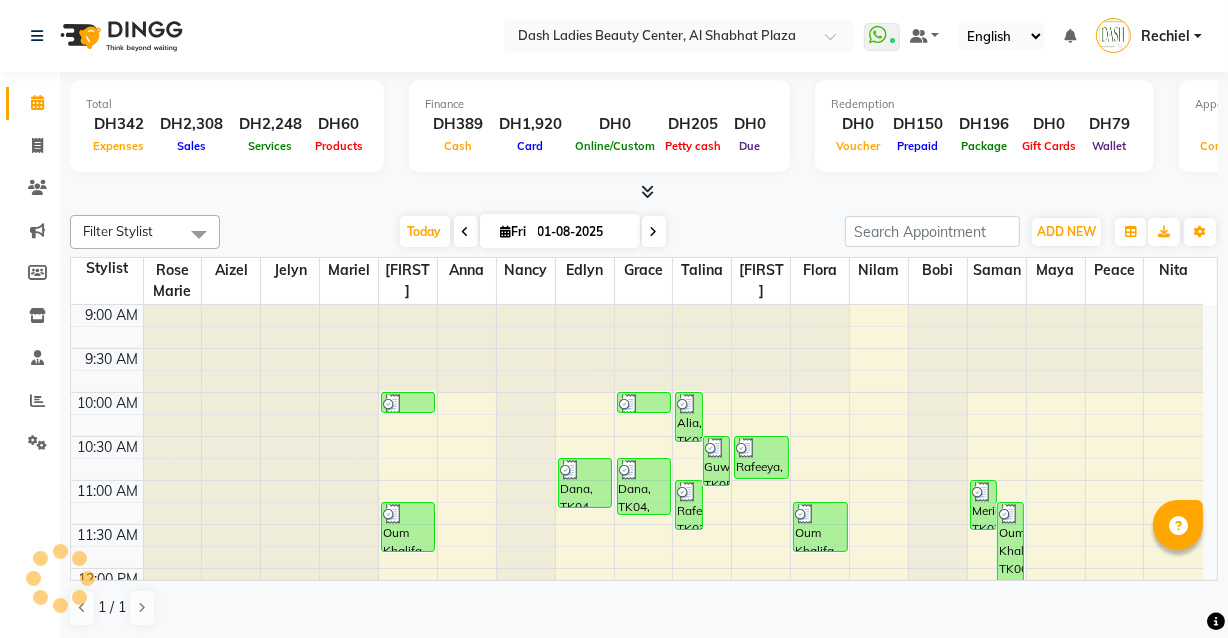 scroll, scrollTop: 701, scrollLeft: 0, axis: vertical 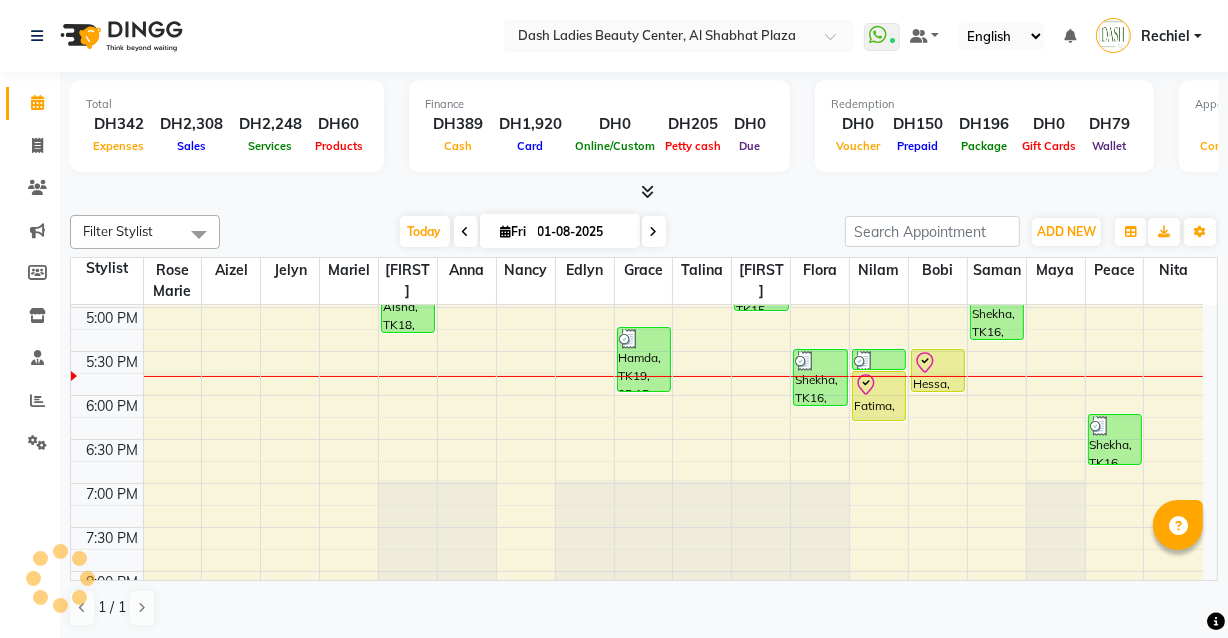 click on "Fatima, TK21, 05:45 PM-06:20 PM, Blowdry Long Hair Till Midback" at bounding box center [879, 396] 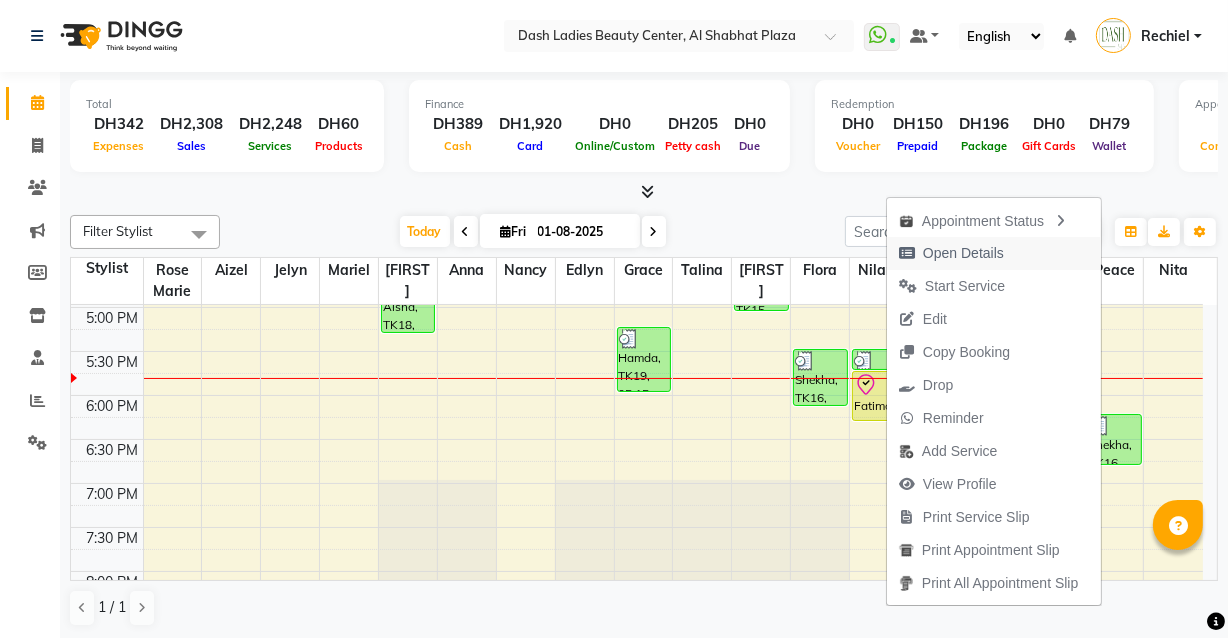 click on "Open Details" at bounding box center [963, 253] 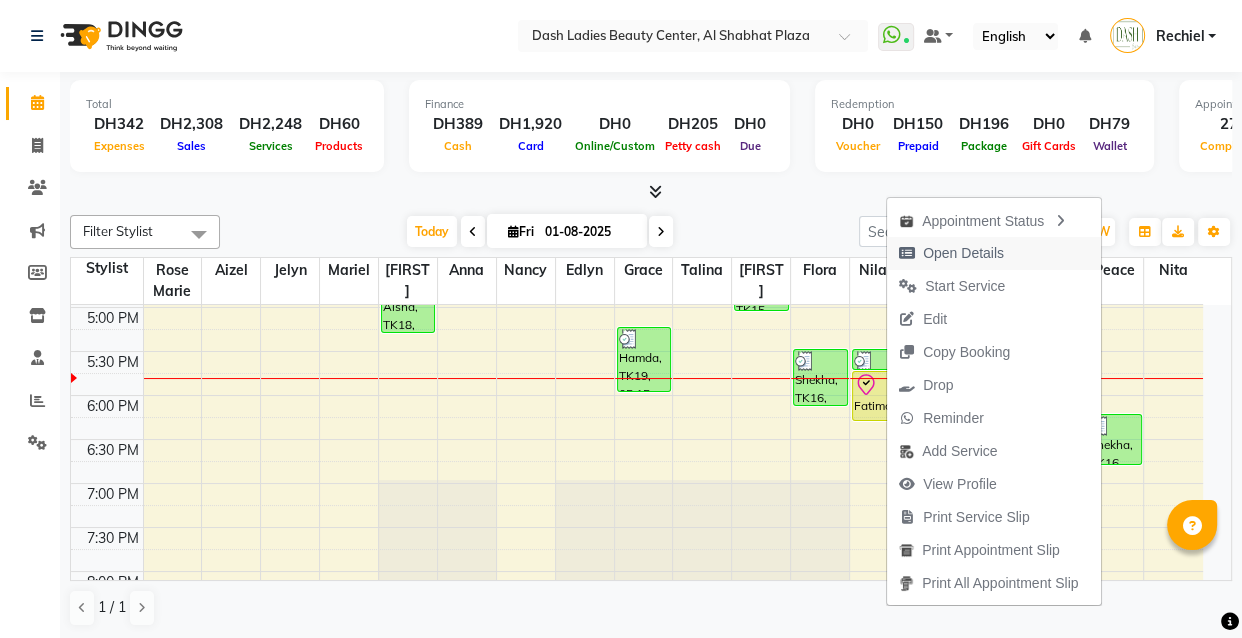 select on "8" 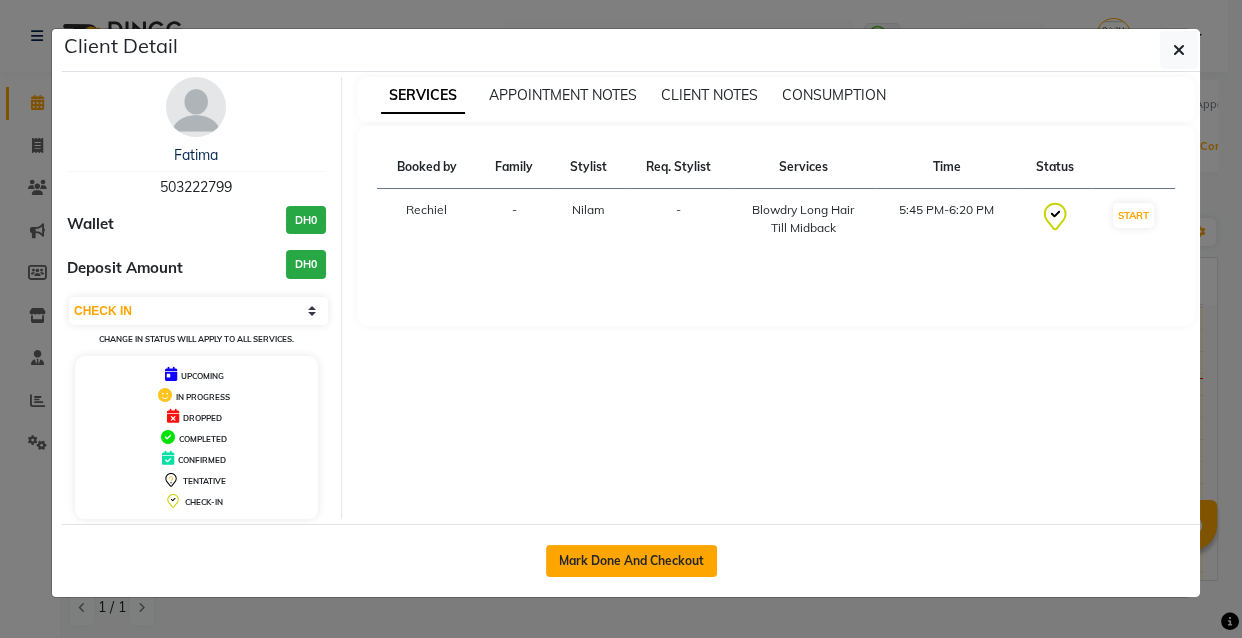 click on "Mark Done And Checkout" 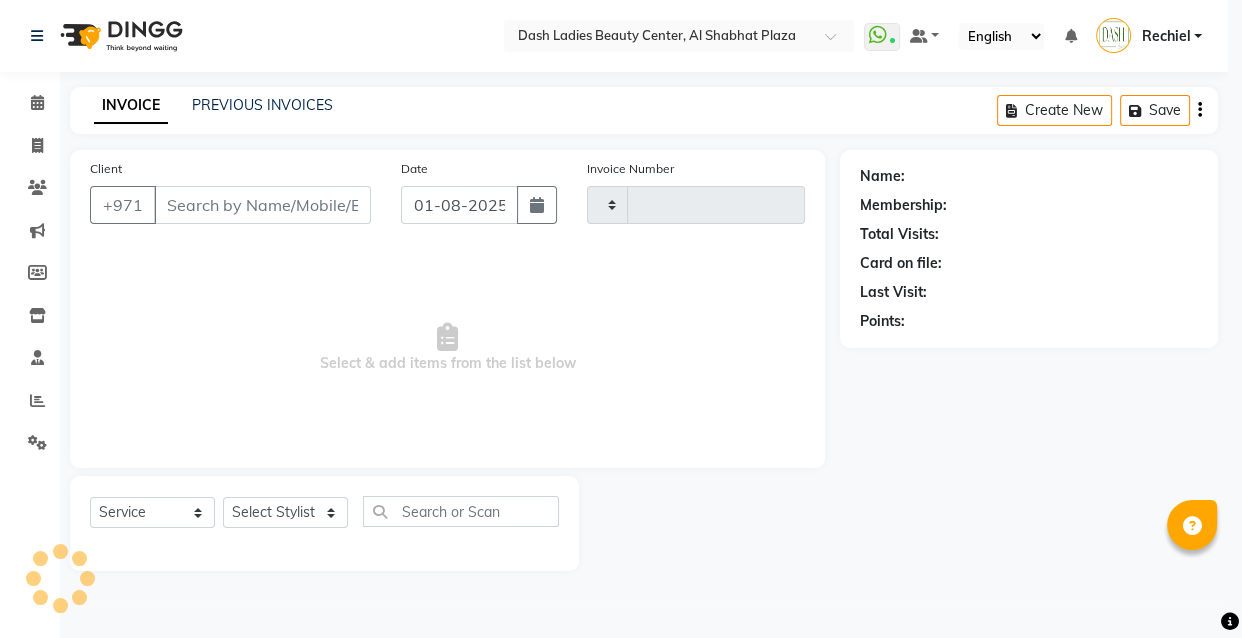 type on "2473" 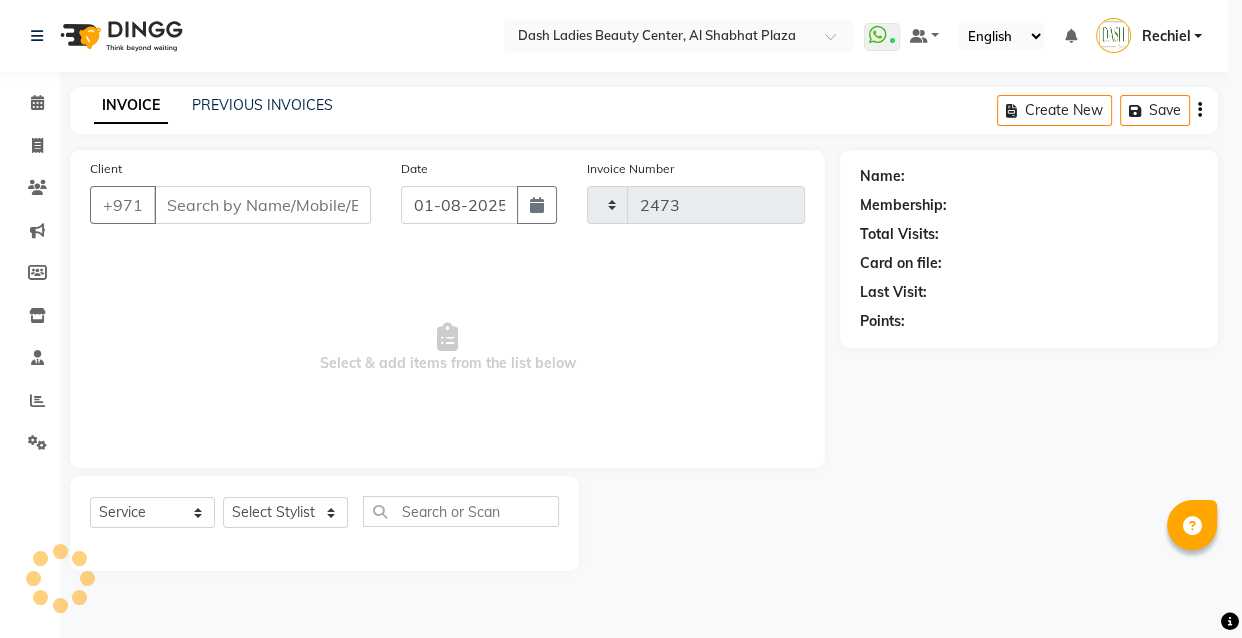 select on "8372" 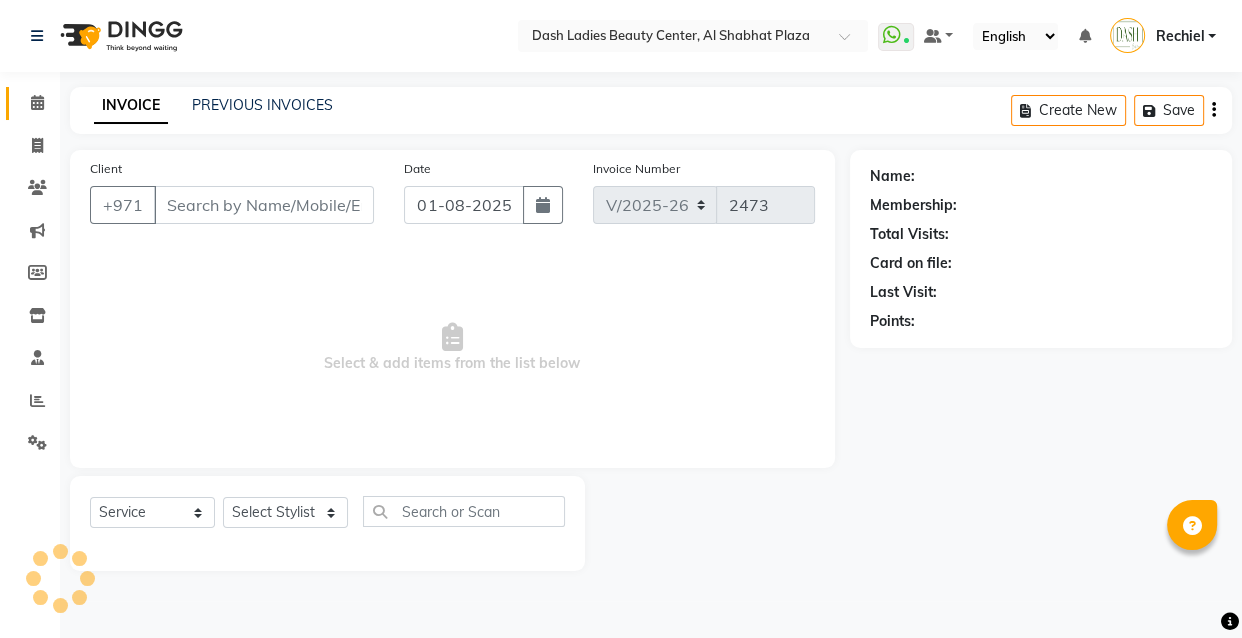 type on "503222799" 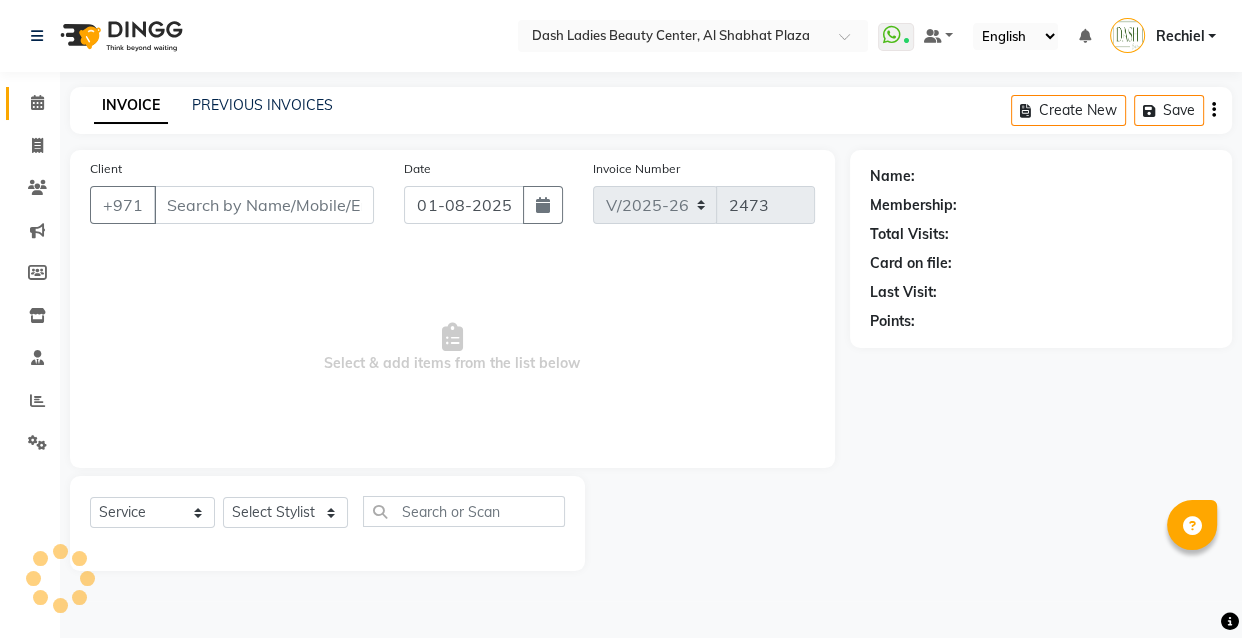 select on "82379" 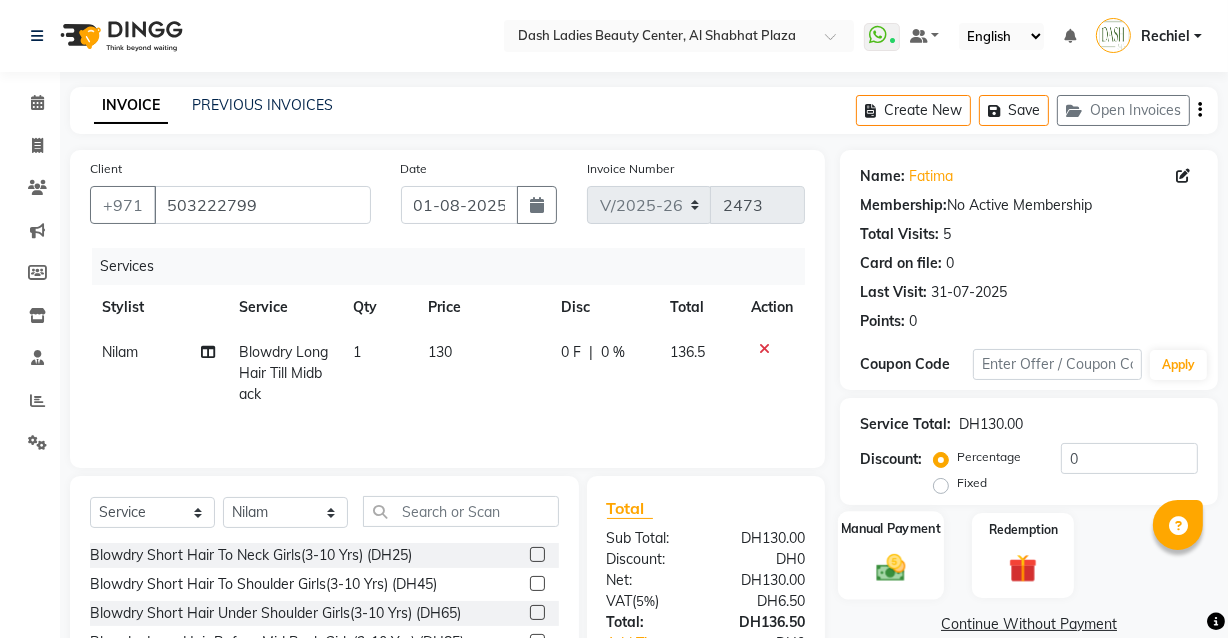 click 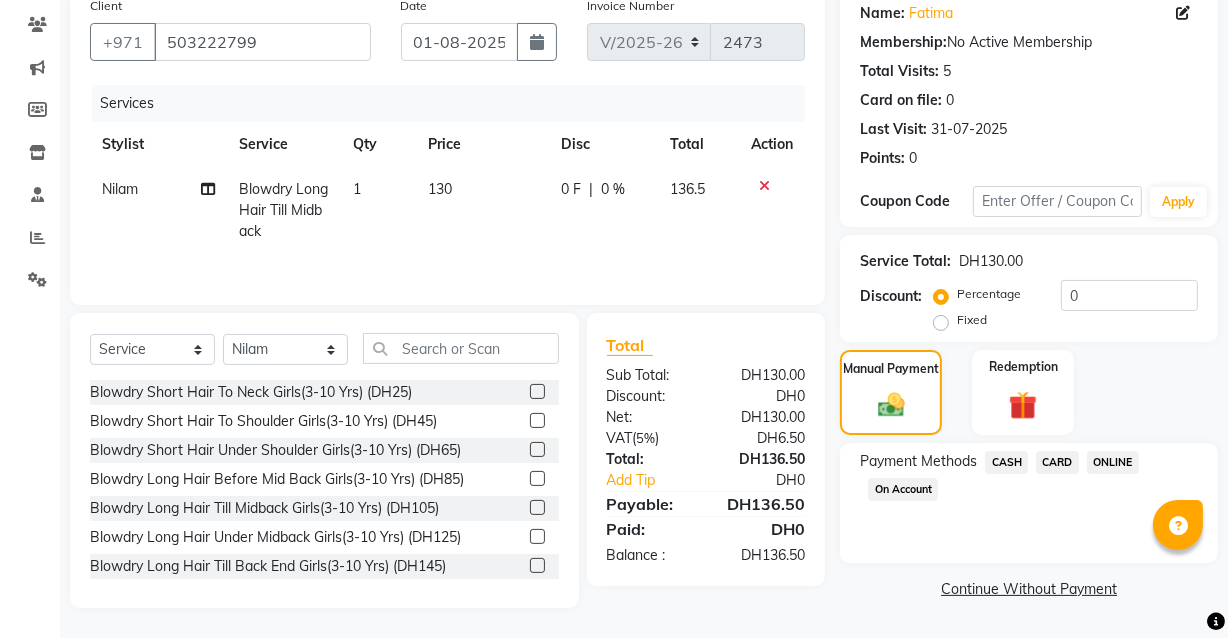 click on "CARD" 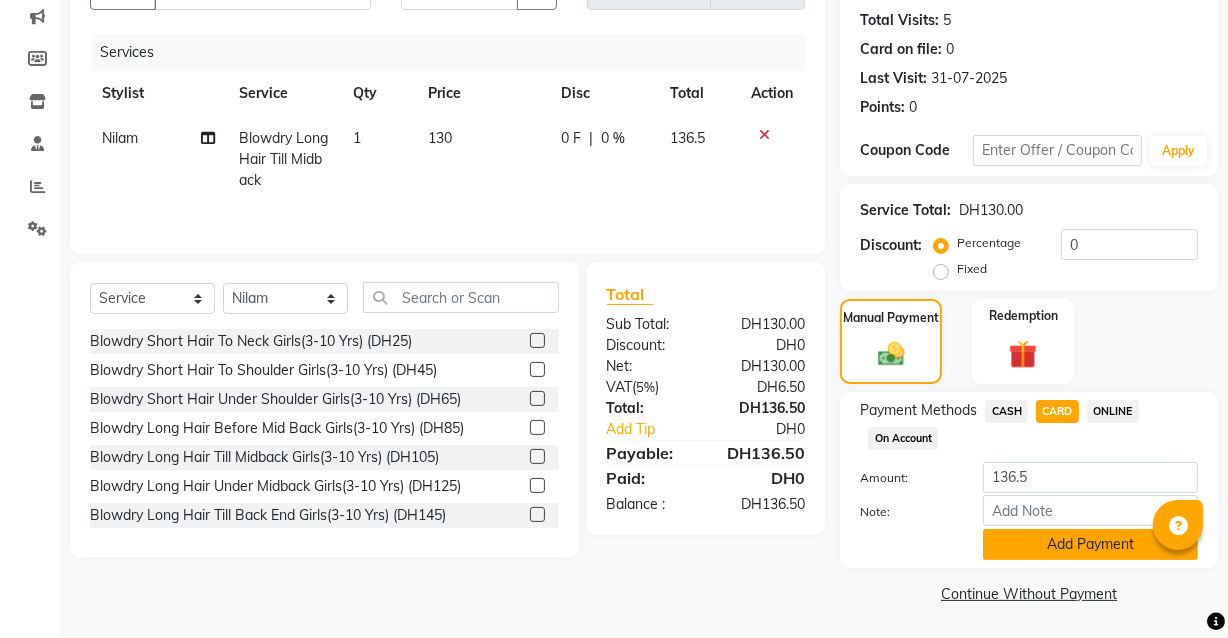 click on "Add Payment" 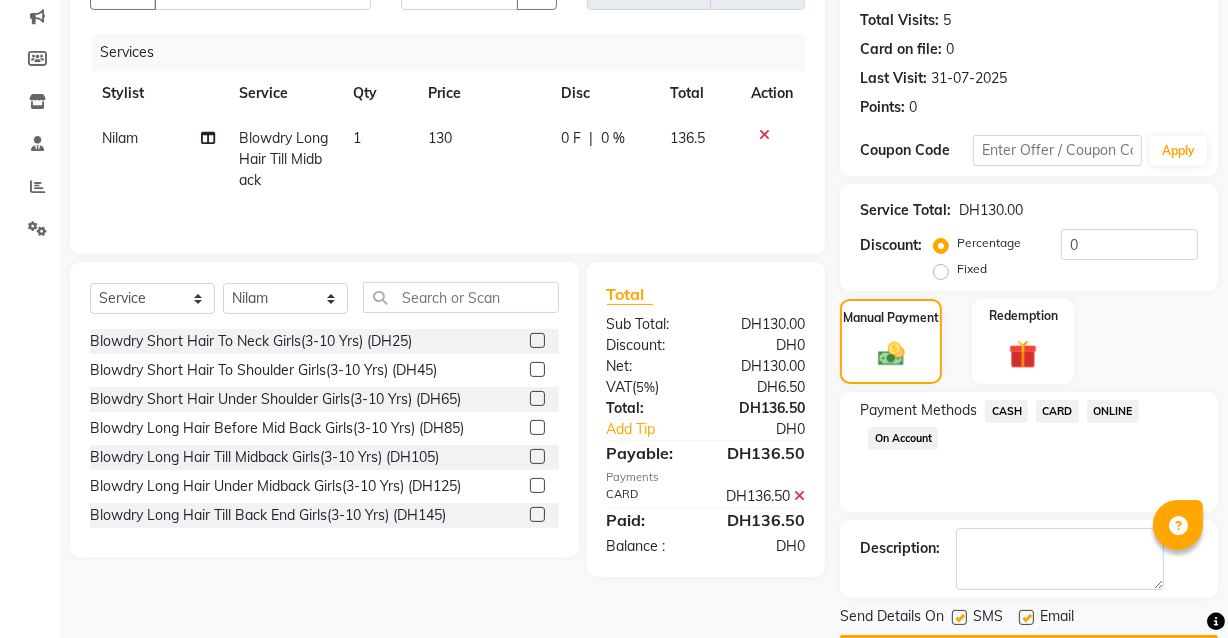 scroll, scrollTop: 270, scrollLeft: 0, axis: vertical 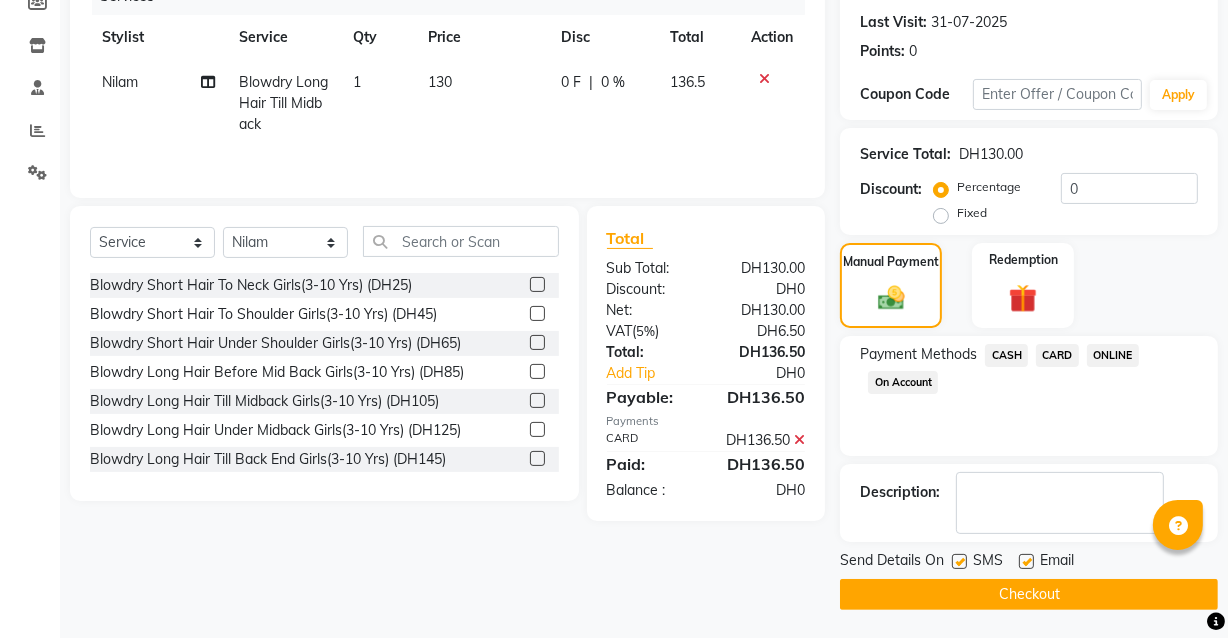 click on "Checkout" 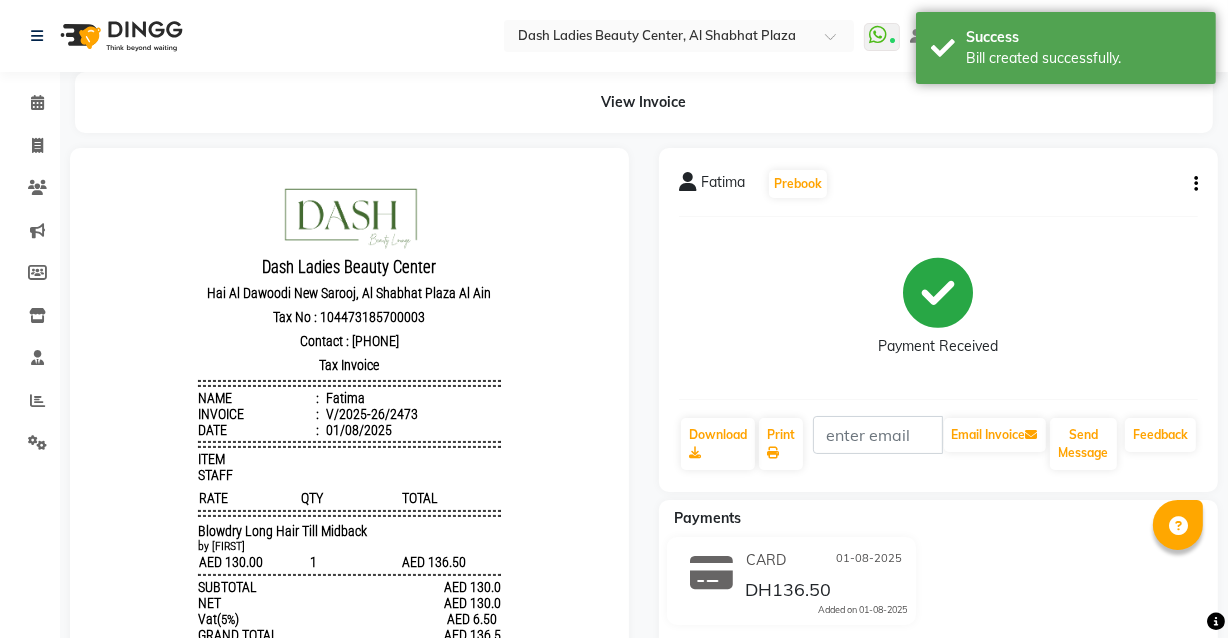 scroll, scrollTop: 0, scrollLeft: 0, axis: both 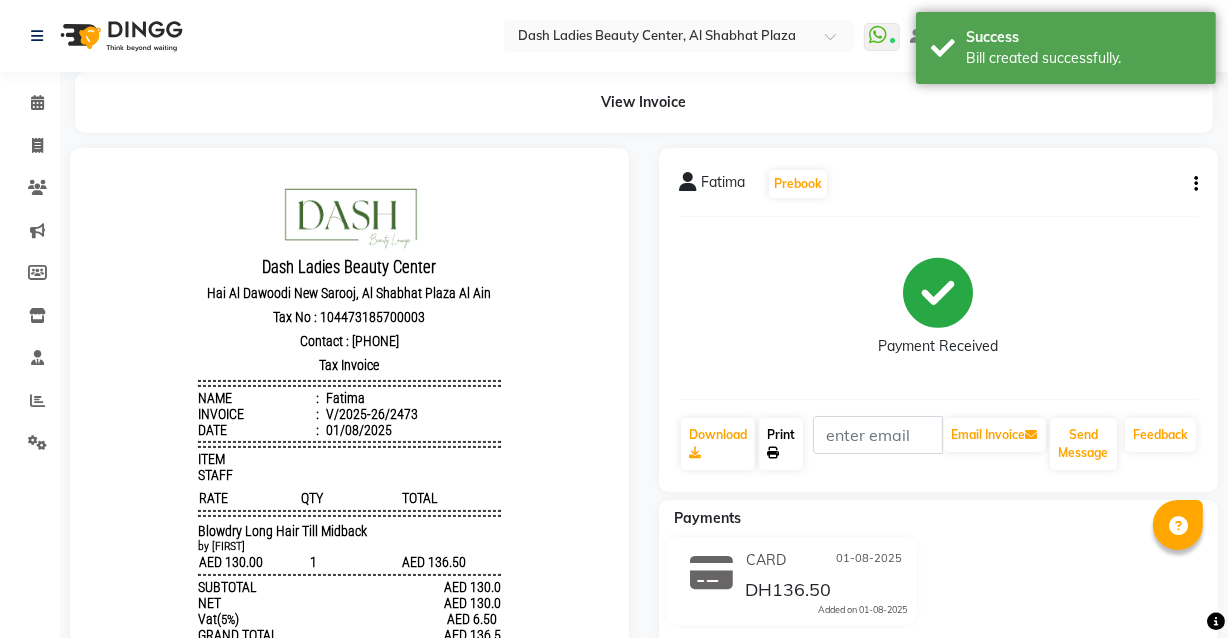 click 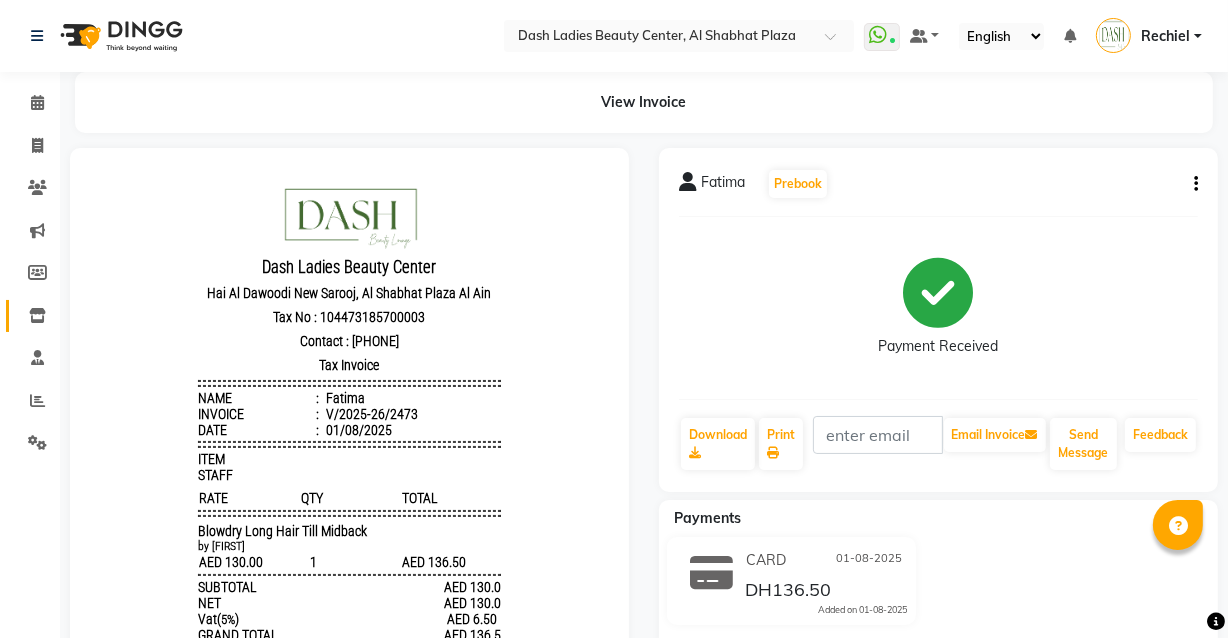 click 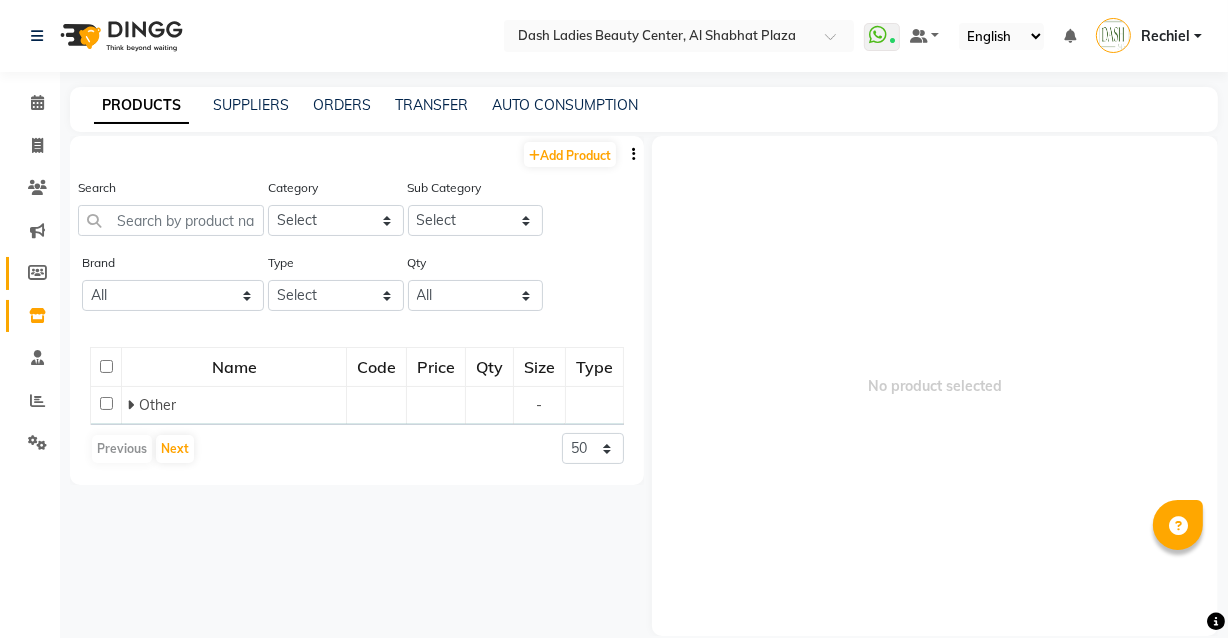 click on "Members" 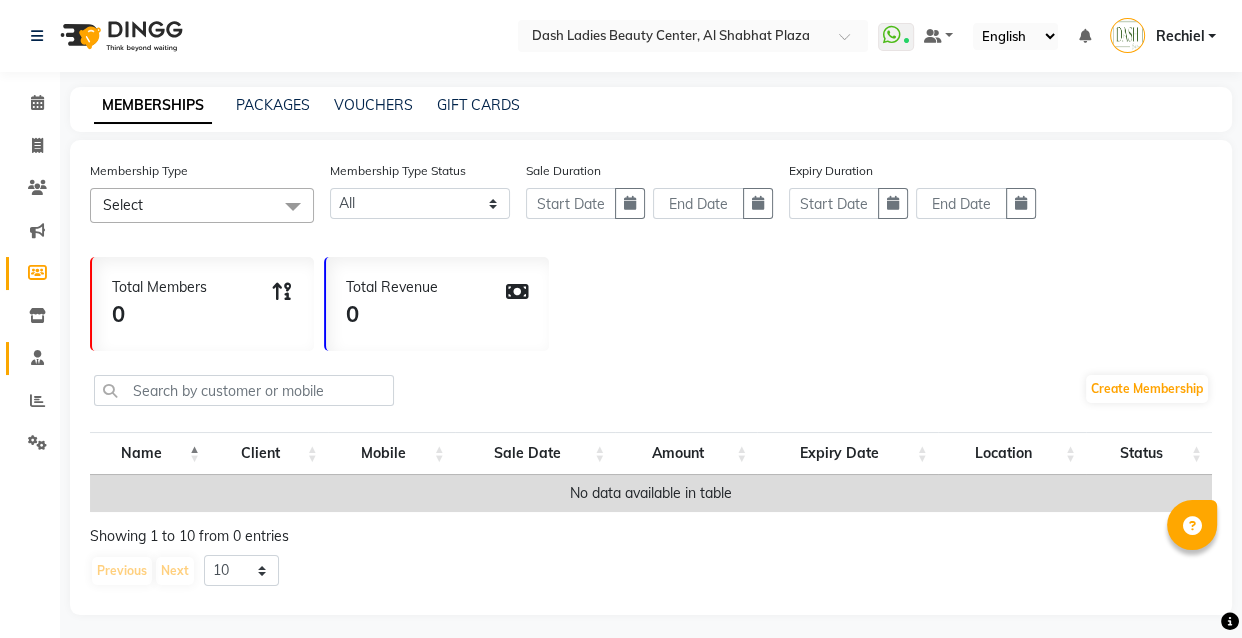click 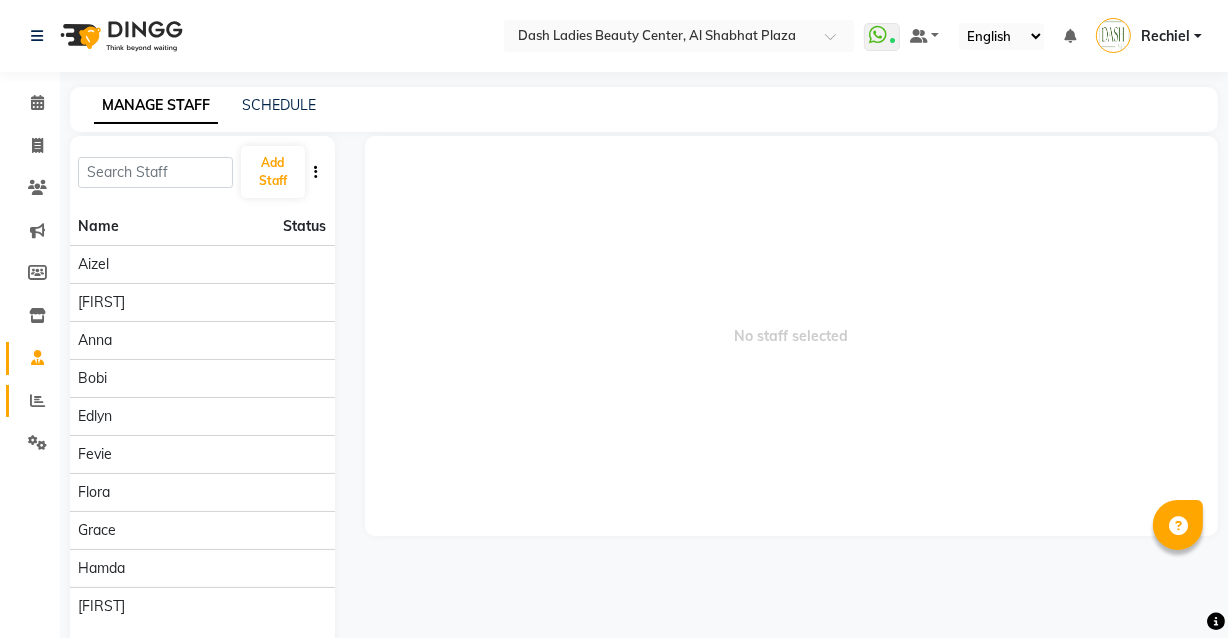 click 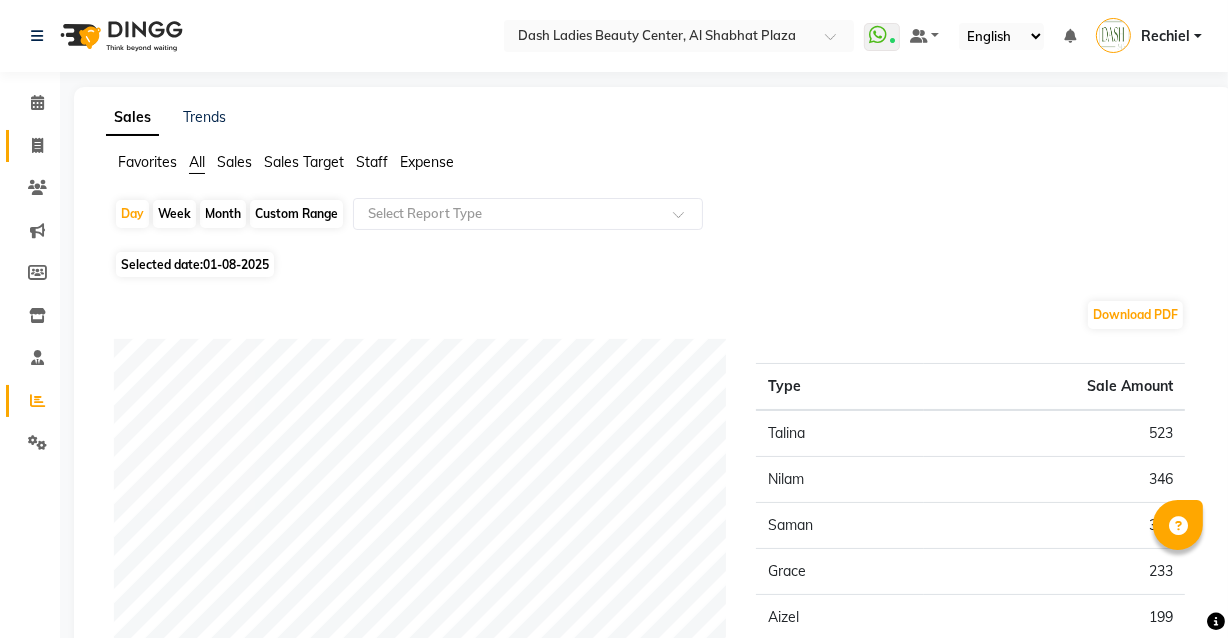 click 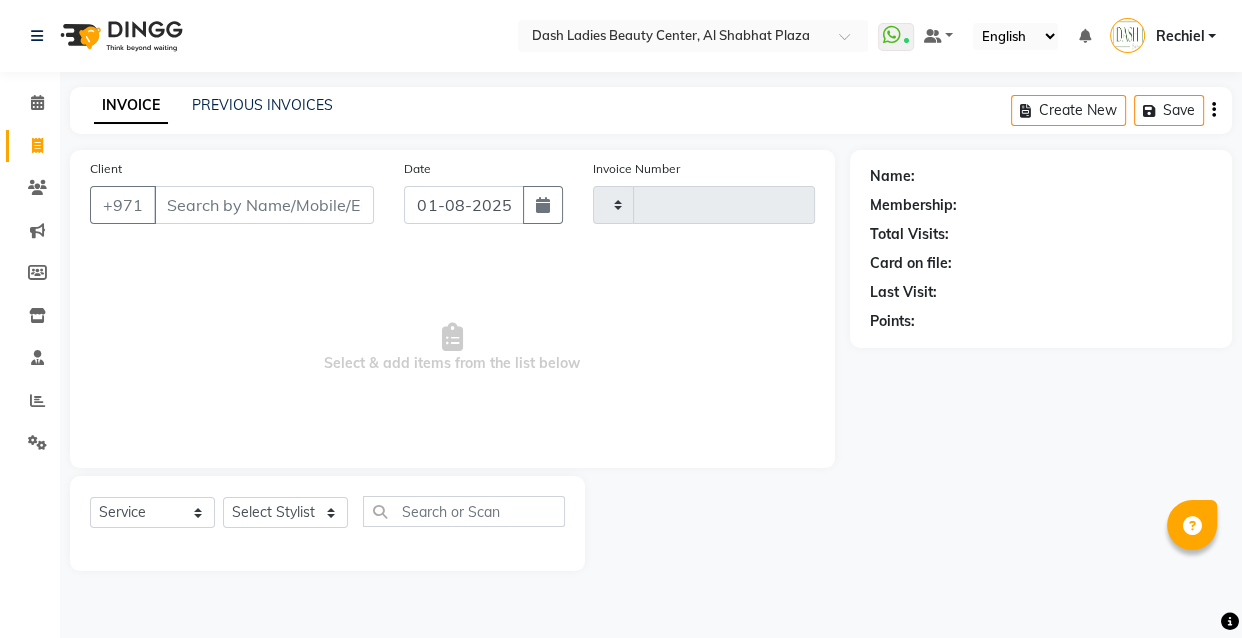 type on "2474" 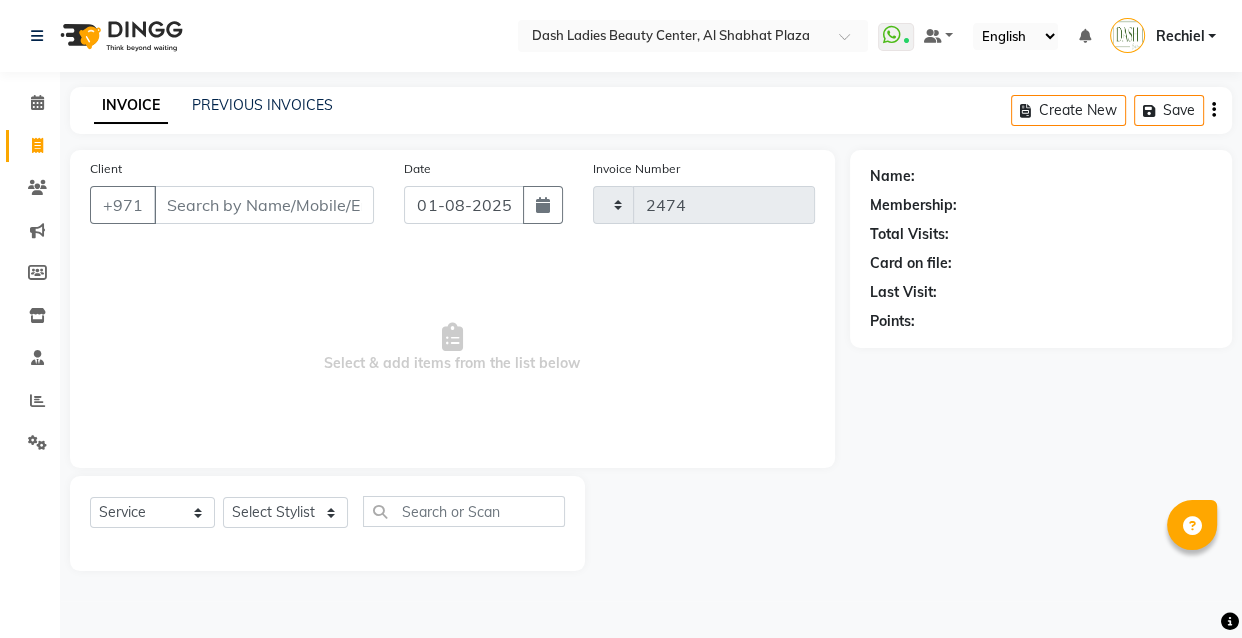 select on "8372" 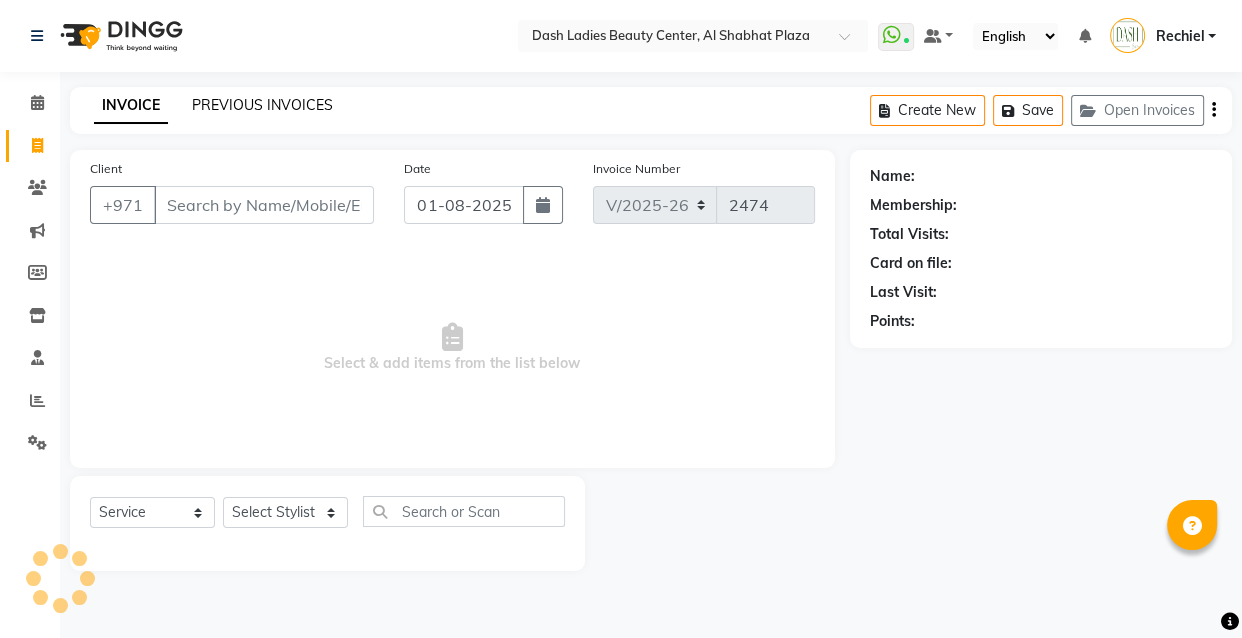 click on "PREVIOUS INVOICES" 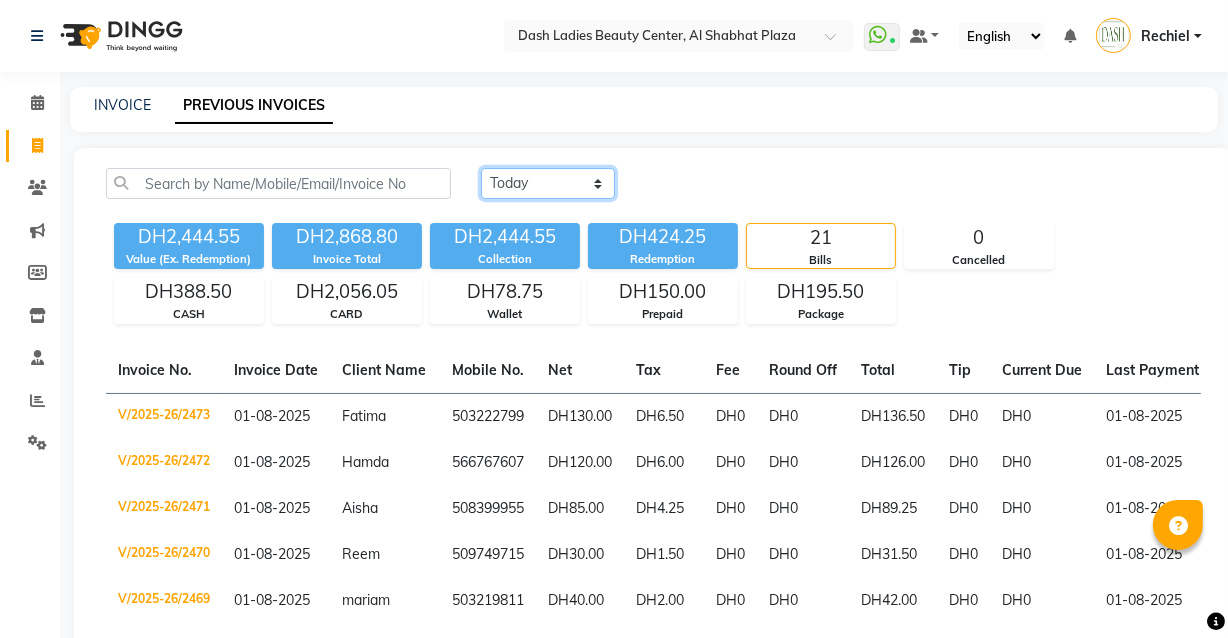 click on "Today Yesterday Custom Range" 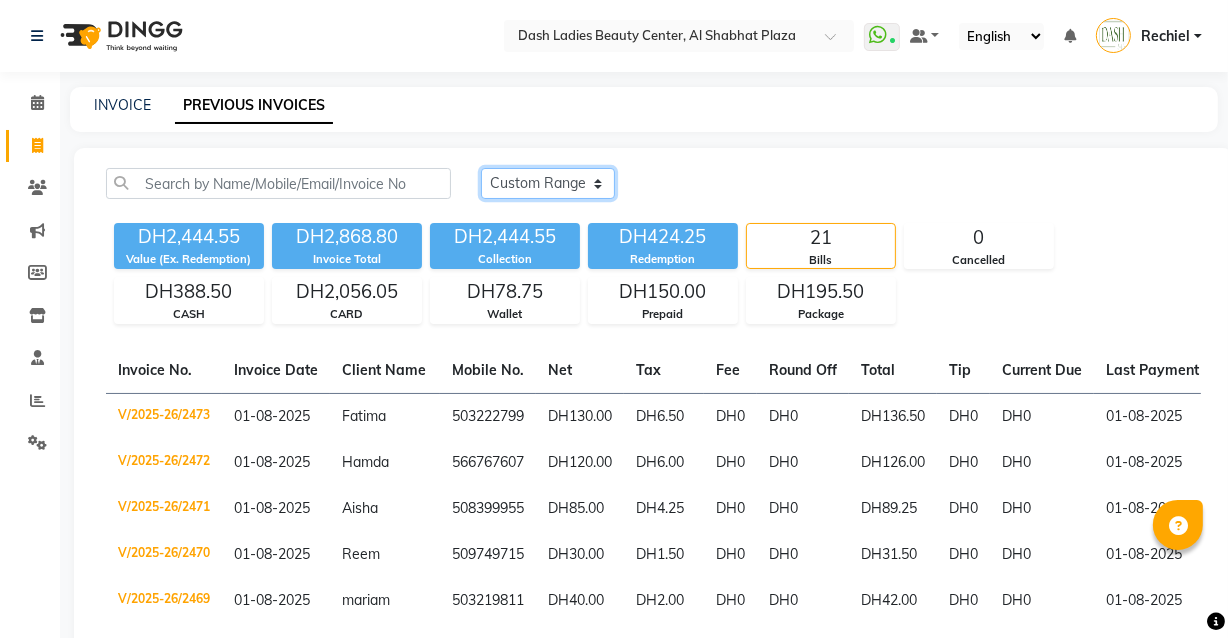 click on "Today Yesterday Custom Range" 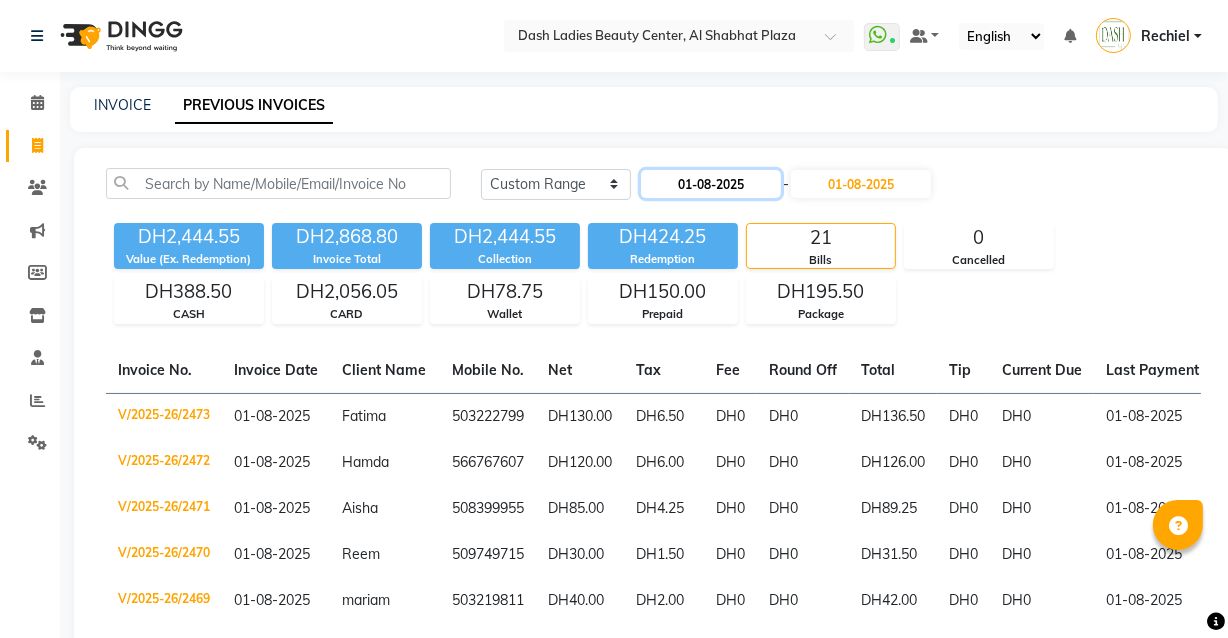 click on "01-08-2025" 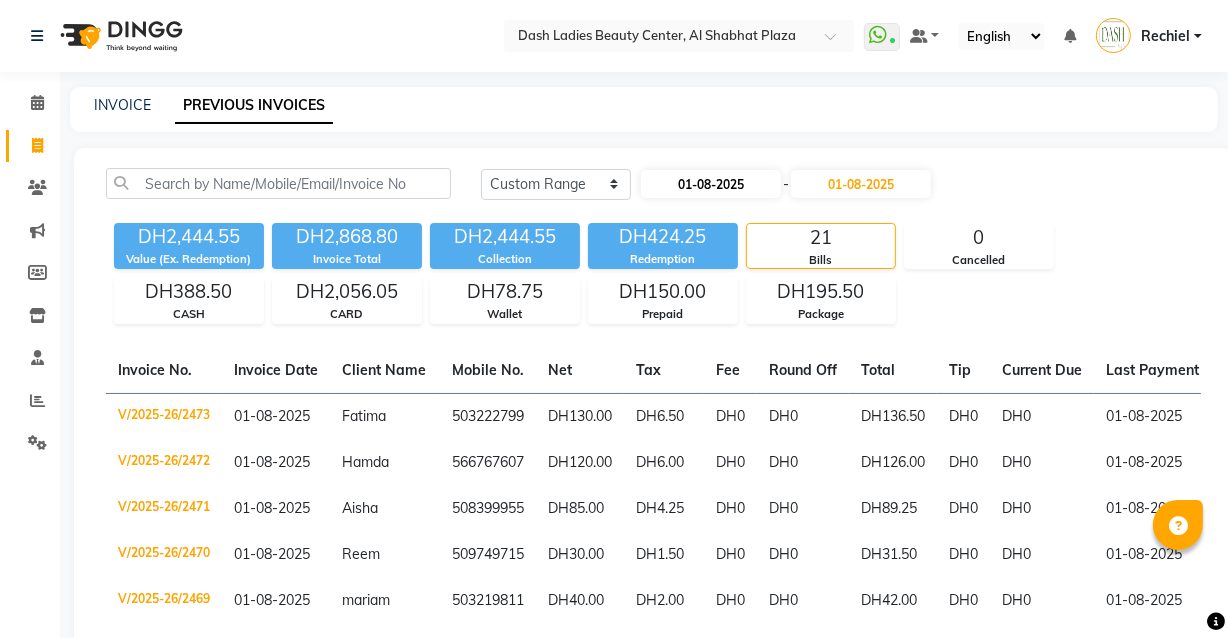 select on "8" 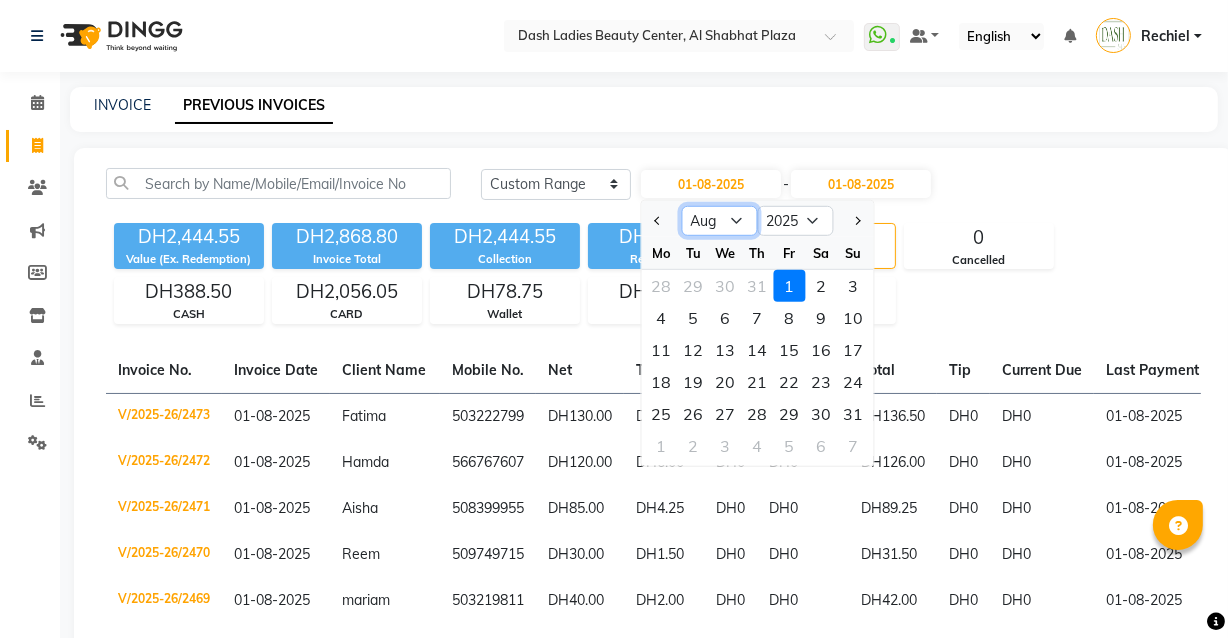 click on "Jan Feb Mar Apr May Jun Jul Aug Sep Oct Nov Dec" 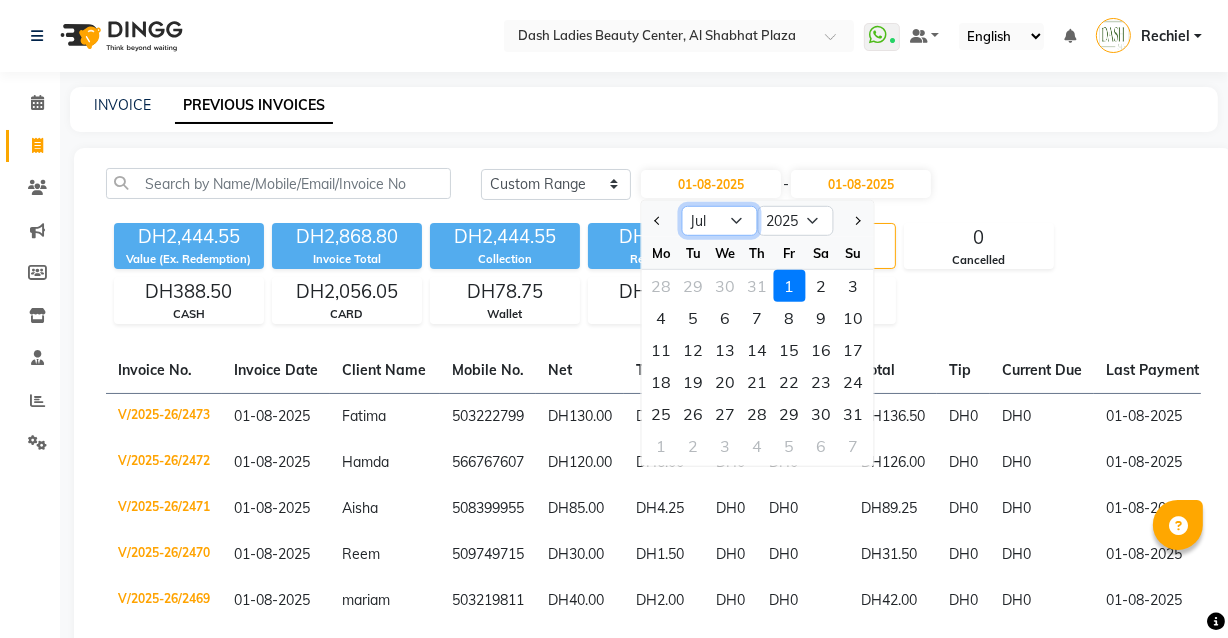 click on "Jan Feb Mar Apr May Jun Jul Aug Sep Oct Nov Dec" 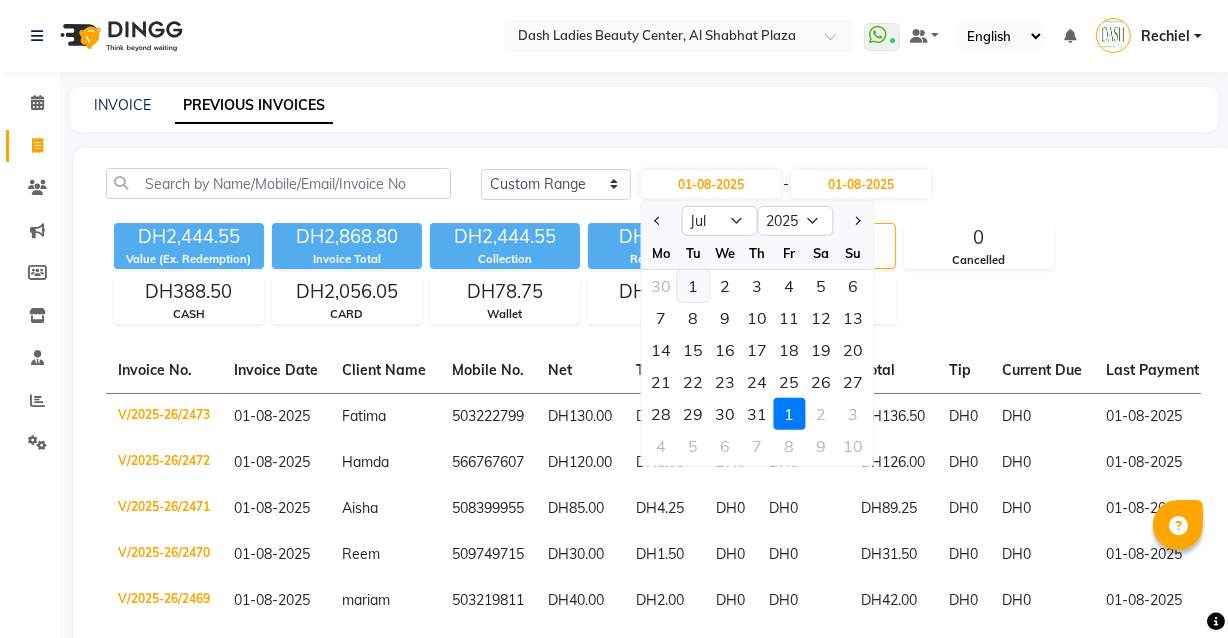 click on "1" 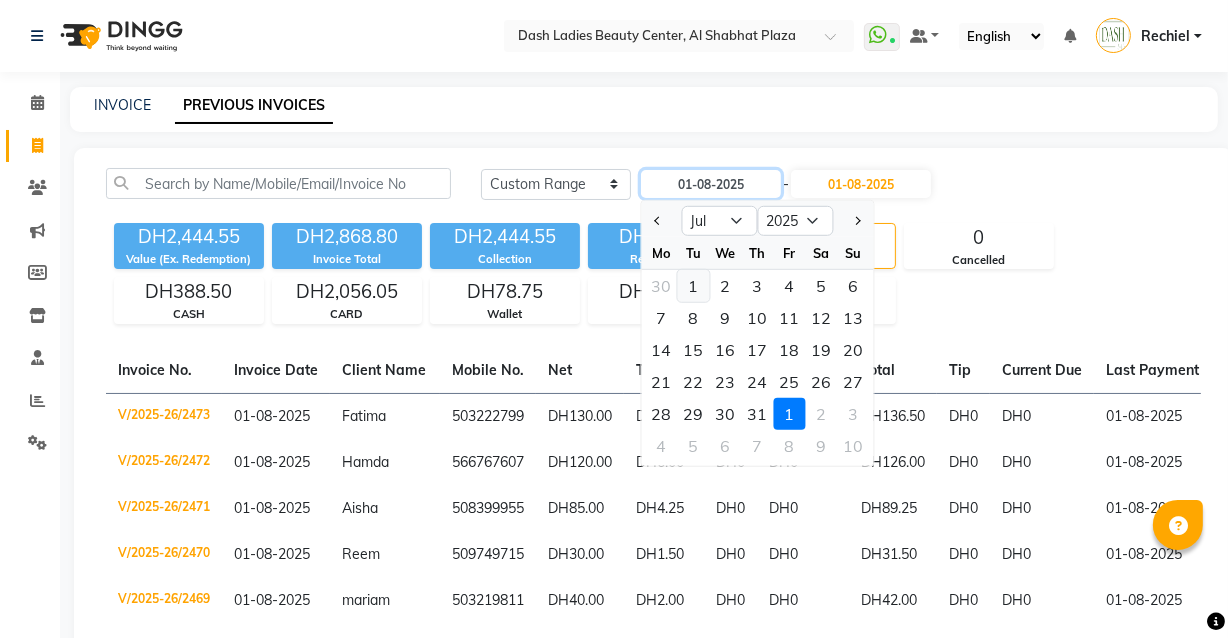 type on "01-07-2025" 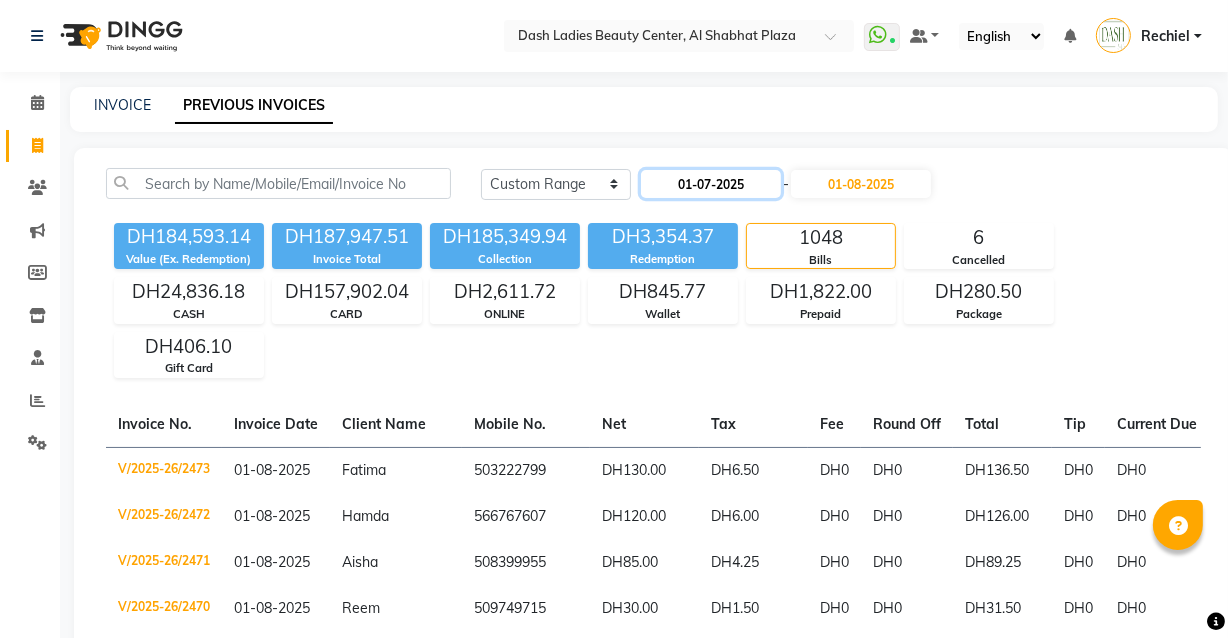 click on "01-07-2025" 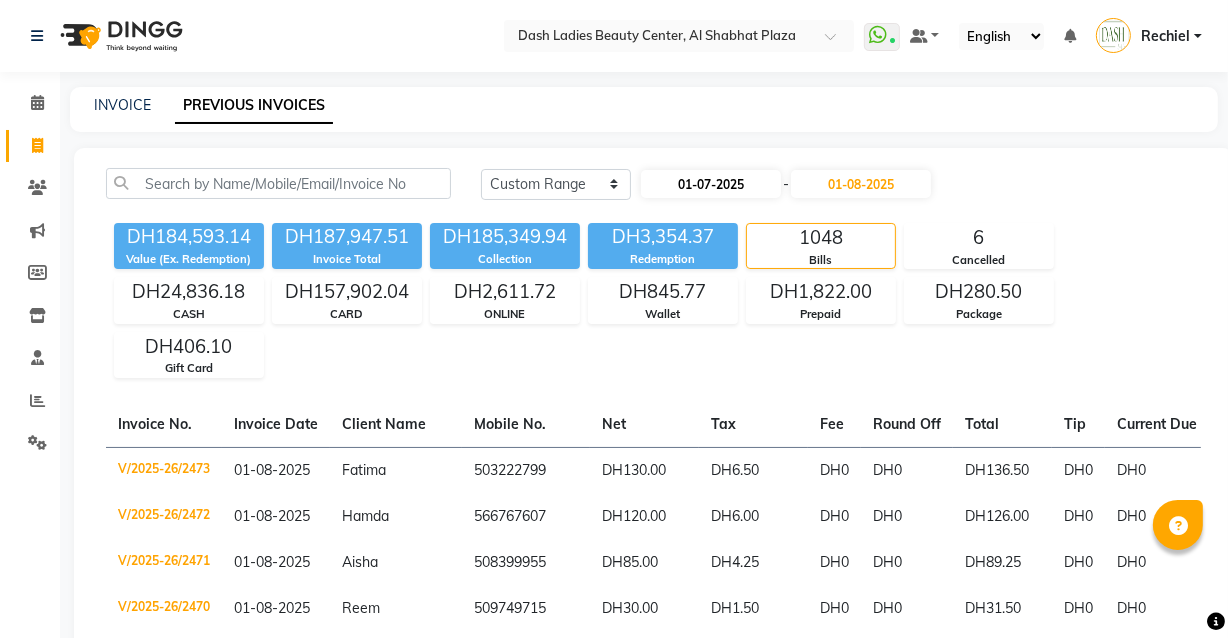 select on "7" 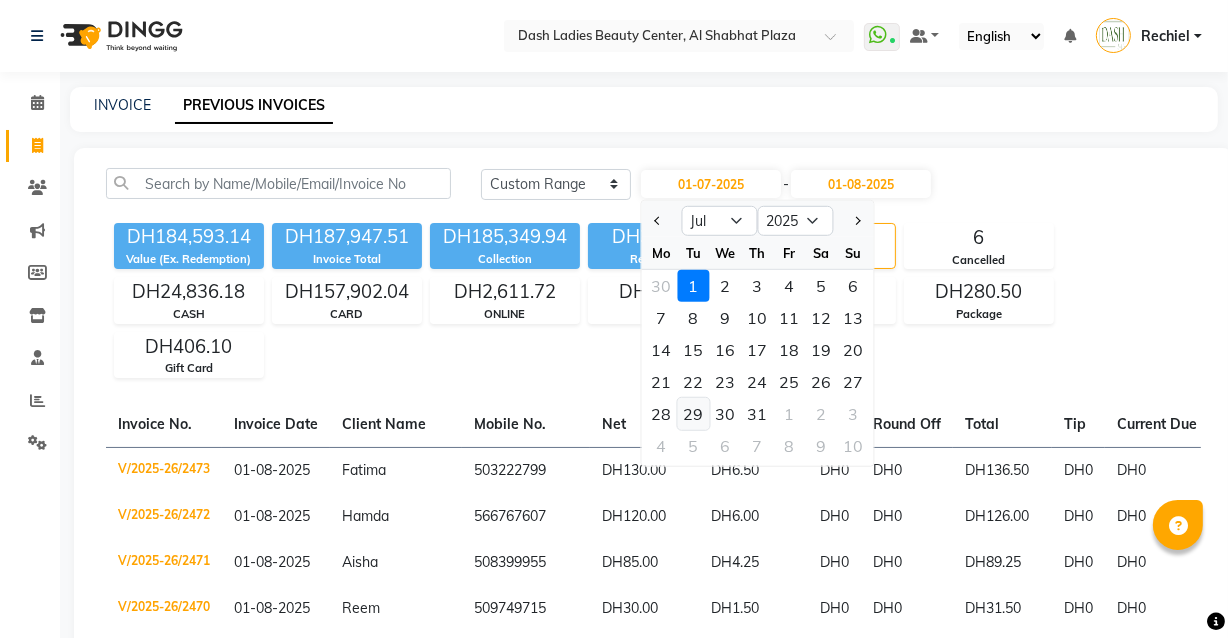 click on "29" 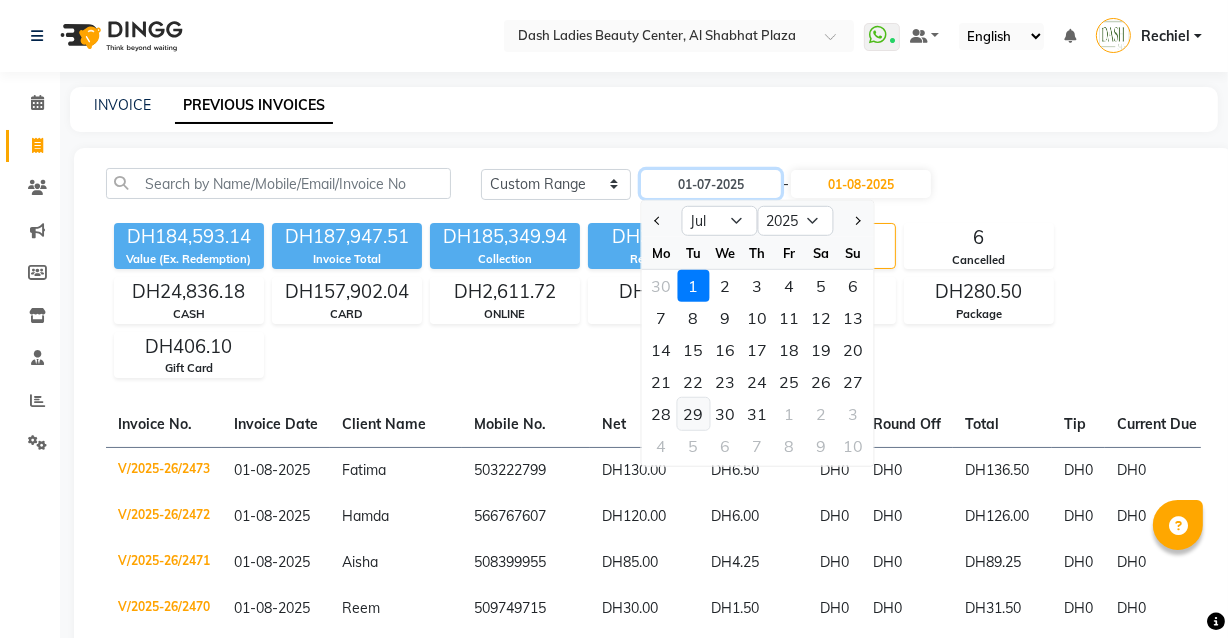 type on "29-07-2025" 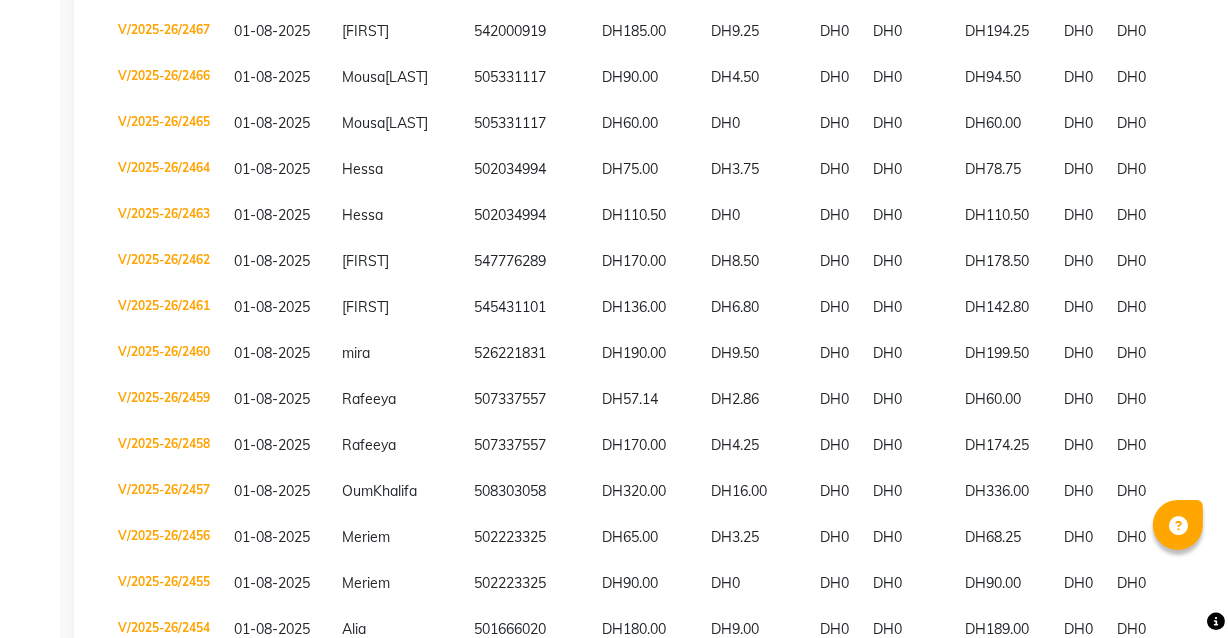 scroll, scrollTop: 0, scrollLeft: 0, axis: both 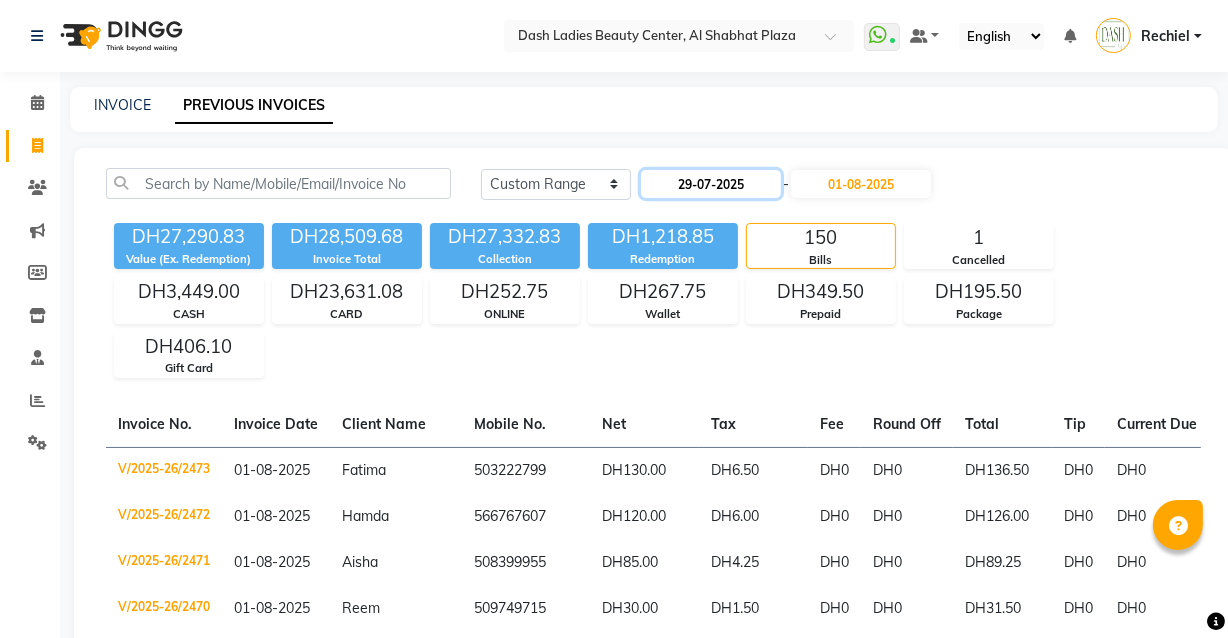 click on "29-07-2025" 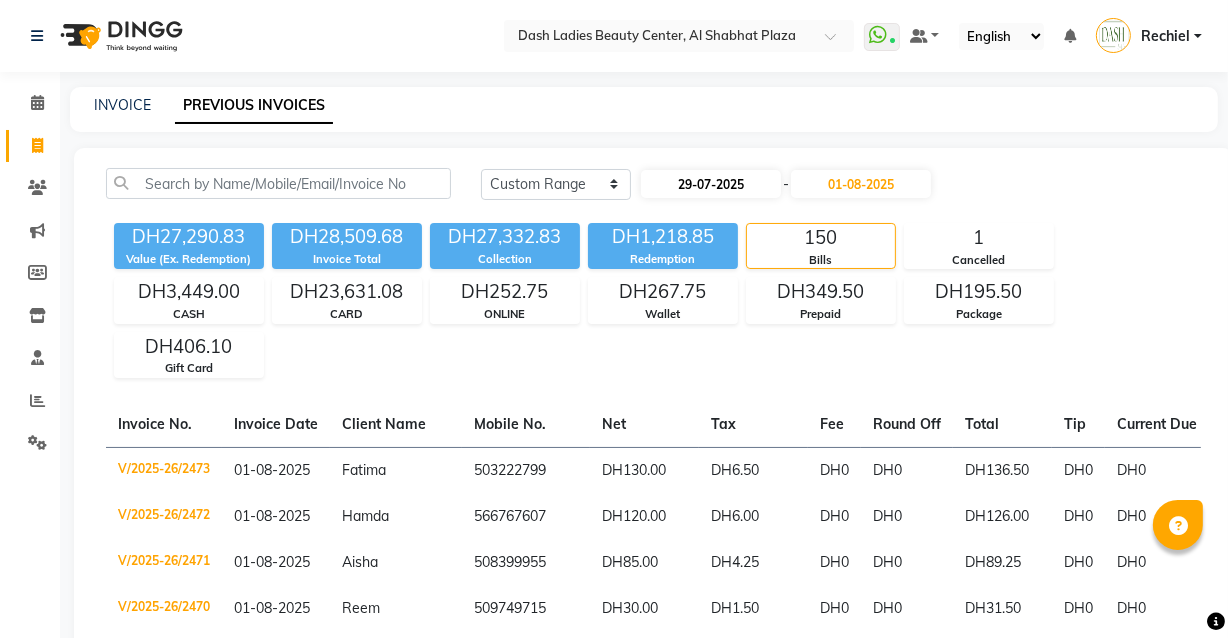 select on "7" 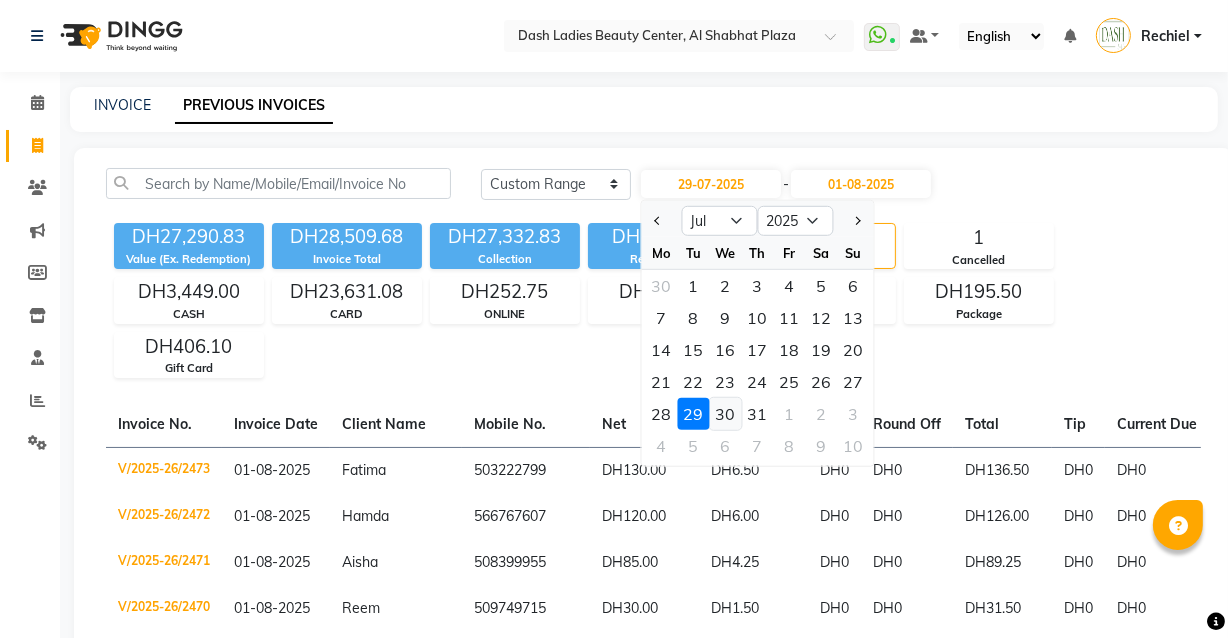 click on "30" 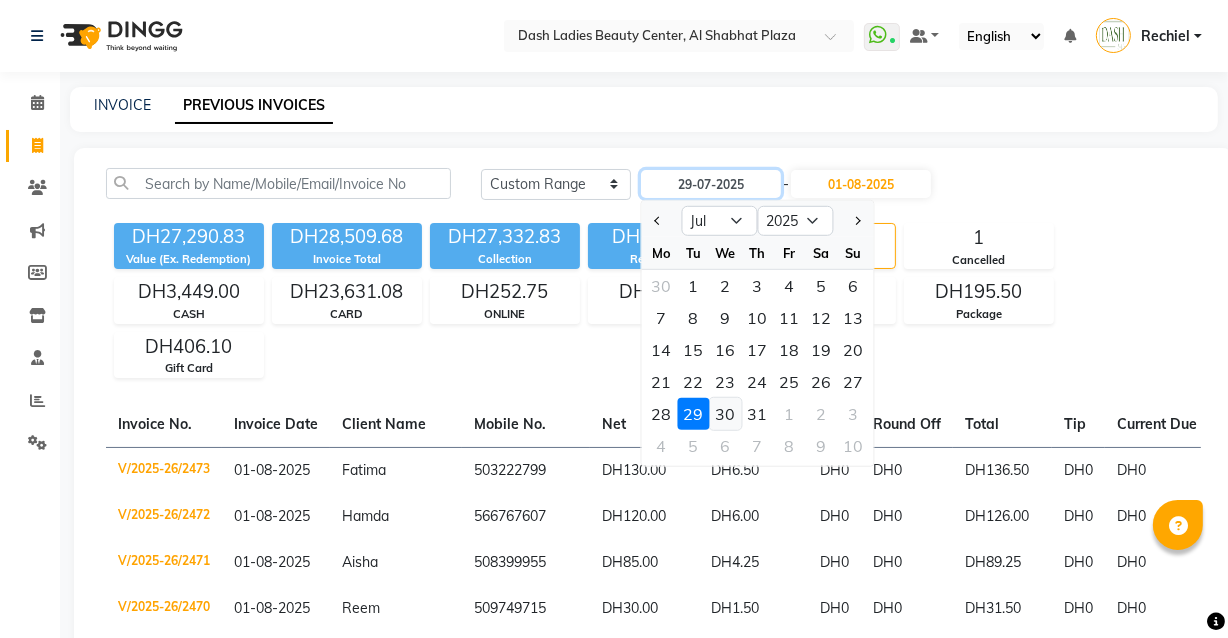 type on "30-07-2025" 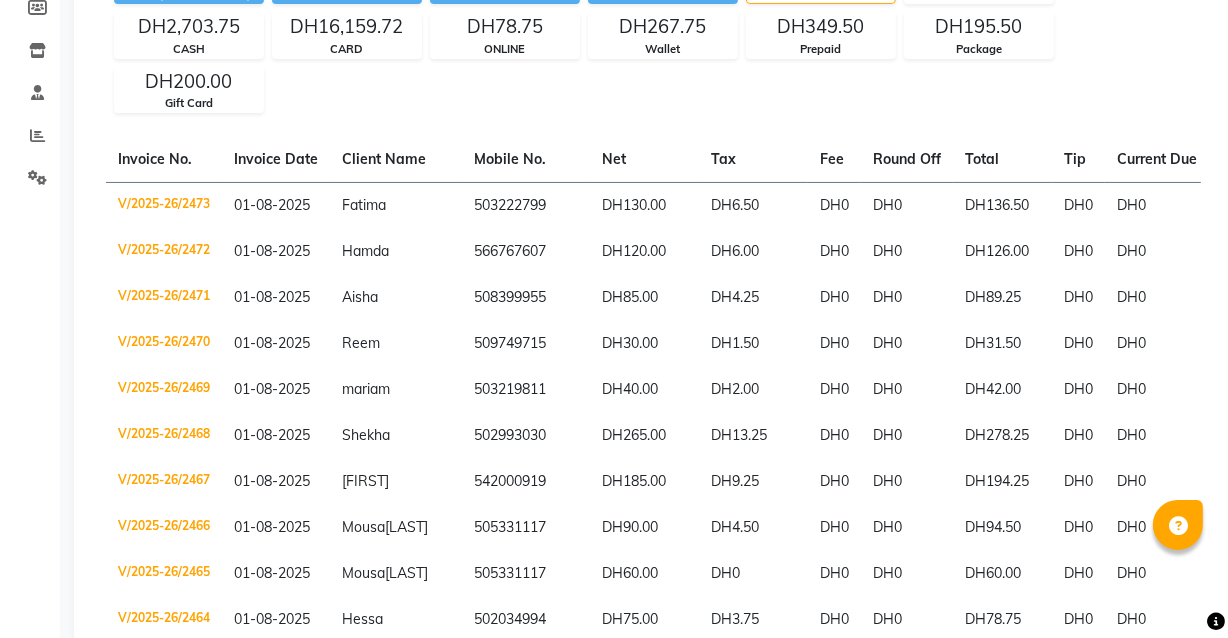 scroll, scrollTop: 0, scrollLeft: 0, axis: both 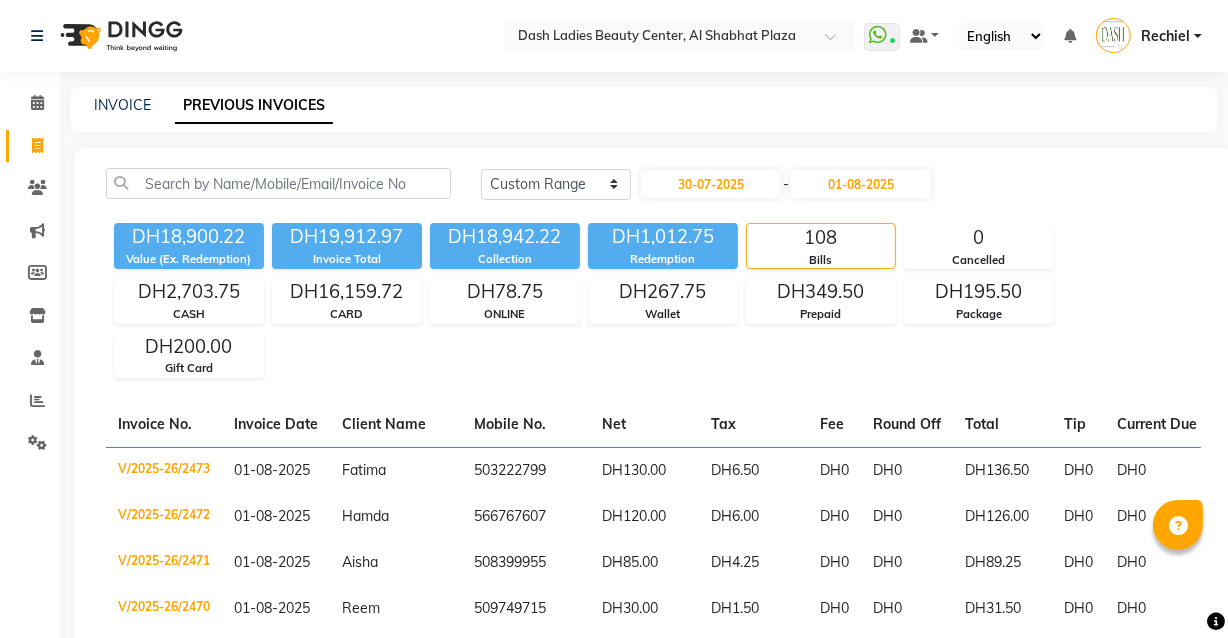 click on "PREVIOUS INVOICES" 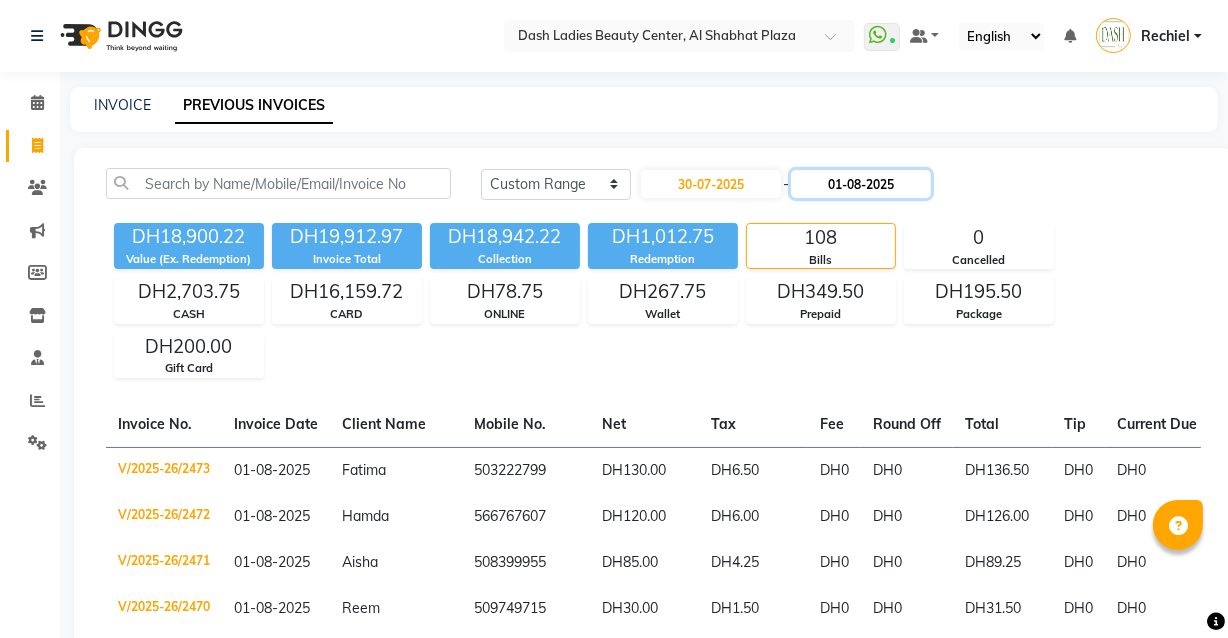 click on "01-08-2025" 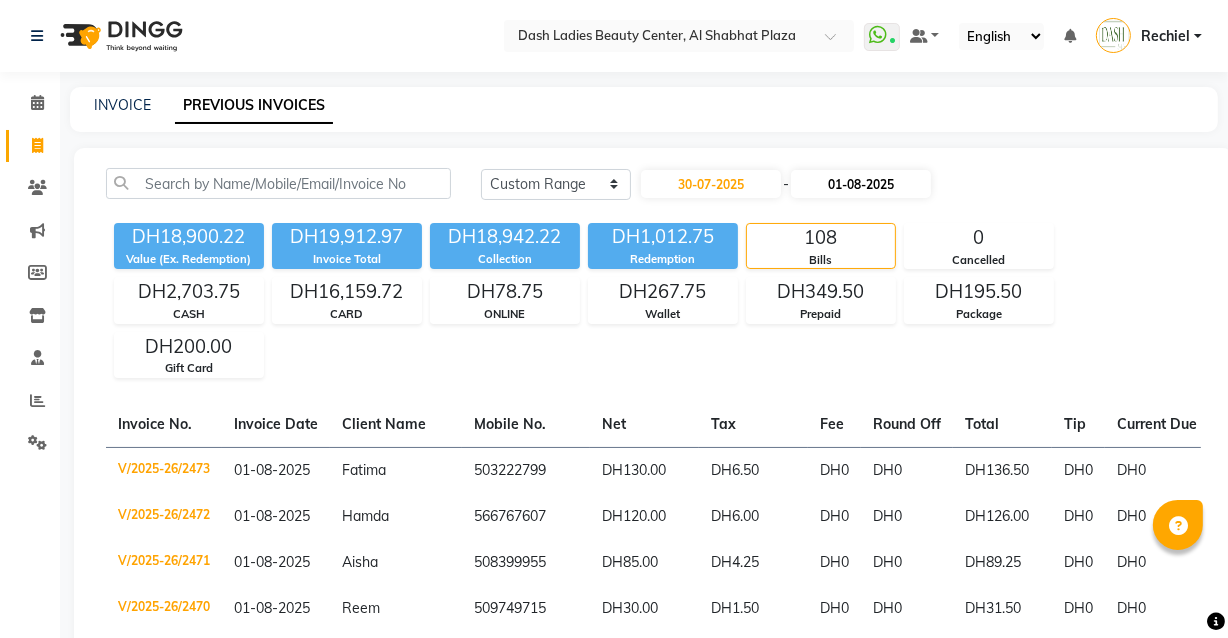 select on "8" 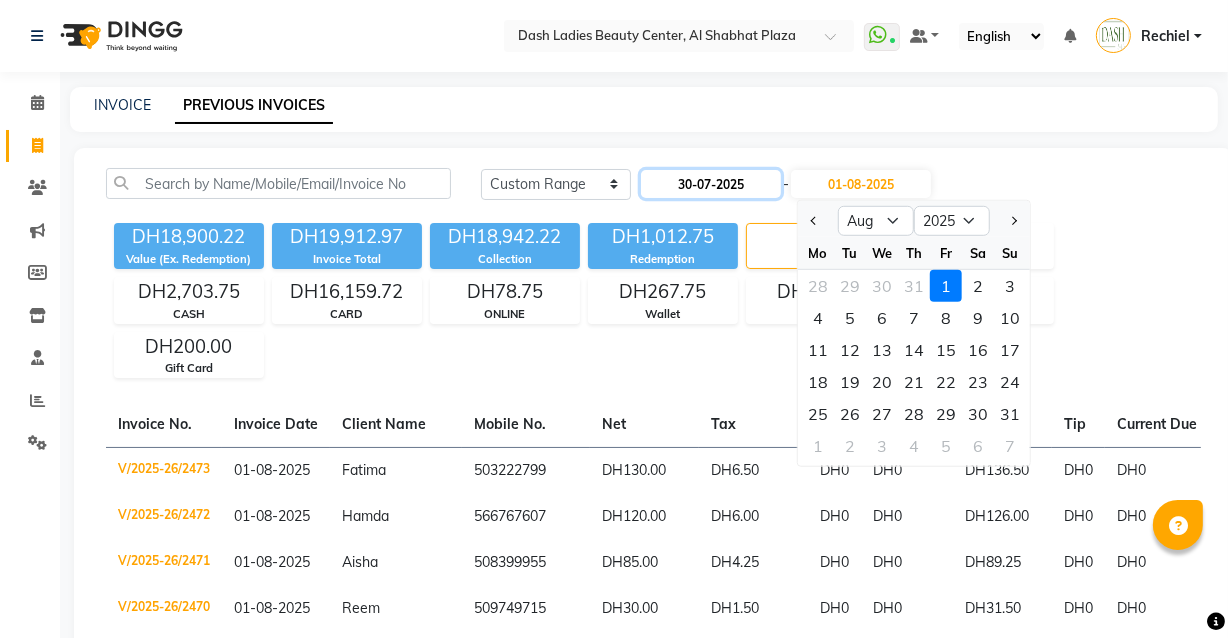 click on "30-07-2025" 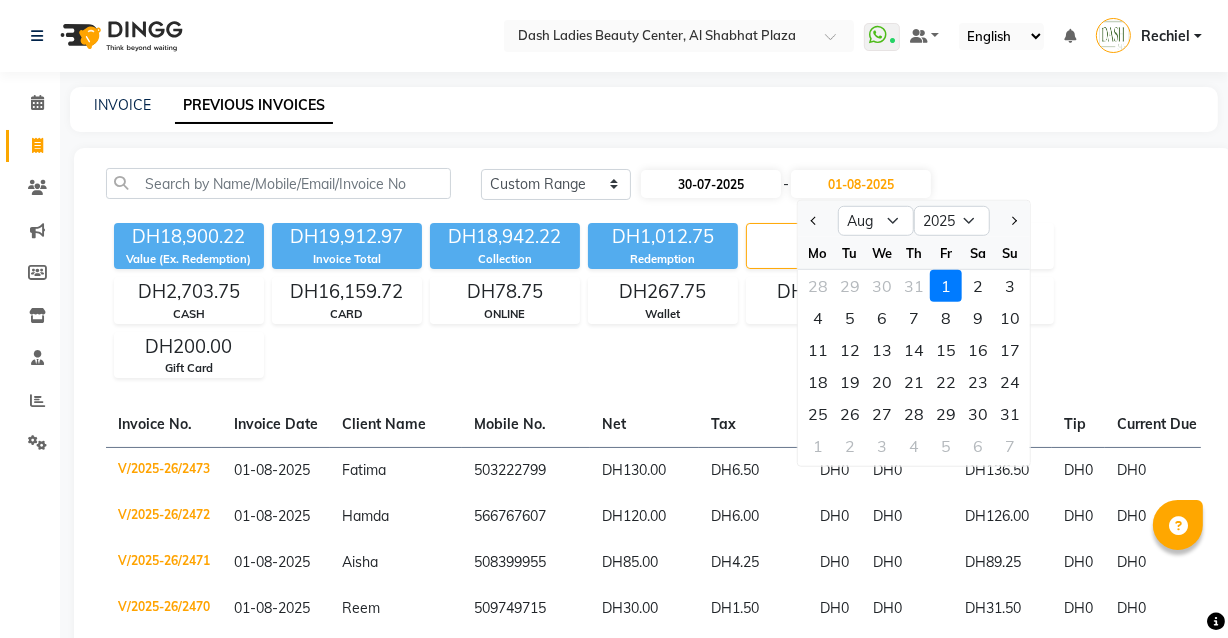 select on "7" 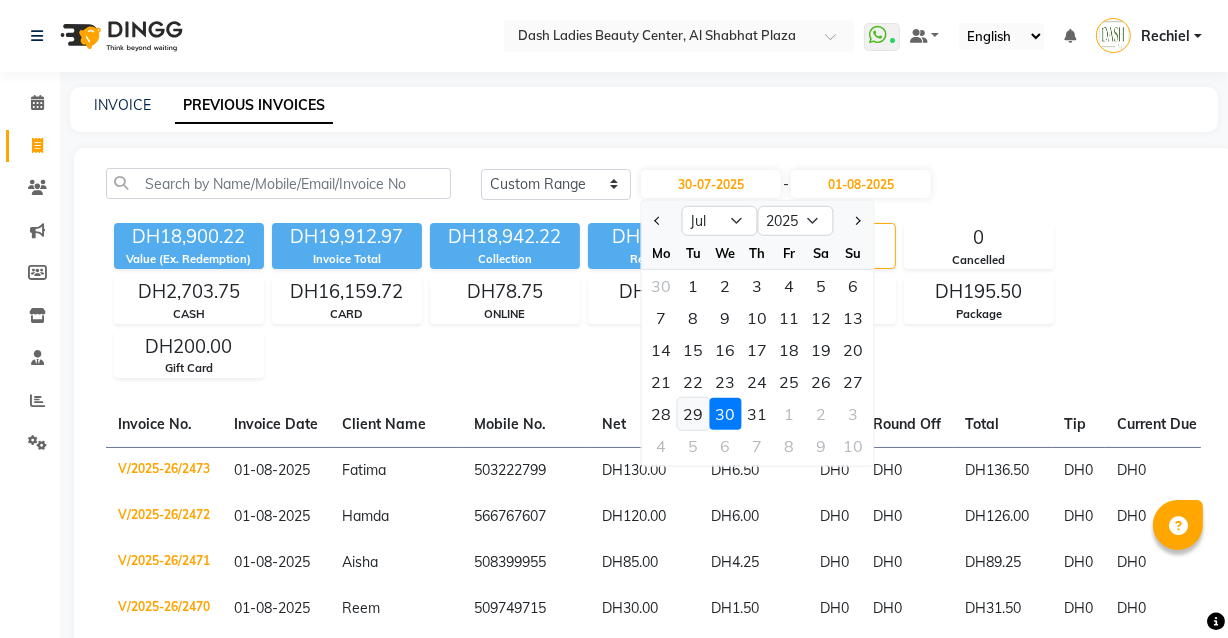 click on "29" 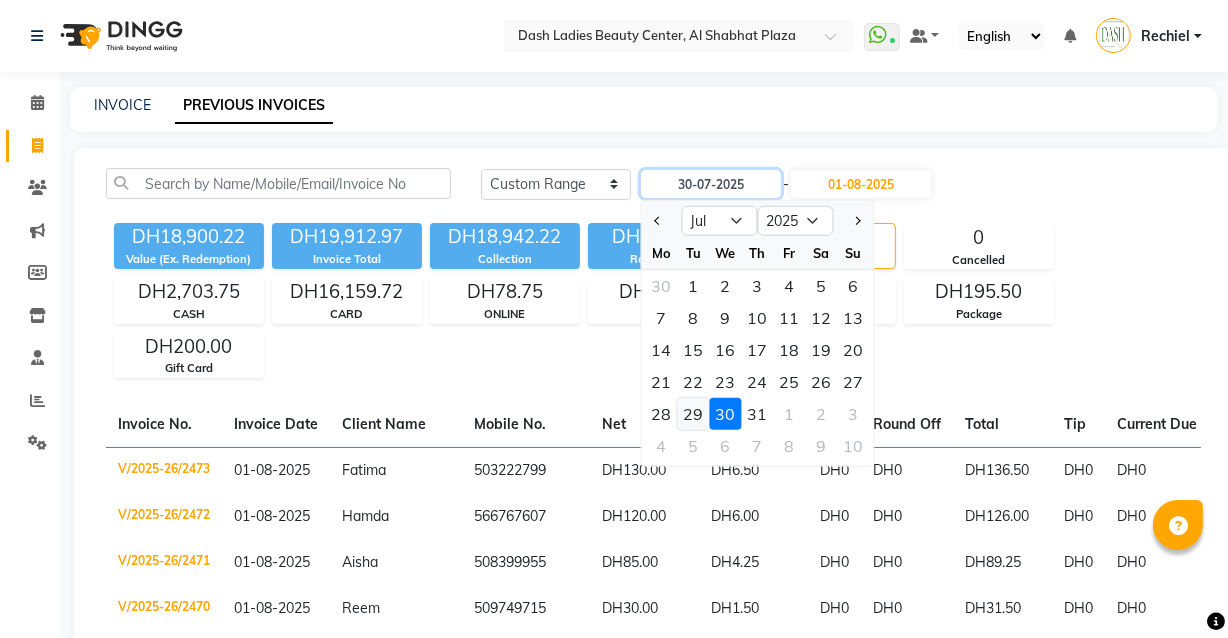 type on "29-07-2025" 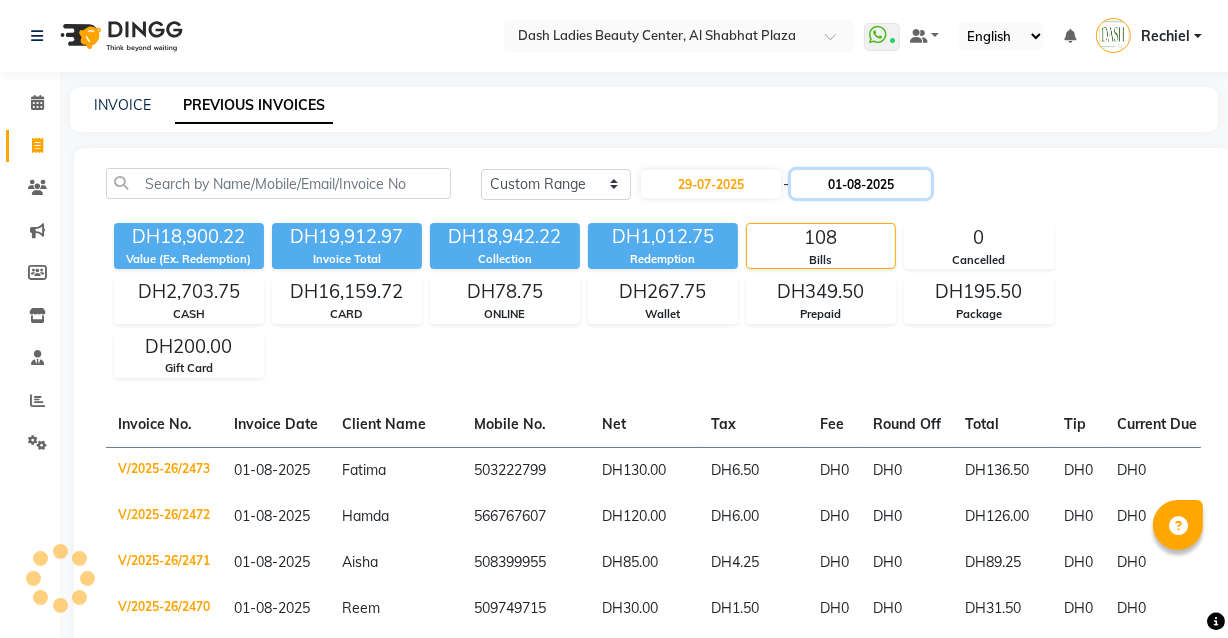click on "01-08-2025" 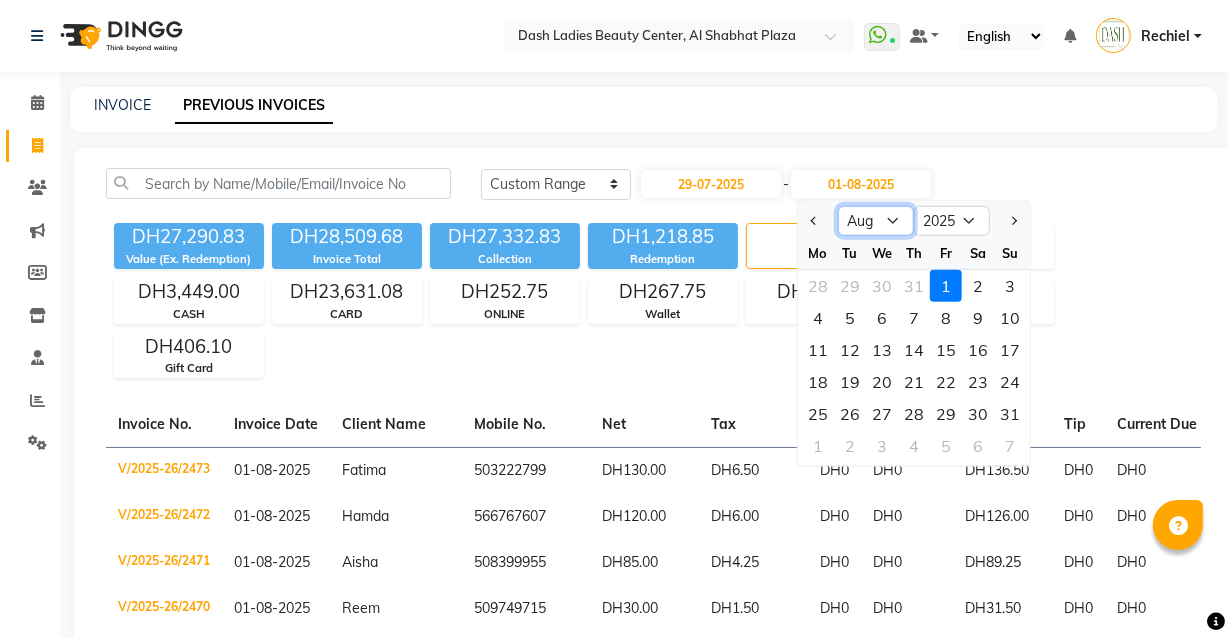 click on "Jul Aug Sep Oct Nov Dec" 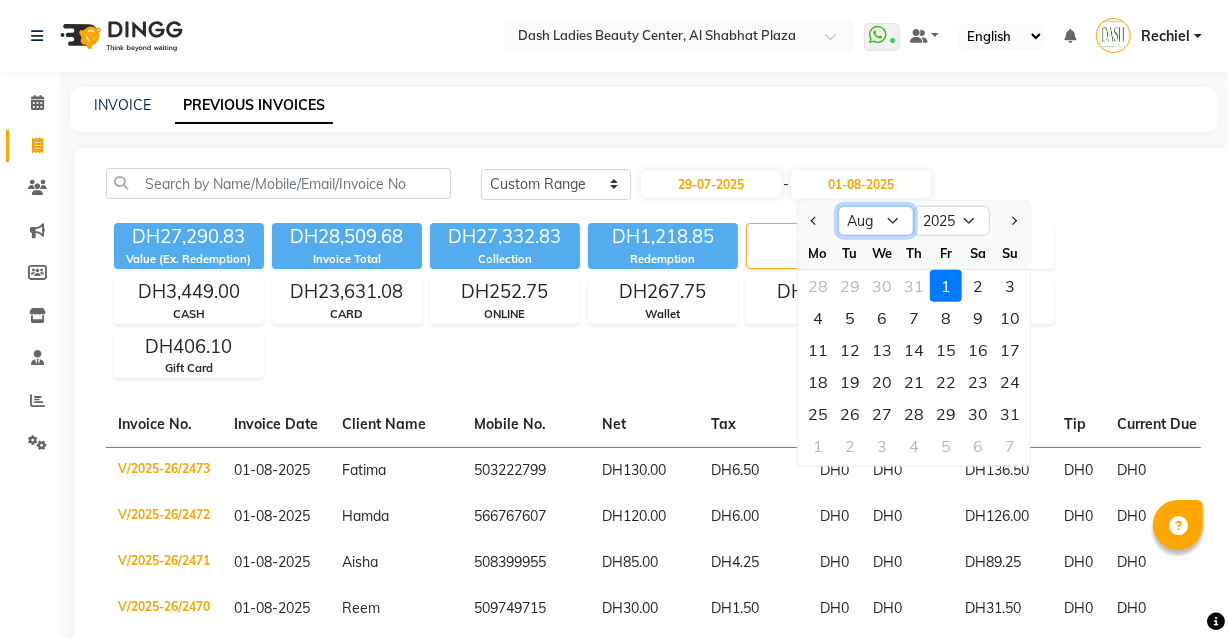 select on "7" 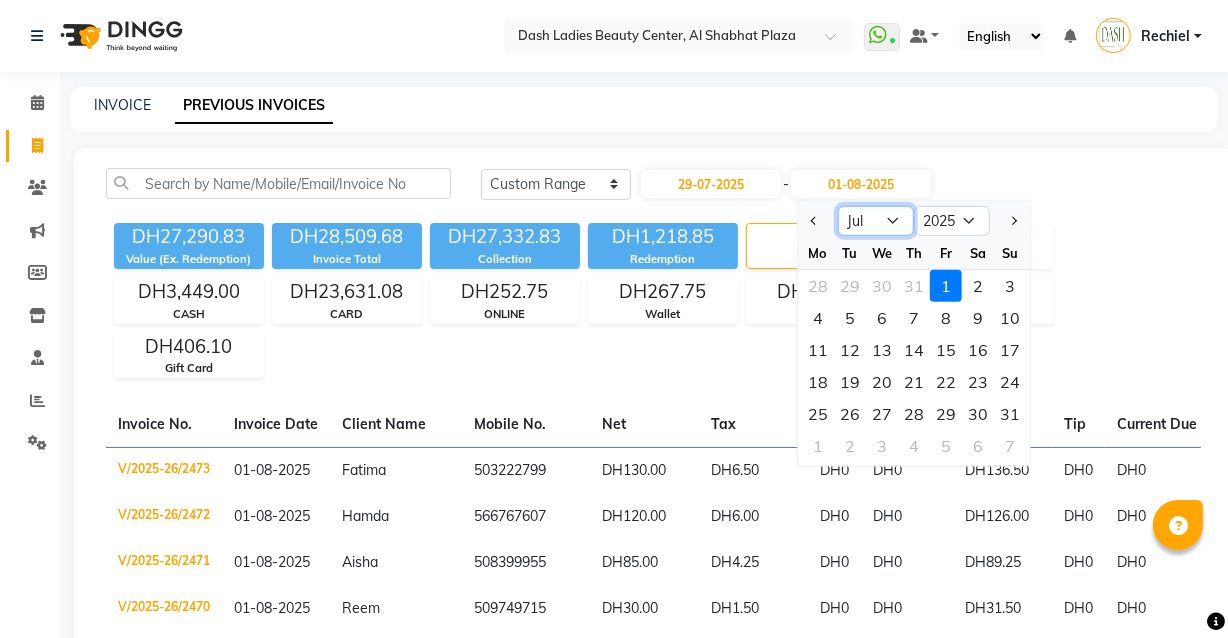 click on "Jul Aug Sep Oct Nov Dec" 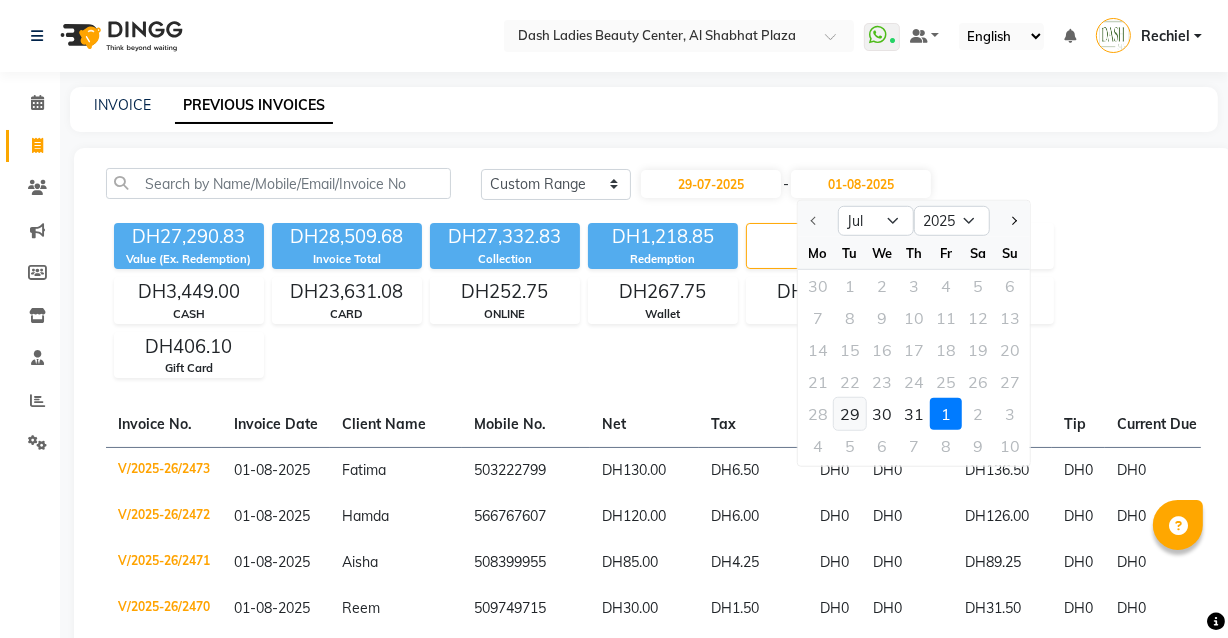 click on "29" 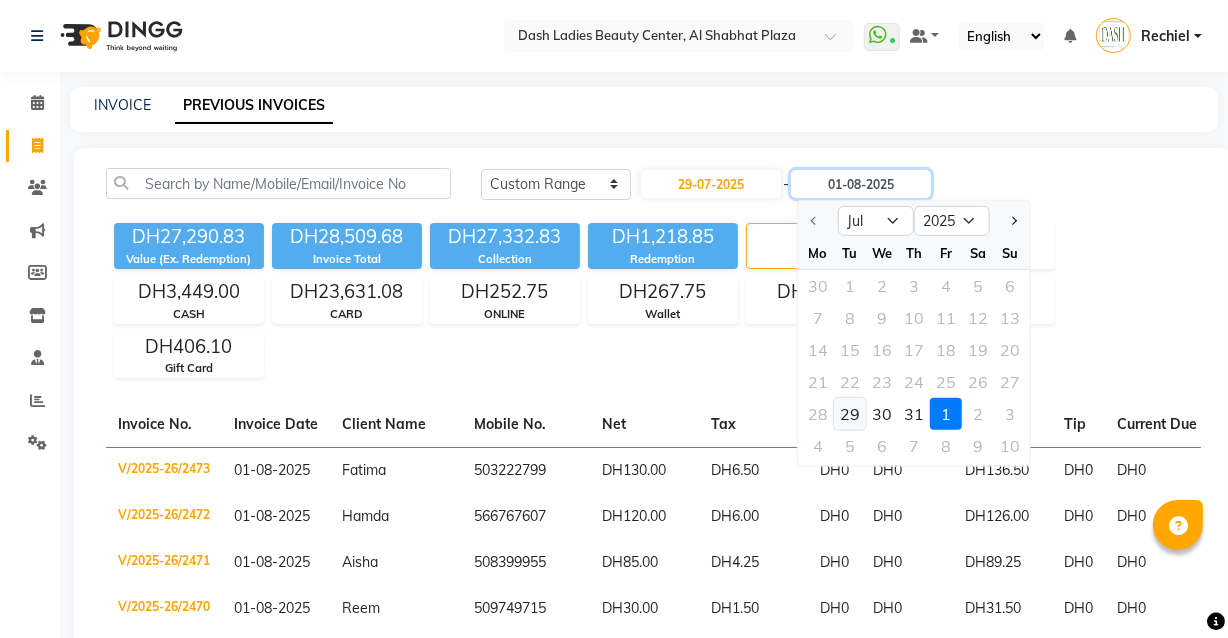 type on "29-07-2025" 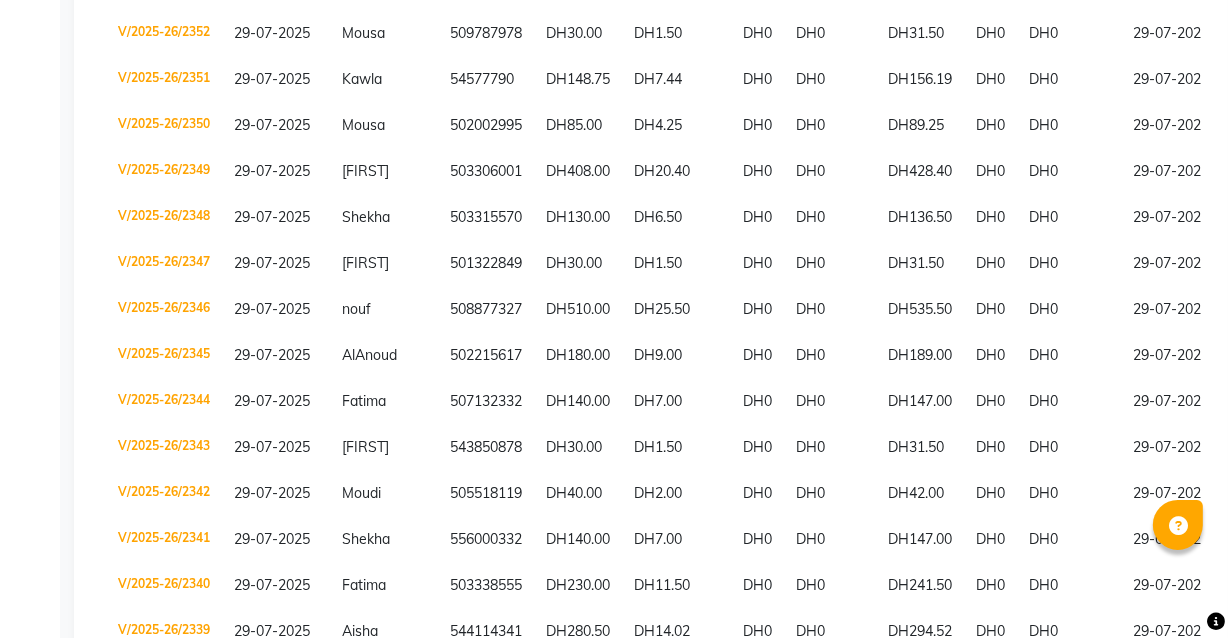 scroll, scrollTop: 954, scrollLeft: 0, axis: vertical 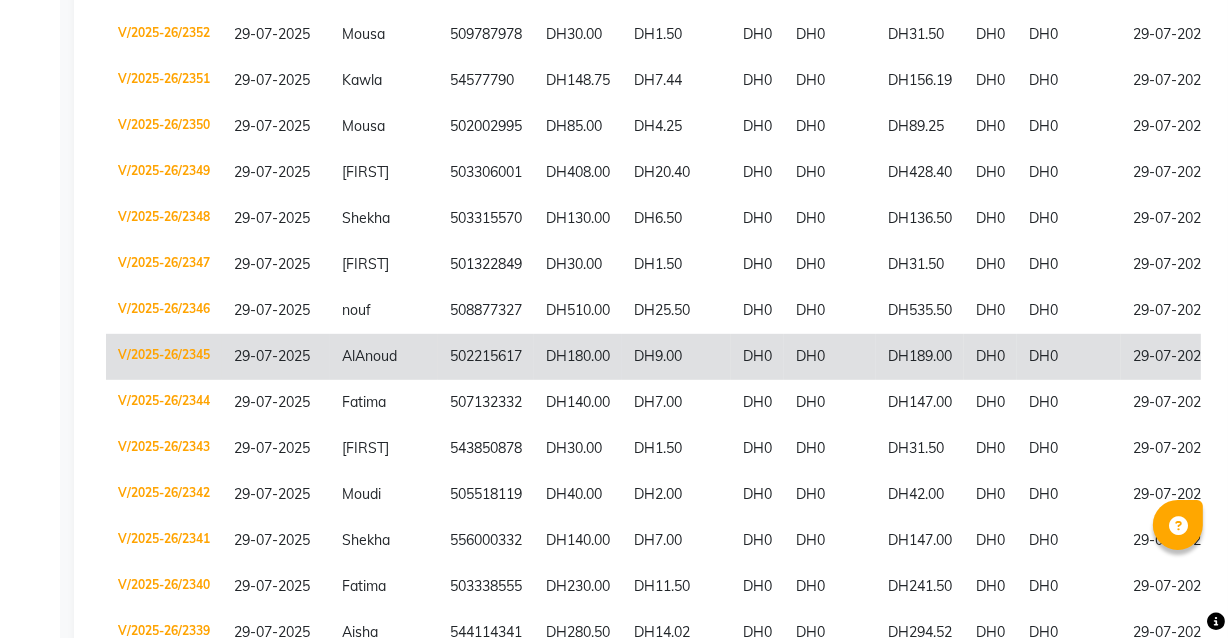 click on "502215617" 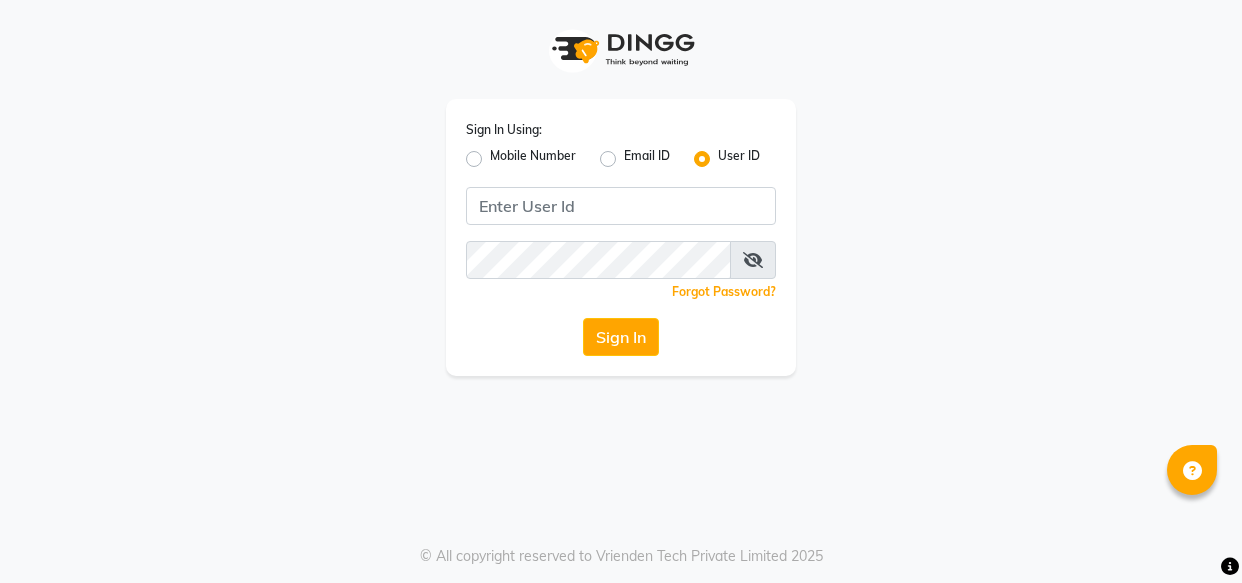 click on "Mobile Number" 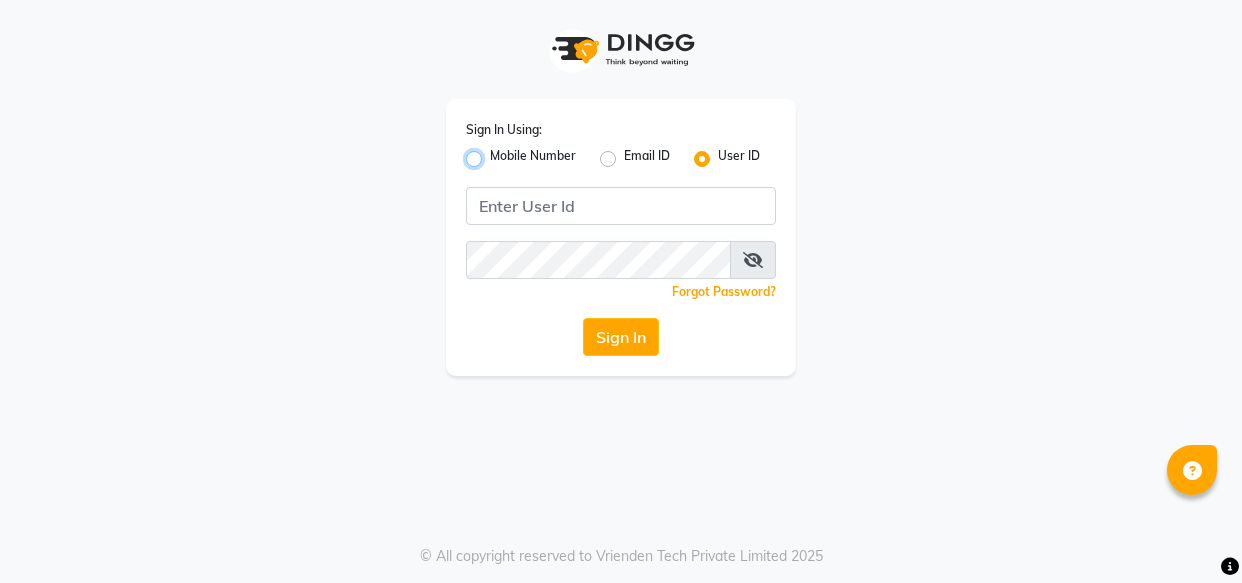 click on "Mobile Number" at bounding box center (496, 153) 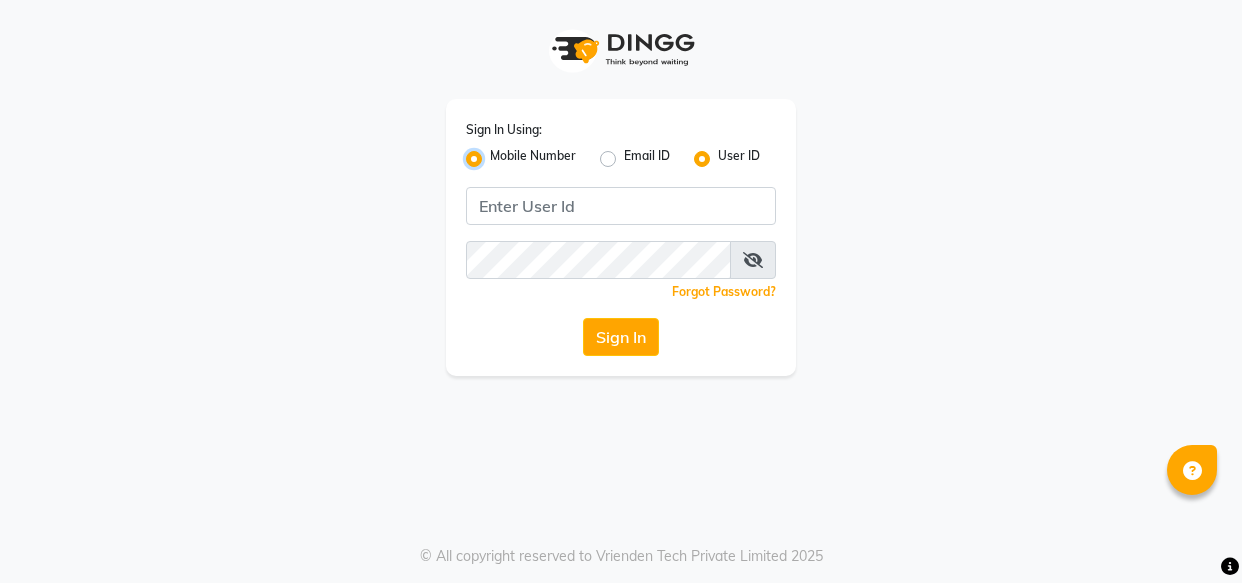 radio on "false" 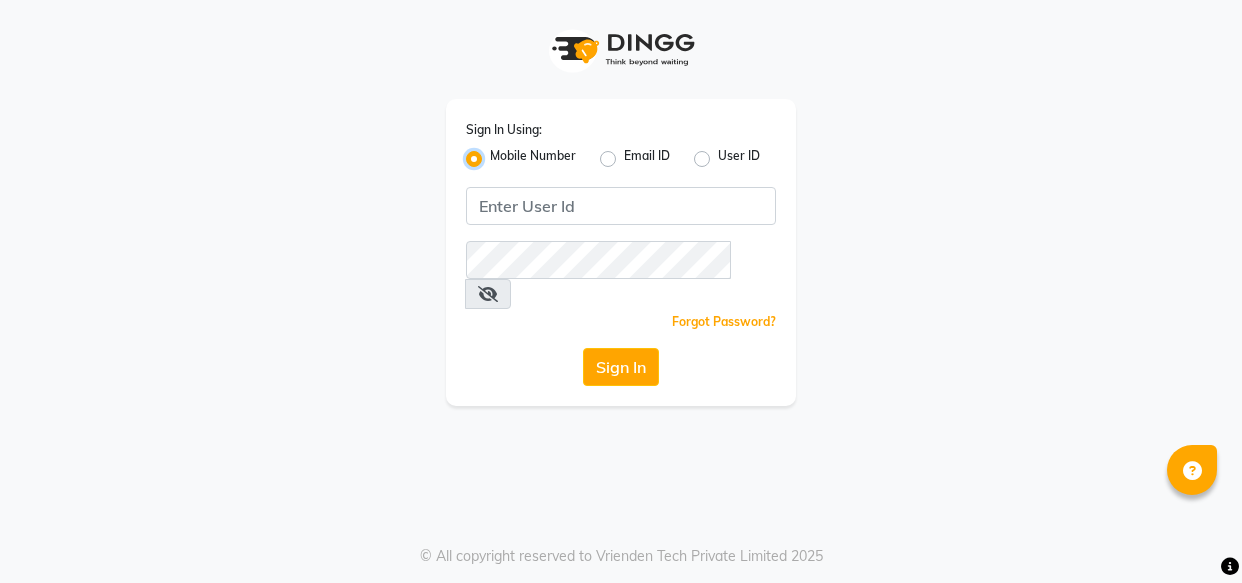 scroll, scrollTop: 0, scrollLeft: 0, axis: both 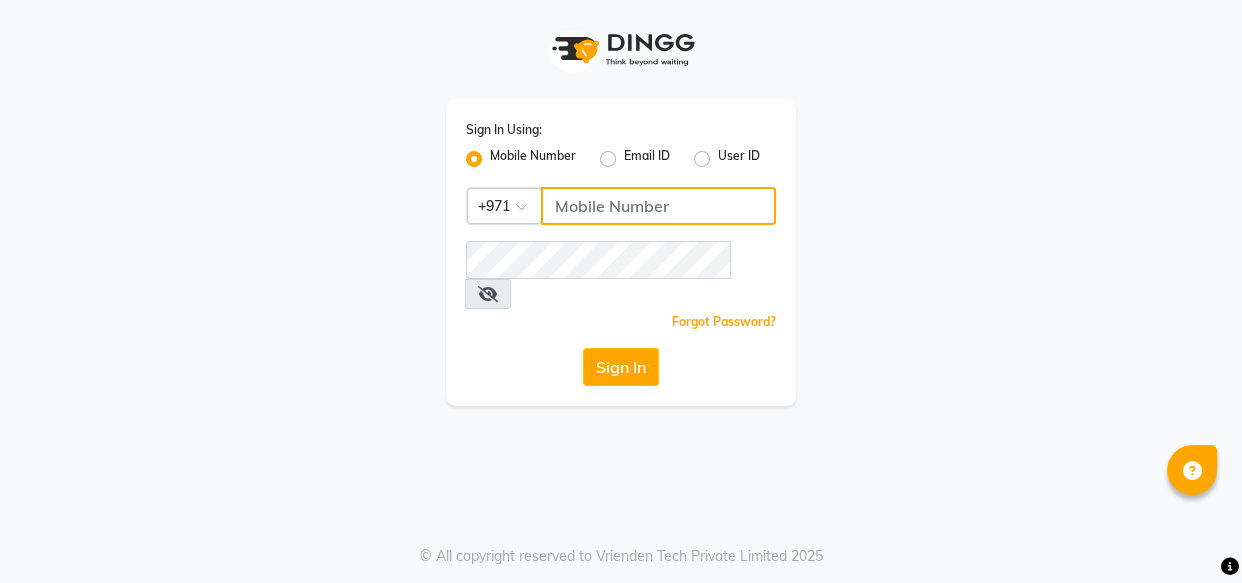 click 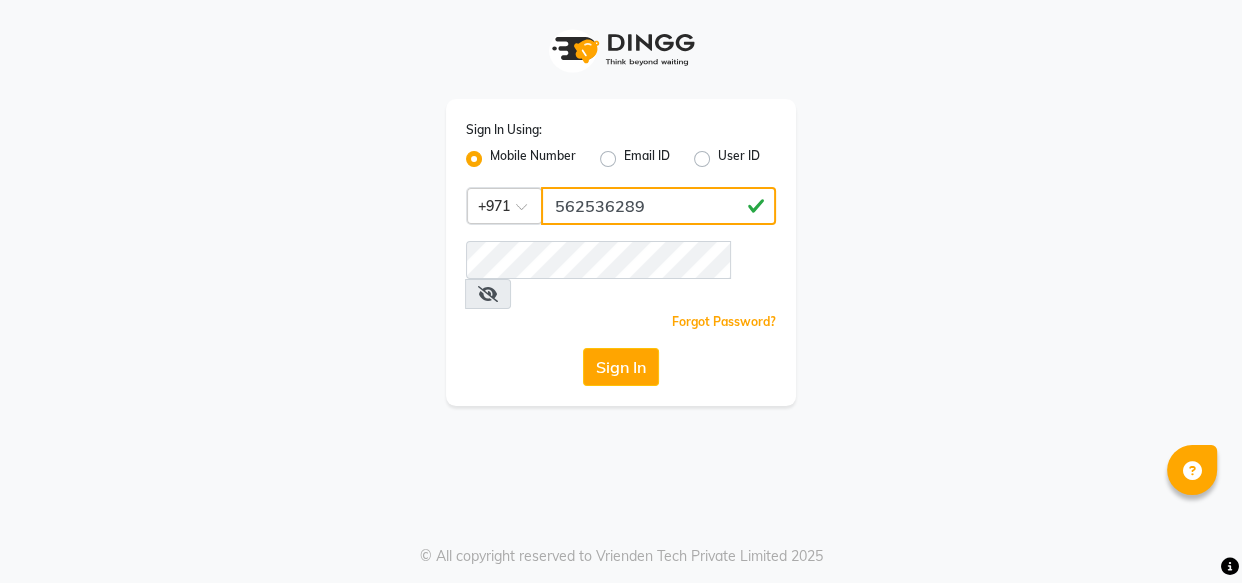 type on "562536289" 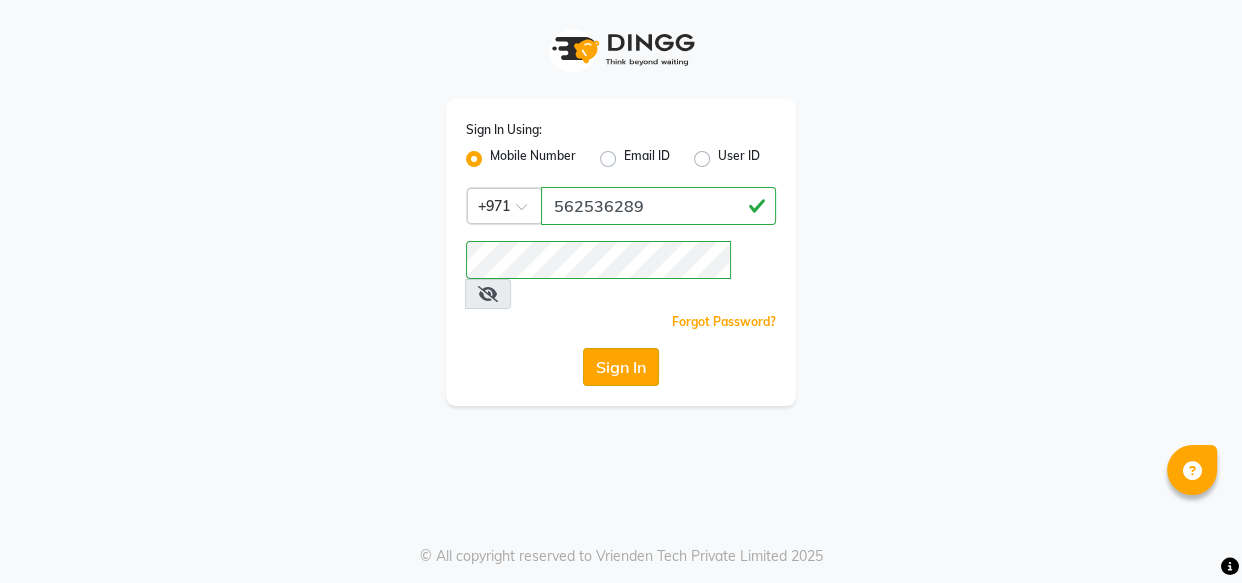 click on "Sign In" 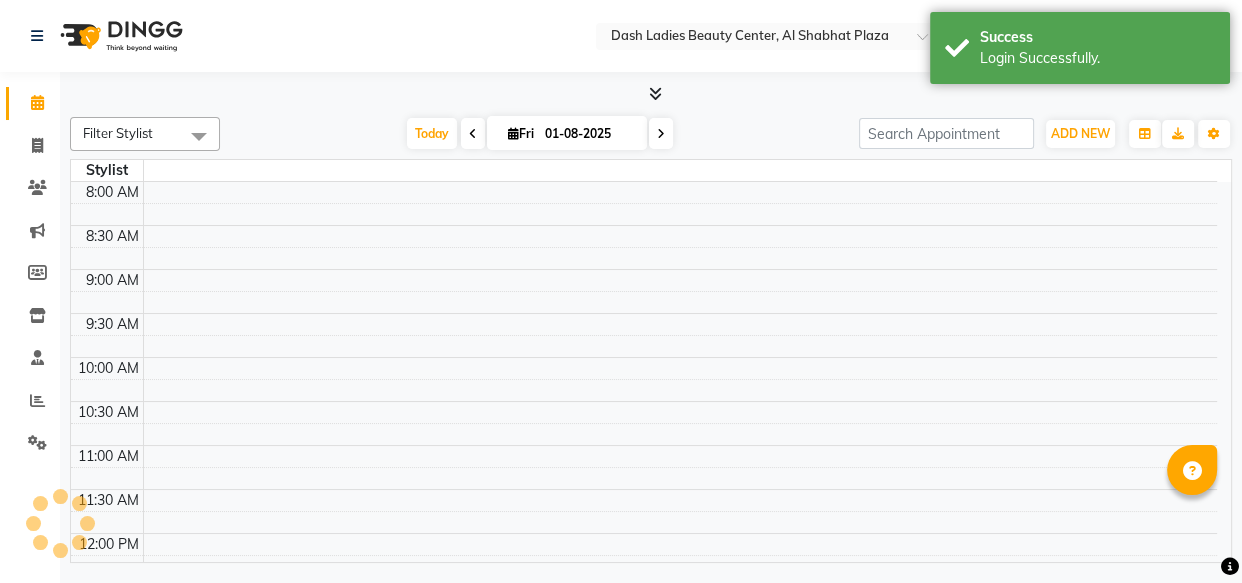 select on "en" 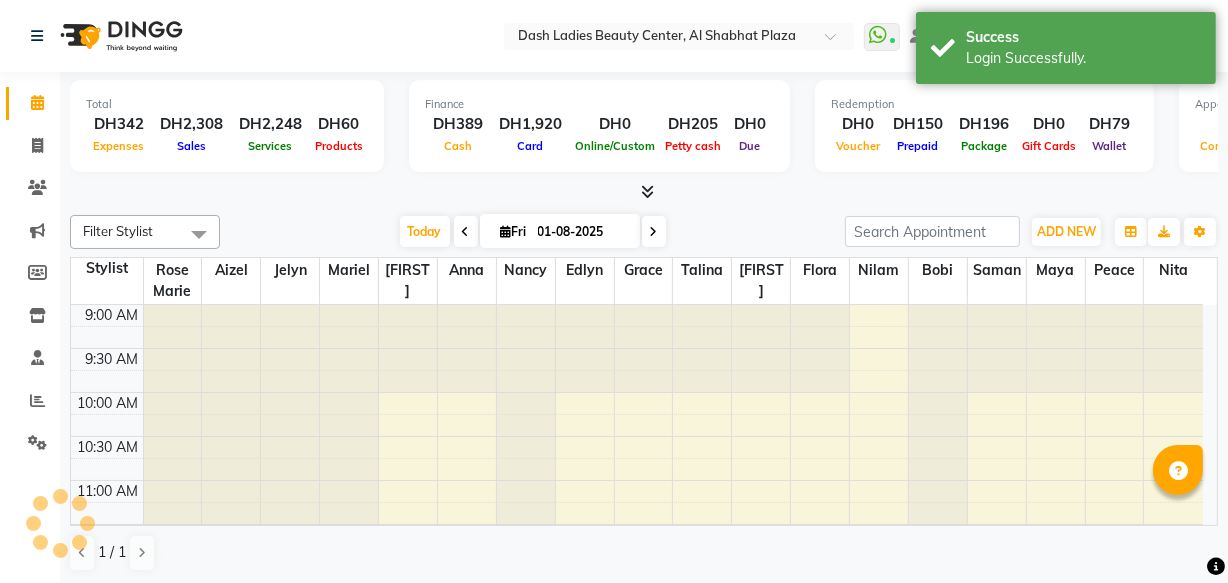 scroll, scrollTop: 701, scrollLeft: 0, axis: vertical 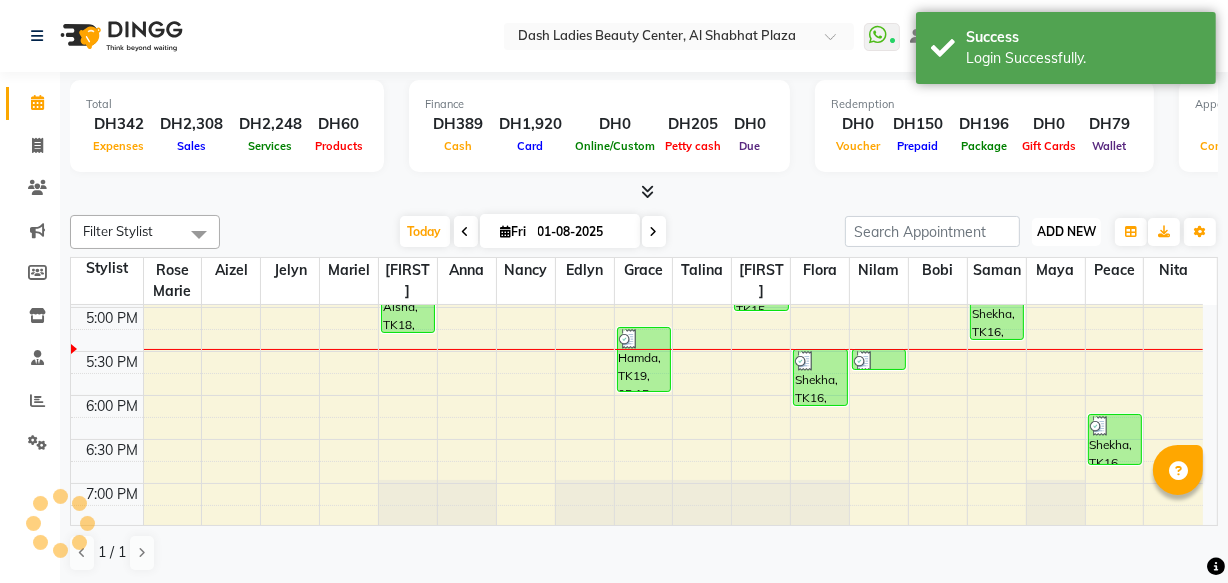 click on "ADD NEW" at bounding box center [1066, 231] 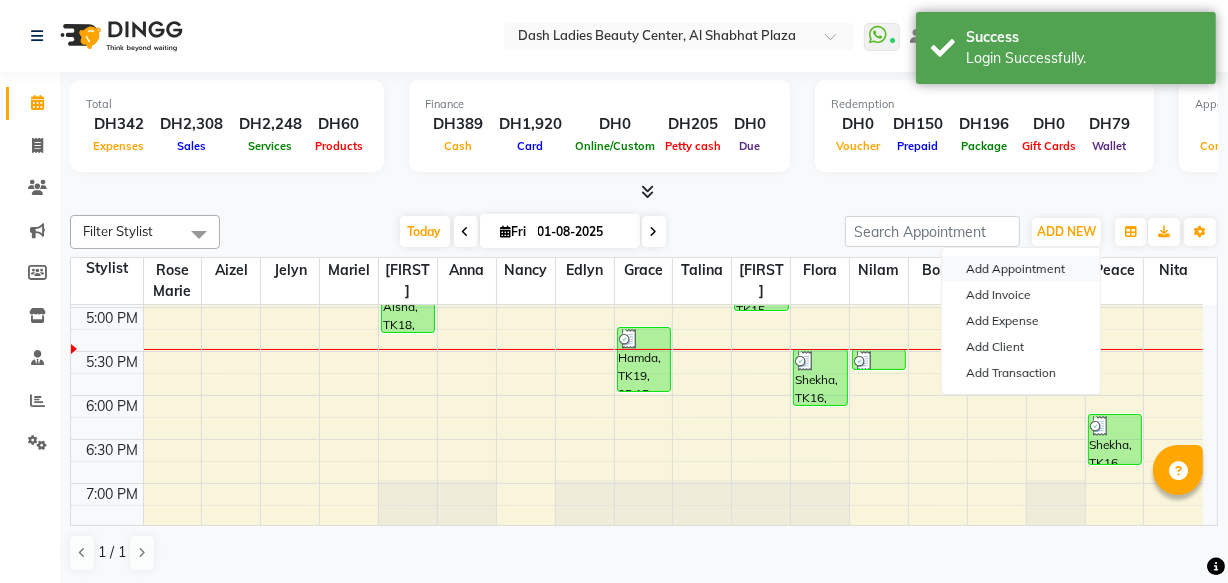 click on "Add Appointment" at bounding box center [1021, 269] 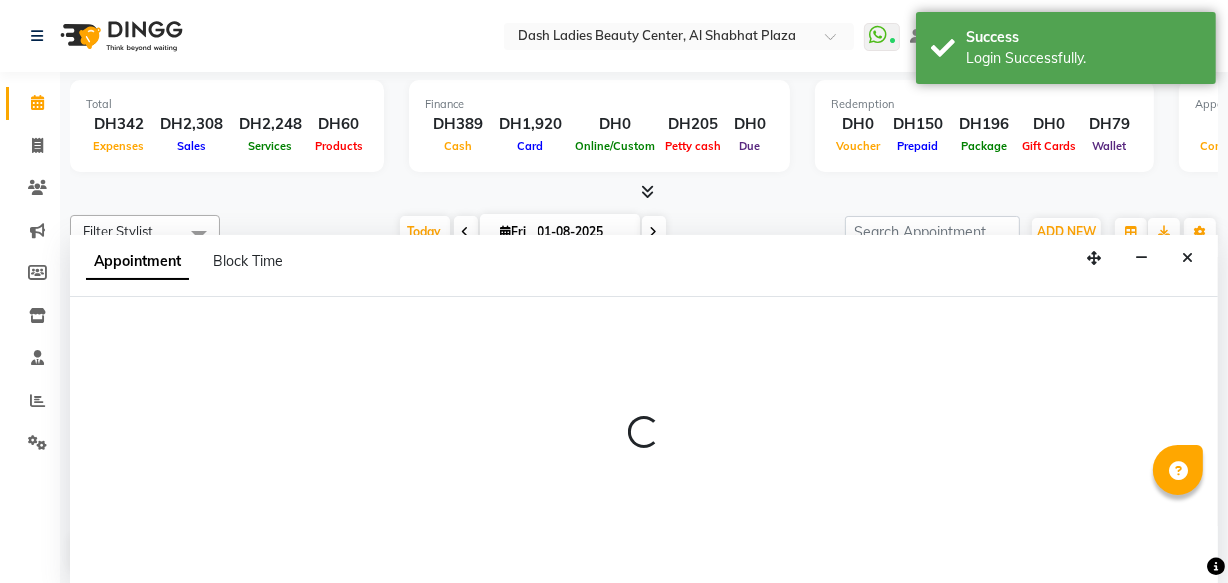 scroll, scrollTop: 0, scrollLeft: 0, axis: both 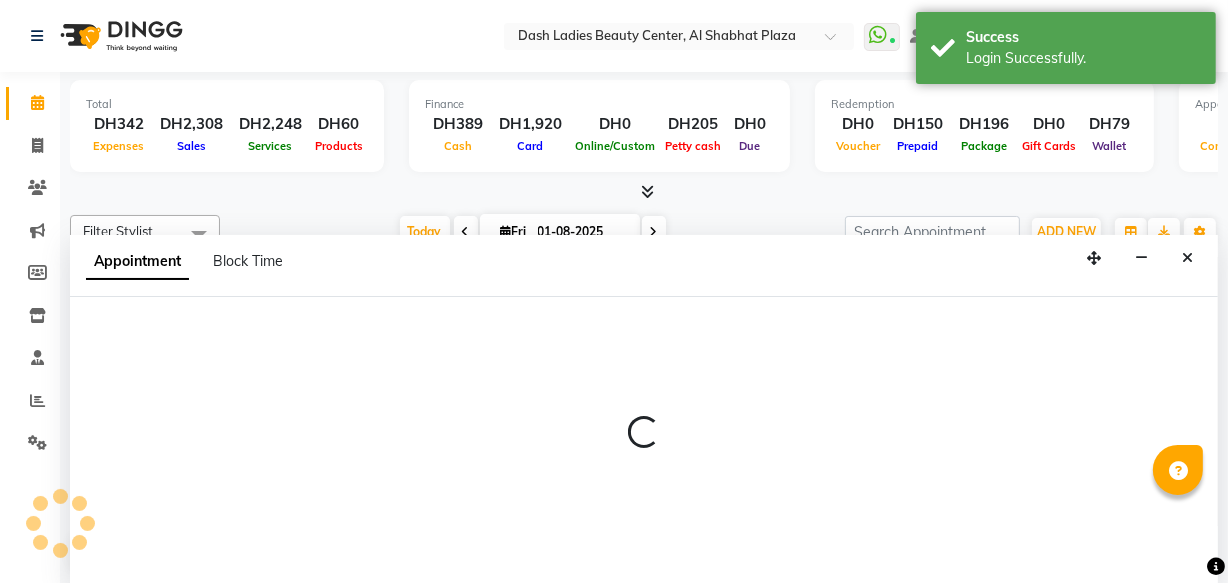 select on "tentative" 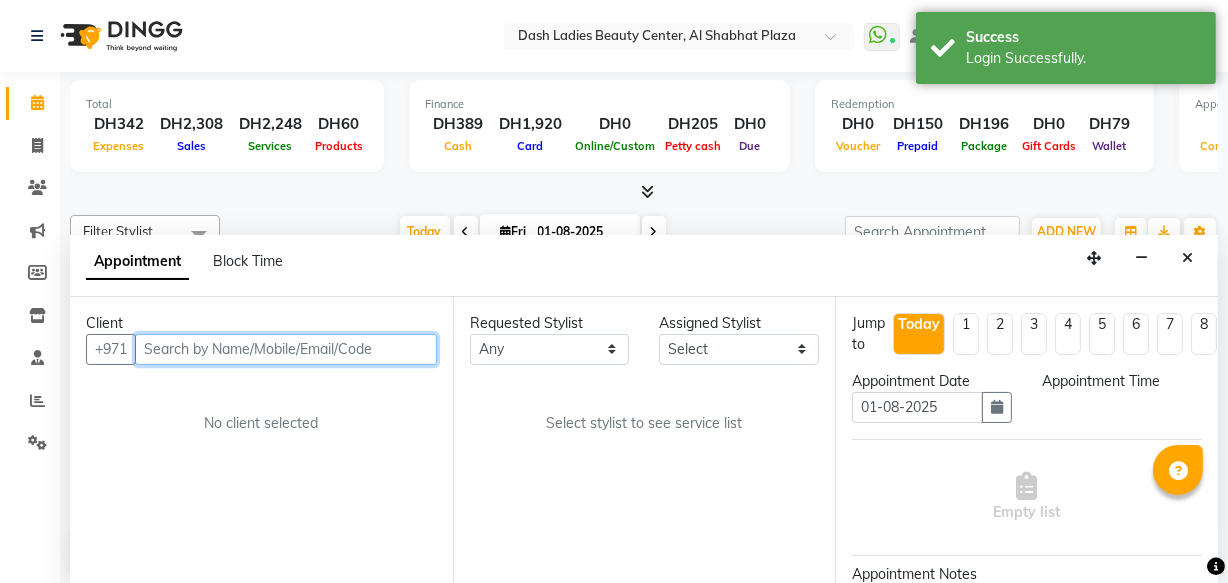 select on "600" 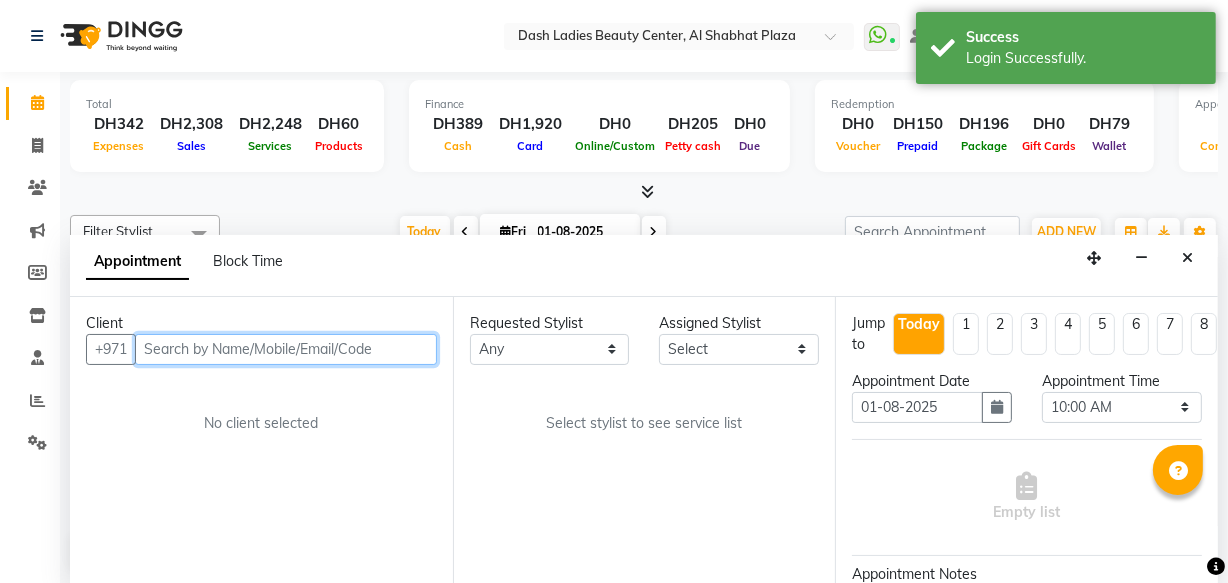 click at bounding box center (286, 349) 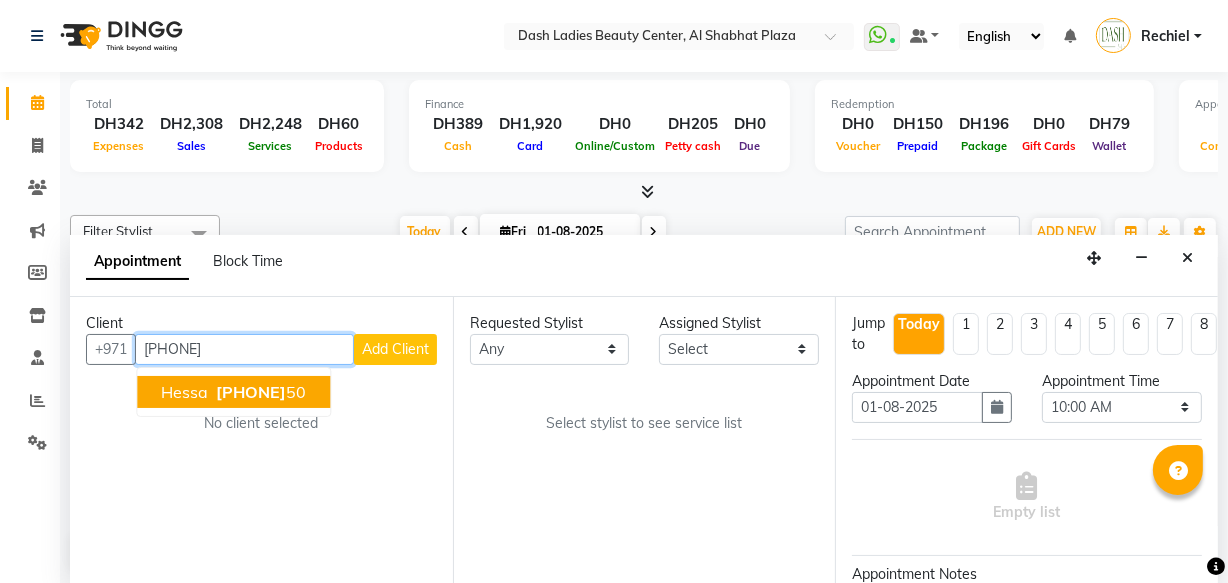 click on "5031188 50" at bounding box center (259, 392) 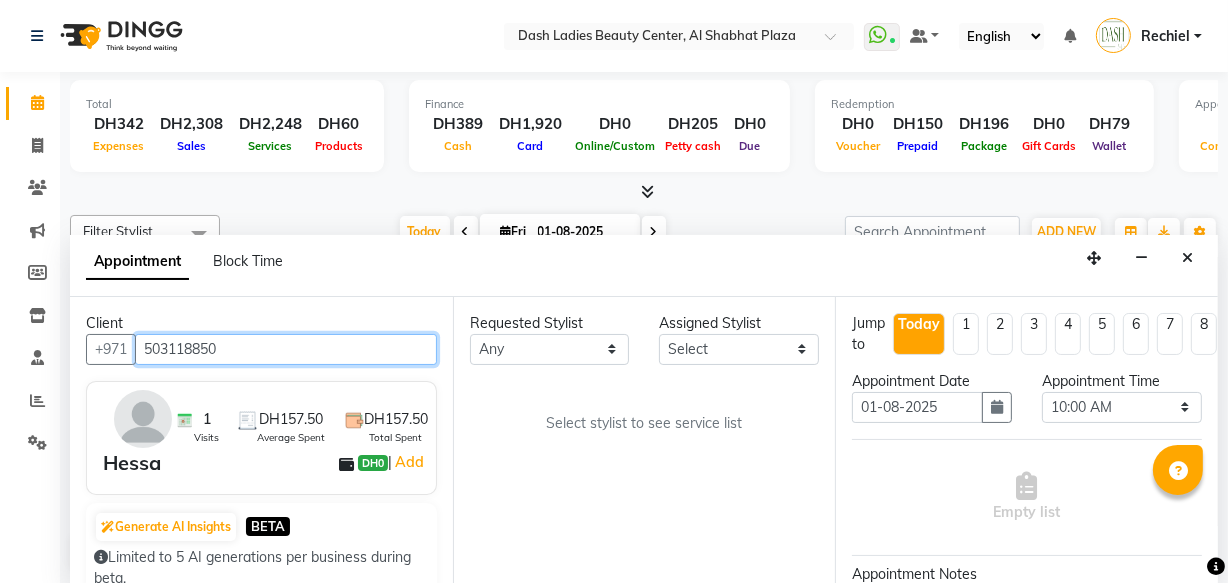 type on "503118850" 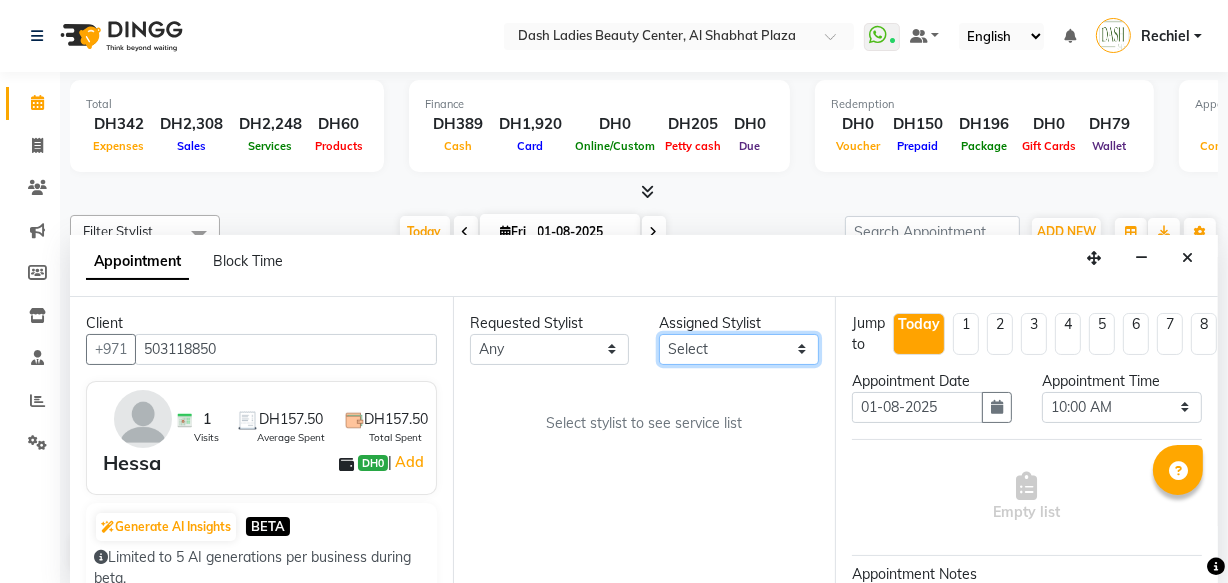 click on "Select Aizel Angelina Anna Bobi Edlyn Flora Grace Janine Jelyn Mariel Maya Nancy Nilam Nita Peace Rose Marie Saman Talina" at bounding box center (739, 349) 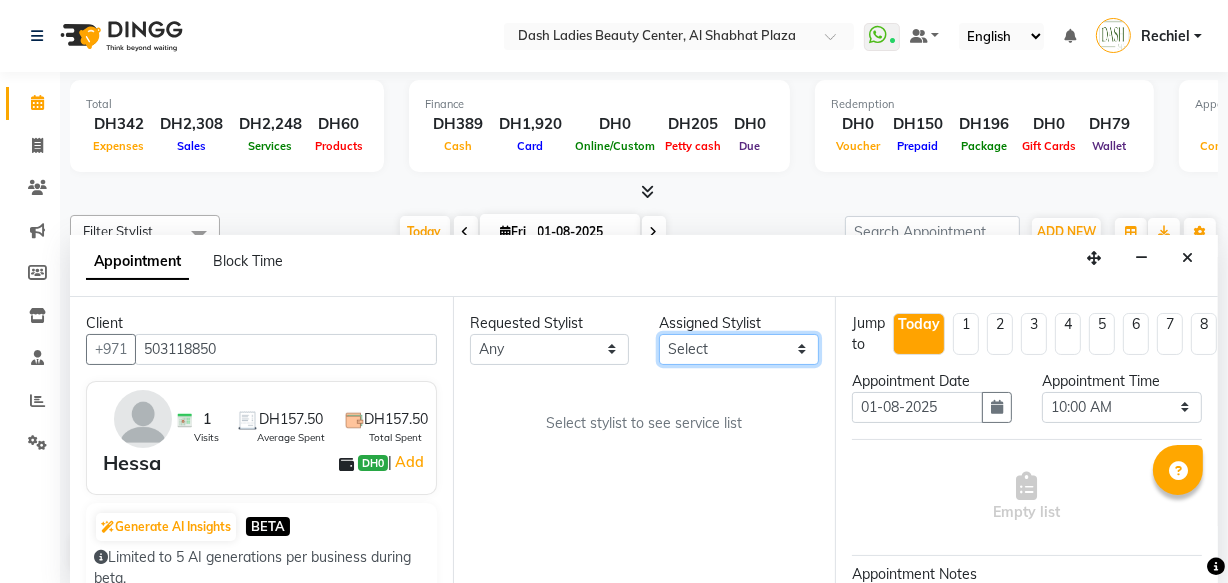 click on "Select Aizel Angelina Anna Bobi Edlyn Flora Grace Janine Jelyn Mariel Maya Nancy Nilam Nita Peace Rose Marie Saman Talina" at bounding box center [739, 349] 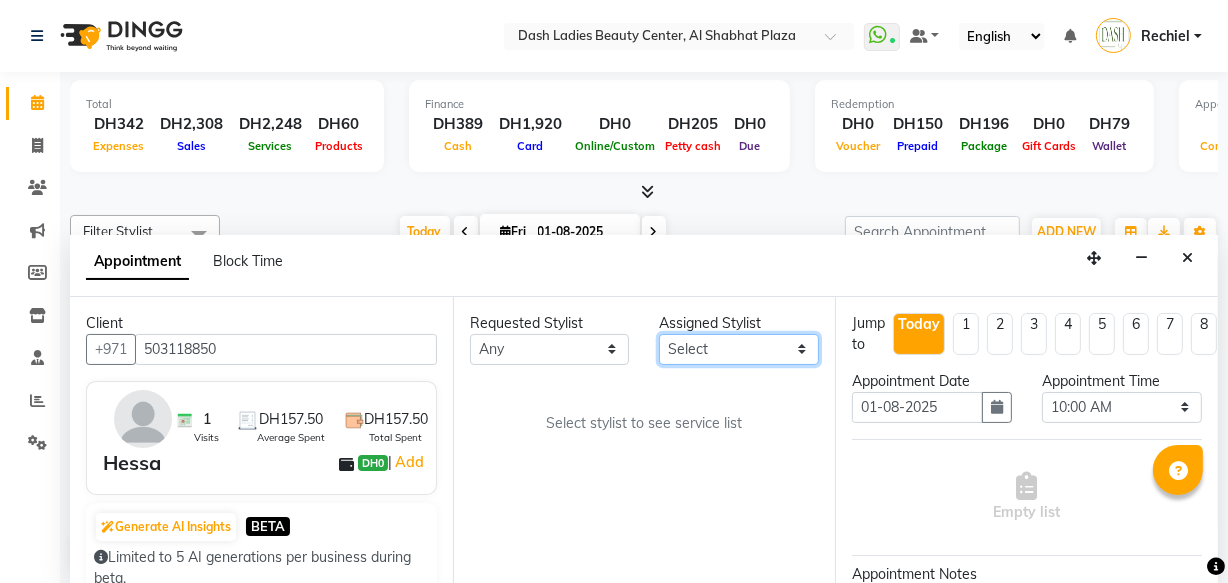select on "82782" 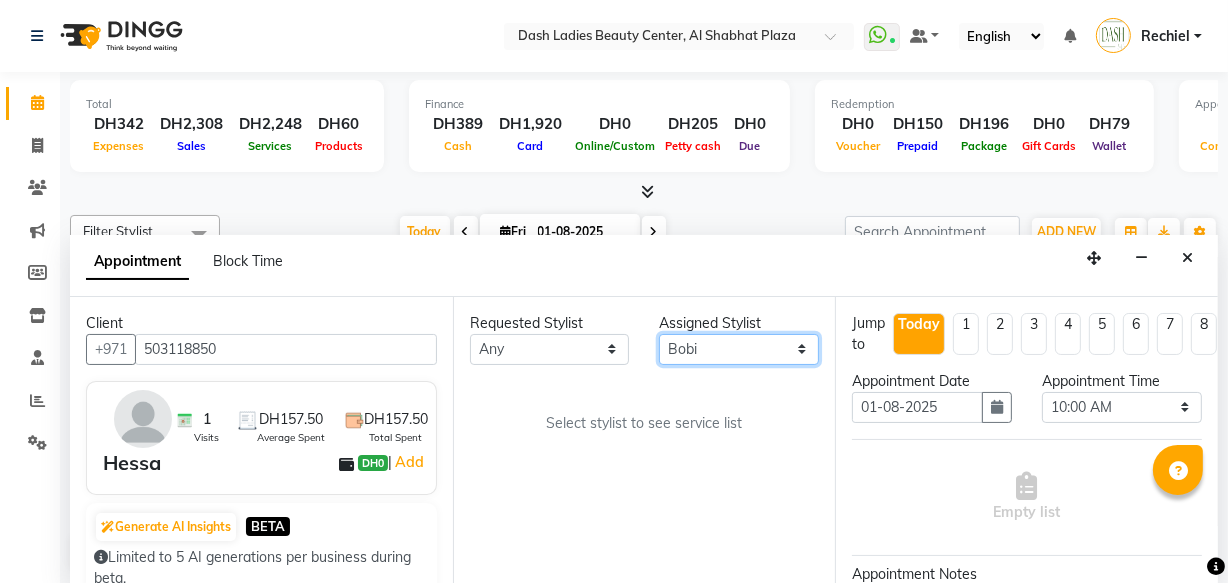 click on "Select Aizel Angelina Anna Bobi Edlyn Flora Grace Janine Jelyn Mariel Maya Nancy Nilam Nita Peace Rose Marie Saman Talina" at bounding box center (739, 349) 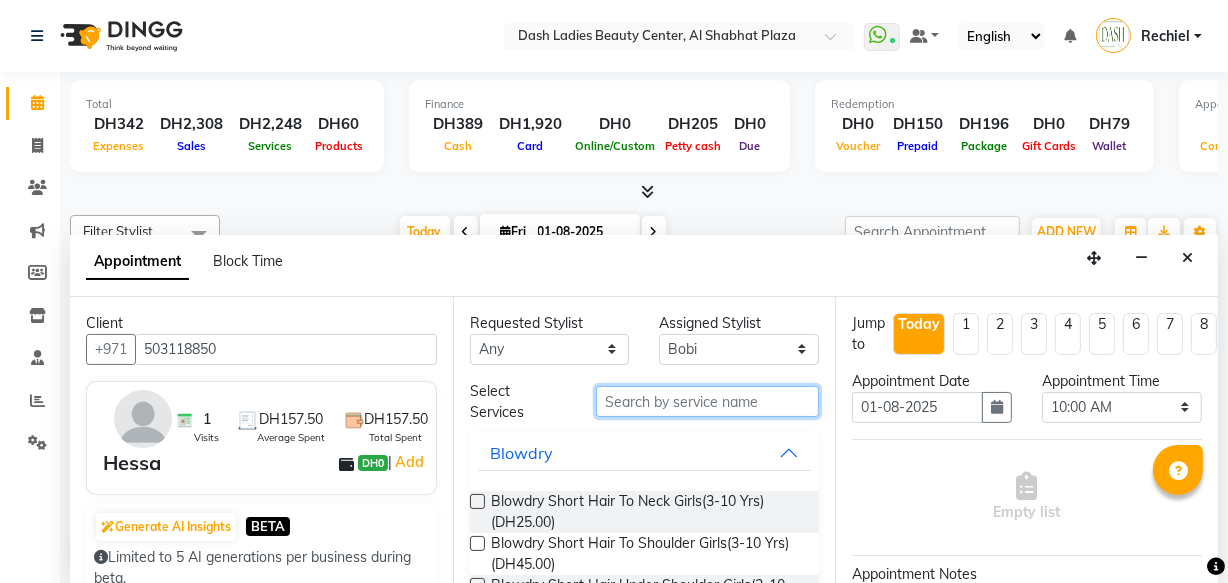 click at bounding box center (707, 401) 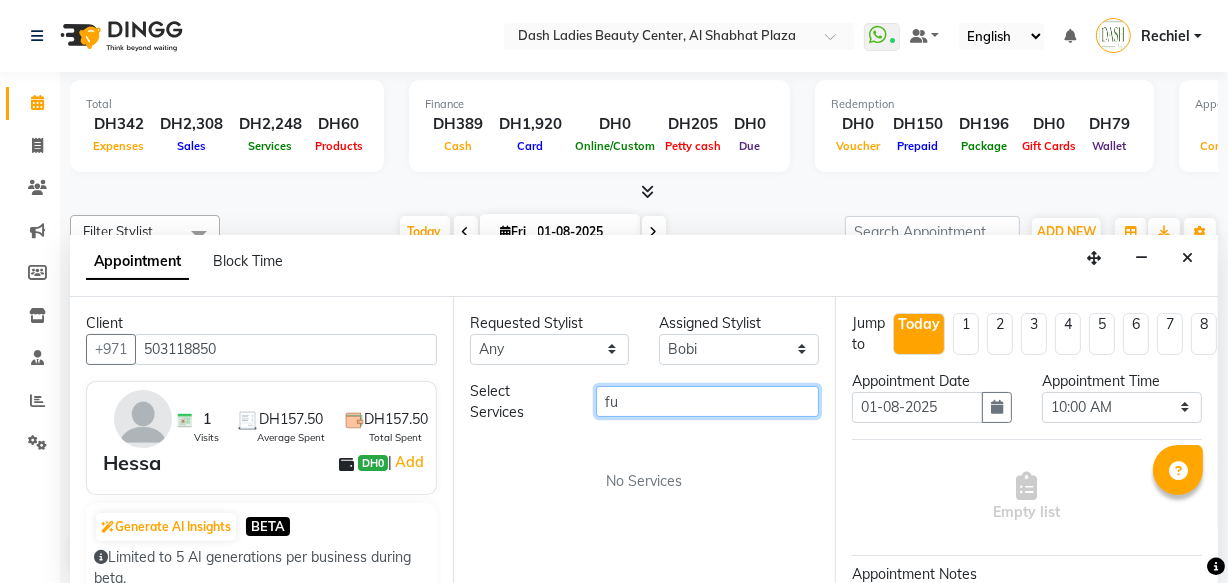 type on "f" 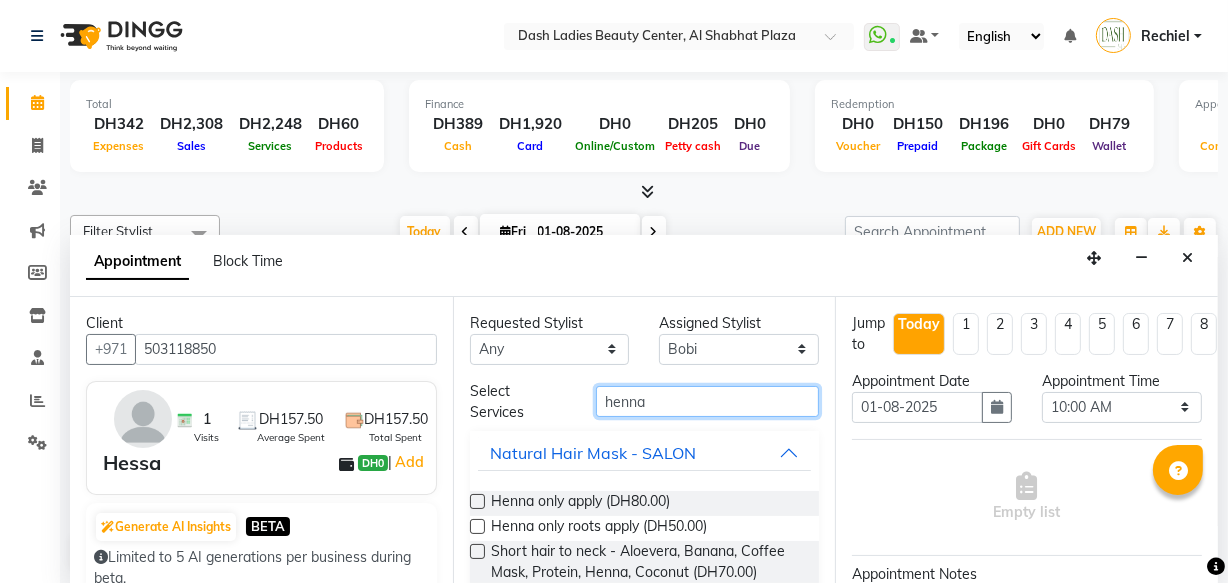 scroll, scrollTop: 51, scrollLeft: 0, axis: vertical 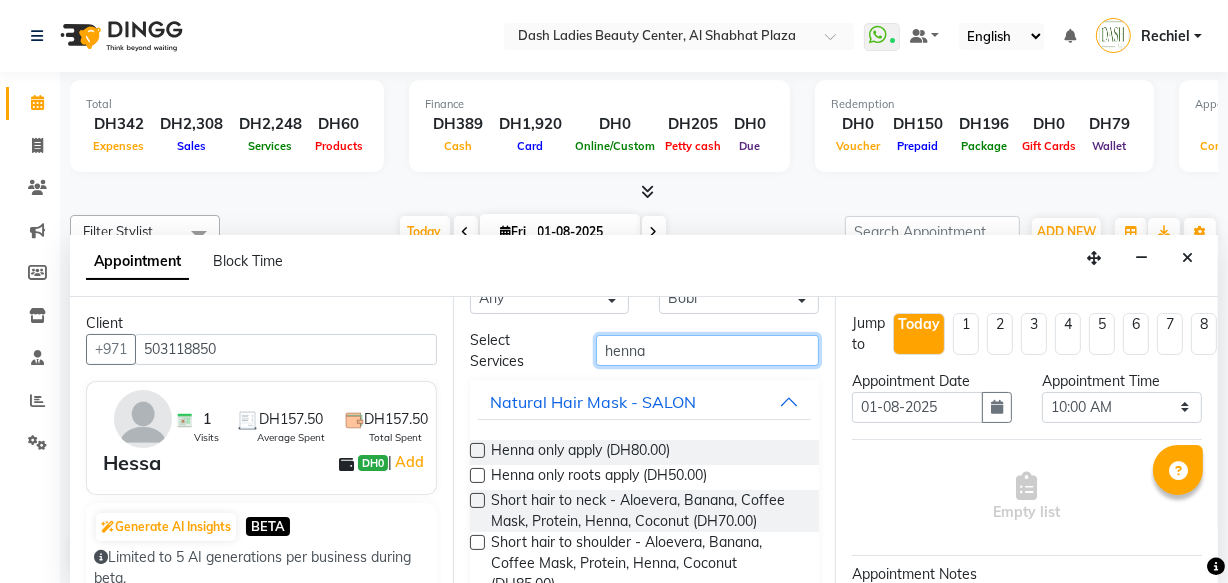 type on "henna" 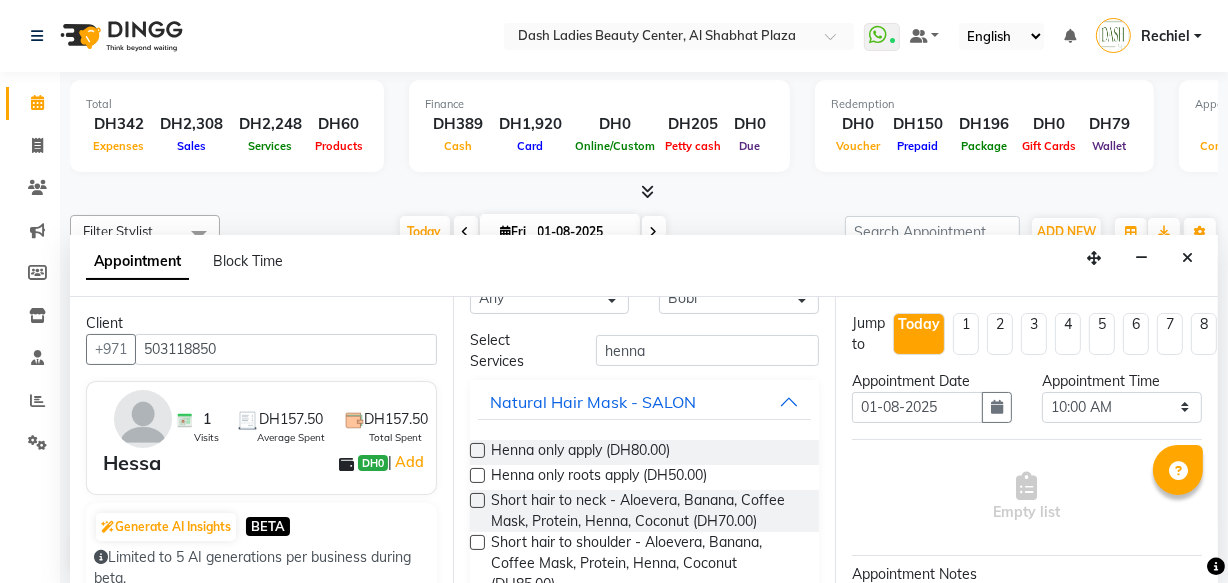 click at bounding box center [477, 450] 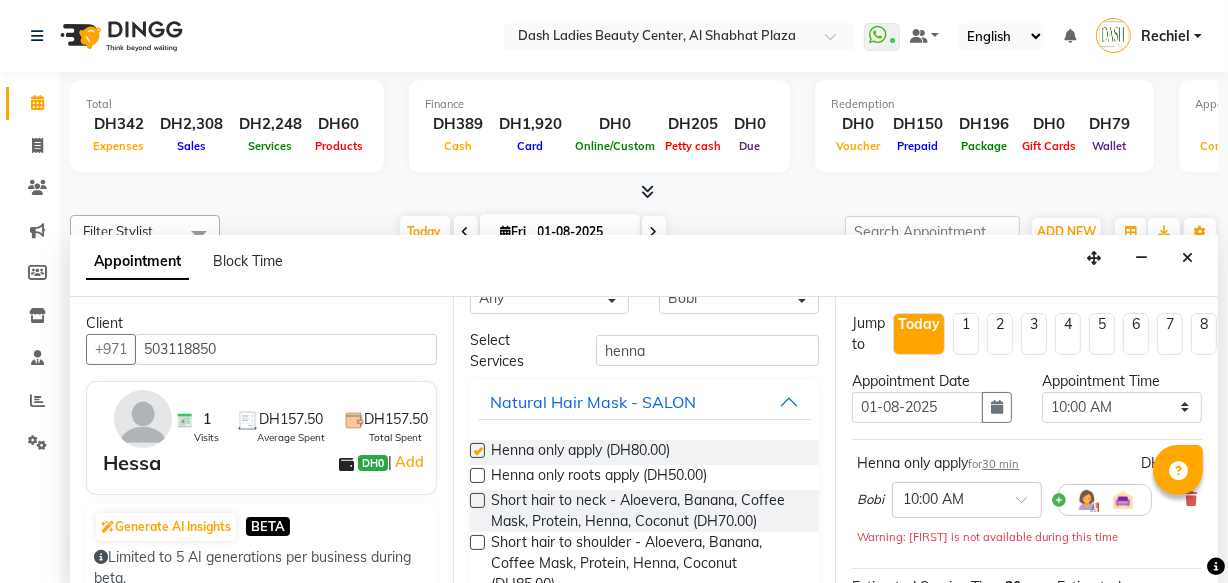 checkbox on "false" 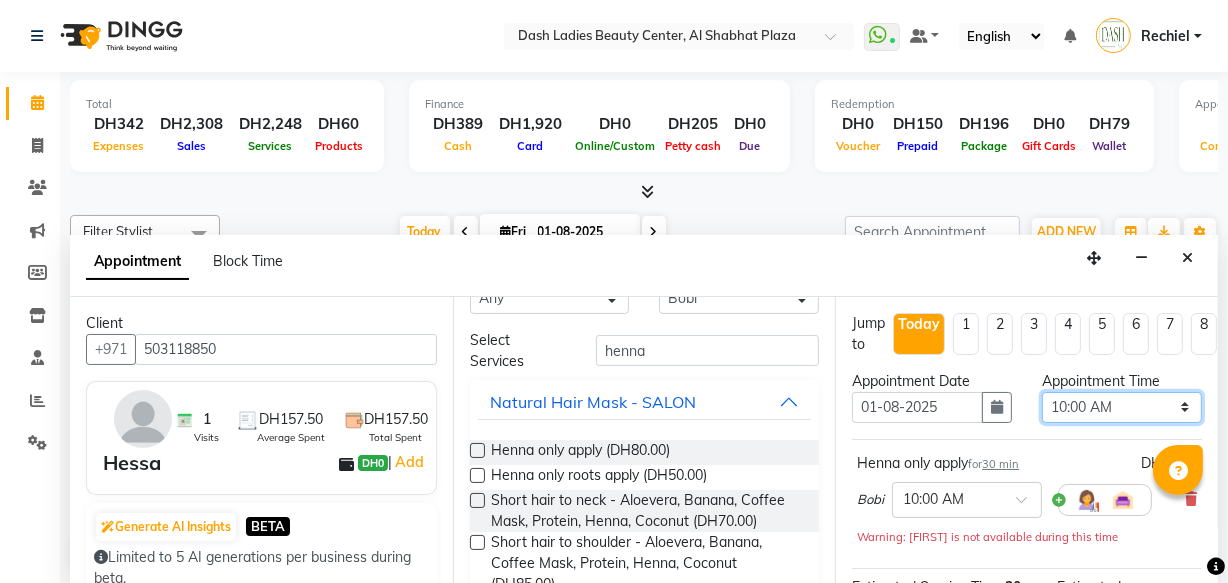 click on "Select 10:00 AM 10:15 AM 10:30 AM 10:45 AM 11:00 AM 11:15 AM 11:30 AM 11:45 AM 12:00 PM 12:15 PM 12:30 PM 12:45 PM 01:00 PM 01:15 PM 01:30 PM 01:45 PM 02:00 PM 02:15 PM 02:30 PM 02:45 PM 03:00 PM 03:15 PM 03:30 PM 03:45 PM 04:00 PM 04:15 PM 04:30 PM 04:45 PM 05:00 PM 05:15 PM 05:30 PM 05:45 PM 06:00 PM 06:15 PM 06:30 PM 06:45 PM 07:00 PM 07:15 PM 07:30 PM 07:45 PM 08:00 PM 08:15 PM 08:30 PM 08:45 PM 09:00 PM 09:15 PM 09:30 PM 09:45 PM 10:00 PM" at bounding box center (1122, 407) 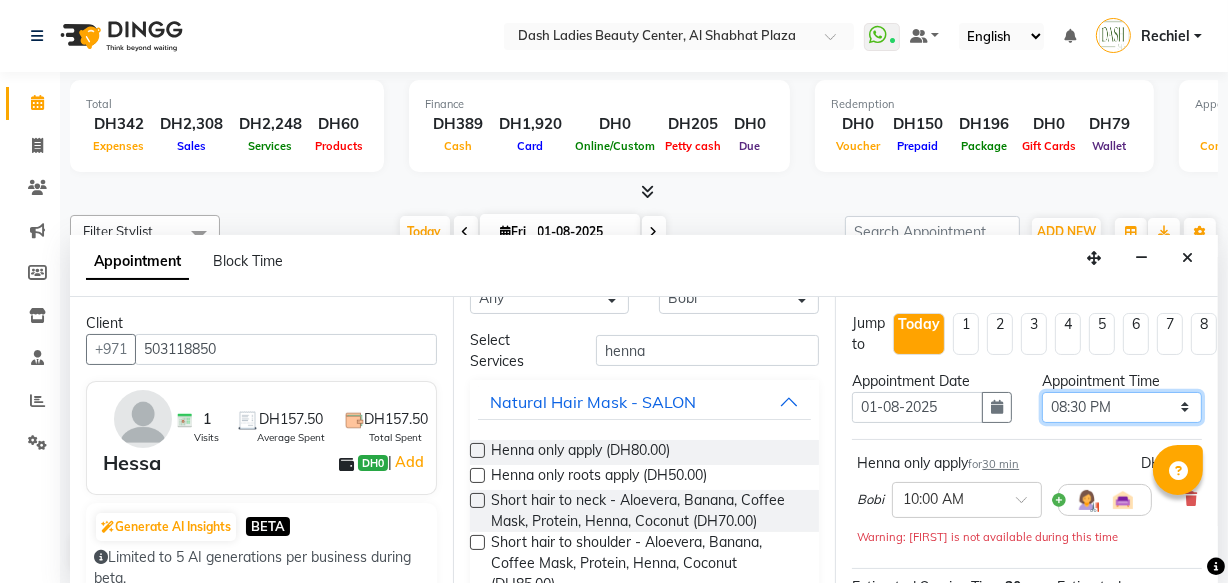 click on "Select 10:00 AM 10:15 AM 10:30 AM 10:45 AM 11:00 AM 11:15 AM 11:30 AM 11:45 AM 12:00 PM 12:15 PM 12:30 PM 12:45 PM 01:00 PM 01:15 PM 01:30 PM 01:45 PM 02:00 PM 02:15 PM 02:30 PM 02:45 PM 03:00 PM 03:15 PM 03:30 PM 03:45 PM 04:00 PM 04:15 PM 04:30 PM 04:45 PM 05:00 PM 05:15 PM 05:30 PM 05:45 PM 06:00 PM 06:15 PM 06:30 PM 06:45 PM 07:00 PM 07:15 PM 07:30 PM 07:45 PM 08:00 PM 08:15 PM 08:30 PM 08:45 PM 09:00 PM 09:15 PM 09:30 PM 09:45 PM 10:00 PM" at bounding box center (1122, 407) 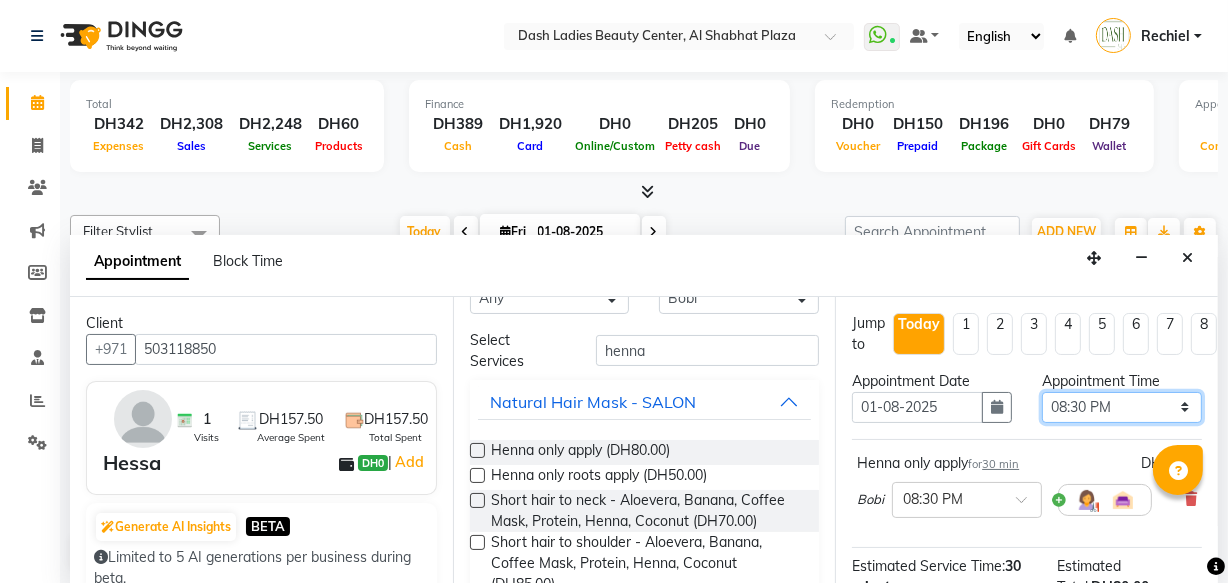 click on "Select 10:00 AM 10:15 AM 10:30 AM 10:45 AM 11:00 AM 11:15 AM 11:30 AM 11:45 AM 12:00 PM 12:15 PM 12:30 PM 12:45 PM 01:00 PM 01:15 PM 01:30 PM 01:45 PM 02:00 PM 02:15 PM 02:30 PM 02:45 PM 03:00 PM 03:15 PM 03:30 PM 03:45 PM 04:00 PM 04:15 PM 04:30 PM 04:45 PM 05:00 PM 05:15 PM 05:30 PM 05:45 PM 06:00 PM 06:15 PM 06:30 PM 06:45 PM 07:00 PM 07:15 PM 07:30 PM 07:45 PM 08:00 PM 08:15 PM 08:30 PM 08:45 PM 09:00 PM 09:15 PM 09:30 PM 09:45 PM 10:00 PM" at bounding box center [1122, 407] 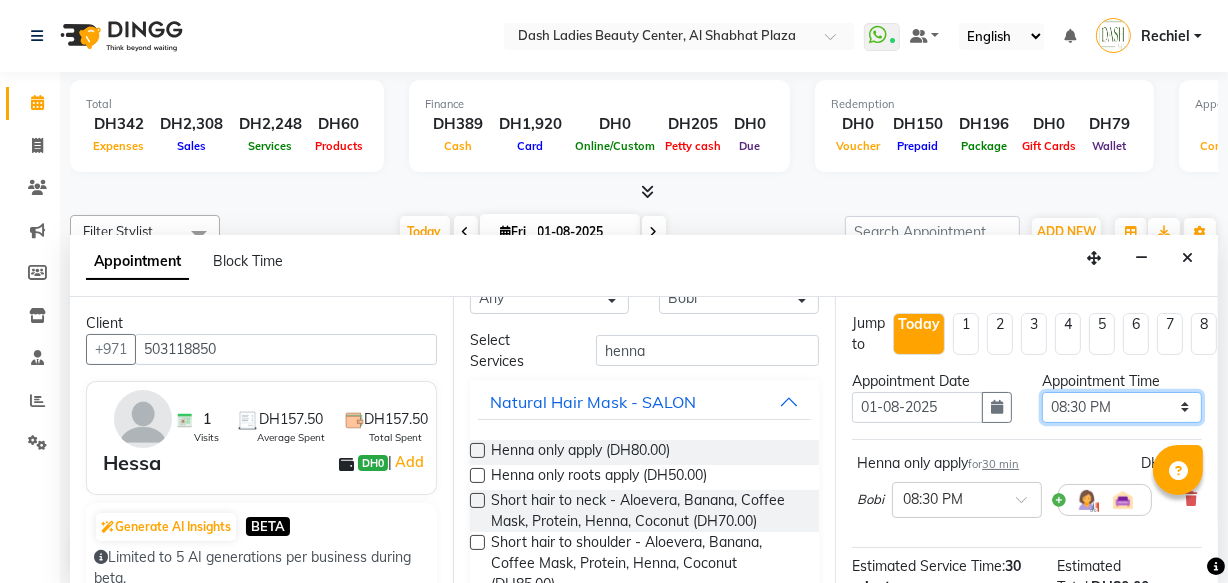 select on "1050" 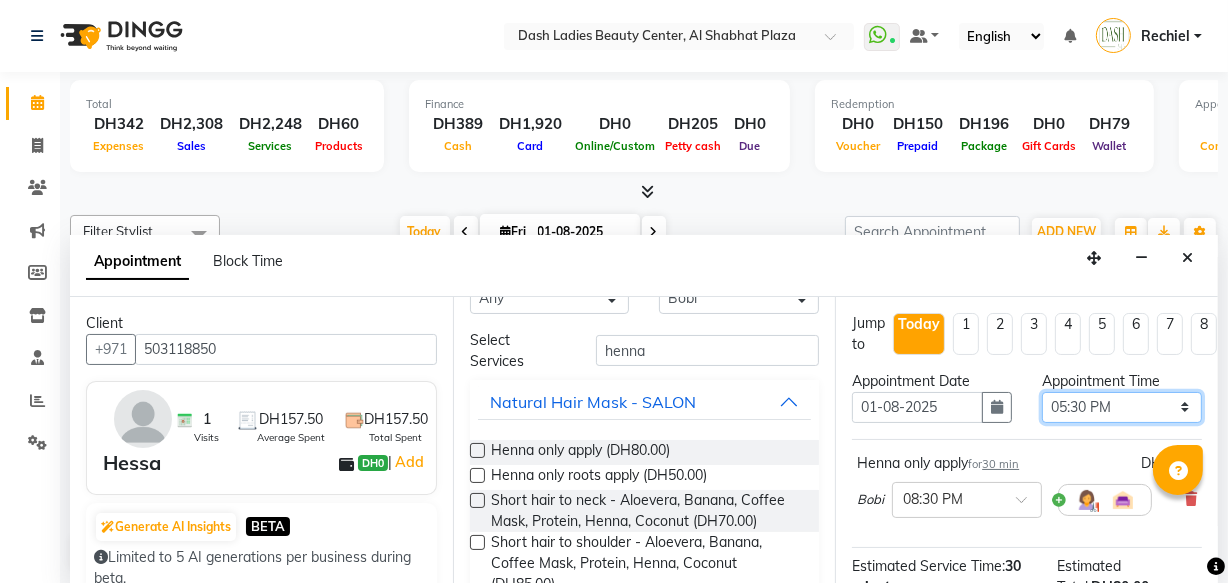 click on "Select 10:00 AM 10:15 AM 10:30 AM 10:45 AM 11:00 AM 11:15 AM 11:30 AM 11:45 AM 12:00 PM 12:15 PM 12:30 PM 12:45 PM 01:00 PM 01:15 PM 01:30 PM 01:45 PM 02:00 PM 02:15 PM 02:30 PM 02:45 PM 03:00 PM 03:15 PM 03:30 PM 03:45 PM 04:00 PM 04:15 PM 04:30 PM 04:45 PM 05:00 PM 05:15 PM 05:30 PM 05:45 PM 06:00 PM 06:15 PM 06:30 PM 06:45 PM 07:00 PM 07:15 PM 07:30 PM 07:45 PM 08:00 PM 08:15 PM 08:30 PM 08:45 PM 09:00 PM 09:15 PM 09:30 PM 09:45 PM 10:00 PM" at bounding box center (1122, 407) 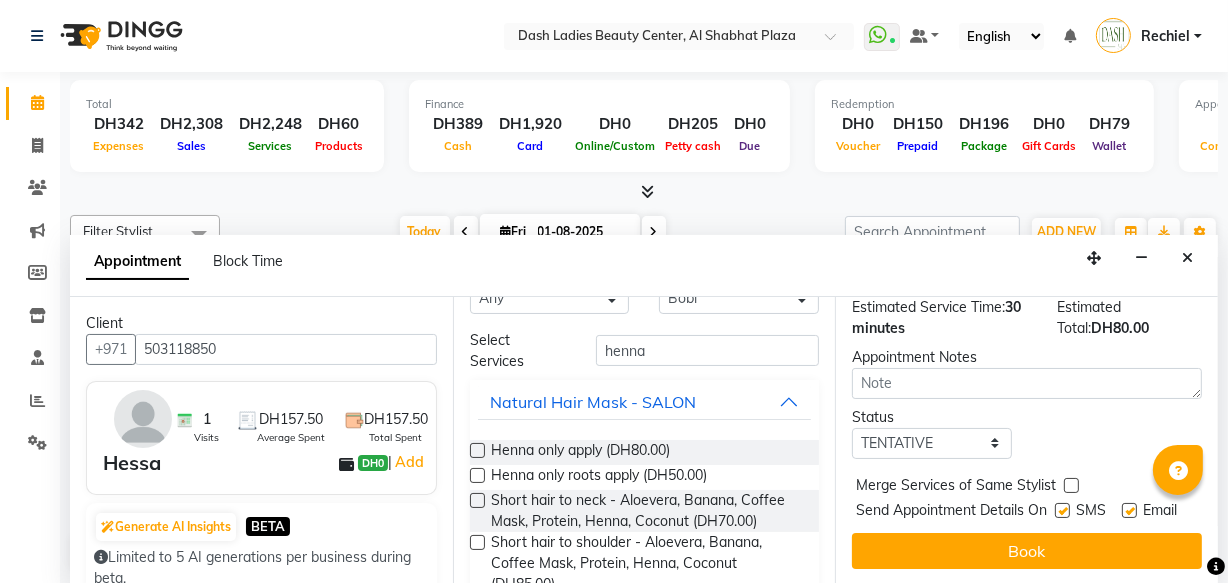 scroll, scrollTop: 289, scrollLeft: 0, axis: vertical 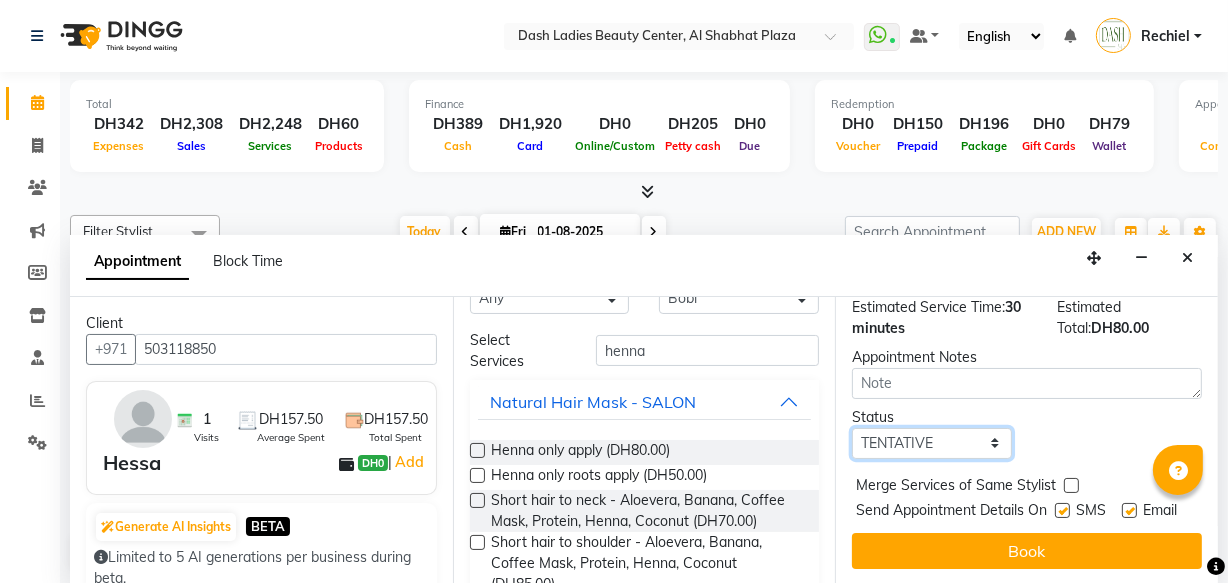 click on "Select TENTATIVE CONFIRM CHECK-IN UPCOMING" at bounding box center [932, 443] 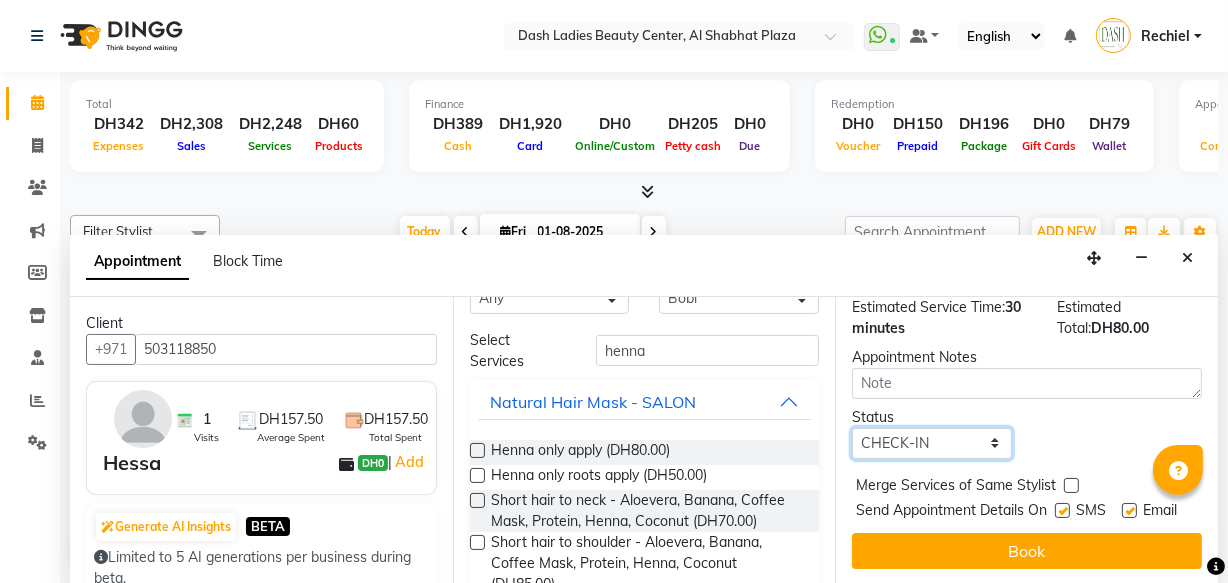 click on "Select TENTATIVE CONFIRM CHECK-IN UPCOMING" at bounding box center [932, 443] 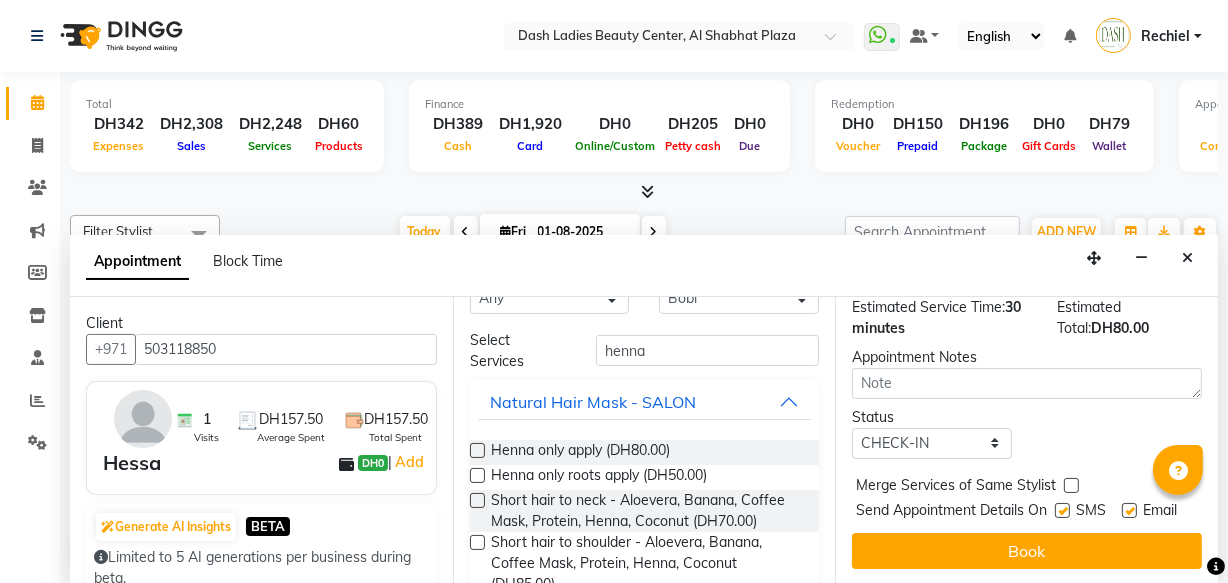 click at bounding box center [1071, 485] 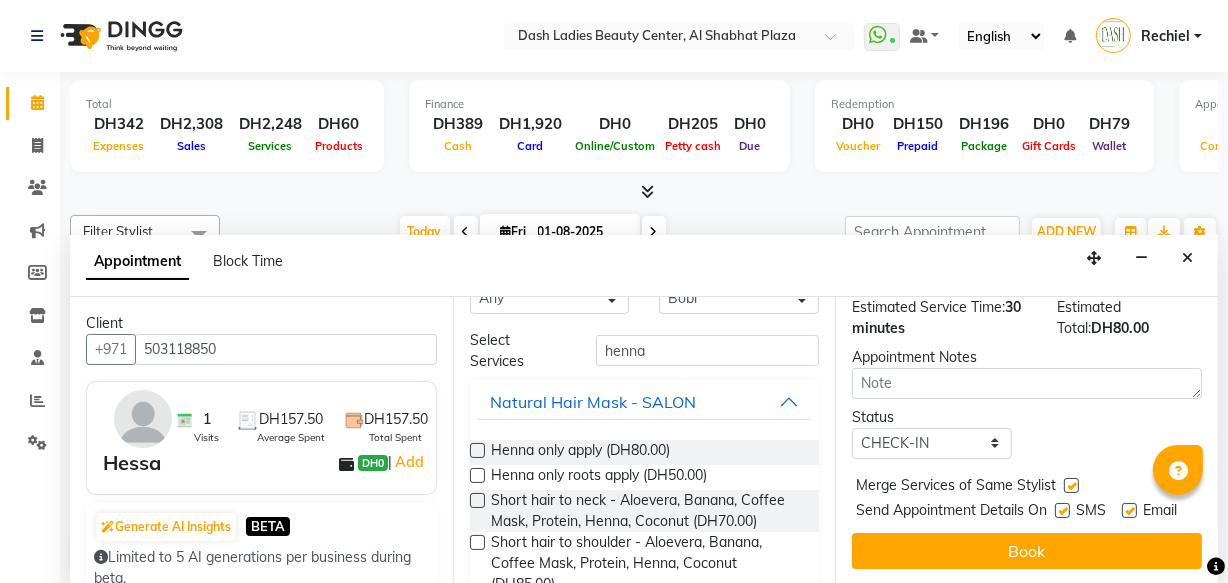 click at bounding box center (1062, 510) 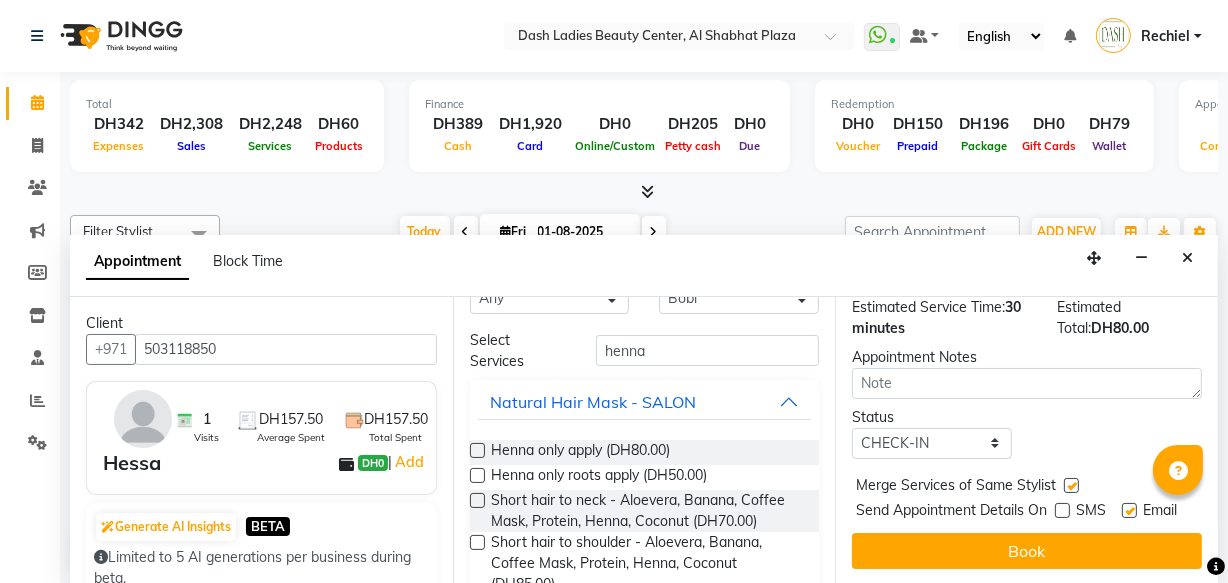click at bounding box center (1129, 510) 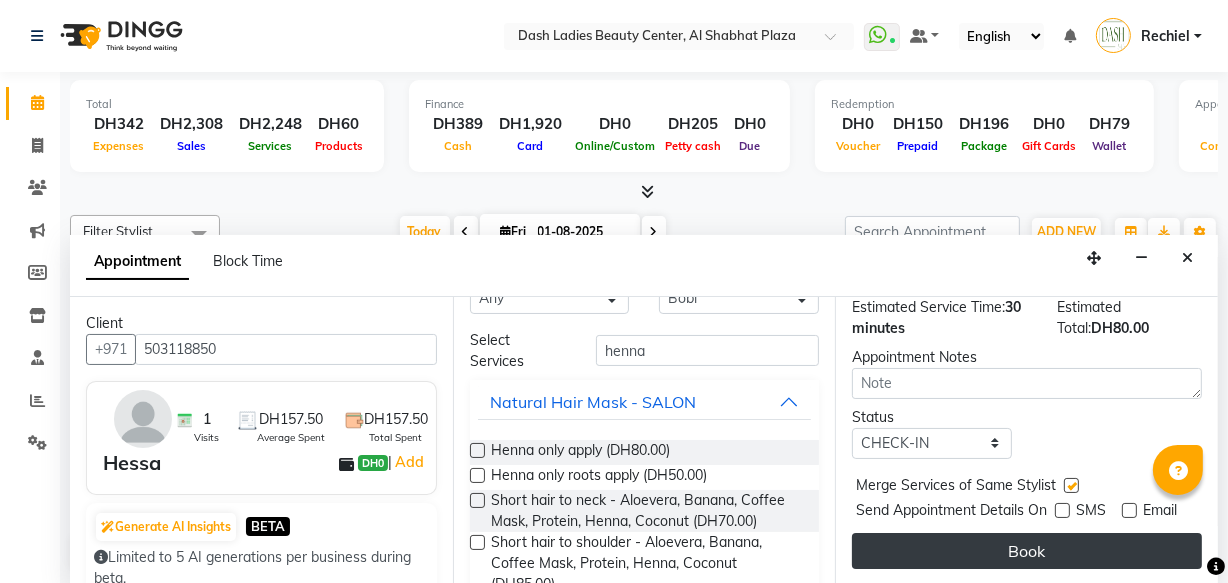 click on "Book" at bounding box center [1027, 551] 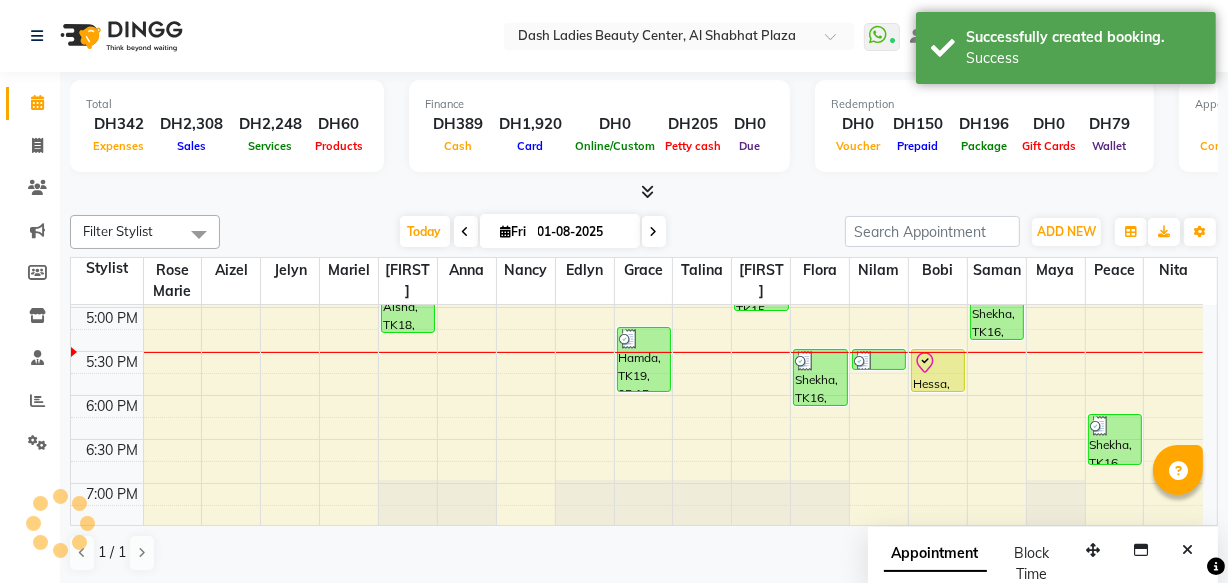 scroll, scrollTop: 0, scrollLeft: 0, axis: both 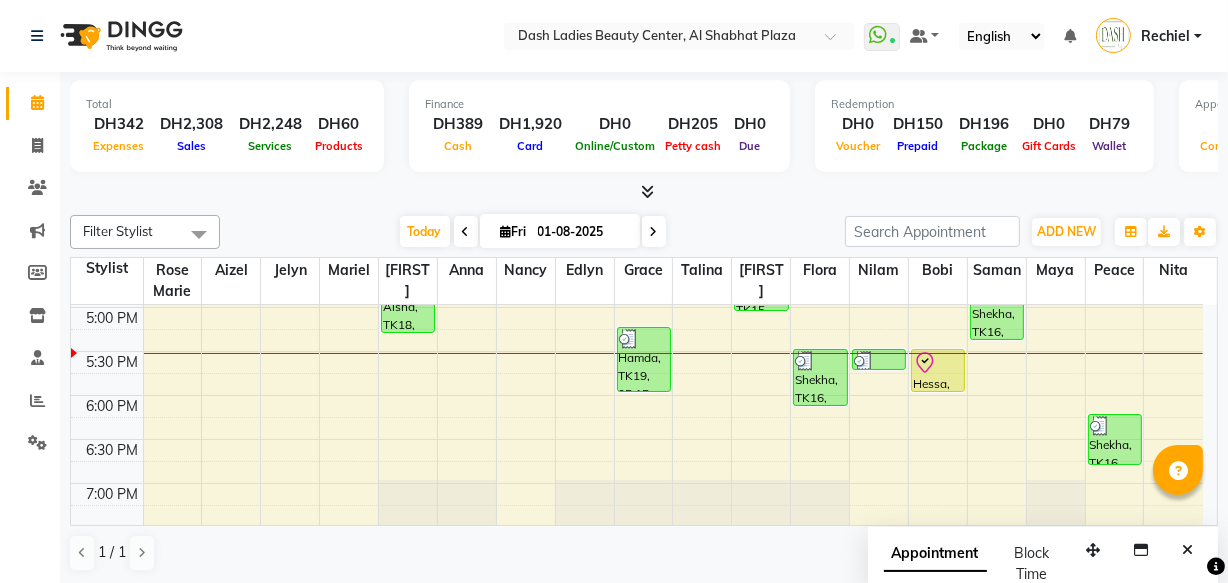 click at bounding box center (864, 361) 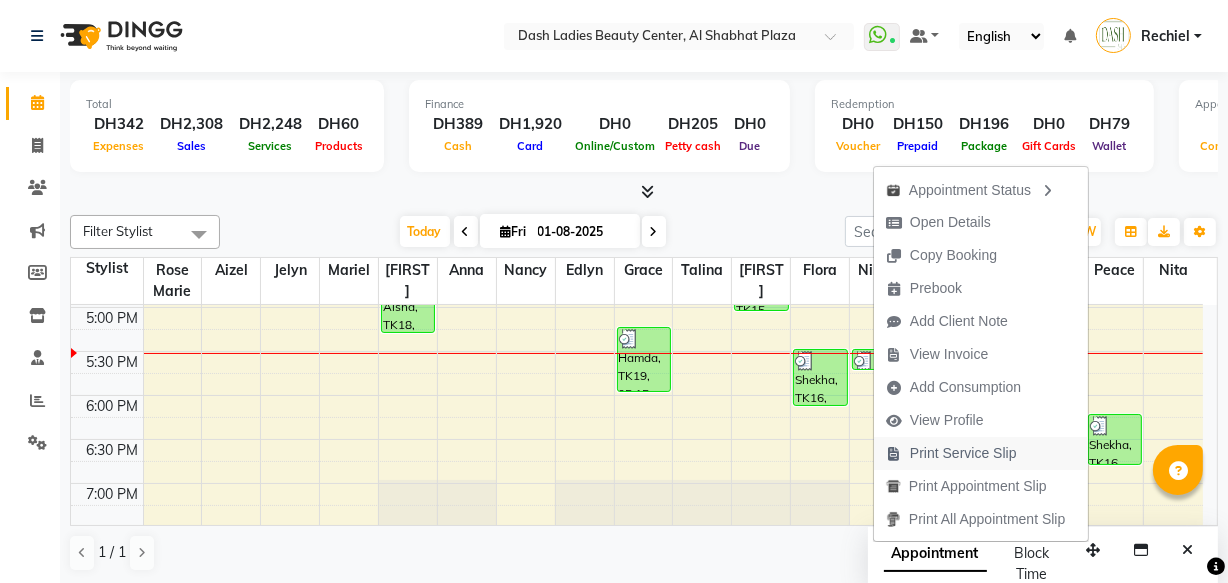 click on "Print Service Slip" at bounding box center [963, 453] 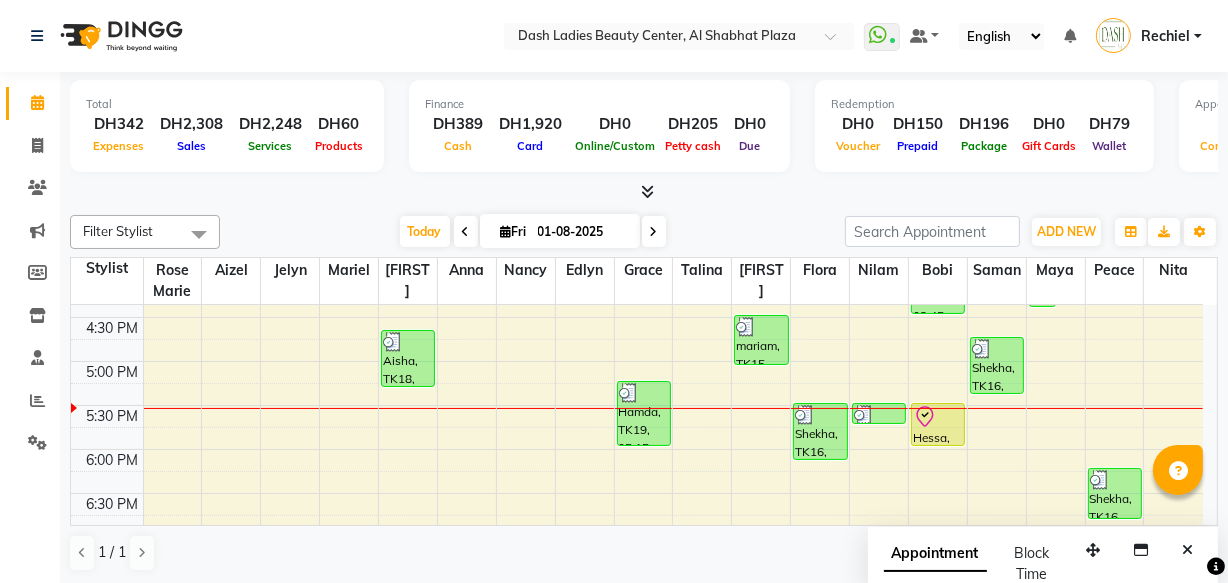 scroll, scrollTop: 641, scrollLeft: 0, axis: vertical 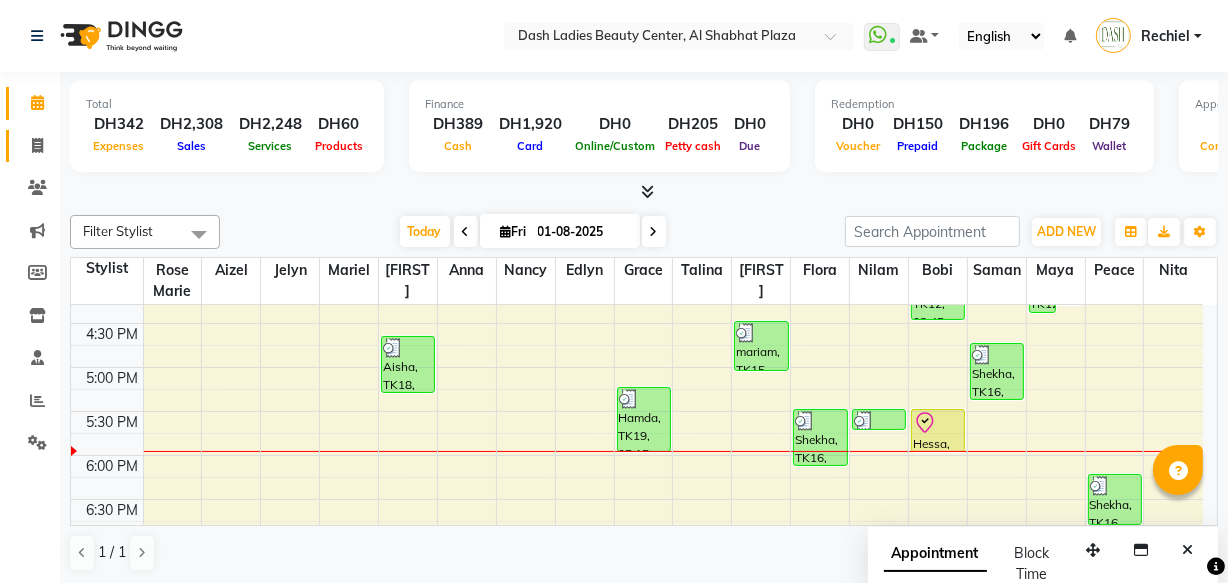 click 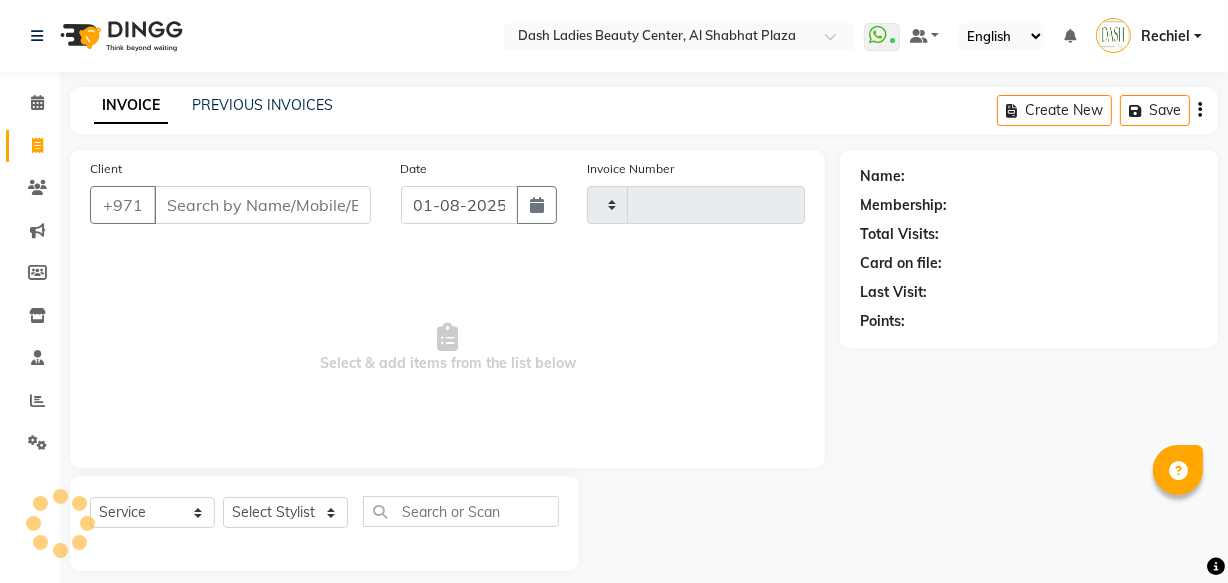 type on "2474" 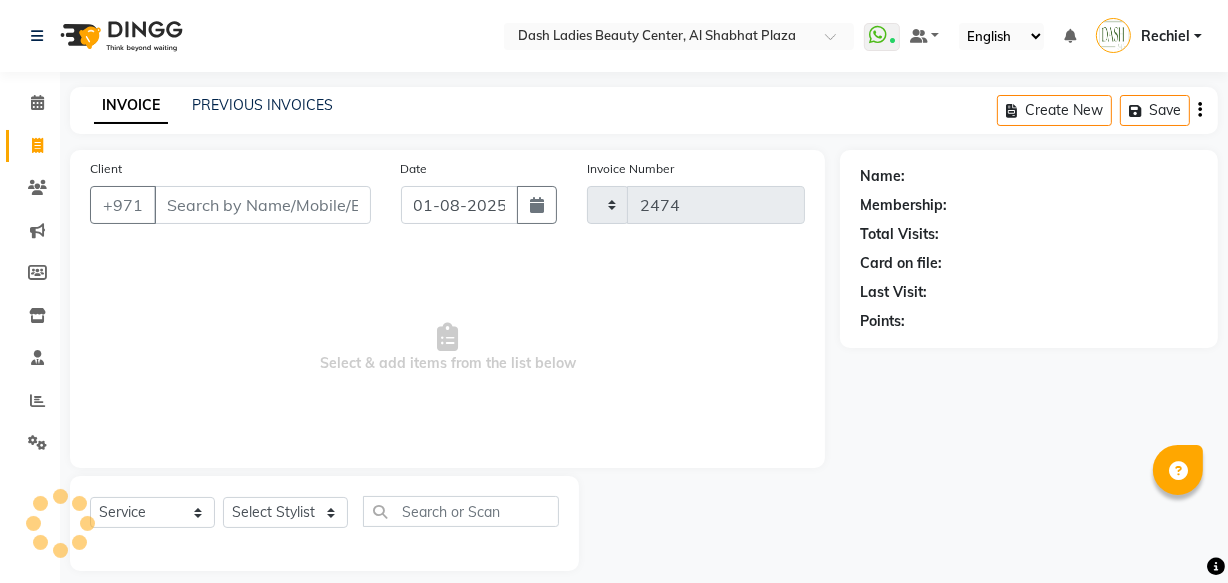 select on "8372" 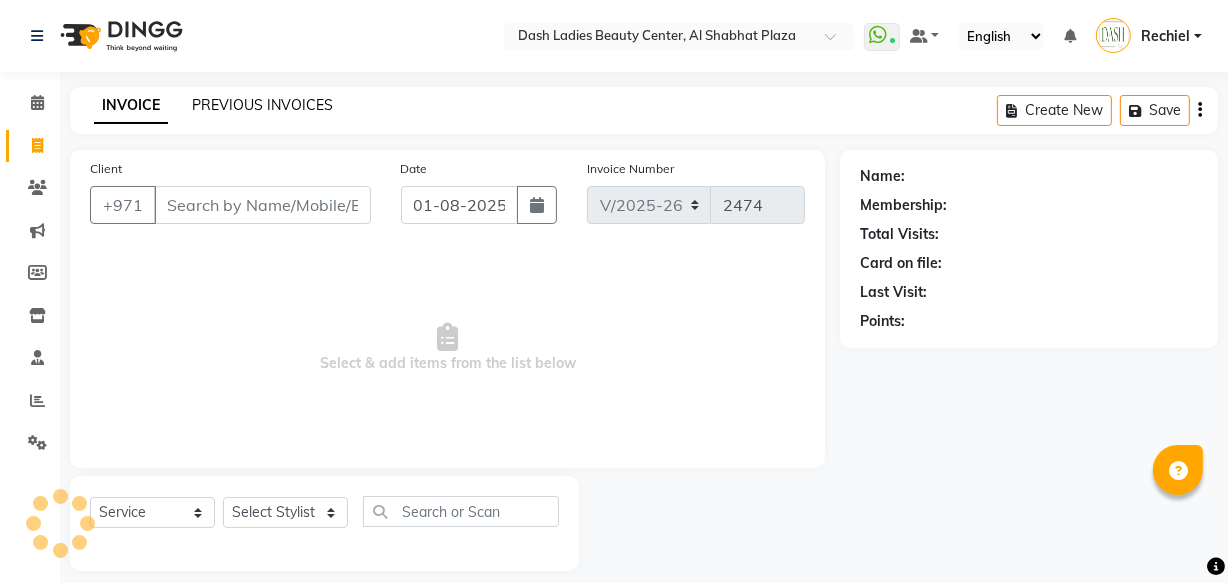 click on "PREVIOUS INVOICES" 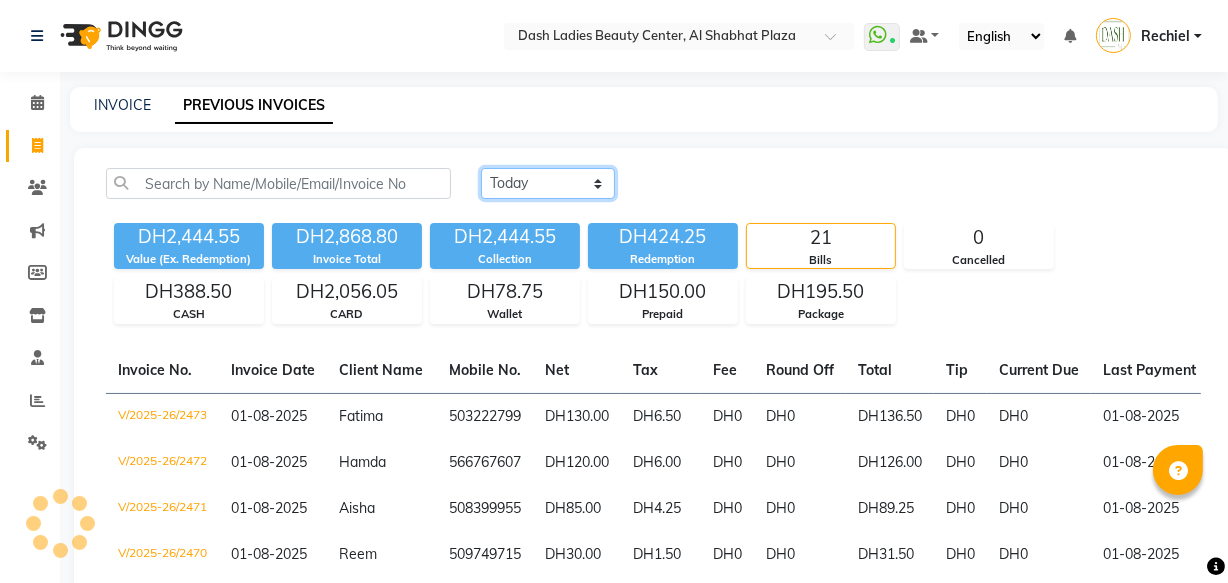 click on "Today Yesterday Custom Range" 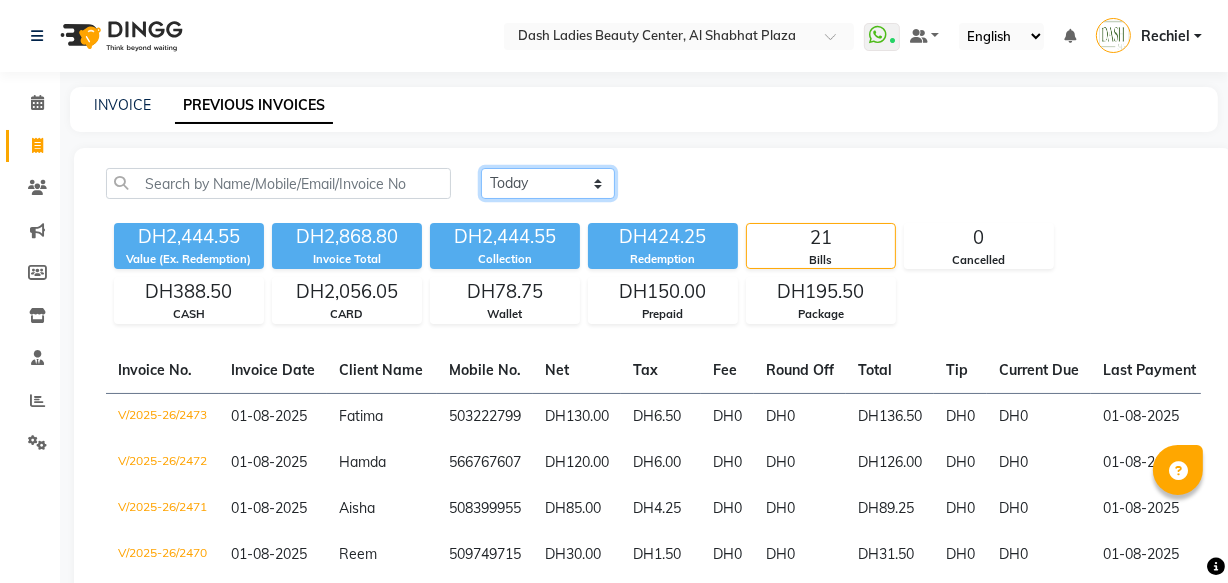 select on "range" 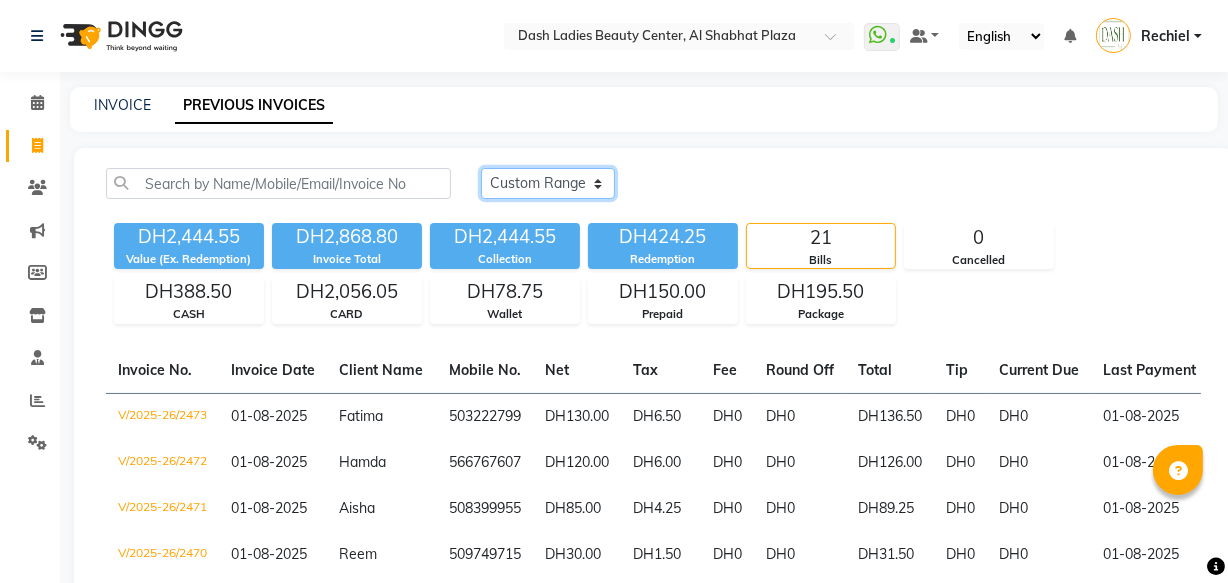 click on "Today Yesterday Custom Range" 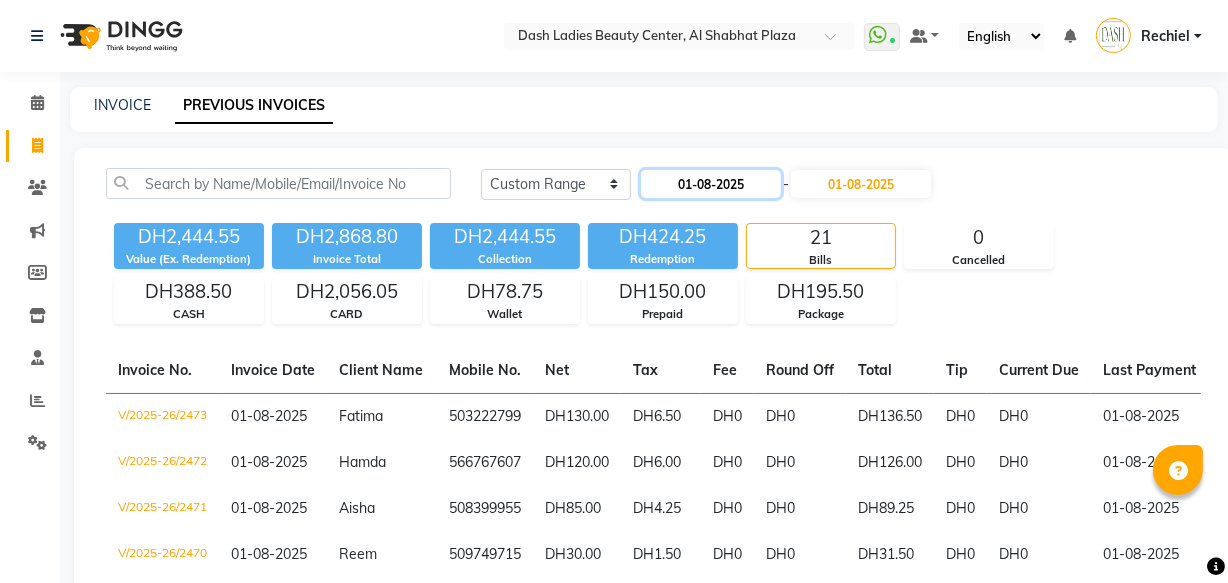 click on "01-08-2025" 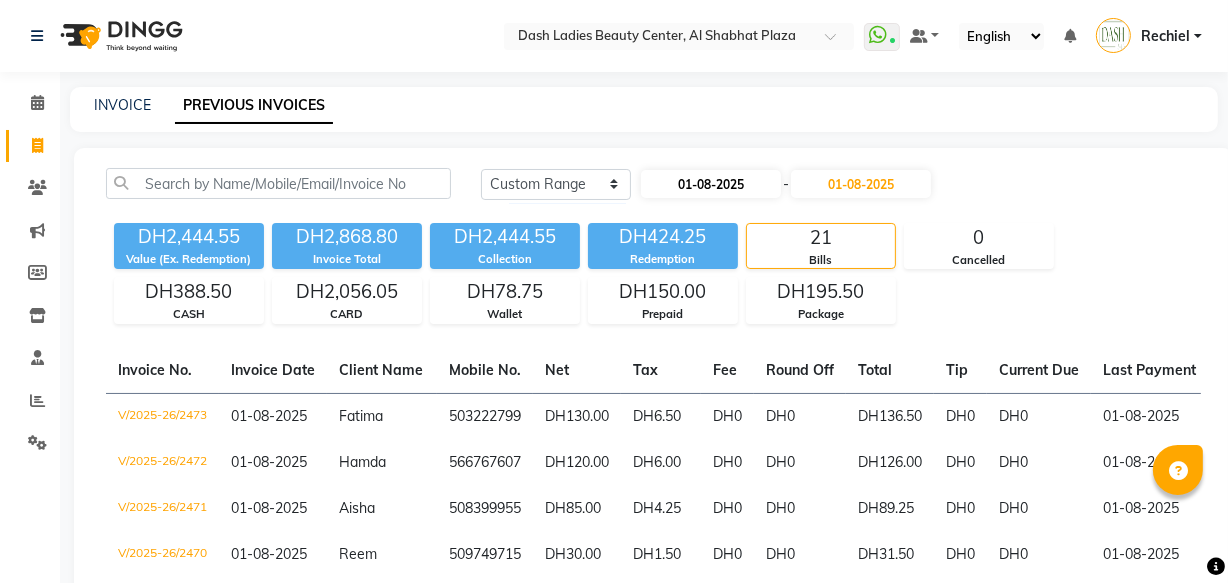 select on "8" 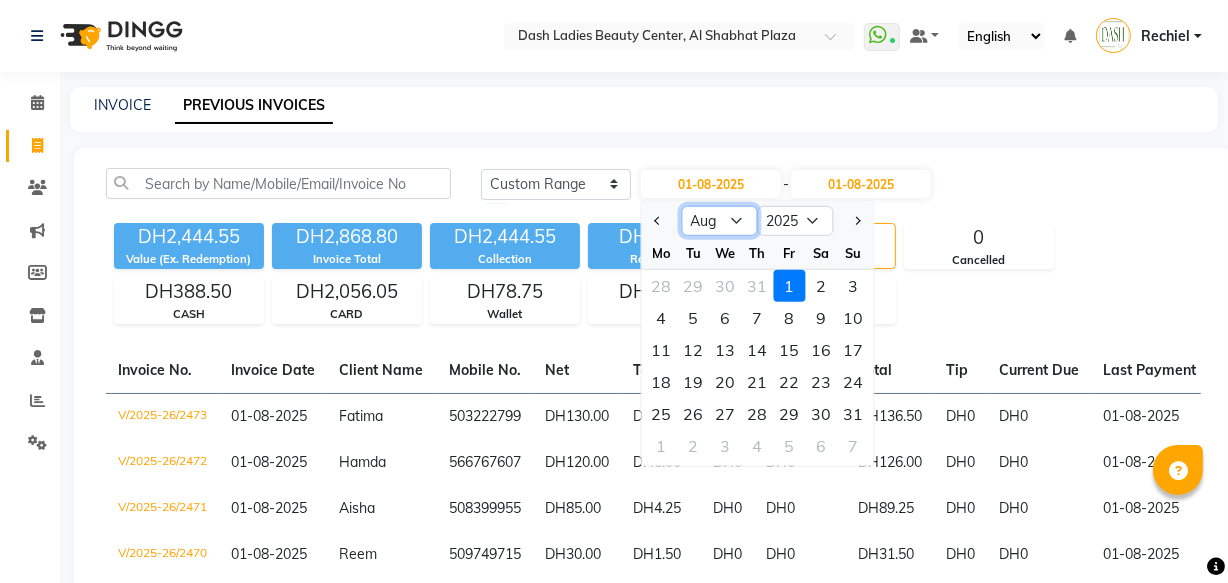 click on "Jan Feb Mar Apr May Jun Jul Aug Sep Oct Nov Dec" 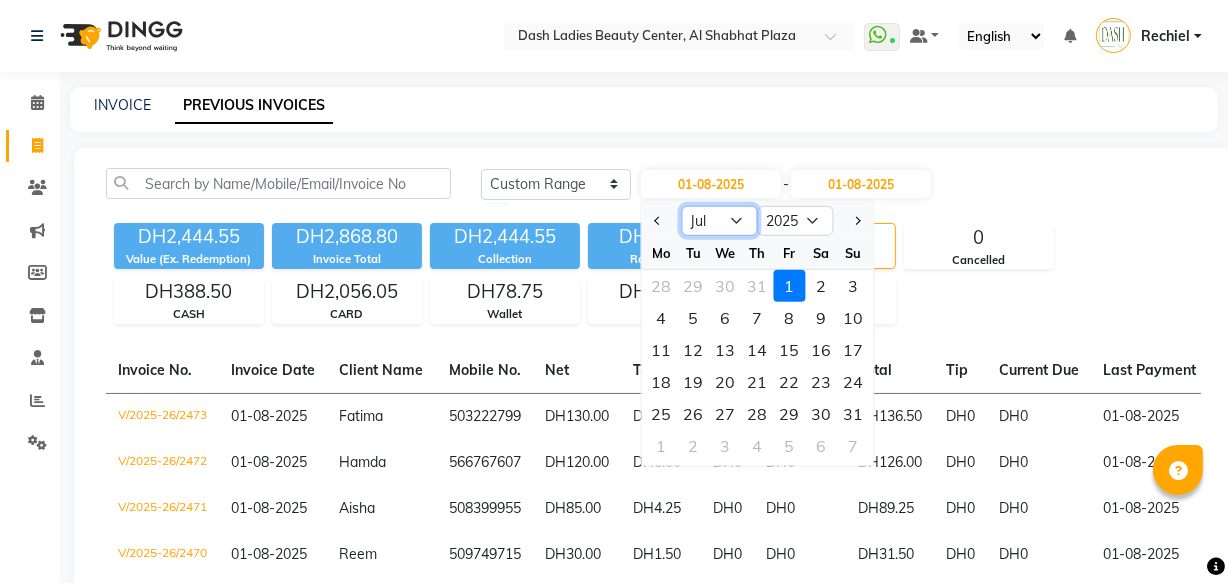 click on "Jan Feb Mar Apr May Jun Jul Aug Sep Oct Nov Dec" 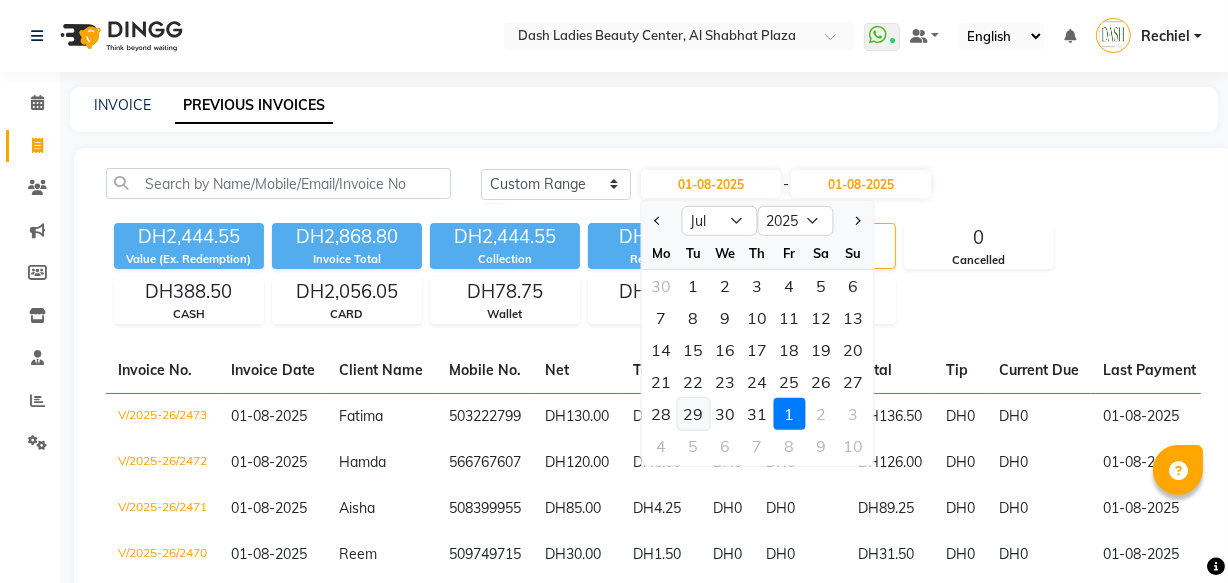 click on "29" 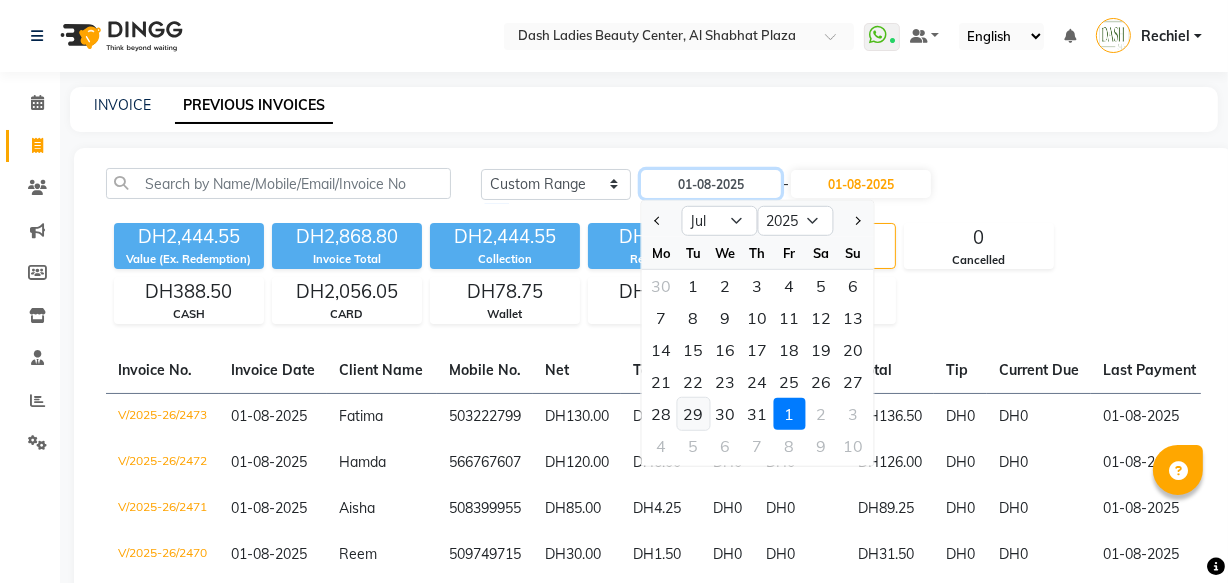 type on "29-07-2025" 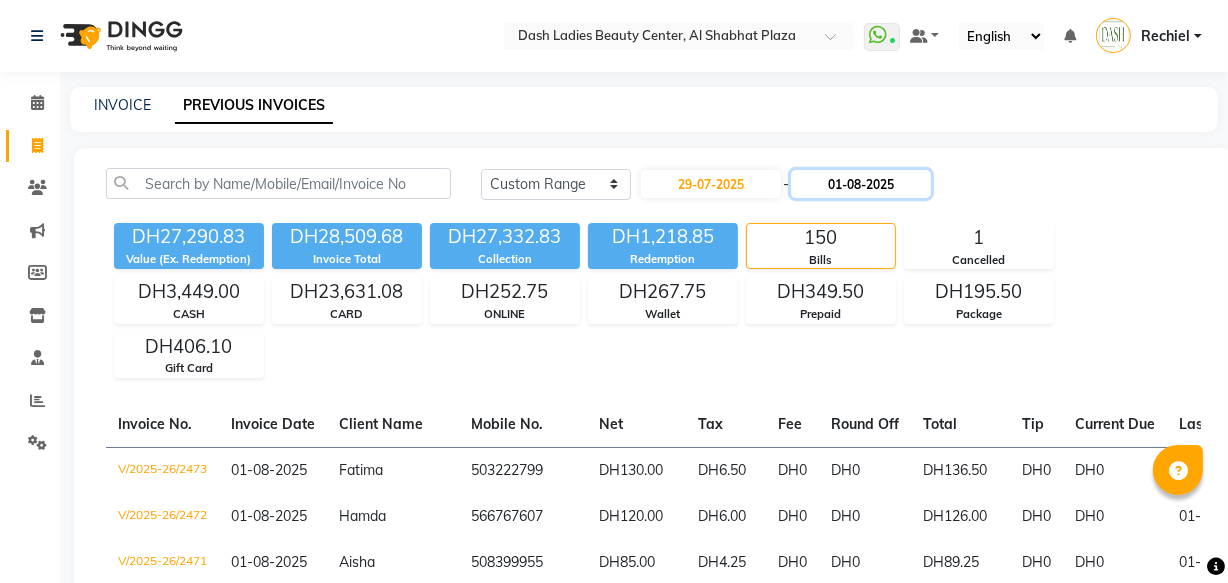 click on "01-08-2025" 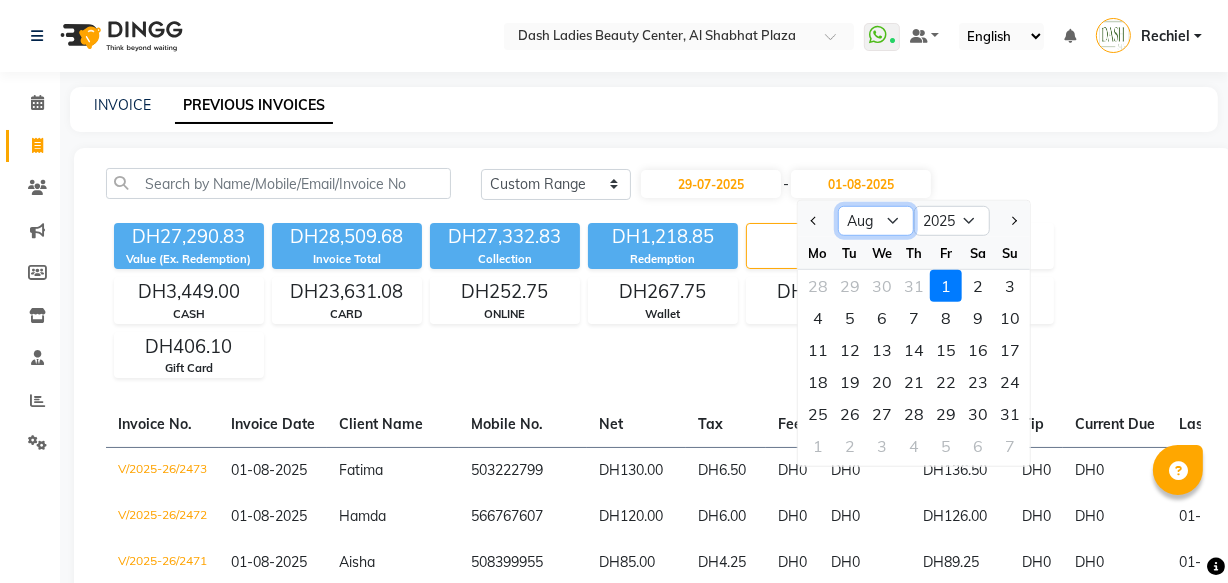 click on "Jul Aug Sep Oct Nov Dec" 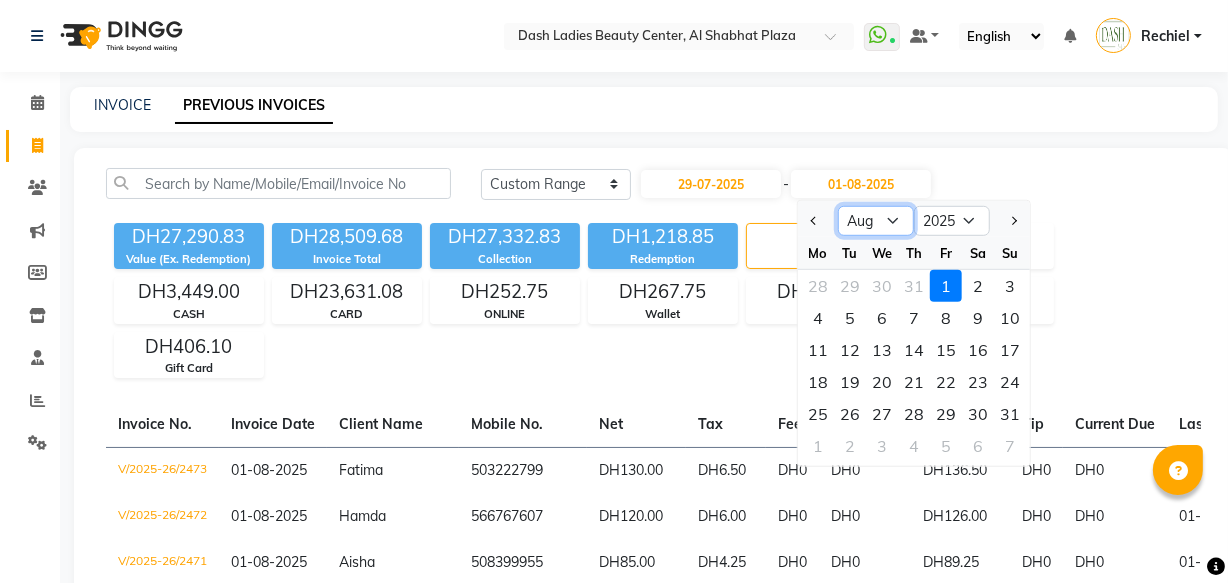 select on "7" 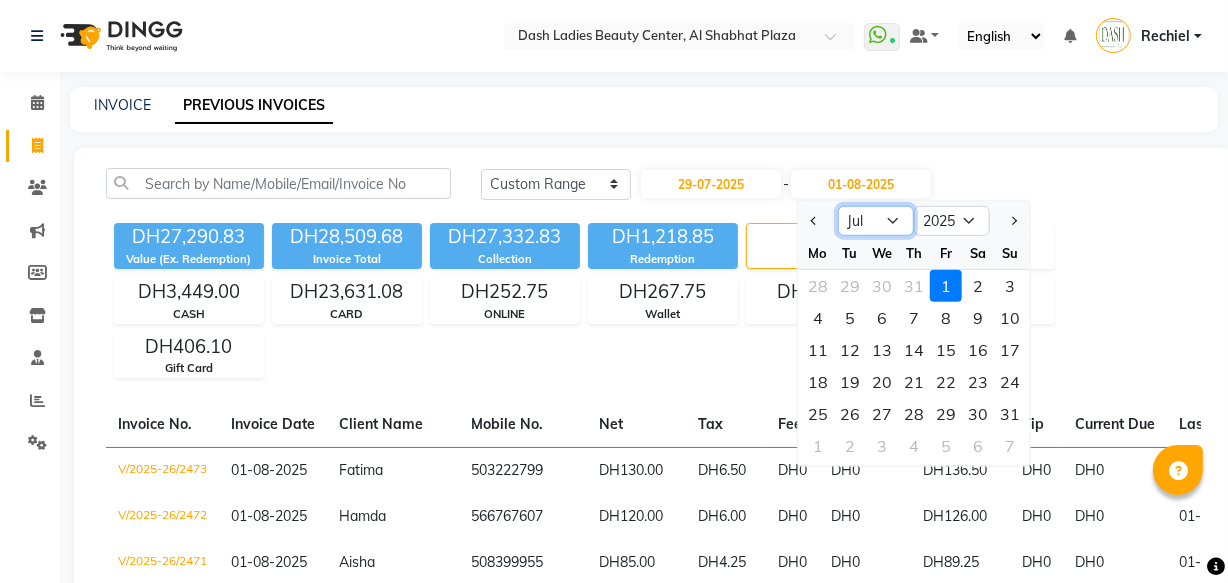 click on "Jul Aug Sep Oct Nov Dec" 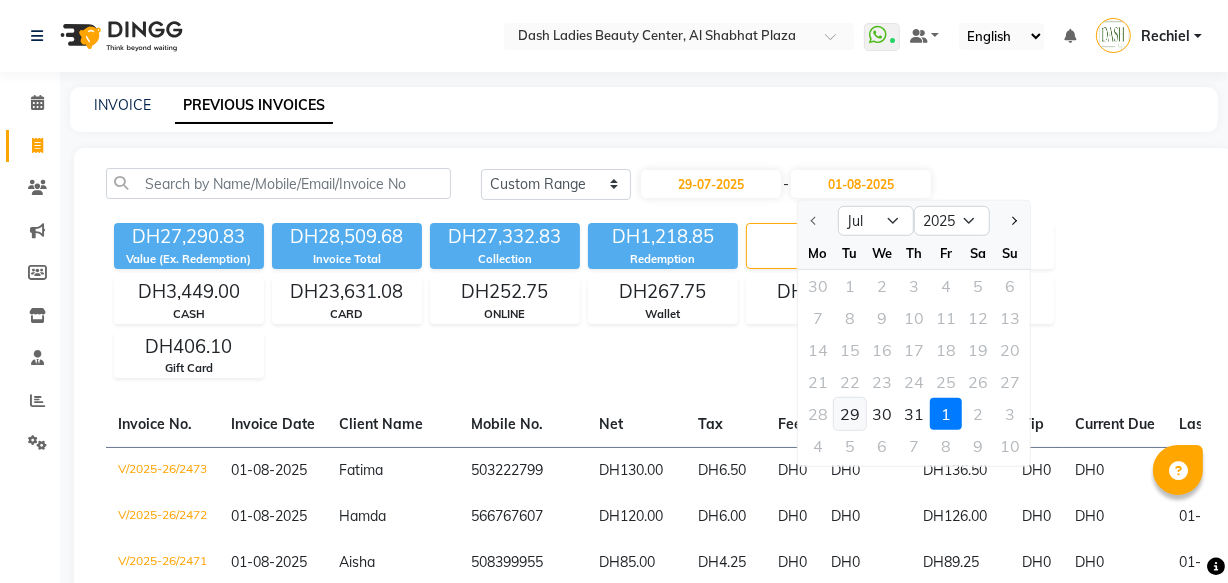 click on "29" 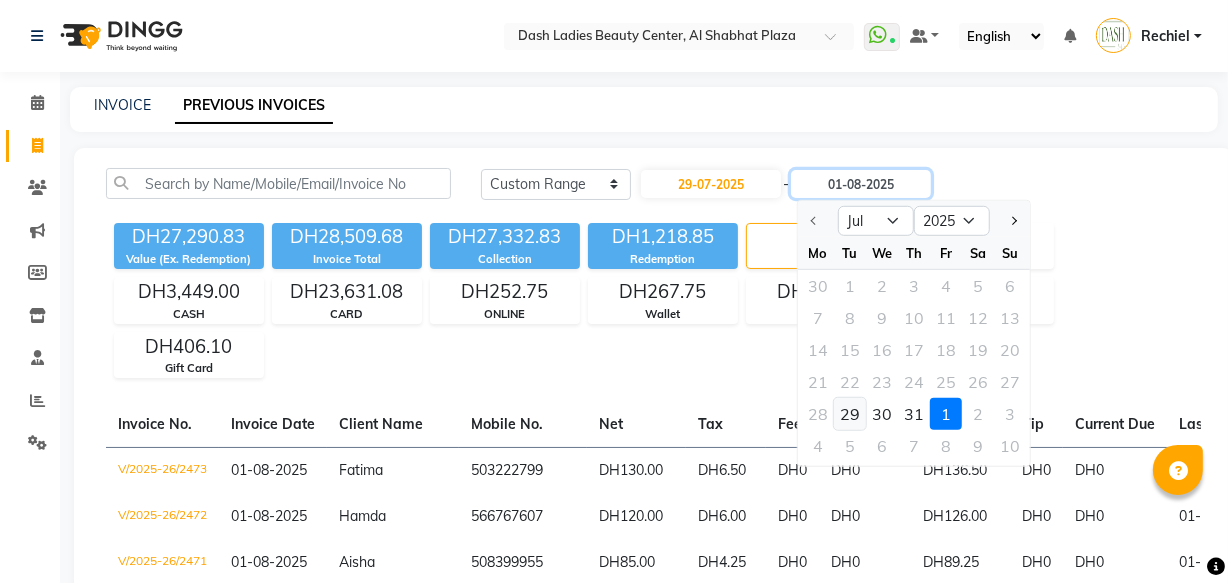 type on "29-07-2025" 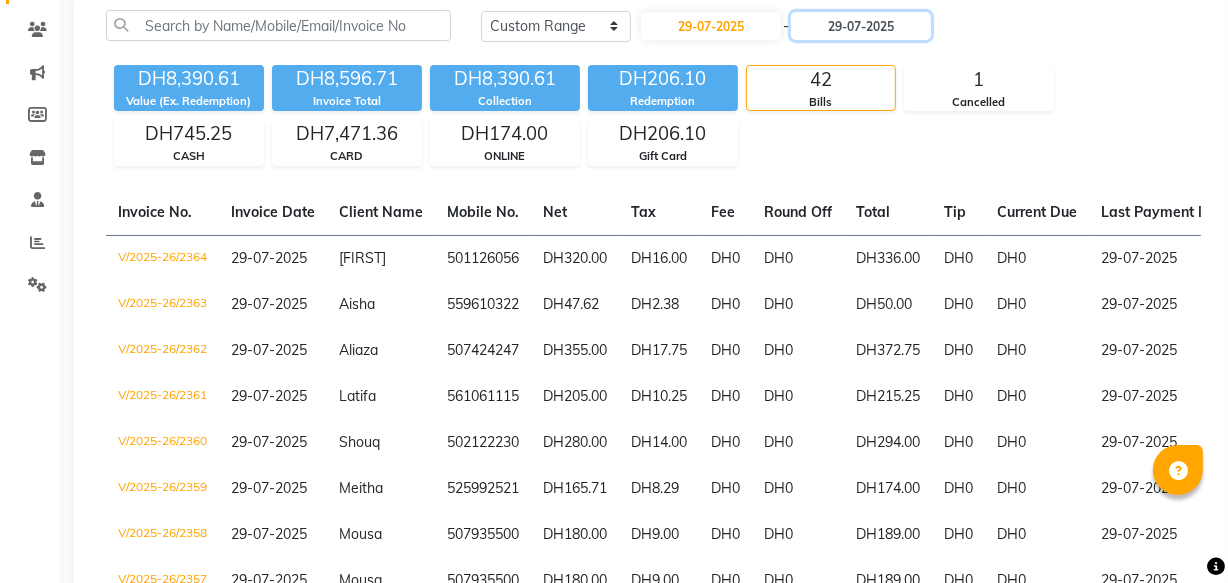 scroll, scrollTop: 0, scrollLeft: 0, axis: both 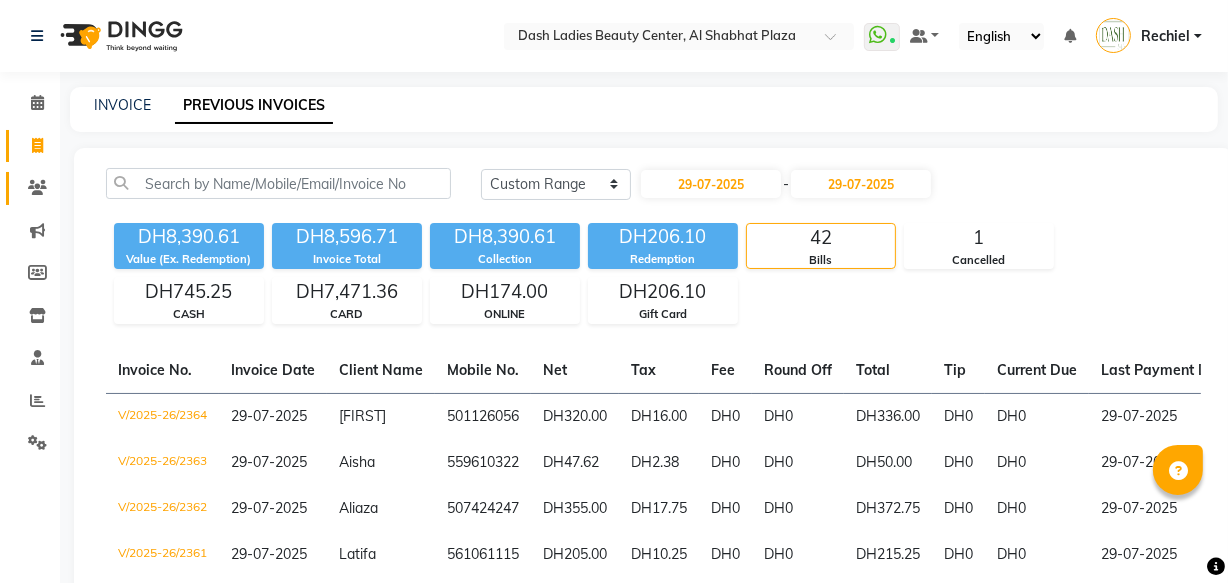 click 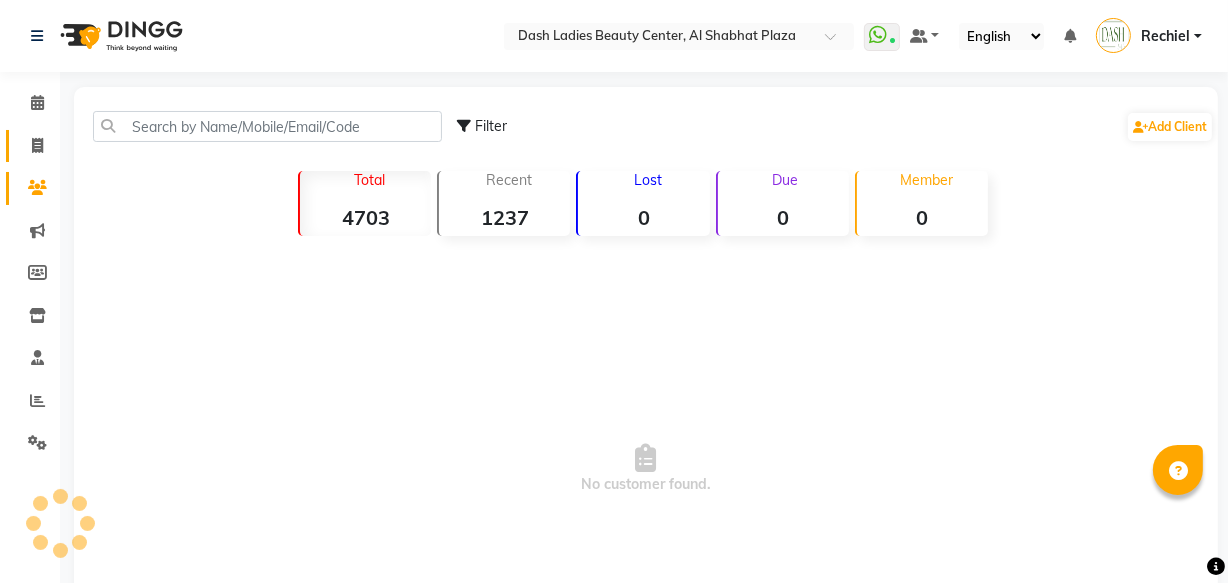 click 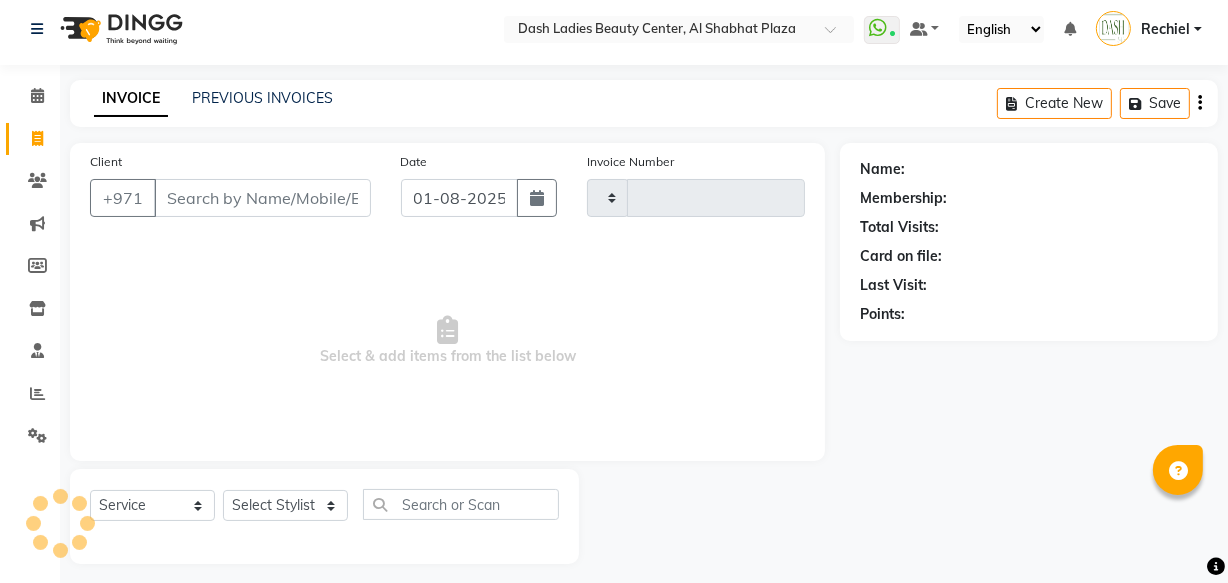 type on "2474" 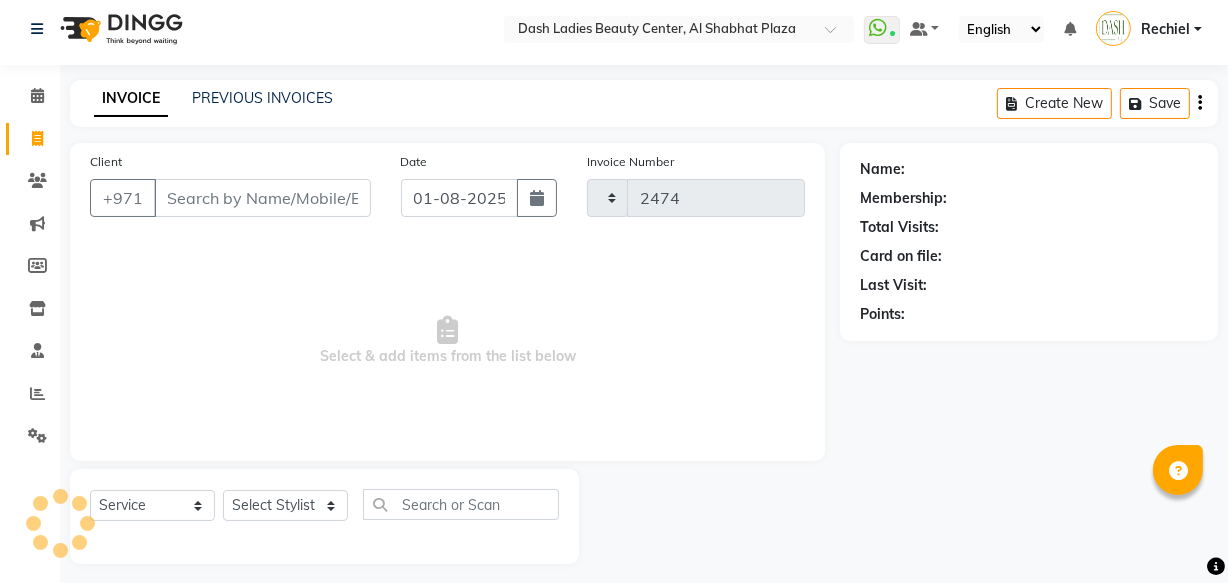 select on "8372" 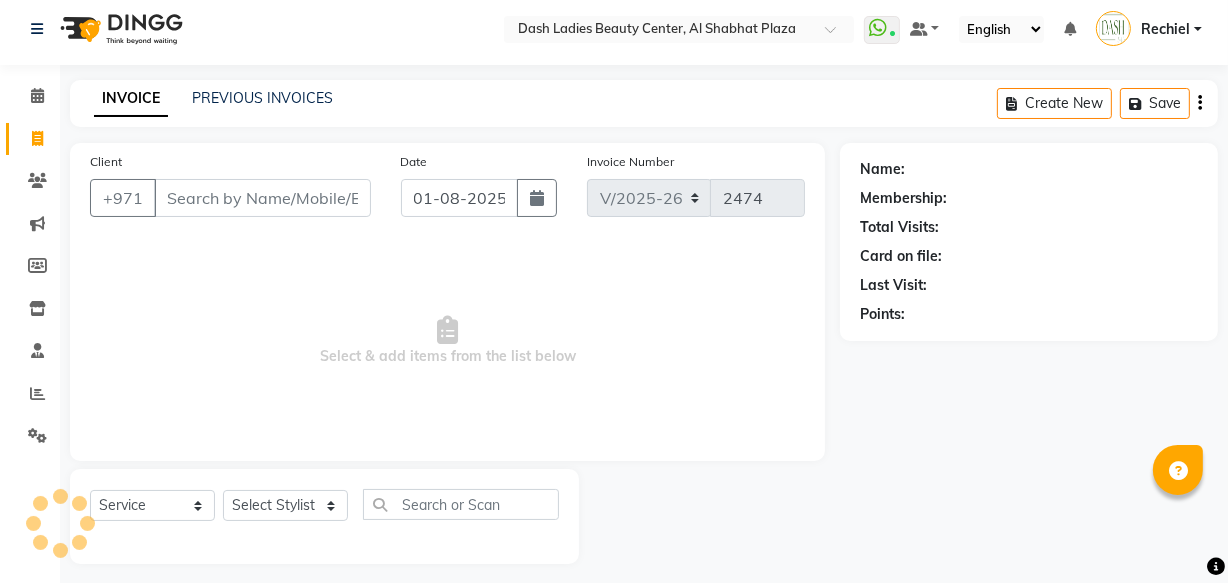 scroll, scrollTop: 19, scrollLeft: 0, axis: vertical 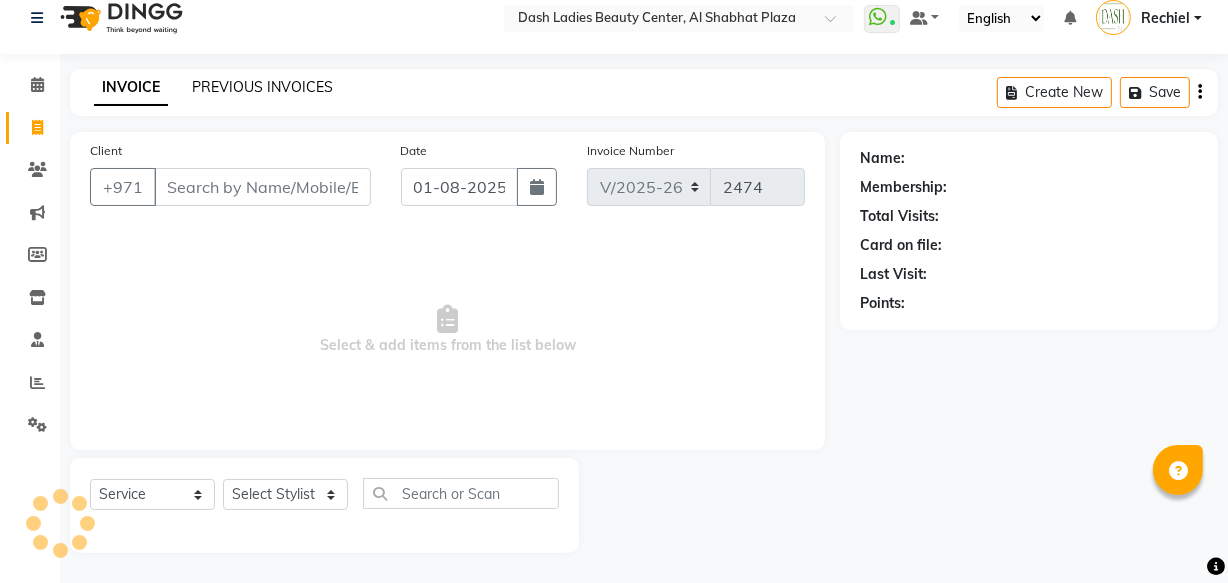 click on "PREVIOUS INVOICES" 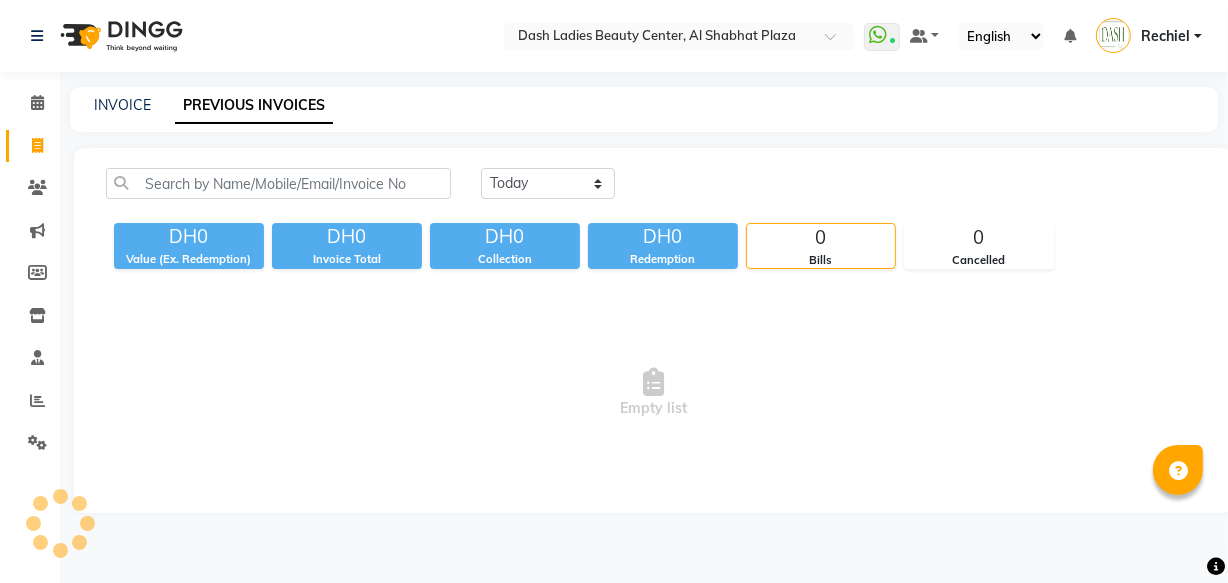 scroll, scrollTop: 0, scrollLeft: 0, axis: both 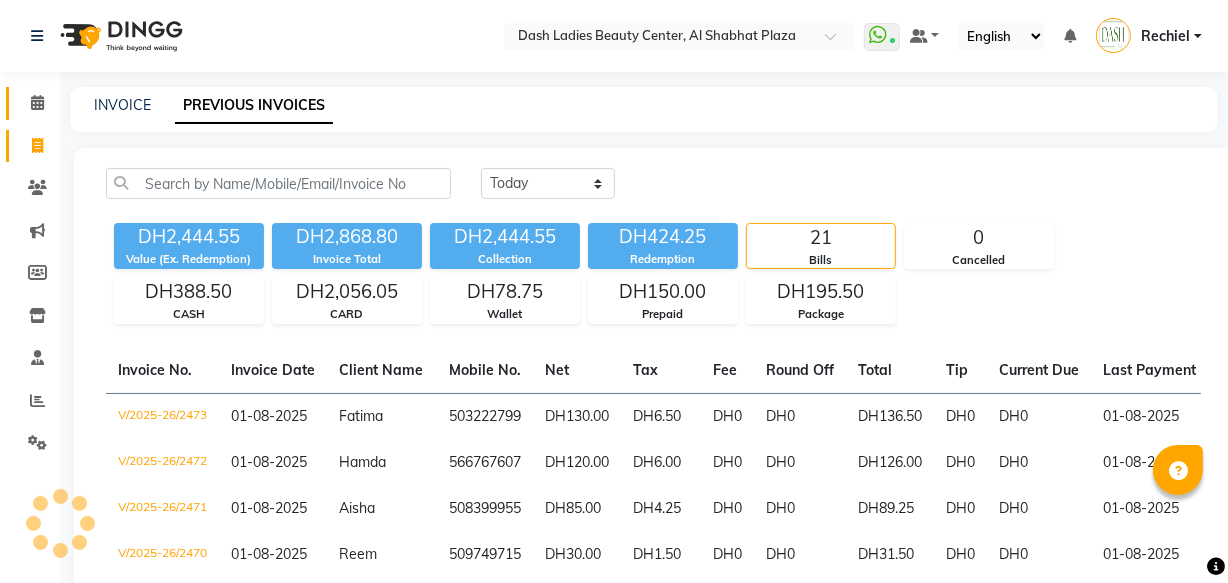 click on "Calendar" 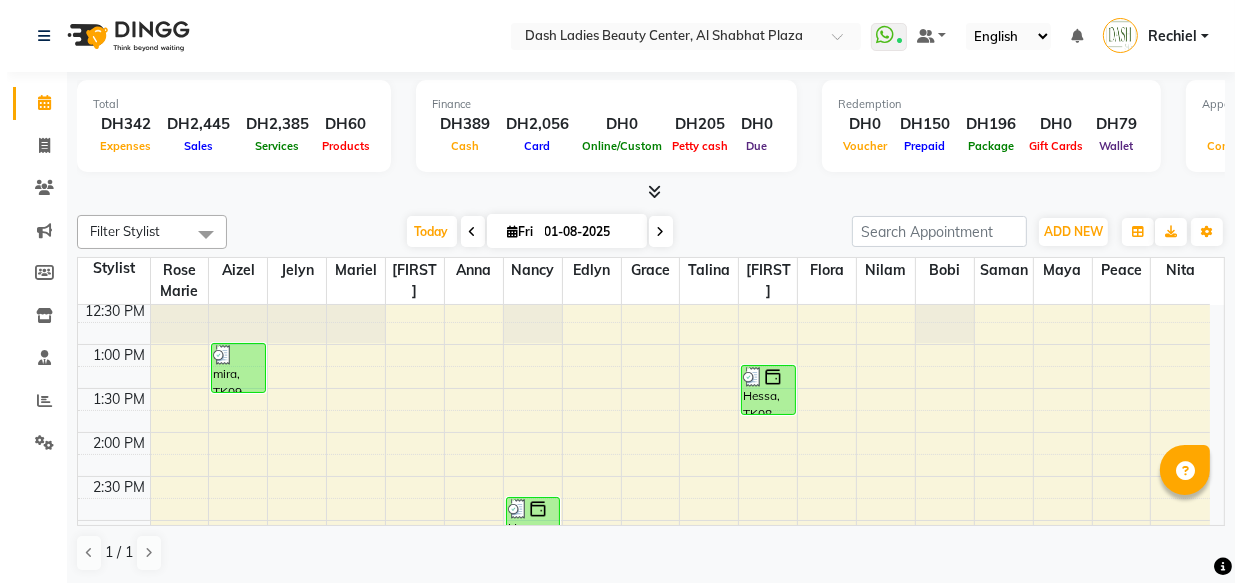 scroll, scrollTop: 313, scrollLeft: 0, axis: vertical 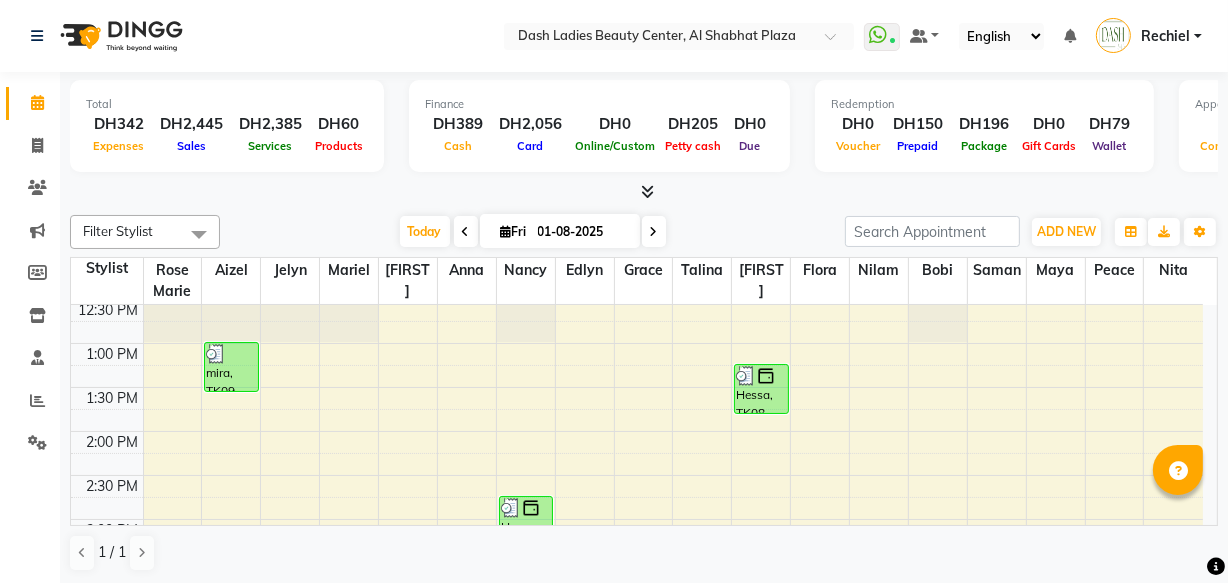 click on "mira, TK09, 01:00 PM-01:35 PM, Blowdry Alabara Long Hair Till Back End (DH190)" at bounding box center [231, 367] 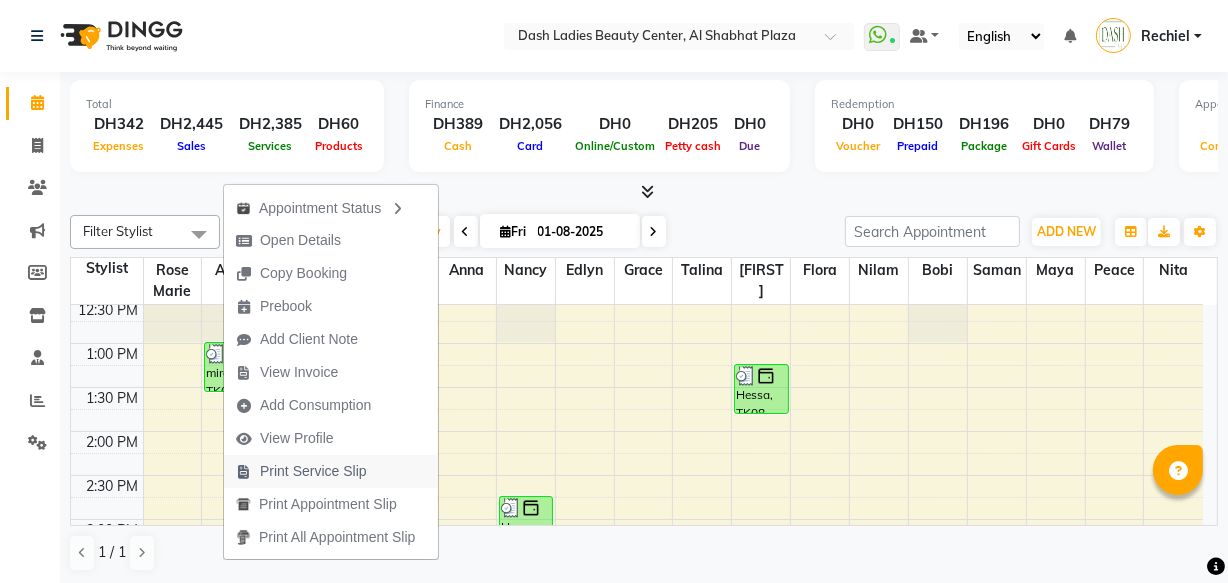 click on "Print Service Slip" at bounding box center [331, 471] 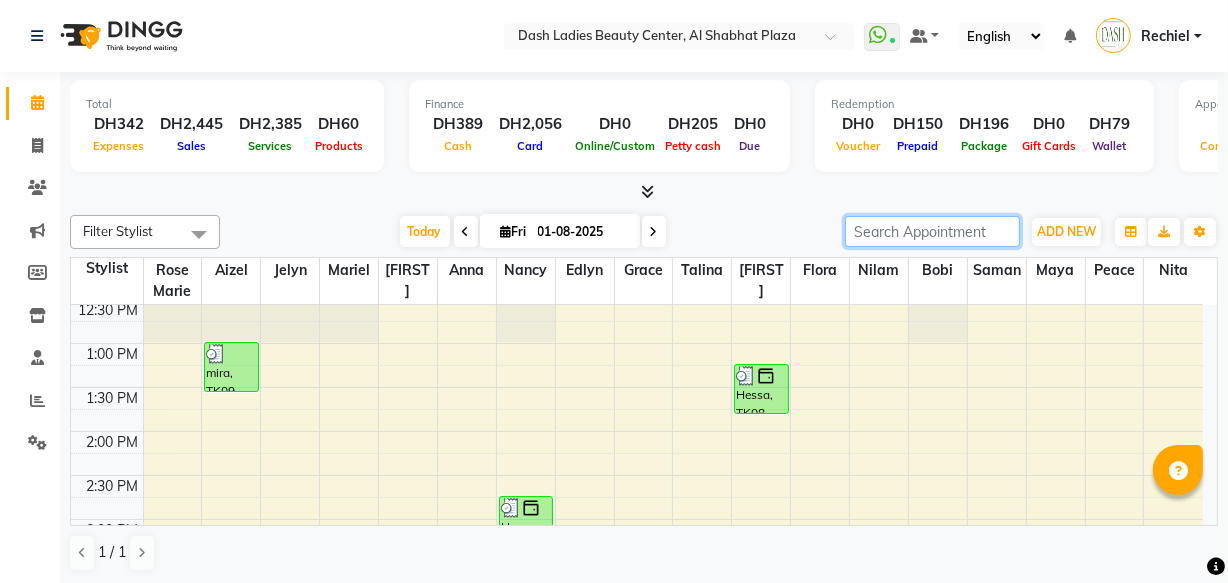 click at bounding box center [932, 231] 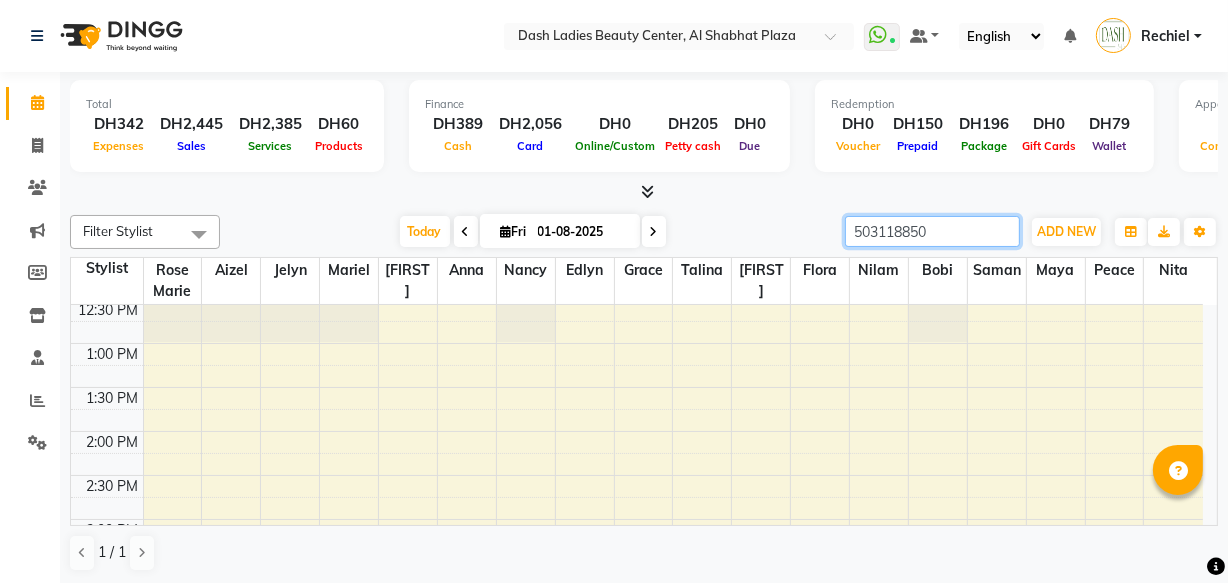 click on "503118850" at bounding box center (932, 231) 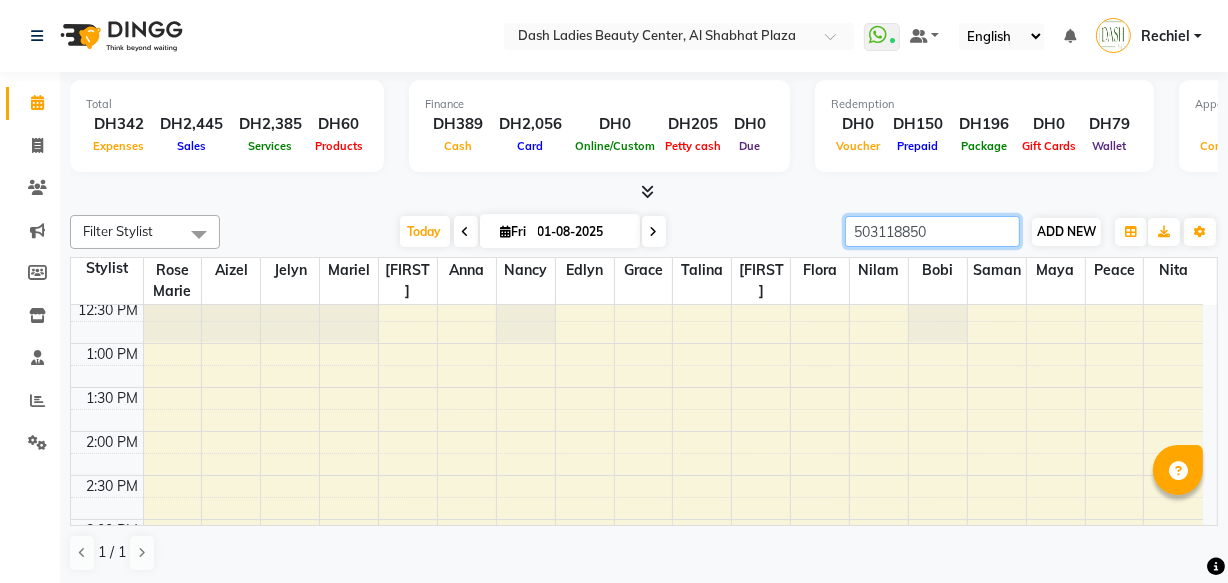 type on "503118850" 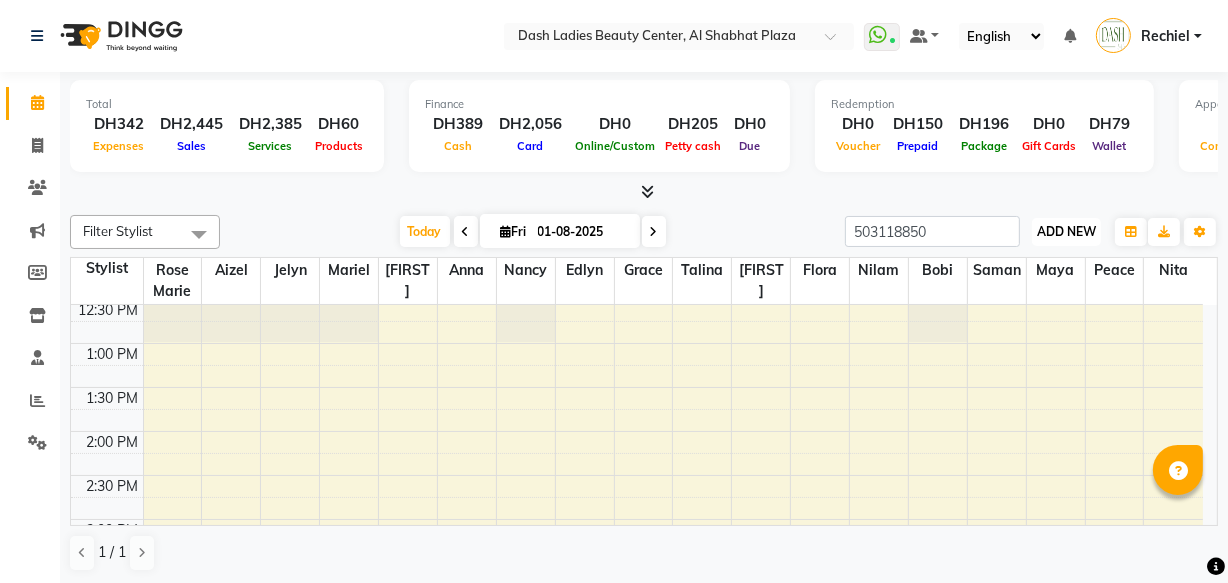 click on "ADD NEW" at bounding box center (1066, 231) 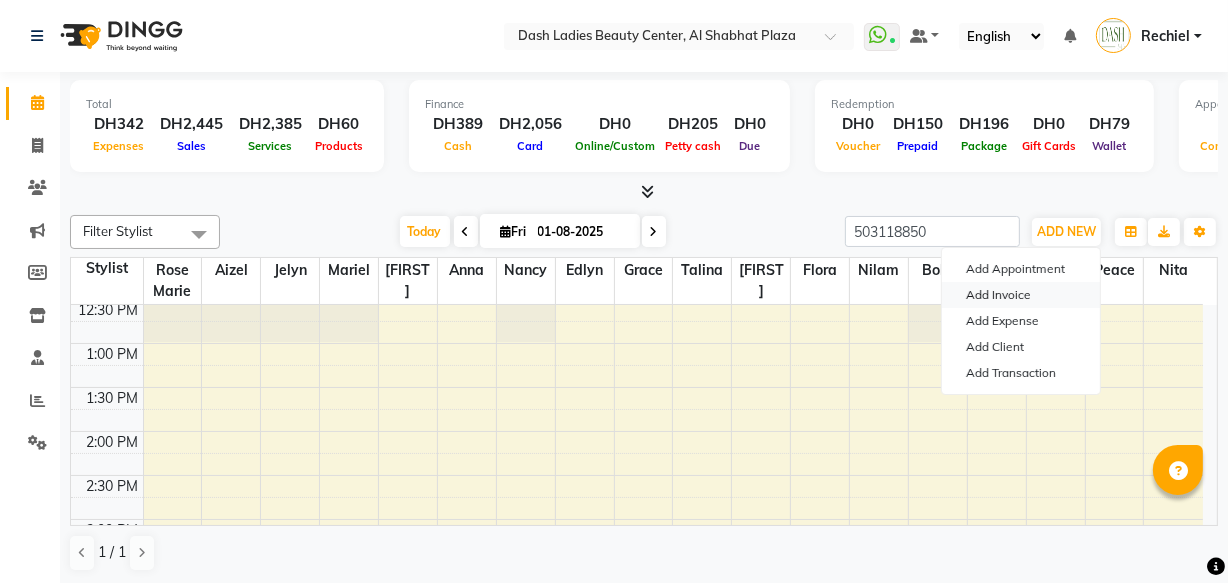 click on "Add Invoice" at bounding box center (1021, 295) 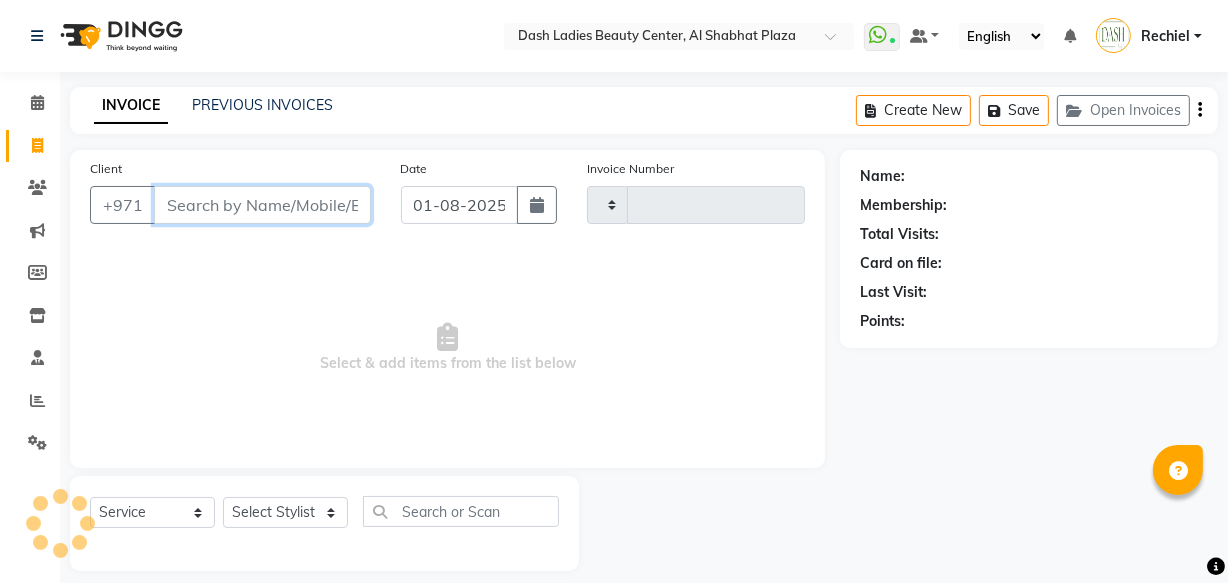 click on "Client" at bounding box center (262, 205) 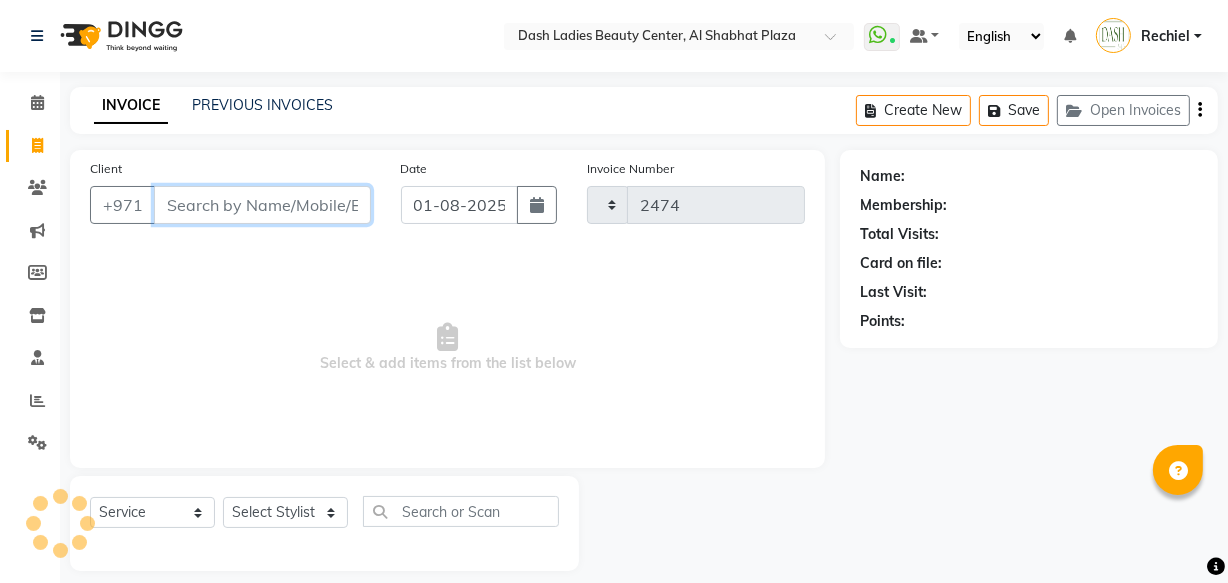select on "8372" 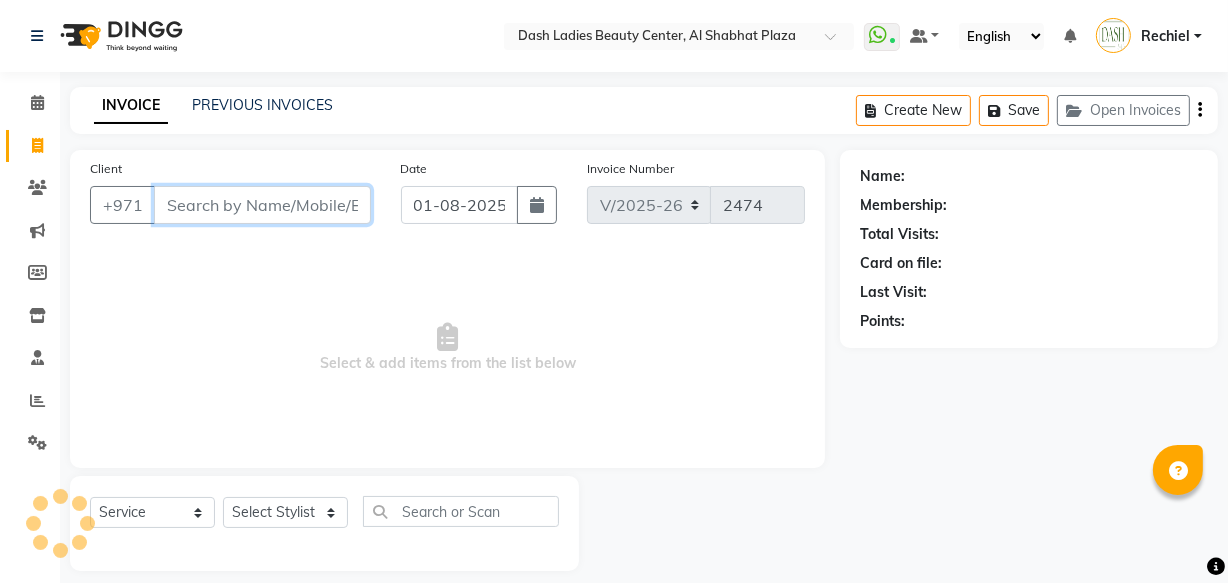 paste on "503118850" 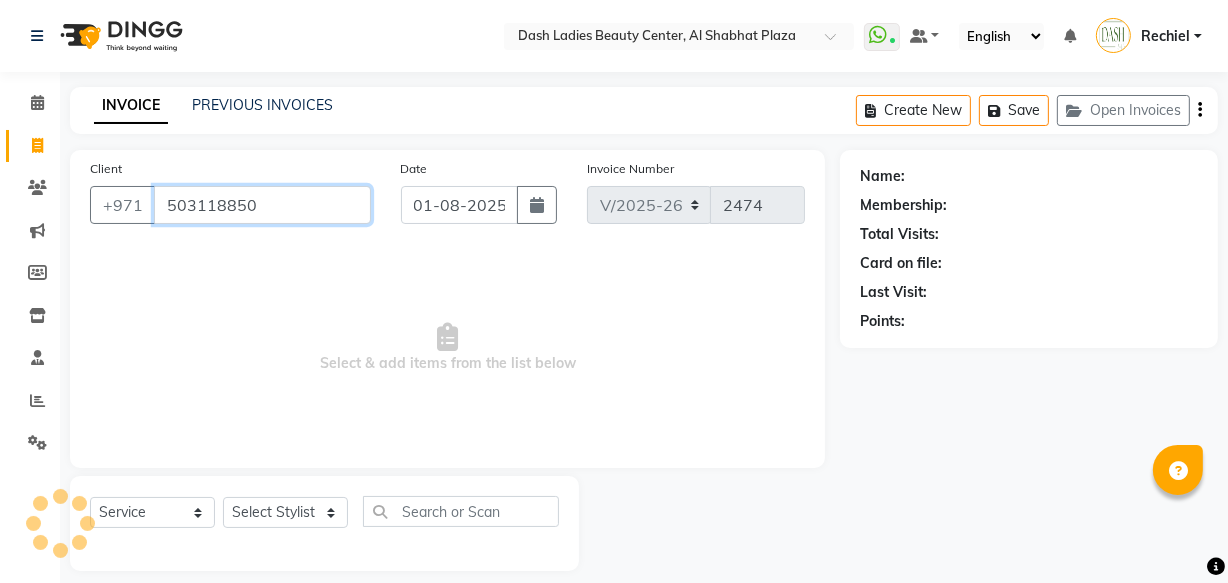 type on "503118850" 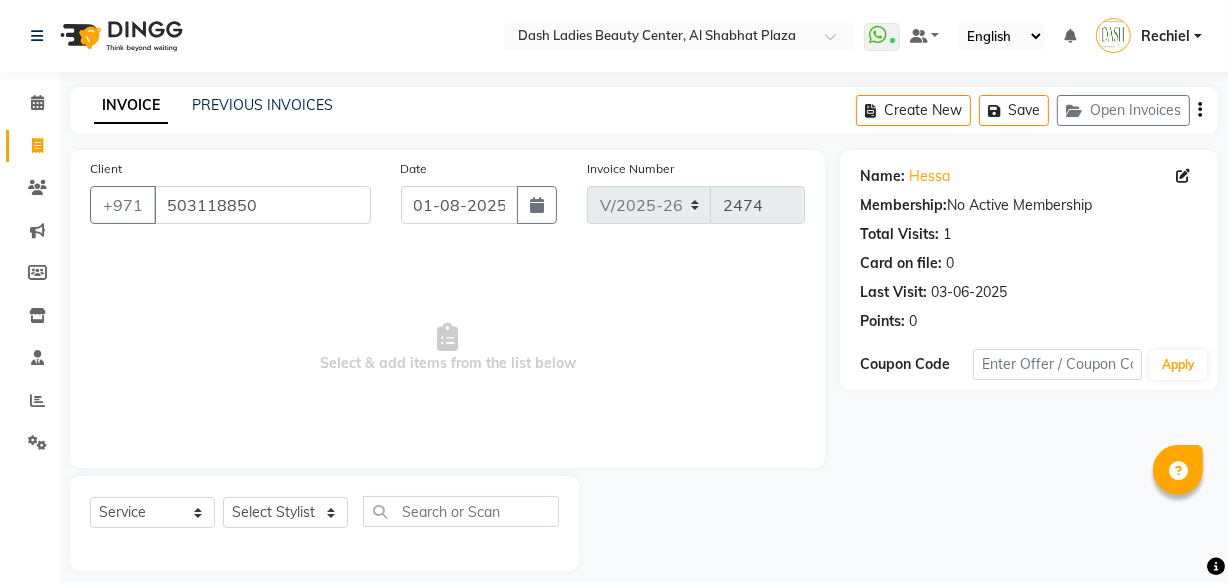 click 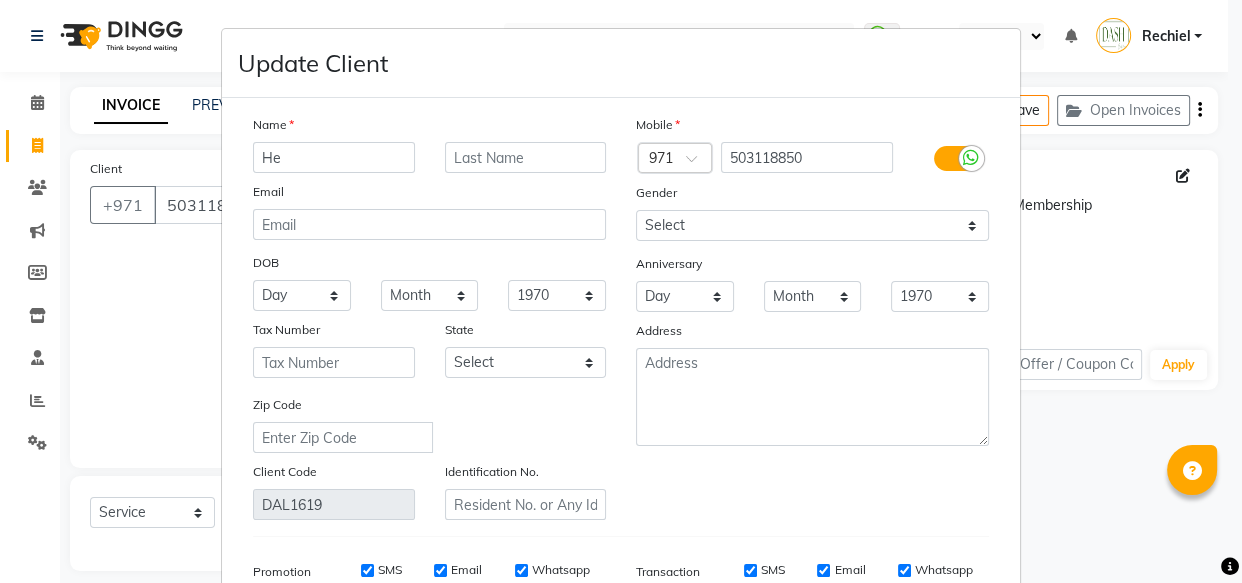 type on "H" 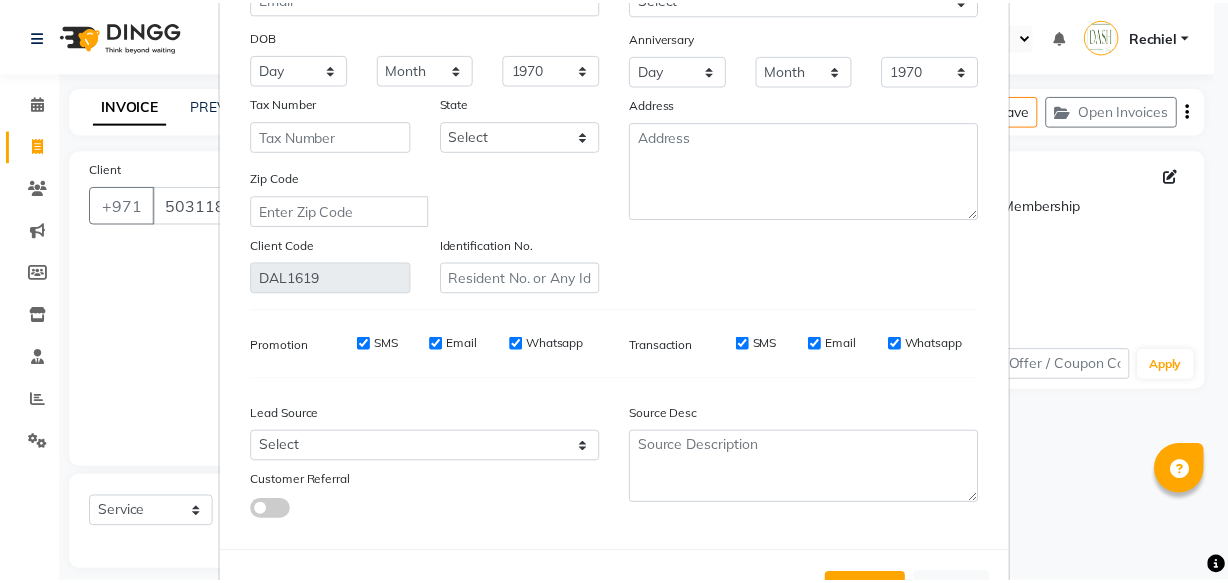 scroll, scrollTop: 310, scrollLeft: 0, axis: vertical 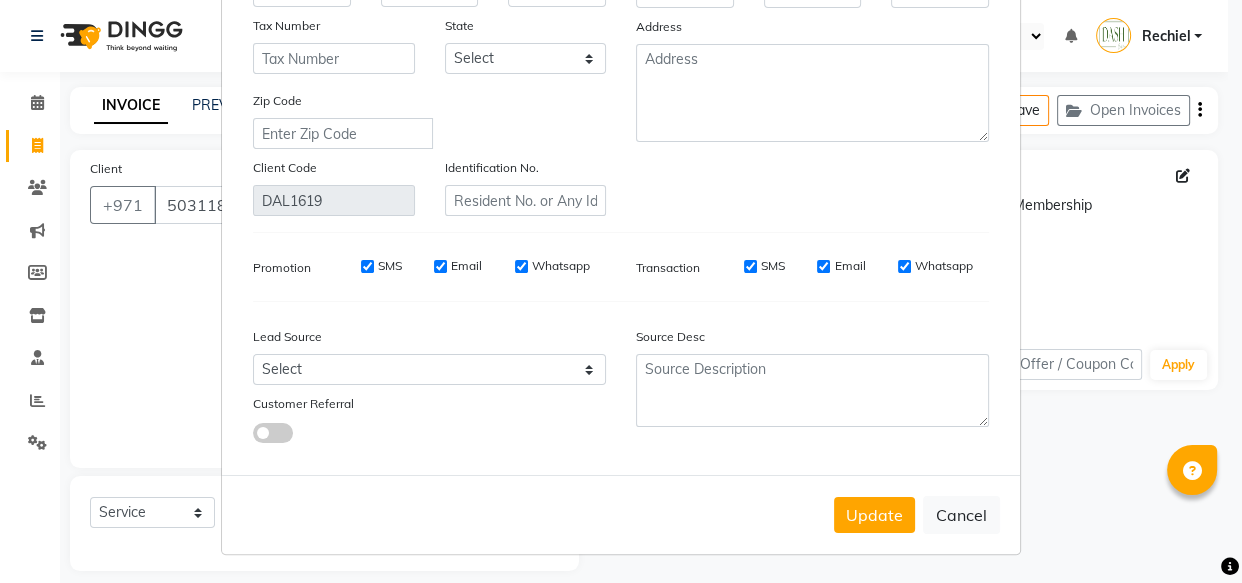 type on "Monira" 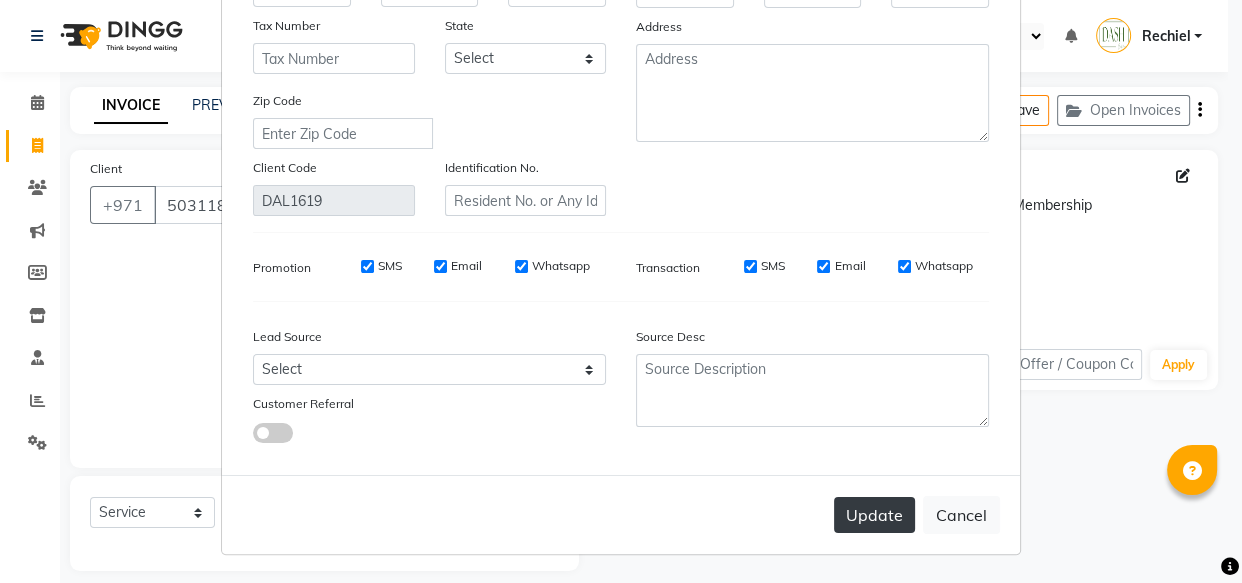 click on "Update" at bounding box center (874, 515) 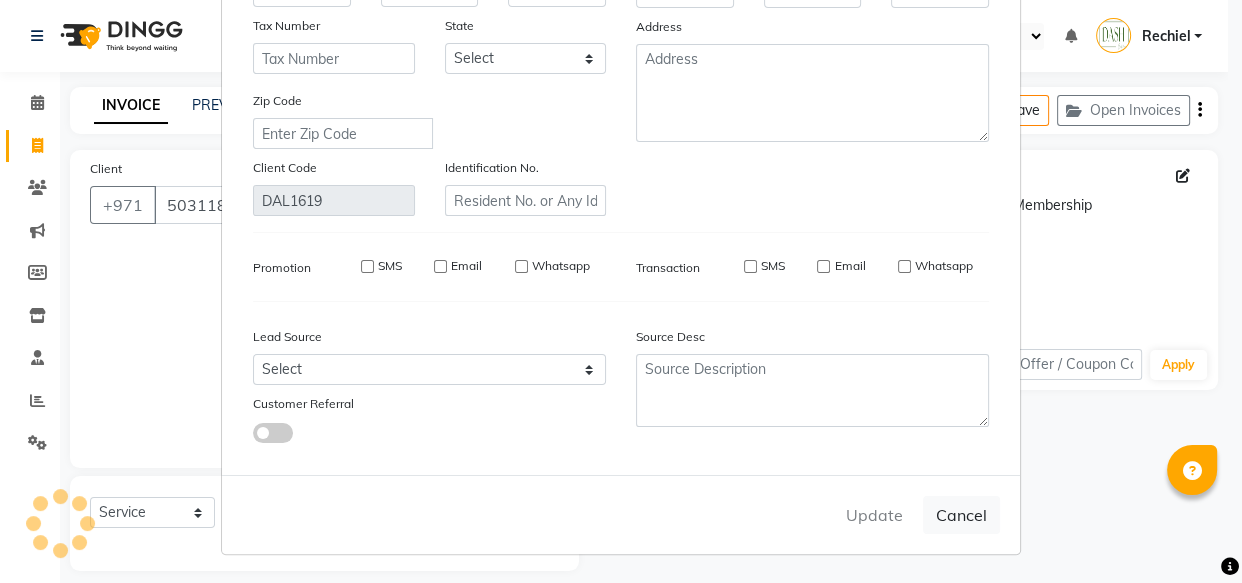 type 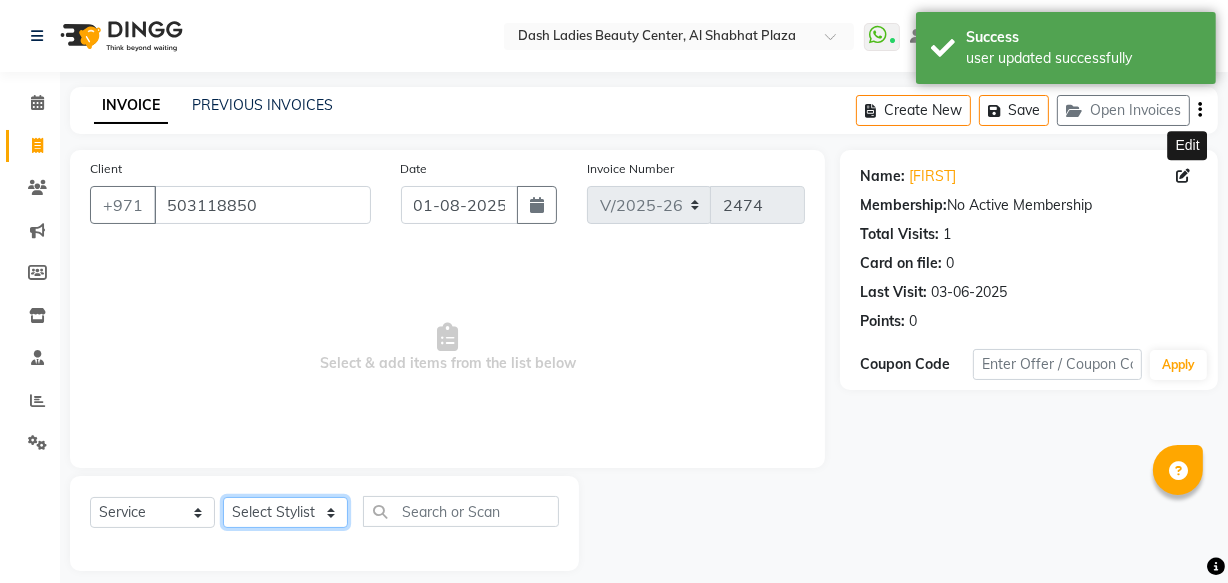 click on "Select Stylist Aizel Angelina Anna Bobi Edlyn Fevie  Flora Grace Hamda Janine Jelyn Mariel Maya Maya (Cafe) May Joy (Cafe) Nabasirye (Cafe) Nancy Nilam Nita Noreen Owner Peace Rechiel Rose Marie Saman Talina" 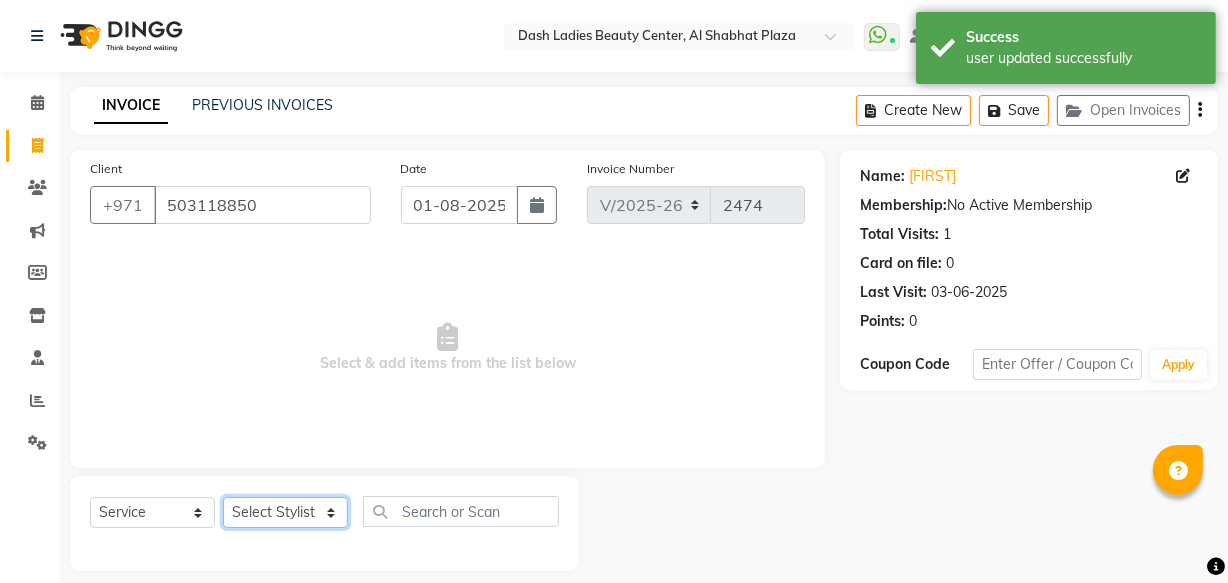 select on "81106" 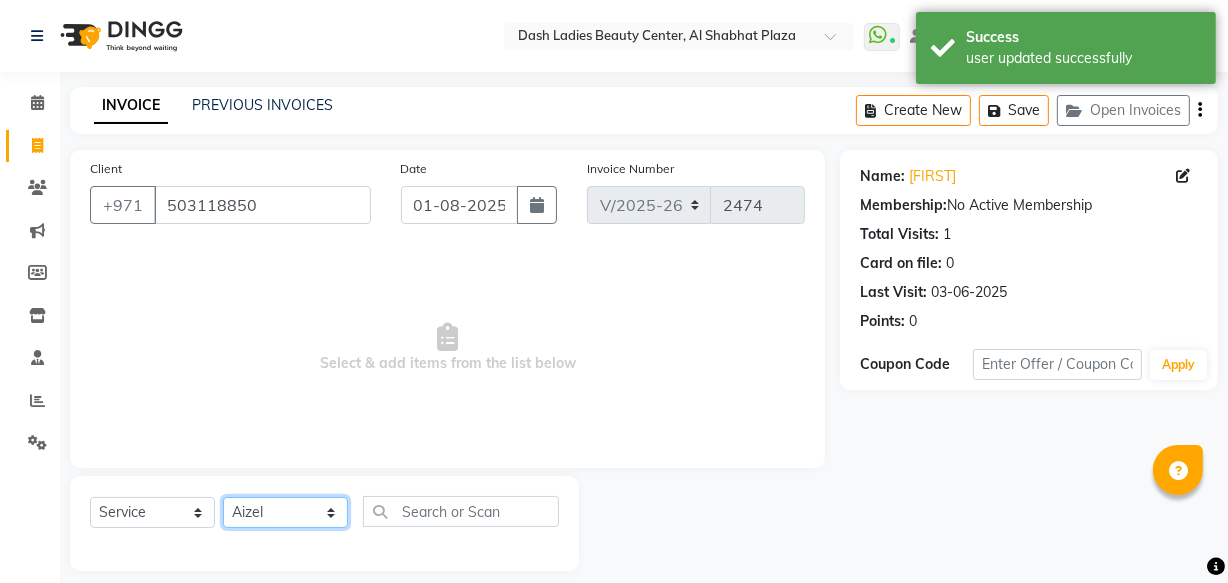 click on "Select Stylist Aizel Angelina Anna Bobi Edlyn Fevie  Flora Grace Hamda Janine Jelyn Mariel Maya Maya (Cafe) May Joy (Cafe) Nabasirye (Cafe) Nancy Nilam Nita Noreen Owner Peace Rechiel Rose Marie Saman Talina" 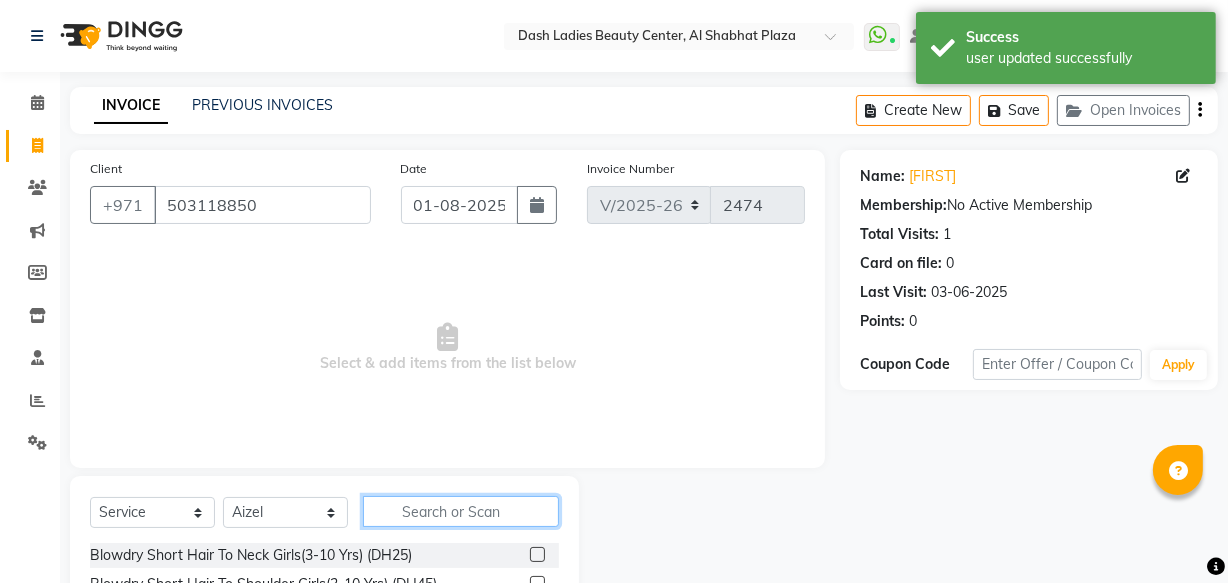 click 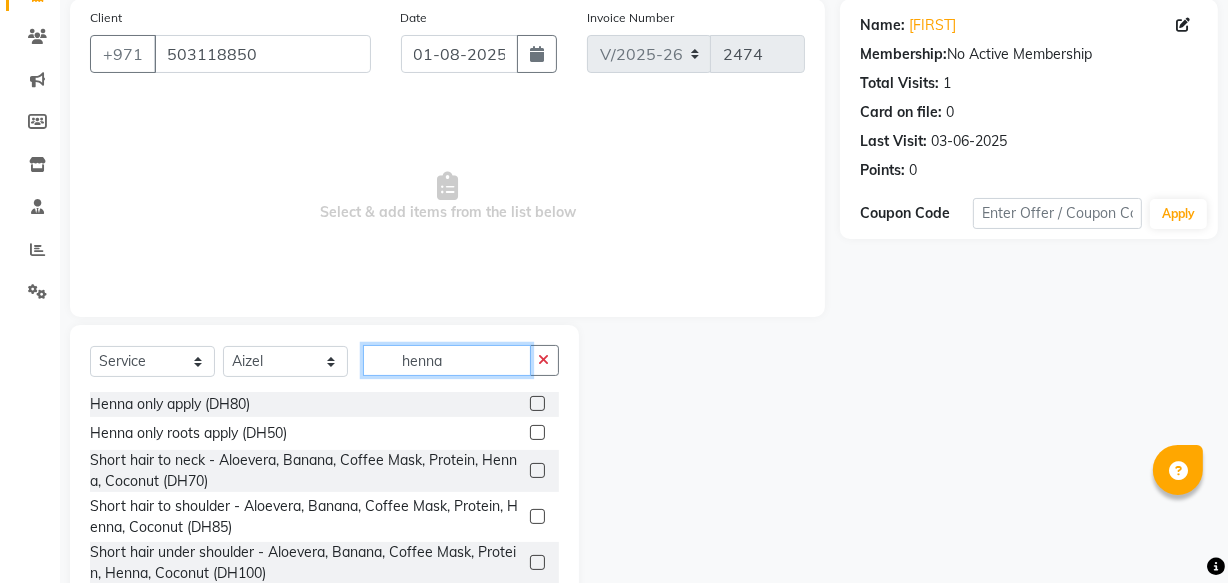 scroll, scrollTop: 173, scrollLeft: 0, axis: vertical 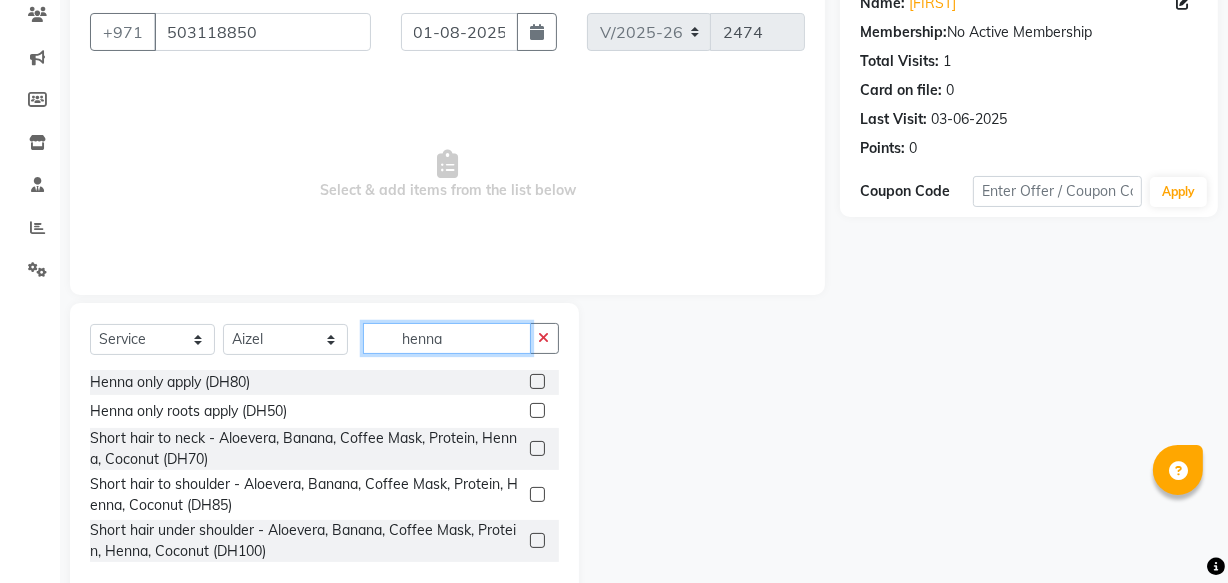 type on "henna" 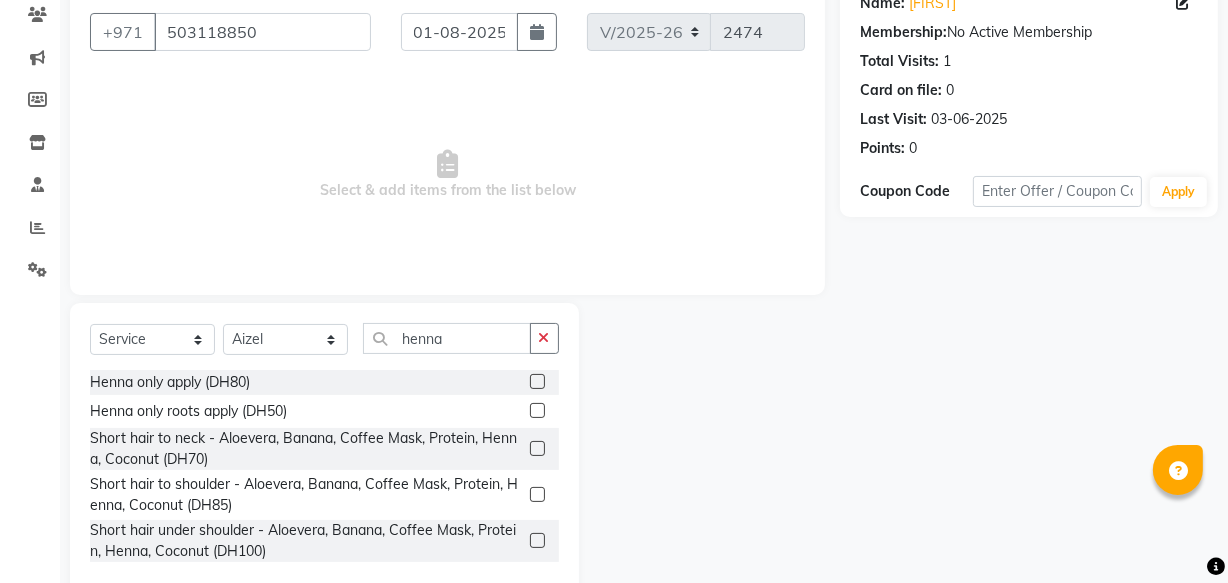click 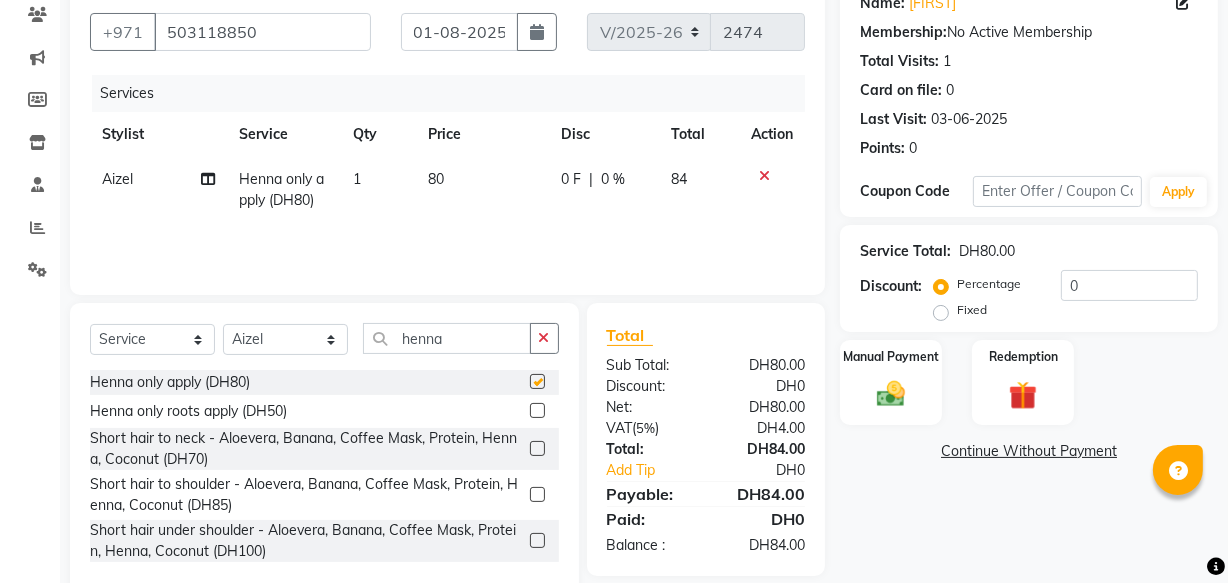 checkbox on "false" 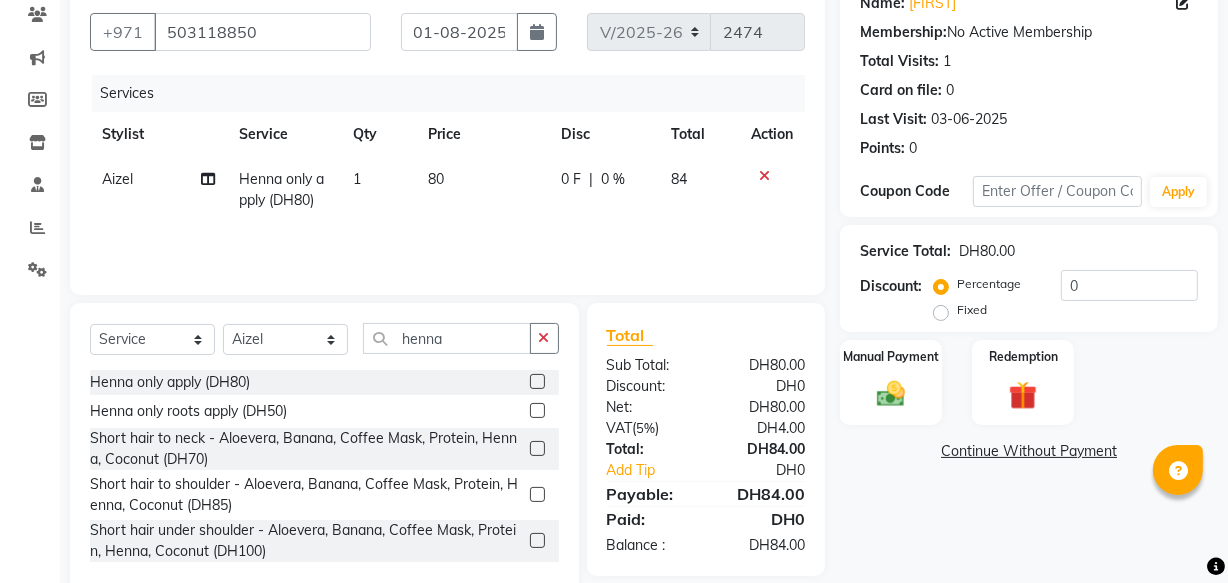click 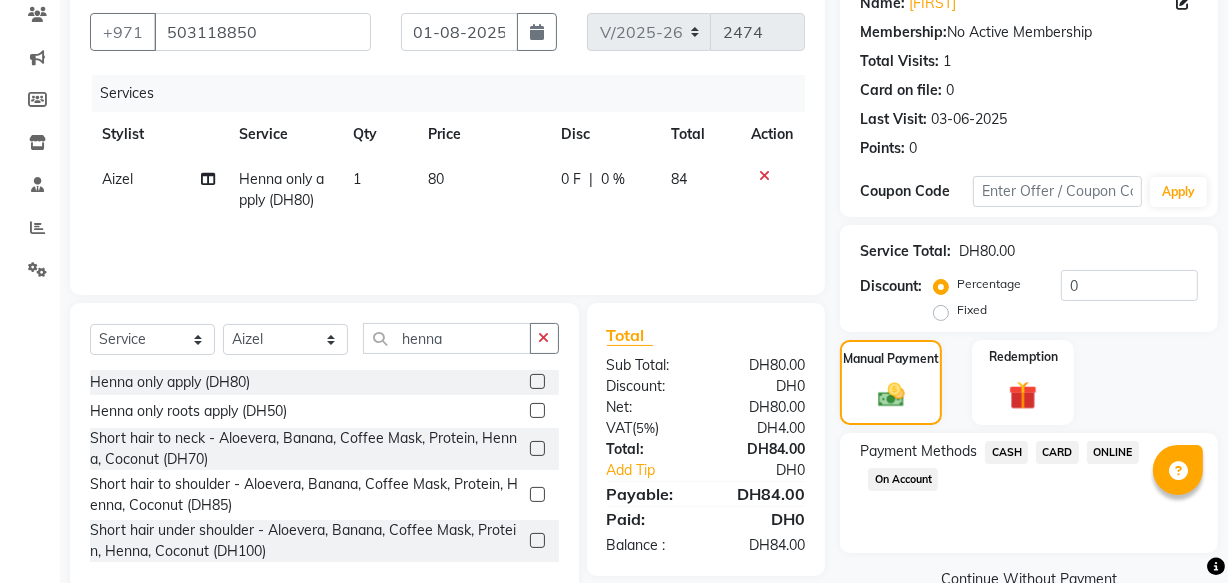 click on "CARD" 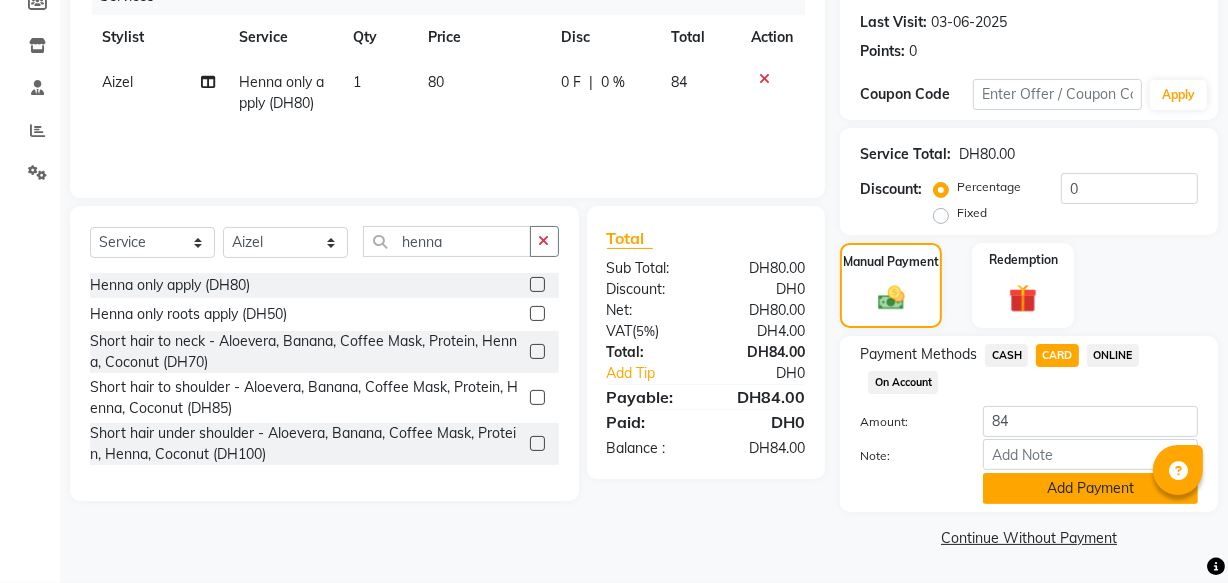 click on "Add Payment" 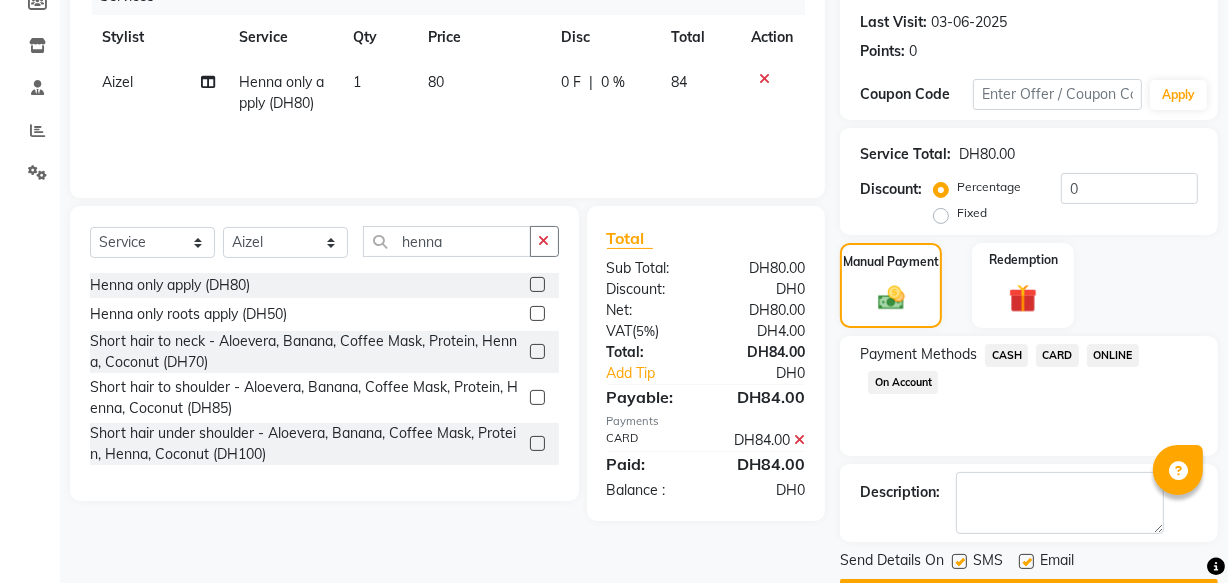 scroll, scrollTop: 326, scrollLeft: 0, axis: vertical 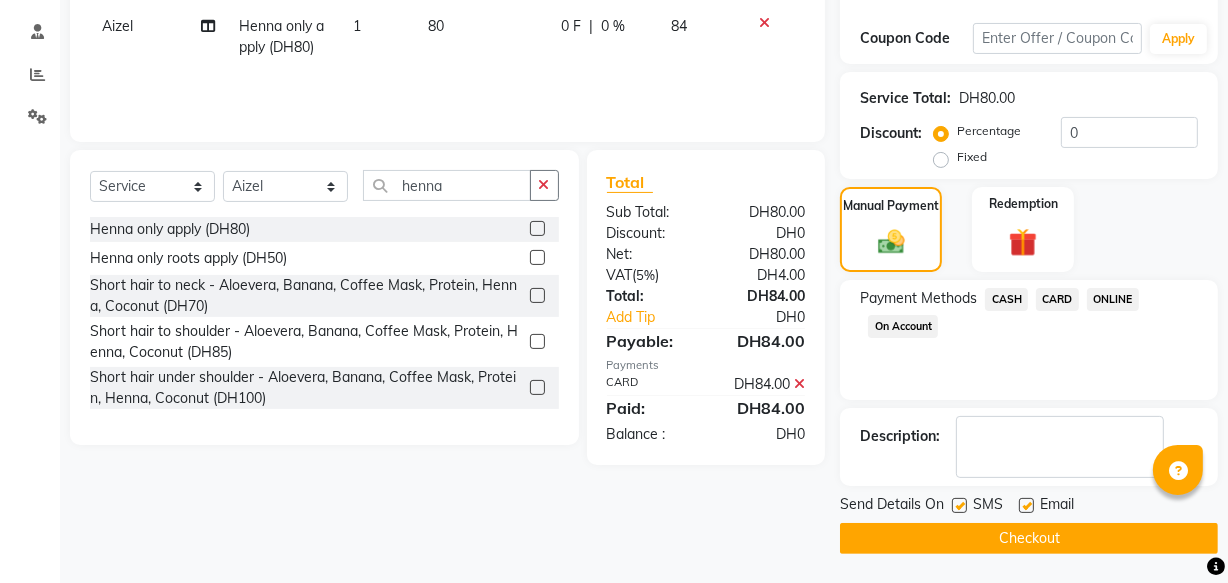 click on "Checkout" 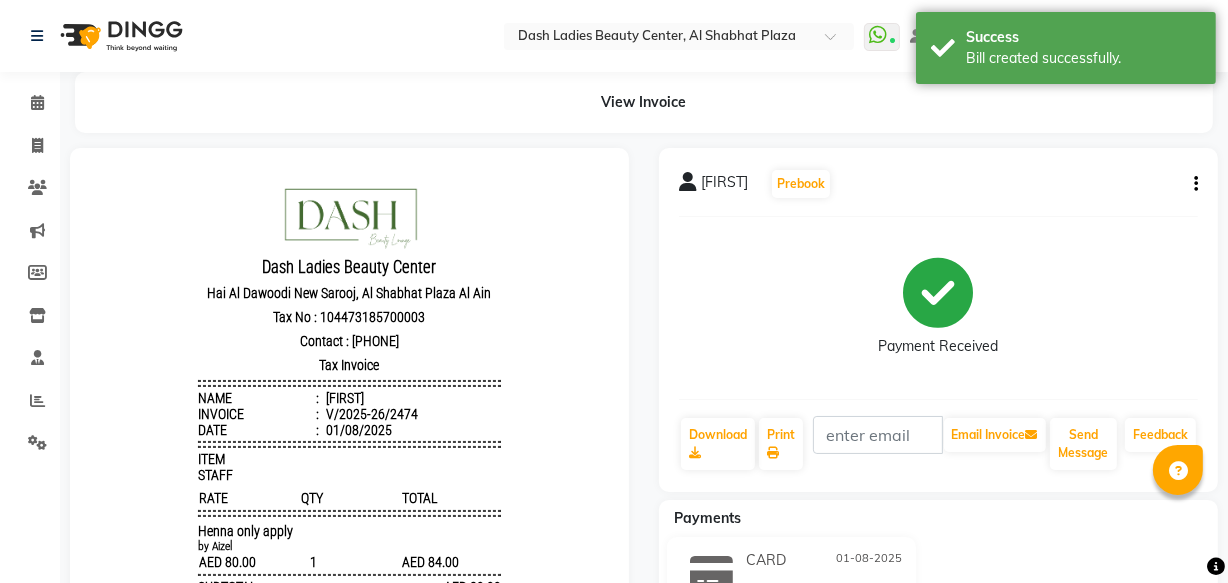 scroll, scrollTop: 0, scrollLeft: 0, axis: both 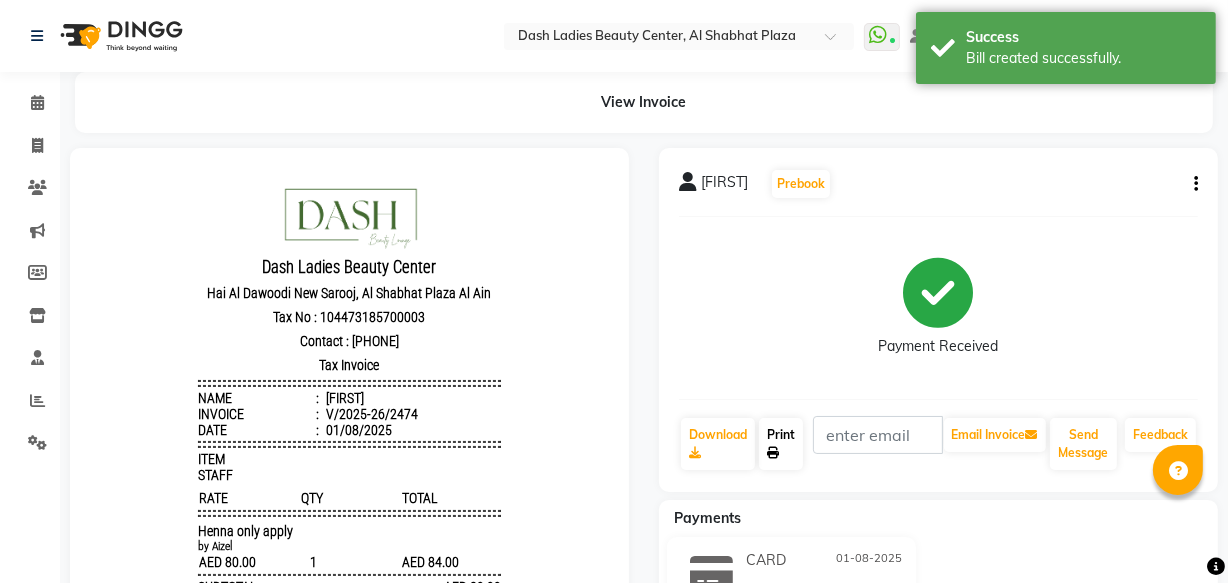 click on "Print" 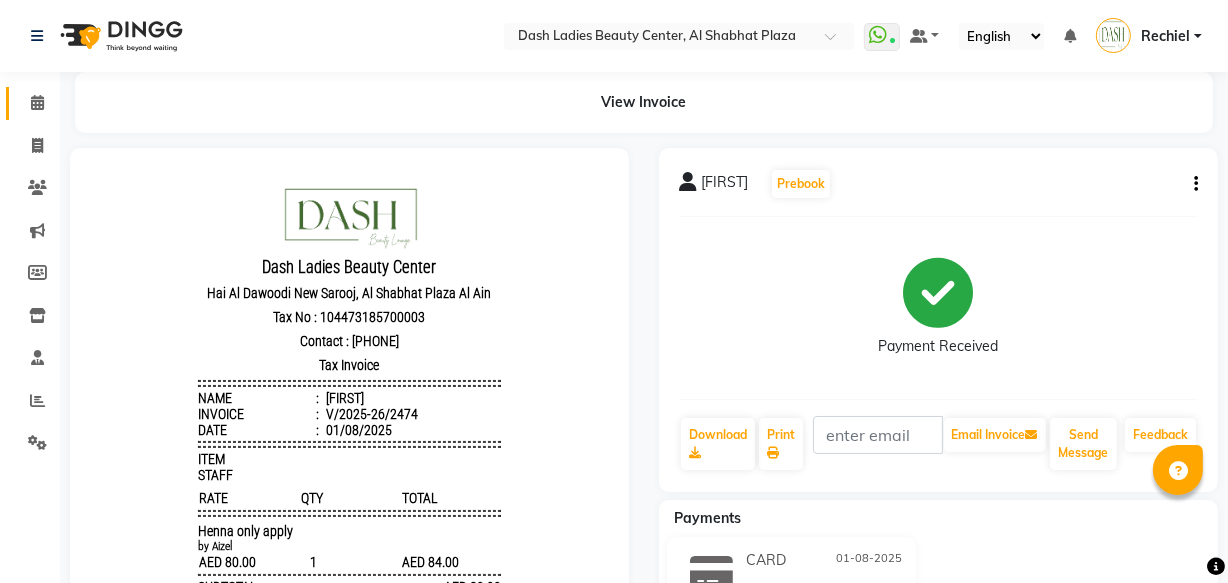 click on "Calendar" 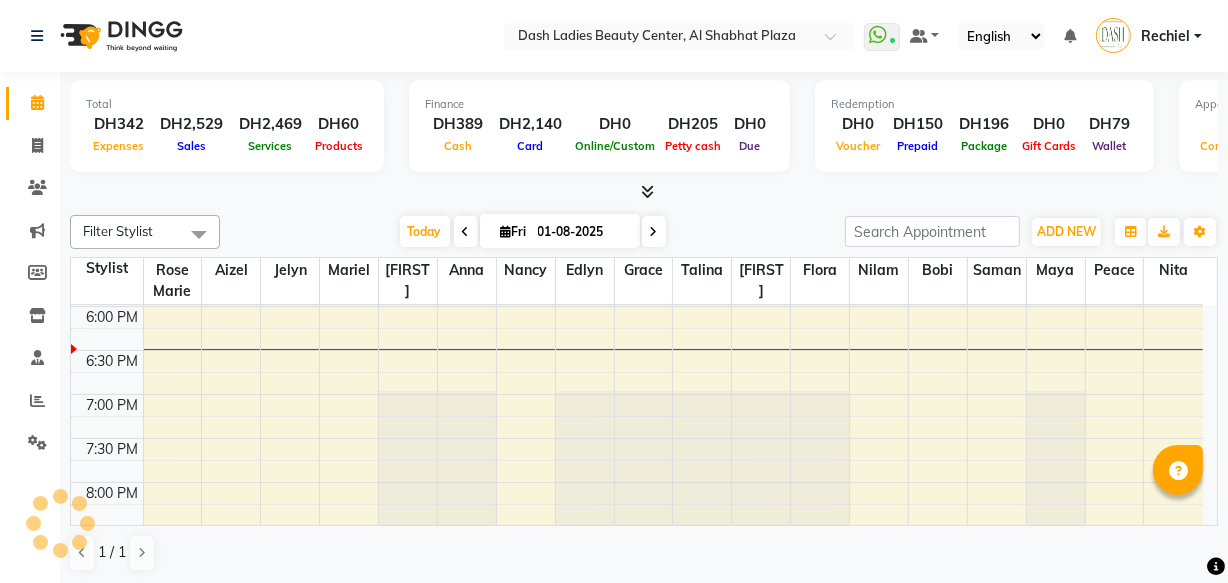 scroll, scrollTop: 0, scrollLeft: 0, axis: both 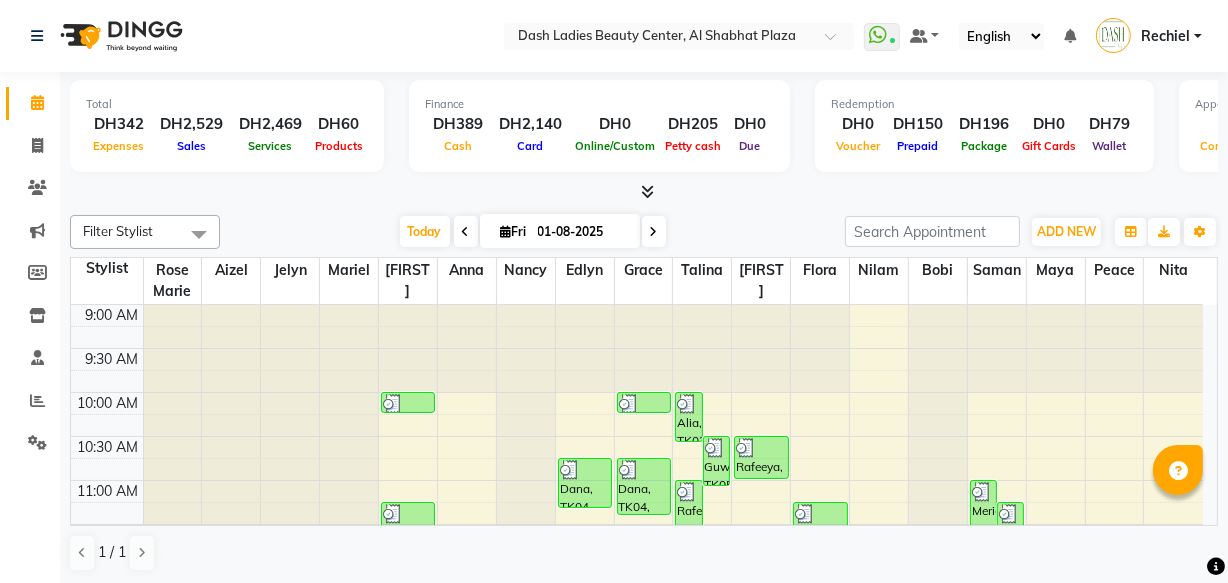 click on "Guweya, TK05, 10:30 AM-11:05 AM, Hair Color - Majirel Roots" at bounding box center (716, 461) 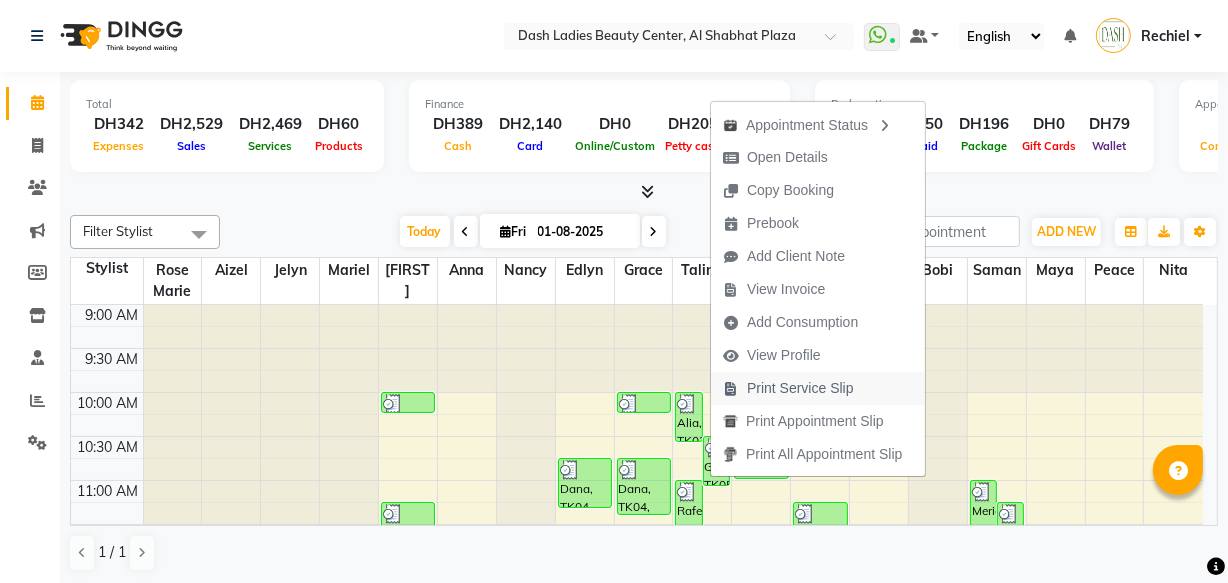 click on "Print Service Slip" at bounding box center (800, 388) 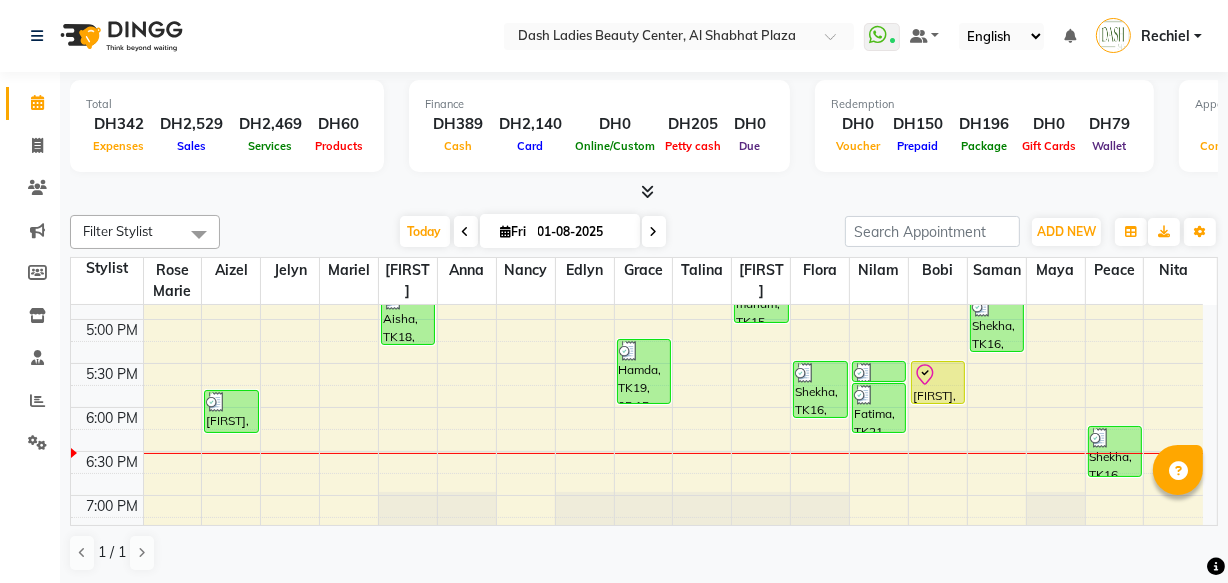 scroll, scrollTop: 687, scrollLeft: 0, axis: vertical 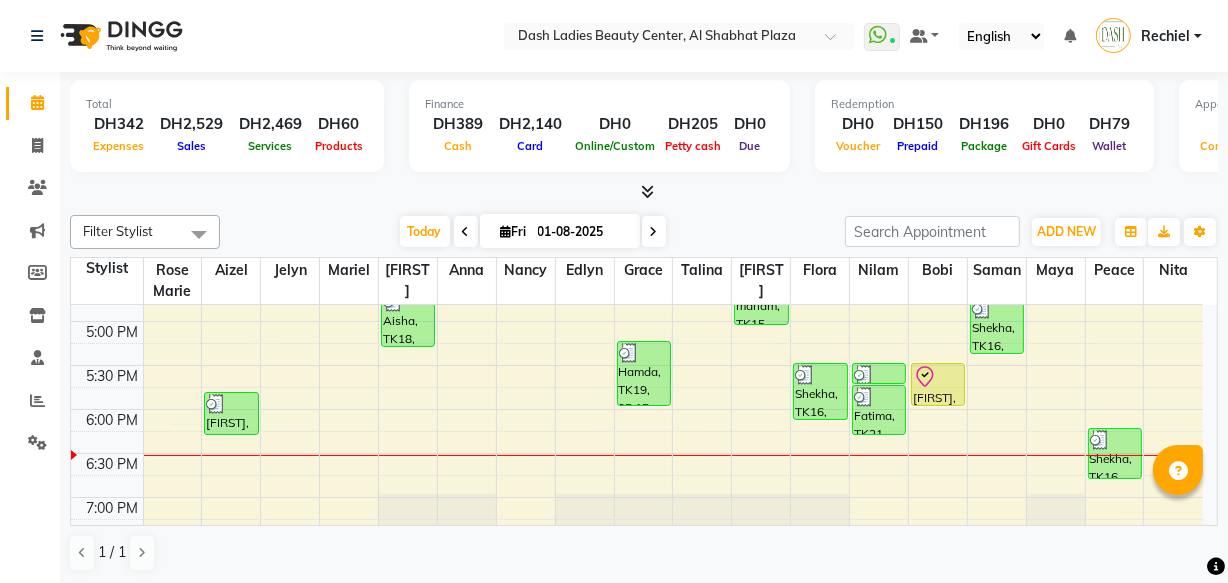 click 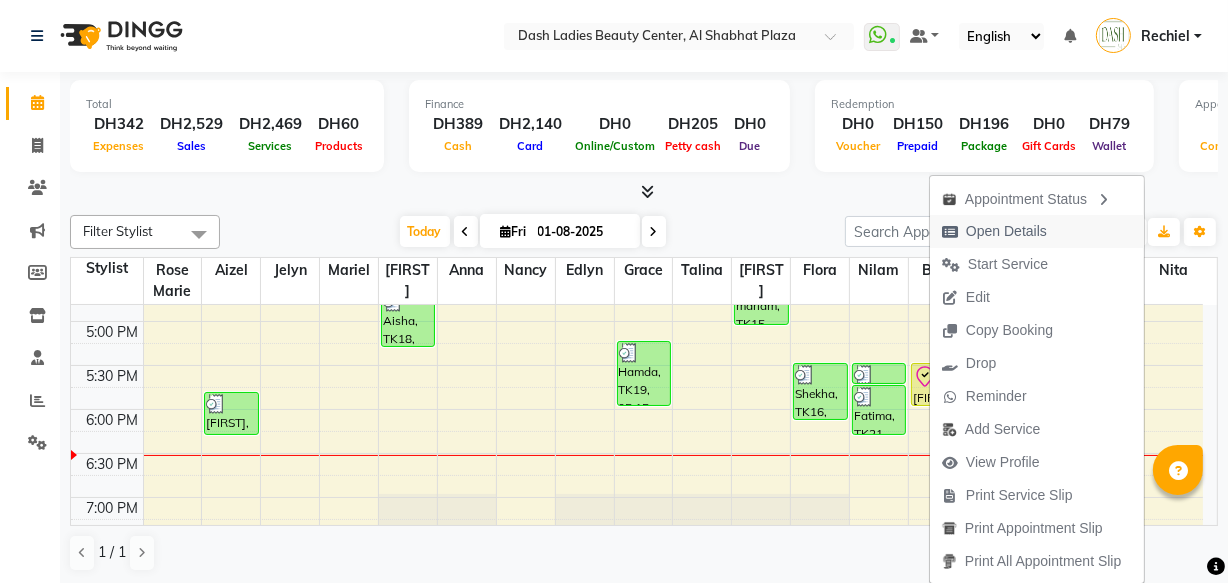 click on "Open Details" at bounding box center [1006, 231] 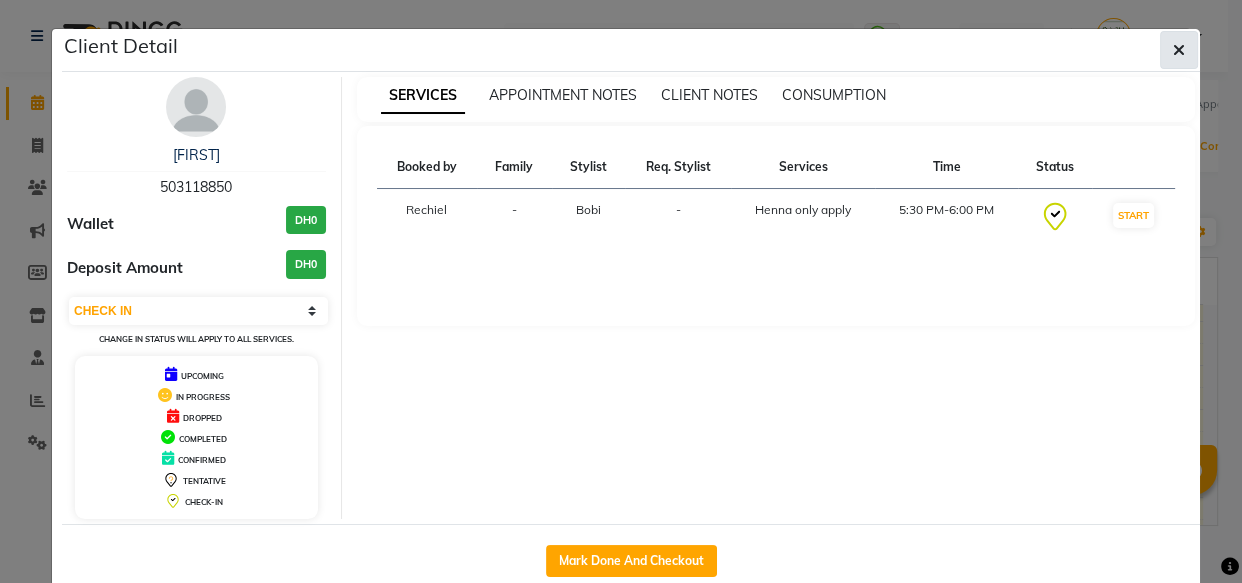 click 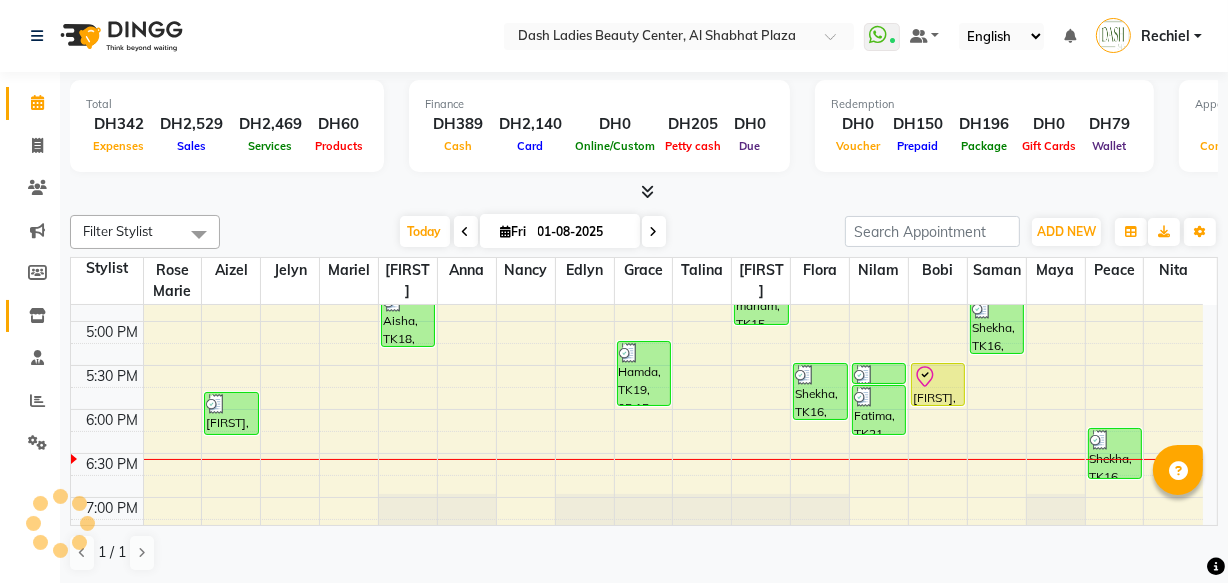 click 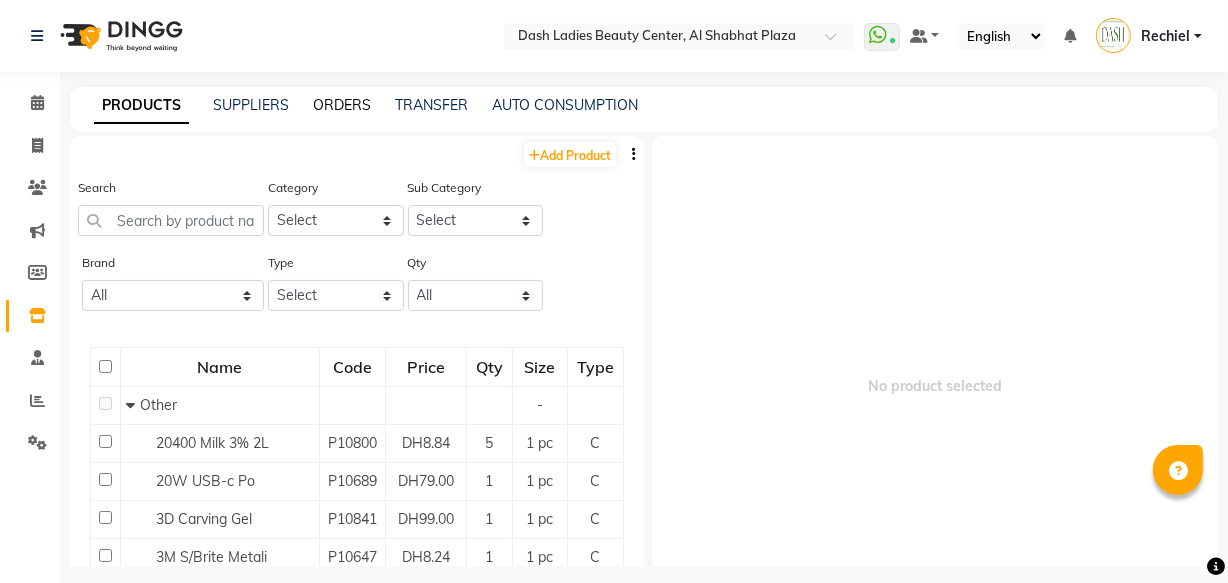 click on "ORDERS" 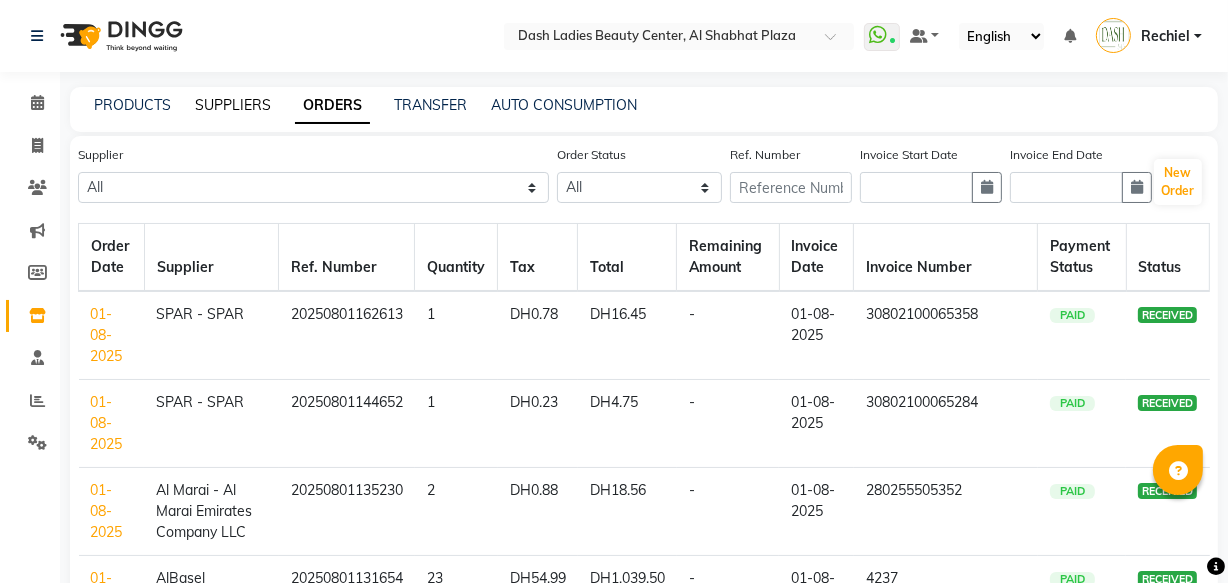 click on "SUPPLIERS" 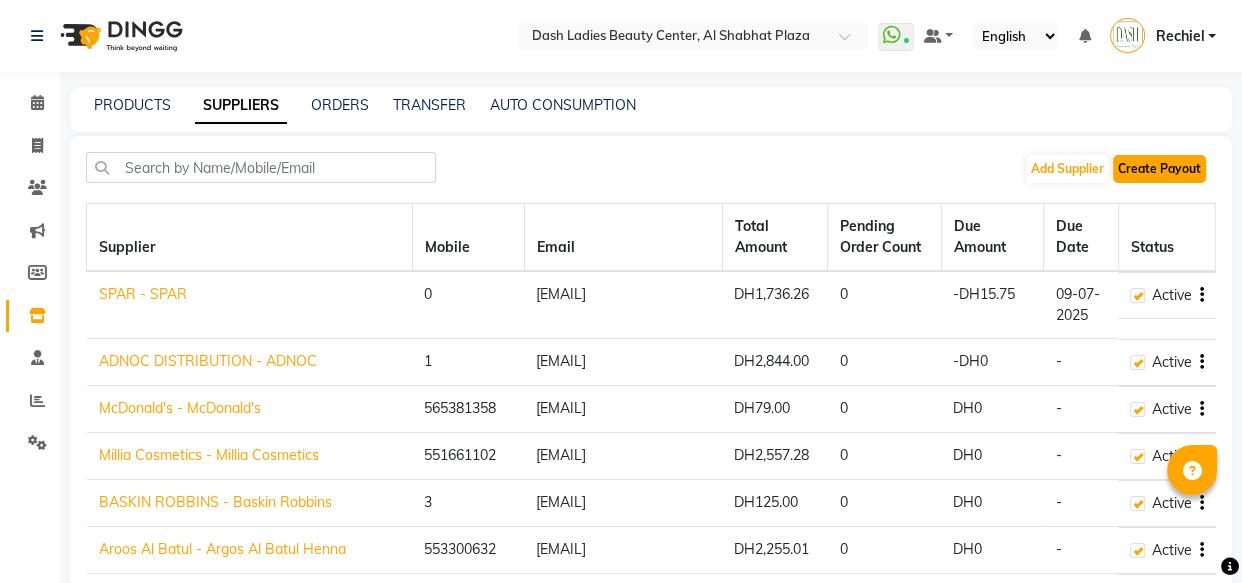click on "Create Payout" 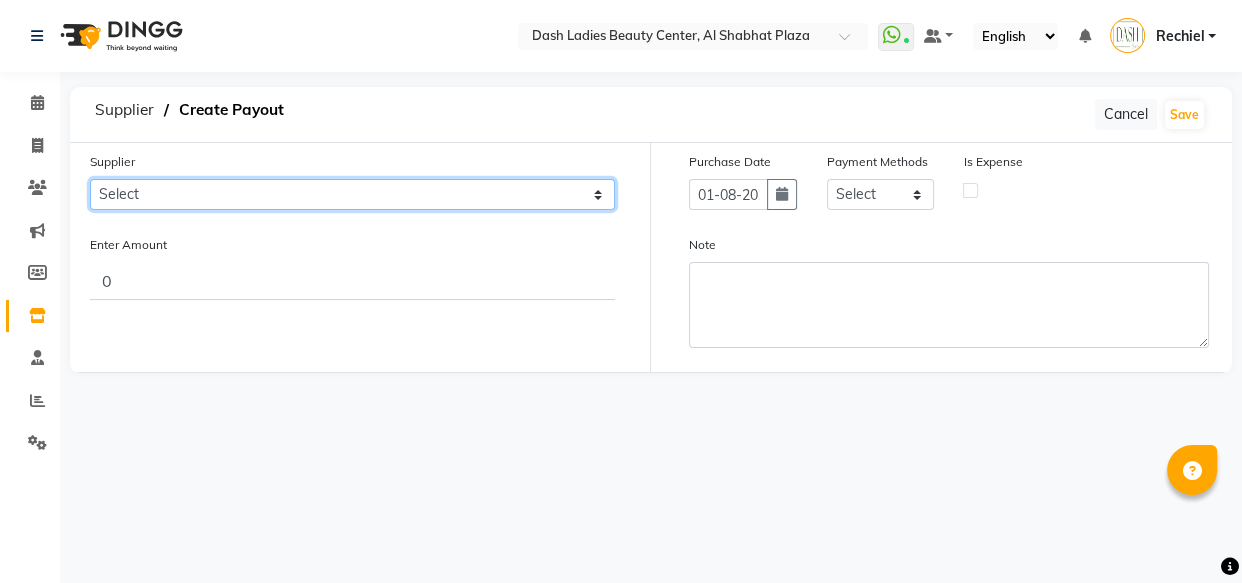 click on "Select SPAR - SPAR ADNOC DISTRIBUTION - ADNOC McDonald's - McDonald's Millia Cosmetics - Millia Cosmetics BASKIN ROBBINS - Baskin Robbins Aroos Al Batul - Argos Al Batul Henna Rashid Abdulla Grocery - Rashid Abdulla Grocery Store Darbar Restaurant - Darbar Restaurant  The Beauty Shop - The Beauty Shop Alpha med General Trading - Alphamed Golden Lili Cosmetics Trading Al Bushra LLC - Al Bushra Stationery & Toys & Confectioneries LLC GAME PLANET - Game Planet NAZIH - Nazih Beauty Supplies Co. L.L.C. JIMI GIFT MARKET LLC - JIMI GIFT MARKET Abdul Rahman Al Balouchi  - Abdul Rahman Al Balouchi Savora Food Industry LLC PEARL LLC - Pearl Specialty Coffee Roastery Al Jaser  - Al Jaser General Trading Jumbo Electronics Company Ltd - Jumbo Store Landmark Retail Investment Co. LLC - Home Box LA MARQUISE - La Marquise International FAKHR AL SHAEB - Fakhr Al Shaeb Food stuff WADI AL NOOR - Wadi Al Noor Modern Food Stuff LLC NATIONAL FLOWER LLC - National Flowers LLC - SPC Healthcare Trading Co. LLC - Dermalogica" 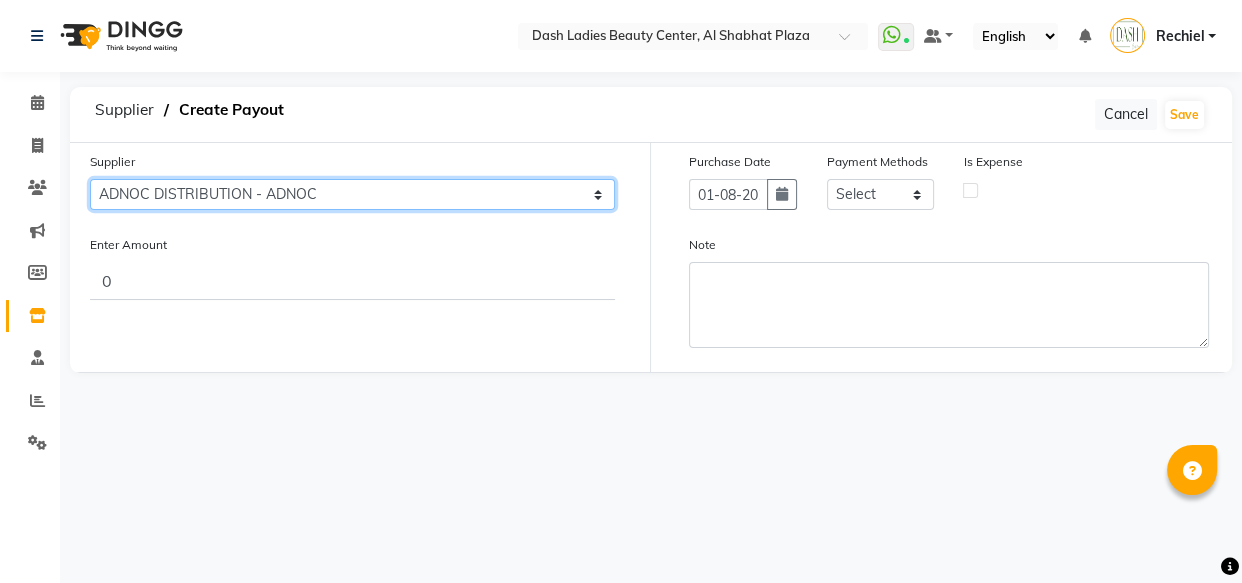 click on "Select SPAR - SPAR ADNOC DISTRIBUTION - ADNOC McDonald's - McDonald's Millia Cosmetics - Millia Cosmetics BASKIN ROBBINS - Baskin Robbins Aroos Al Batul - Argos Al Batul Henna Rashid Abdulla Grocery - Rashid Abdulla Grocery Store Darbar Restaurant - Darbar Restaurant  The Beauty Shop - The Beauty Shop Alpha med General Trading - Alphamed Golden Lili Cosmetics Trading Al Bushra LLC - Al Bushra Stationery & Toys & Confectioneries LLC GAME PLANET - Game Planet NAZIH - Nazih Beauty Supplies Co. L.L.C. JIMI GIFT MARKET LLC - JIMI GIFT MARKET Abdul Rahman Al Balouchi  - Abdul Rahman Al Balouchi Savora Food Industry LLC PEARL LLC - Pearl Specialty Coffee Roastery Al Jaser  - Al Jaser General Trading Jumbo Electronics Company Ltd - Jumbo Store Landmark Retail Investment Co. LLC - Home Box LA MARQUISE - La Marquise International FAKHR AL SHAEB - Fakhr Al Shaeb Food stuff WADI AL NOOR - Wadi Al Noor Modern Food Stuff LLC NATIONAL FLOWER LLC - National Flowers LLC - SPC Healthcare Trading Co. LLC - Dermalogica" 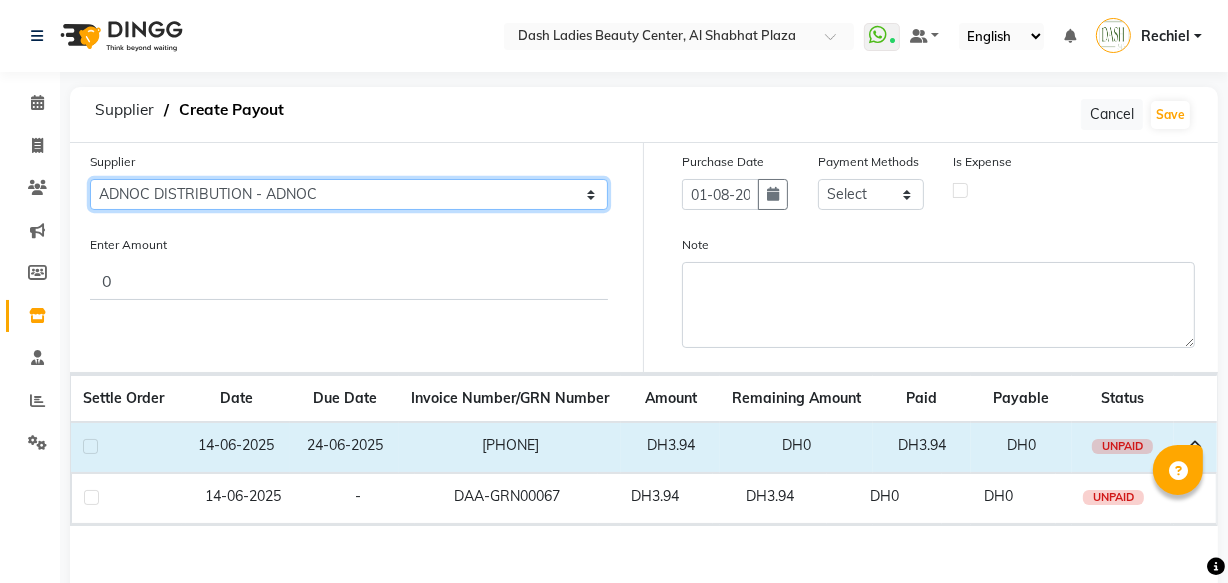 click on "Select SPAR - SPAR ADNOC DISTRIBUTION - ADNOC McDonald's - McDonald's Millia Cosmetics - Millia Cosmetics BASKIN ROBBINS - Baskin Robbins Aroos Al Batul - Argos Al Batul Henna Rashid Abdulla Grocery - Rashid Abdulla Grocery Store Darbar Restaurant - Darbar Restaurant  The Beauty Shop - The Beauty Shop Alpha med General Trading - Alphamed Golden Lili Cosmetics Trading Al Bushra LLC - Al Bushra Stationery & Toys & Confectioneries LLC GAME PLANET - Game Planet NAZIH - Nazih Beauty Supplies Co. L.L.C. JIMI GIFT MARKET LLC - JIMI GIFT MARKET Abdul Rahman Al Balouchi  - Abdul Rahman Al Balouchi Savora Food Industry LLC PEARL LLC - Pearl Specialty Coffee Roastery Al Jaser  - Al Jaser General Trading Jumbo Electronics Company Ltd - Jumbo Store Landmark Retail Investment Co. LLC - Home Box LA MARQUISE - La Marquise International FAKHR AL SHAEB - Fakhr Al Shaeb Food stuff WADI AL NOOR - Wadi Al Noor Modern Food Stuff LLC NATIONAL FLOWER LLC - National Flowers LLC - SPC Healthcare Trading Co. LLC - Dermalogica" 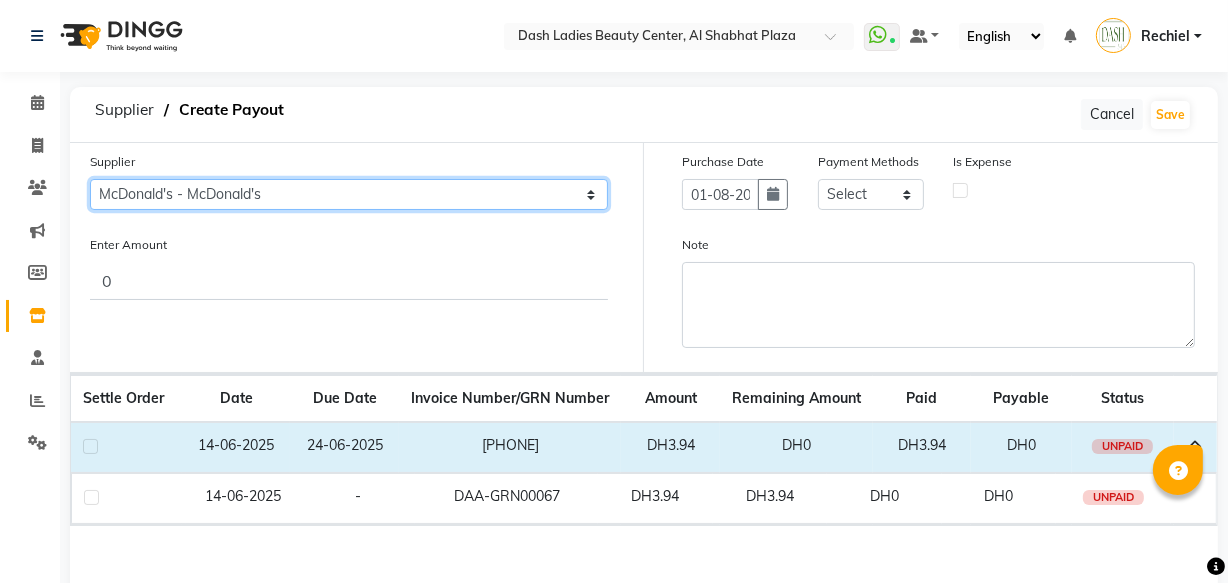click on "Select SPAR - SPAR ADNOC DISTRIBUTION - ADNOC McDonald's - McDonald's Millia Cosmetics - Millia Cosmetics BASKIN ROBBINS - Baskin Robbins Aroos Al Batul - Argos Al Batul Henna Rashid Abdulla Grocery - Rashid Abdulla Grocery Store Darbar Restaurant - Darbar Restaurant  The Beauty Shop - The Beauty Shop Alpha med General Trading - Alphamed Golden Lili Cosmetics Trading Al Bushra LLC - Al Bushra Stationery & Toys & Confectioneries LLC GAME PLANET - Game Planet NAZIH - Nazih Beauty Supplies Co. L.L.C. JIMI GIFT MARKET LLC - JIMI GIFT MARKET Abdul Rahman Al Balouchi  - Abdul Rahman Al Balouchi Savora Food Industry LLC PEARL LLC - Pearl Specialty Coffee Roastery Al Jaser  - Al Jaser General Trading Jumbo Electronics Company Ltd - Jumbo Store Landmark Retail Investment Co. LLC - Home Box LA MARQUISE - La Marquise International FAKHR AL SHAEB - Fakhr Al Shaeb Food stuff WADI AL NOOR - Wadi Al Noor Modern Food Stuff LLC NATIONAL FLOWER LLC - National Flowers LLC - SPC Healthcare Trading Co. LLC - Dermalogica" 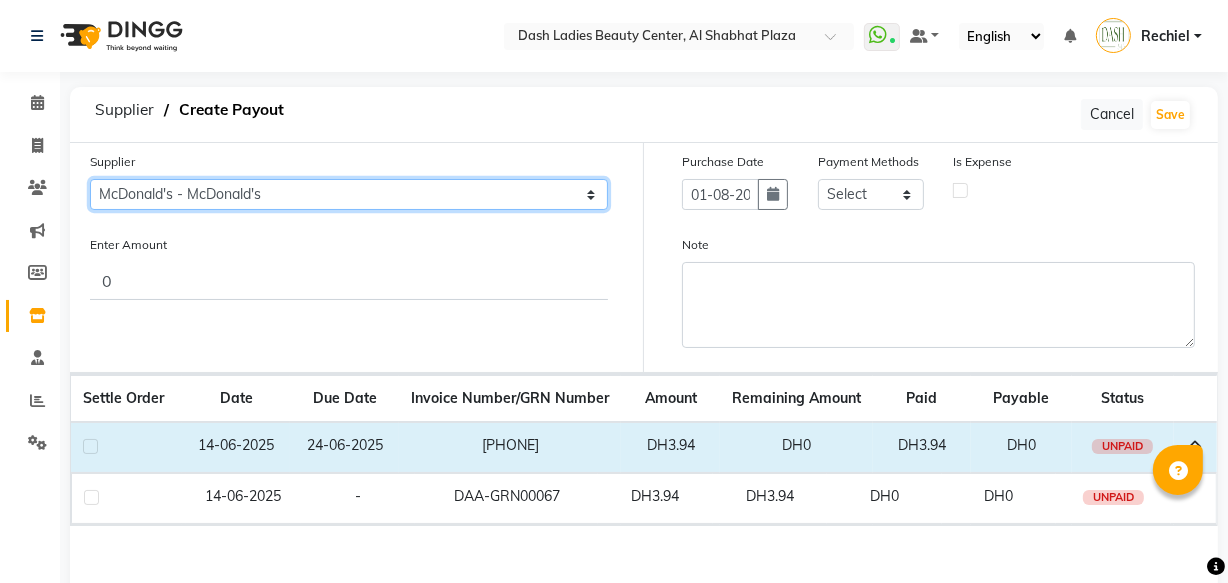 click on "Select SPAR - SPAR ADNOC DISTRIBUTION - ADNOC McDonald's - McDonald's Millia Cosmetics - Millia Cosmetics BASKIN ROBBINS - Baskin Robbins Aroos Al Batul - Argos Al Batul Henna Rashid Abdulla Grocery - Rashid Abdulla Grocery Store Darbar Restaurant - Darbar Restaurant  The Beauty Shop - The Beauty Shop Alpha med General Trading - Alphamed Golden Lili Cosmetics Trading Al Bushra LLC - Al Bushra Stationery & Toys & Confectioneries LLC GAME PLANET - Game Planet NAZIH - Nazih Beauty Supplies Co. L.L.C. JIMI GIFT MARKET LLC - JIMI GIFT MARKET Abdul Rahman Al Balouchi  - Abdul Rahman Al Balouchi Savora Food Industry LLC PEARL LLC - Pearl Specialty Coffee Roastery Al Jaser  - Al Jaser General Trading Jumbo Electronics Company Ltd - Jumbo Store Landmark Retail Investment Co. LLC - Home Box LA MARQUISE - La Marquise International FAKHR AL SHAEB - Fakhr Al Shaeb Food stuff WADI AL NOOR - Wadi Al Noor Modern Food Stuff LLC NATIONAL FLOWER LLC - National Flowers LLC - SPC Healthcare Trading Co. LLC - Dermalogica" 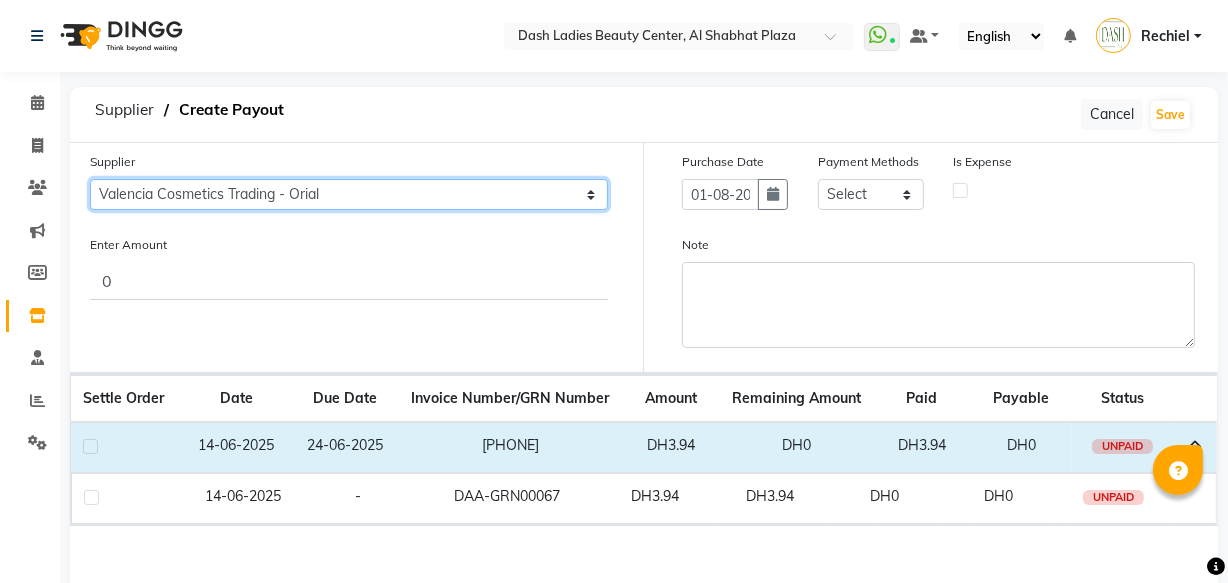 click on "Select SPAR - SPAR ADNOC DISTRIBUTION - ADNOC McDonald's - McDonald's Millia Cosmetics - Millia Cosmetics BASKIN ROBBINS - Baskin Robbins Aroos Al Batul - Argos Al Batul Henna Rashid Abdulla Grocery - Rashid Abdulla Grocery Store Darbar Restaurant - Darbar Restaurant  The Beauty Shop - The Beauty Shop Alpha med General Trading - Alphamed Golden Lili Cosmetics Trading Al Bushra LLC - Al Bushra Stationery & Toys & Confectioneries LLC GAME PLANET - Game Planet NAZIH - Nazih Beauty Supplies Co. L.L.C. JIMI GIFT MARKET LLC - JIMI GIFT MARKET Abdul Rahman Al Balouchi  - Abdul Rahman Al Balouchi Savora Food Industry LLC PEARL LLC - Pearl Specialty Coffee Roastery Al Jaser  - Al Jaser General Trading Jumbo Electronics Company Ltd - Jumbo Store Landmark Retail Investment Co. LLC - Home Box LA MARQUISE - La Marquise International FAKHR AL SHAEB - Fakhr Al Shaeb Food stuff WADI AL NOOR - Wadi Al Noor Modern Food Stuff LLC NATIONAL FLOWER LLC - National Flowers LLC - SPC Healthcare Trading Co. LLC - Dermalogica" 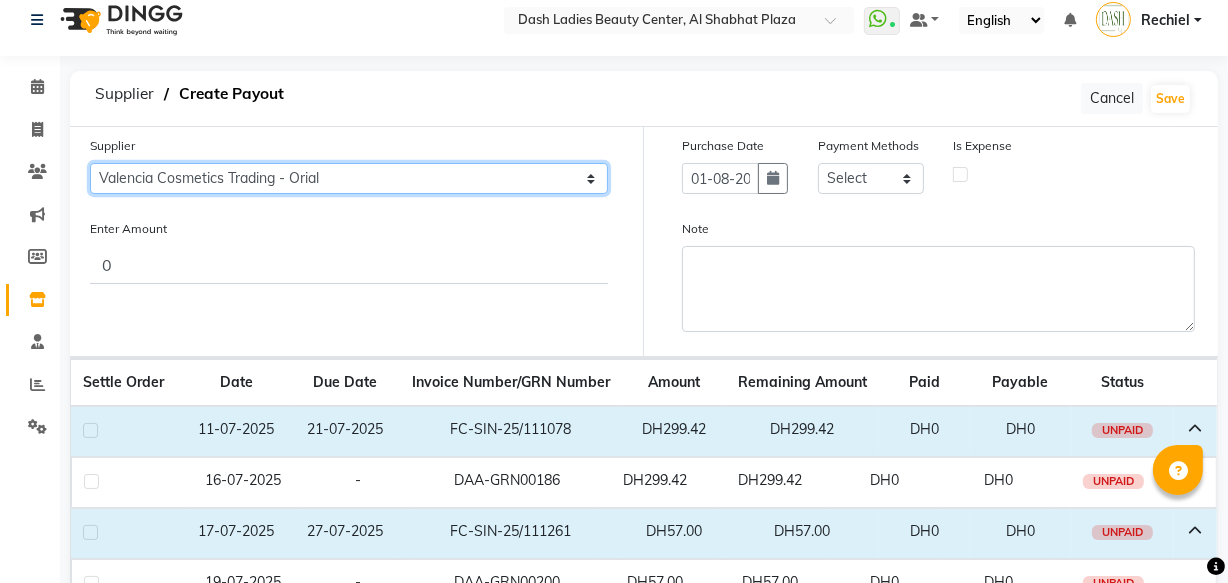 scroll, scrollTop: 0, scrollLeft: 0, axis: both 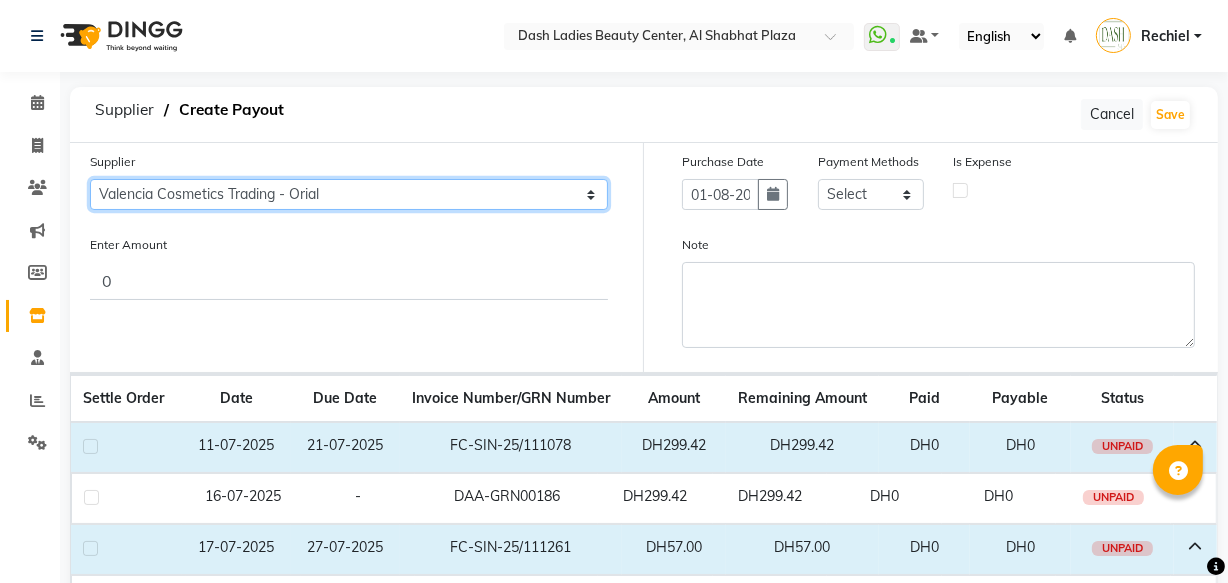 click on "Select SPAR - SPAR ADNOC DISTRIBUTION - ADNOC McDonald's - McDonald's Millia Cosmetics - Millia Cosmetics BASKIN ROBBINS - Baskin Robbins Aroos Al Batul - Argos Al Batul Henna Rashid Abdulla Grocery - Rashid Abdulla Grocery Store Darbar Restaurant - Darbar Restaurant  The Beauty Shop - The Beauty Shop Alpha med General Trading - Alphamed Golden Lili Cosmetics Trading Al Bushra LLC - Al Bushra Stationery & Toys & Confectioneries LLC GAME PLANET - Game Planet NAZIH - Nazih Beauty Supplies Co. L.L.C. JIMI GIFT MARKET LLC - JIMI GIFT MARKET Abdul Rahman Al Balouchi  - Abdul Rahman Al Balouchi Savora Food Industry LLC PEARL LLC - Pearl Specialty Coffee Roastery Al Jaser  - Al Jaser General Trading Jumbo Electronics Company Ltd - Jumbo Store Landmark Retail Investment Co. LLC - Home Box LA MARQUISE - La Marquise International FAKHR AL SHAEB - Fakhr Al Shaeb Food stuff WADI AL NOOR - Wadi Al Noor Modern Food Stuff LLC NATIONAL FLOWER LLC - National Flowers LLC - SPC Healthcare Trading Co. LLC - Dermalogica" 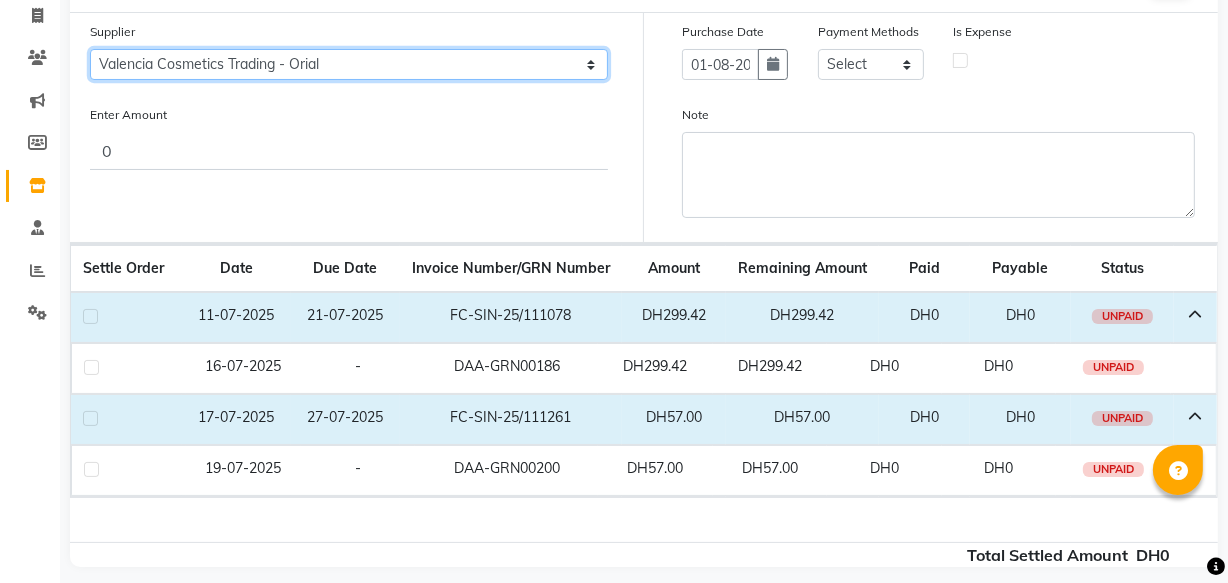 scroll, scrollTop: 130, scrollLeft: 0, axis: vertical 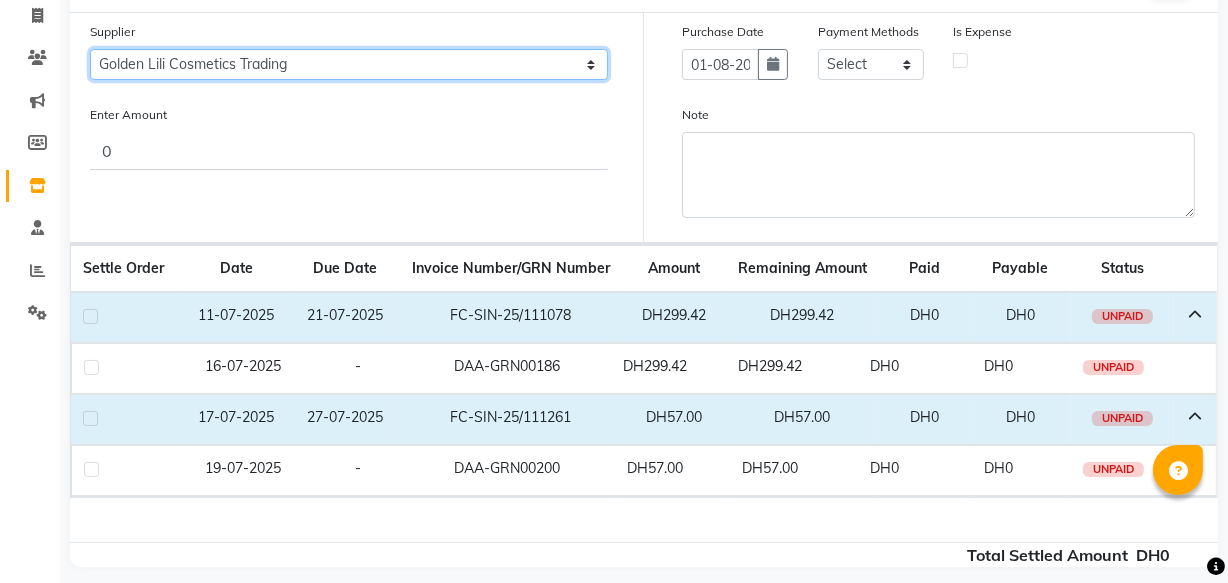 click on "Select SPAR - SPAR ADNOC DISTRIBUTION - ADNOC McDonald's - McDonald's Millia Cosmetics - Millia Cosmetics BASKIN ROBBINS - Baskin Robbins Aroos Al Batul - Argos Al Batul Henna Rashid Abdulla Grocery - Rashid Abdulla Grocery Store Darbar Restaurant - Darbar Restaurant  The Beauty Shop - The Beauty Shop Alpha med General Trading - Alphamed Golden Lili Cosmetics Trading Al Bushra LLC - Al Bushra Stationery & Toys & Confectioneries LLC GAME PLANET - Game Planet NAZIH - Nazih Beauty Supplies Co. L.L.C. JIMI GIFT MARKET LLC - JIMI GIFT MARKET Abdul Rahman Al Balouchi  - Abdul Rahman Al Balouchi Savora Food Industry LLC PEARL LLC - Pearl Specialty Coffee Roastery Al Jaser  - Al Jaser General Trading Jumbo Electronics Company Ltd - Jumbo Store Landmark Retail Investment Co. LLC - Home Box LA MARQUISE - La Marquise International FAKHR AL SHAEB - Fakhr Al Shaeb Food stuff WADI AL NOOR - Wadi Al Noor Modern Food Stuff LLC NATIONAL FLOWER LLC - National Flowers LLC - SPC Healthcare Trading Co. LLC - Dermalogica" 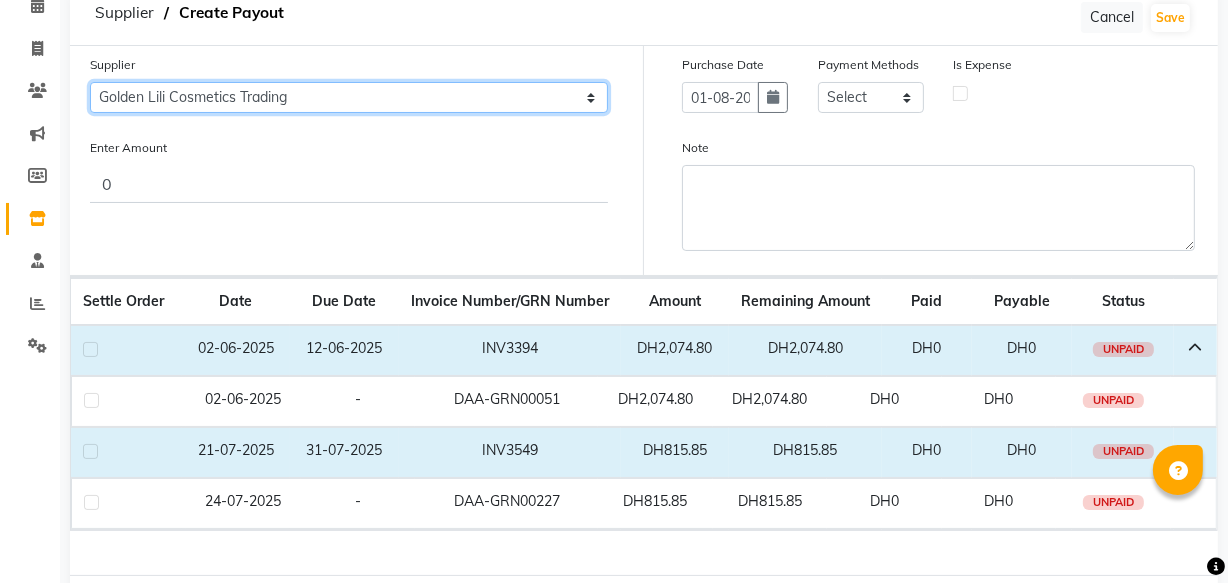 scroll, scrollTop: 0, scrollLeft: 0, axis: both 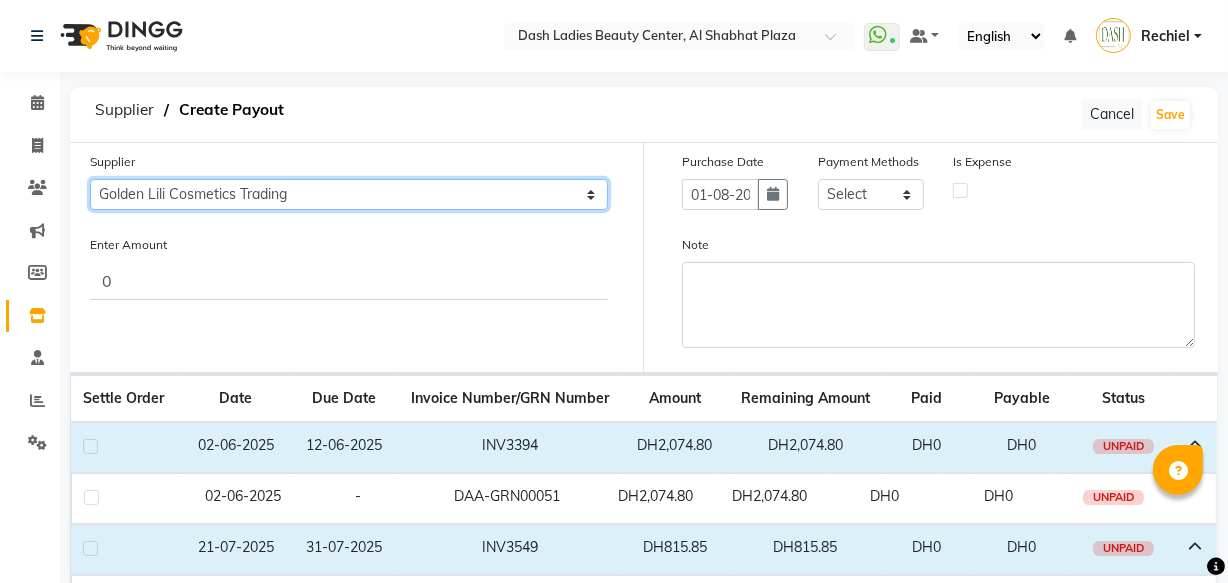 click on "Select SPAR - SPAR ADNOC DISTRIBUTION - ADNOC McDonald's - McDonald's Millia Cosmetics - Millia Cosmetics BASKIN ROBBINS - Baskin Robbins Aroos Al Batul - Argos Al Batul Henna Rashid Abdulla Grocery - Rashid Abdulla Grocery Store Darbar Restaurant - Darbar Restaurant  The Beauty Shop - The Beauty Shop Alpha med General Trading - Alphamed Golden Lili Cosmetics Trading Al Bushra LLC - Al Bushra Stationery & Toys & Confectioneries LLC GAME PLANET - Game Planet NAZIH - Nazih Beauty Supplies Co. L.L.C. JIMI GIFT MARKET LLC - JIMI GIFT MARKET Abdul Rahman Al Balouchi  - Abdul Rahman Al Balouchi Savora Food Industry LLC PEARL LLC - Pearl Specialty Coffee Roastery Al Jaser  - Al Jaser General Trading Jumbo Electronics Company Ltd - Jumbo Store Landmark Retail Investment Co. LLC - Home Box LA MARQUISE - La Marquise International FAKHR AL SHAEB - Fakhr Al Shaeb Food stuff WADI AL NOOR - Wadi Al Noor Modern Food Stuff LLC NATIONAL FLOWER LLC - National Flowers LLC - SPC Healthcare Trading Co. LLC - Dermalogica" 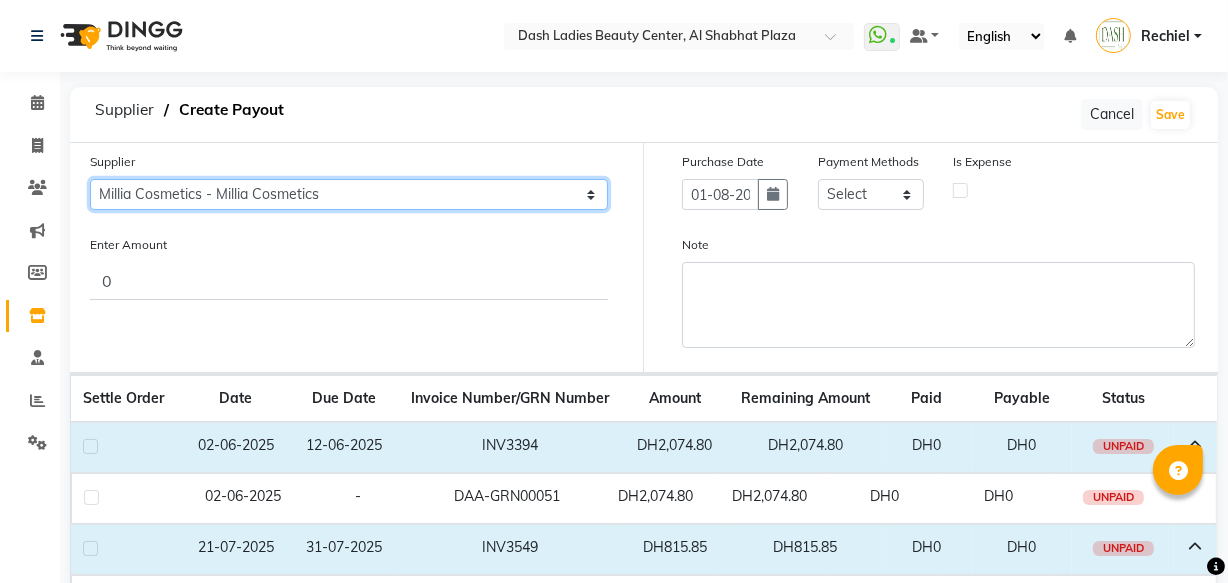 click on "Select SPAR - SPAR ADNOC DISTRIBUTION - ADNOC McDonald's - McDonald's Millia Cosmetics - Millia Cosmetics BASKIN ROBBINS - Baskin Robbins Aroos Al Batul - Argos Al Batul Henna Rashid Abdulla Grocery - Rashid Abdulla Grocery Store Darbar Restaurant - Darbar Restaurant  The Beauty Shop - The Beauty Shop Alpha med General Trading - Alphamed Golden Lili Cosmetics Trading Al Bushra LLC - Al Bushra Stationery & Toys & Confectioneries LLC GAME PLANET - Game Planet NAZIH - Nazih Beauty Supplies Co. L.L.C. JIMI GIFT MARKET LLC - JIMI GIFT MARKET Abdul Rahman Al Balouchi  - Abdul Rahman Al Balouchi Savora Food Industry LLC PEARL LLC - Pearl Specialty Coffee Roastery Al Jaser  - Al Jaser General Trading Jumbo Electronics Company Ltd - Jumbo Store Landmark Retail Investment Co. LLC - Home Box LA MARQUISE - La Marquise International FAKHR AL SHAEB - Fakhr Al Shaeb Food stuff WADI AL NOOR - Wadi Al Noor Modern Food Stuff LLC NATIONAL FLOWER LLC - National Flowers LLC - SPC Healthcare Trading Co. LLC - Dermalogica" 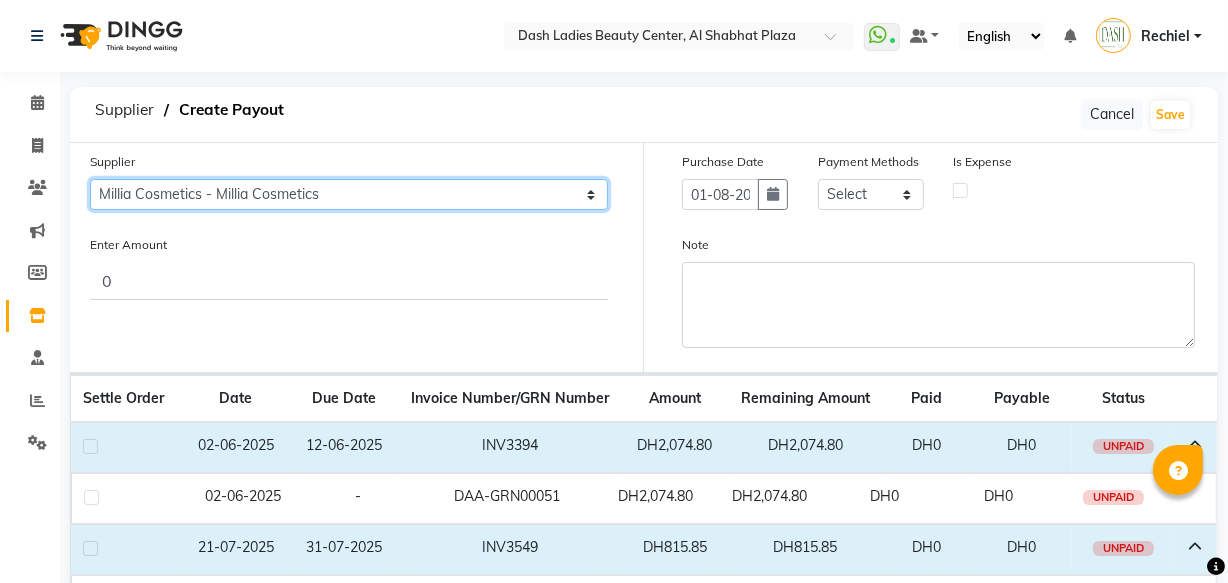 click on "Select SPAR - SPAR ADNOC DISTRIBUTION - ADNOC McDonald's - McDonald's Millia Cosmetics - Millia Cosmetics BASKIN ROBBINS - Baskin Robbins Aroos Al Batul - Argos Al Batul Henna Rashid Abdulla Grocery - Rashid Abdulla Grocery Store Darbar Restaurant - Darbar Restaurant  The Beauty Shop - The Beauty Shop Alpha med General Trading - Alphamed Golden Lili Cosmetics Trading Al Bushra LLC - Al Bushra Stationery & Toys & Confectioneries LLC GAME PLANET - Game Planet NAZIH - Nazih Beauty Supplies Co. L.L.C. JIMI GIFT MARKET LLC - JIMI GIFT MARKET Abdul Rahman Al Balouchi  - Abdul Rahman Al Balouchi Savora Food Industry LLC PEARL LLC - Pearl Specialty Coffee Roastery Al Jaser  - Al Jaser General Trading Jumbo Electronics Company Ltd - Jumbo Store Landmark Retail Investment Co. LLC - Home Box LA MARQUISE - La Marquise International FAKHR AL SHAEB - Fakhr Al Shaeb Food stuff WADI AL NOOR - Wadi Al Noor Modern Food Stuff LLC NATIONAL FLOWER LLC - National Flowers LLC - SPC Healthcare Trading Co. LLC - Dermalogica" 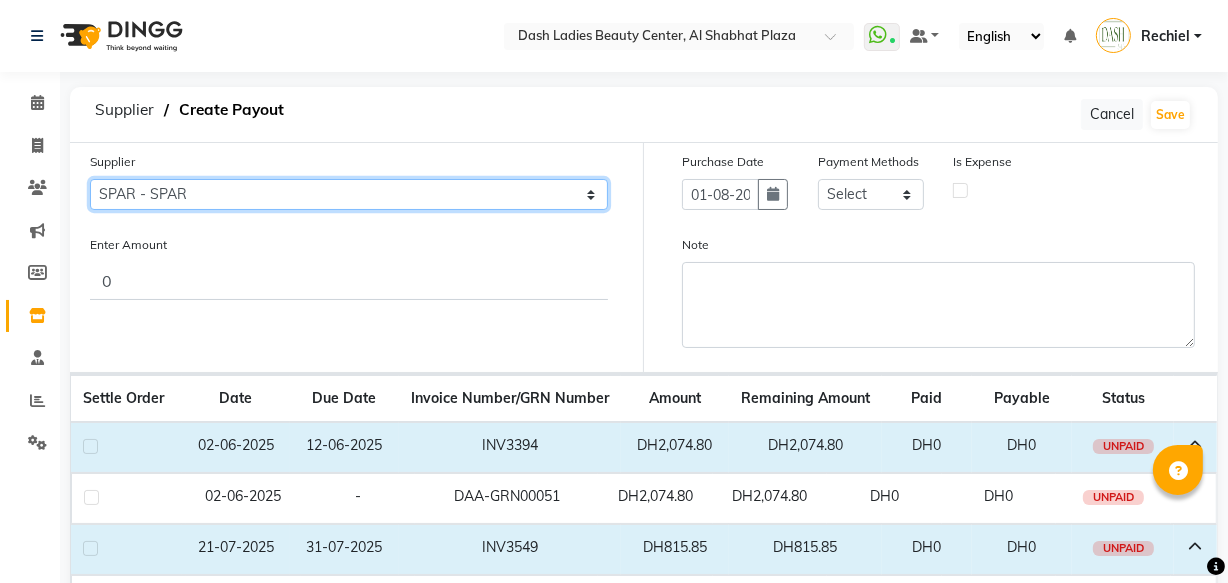 click on "Select SPAR - SPAR ADNOC DISTRIBUTION - ADNOC McDonald's - McDonald's Millia Cosmetics - Millia Cosmetics BASKIN ROBBINS - Baskin Robbins Aroos Al Batul - Argos Al Batul Henna Rashid Abdulla Grocery - Rashid Abdulla Grocery Store Darbar Restaurant - Darbar Restaurant  The Beauty Shop - The Beauty Shop Alpha med General Trading - Alphamed Golden Lili Cosmetics Trading Al Bushra LLC - Al Bushra Stationery & Toys & Confectioneries LLC GAME PLANET - Game Planet NAZIH - Nazih Beauty Supplies Co. L.L.C. JIMI GIFT MARKET LLC - JIMI GIFT MARKET Abdul Rahman Al Balouchi  - Abdul Rahman Al Balouchi Savora Food Industry LLC PEARL LLC - Pearl Specialty Coffee Roastery Al Jaser  - Al Jaser General Trading Jumbo Electronics Company Ltd - Jumbo Store Landmark Retail Investment Co. LLC - Home Box LA MARQUISE - La Marquise International FAKHR AL SHAEB - Fakhr Al Shaeb Food stuff WADI AL NOOR - Wadi Al Noor Modern Food Stuff LLC NATIONAL FLOWER LLC - National Flowers LLC - SPC Healthcare Trading Co. LLC - Dermalogica" 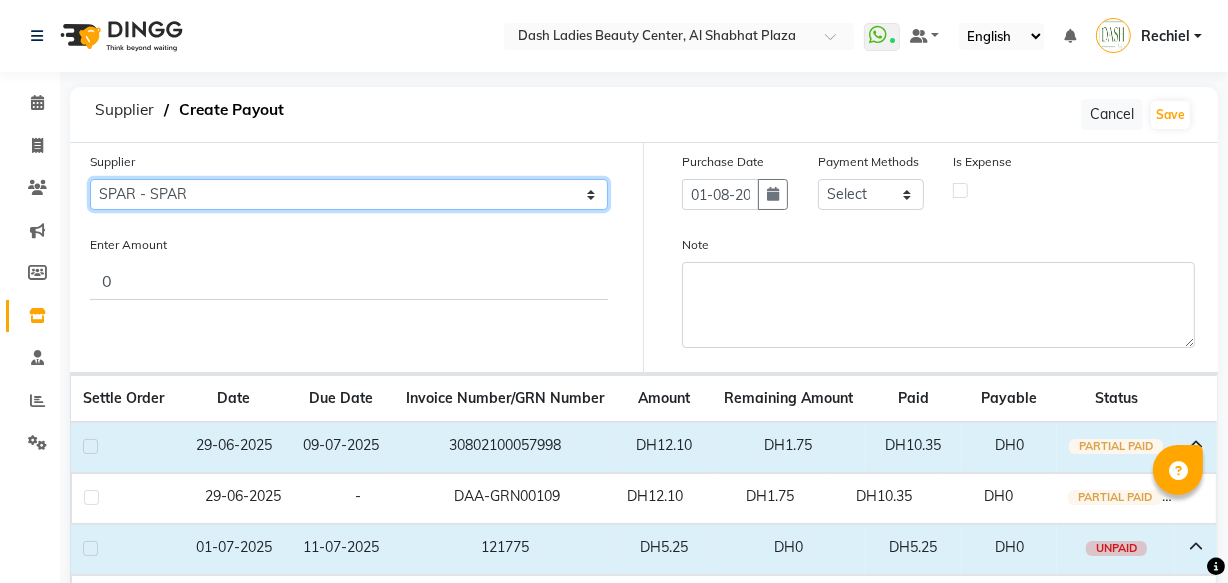 click on "Select SPAR - SPAR ADNOC DISTRIBUTION - ADNOC McDonald's - McDonald's Millia Cosmetics - Millia Cosmetics BASKIN ROBBINS - Baskin Robbins Aroos Al Batul - Argos Al Batul Henna Rashid Abdulla Grocery - Rashid Abdulla Grocery Store Darbar Restaurant - Darbar Restaurant  The Beauty Shop - The Beauty Shop Alpha med General Trading - Alphamed Golden Lili Cosmetics Trading Al Bushra LLC - Al Bushra Stationery & Toys & Confectioneries LLC GAME PLANET - Game Planet NAZIH - Nazih Beauty Supplies Co. L.L.C. JIMI GIFT MARKET LLC - JIMI GIFT MARKET Abdul Rahman Al Balouchi  - Abdul Rahman Al Balouchi Savora Food Industry LLC PEARL LLC - Pearl Specialty Coffee Roastery Al Jaser  - Al Jaser General Trading Jumbo Electronics Company Ltd - Jumbo Store Landmark Retail Investment Co. LLC - Home Box LA MARQUISE - La Marquise International FAKHR AL SHAEB - Fakhr Al Shaeb Food stuff WADI AL NOOR - Wadi Al Noor Modern Food Stuff LLC NATIONAL FLOWER LLC - National Flowers LLC - SPC Healthcare Trading Co. LLC - Dermalogica" 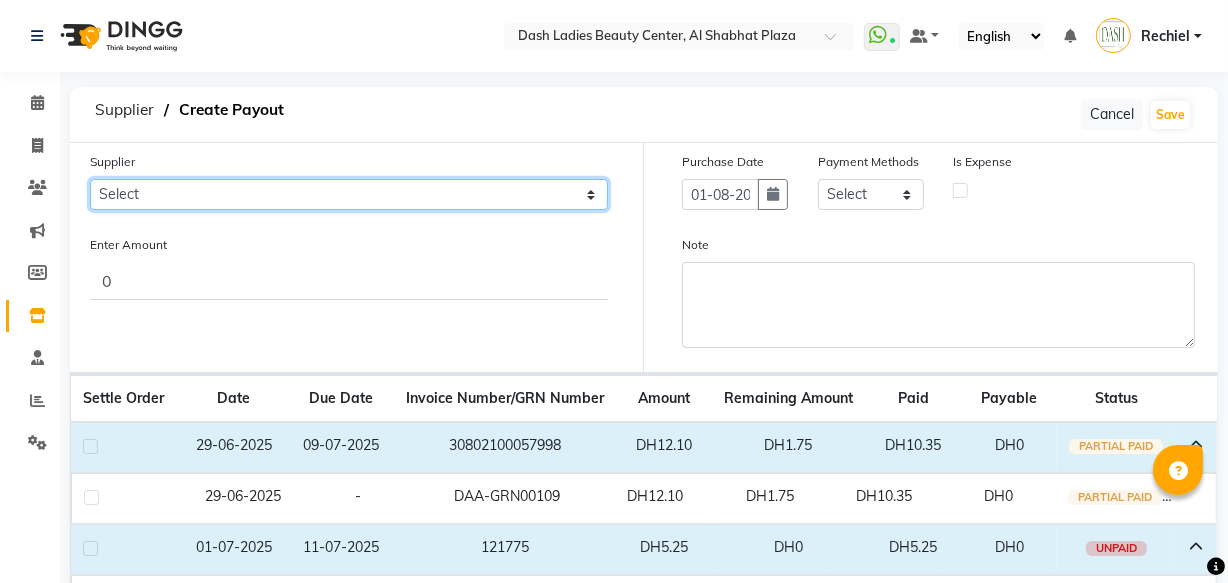 click on "Select SPAR - SPAR ADNOC DISTRIBUTION - ADNOC McDonald's - McDonald's Millia Cosmetics - Millia Cosmetics BASKIN ROBBINS - Baskin Robbins Aroos Al Batul - Argos Al Batul Henna Rashid Abdulla Grocery - Rashid Abdulla Grocery Store Darbar Restaurant - Darbar Restaurant  The Beauty Shop - The Beauty Shop Alpha med General Trading - Alphamed Golden Lili Cosmetics Trading Al Bushra LLC - Al Bushra Stationery & Toys & Confectioneries LLC GAME PLANET - Game Planet NAZIH - Nazih Beauty Supplies Co. L.L.C. JIMI GIFT MARKET LLC - JIMI GIFT MARKET Abdul Rahman Al Balouchi  - Abdul Rahman Al Balouchi Savora Food Industry LLC PEARL LLC - Pearl Specialty Coffee Roastery Al Jaser  - Al Jaser General Trading Jumbo Electronics Company Ltd - Jumbo Store Landmark Retail Investment Co. LLC - Home Box LA MARQUISE - La Marquise International FAKHR AL SHAEB - Fakhr Al Shaeb Food stuff WADI AL NOOR - Wadi Al Noor Modern Food Stuff LLC NATIONAL FLOWER LLC - National Flowers LLC - SPC Healthcare Trading Co. LLC - Dermalogica" 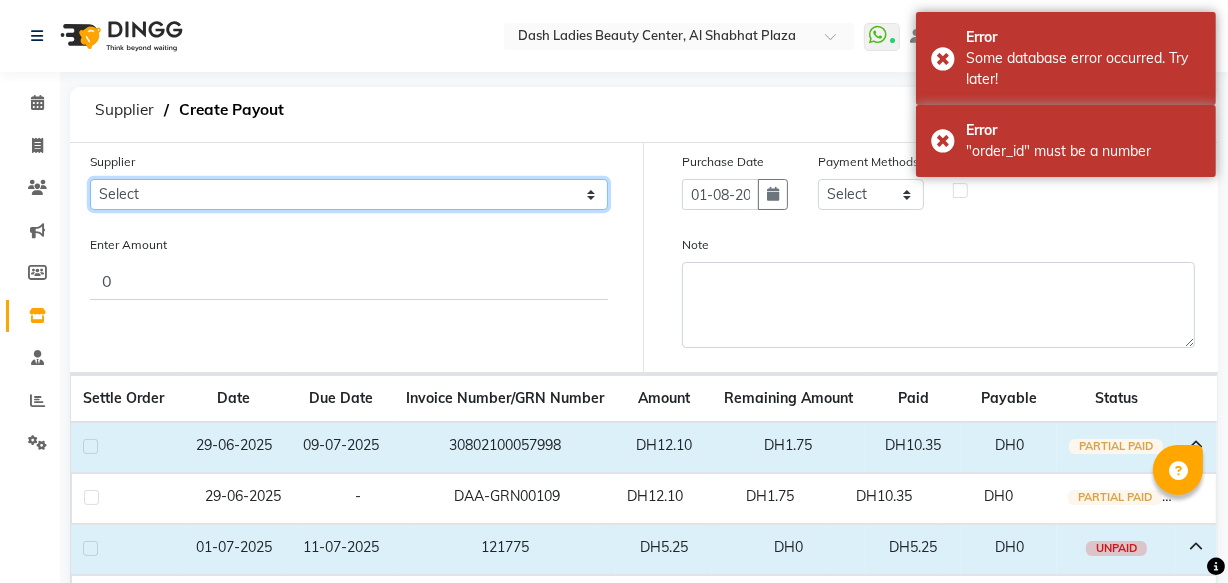 click on "Select SPAR - SPAR ADNOC DISTRIBUTION - ADNOC McDonald's - McDonald's Millia Cosmetics - Millia Cosmetics BASKIN ROBBINS - Baskin Robbins Aroos Al Batul - Argos Al Batul Henna Rashid Abdulla Grocery - Rashid Abdulla Grocery Store Darbar Restaurant - Darbar Restaurant  The Beauty Shop - The Beauty Shop Alpha med General Trading - Alphamed Golden Lili Cosmetics Trading Al Bushra LLC - Al Bushra Stationery & Toys & Confectioneries LLC GAME PLANET - Game Planet NAZIH - Nazih Beauty Supplies Co. L.L.C. JIMI GIFT MARKET LLC - JIMI GIFT MARKET Abdul Rahman Al Balouchi  - Abdul Rahman Al Balouchi Savora Food Industry LLC PEARL LLC - Pearl Specialty Coffee Roastery Al Jaser  - Al Jaser General Trading Jumbo Electronics Company Ltd - Jumbo Store Landmark Retail Investment Co. LLC - Home Box LA MARQUISE - La Marquise International FAKHR AL SHAEB - Fakhr Al Shaeb Food stuff WADI AL NOOR - Wadi Al Noor Modern Food Stuff LLC NATIONAL FLOWER LLC - National Flowers LLC - SPC Healthcare Trading Co. LLC - Dermalogica" 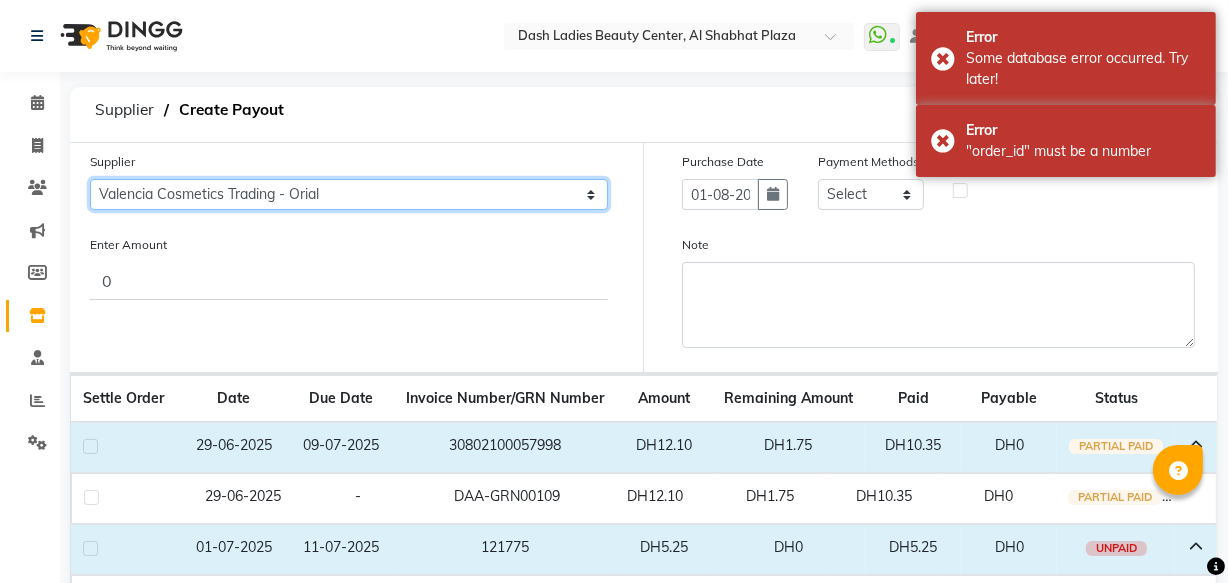 click on "Select SPAR - SPAR ADNOC DISTRIBUTION - ADNOC McDonald's - McDonald's Millia Cosmetics - Millia Cosmetics BASKIN ROBBINS - Baskin Robbins Aroos Al Batul - Argos Al Batul Henna Rashid Abdulla Grocery - Rashid Abdulla Grocery Store Darbar Restaurant - Darbar Restaurant  The Beauty Shop - The Beauty Shop Alpha med General Trading - Alphamed Golden Lili Cosmetics Trading Al Bushra LLC - Al Bushra Stationery & Toys & Confectioneries LLC GAME PLANET - Game Planet NAZIH - Nazih Beauty Supplies Co. L.L.C. JIMI GIFT MARKET LLC - JIMI GIFT MARKET Abdul Rahman Al Balouchi  - Abdul Rahman Al Balouchi Savora Food Industry LLC PEARL LLC - Pearl Specialty Coffee Roastery Al Jaser  - Al Jaser General Trading Jumbo Electronics Company Ltd - Jumbo Store Landmark Retail Investment Co. LLC - Home Box LA MARQUISE - La Marquise International FAKHR AL SHAEB - Fakhr Al Shaeb Food stuff WADI AL NOOR - Wadi Al Noor Modern Food Stuff LLC NATIONAL FLOWER LLC - National Flowers LLC - SPC Healthcare Trading Co. LLC - Dermalogica" 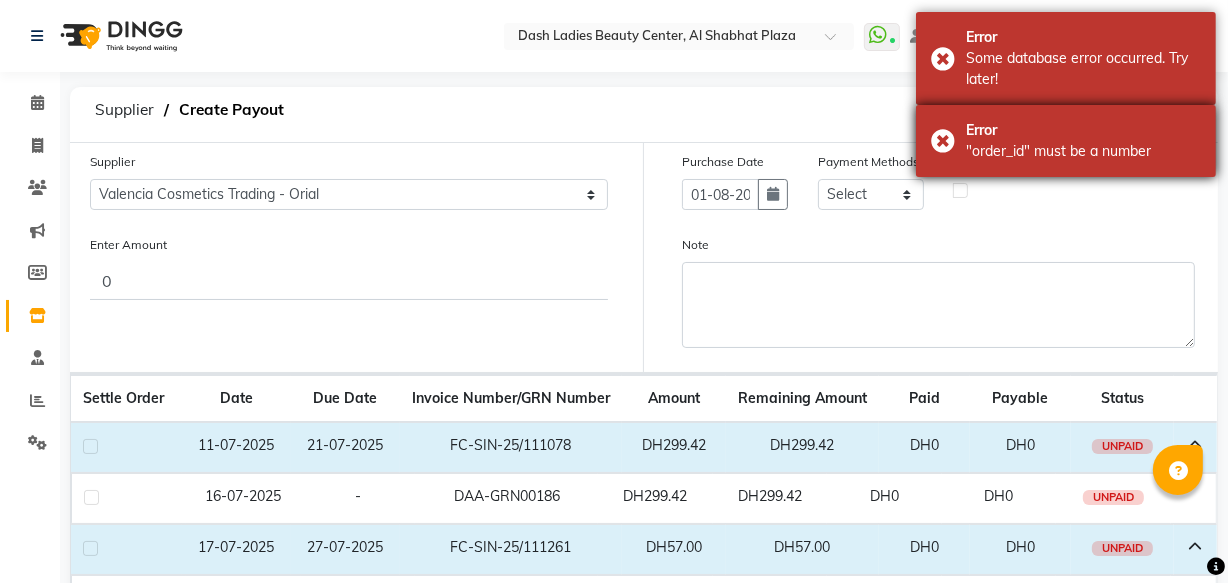 click on ""order_id" must be a number" at bounding box center (1083, 151) 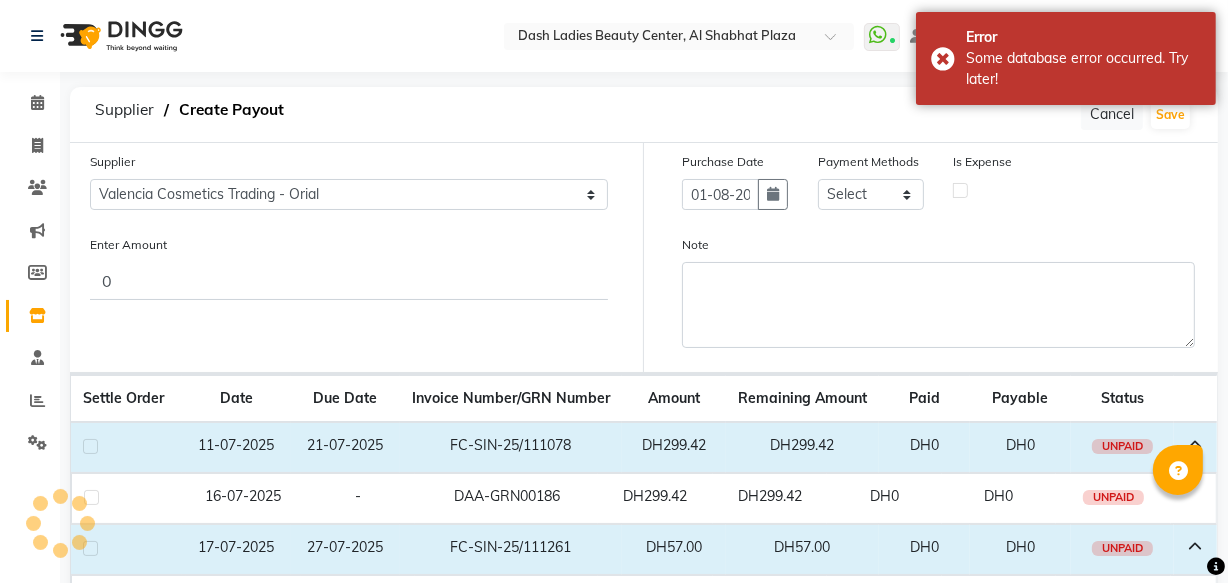 click on "Some database error occurred. Try later!" at bounding box center (1083, 69) 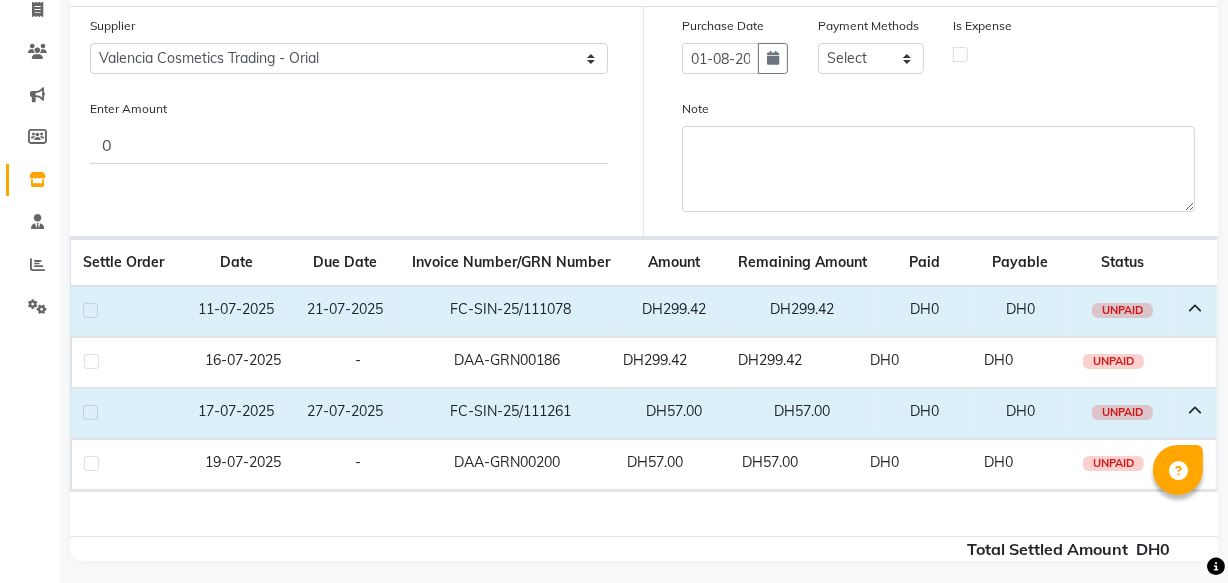 scroll, scrollTop: 149, scrollLeft: 0, axis: vertical 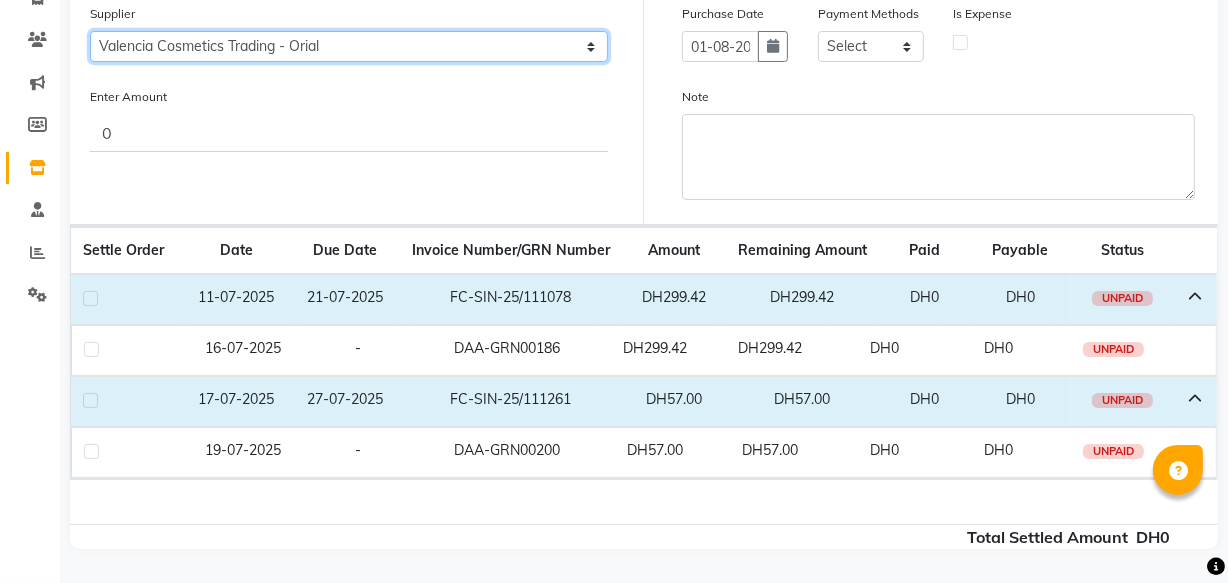 click on "Select SPAR - SPAR ADNOC DISTRIBUTION - ADNOC McDonald's - McDonald's Millia Cosmetics - Millia Cosmetics BASKIN ROBBINS - Baskin Robbins Aroos Al Batul - Argos Al Batul Henna Rashid Abdulla Grocery - Rashid Abdulla Grocery Store Darbar Restaurant - Darbar Restaurant  The Beauty Shop - The Beauty Shop Alpha med General Trading - Alphamed Golden Lili Cosmetics Trading Al Bushra LLC - Al Bushra Stationery & Toys & Confectioneries LLC GAME PLANET - Game Planet NAZIH - Nazih Beauty Supplies Co. L.L.C. JIMI GIFT MARKET LLC - JIMI GIFT MARKET Abdul Rahman Al Balouchi  - Abdul Rahman Al Balouchi Savora Food Industry LLC PEARL LLC - Pearl Specialty Coffee Roastery Al Jaser  - Al Jaser General Trading Jumbo Electronics Company Ltd - Jumbo Store Landmark Retail Investment Co. LLC - Home Box LA MARQUISE - La Marquise International FAKHR AL SHAEB - Fakhr Al Shaeb Food stuff WADI AL NOOR - Wadi Al Noor Modern Food Stuff LLC NATIONAL FLOWER LLC - National Flowers LLC - SPC Healthcare Trading Co. LLC - Dermalogica" 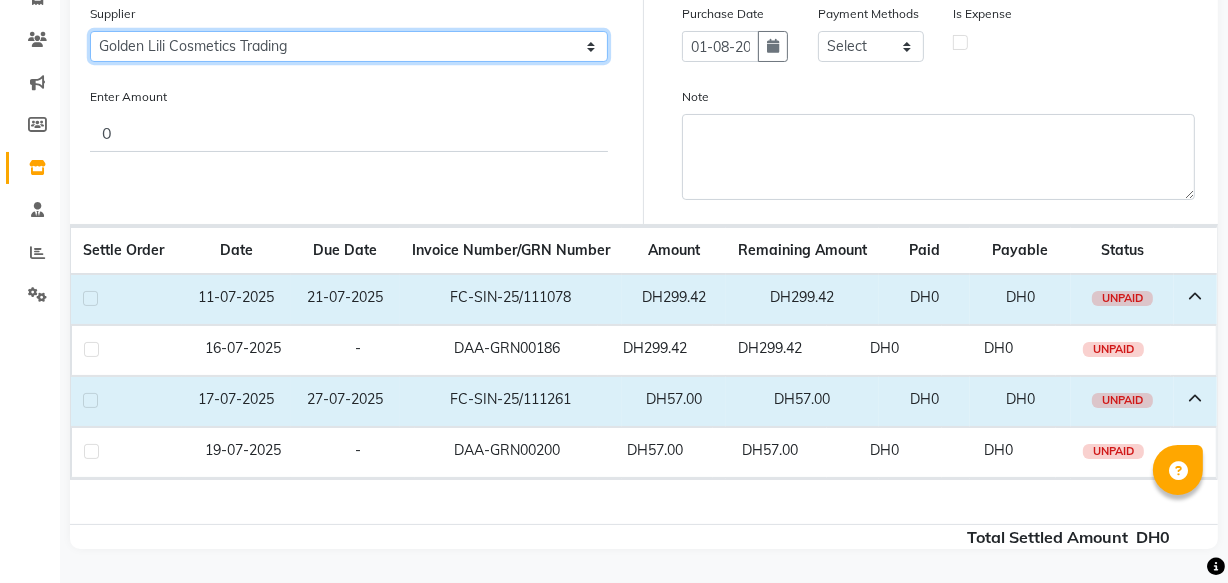 click on "Select SPAR - SPAR ADNOC DISTRIBUTION - ADNOC McDonald's - McDonald's Millia Cosmetics - Millia Cosmetics BASKIN ROBBINS - Baskin Robbins Aroos Al Batul - Argos Al Batul Henna Rashid Abdulla Grocery - Rashid Abdulla Grocery Store Darbar Restaurant - Darbar Restaurant  The Beauty Shop - The Beauty Shop Alpha med General Trading - Alphamed Golden Lili Cosmetics Trading Al Bushra LLC - Al Bushra Stationery & Toys & Confectioneries LLC GAME PLANET - Game Planet NAZIH - Nazih Beauty Supplies Co. L.L.C. JIMI GIFT MARKET LLC - JIMI GIFT MARKET Abdul Rahman Al Balouchi  - Abdul Rahman Al Balouchi Savora Food Industry LLC PEARL LLC - Pearl Specialty Coffee Roastery Al Jaser  - Al Jaser General Trading Jumbo Electronics Company Ltd - Jumbo Store Landmark Retail Investment Co. LLC - Home Box LA MARQUISE - La Marquise International FAKHR AL SHAEB - Fakhr Al Shaeb Food stuff WADI AL NOOR - Wadi Al Noor Modern Food Stuff LLC NATIONAL FLOWER LLC - National Flowers LLC - SPC Healthcare Trading Co. LLC - Dermalogica" 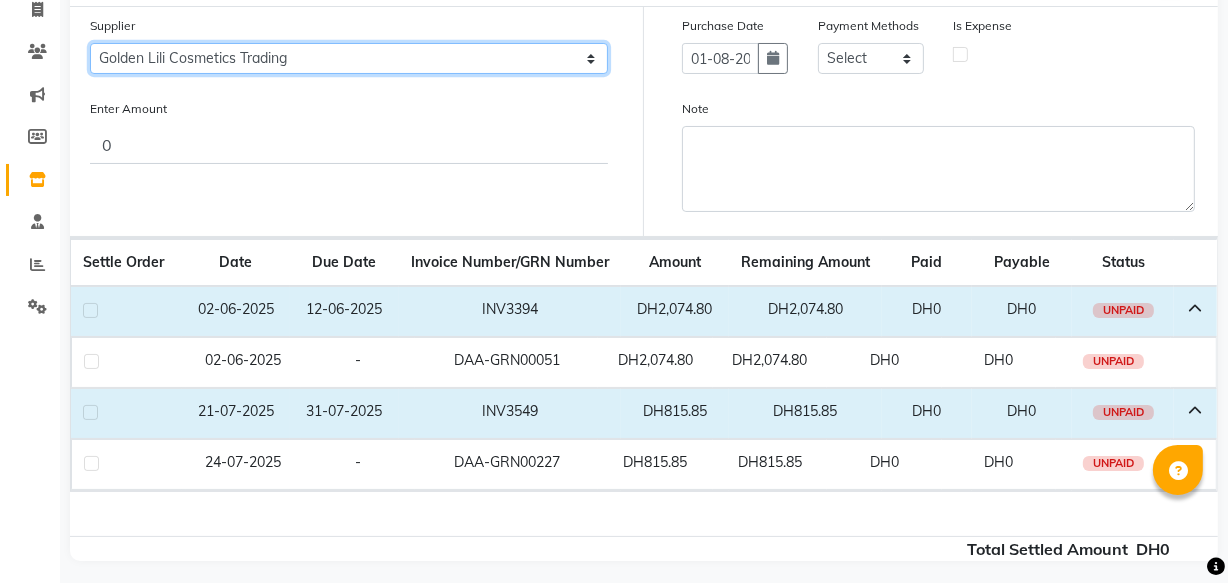 scroll, scrollTop: 137, scrollLeft: 0, axis: vertical 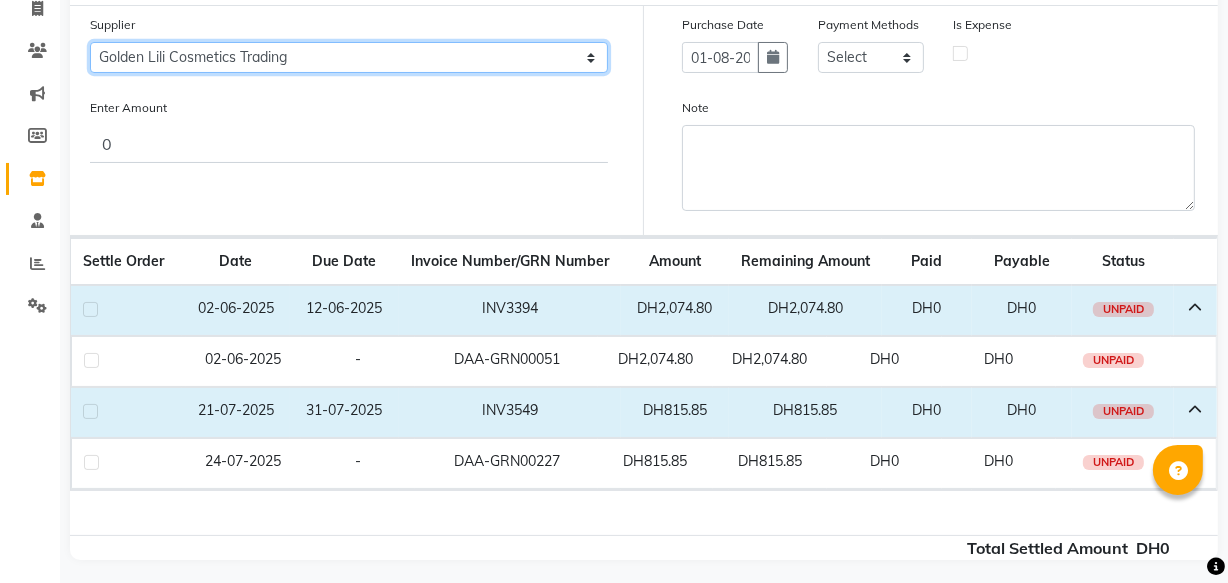 click on "Select SPAR - SPAR ADNOC DISTRIBUTION - ADNOC McDonald's - McDonald's Millia Cosmetics - Millia Cosmetics BASKIN ROBBINS - Baskin Robbins Aroos Al Batul - Argos Al Batul Henna Rashid Abdulla Grocery - Rashid Abdulla Grocery Store Darbar Restaurant - Darbar Restaurant  The Beauty Shop - The Beauty Shop Alpha med General Trading - Alphamed Golden Lili Cosmetics Trading Al Bushra LLC - Al Bushra Stationery & Toys & Confectioneries LLC GAME PLANET - Game Planet NAZIH - Nazih Beauty Supplies Co. L.L.C. JIMI GIFT MARKET LLC - JIMI GIFT MARKET Abdul Rahman Al Balouchi  - Abdul Rahman Al Balouchi Savora Food Industry LLC PEARL LLC - Pearl Specialty Coffee Roastery Al Jaser  - Al Jaser General Trading Jumbo Electronics Company Ltd - Jumbo Store Landmark Retail Investment Co. LLC - Home Box LA MARQUISE - La Marquise International FAKHR AL SHAEB - Fakhr Al Shaeb Food stuff WADI AL NOOR - Wadi Al Noor Modern Food Stuff LLC NATIONAL FLOWER LLC - National Flowers LLC - SPC Healthcare Trading Co. LLC - Dermalogica" 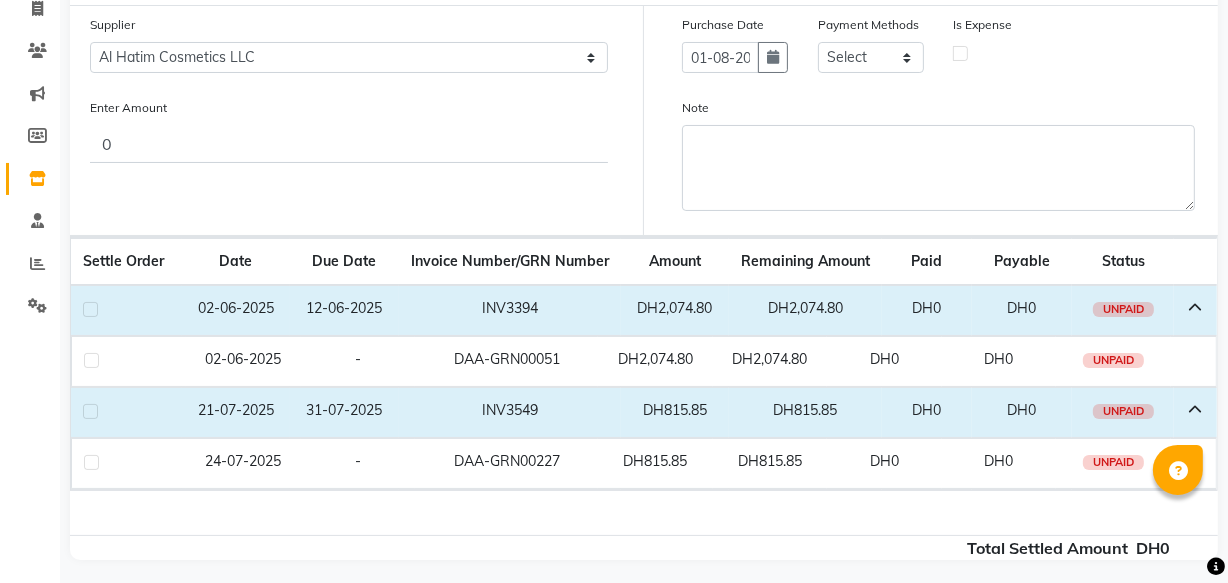 click on "Select Location × Dash Ladies Beauty Center, Al Shabhat Plaza  WhatsApp Status  ✕ Status:  Connected Most Recent Message: 01-08-2025     05:28 PM Recent Service Activity: 01-08-2025     05:30 PM Default Panel My Panel English ENGLISH Español العربية मराठी हिंदी ગુજરાતી தமிழ் 中文 Notifications nothing to show Rechiel Manage Profile Change Password Sign out  Version:3.15.11" 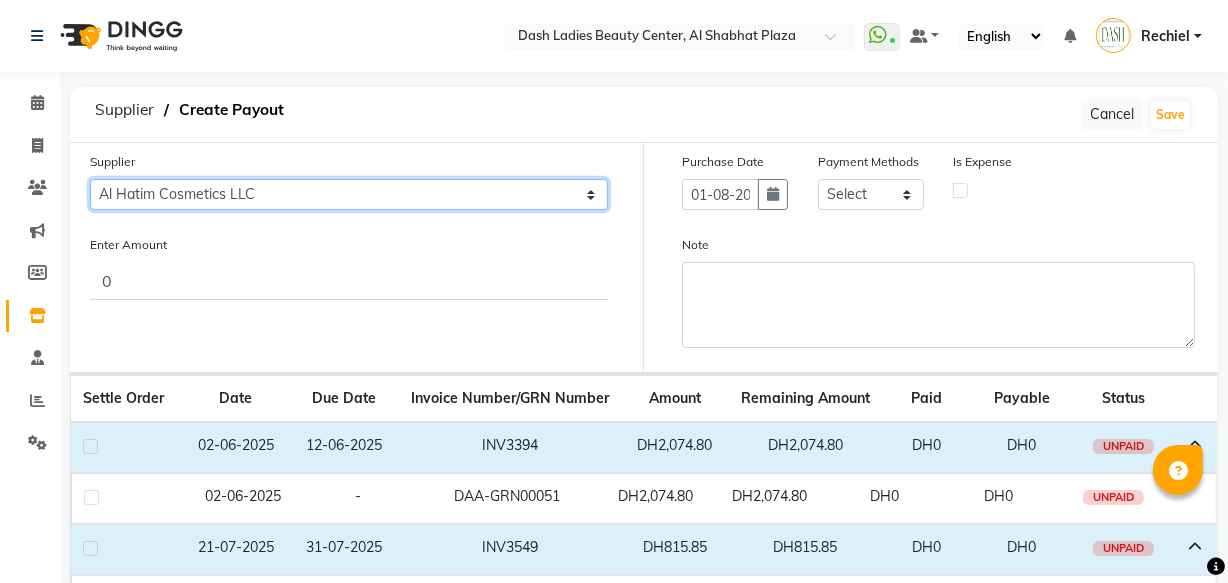 click on "Select SPAR - SPAR ADNOC DISTRIBUTION - ADNOC McDonald's - McDonald's Millia Cosmetics - Millia Cosmetics BASKIN ROBBINS - Baskin Robbins Aroos Al Batul - Argos Al Batul Henna Rashid Abdulla Grocery - Rashid Abdulla Grocery Store Darbar Restaurant - Darbar Restaurant  The Beauty Shop - The Beauty Shop Alpha med General Trading - Alphamed Golden Lili Cosmetics Trading Al Bushra LLC - Al Bushra Stationery & Toys & Confectioneries LLC GAME PLANET - Game Planet NAZIH - Nazih Beauty Supplies Co. L.L.C. JIMI GIFT MARKET LLC - JIMI GIFT MARKET Abdul Rahman Al Balouchi  - Abdul Rahman Al Balouchi Savora Food Industry LLC PEARL LLC - Pearl Specialty Coffee Roastery Al Jaser  - Al Jaser General Trading Jumbo Electronics Company Ltd - Jumbo Store Landmark Retail Investment Co. LLC - Home Box LA MARQUISE - La Marquise International FAKHR AL SHAEB - Fakhr Al Shaeb Food stuff WADI AL NOOR - Wadi Al Noor Modern Food Stuff LLC NATIONAL FLOWER LLC - National Flowers LLC - SPC Healthcare Trading Co. LLC - Dermalogica" 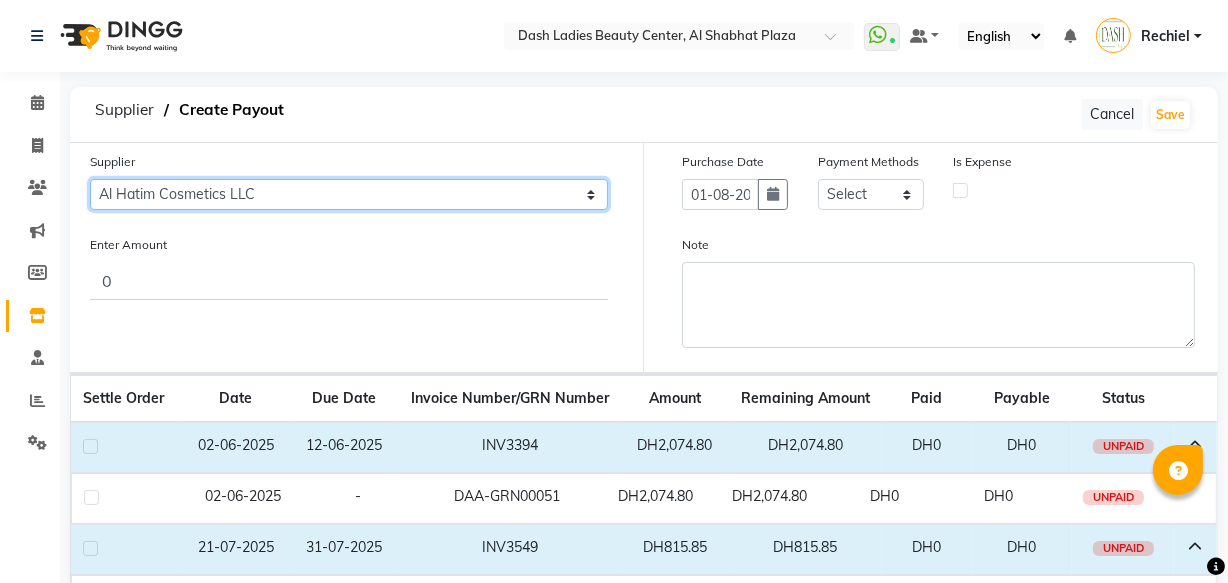 click on "Select SPAR - SPAR ADNOC DISTRIBUTION - ADNOC McDonald's - McDonald's Millia Cosmetics - Millia Cosmetics BASKIN ROBBINS - Baskin Robbins Aroos Al Batul - Argos Al Batul Henna Rashid Abdulla Grocery - Rashid Abdulla Grocery Store Darbar Restaurant - Darbar Restaurant  The Beauty Shop - The Beauty Shop Alpha med General Trading - Alphamed Golden Lili Cosmetics Trading Al Bushra LLC - Al Bushra Stationery & Toys & Confectioneries LLC GAME PLANET - Game Planet NAZIH - Nazih Beauty Supplies Co. L.L.C. JIMI GIFT MARKET LLC - JIMI GIFT MARKET Abdul Rahman Al Balouchi  - Abdul Rahman Al Balouchi Savora Food Industry LLC PEARL LLC - Pearl Specialty Coffee Roastery Al Jaser  - Al Jaser General Trading Jumbo Electronics Company Ltd - Jumbo Store Landmark Retail Investment Co. LLC - Home Box LA MARQUISE - La Marquise International FAKHR AL SHAEB - Fakhr Al Shaeb Food stuff WADI AL NOOR - Wadi Al Noor Modern Food Stuff LLC NATIONAL FLOWER LLC - National Flowers LLC - SPC Healthcare Trading Co. LLC - Dermalogica" 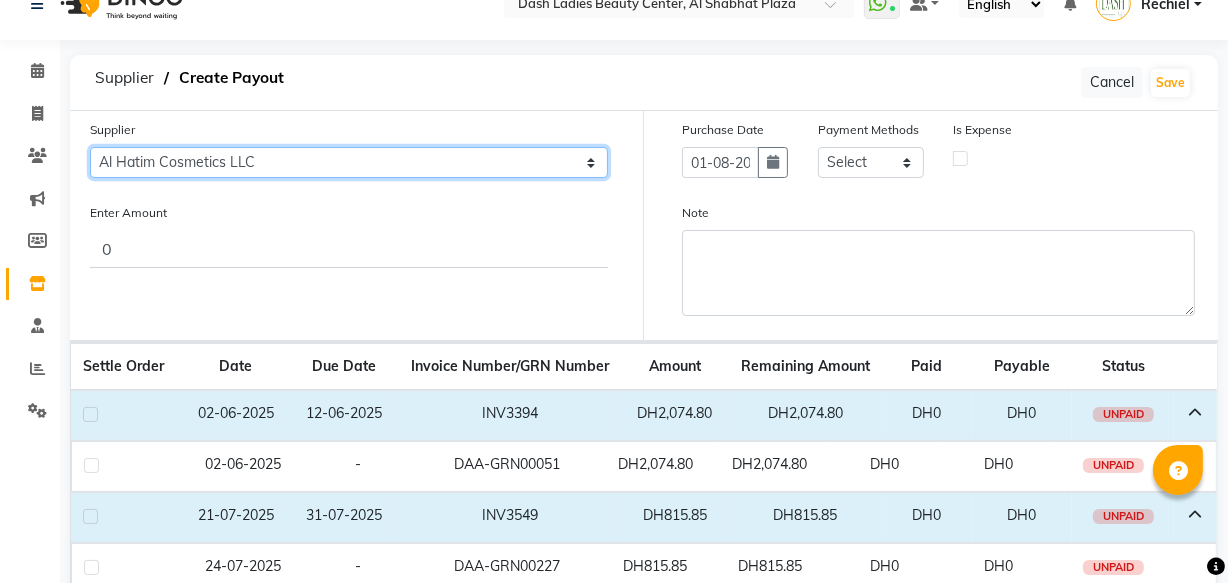 scroll, scrollTop: 38, scrollLeft: 0, axis: vertical 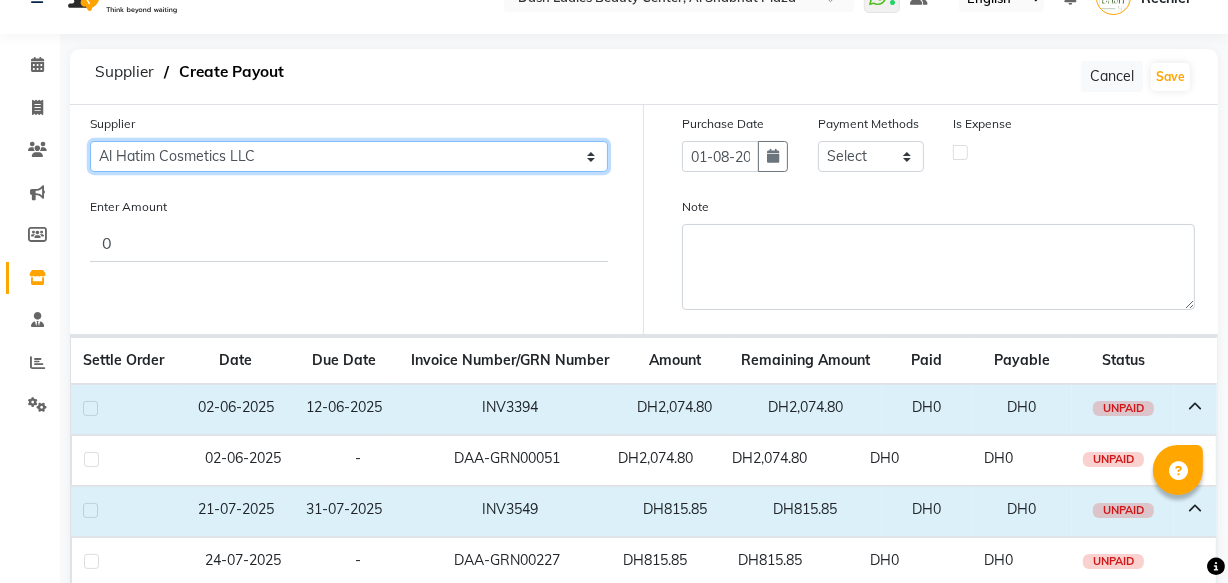 click on "Select SPAR - SPAR ADNOC DISTRIBUTION - ADNOC McDonald's - McDonald's Millia Cosmetics - Millia Cosmetics BASKIN ROBBINS - Baskin Robbins Aroos Al Batul - Argos Al Batul Henna Rashid Abdulla Grocery - Rashid Abdulla Grocery Store Darbar Restaurant - Darbar Restaurant  The Beauty Shop - The Beauty Shop Alpha med General Trading - Alphamed Golden Lili Cosmetics Trading Al Bushra LLC - Al Bushra Stationery & Toys & Confectioneries LLC GAME PLANET - Game Planet NAZIH - Nazih Beauty Supplies Co. L.L.C. JIMI GIFT MARKET LLC - JIMI GIFT MARKET Abdul Rahman Al Balouchi  - Abdul Rahman Al Balouchi Savora Food Industry LLC PEARL LLC - Pearl Specialty Coffee Roastery Al Jaser  - Al Jaser General Trading Jumbo Electronics Company Ltd - Jumbo Store Landmark Retail Investment Co. LLC - Home Box LA MARQUISE - La Marquise International FAKHR AL SHAEB - Fakhr Al Shaeb Food stuff WADI AL NOOR - Wadi Al Noor Modern Food Stuff LLC NATIONAL FLOWER LLC - National Flowers LLC - SPC Healthcare Trading Co. LLC - Dermalogica" 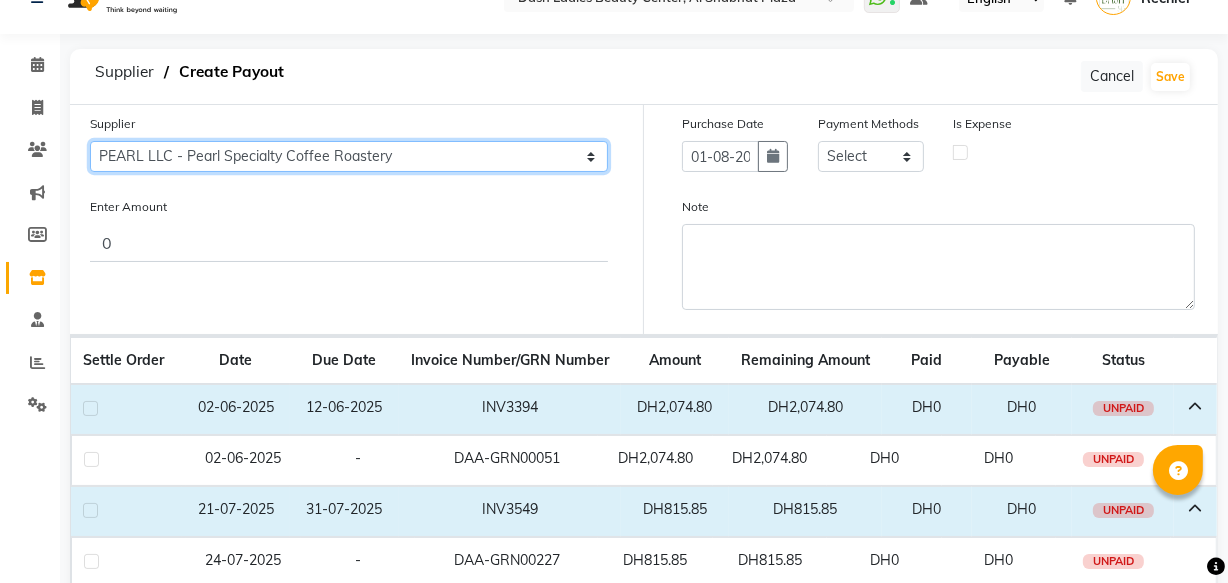 click on "Select SPAR - SPAR ADNOC DISTRIBUTION - ADNOC McDonald's - McDonald's Millia Cosmetics - Millia Cosmetics BASKIN ROBBINS - Baskin Robbins Aroos Al Batul - Argos Al Batul Henna Rashid Abdulla Grocery - Rashid Abdulla Grocery Store Darbar Restaurant - Darbar Restaurant  The Beauty Shop - The Beauty Shop Alpha med General Trading - Alphamed Golden Lili Cosmetics Trading Al Bushra LLC - Al Bushra Stationery & Toys & Confectioneries LLC GAME PLANET - Game Planet NAZIH - Nazih Beauty Supplies Co. L.L.C. JIMI GIFT MARKET LLC - JIMI GIFT MARKET Abdul Rahman Al Balouchi  - Abdul Rahman Al Balouchi Savora Food Industry LLC PEARL LLC - Pearl Specialty Coffee Roastery Al Jaser  - Al Jaser General Trading Jumbo Electronics Company Ltd - Jumbo Store Landmark Retail Investment Co. LLC - Home Box LA MARQUISE - La Marquise International FAKHR AL SHAEB - Fakhr Al Shaeb Food stuff WADI AL NOOR - Wadi Al Noor Modern Food Stuff LLC NATIONAL FLOWER LLC - National Flowers LLC - SPC Healthcare Trading Co. LLC - Dermalogica" 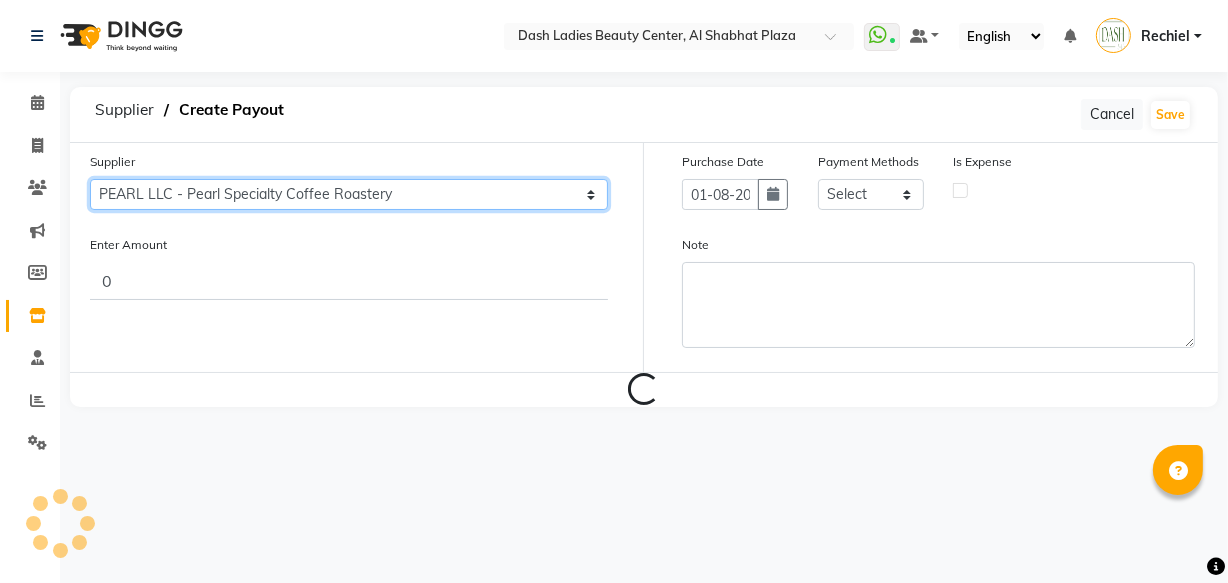 scroll, scrollTop: 0, scrollLeft: 0, axis: both 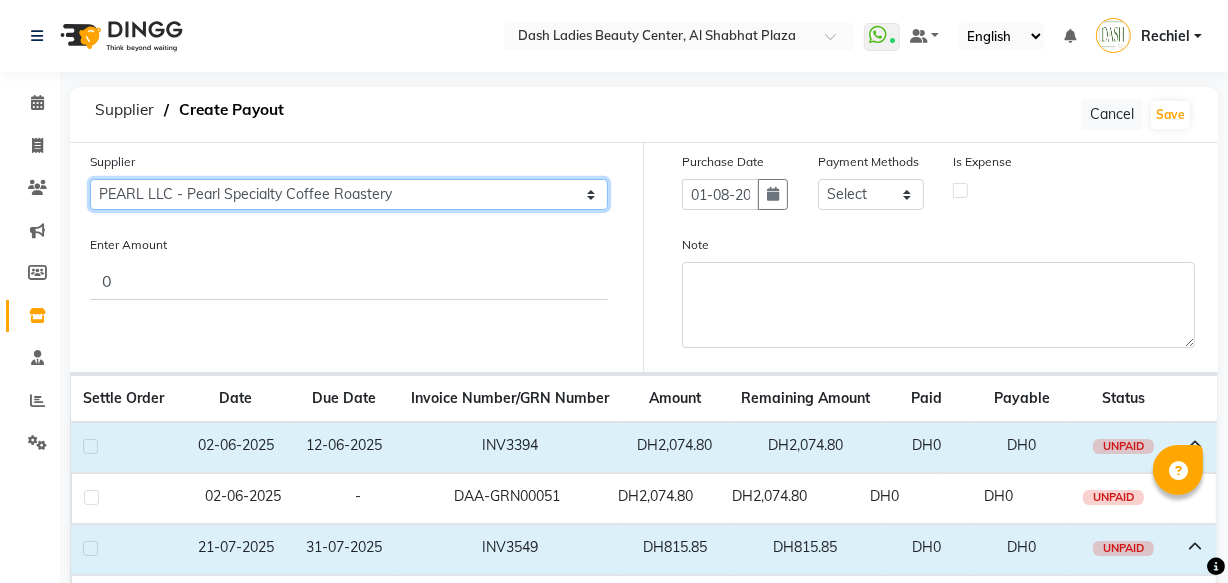 click on "Select SPAR - SPAR ADNOC DISTRIBUTION - ADNOC McDonald's - McDonald's Millia Cosmetics - Millia Cosmetics BASKIN ROBBINS - Baskin Robbins Aroos Al Batul - Argos Al Batul Henna Rashid Abdulla Grocery - Rashid Abdulla Grocery Store Darbar Restaurant - Darbar Restaurant  The Beauty Shop - The Beauty Shop Alpha med General Trading - Alphamed Golden Lili Cosmetics Trading Al Bushra LLC - Al Bushra Stationery & Toys & Confectioneries LLC GAME PLANET - Game Planet NAZIH - Nazih Beauty Supplies Co. L.L.C. JIMI GIFT MARKET LLC - JIMI GIFT MARKET Abdul Rahman Al Balouchi  - Abdul Rahman Al Balouchi Savora Food Industry LLC PEARL LLC - Pearl Specialty Coffee Roastery Al Jaser  - Al Jaser General Trading Jumbo Electronics Company Ltd - Jumbo Store Landmark Retail Investment Co. LLC - Home Box LA MARQUISE - La Marquise International FAKHR AL SHAEB - Fakhr Al Shaeb Food stuff WADI AL NOOR - Wadi Al Noor Modern Food Stuff LLC NATIONAL FLOWER LLC - National Flowers LLC - SPC Healthcare Trading Co. LLC - Dermalogica" 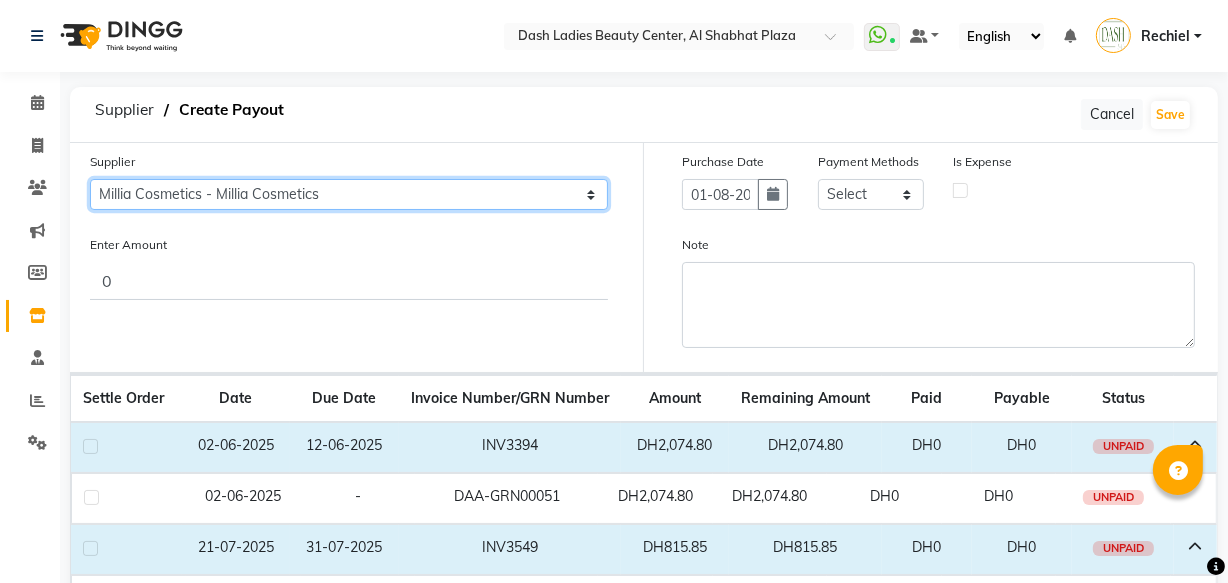 click on "Select SPAR - SPAR ADNOC DISTRIBUTION - ADNOC McDonald's - McDonald's Millia Cosmetics - Millia Cosmetics BASKIN ROBBINS - Baskin Robbins Aroos Al Batul - Argos Al Batul Henna Rashid Abdulla Grocery - Rashid Abdulla Grocery Store Darbar Restaurant - Darbar Restaurant  The Beauty Shop - The Beauty Shop Alpha med General Trading - Alphamed Golden Lili Cosmetics Trading Al Bushra LLC - Al Bushra Stationery & Toys & Confectioneries LLC GAME PLANET - Game Planet NAZIH - Nazih Beauty Supplies Co. L.L.C. JIMI GIFT MARKET LLC - JIMI GIFT MARKET Abdul Rahman Al Balouchi  - Abdul Rahman Al Balouchi Savora Food Industry LLC PEARL LLC - Pearl Specialty Coffee Roastery Al Jaser  - Al Jaser General Trading Jumbo Electronics Company Ltd - Jumbo Store Landmark Retail Investment Co. LLC - Home Box LA MARQUISE - La Marquise International FAKHR AL SHAEB - Fakhr Al Shaeb Food stuff WADI AL NOOR - Wadi Al Noor Modern Food Stuff LLC NATIONAL FLOWER LLC - National Flowers LLC - SPC Healthcare Trading Co. LLC - Dermalogica" 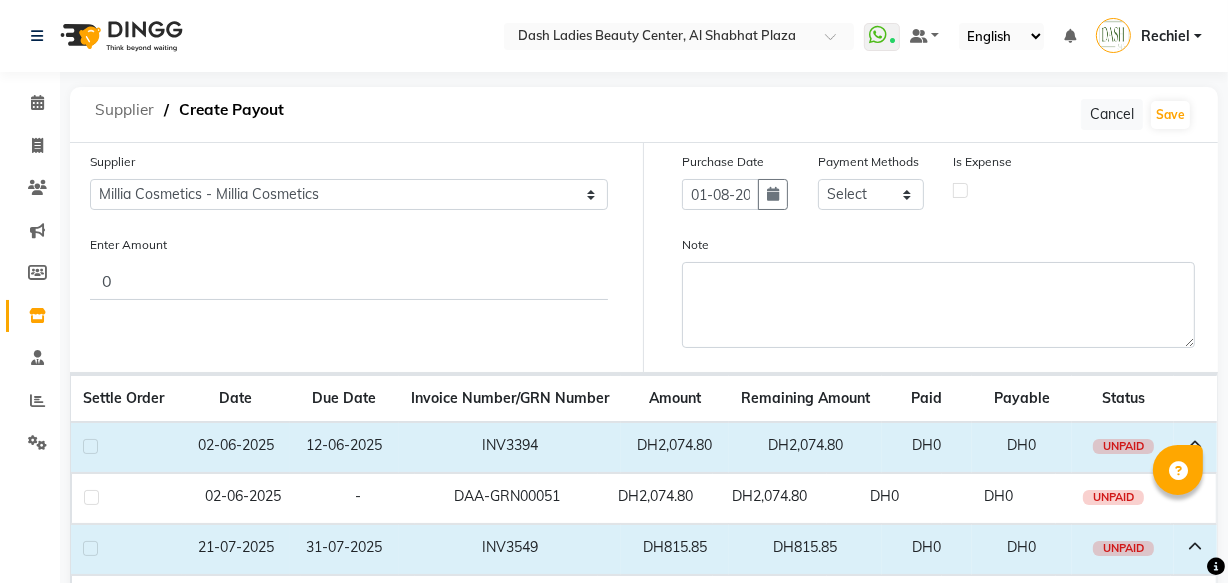 click on "Supplier" 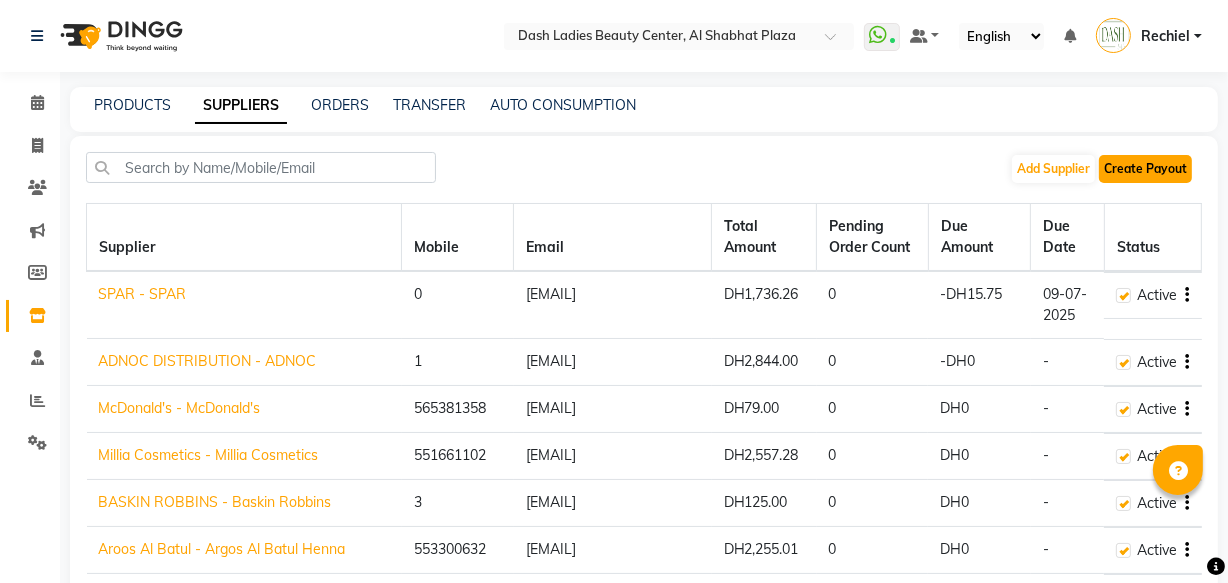 click on "Create Payout" 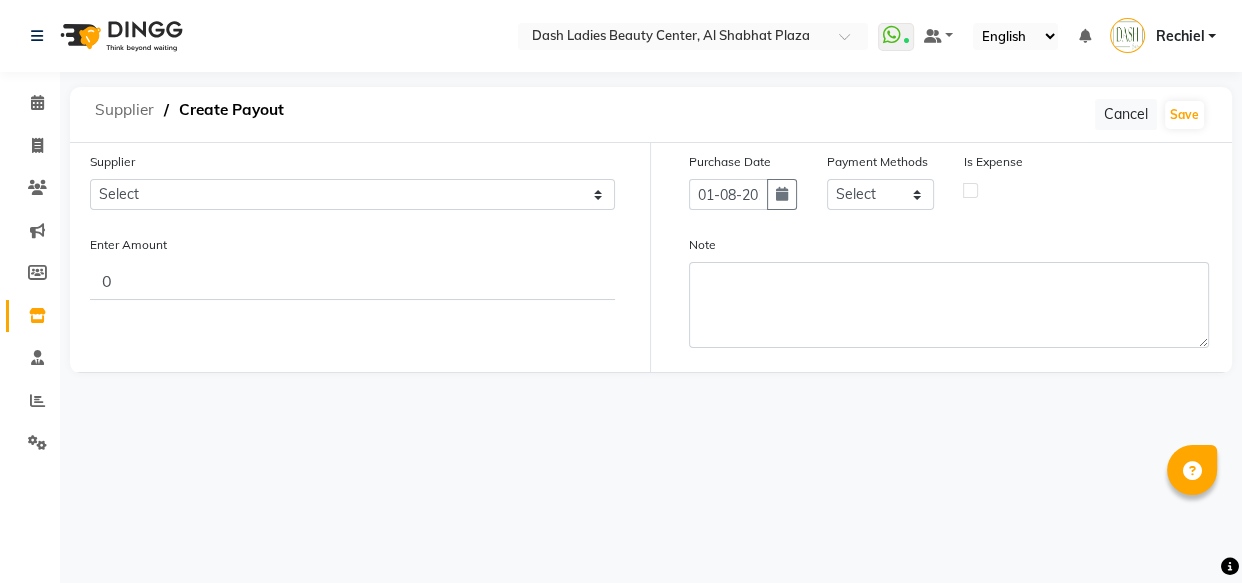 click on "Supplier" 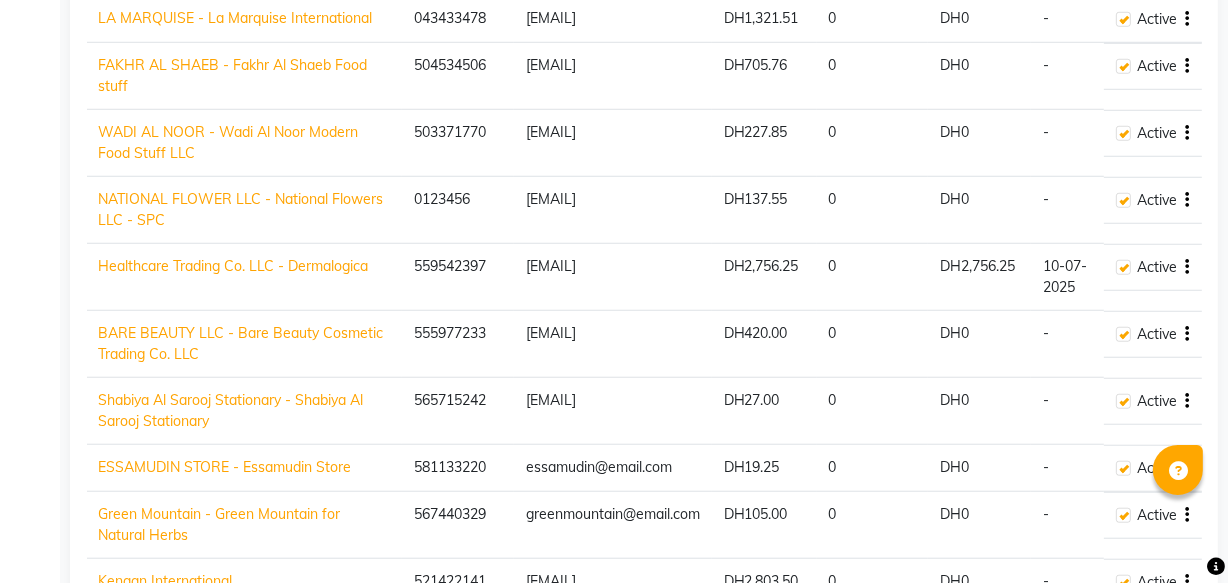 scroll, scrollTop: 1447, scrollLeft: 0, axis: vertical 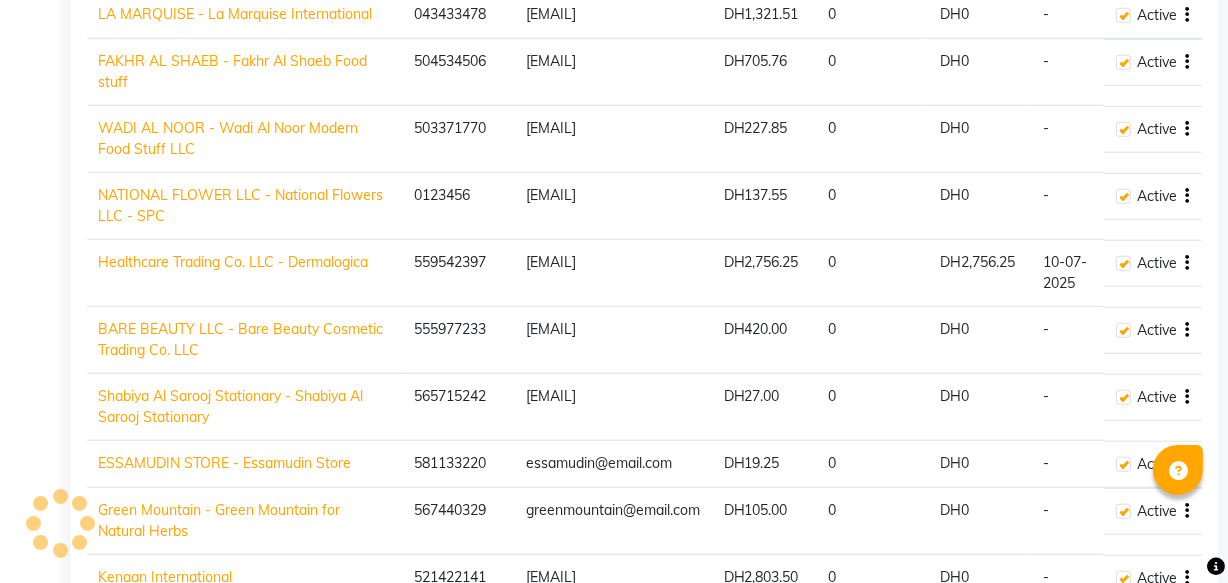click 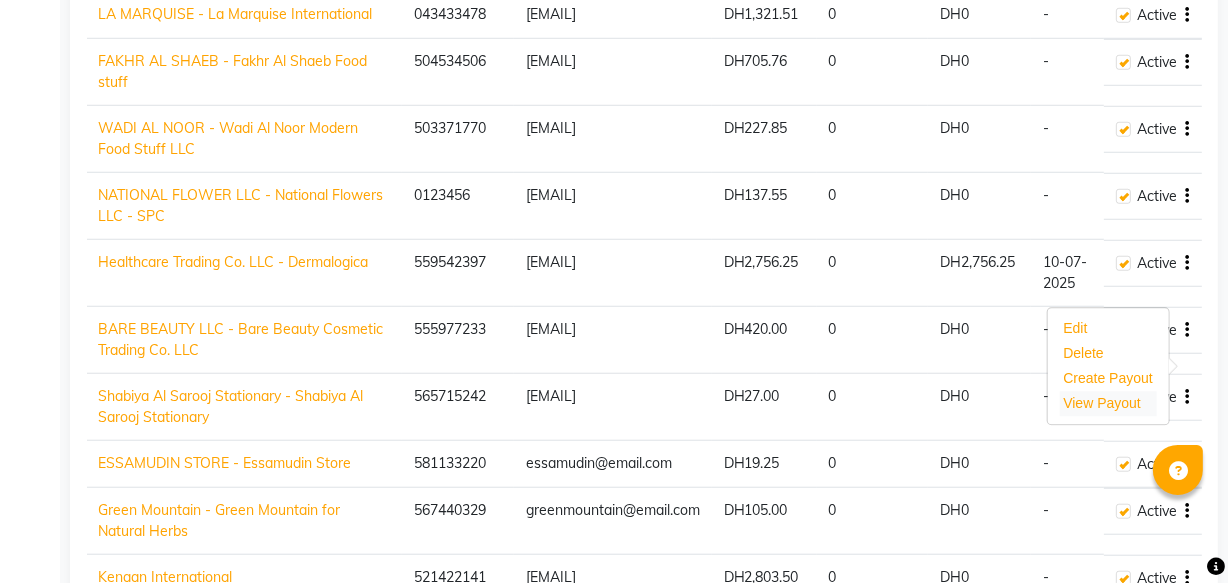 click on "View Payout" at bounding box center (1102, 404) 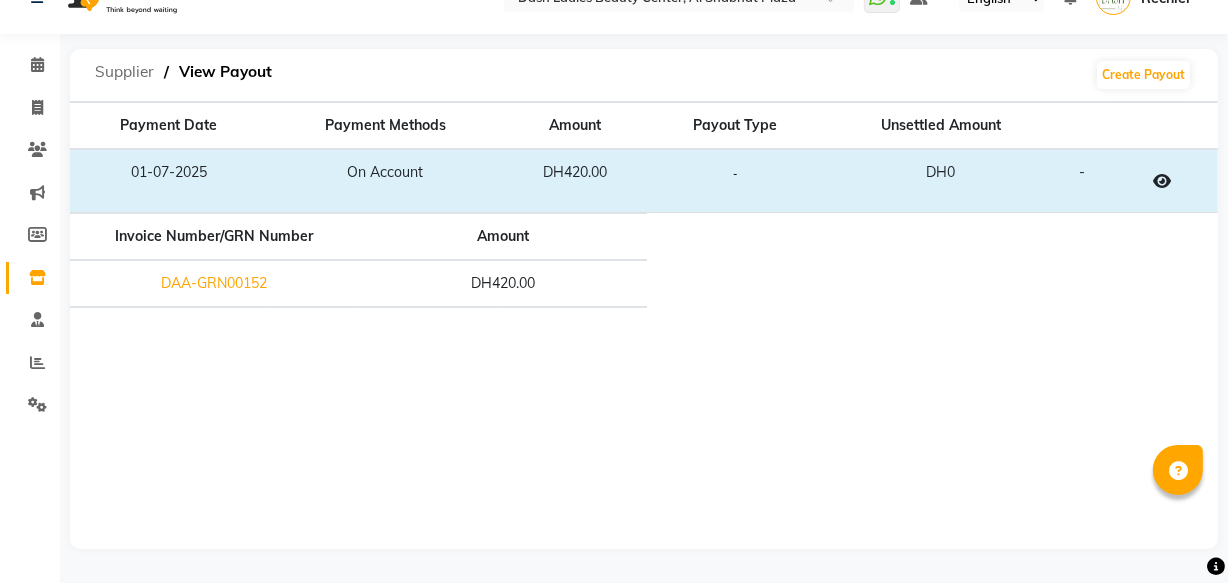 click on "Supplier" 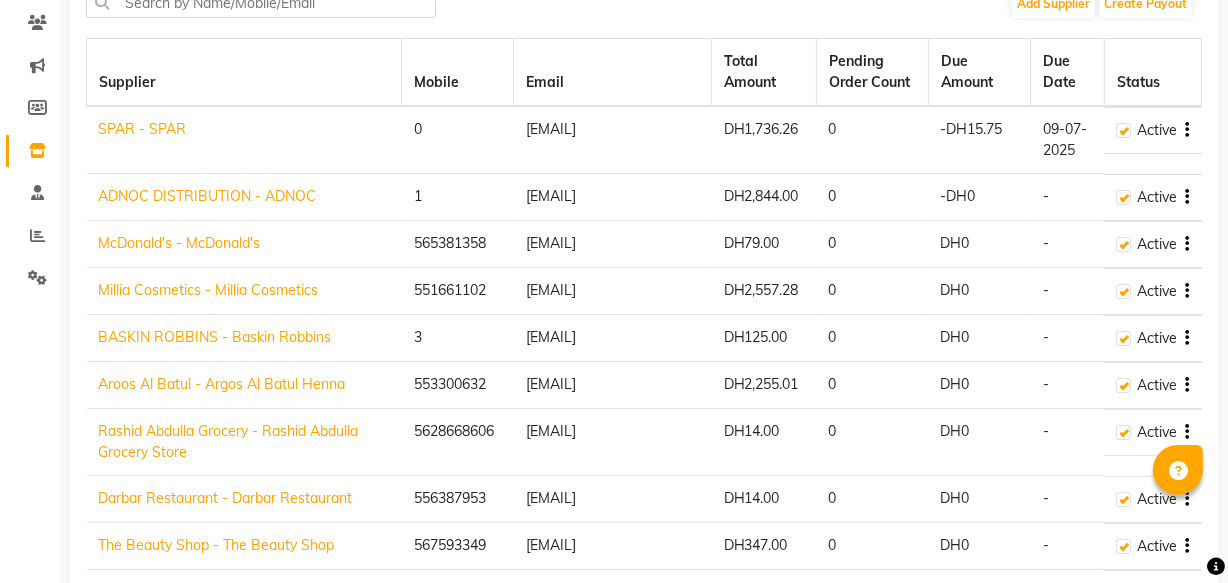 scroll, scrollTop: 172, scrollLeft: 0, axis: vertical 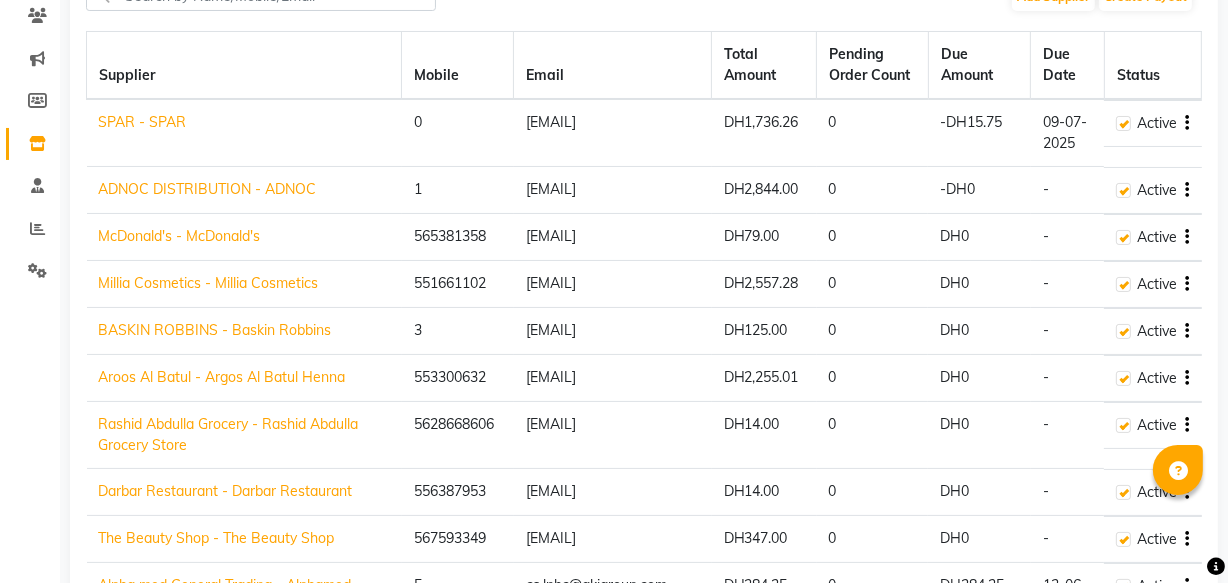 click 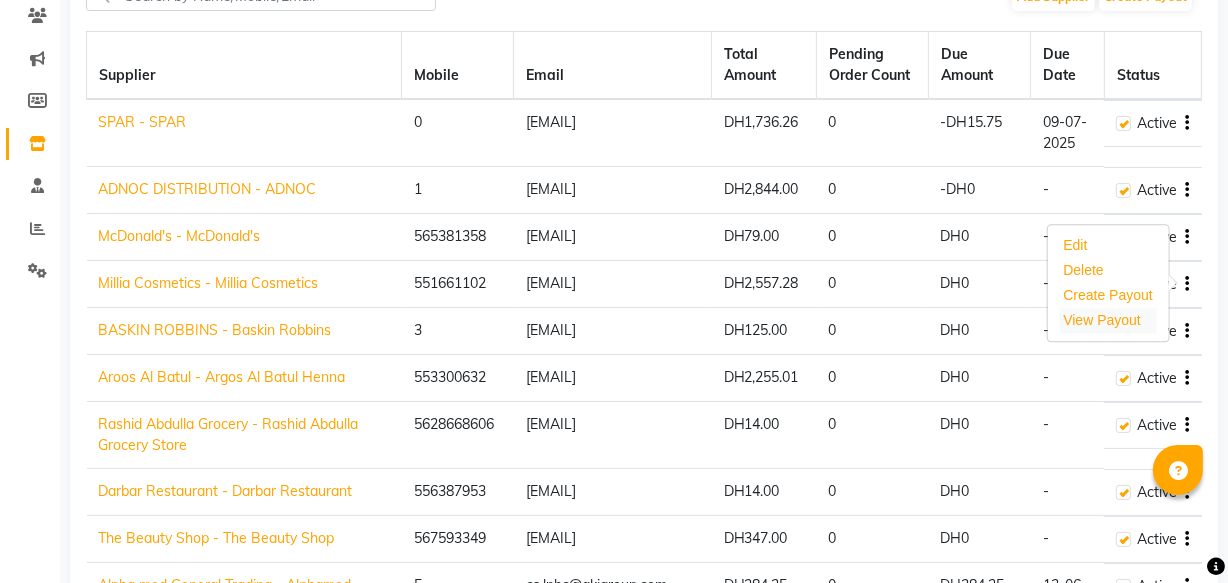 click on "View Payout" at bounding box center [1102, 320] 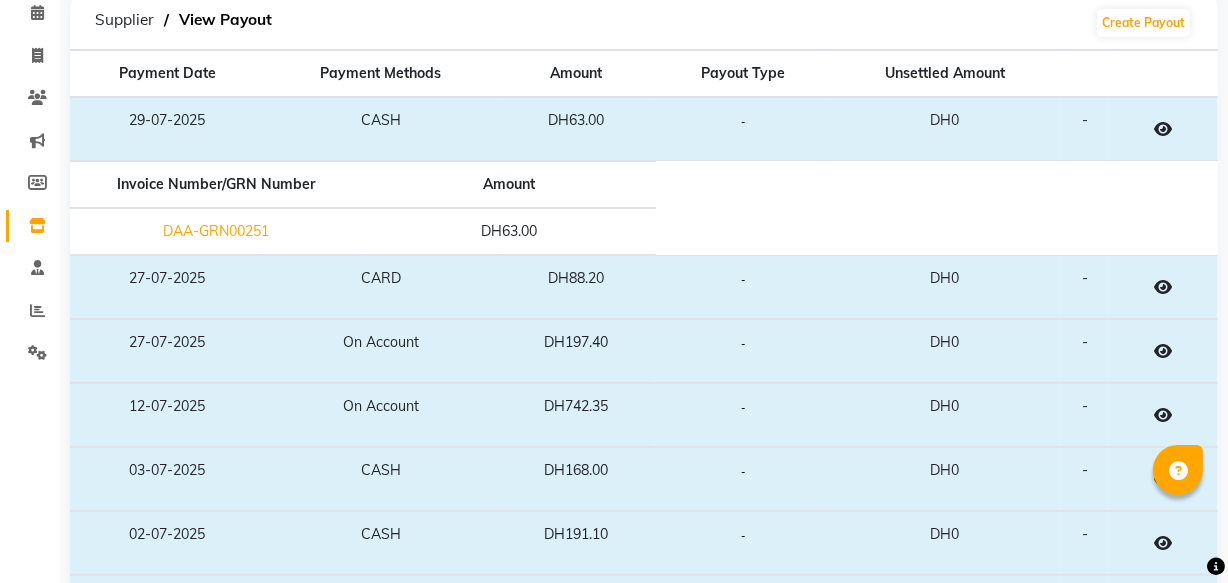 scroll, scrollTop: 81, scrollLeft: 0, axis: vertical 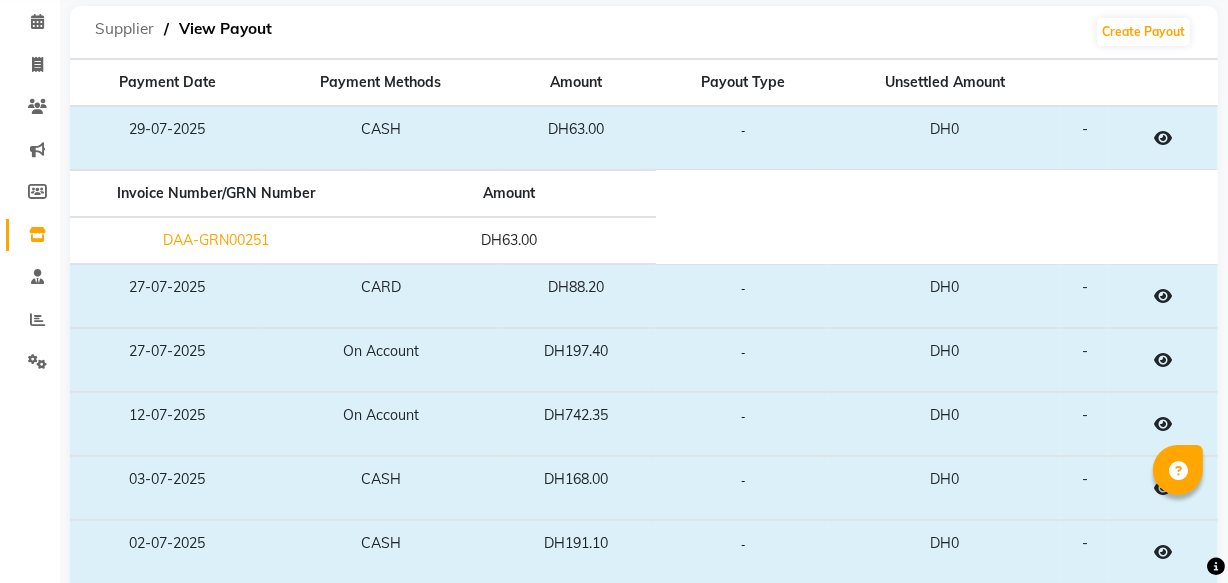 click on "Supplier" 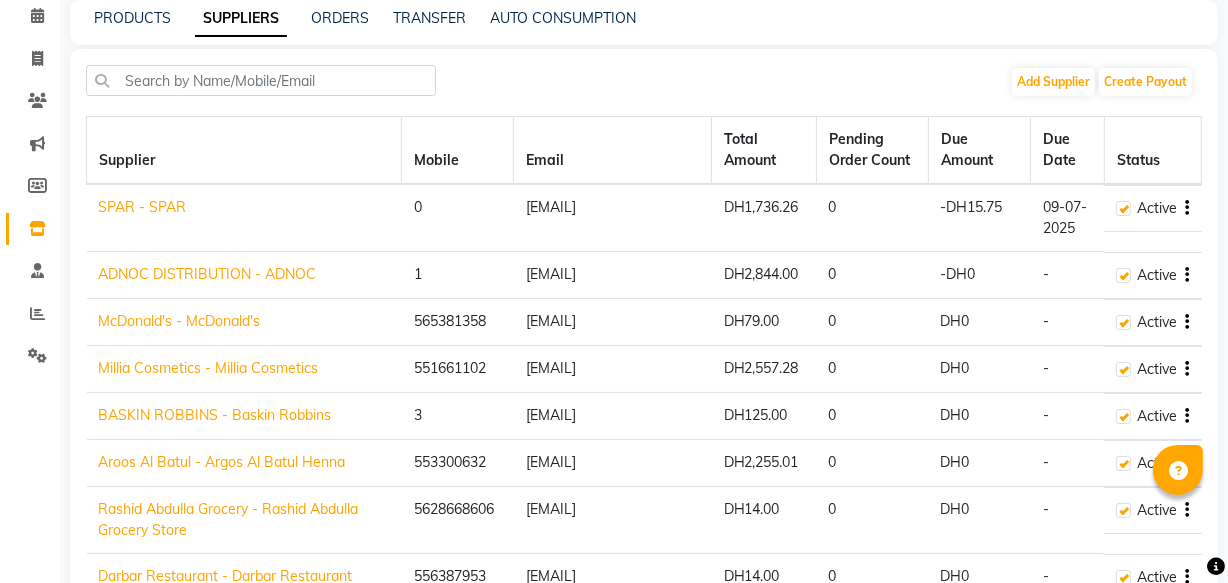 scroll, scrollTop: 86, scrollLeft: 0, axis: vertical 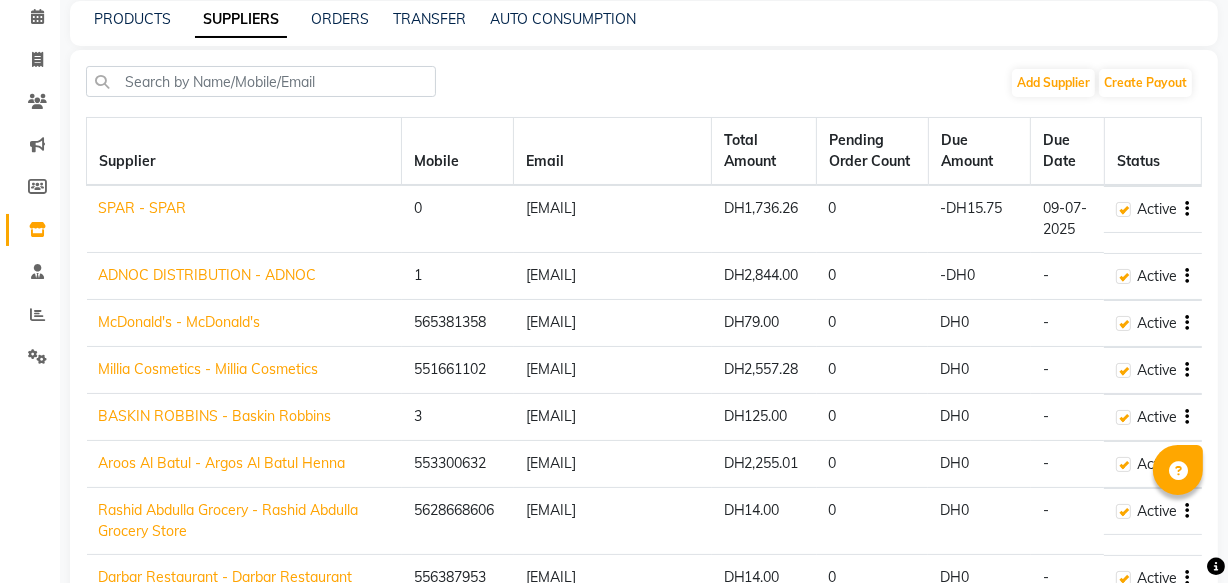 click 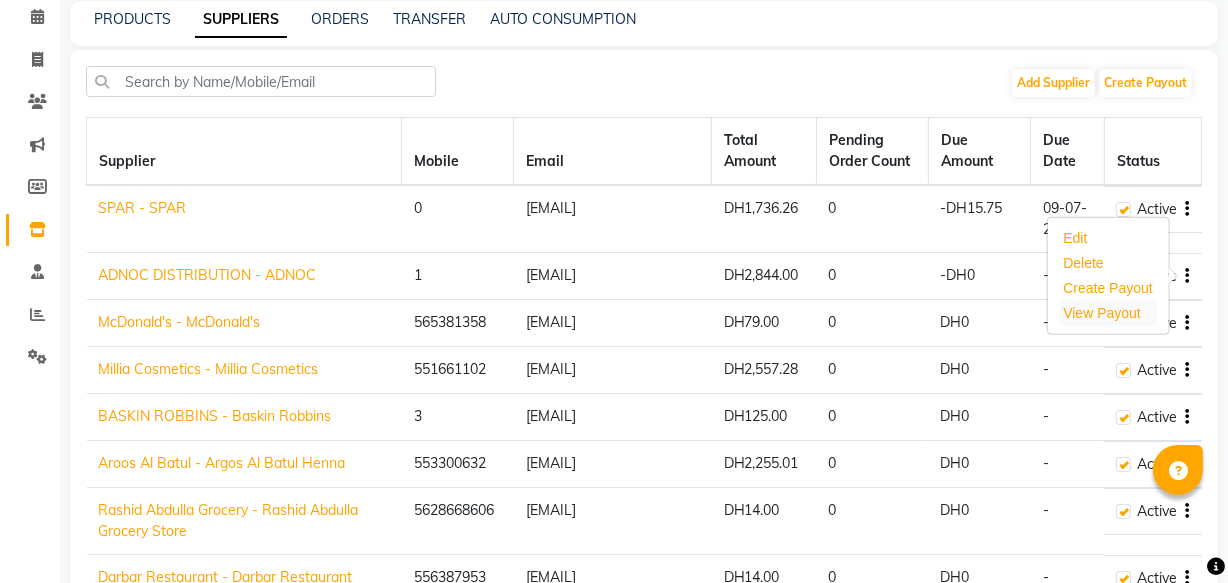 click on "View Payout" at bounding box center (1102, 313) 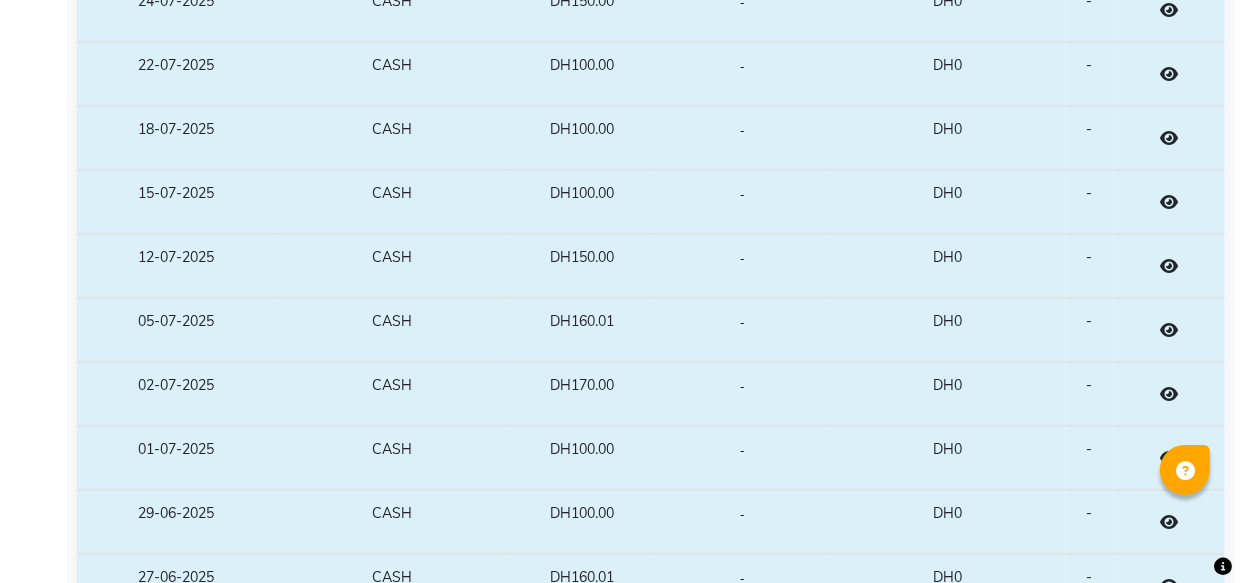 scroll, scrollTop: 0, scrollLeft: 0, axis: both 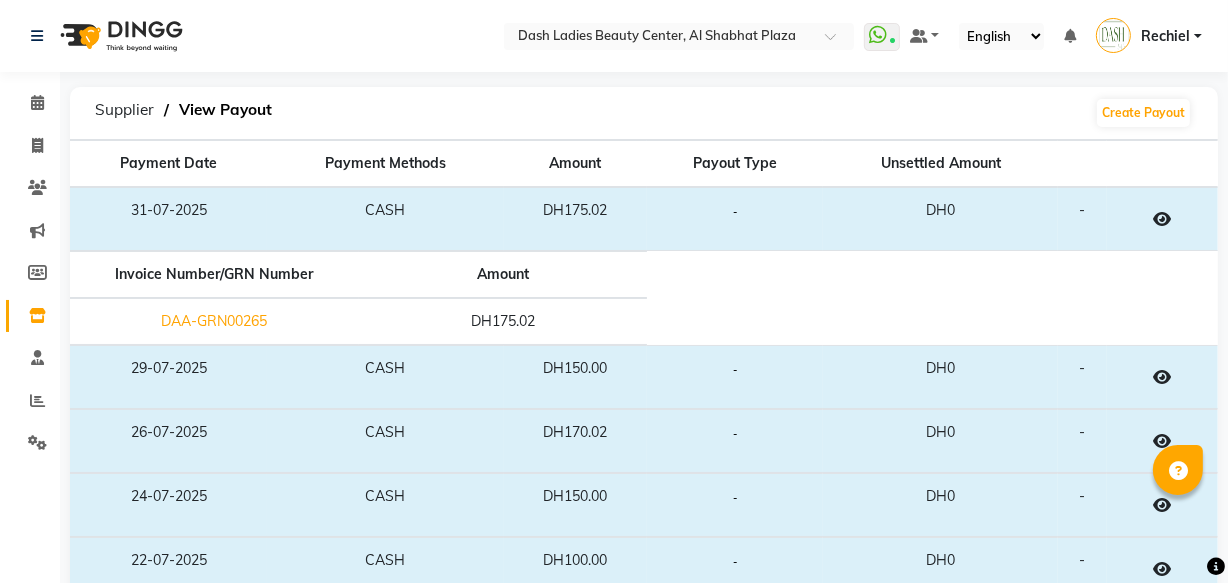 click on "Rechiel" at bounding box center (1165, 36) 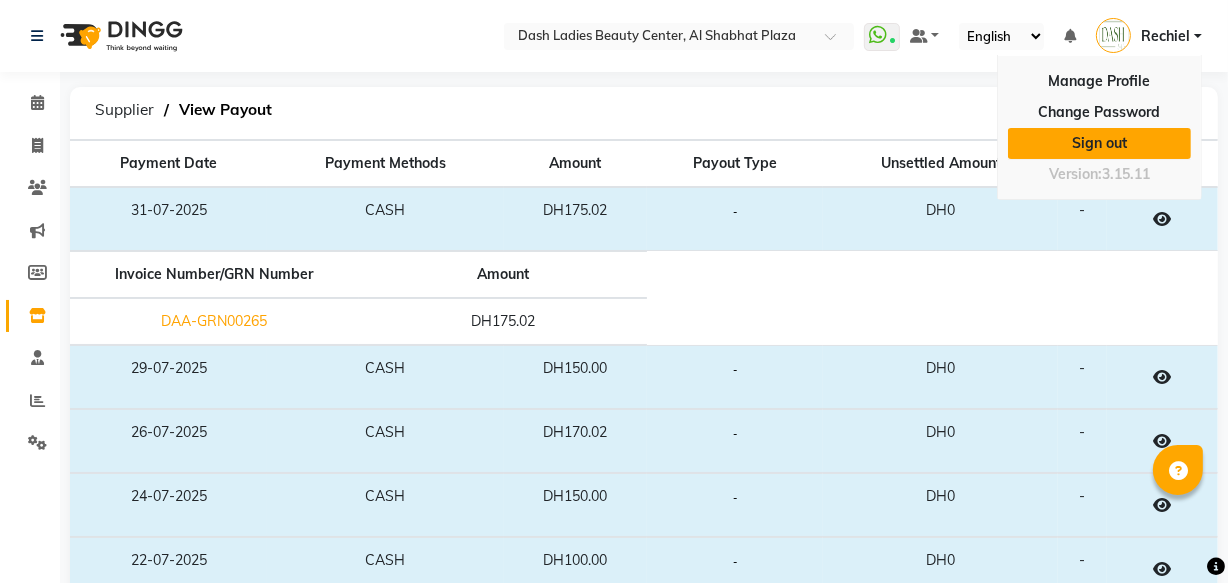click on "Sign out" at bounding box center [1099, 143] 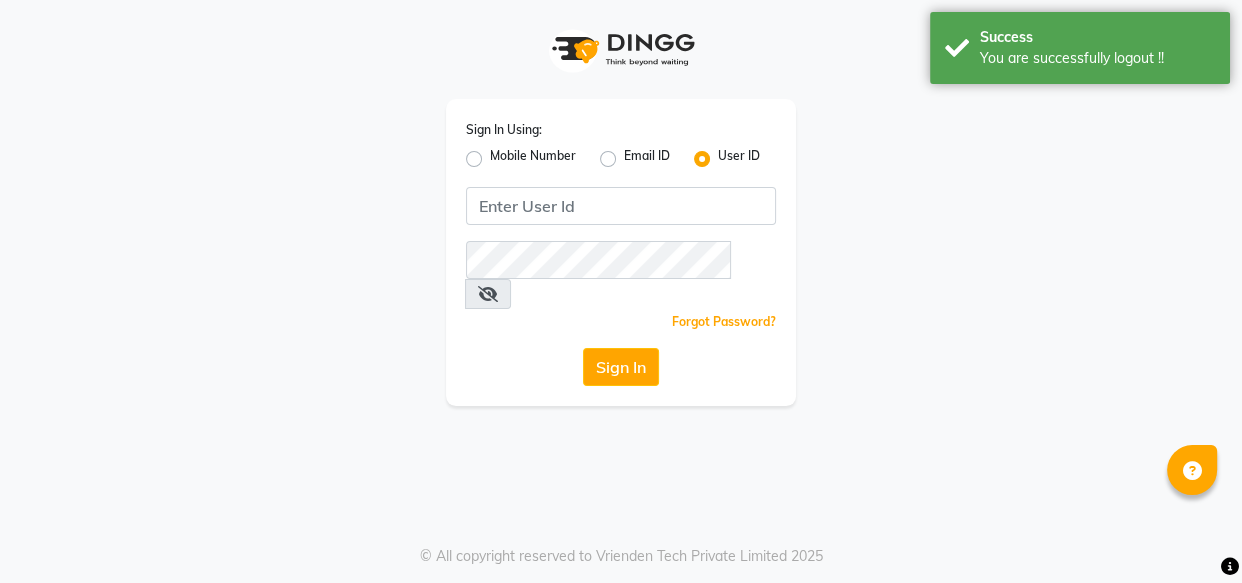 click on "Mobile Number" 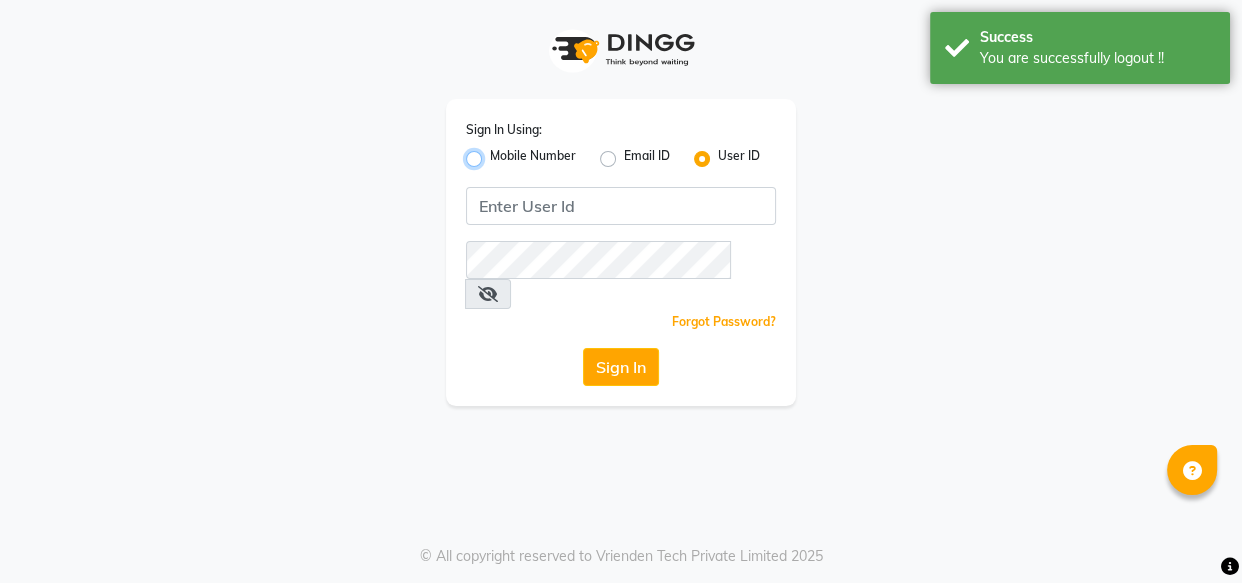 click on "Mobile Number" at bounding box center [496, 153] 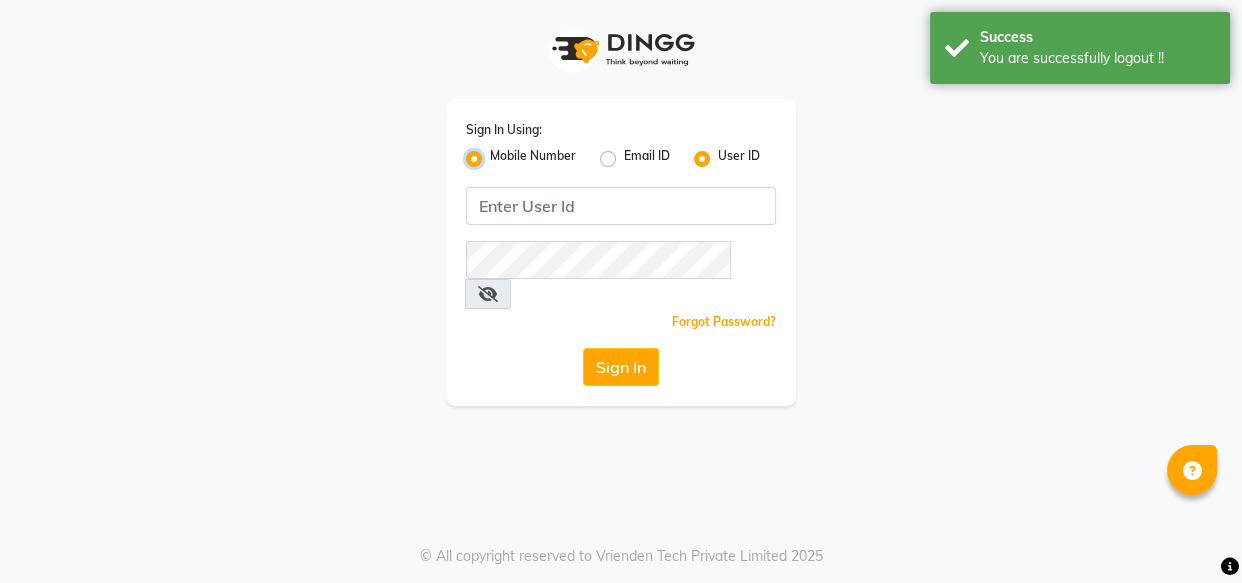 radio on "false" 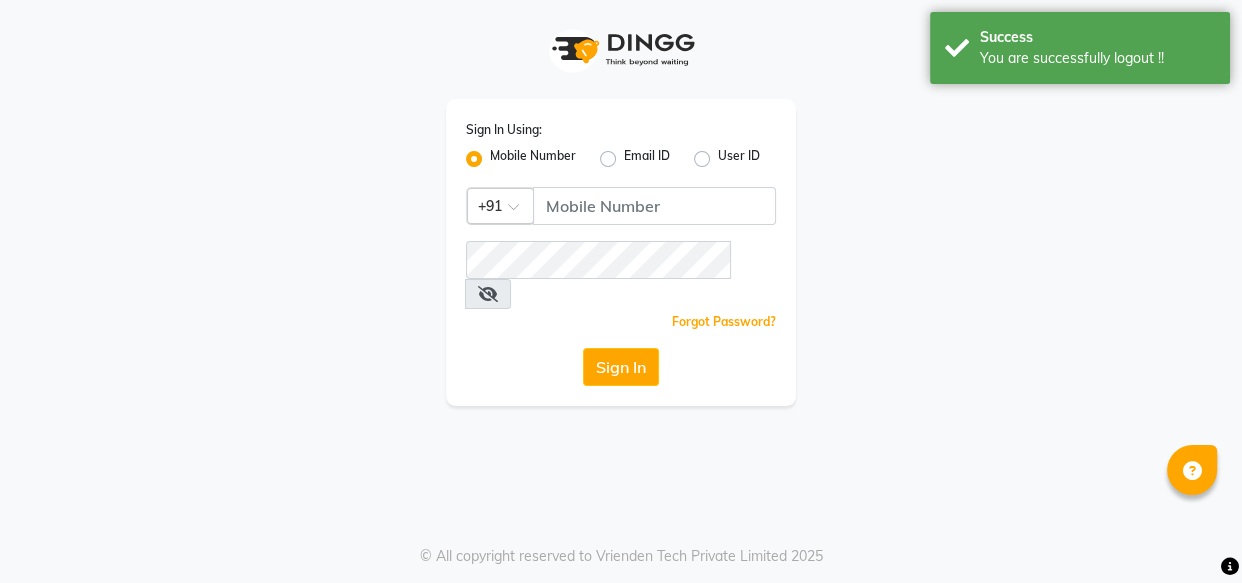 click 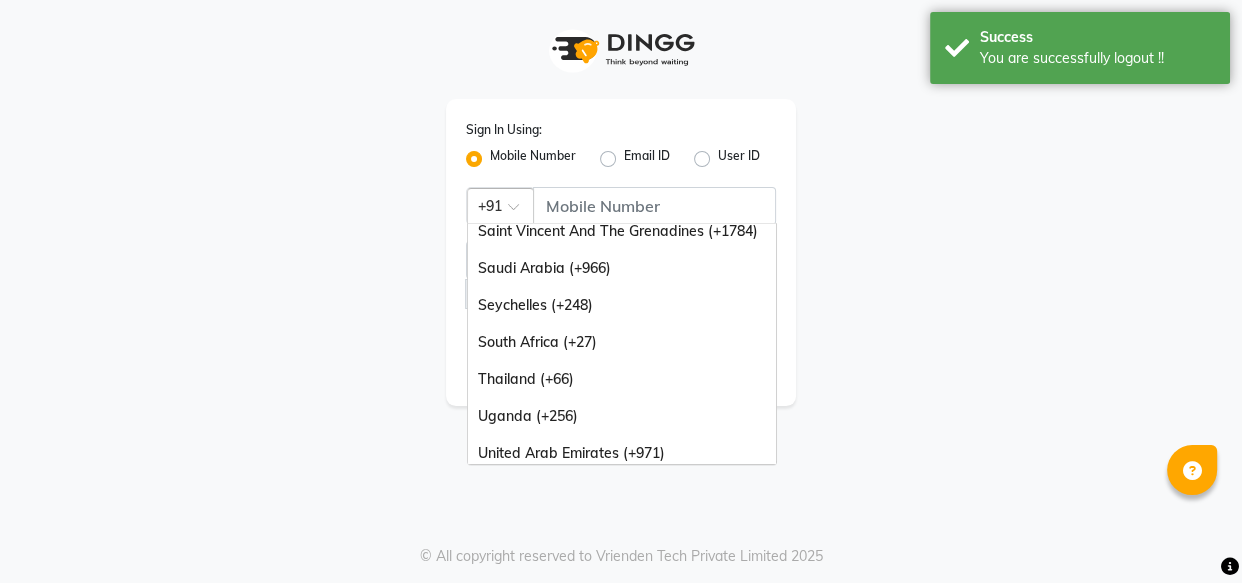 scroll, scrollTop: 500, scrollLeft: 0, axis: vertical 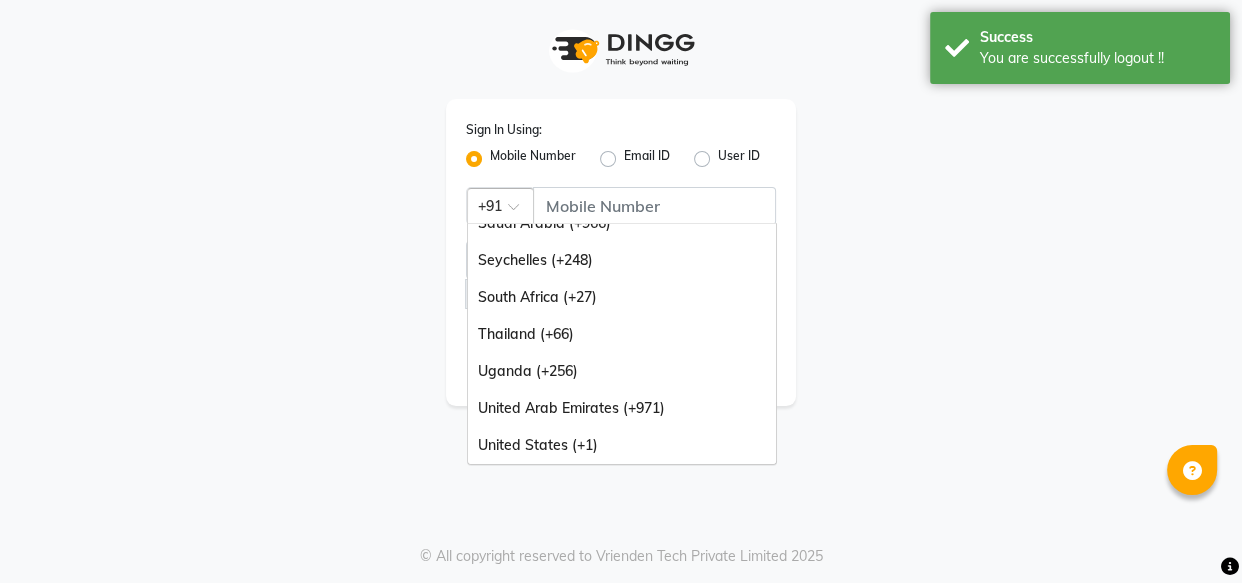 click on "United Arab Emirates (+971)" at bounding box center (622, 408) 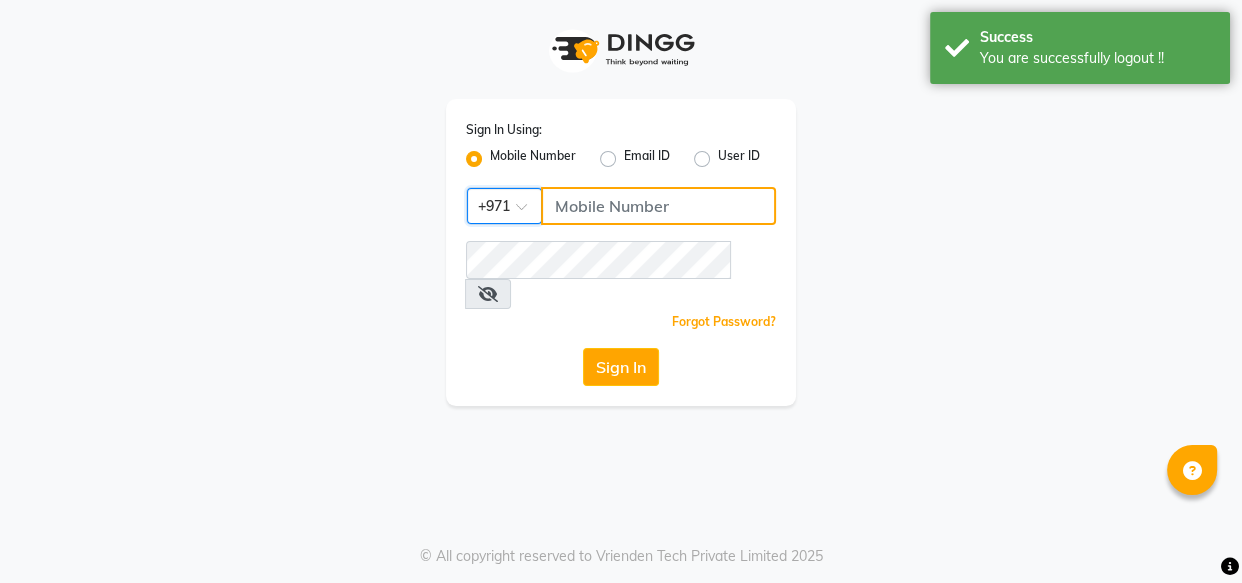 click 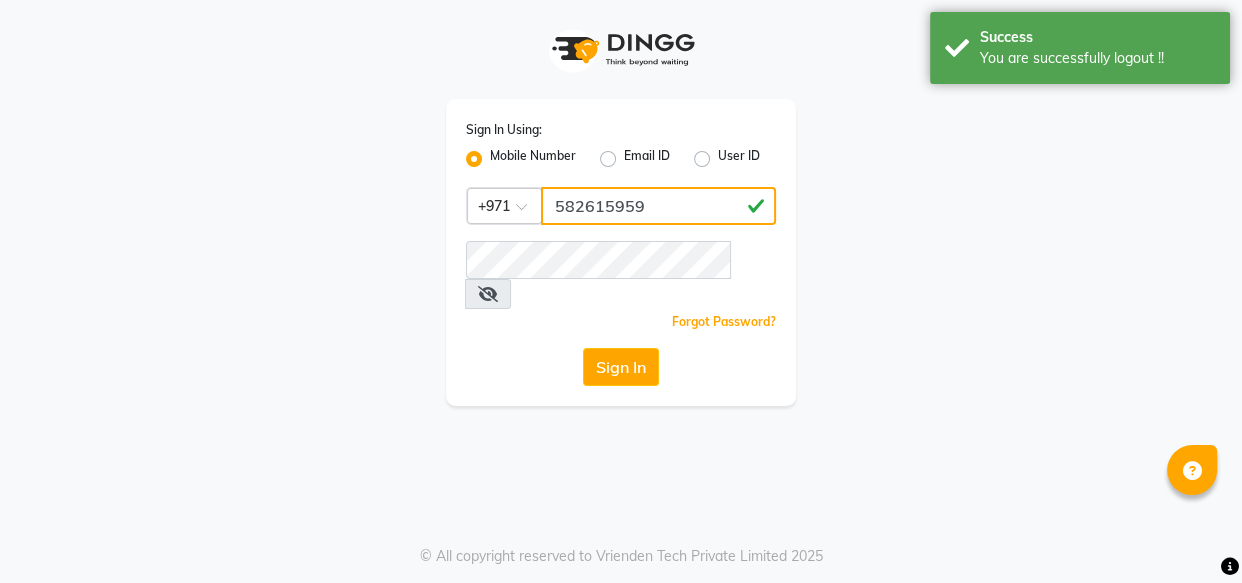 type on "582615959" 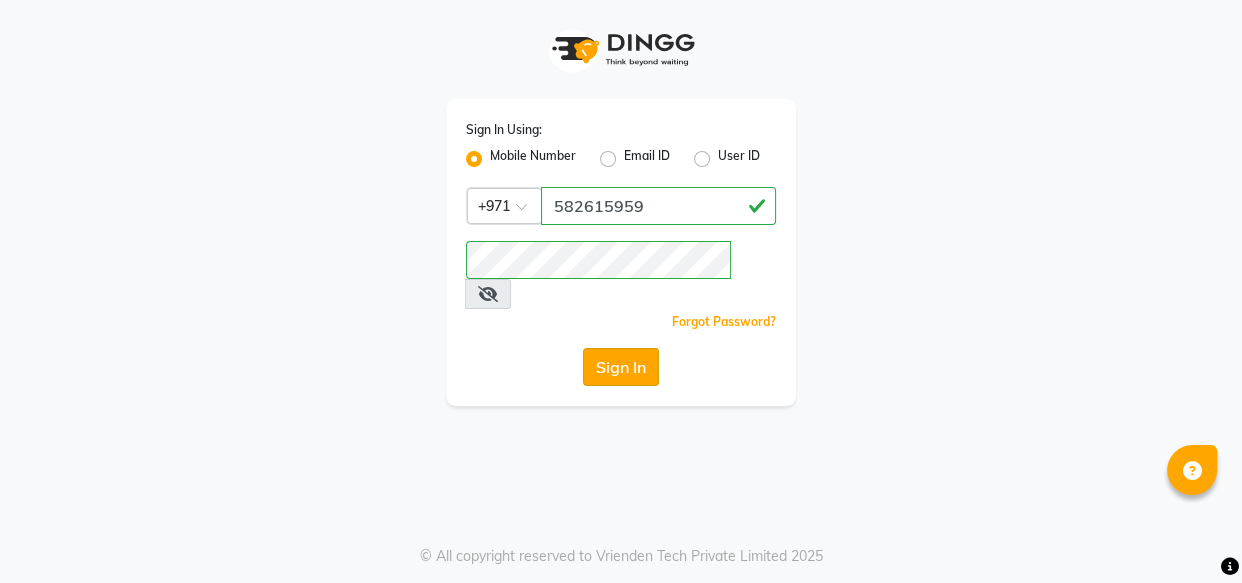 click on "Sign In" 